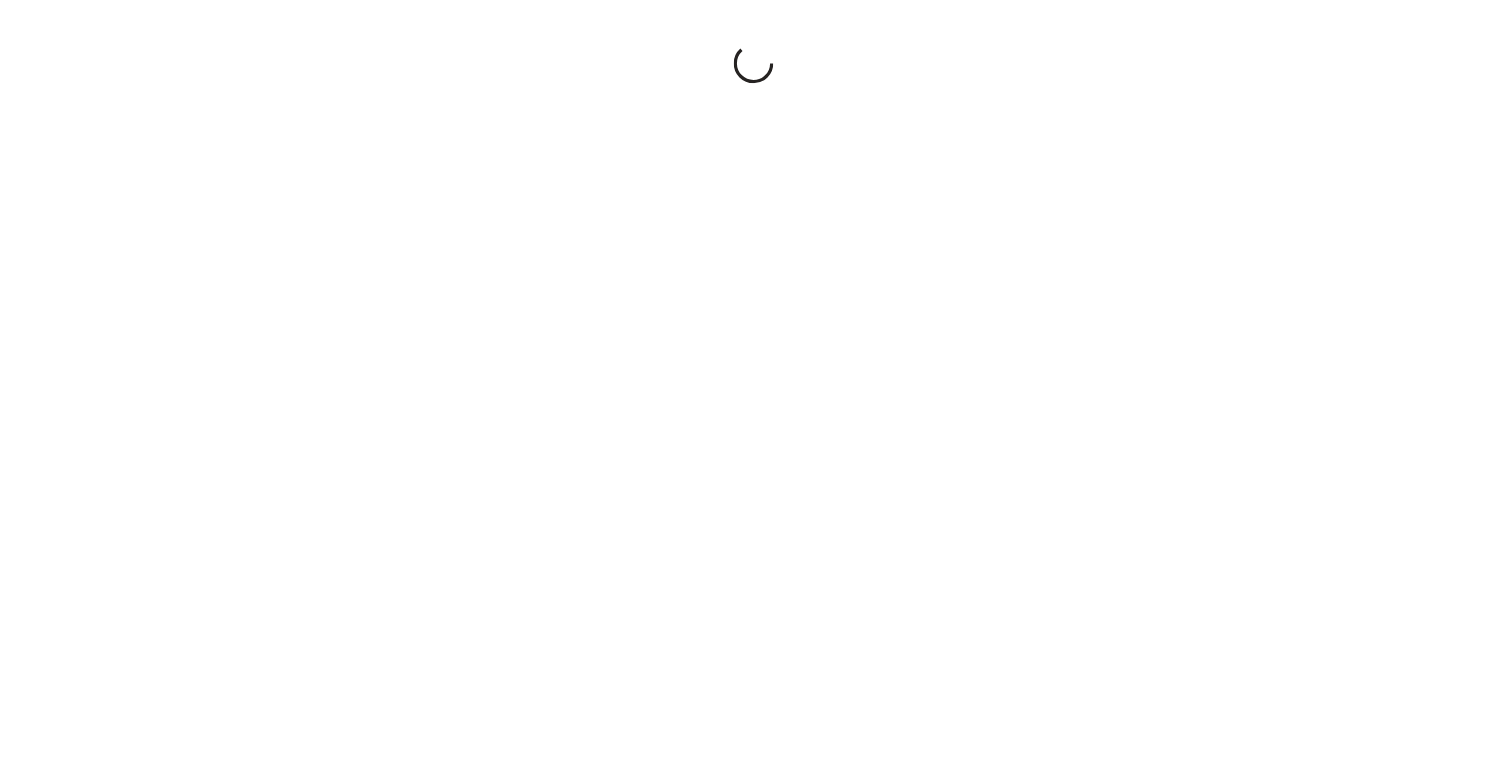 scroll, scrollTop: 0, scrollLeft: 0, axis: both 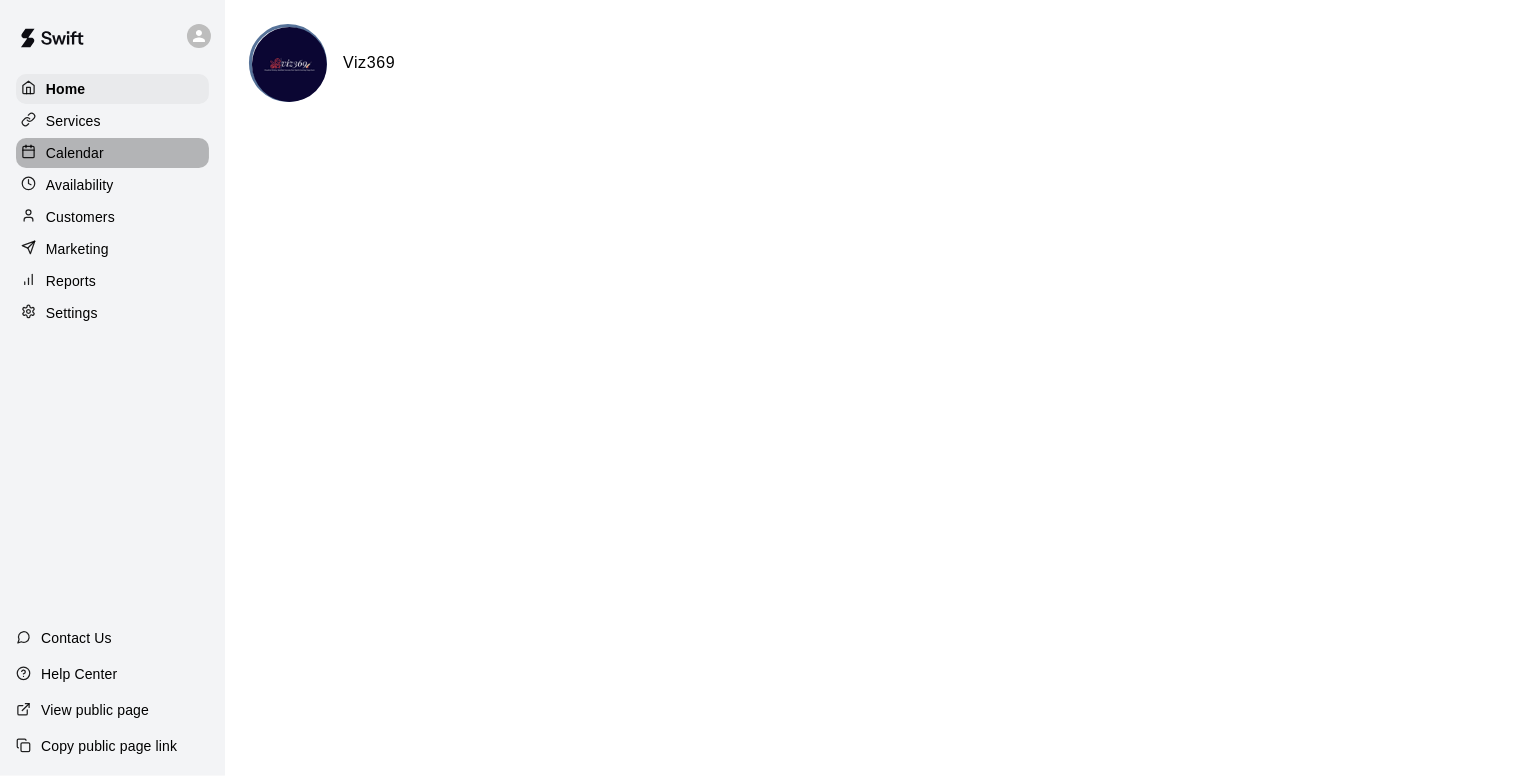 click on "Calendar" at bounding box center [75, 153] 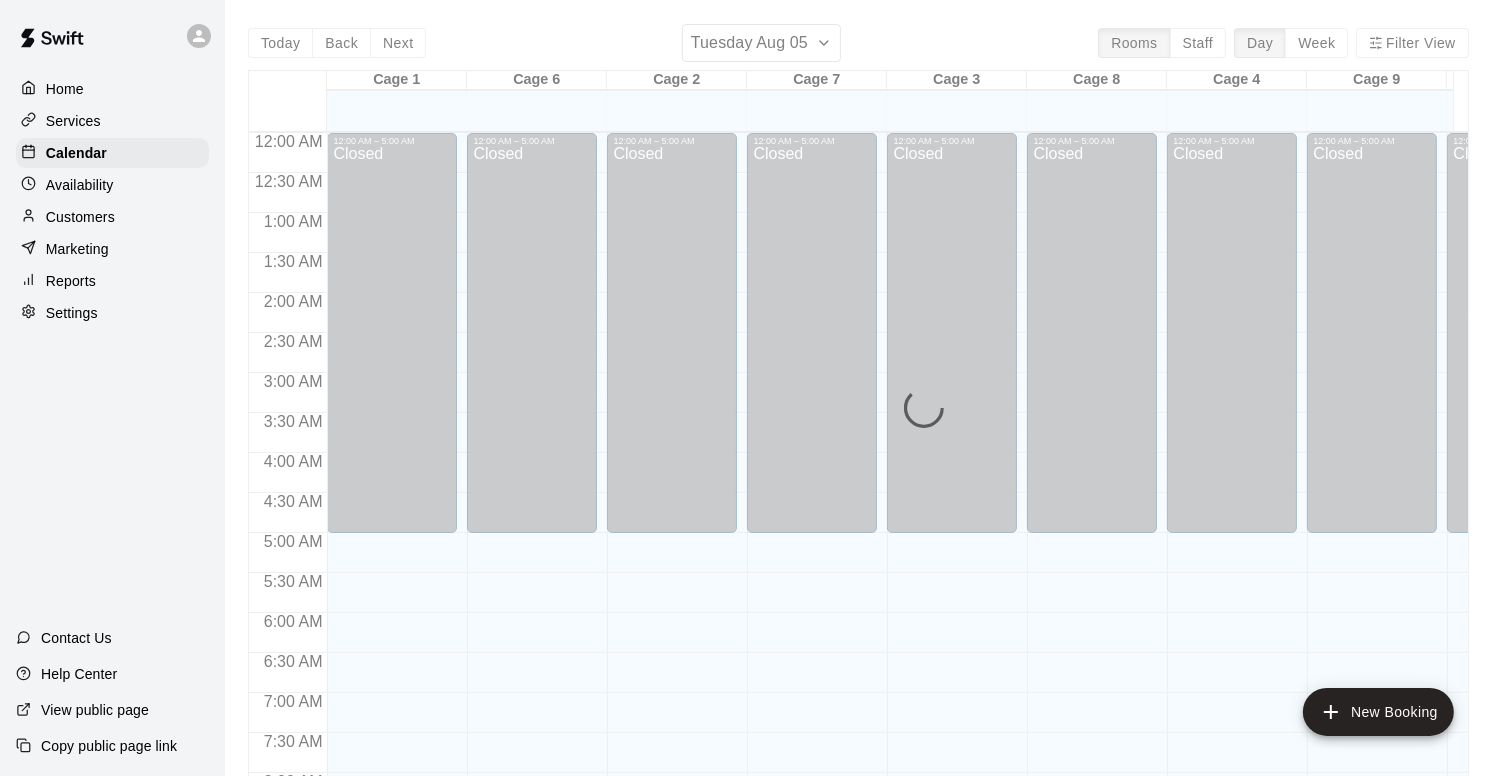scroll, scrollTop: 1006, scrollLeft: 0, axis: vertical 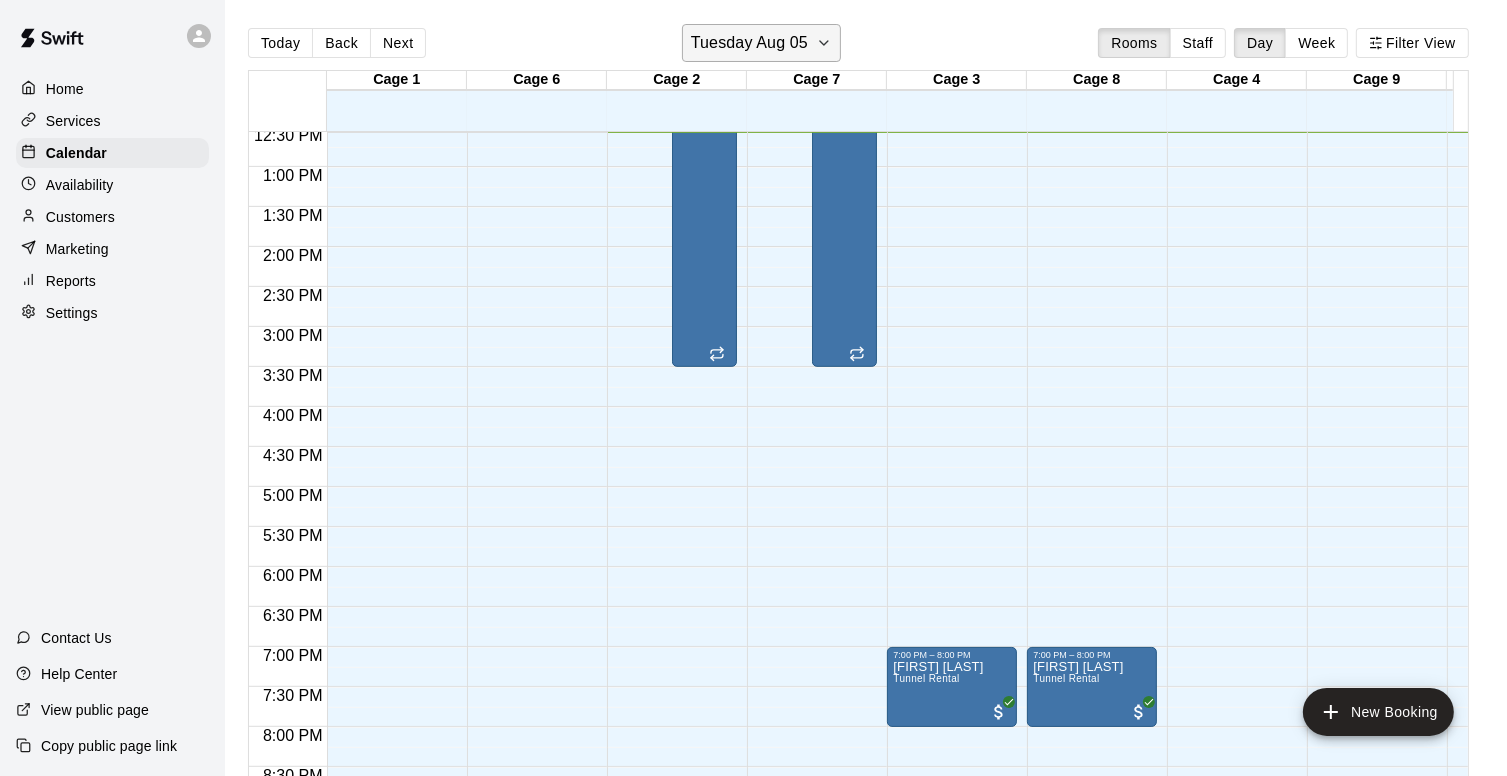click 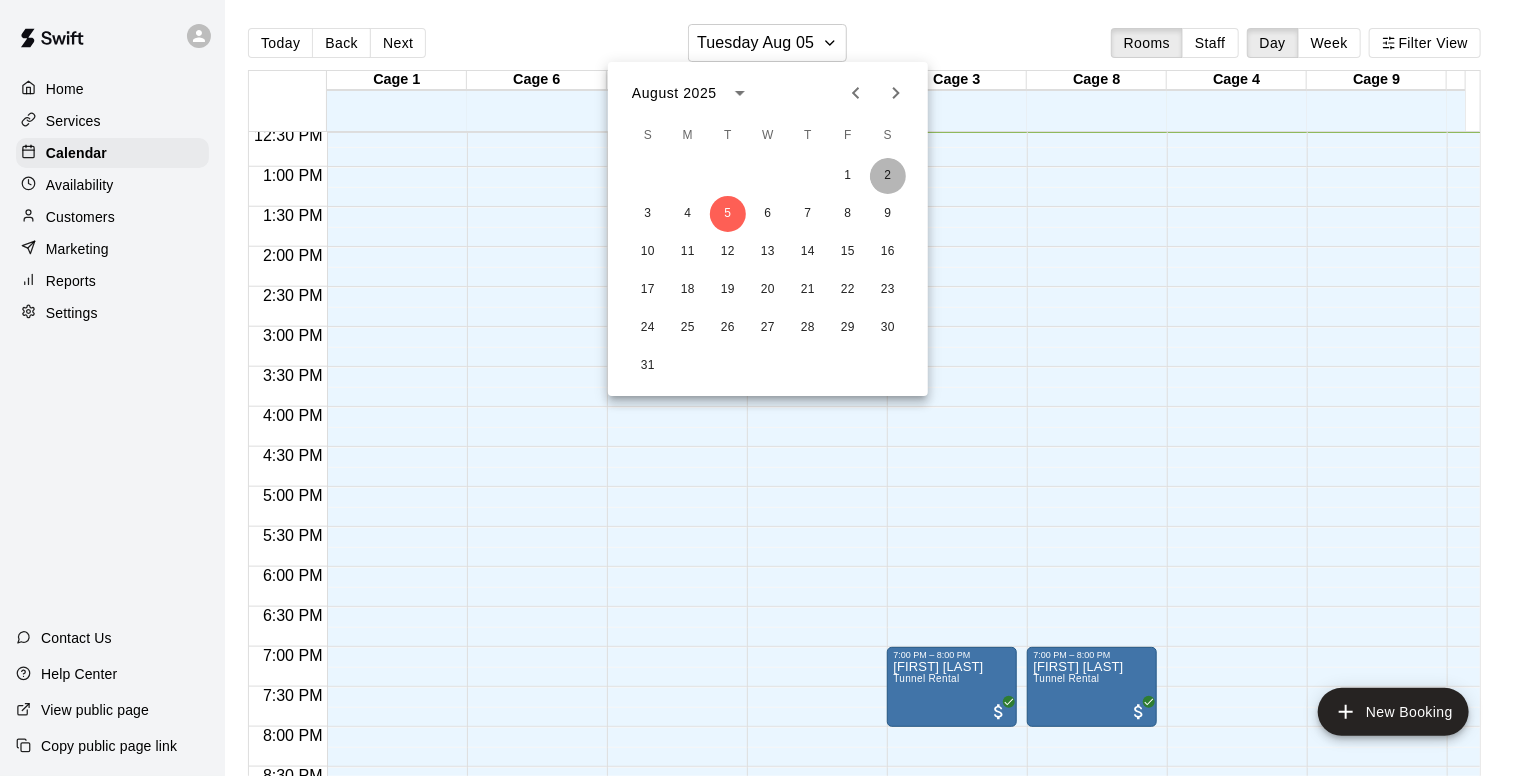 click on "2" at bounding box center (888, 176) 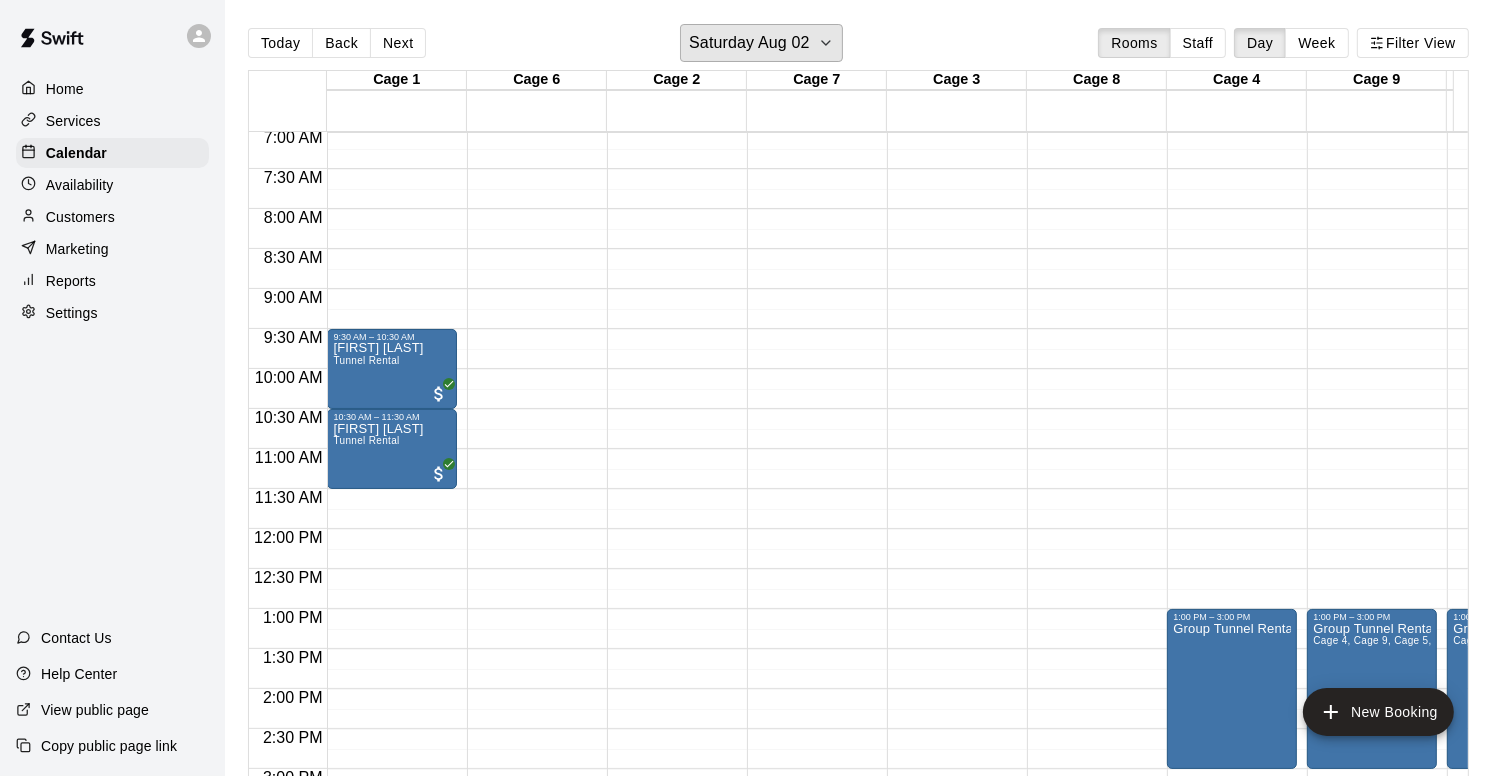 scroll, scrollTop: 564, scrollLeft: 210, axis: both 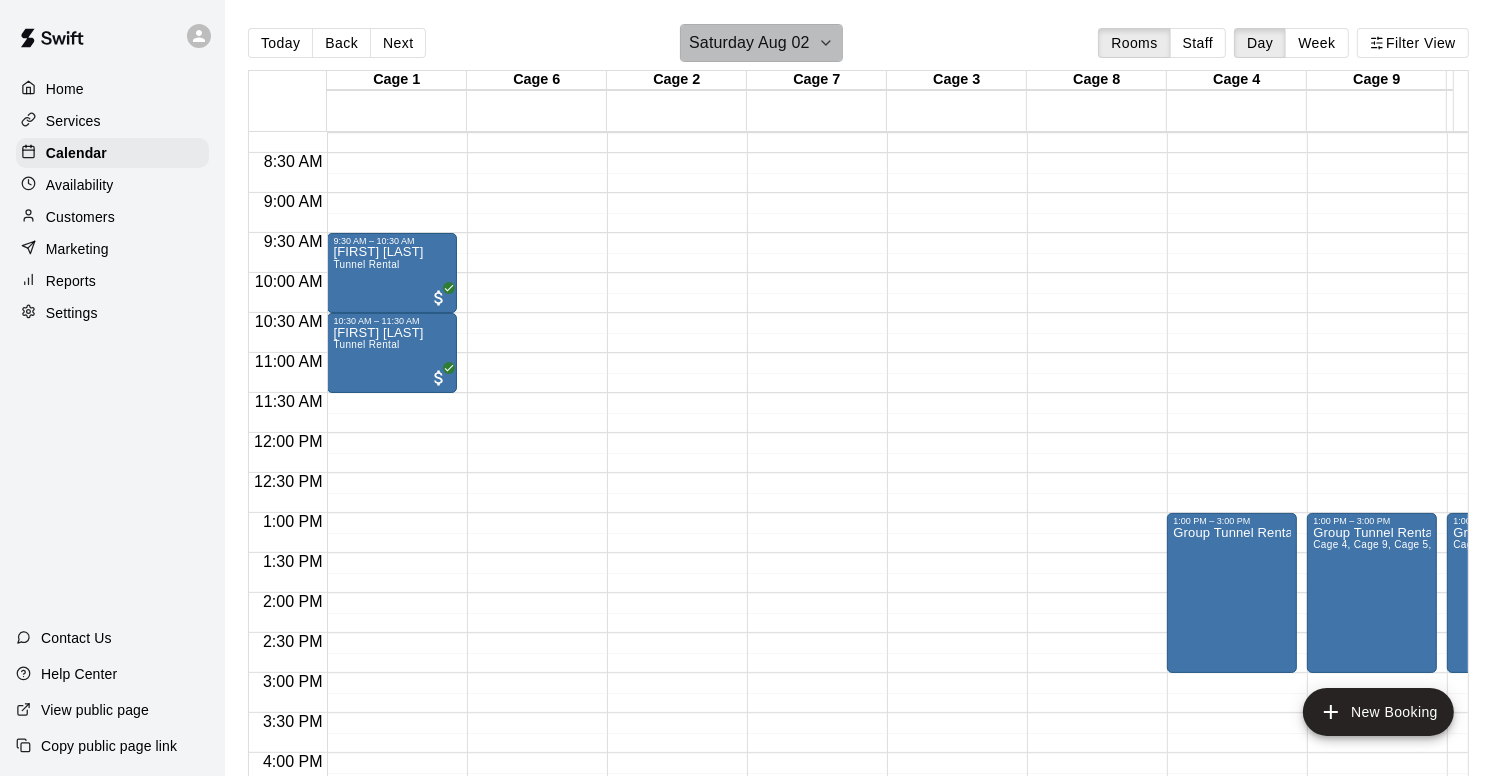 click 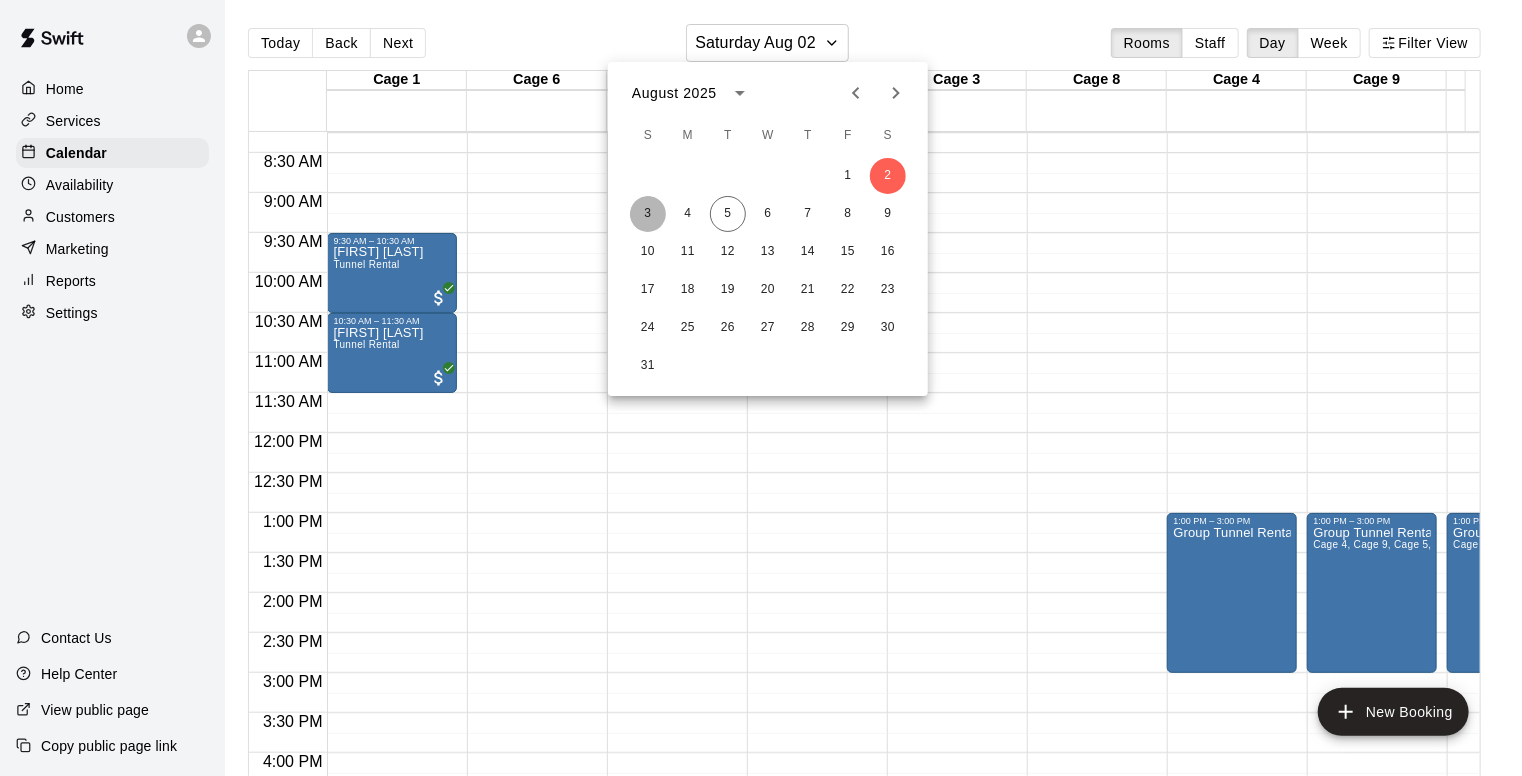 click on "3" at bounding box center (648, 214) 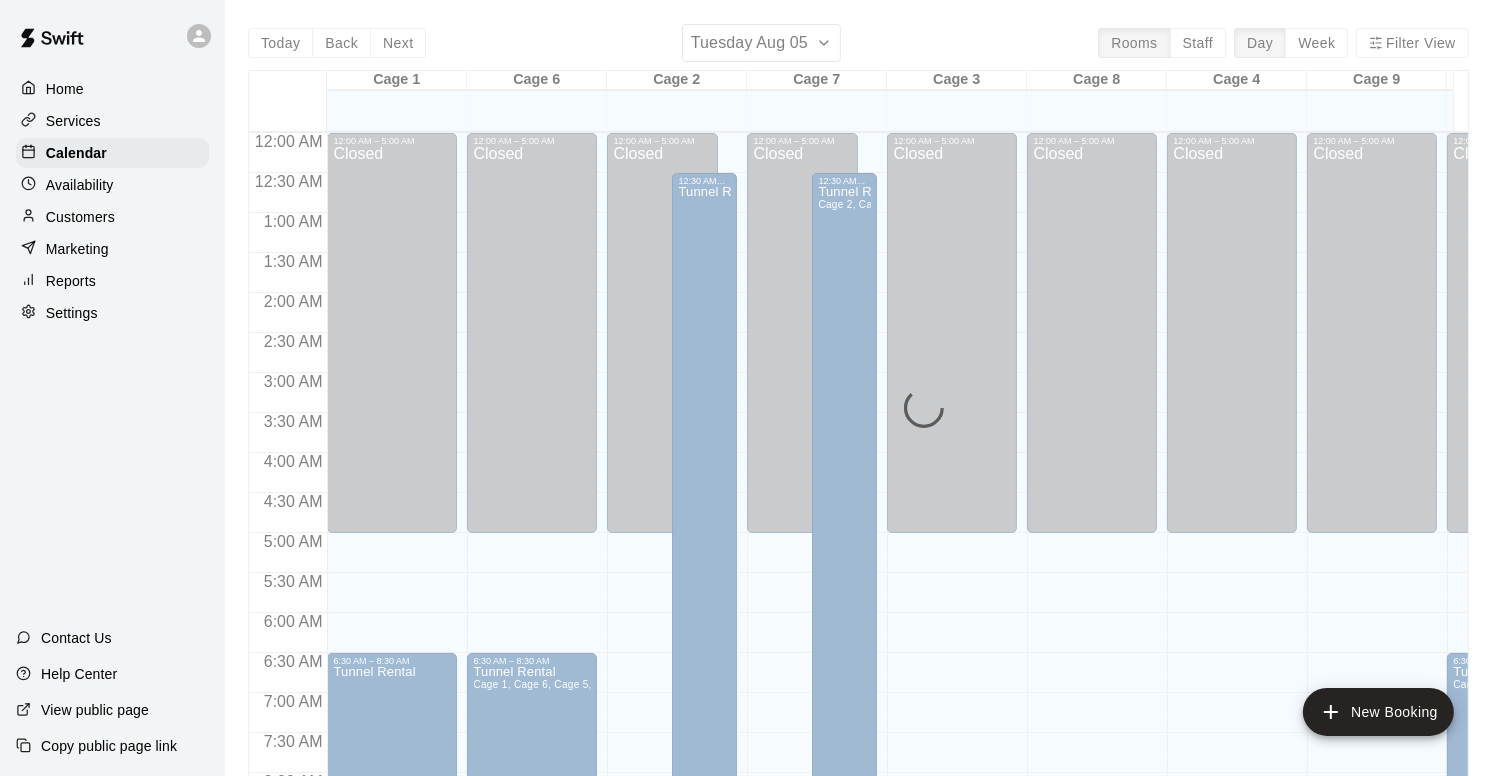 scroll, scrollTop: 1007, scrollLeft: 0, axis: vertical 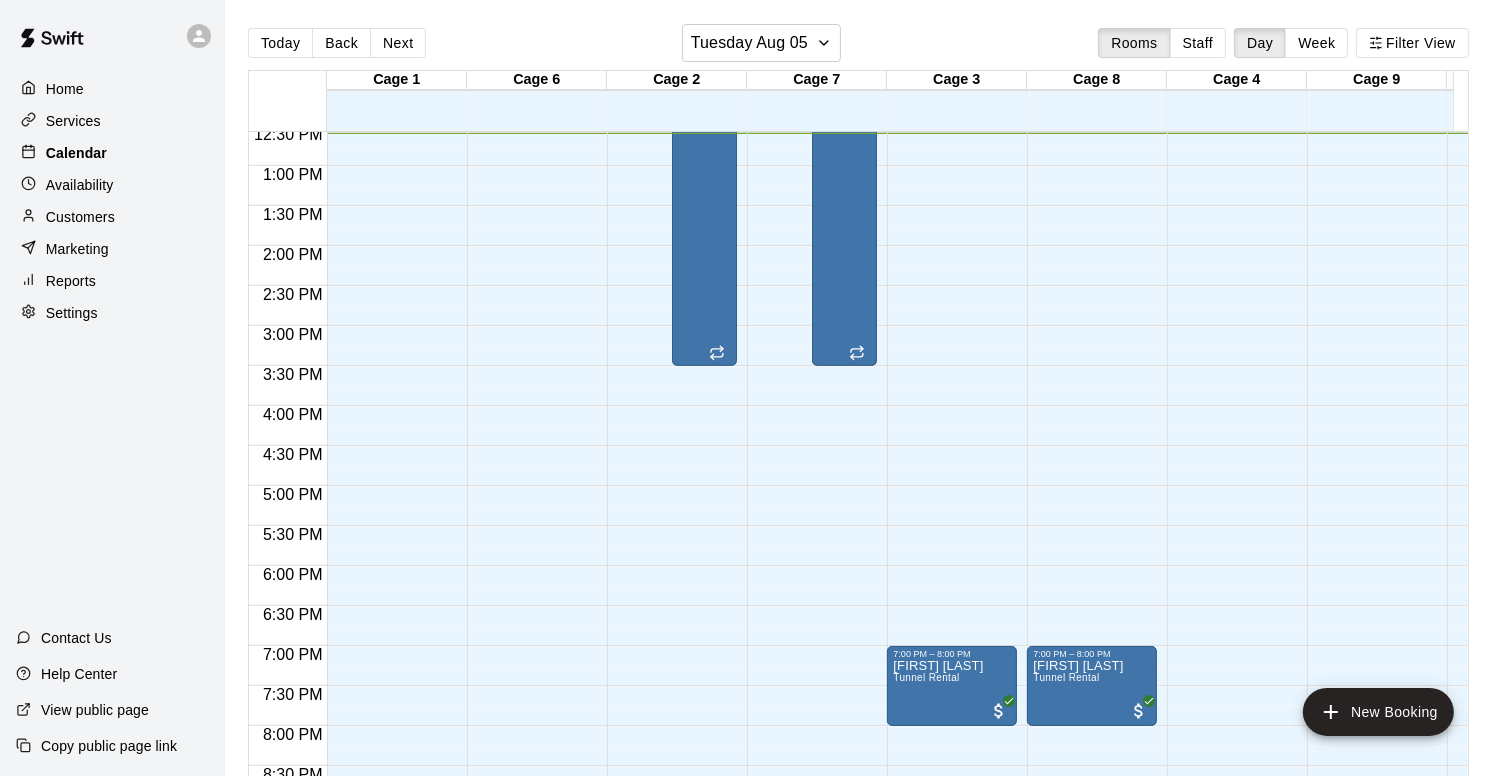 click on "Calendar" at bounding box center (76, 153) 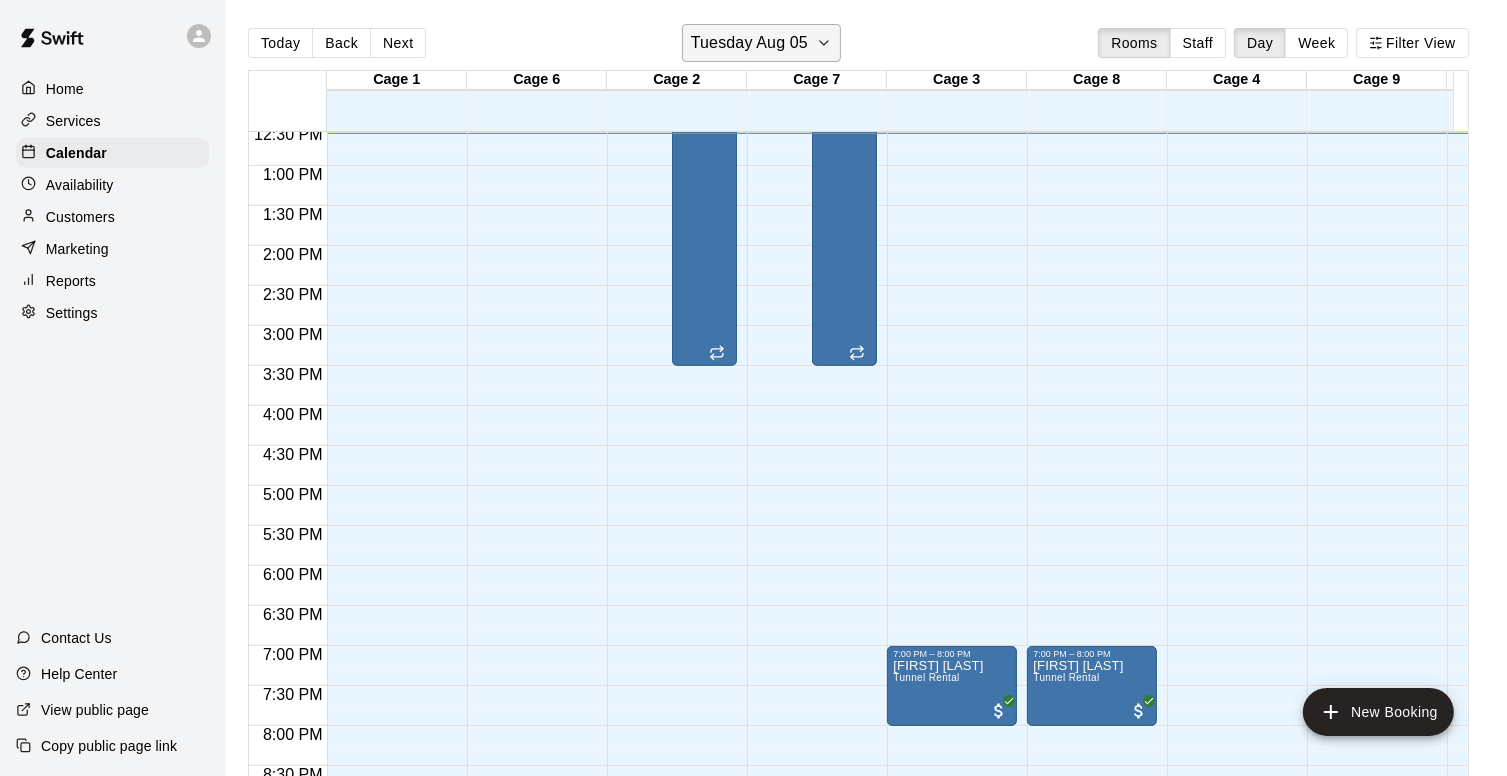 click on "Tuesday Aug 05" at bounding box center [749, 43] 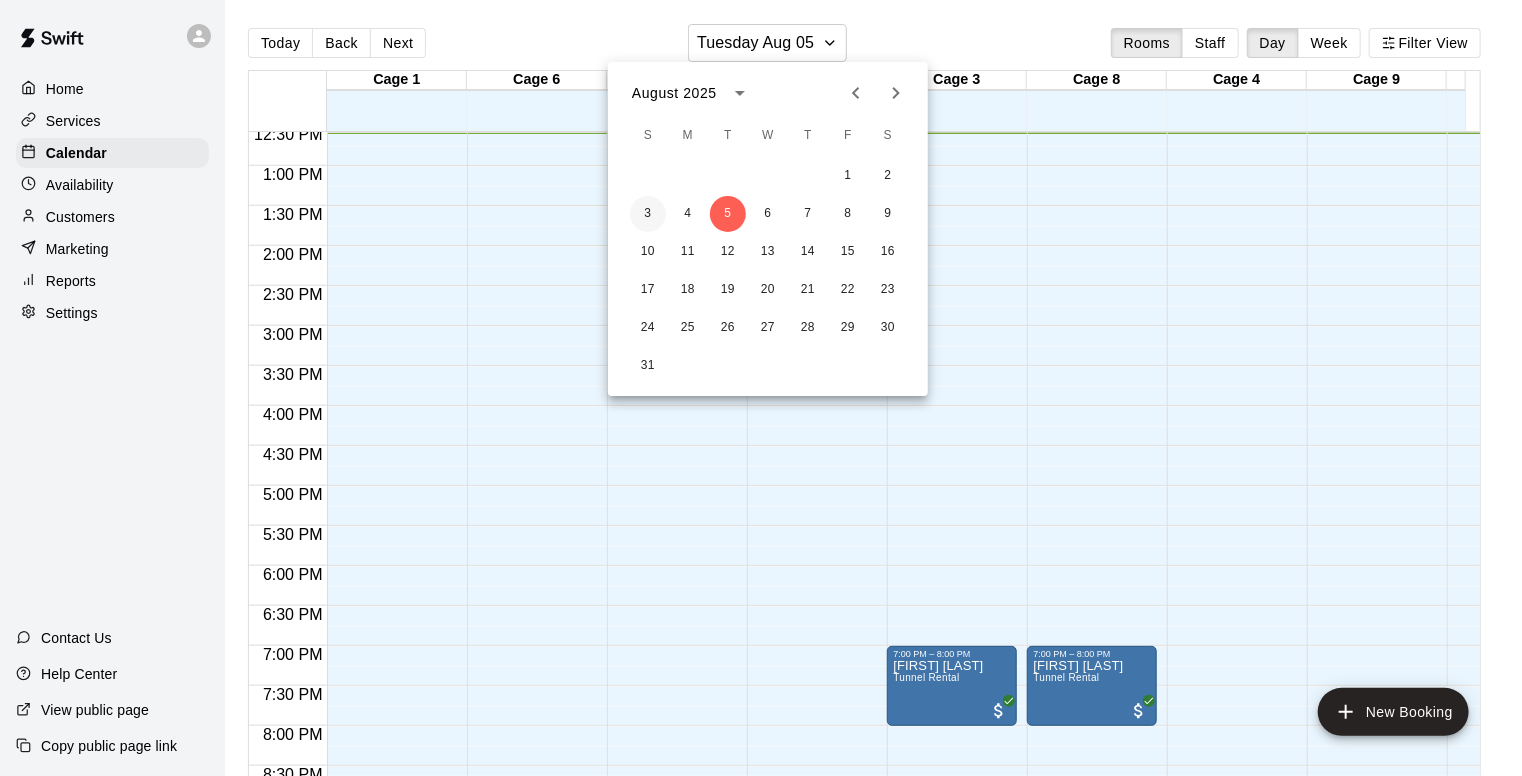 click on "3" at bounding box center (648, 214) 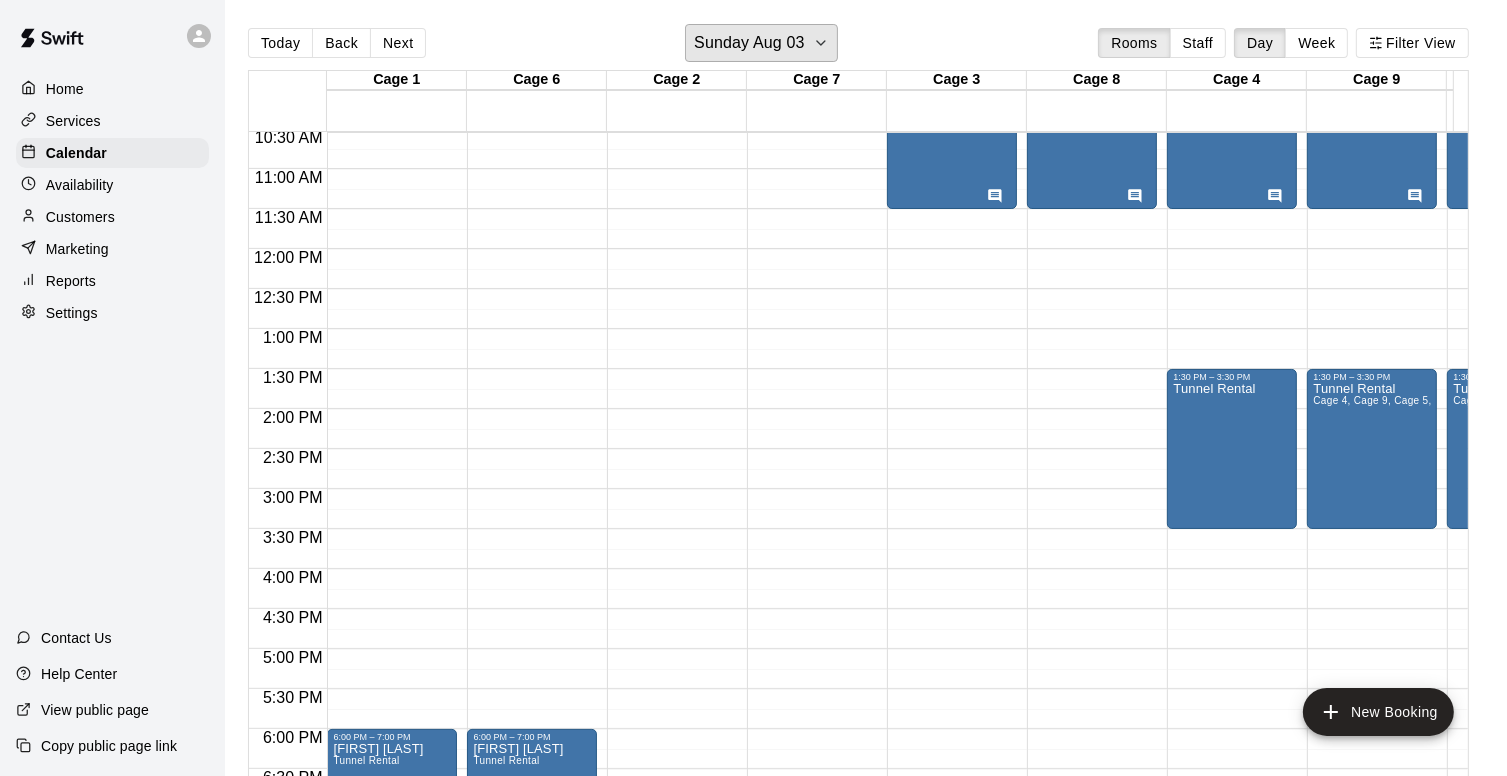 scroll, scrollTop: 944, scrollLeft: 0, axis: vertical 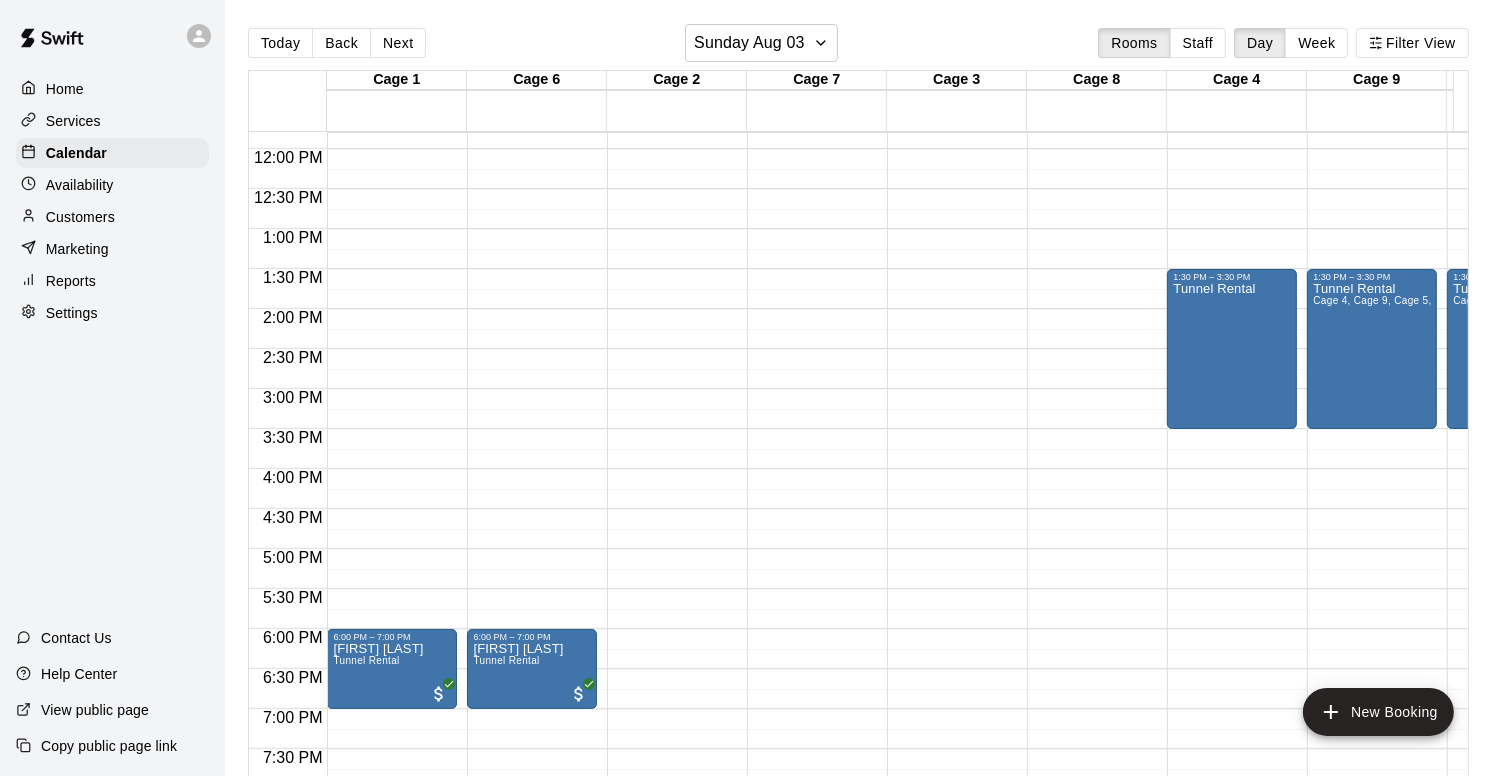 click on "12:00 AM – 5:00 AM Closed 6:00 PM – 7:00 PM [FIRST] [LAST] Tunnel Rental 11:00 PM – 11:59 PM Closed" at bounding box center [392, 149] 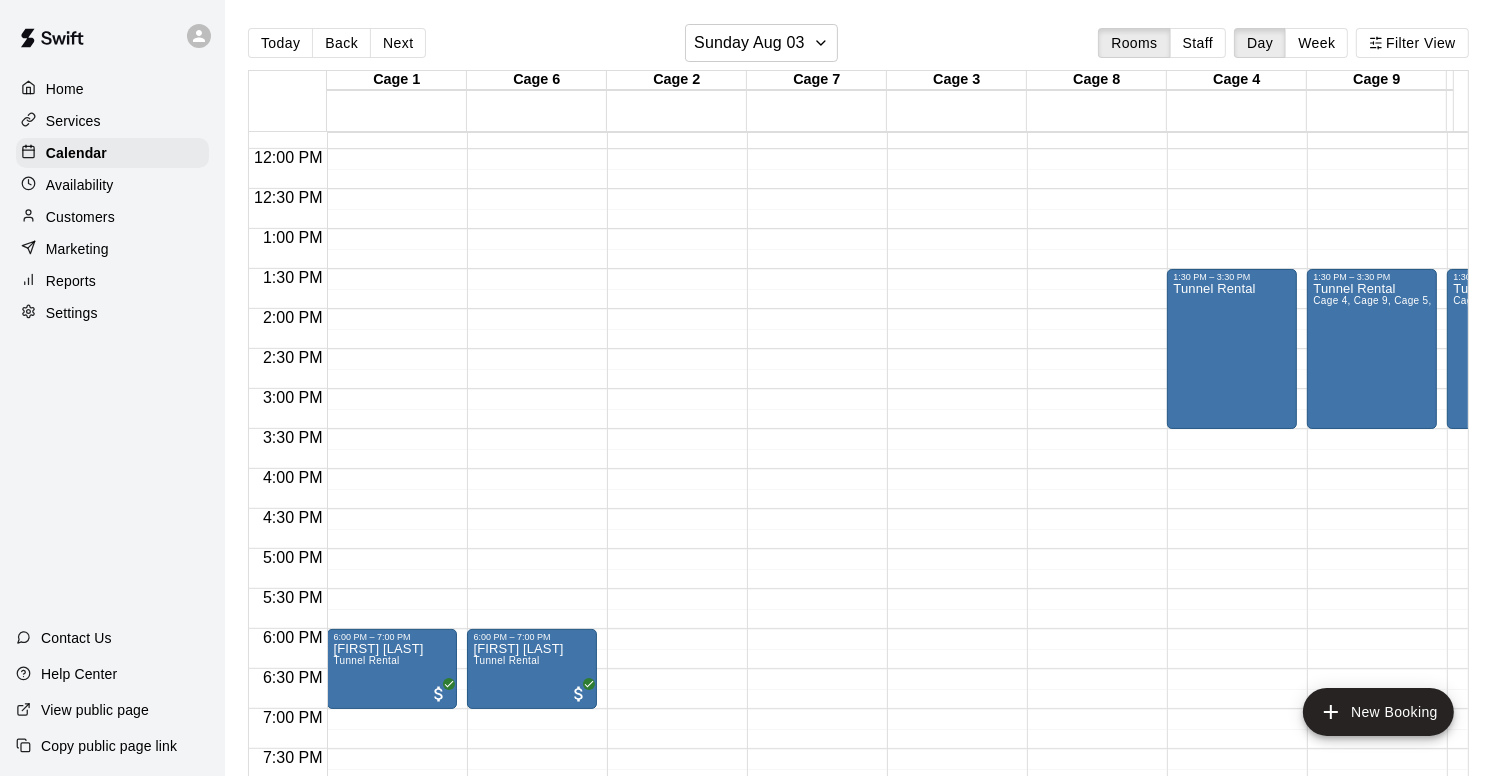 click on "12:00 AM – 5:00 AM Closed 6:00 PM – 7:00 PM [FIRST] [LAST] Tunnel Rental 11:00 PM – 11:59 PM Closed" at bounding box center [392, 149] 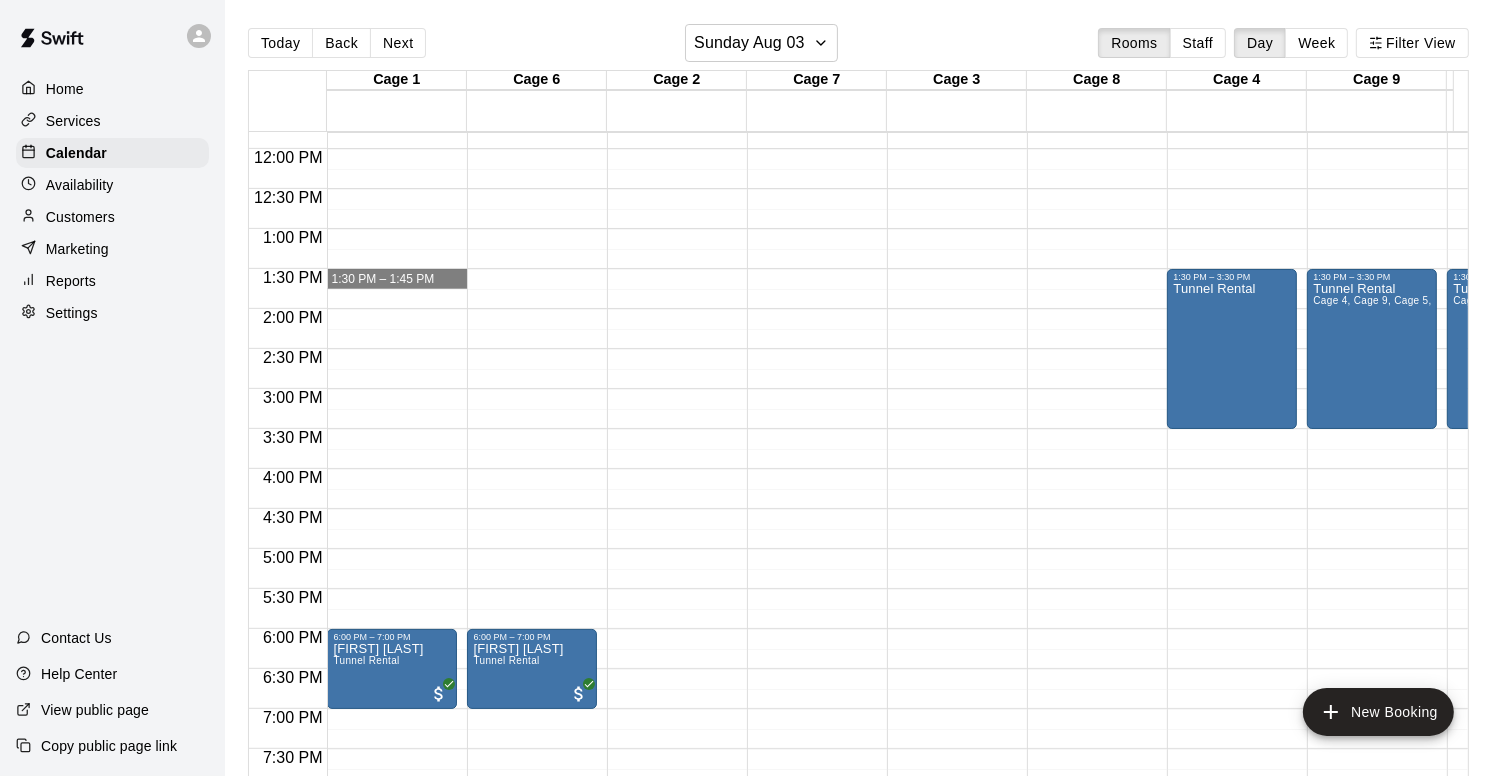 click on "12:00 AM – 5:00 AM Closed 6:00 PM – 7:00 PM [FIRST] [LAST] Tunnel Rental 11:00 PM – 11:59 PM Closed" at bounding box center [392, 149] 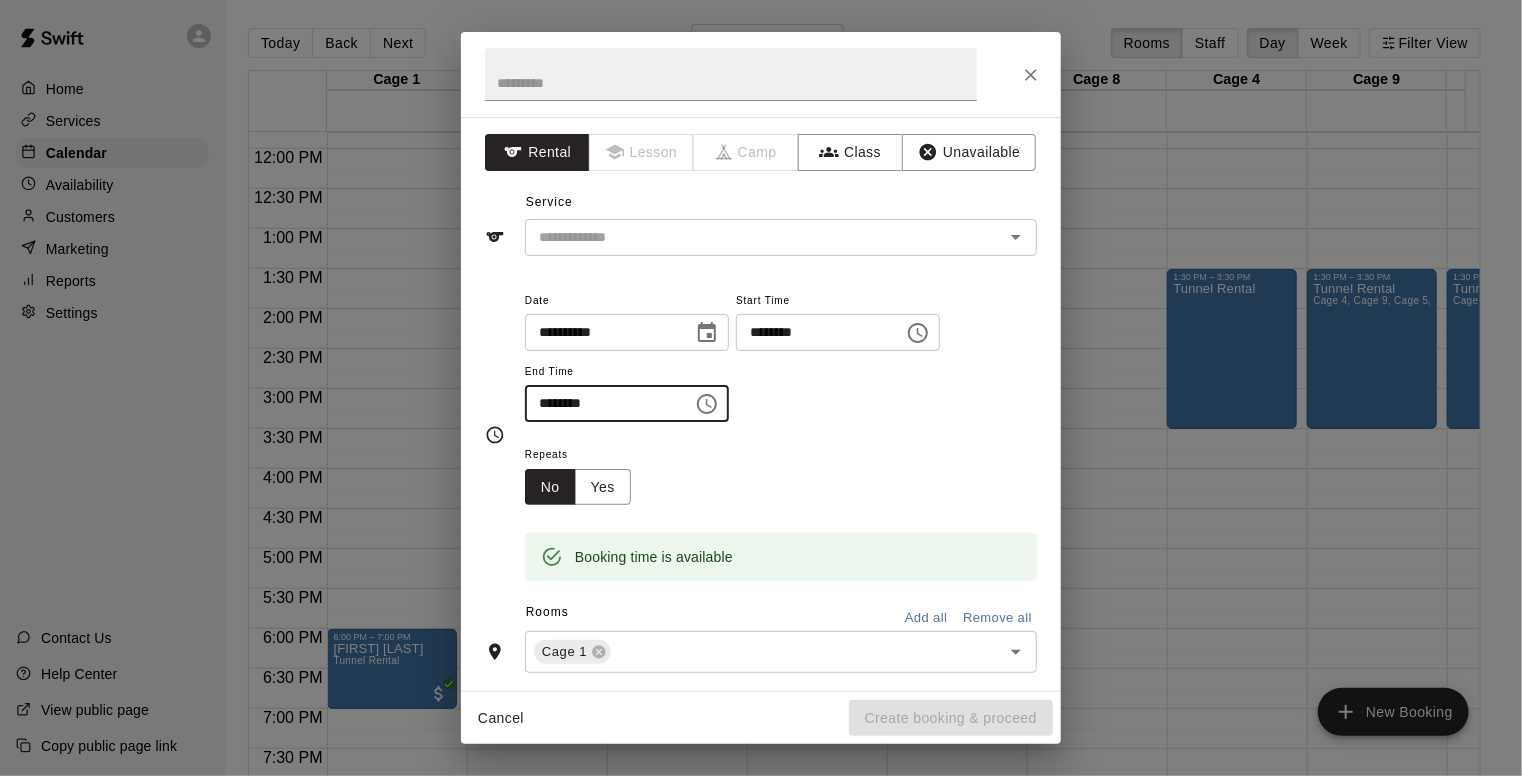 click on "********" at bounding box center (602, 403) 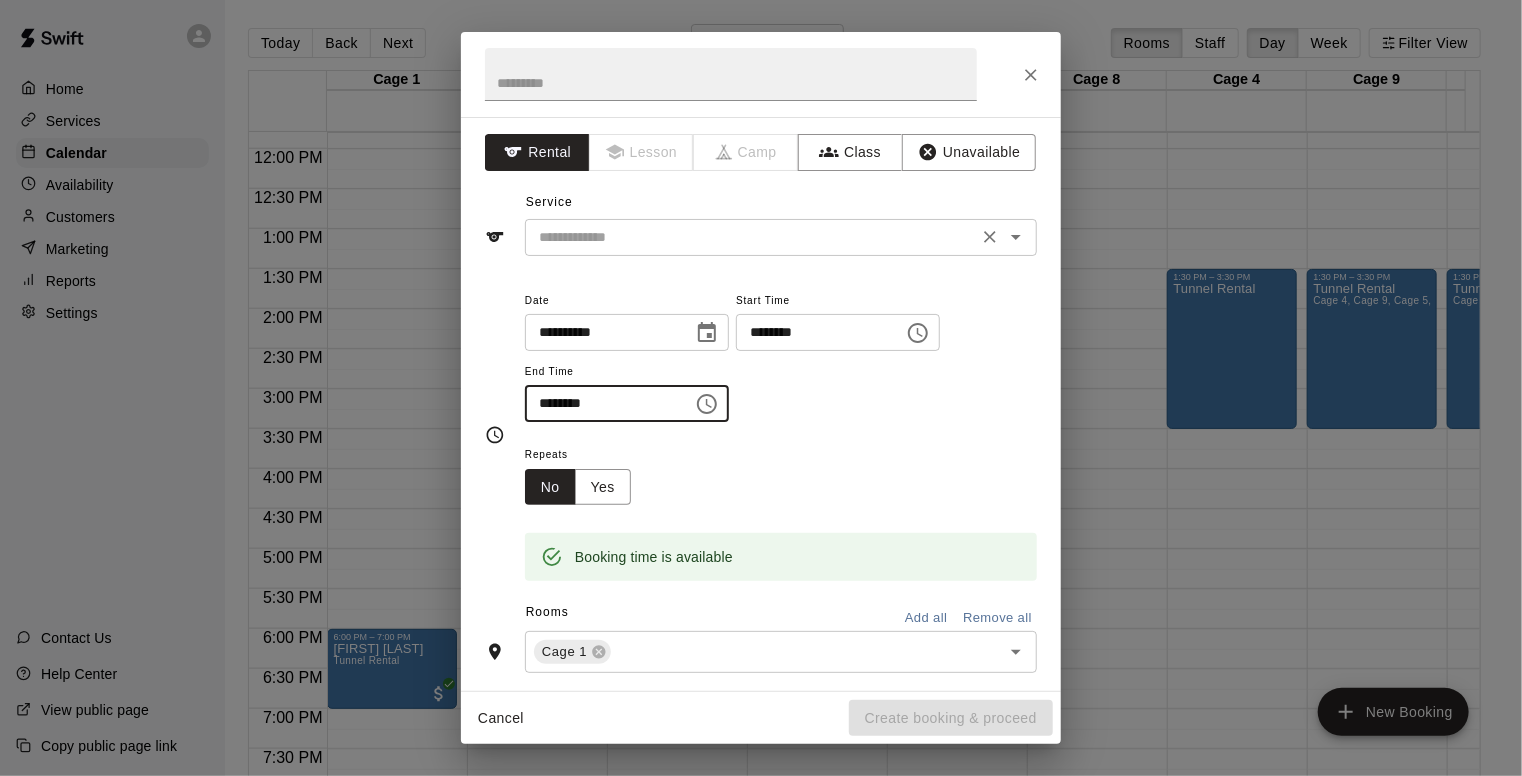 click 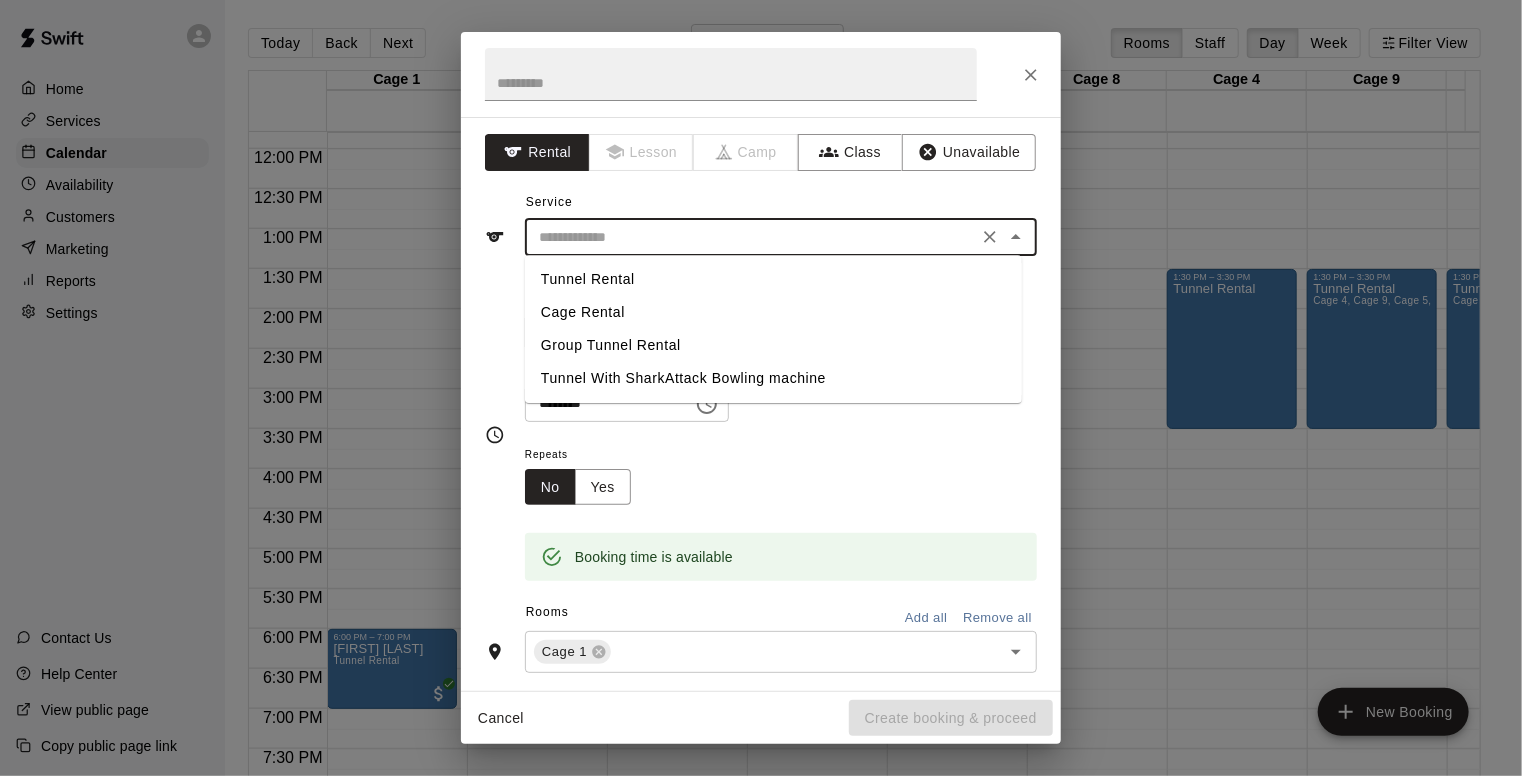 click on "Tunnel Rental" at bounding box center [773, 279] 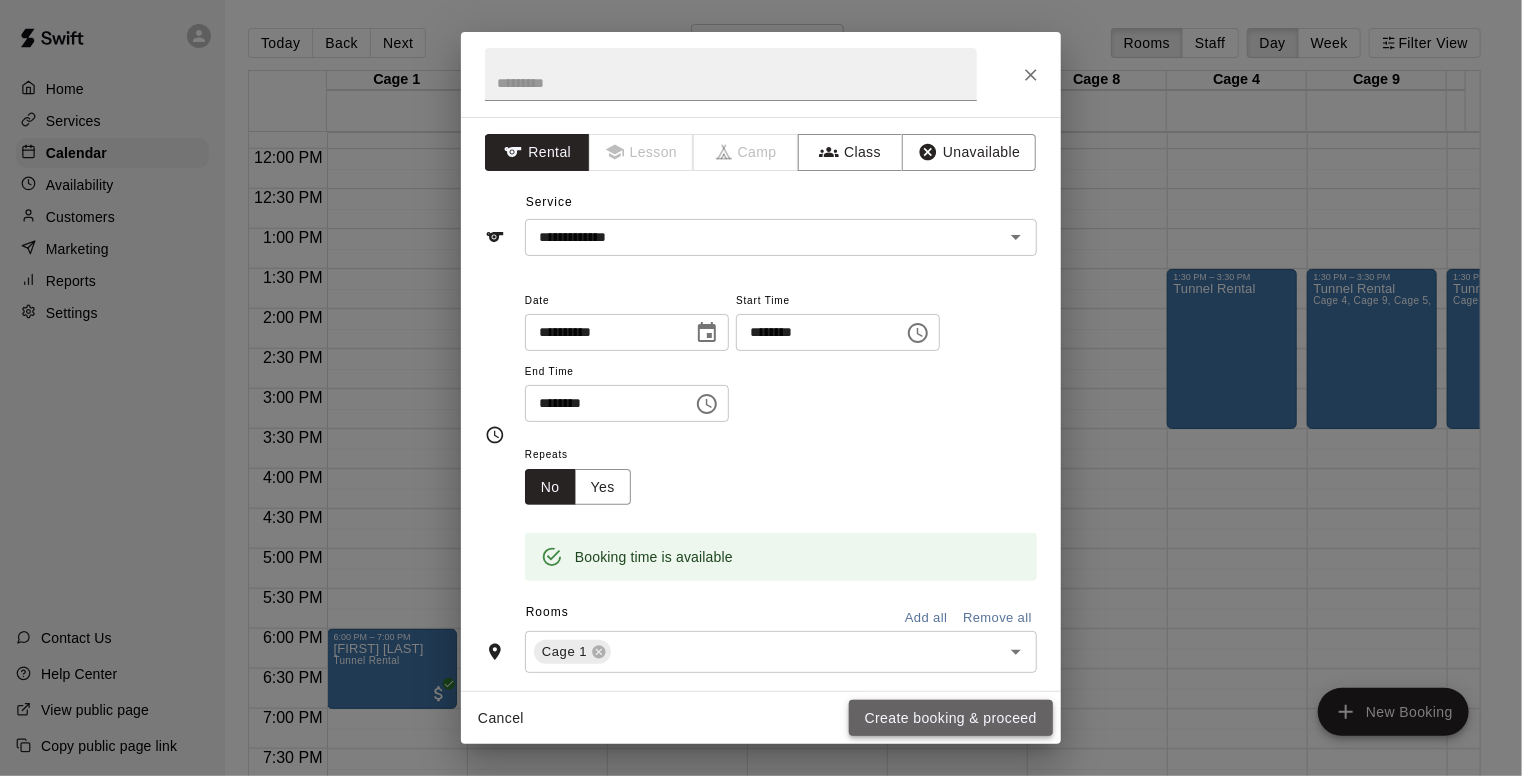 click on "Create booking & proceed" at bounding box center [951, 718] 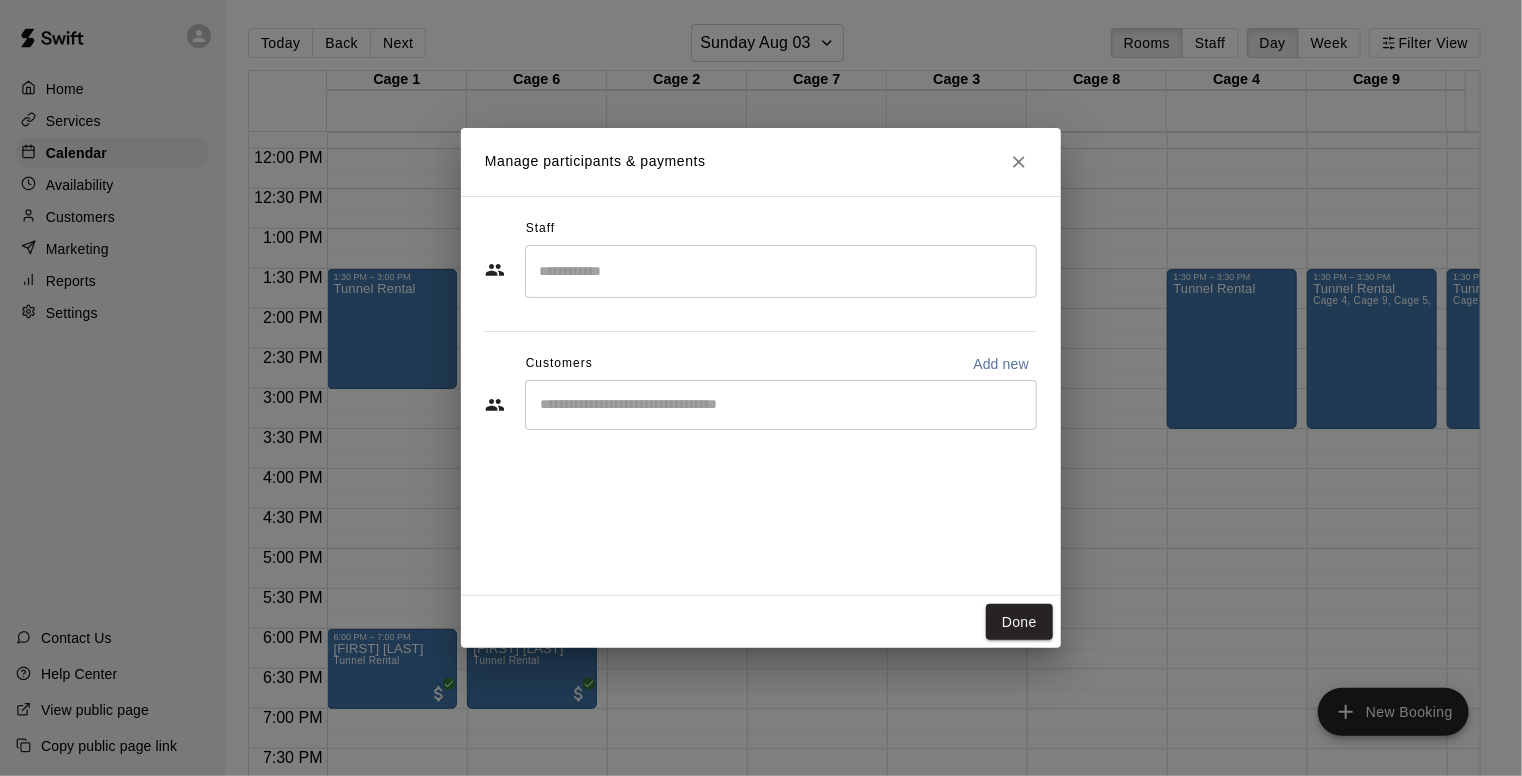 click at bounding box center [781, 405] 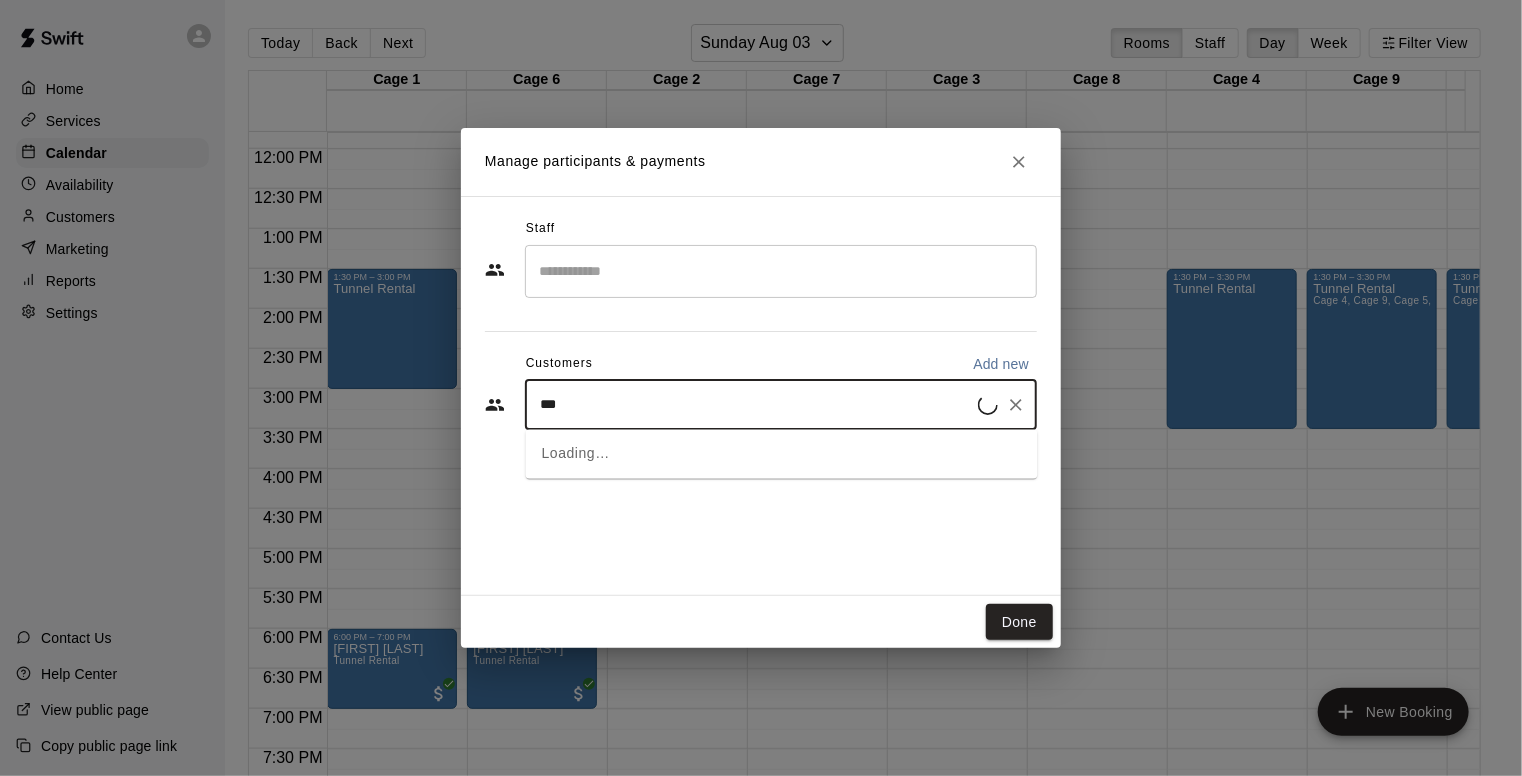 type on "****" 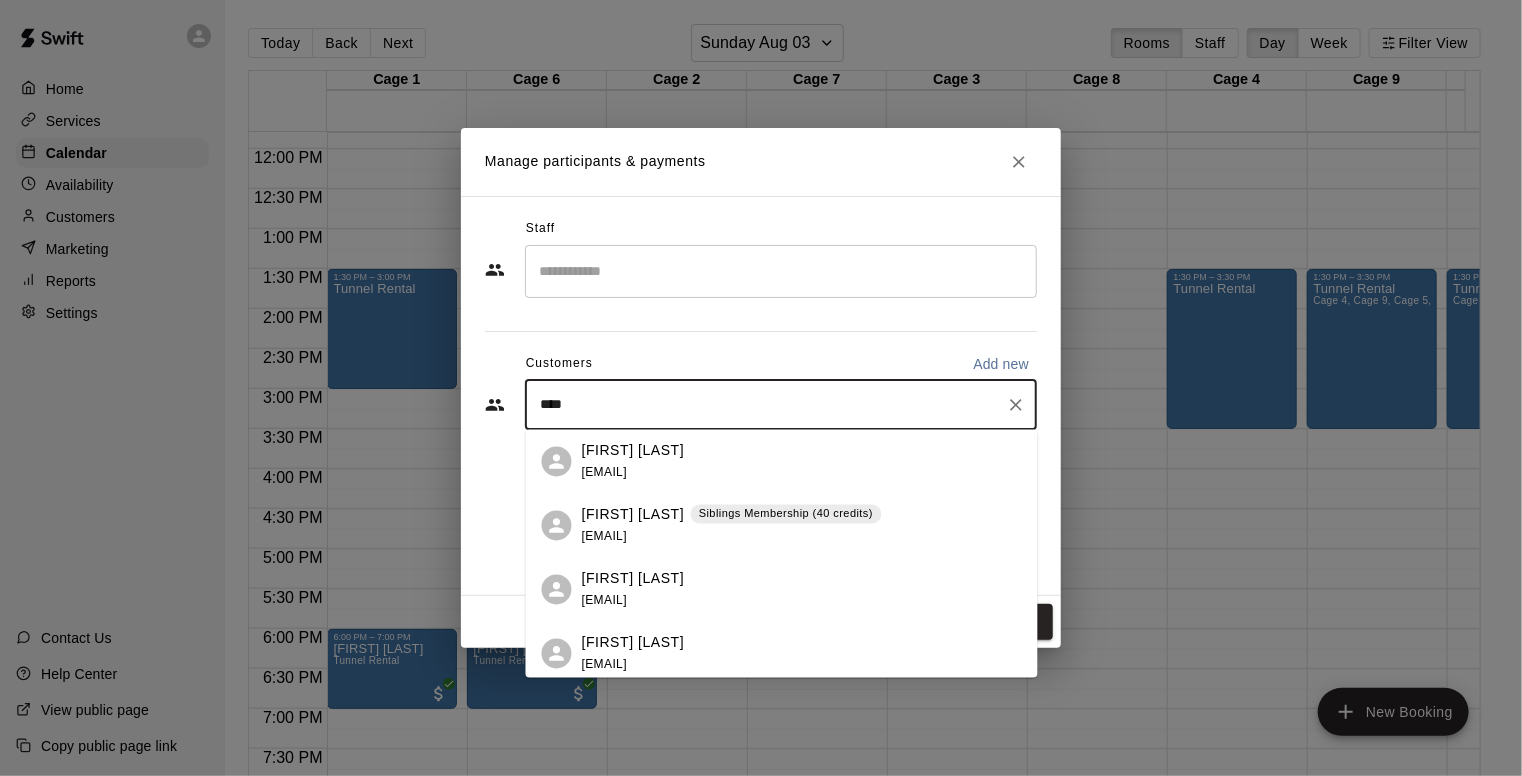click on "[FIRST] [LAST]" at bounding box center (633, 514) 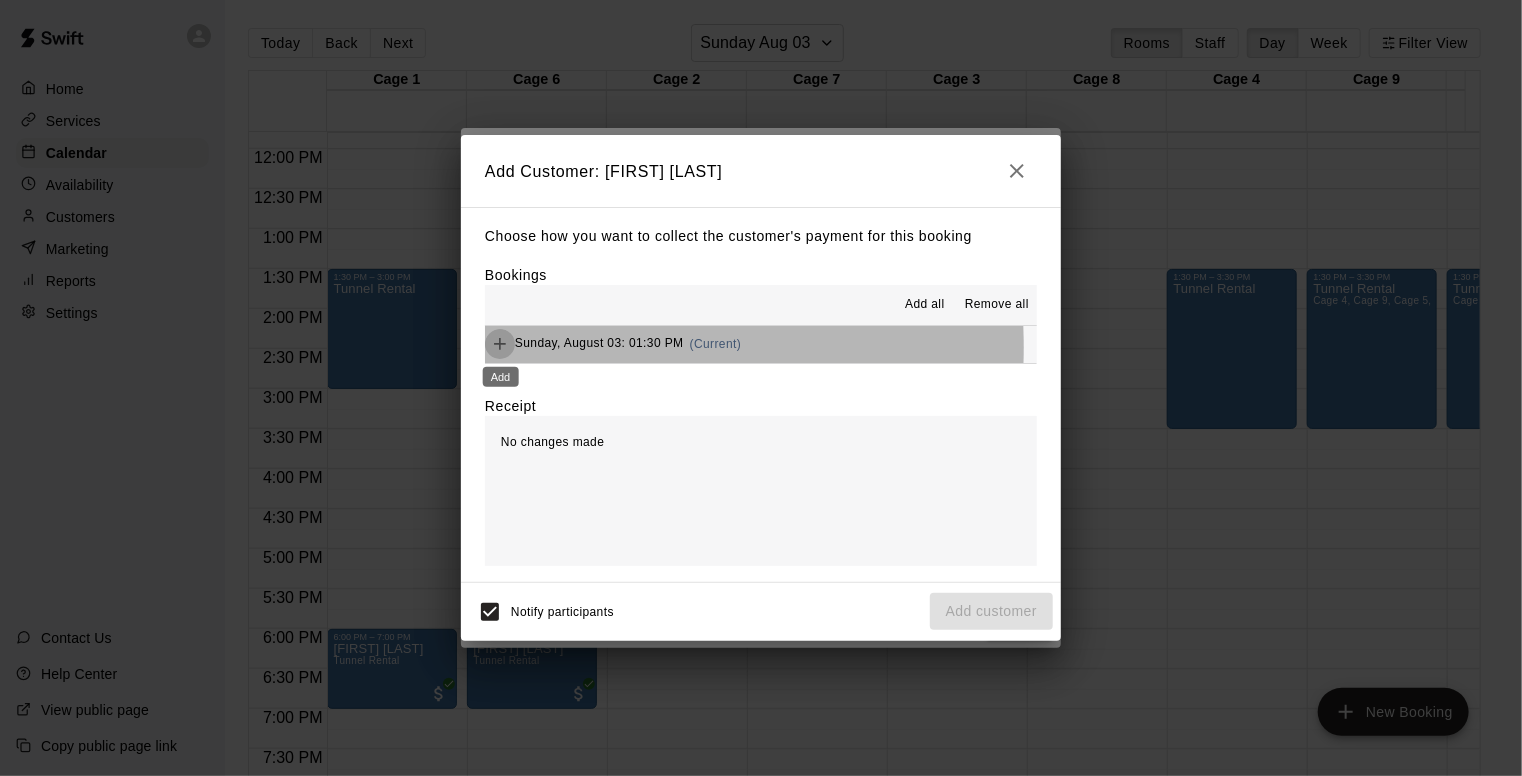 click 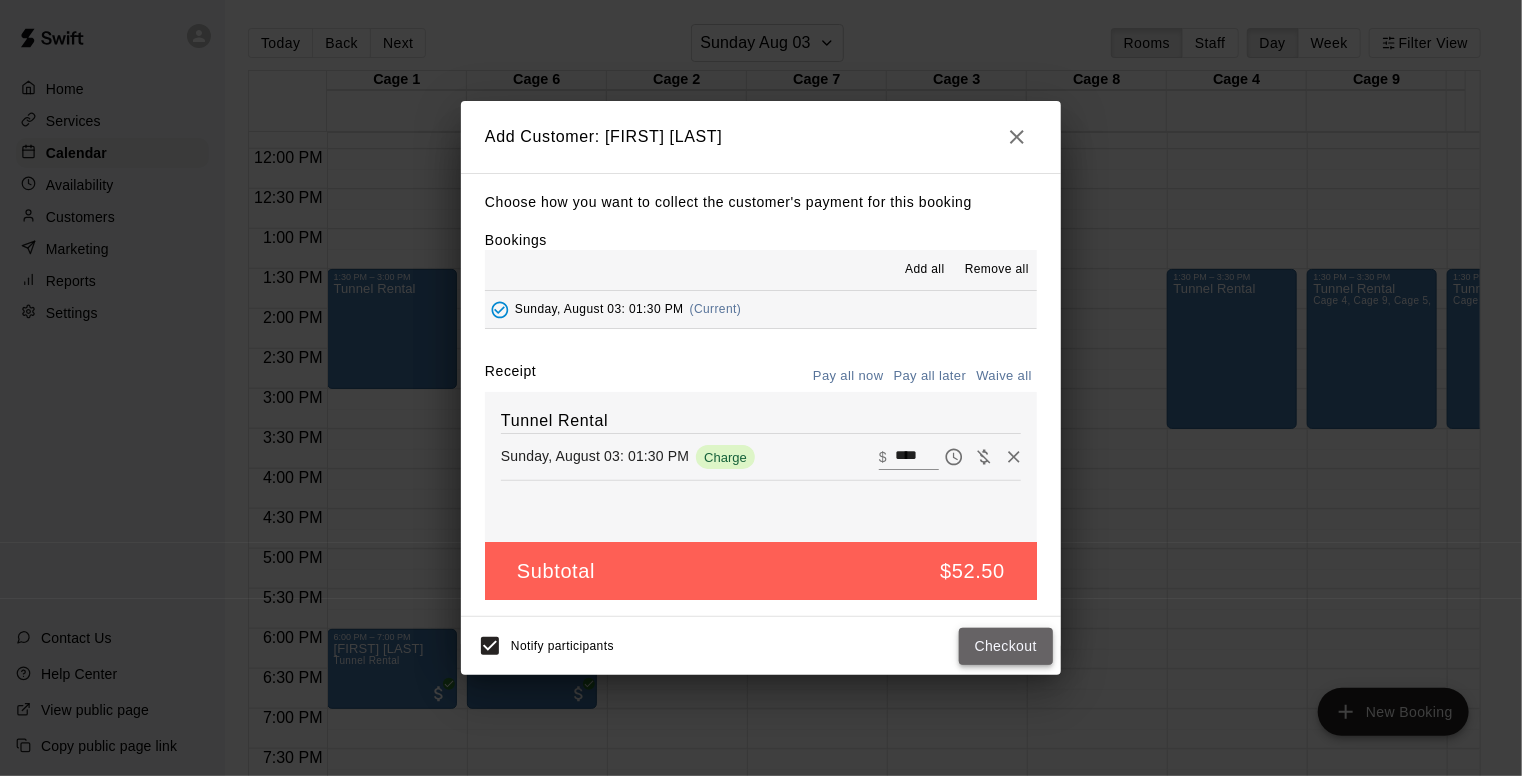 click on "Checkout" at bounding box center [1006, 646] 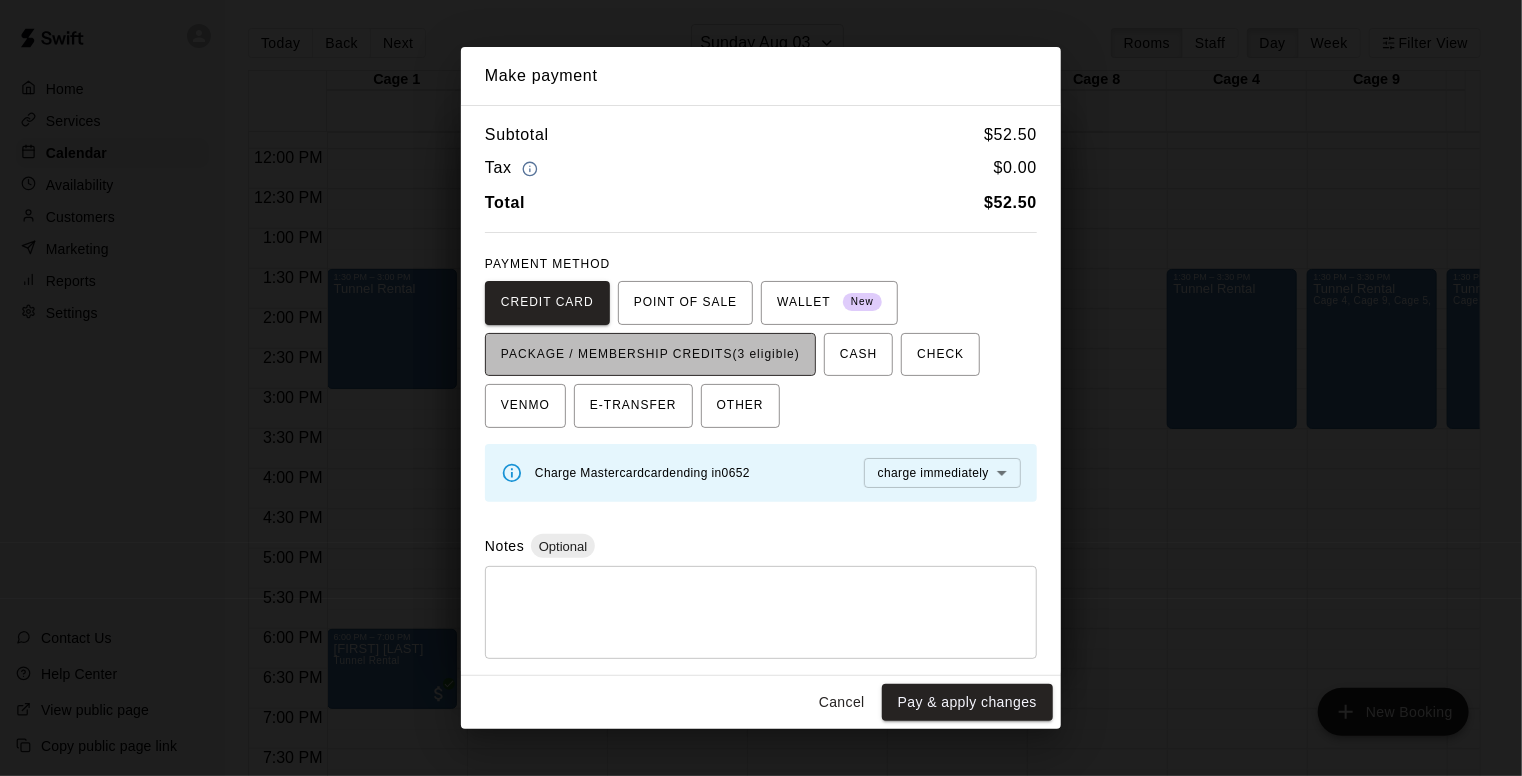 click on "PACKAGE / MEMBERSHIP CREDITS  (3 eligible)" at bounding box center (650, 355) 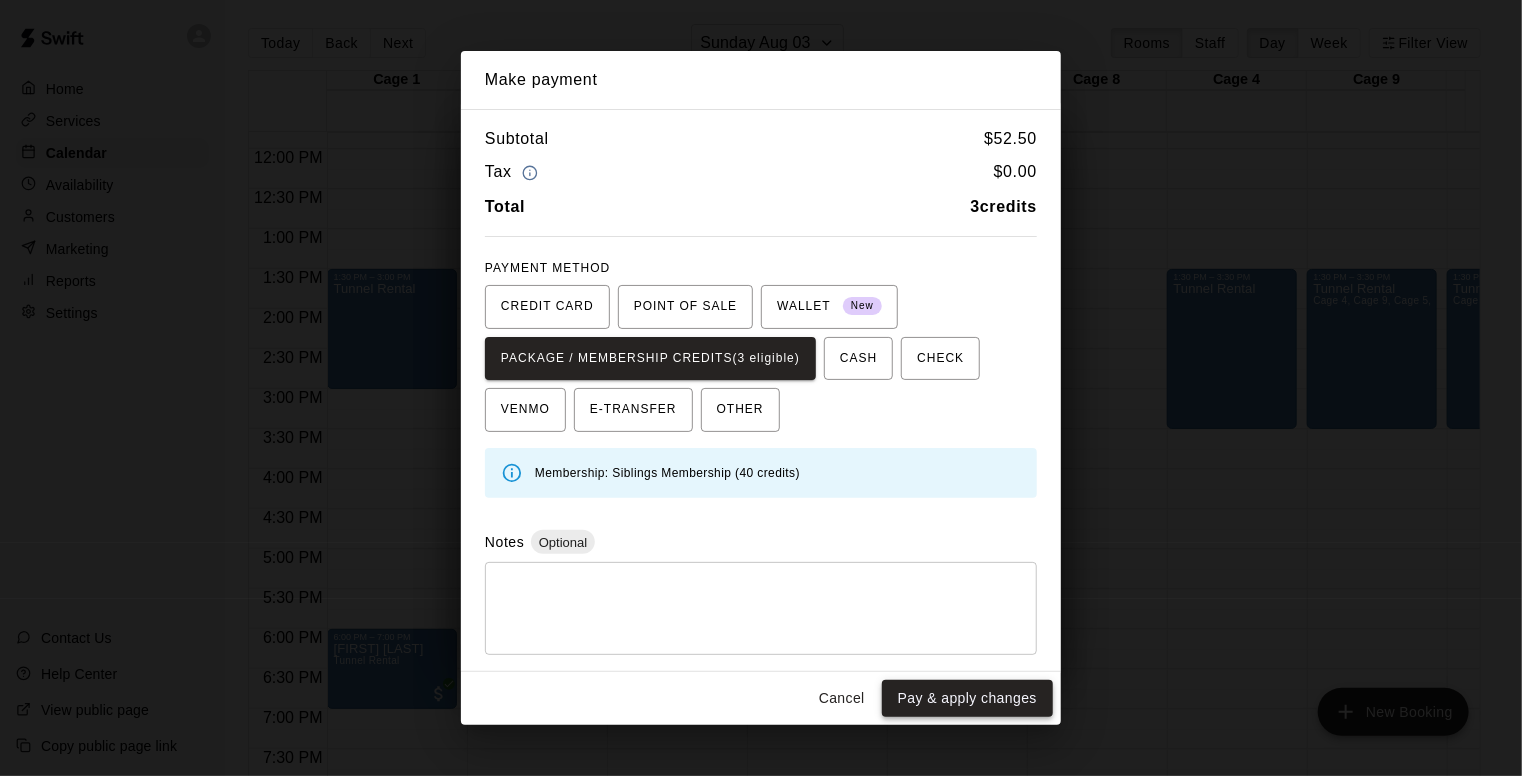click on "Pay & apply changes" at bounding box center (967, 698) 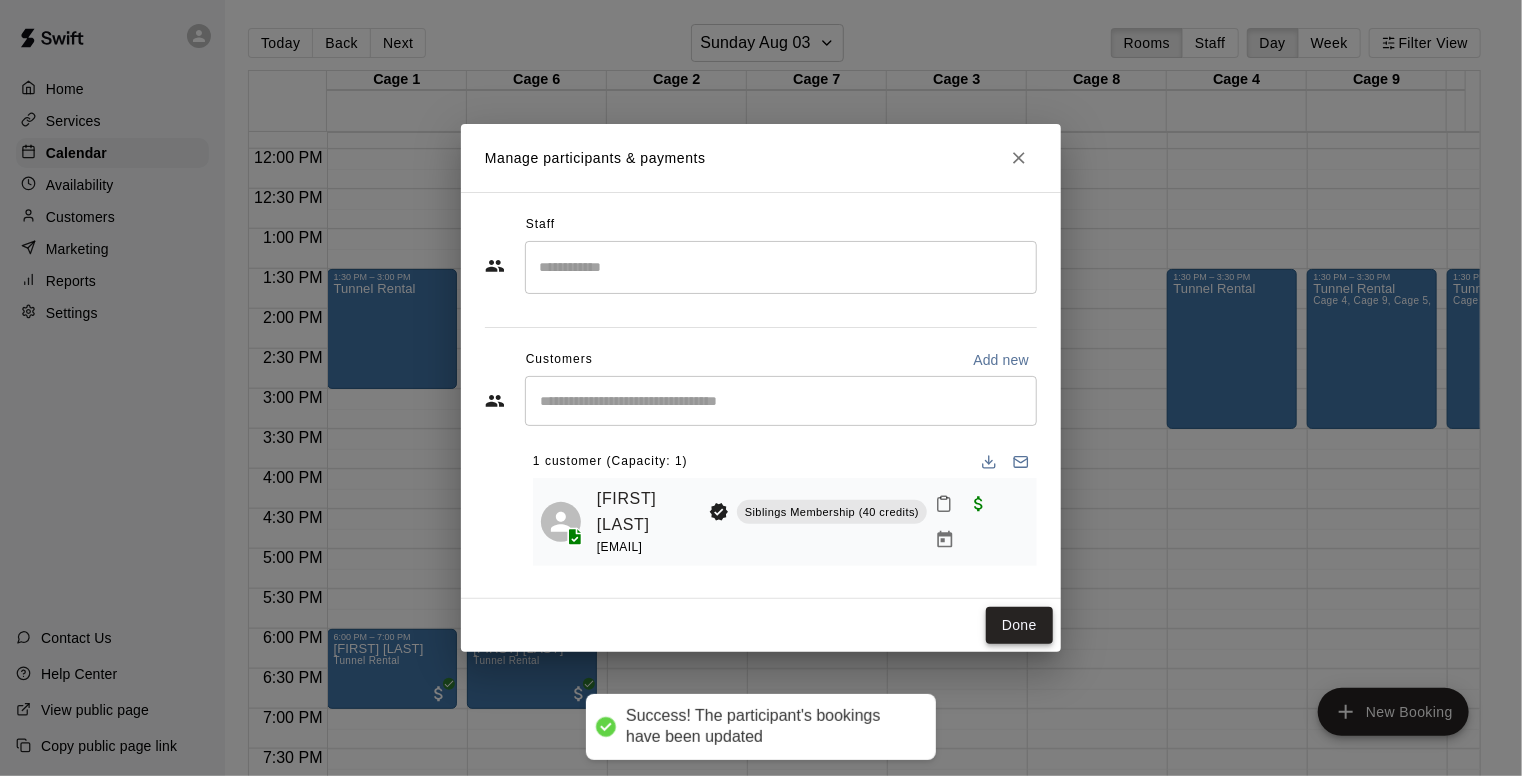 click on "Done" at bounding box center (1019, 625) 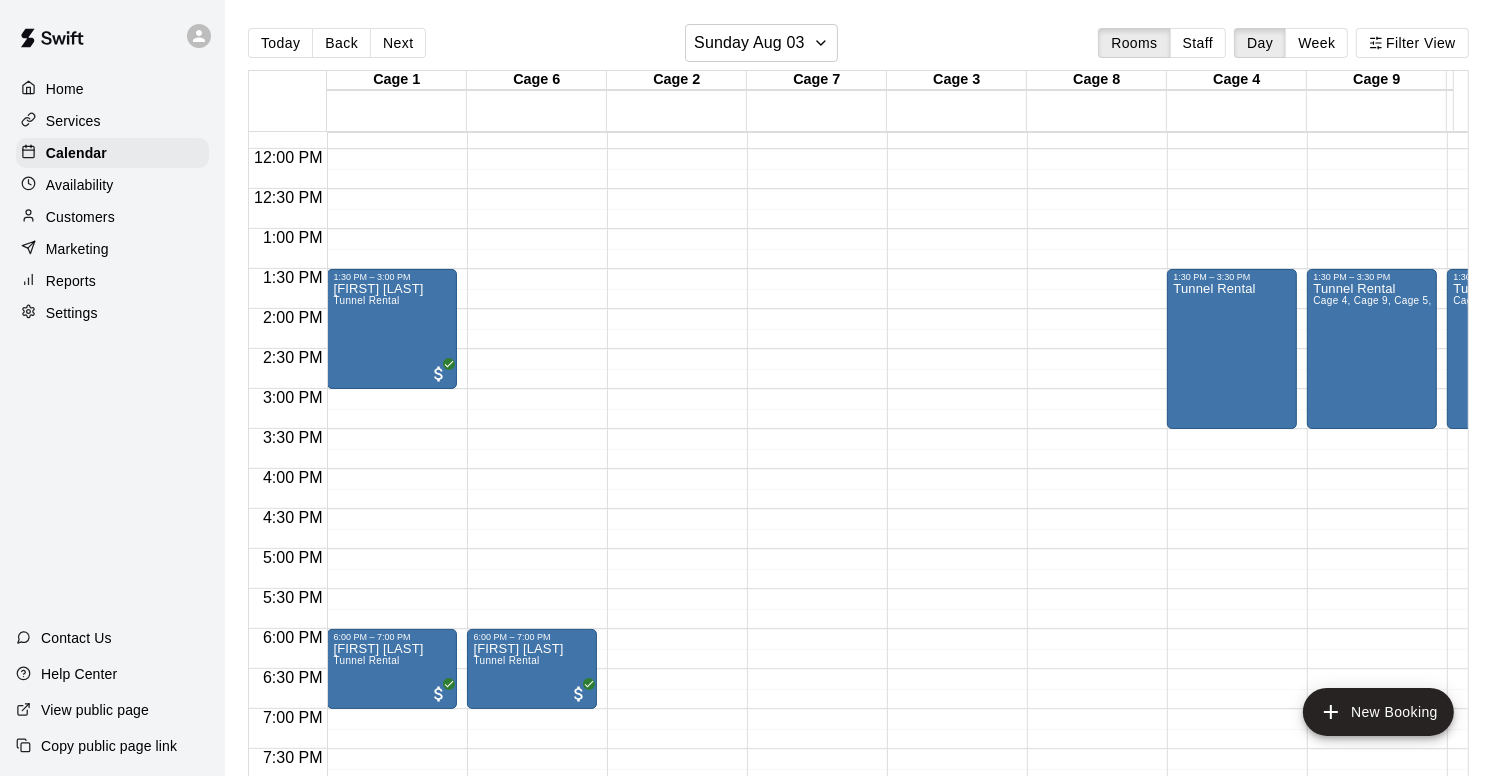 click on "12:00 AM – 5:00 AM Closed 1:30 PM – 3:00 PM [FIRST] [LAST] Tunnel Rental 6:00 PM – 7:00 PM [FIRST] [LAST] Tunnel Rental 11:00 PM – 11:59 PM Closed" at bounding box center (392, 149) 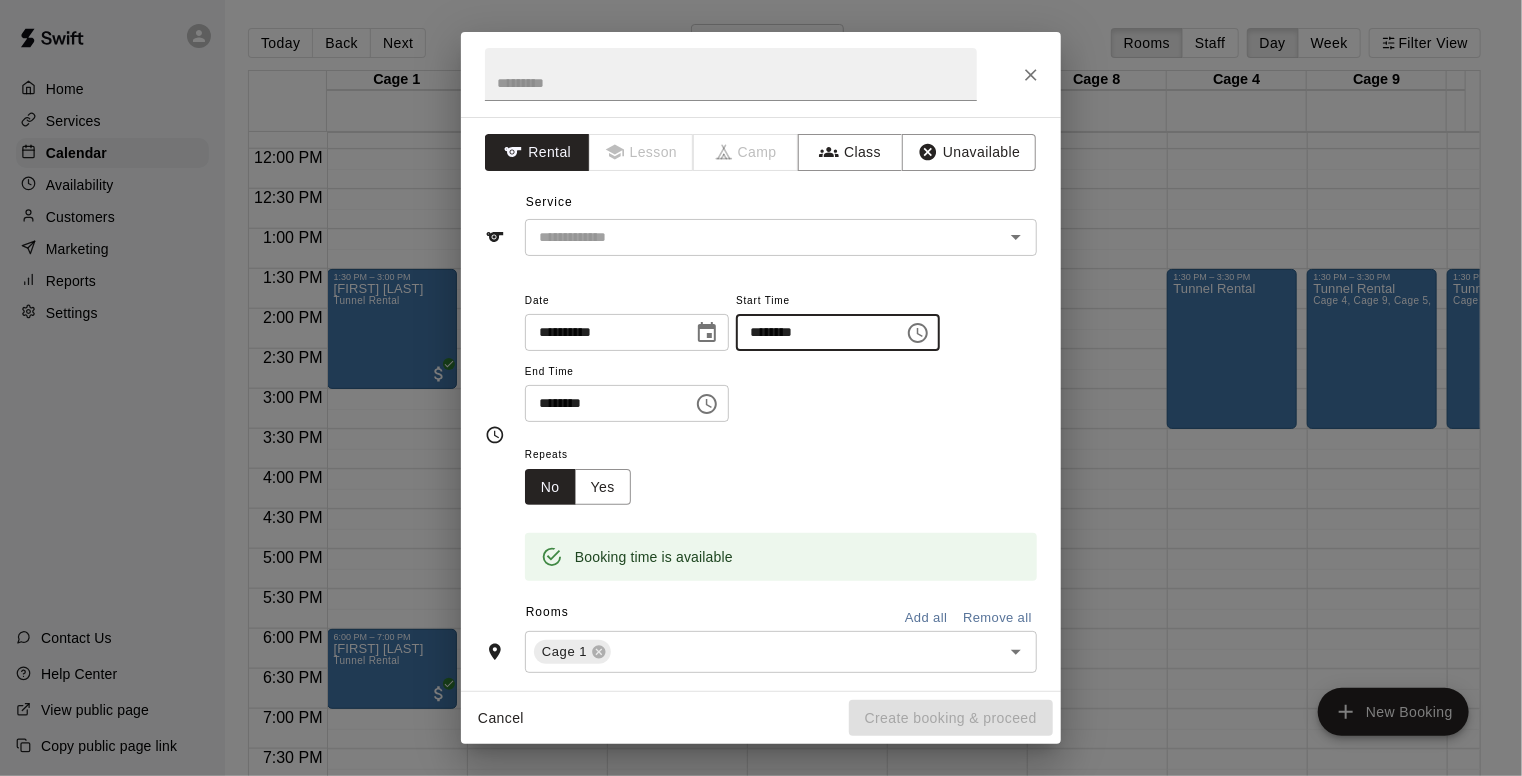 click on "********" at bounding box center (813, 332) 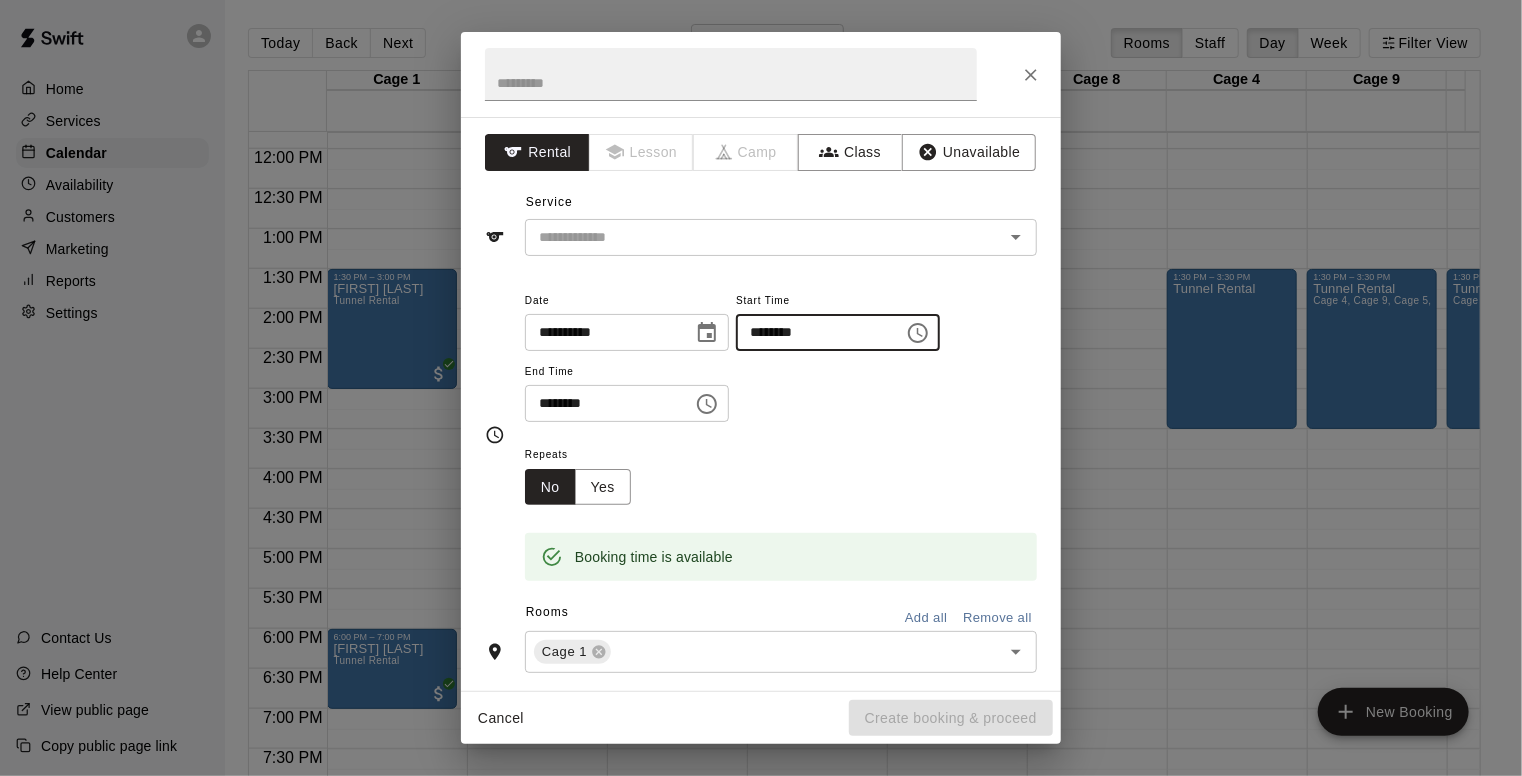 type on "********" 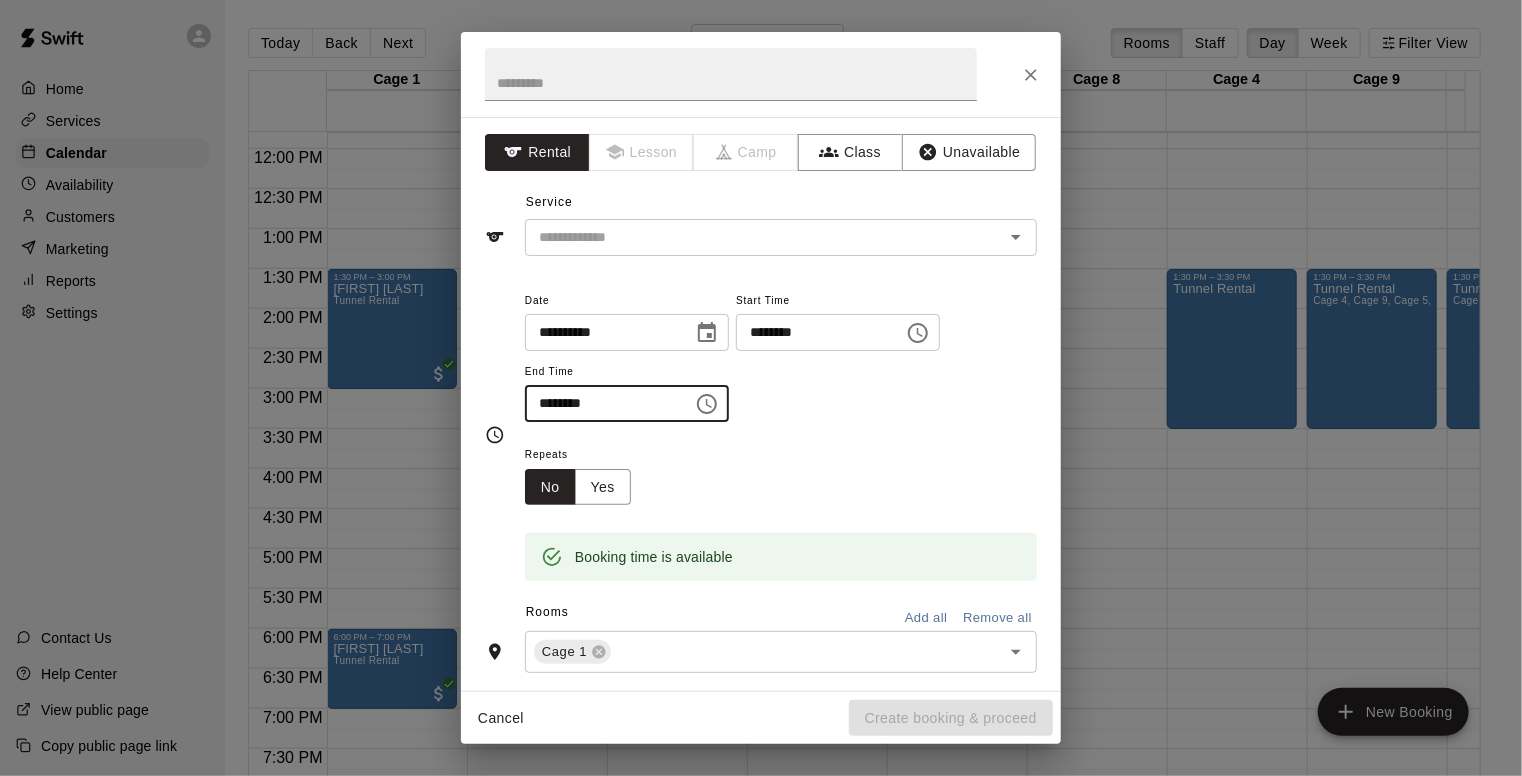 click on "********" at bounding box center (602, 403) 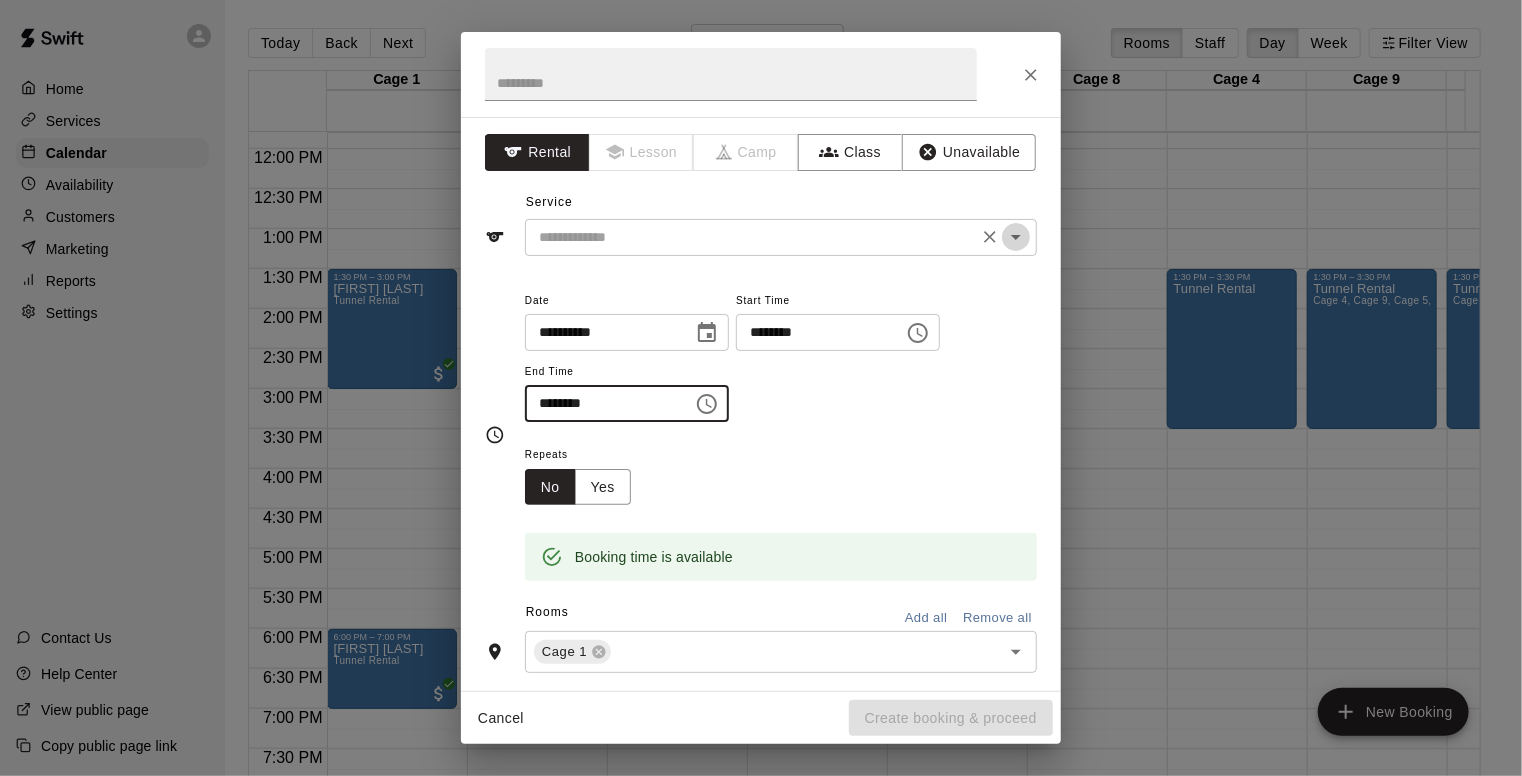click 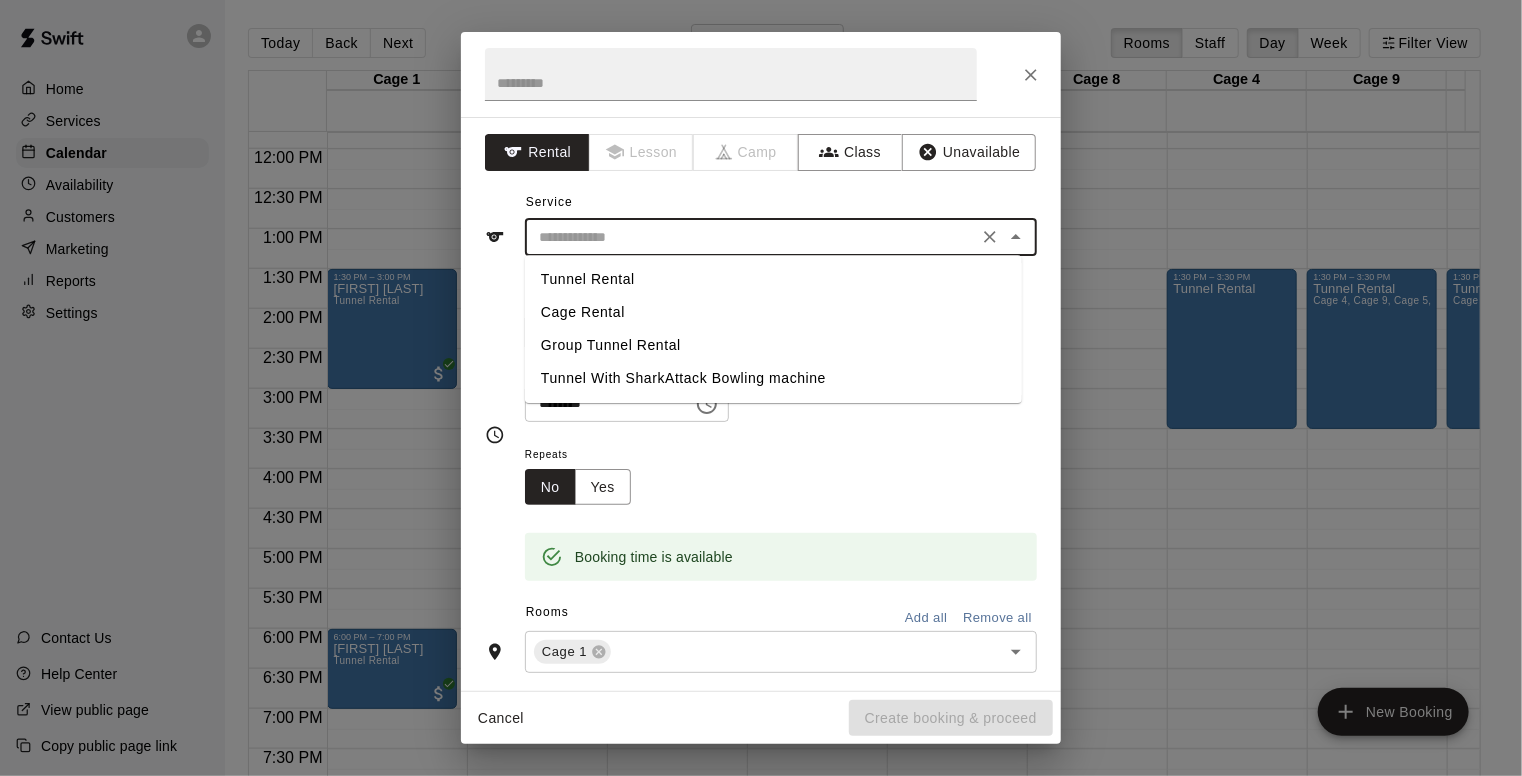 click on "Tunnel Rental" at bounding box center [773, 279] 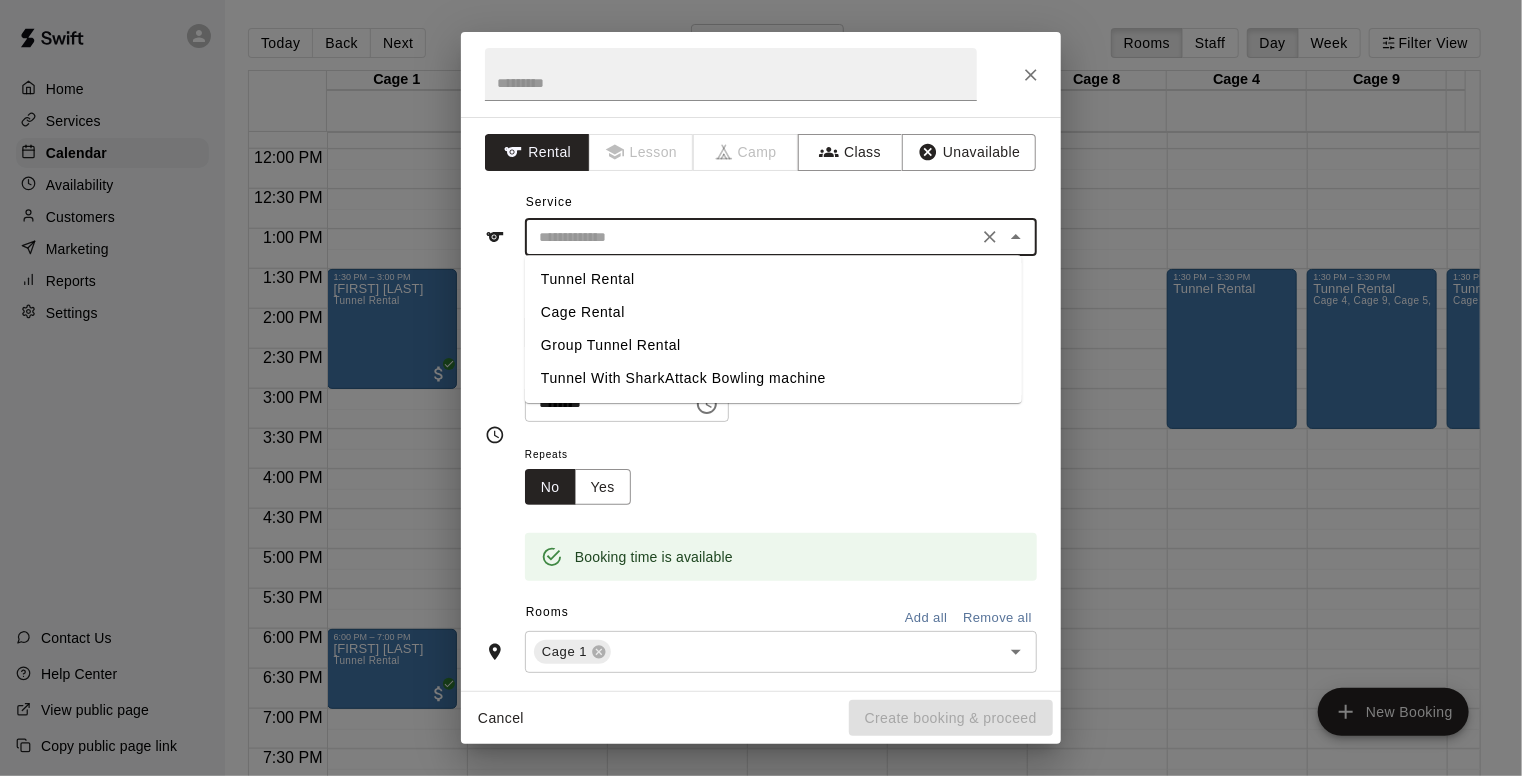type on "**********" 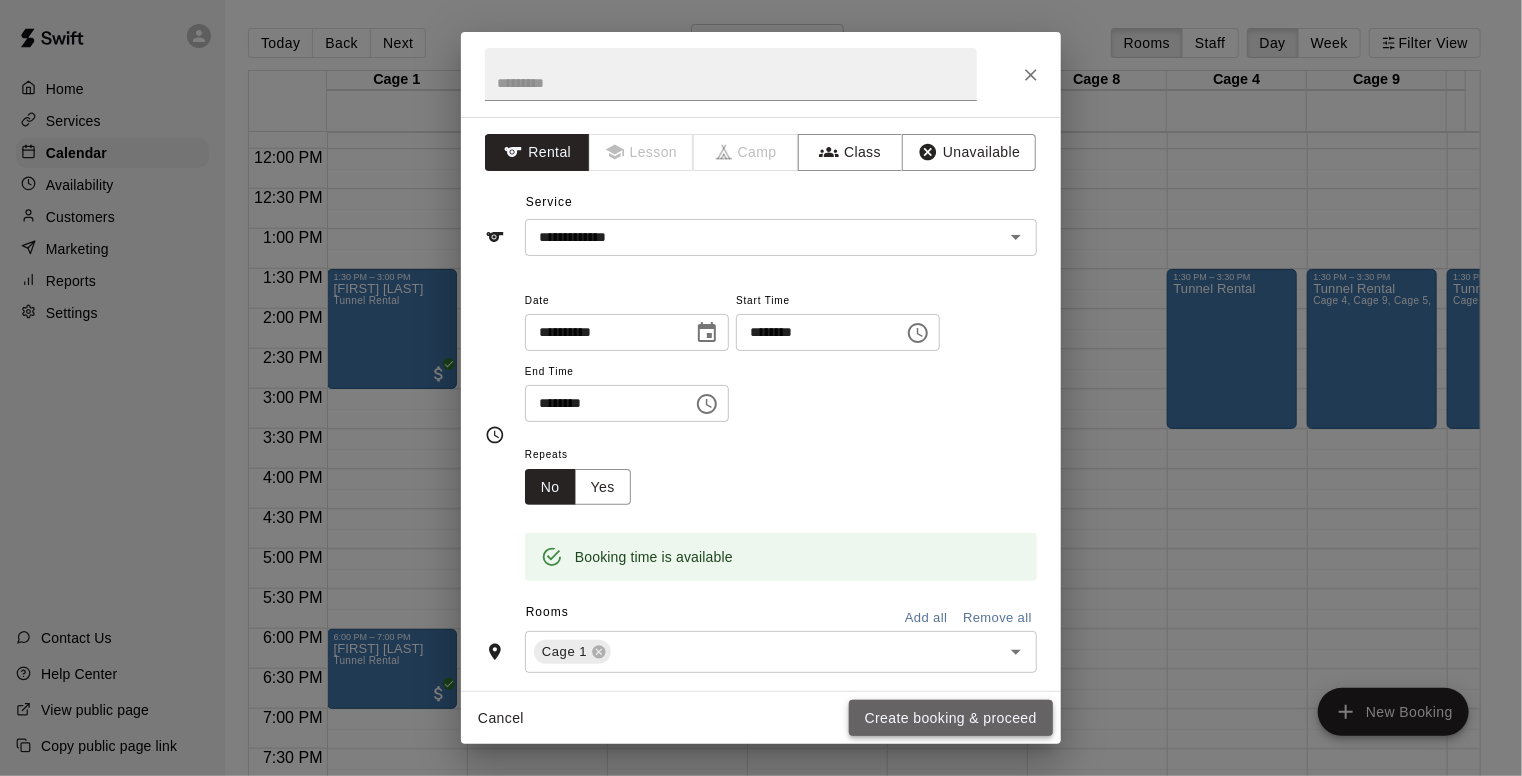 click on "Create booking & proceed" at bounding box center (951, 718) 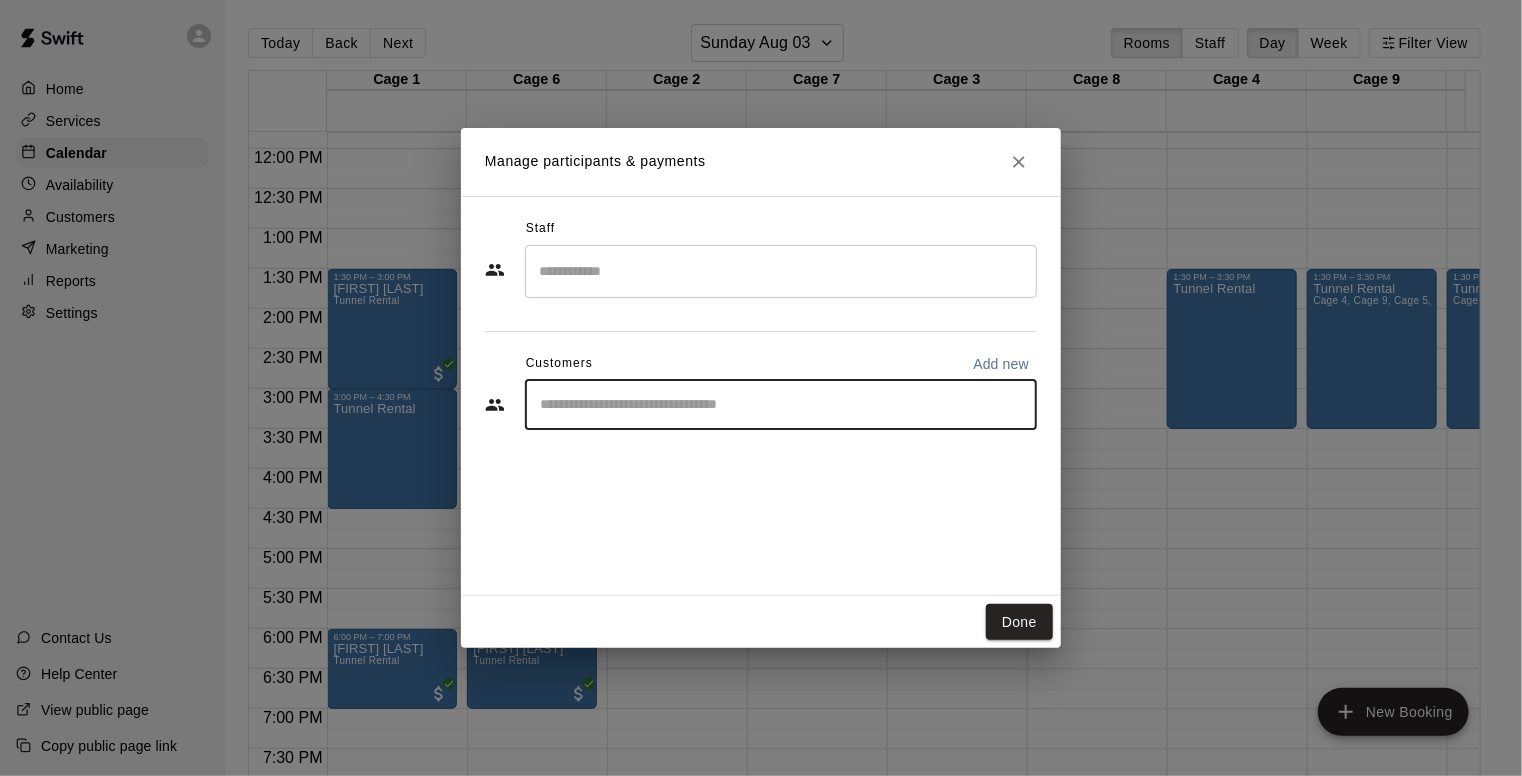 click at bounding box center [781, 405] 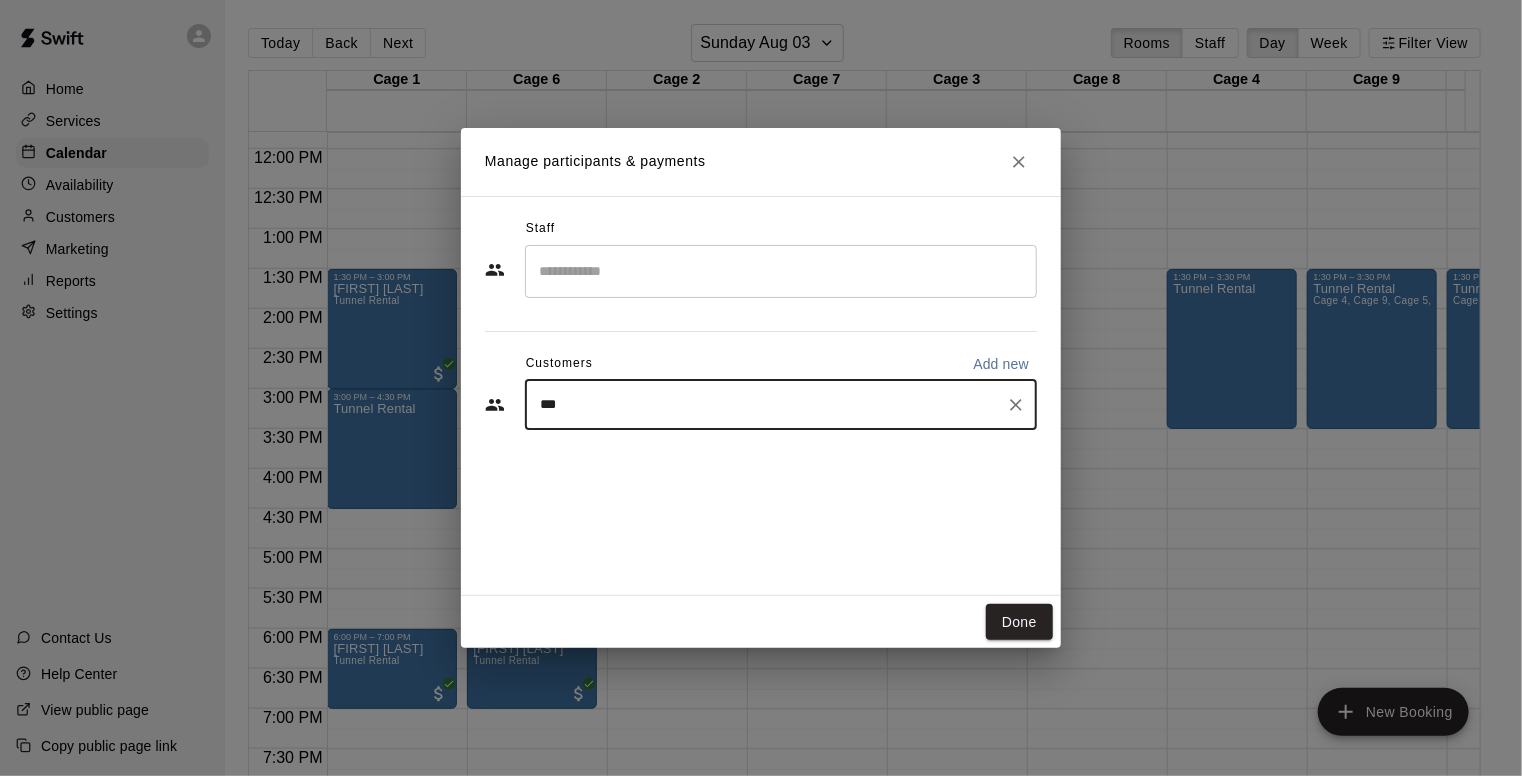type on "****" 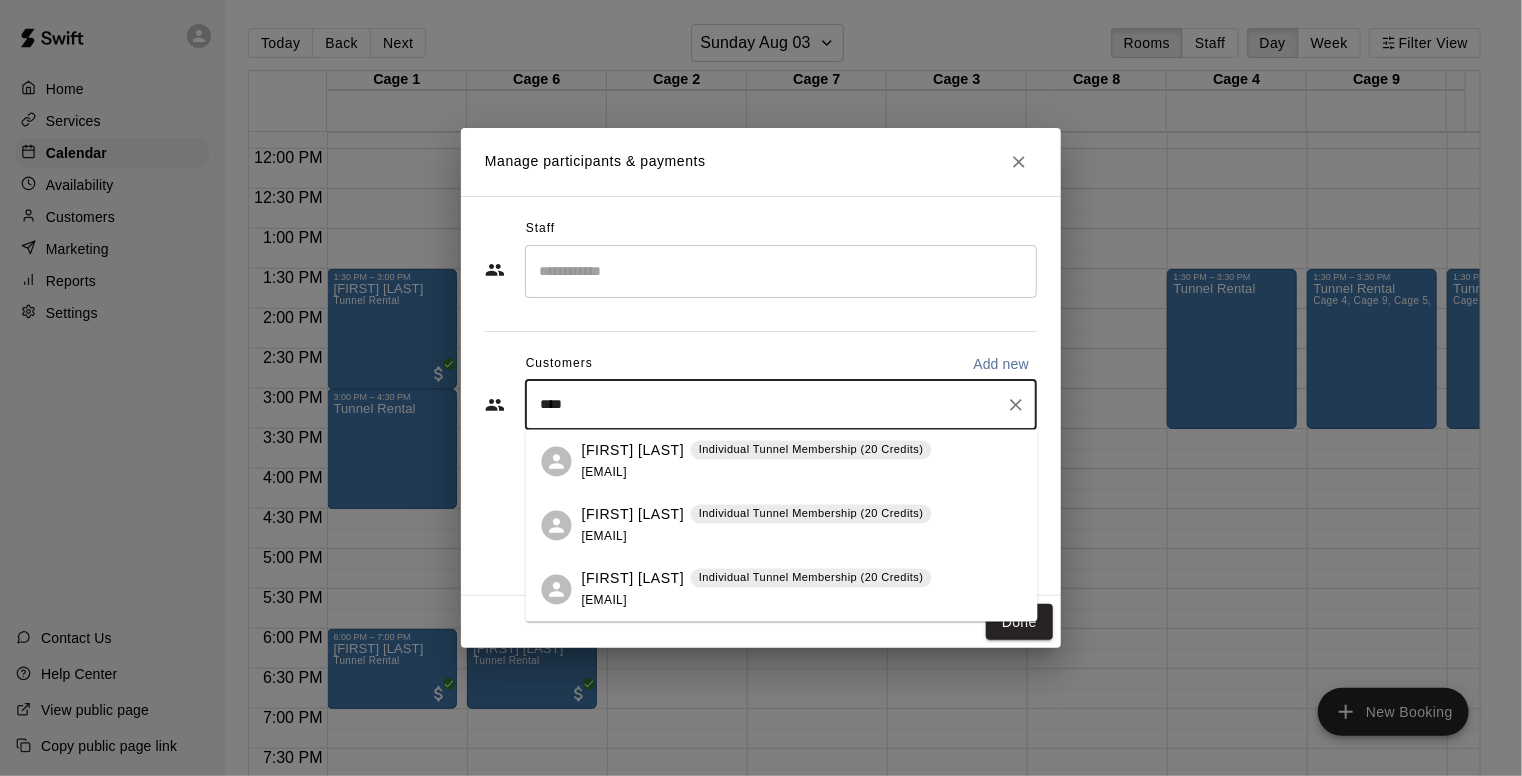 click on "[FIRST] [LAST]" at bounding box center [633, 450] 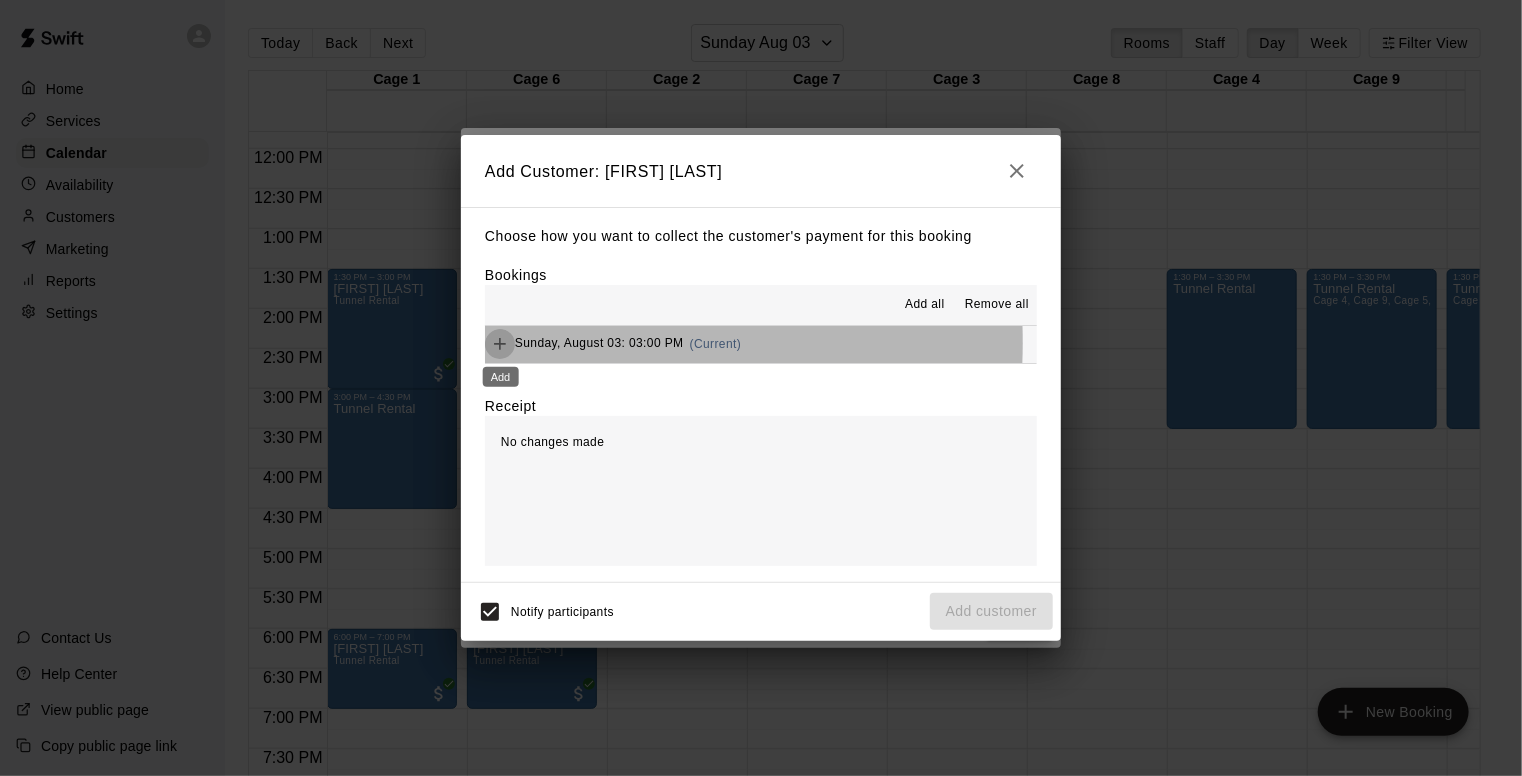 click 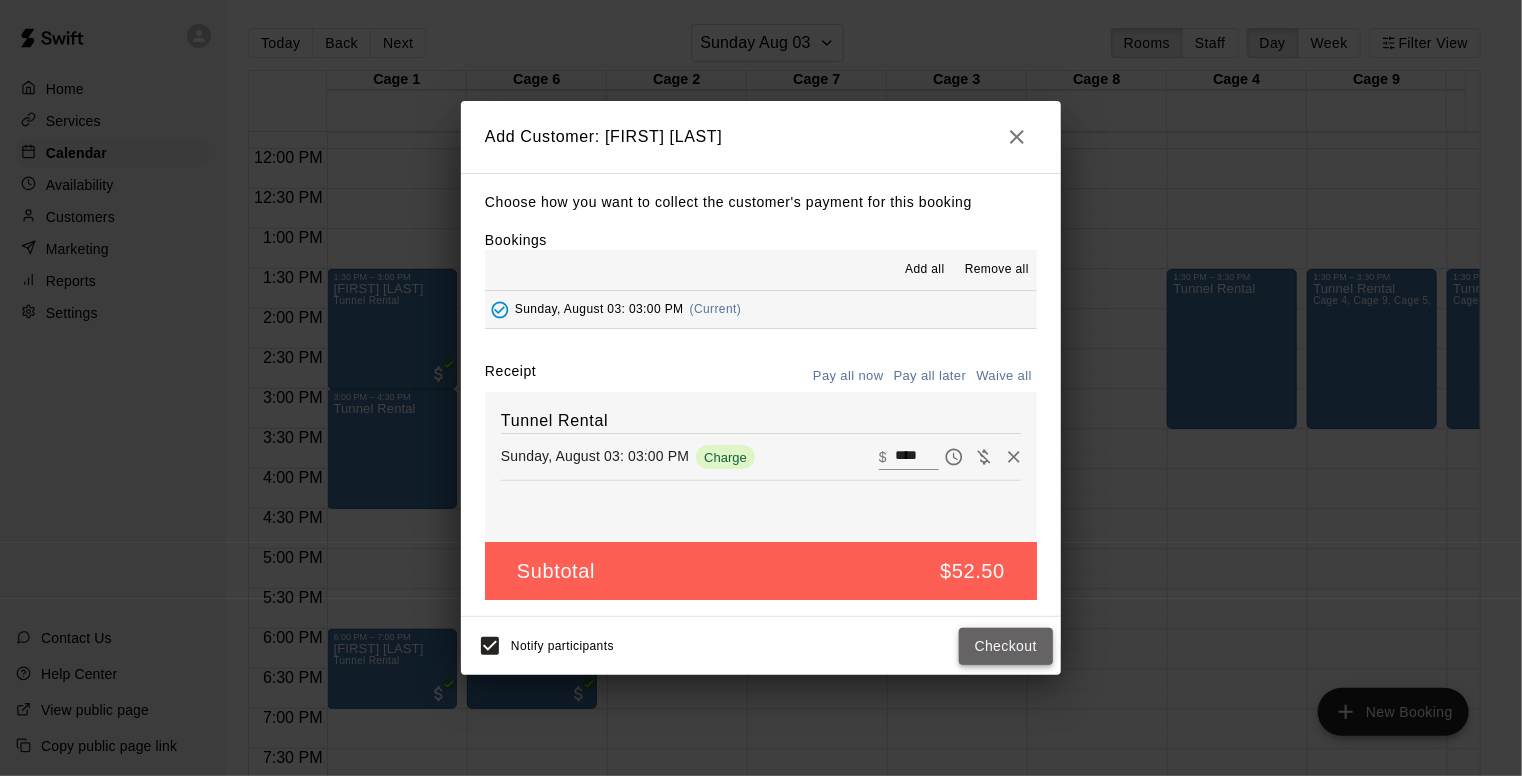 click on "Checkout" at bounding box center (1006, 646) 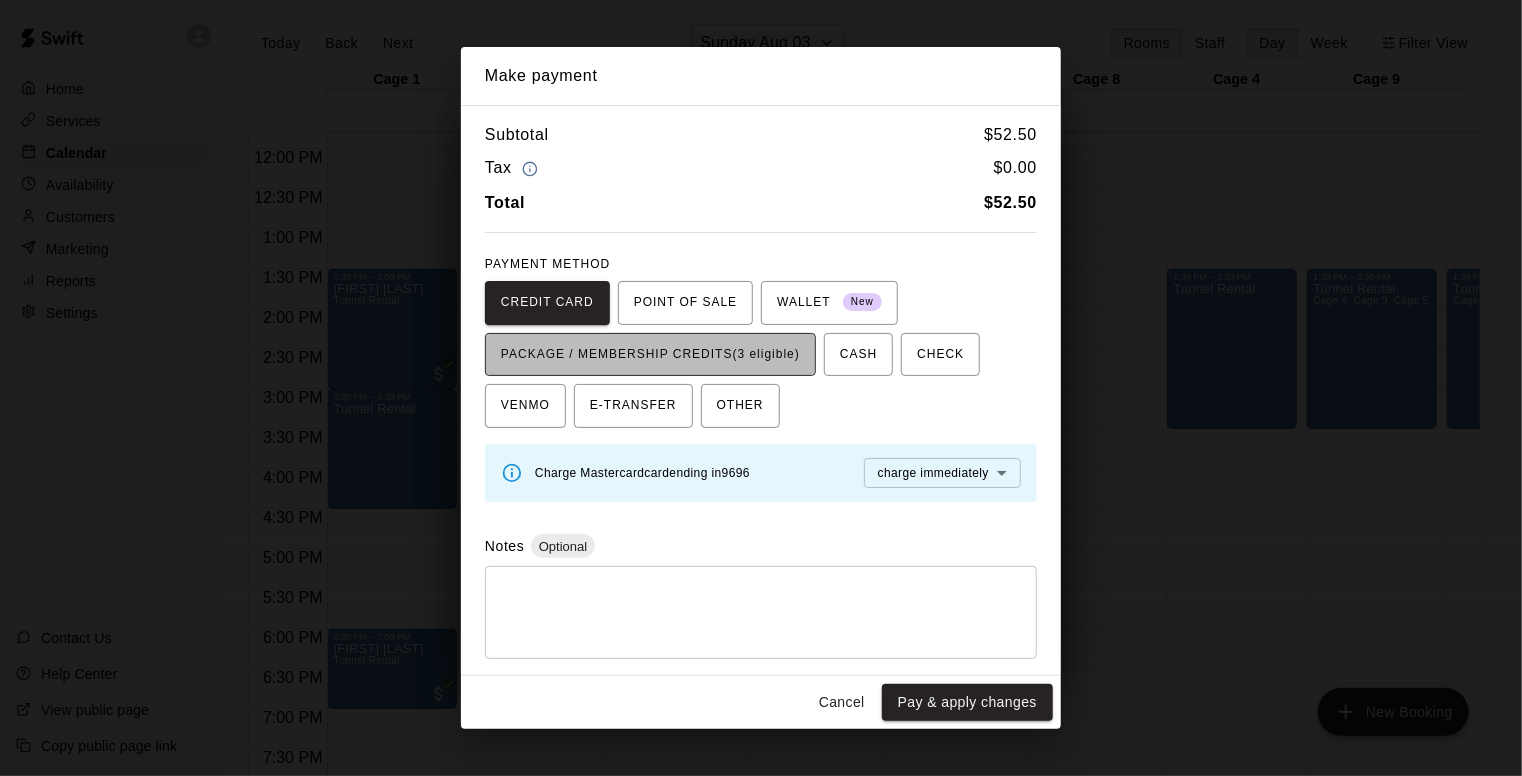 click on "PACKAGE / MEMBERSHIP CREDITS  (3 eligible)" at bounding box center (650, 355) 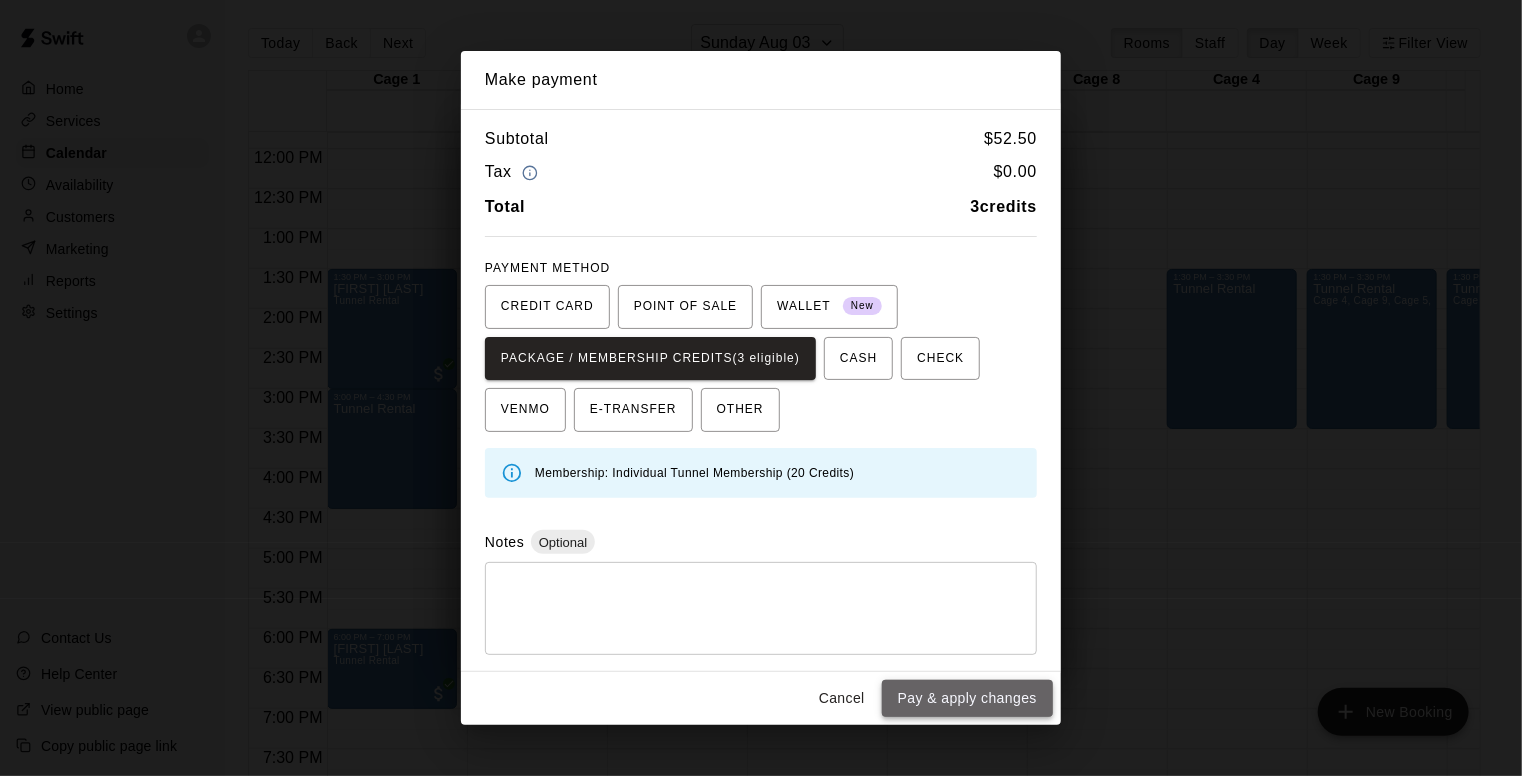 click on "Pay & apply changes" at bounding box center [967, 698] 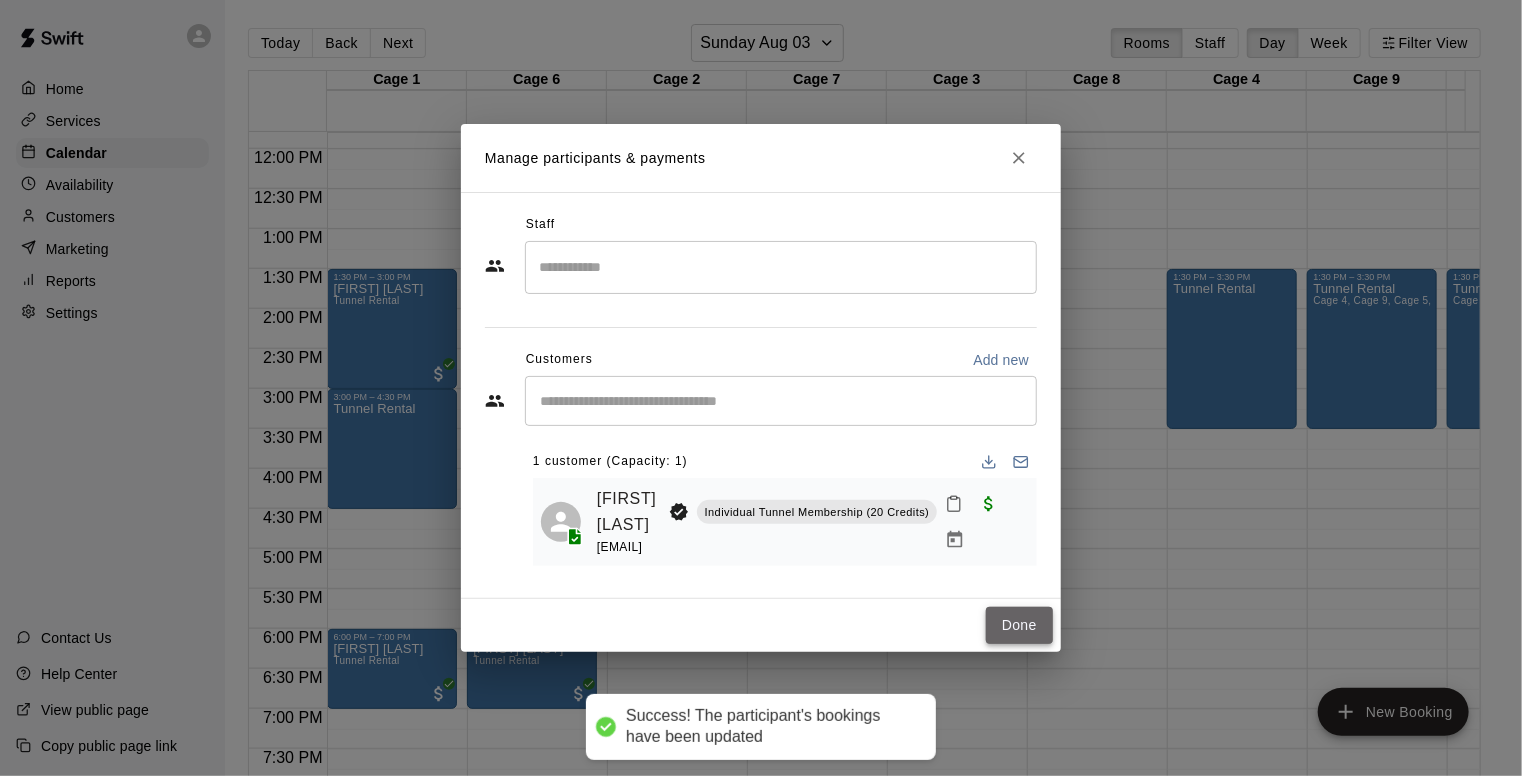 click on "Done" at bounding box center [1019, 625] 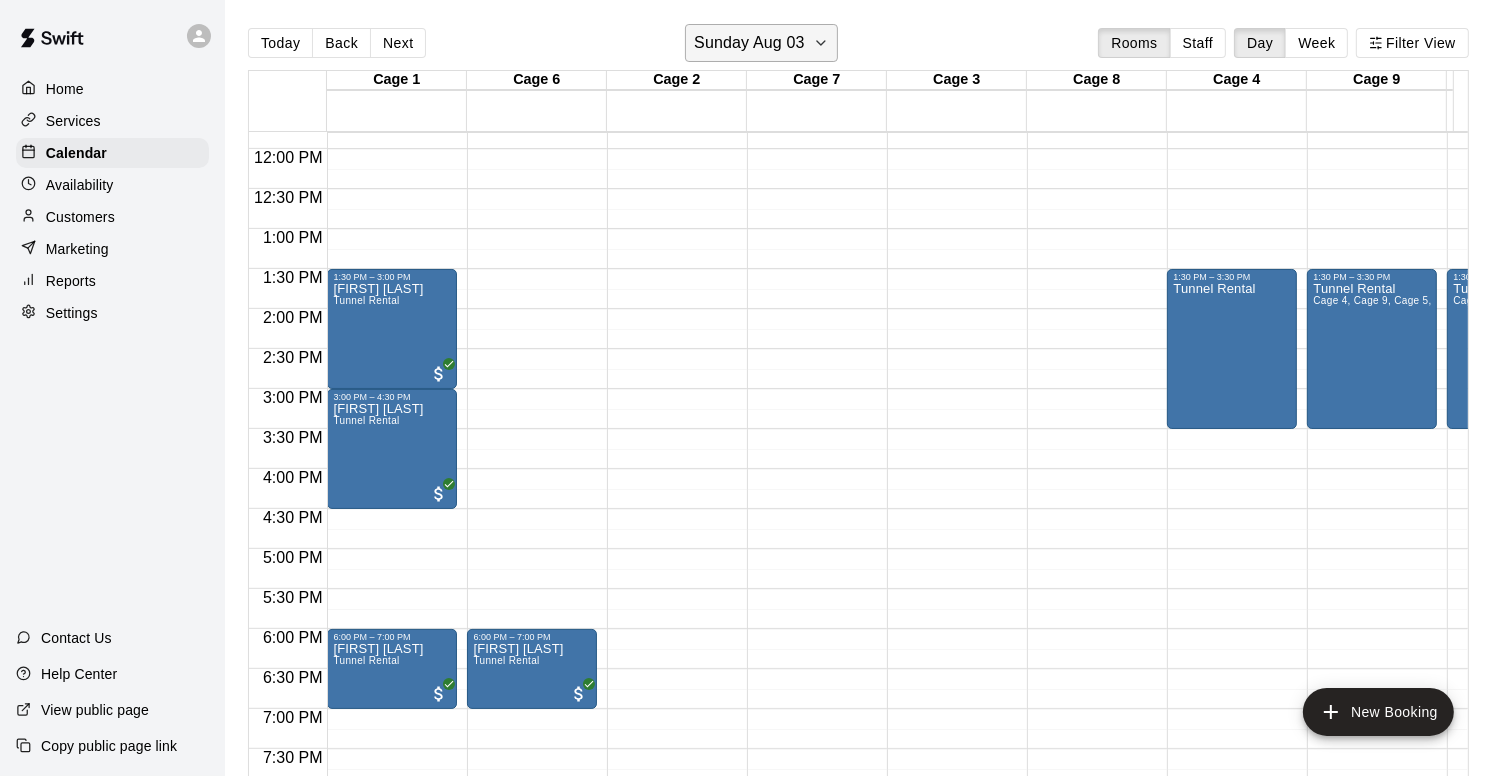 click 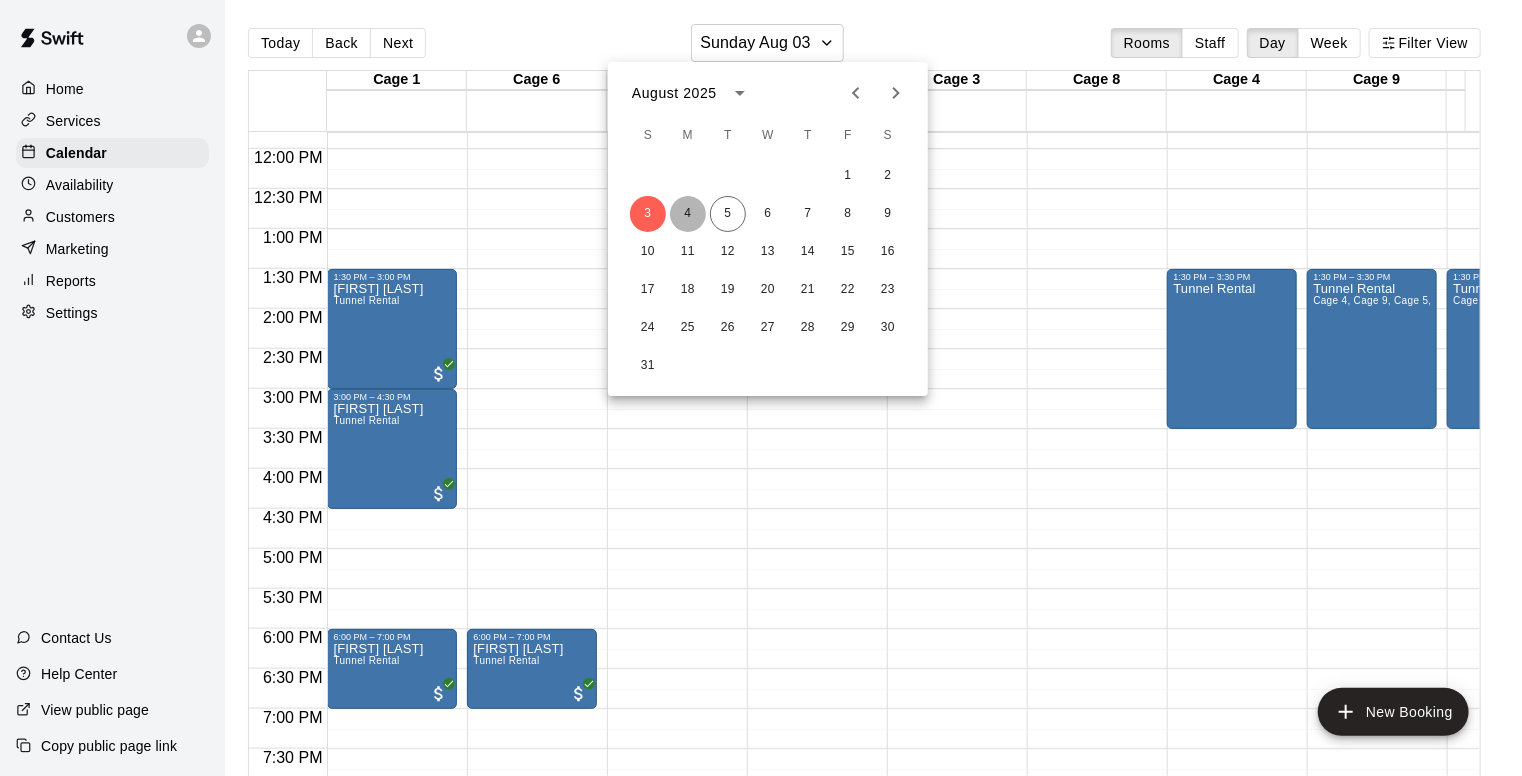 click on "4" at bounding box center [688, 214] 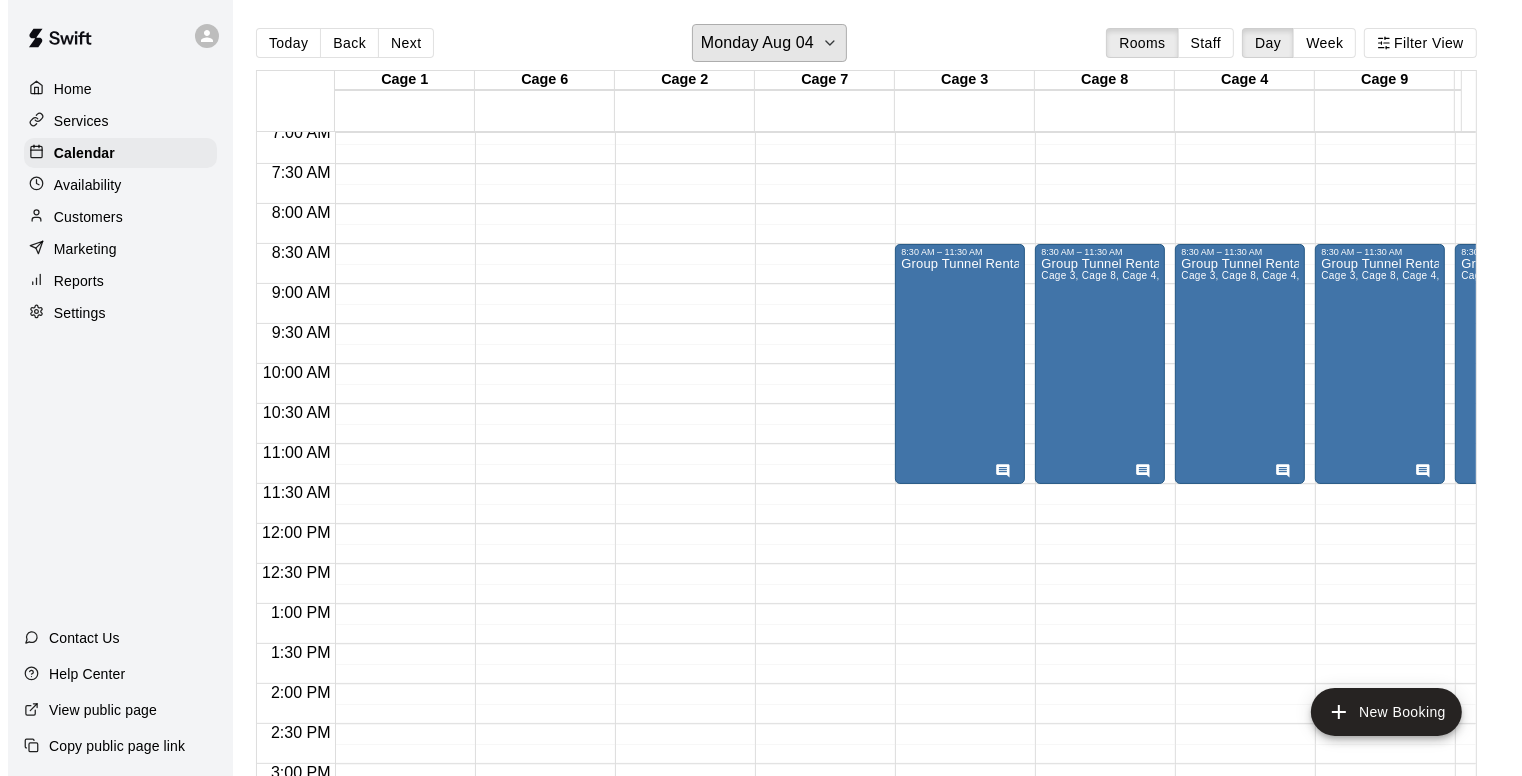 scroll, scrollTop: 565, scrollLeft: 0, axis: vertical 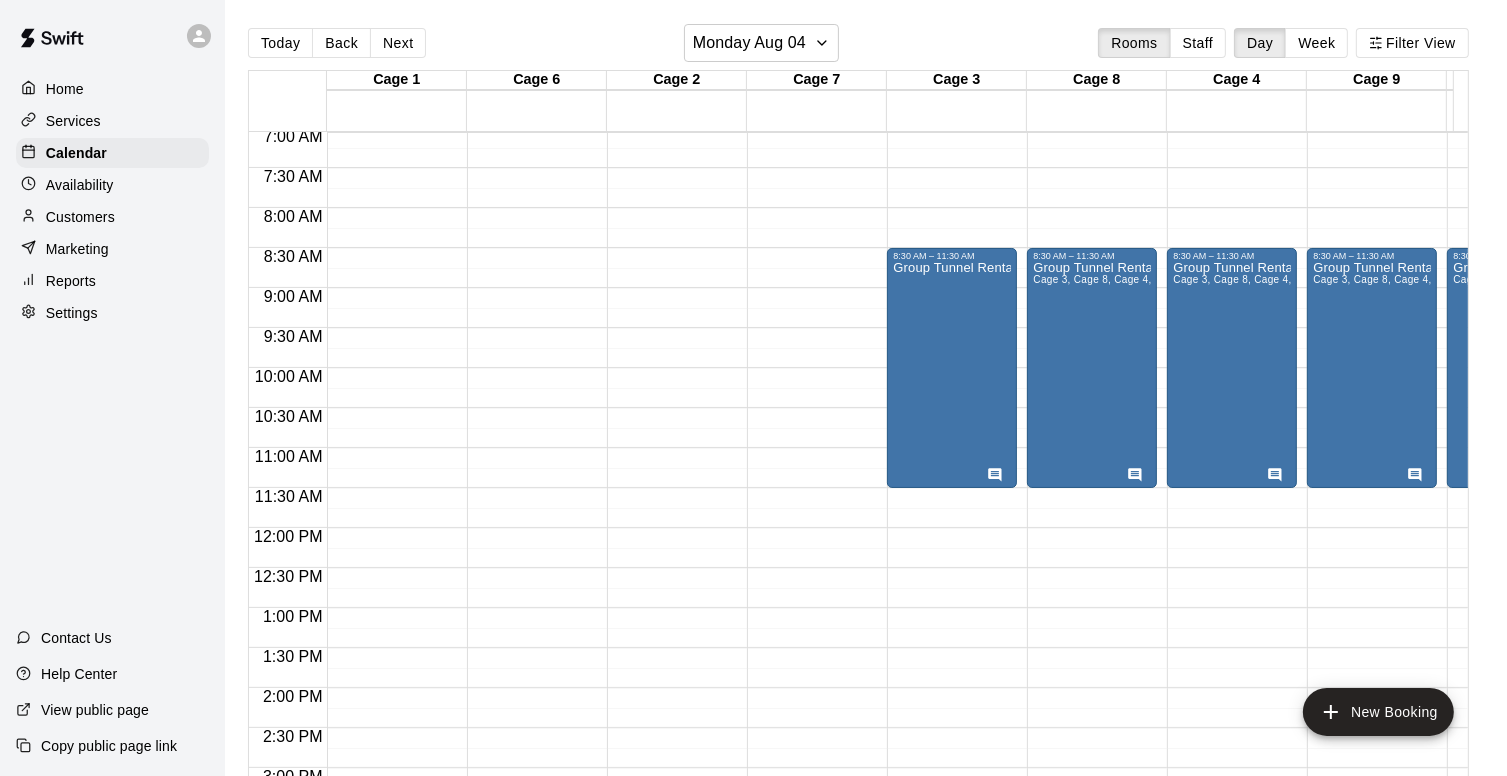 click on "12:00 AM – 5:00 AM Closed 5:30 PM – 10:30 PM Tunnel Rental 11:00 PM – 11:59 PM Closed" at bounding box center (392, 528) 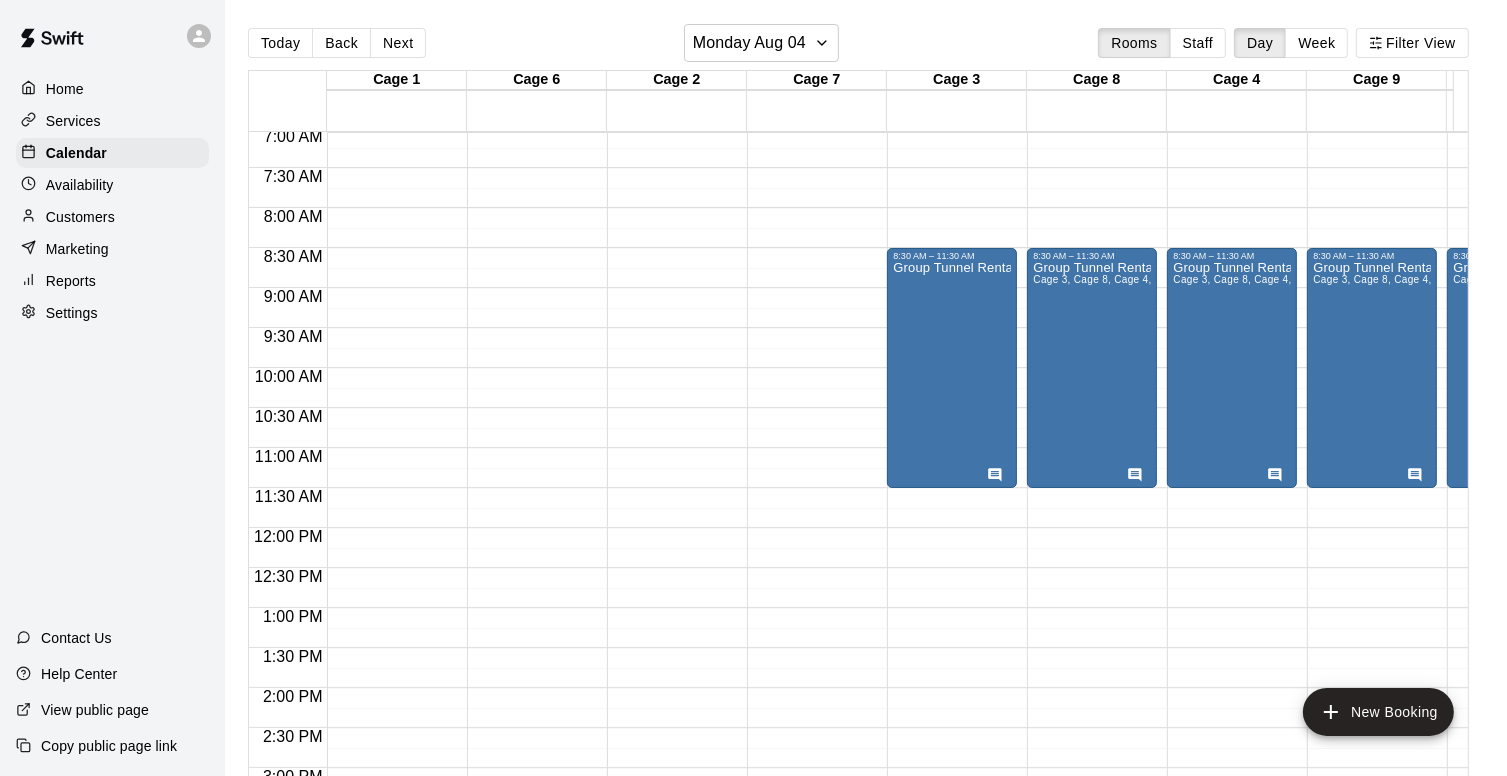 click on "12:00 AM – 5:00 AM Closed 5:30 PM – 10:30 PM Tunnel Rental 11:00 PM – 11:59 PM Closed" at bounding box center [392, 528] 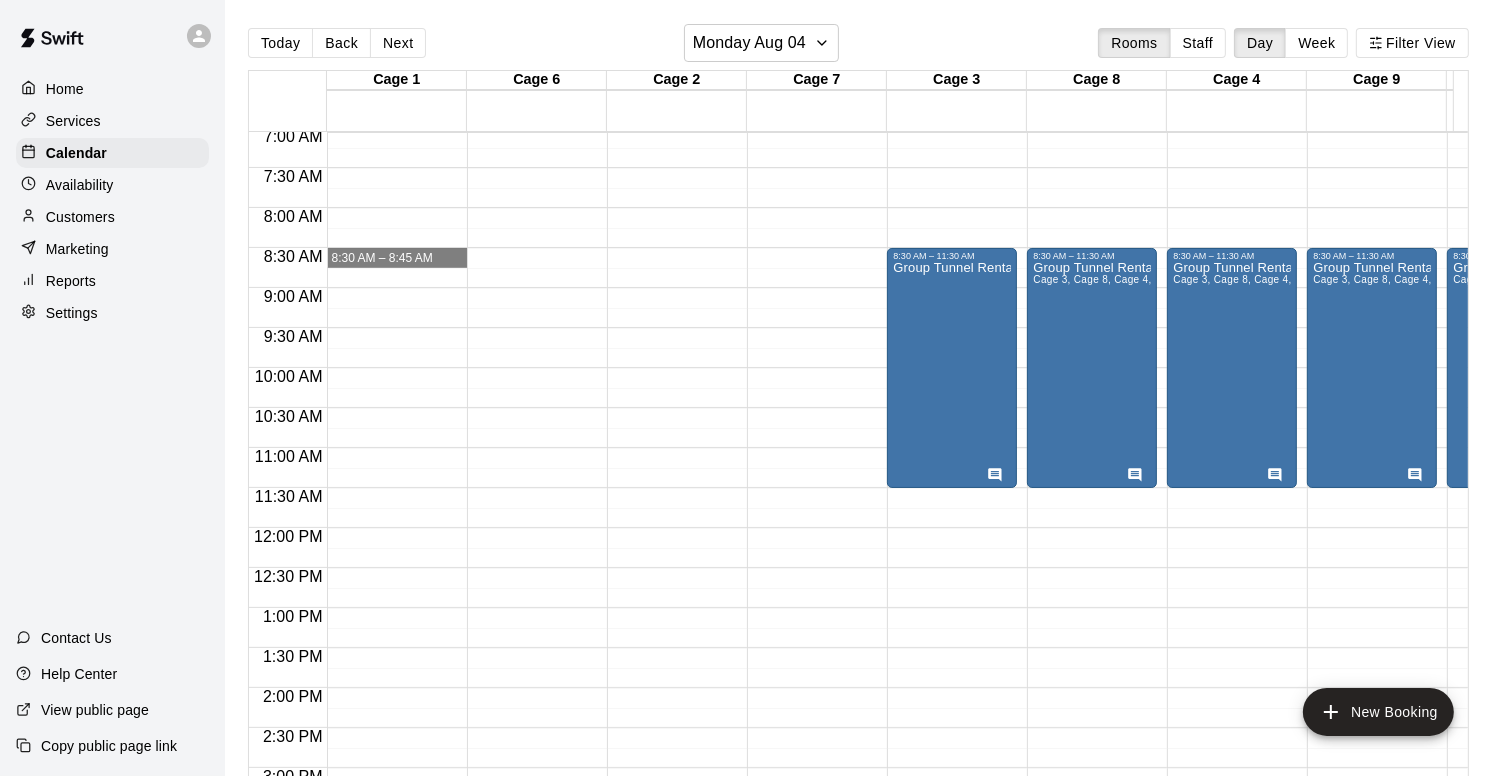 click on "12:00 AM – 5:00 AM Closed 5:30 PM – 10:30 PM Tunnel Rental 11:00 PM – 11:59 PM Closed" at bounding box center [392, 528] 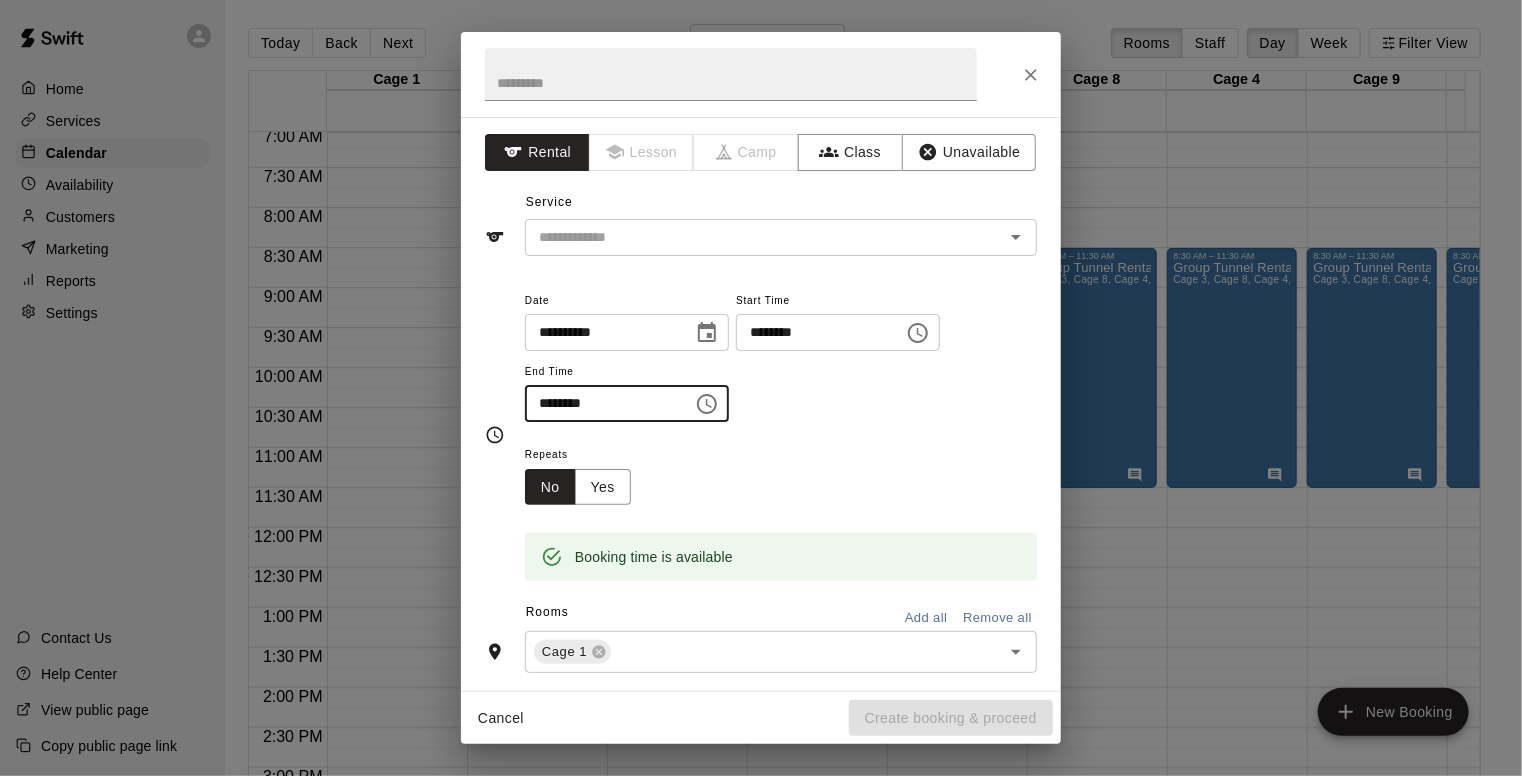 click on "********" at bounding box center [602, 403] 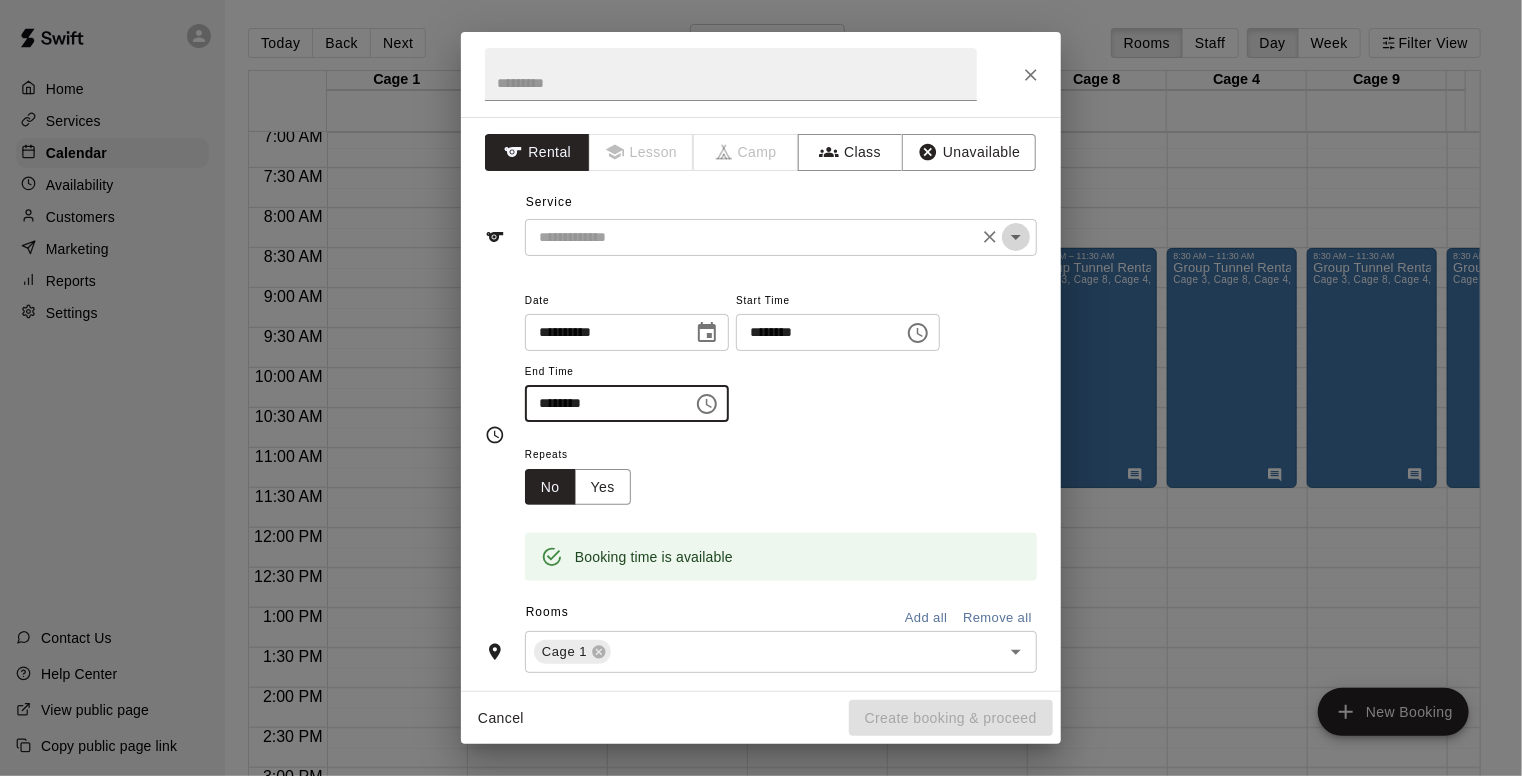 click 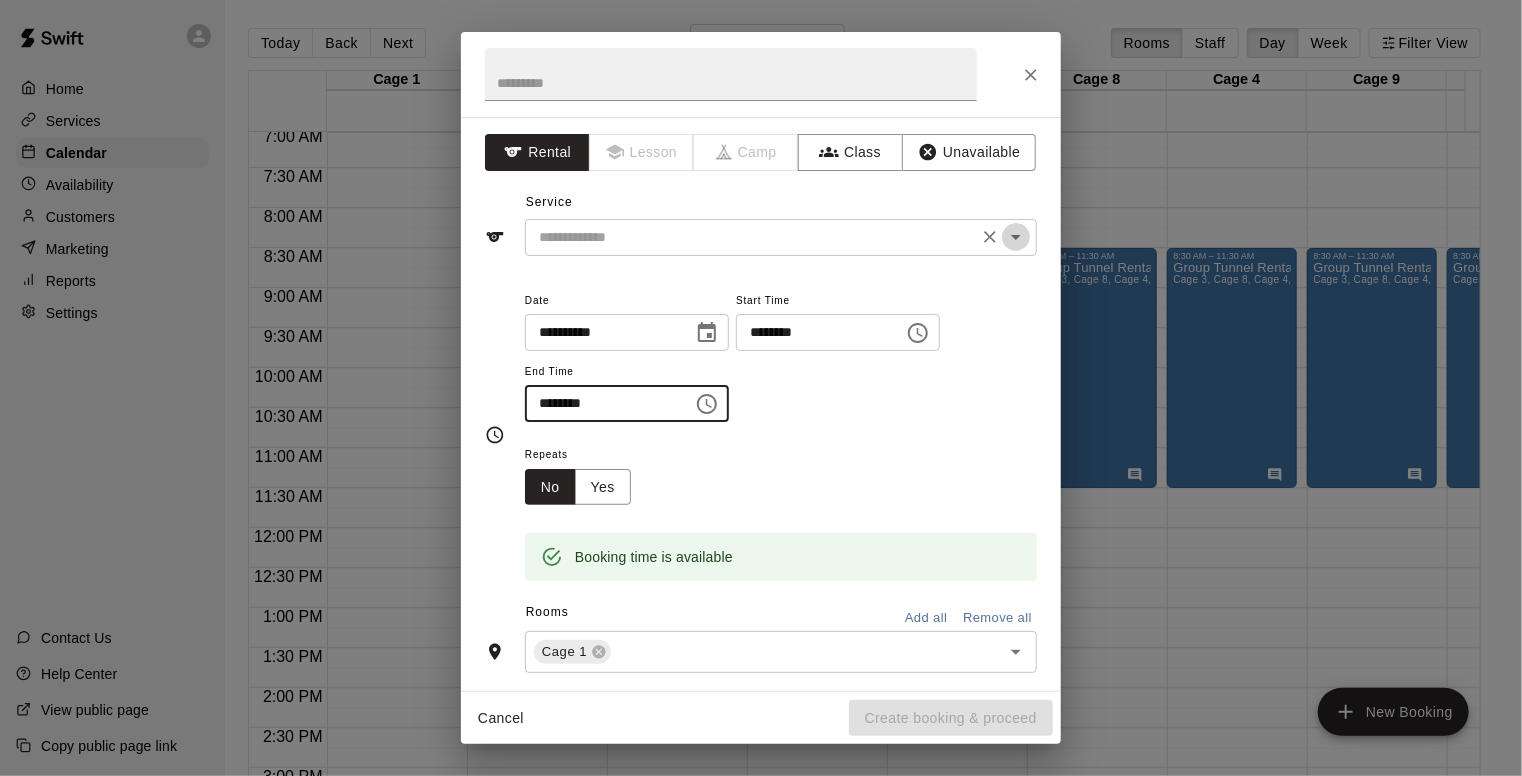 type on "********" 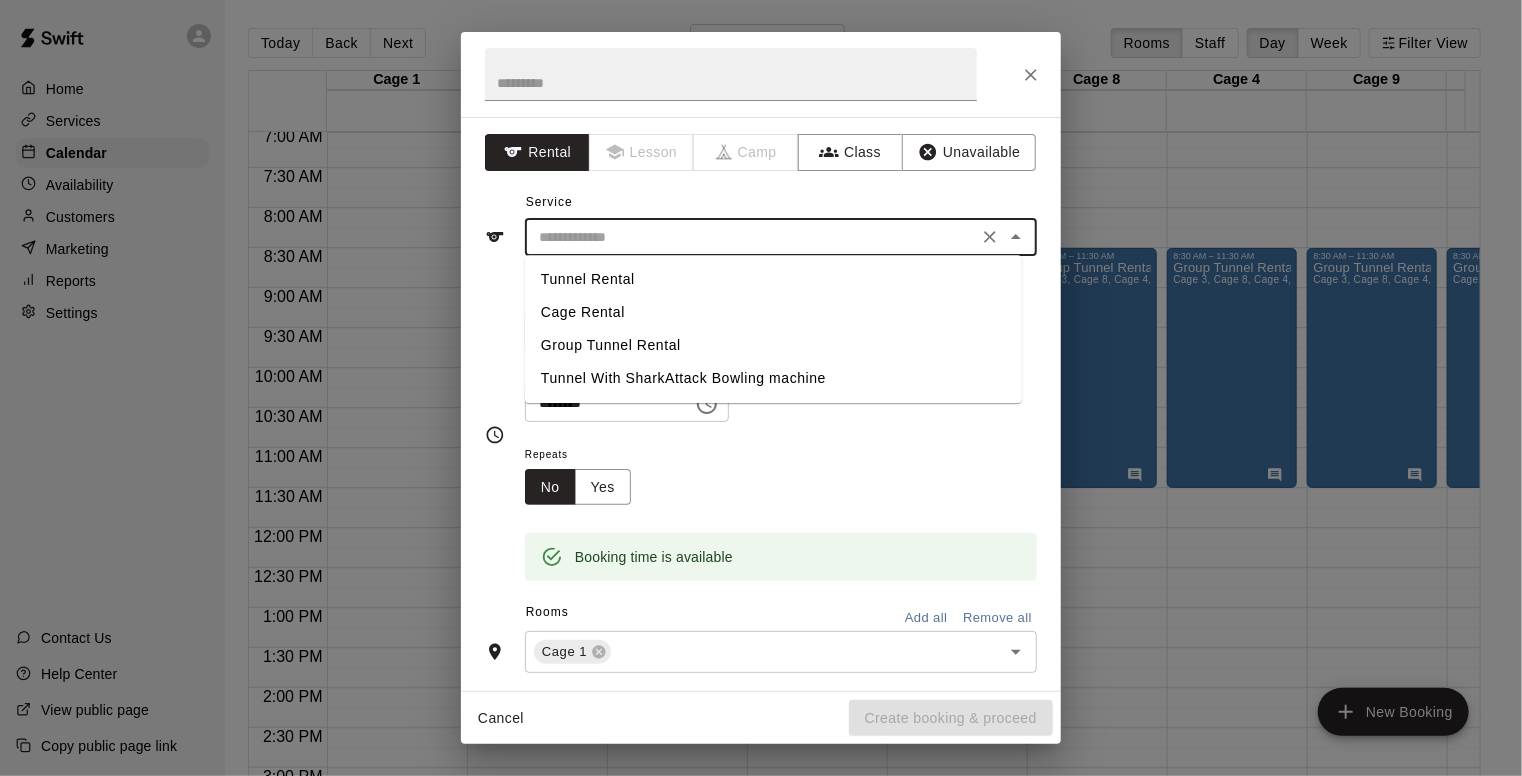 click on "Tunnel Rental" at bounding box center [773, 279] 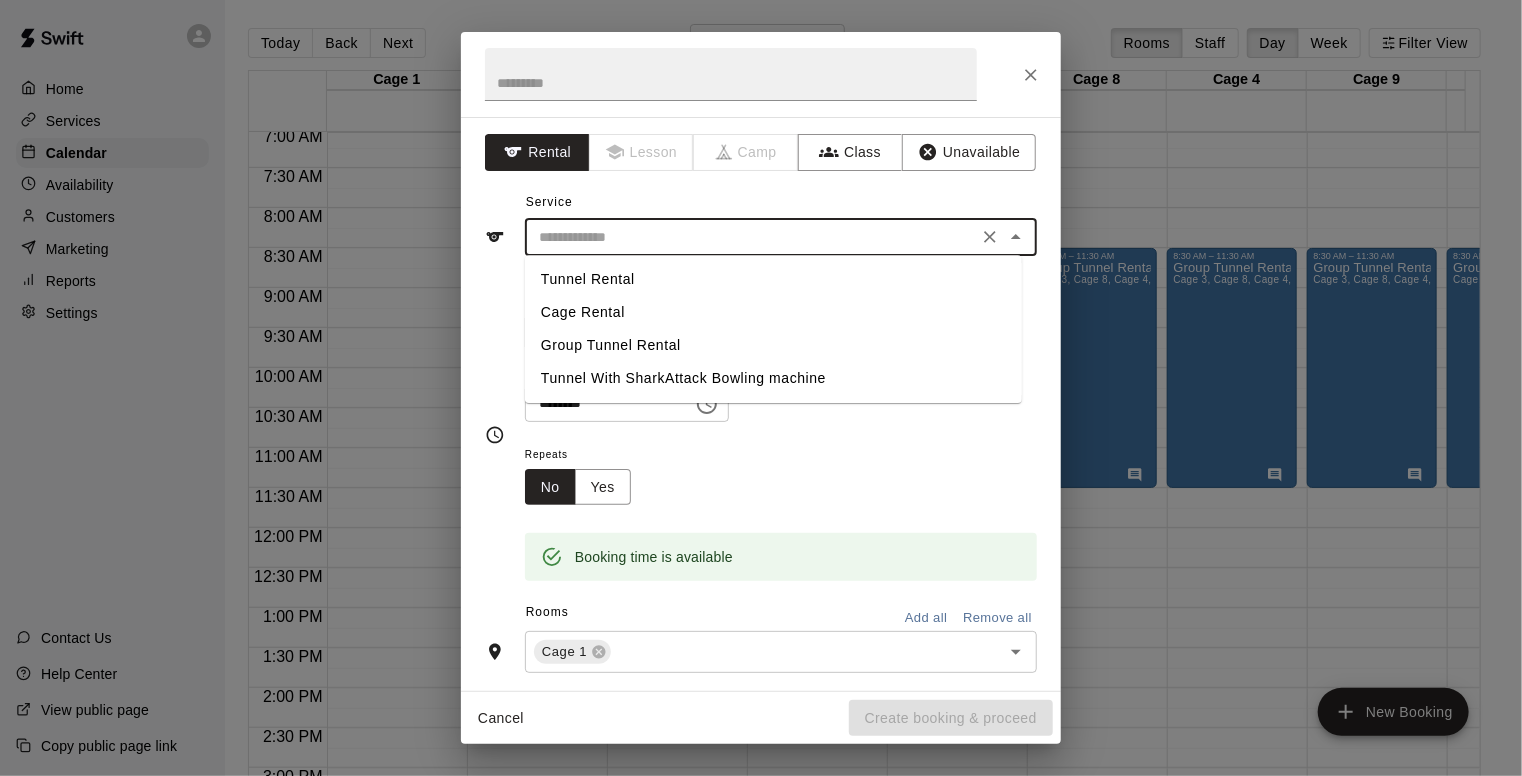 type on "**********" 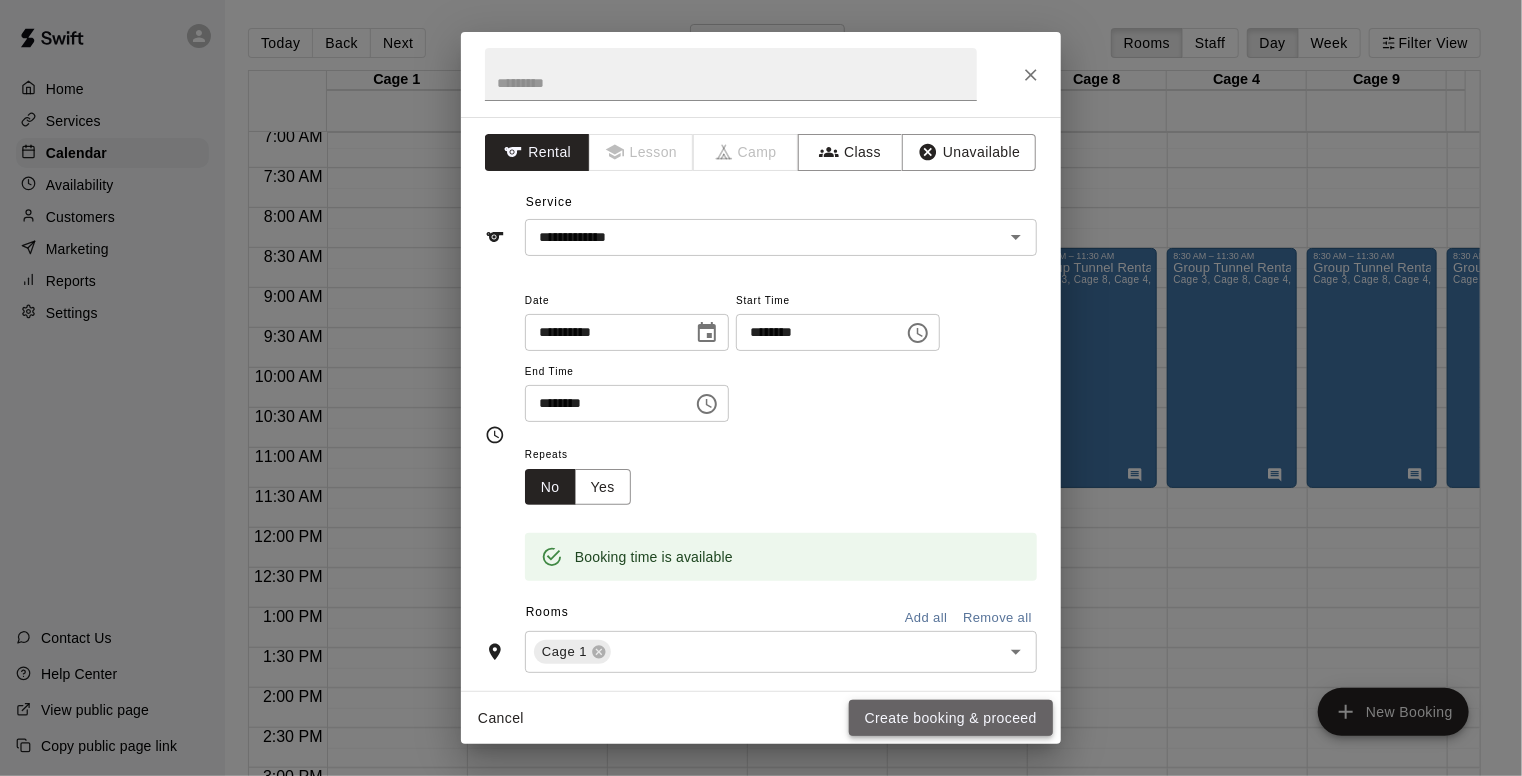 click on "Create booking & proceed" at bounding box center (951, 718) 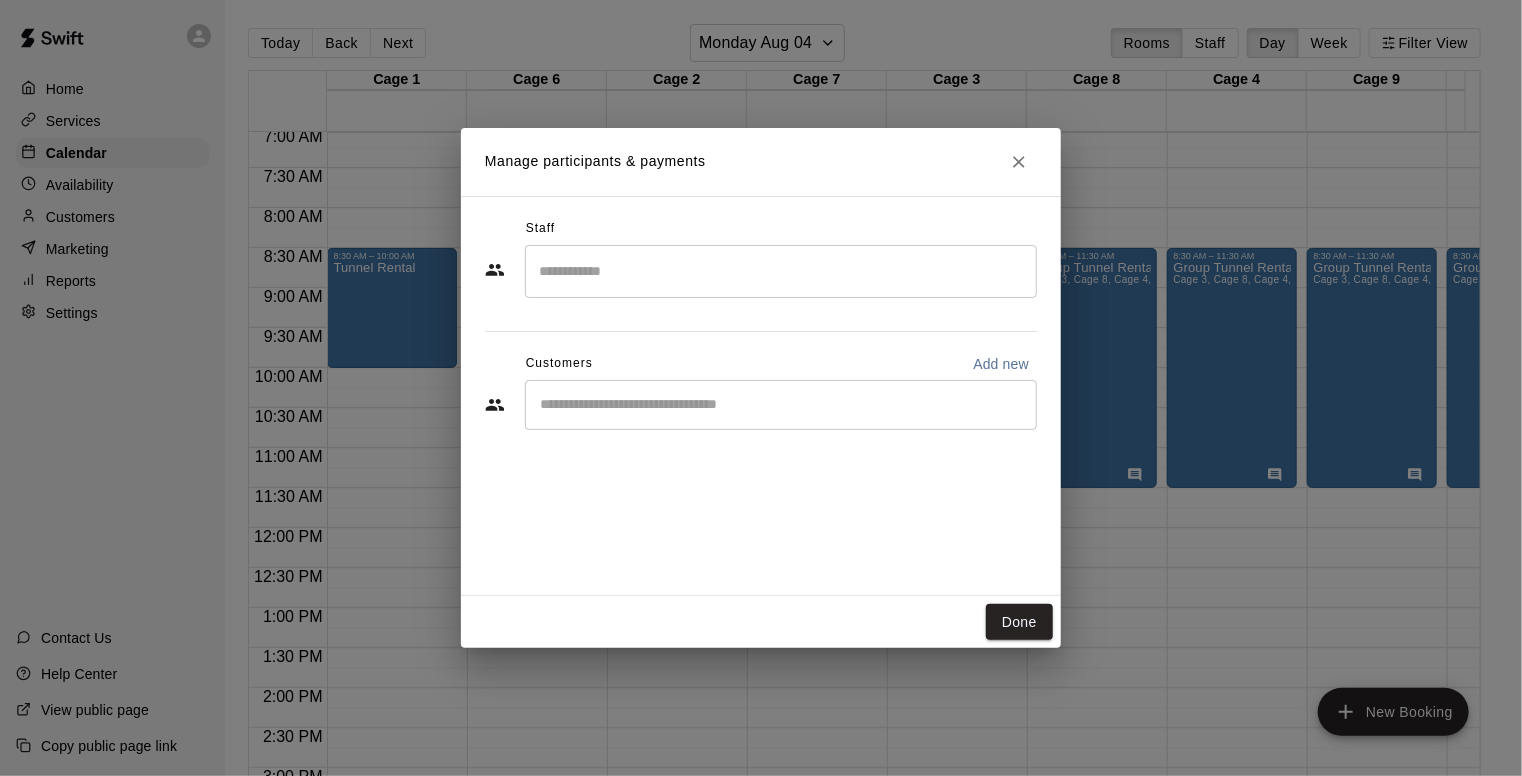 click on "​" at bounding box center [781, 405] 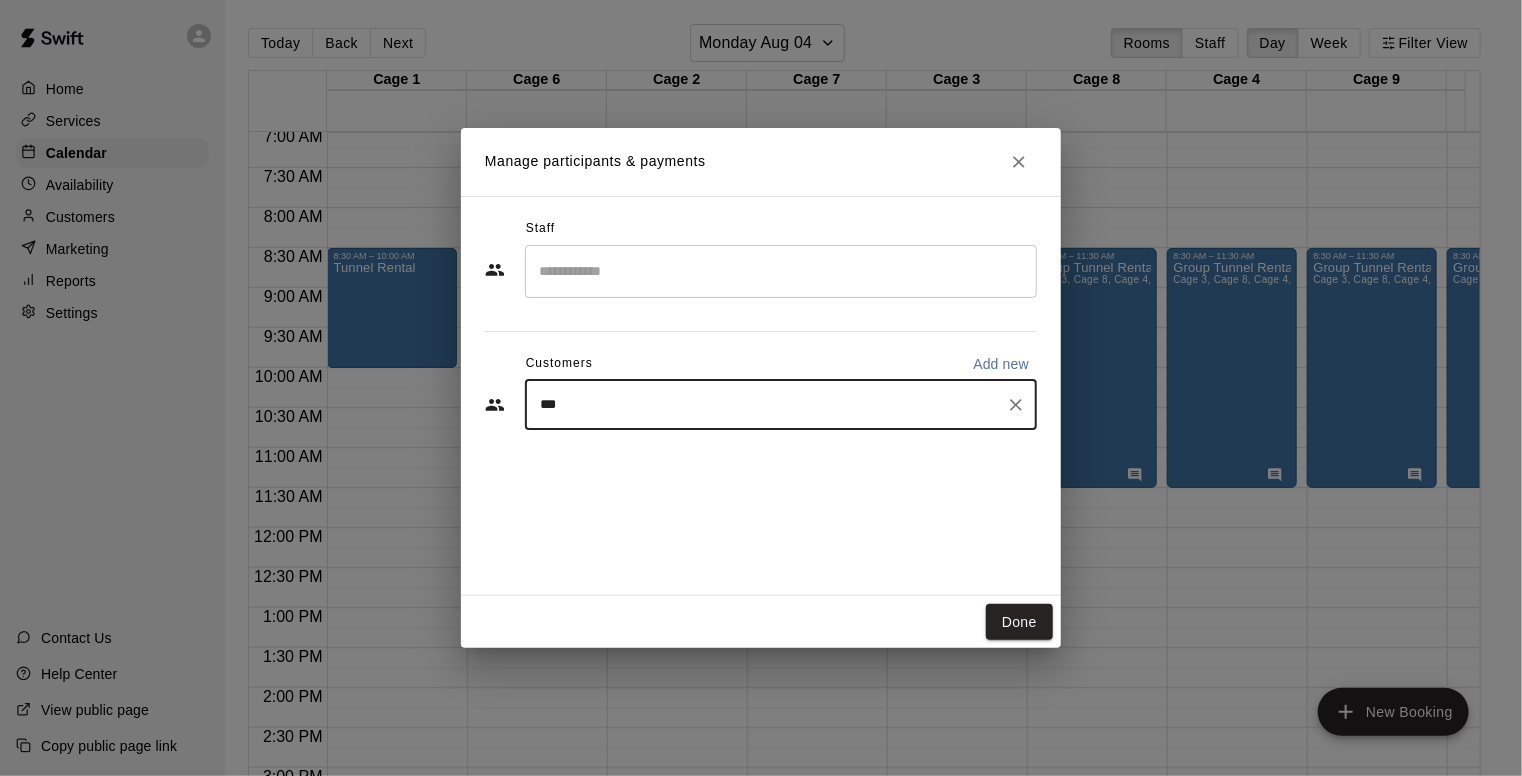 type on "****" 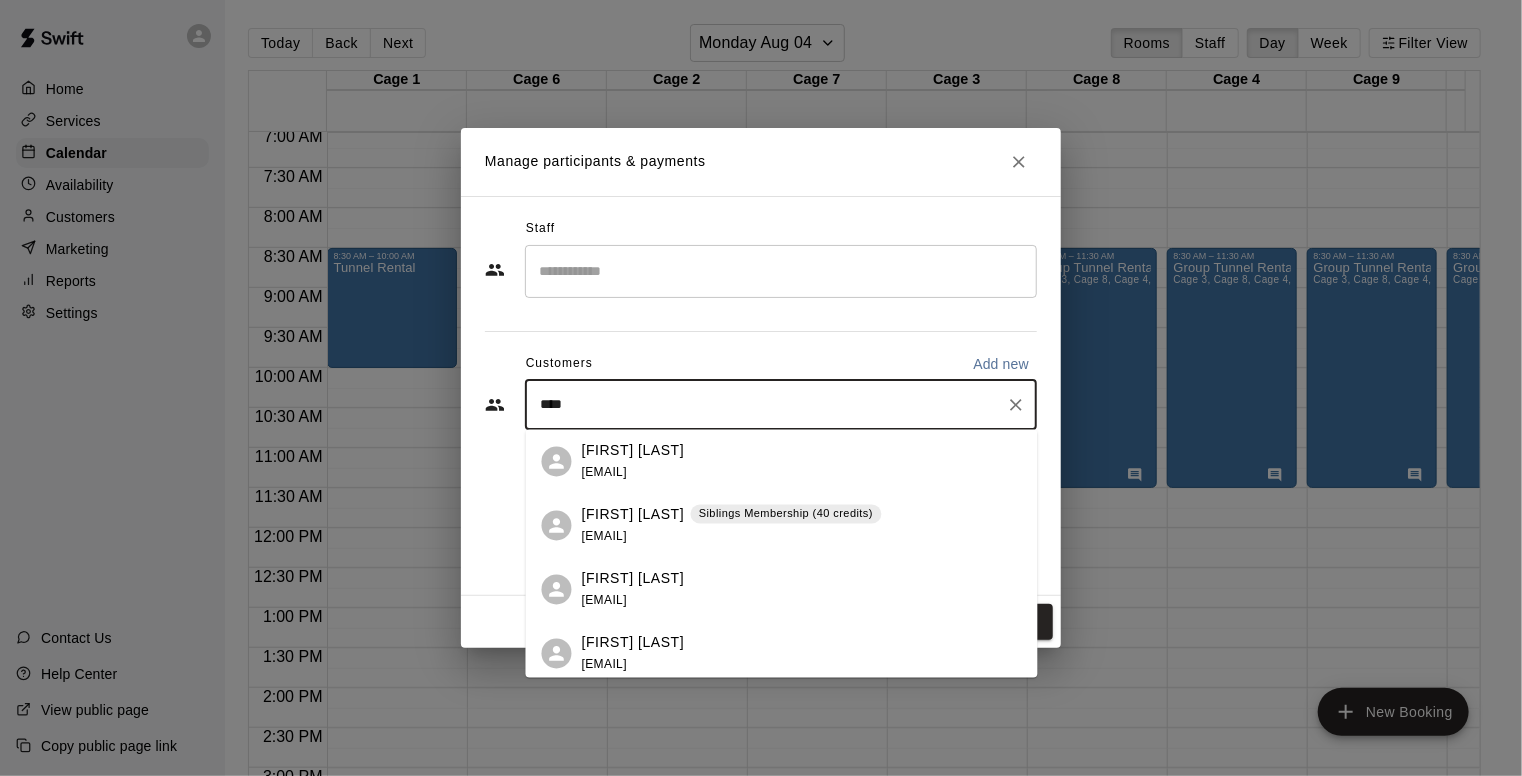 click on "[EMAIL]" at bounding box center [604, 536] 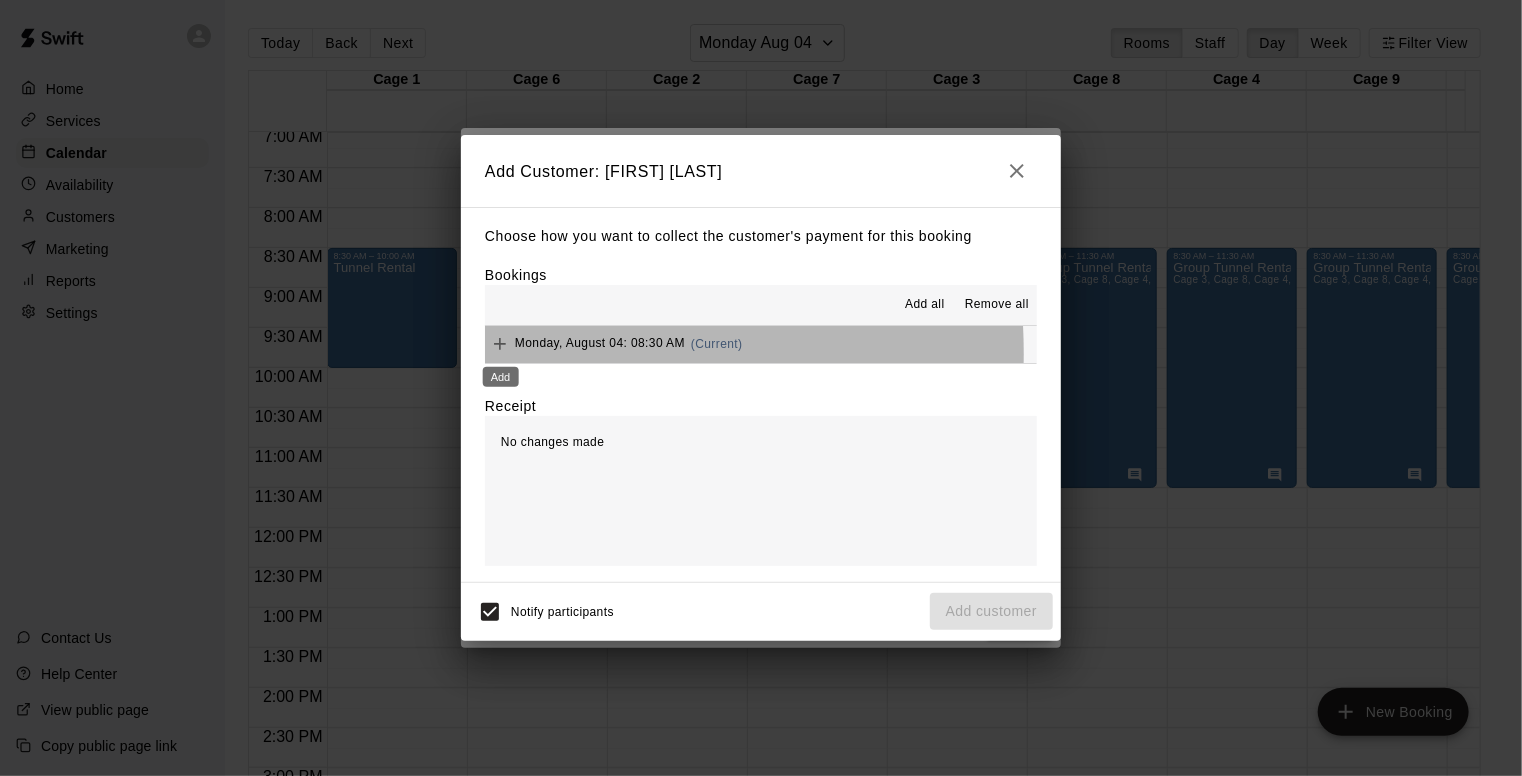click on "Add" at bounding box center [501, 371] 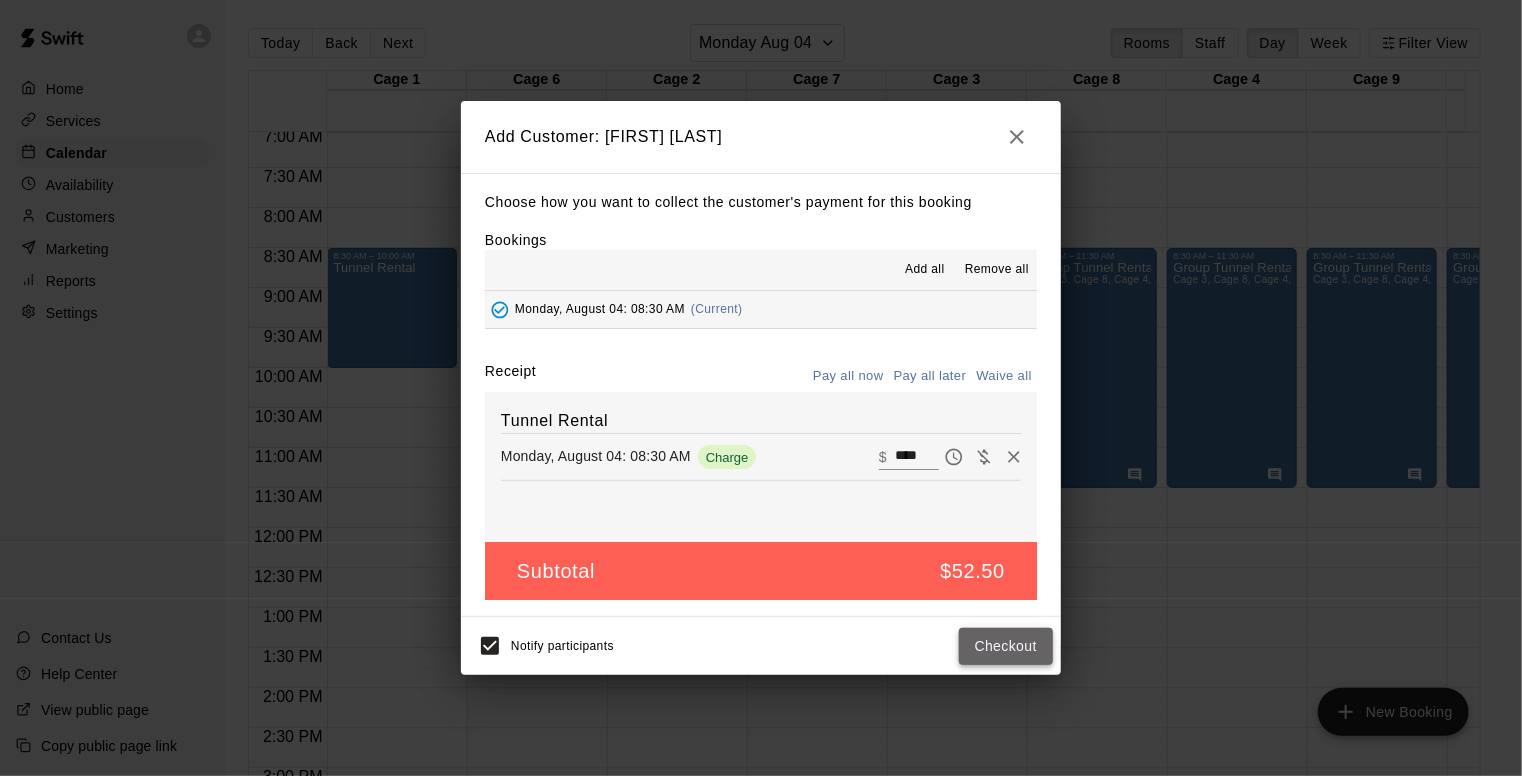 click on "Checkout" at bounding box center (1006, 646) 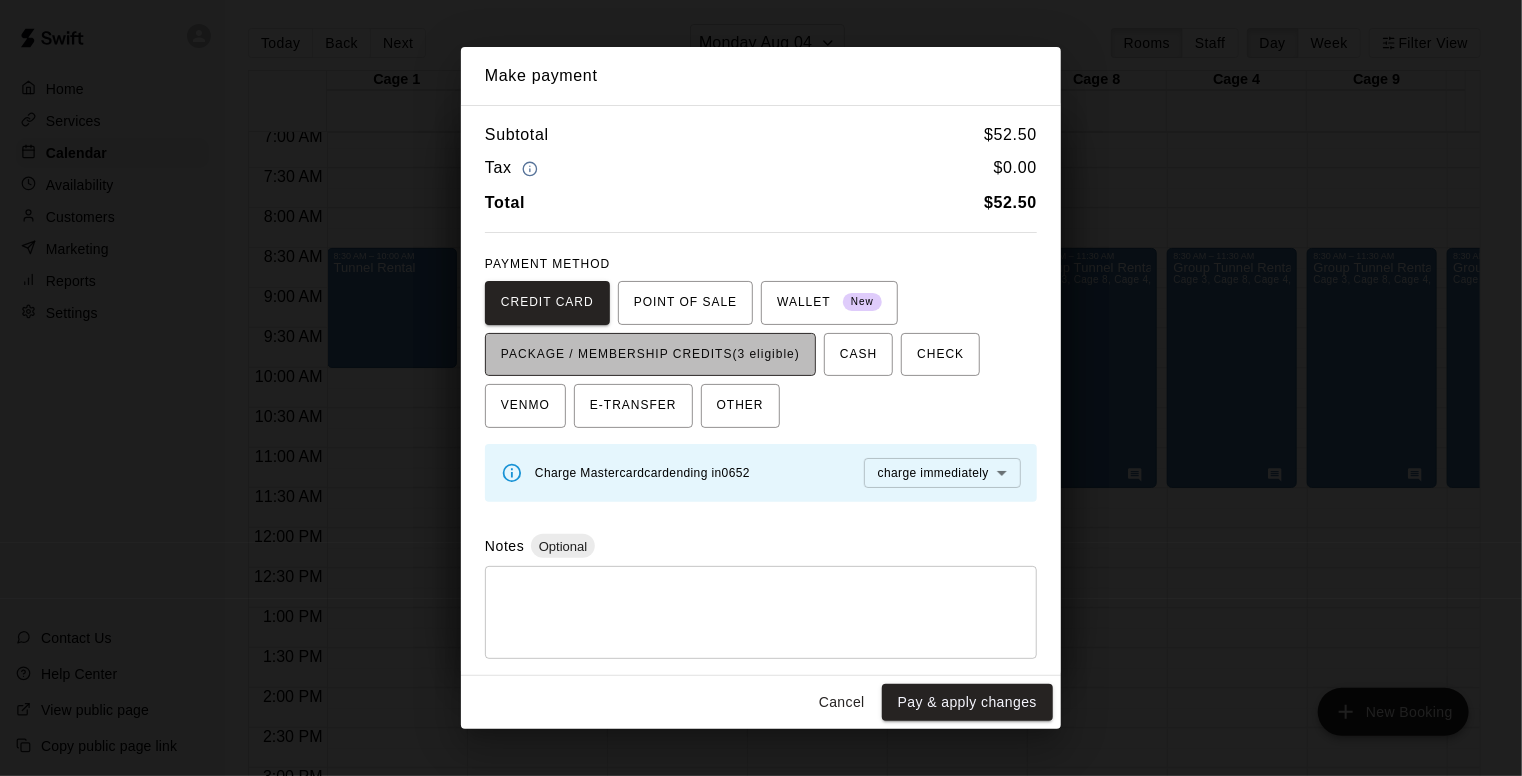 click on "PACKAGE / MEMBERSHIP CREDITS  (3 eligible)" at bounding box center (650, 355) 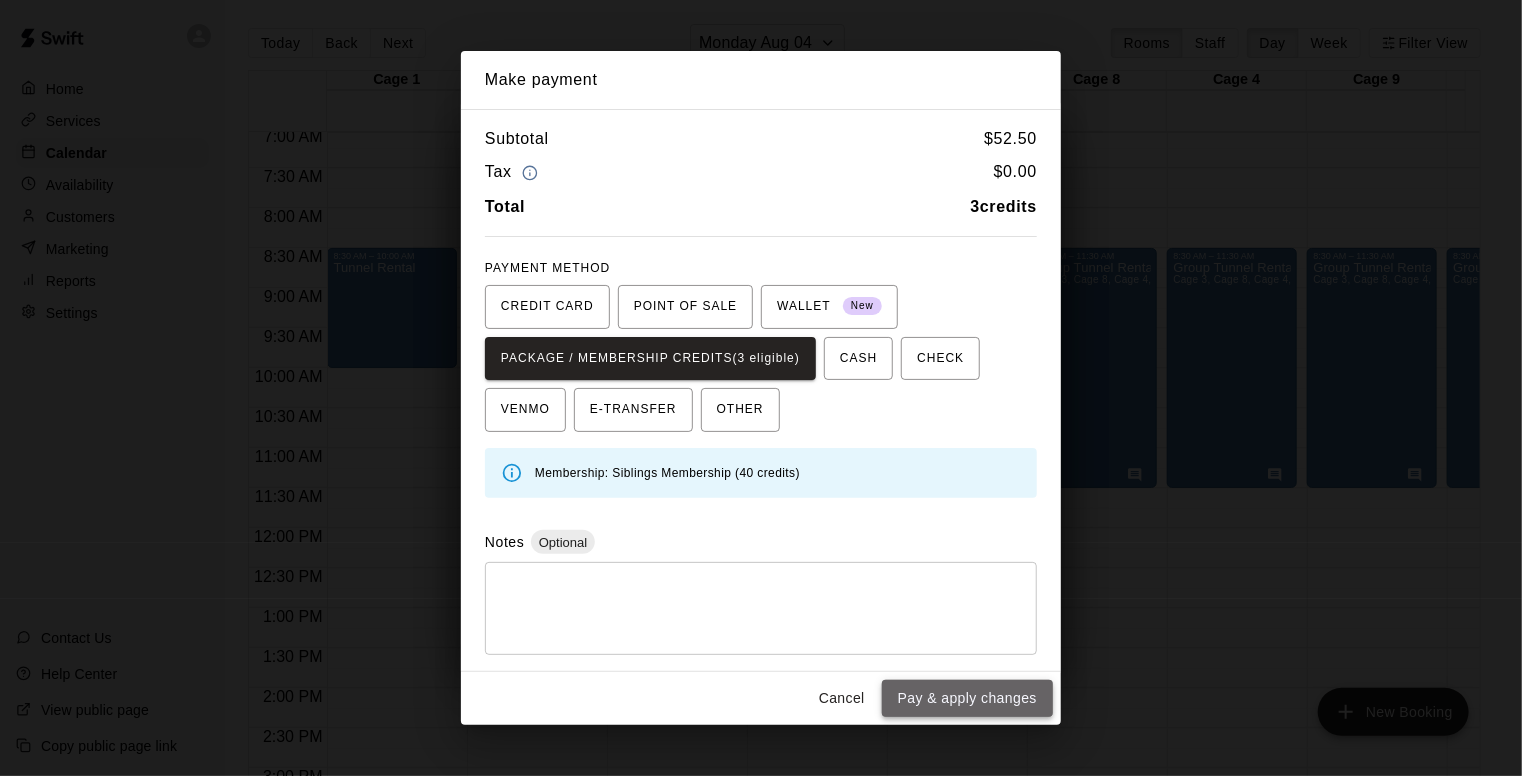 click on "Pay & apply changes" at bounding box center [967, 698] 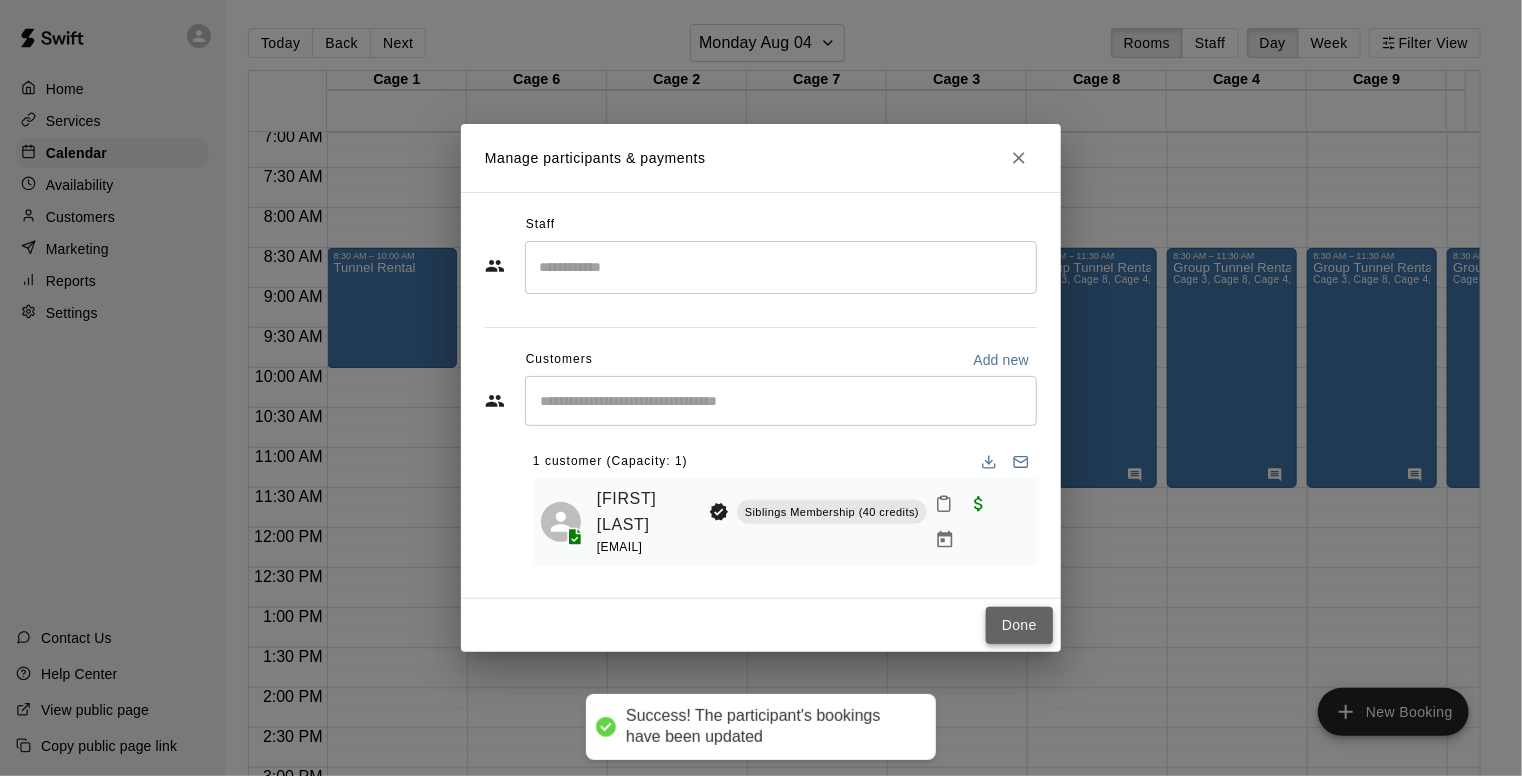 click on "Done" at bounding box center [1019, 625] 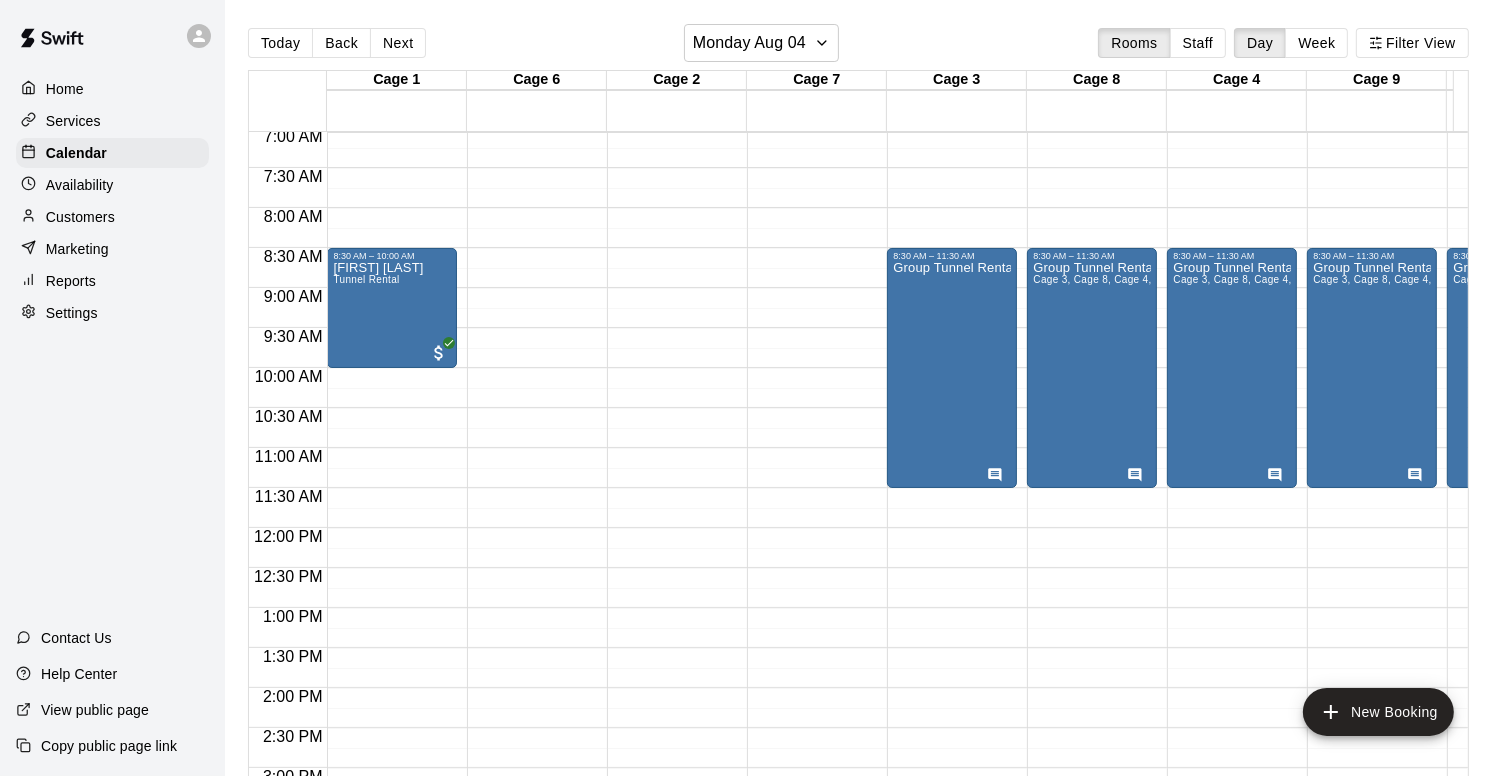 click on "12:00 AM – 5:00 AM Closed 8:30 AM – 10:00 AM [FIRST] [LAST] Tunnel Rental 5:30 PM – 10:30 PM Tunnel Rental 11:00 PM – 11:59 PM Closed" at bounding box center [392, 528] 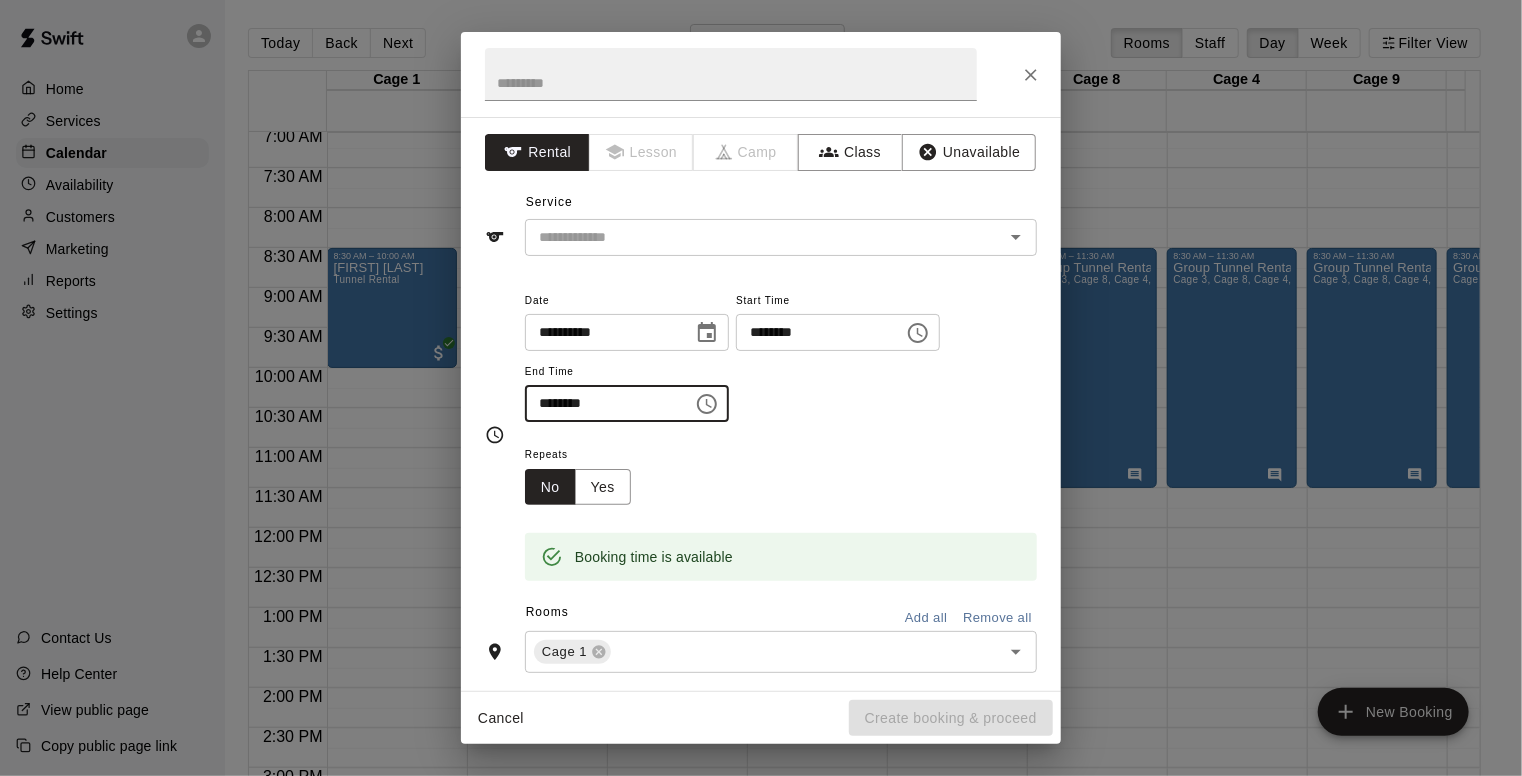 click on "********" at bounding box center [602, 403] 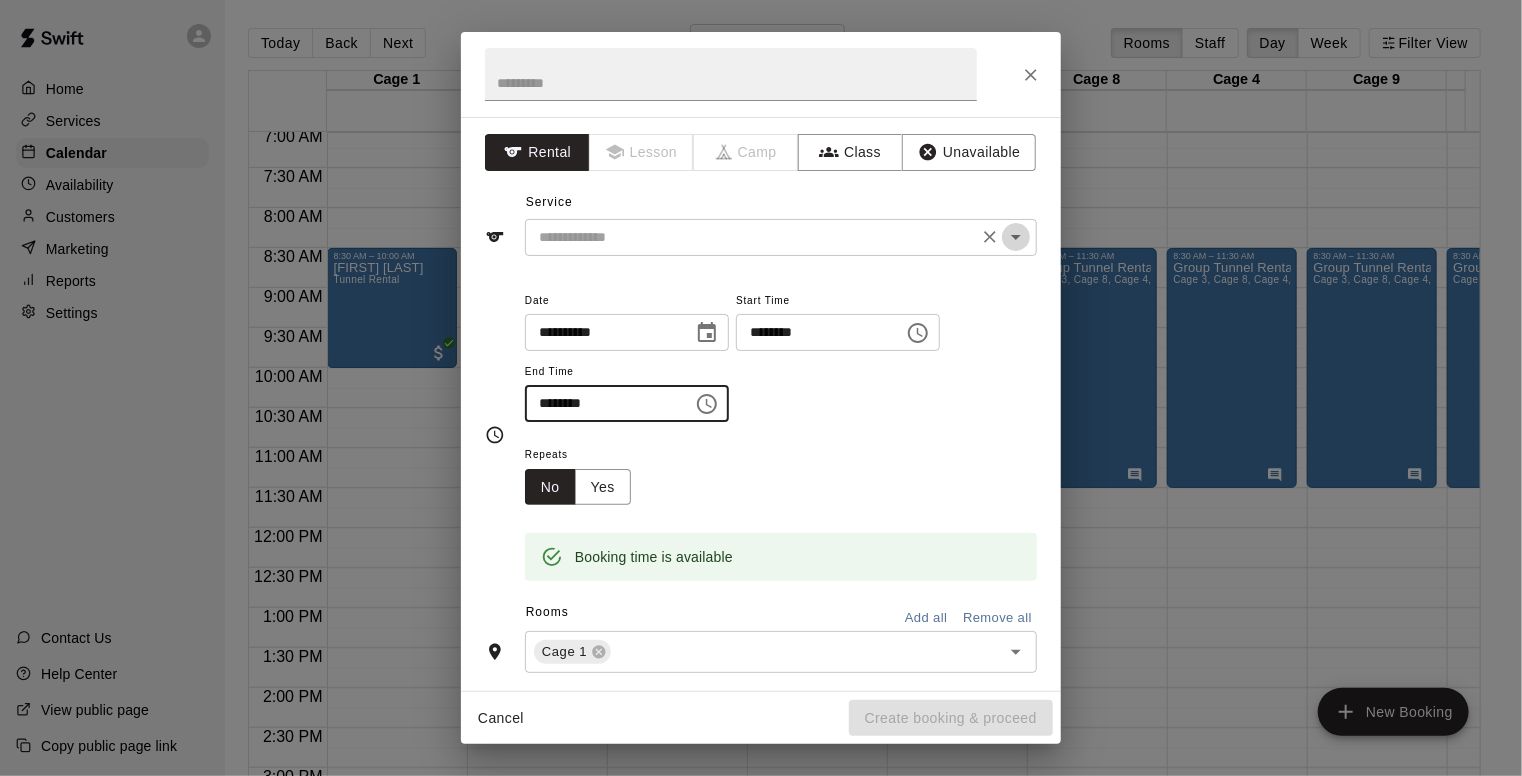 click 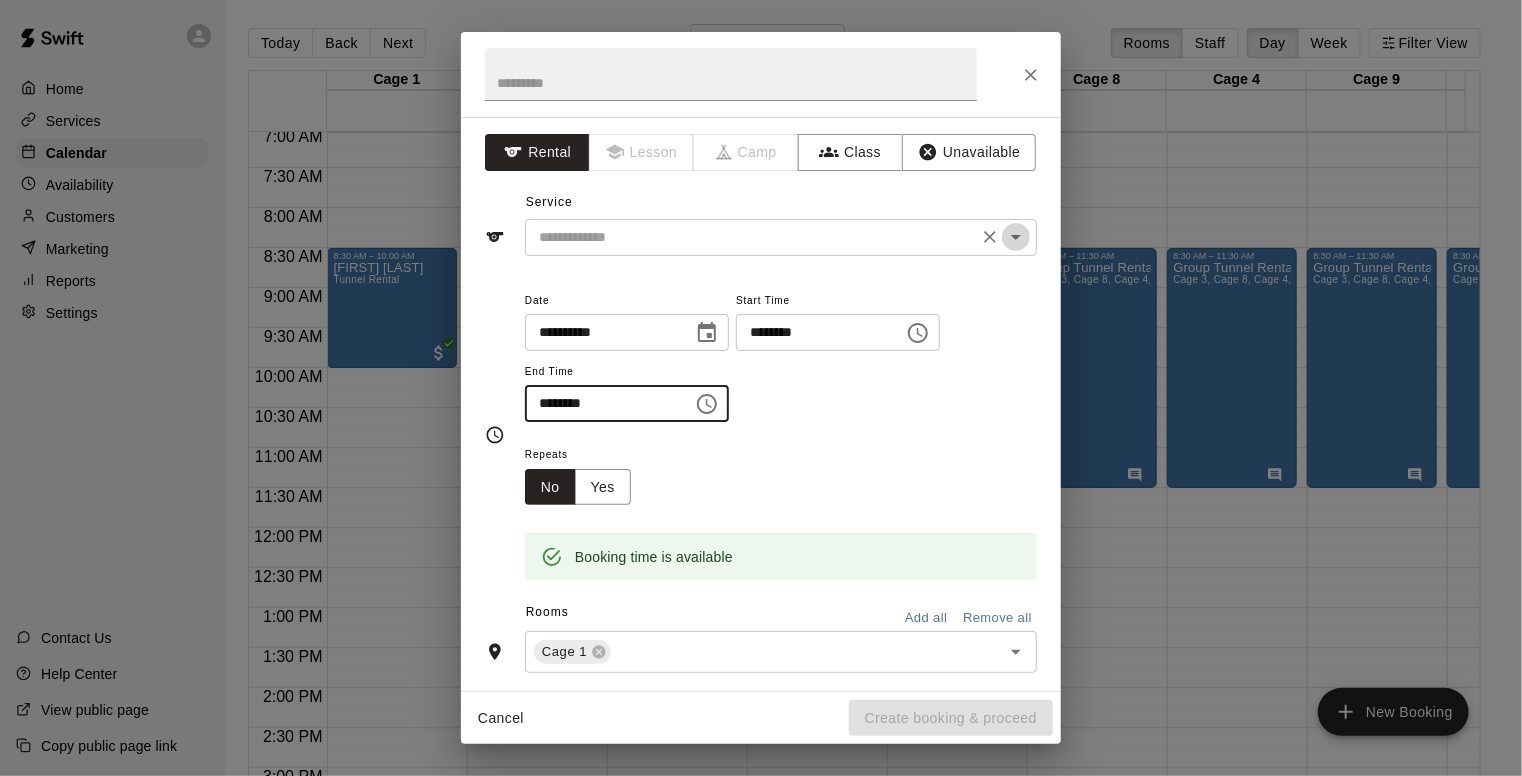 type on "********" 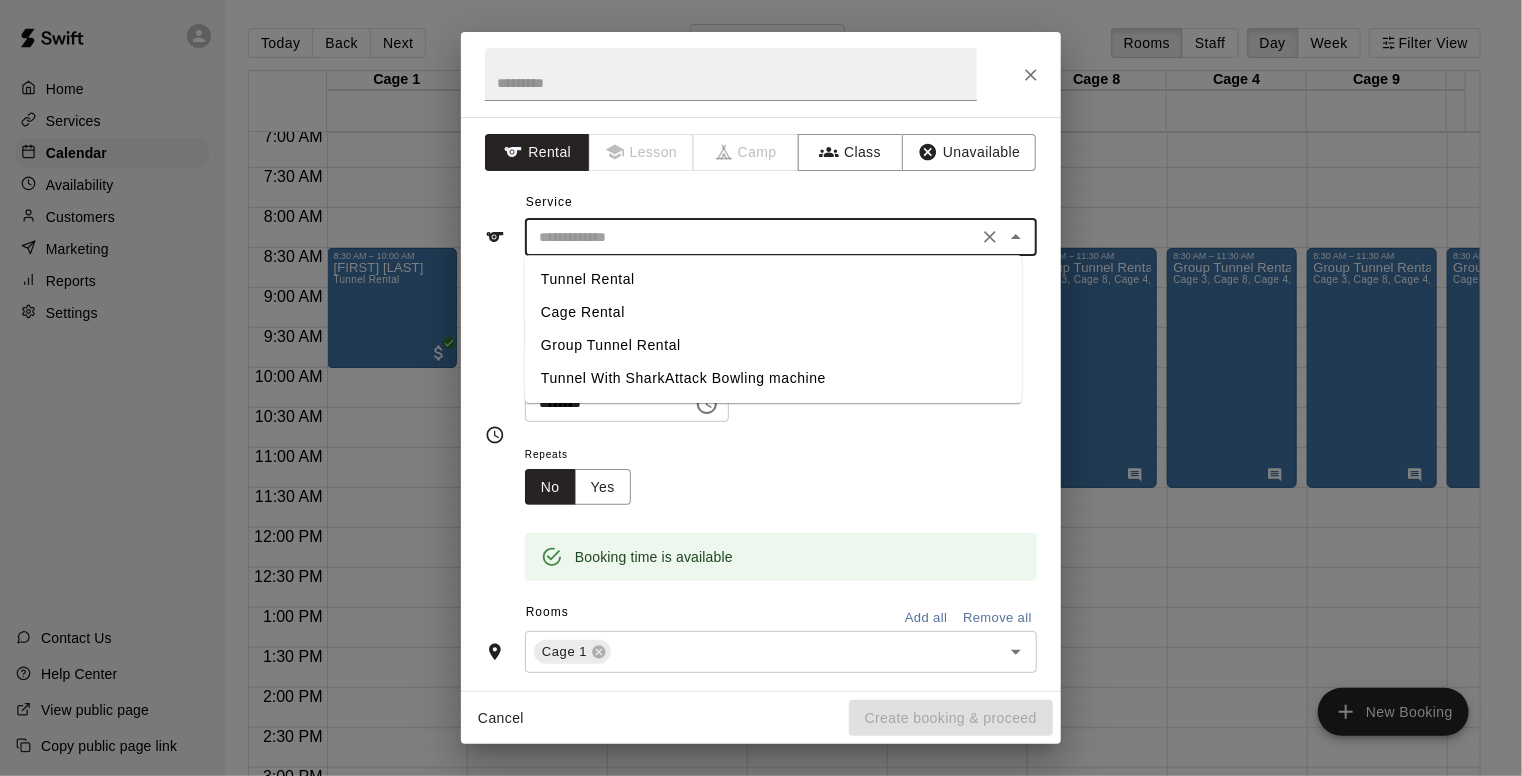 click on "Tunnel Rental" at bounding box center (773, 279) 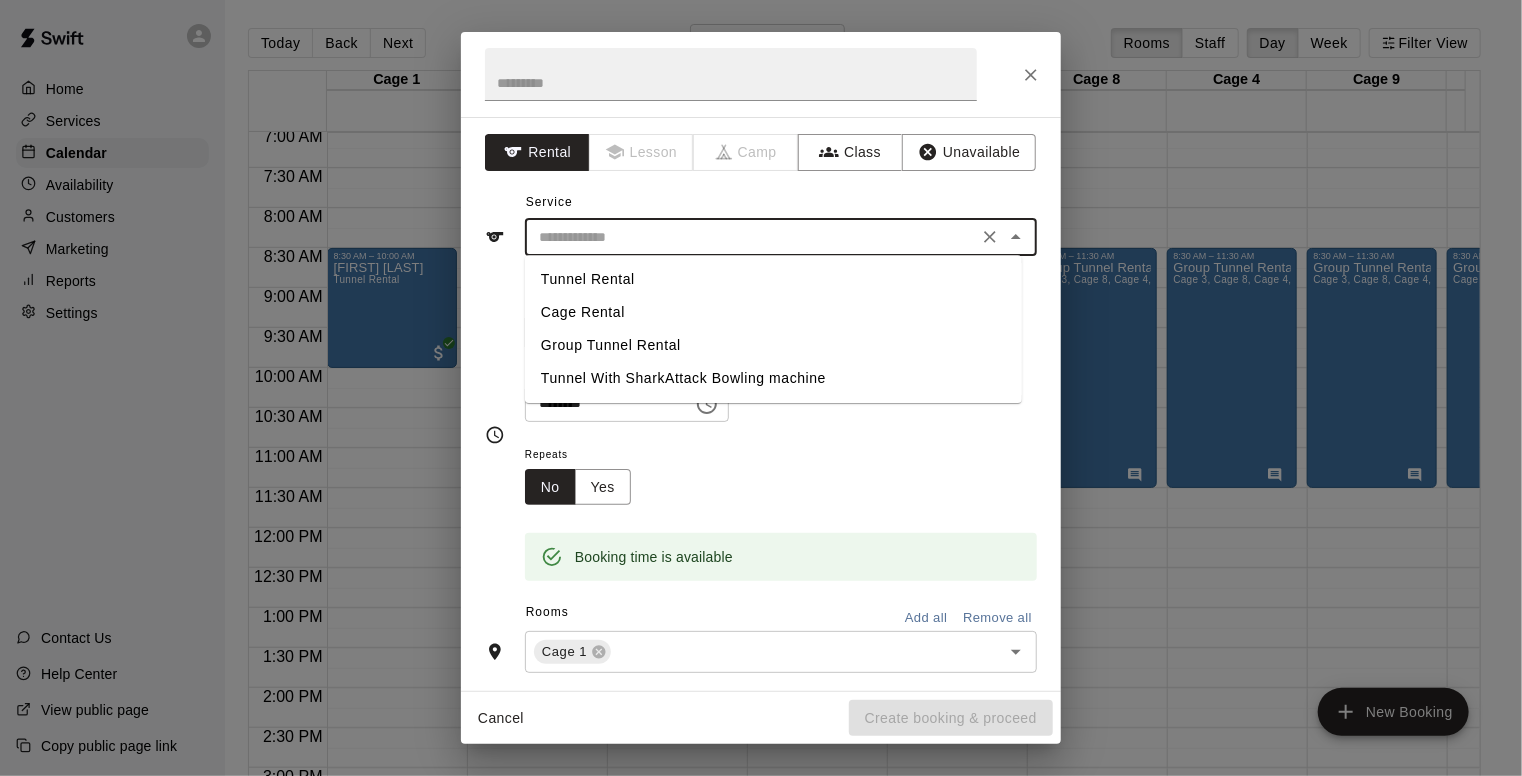 type on "**********" 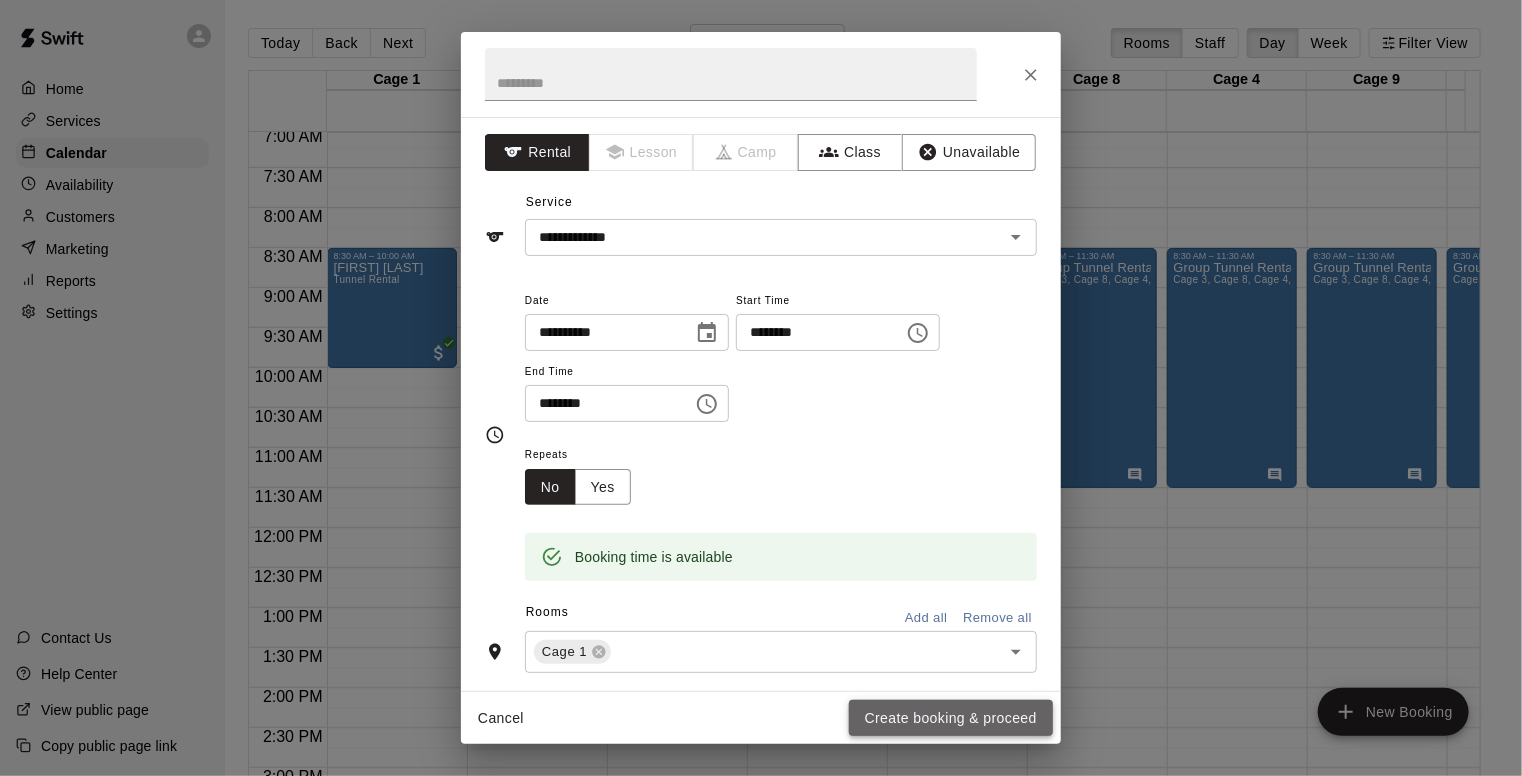 click on "Create booking & proceed" at bounding box center (951, 718) 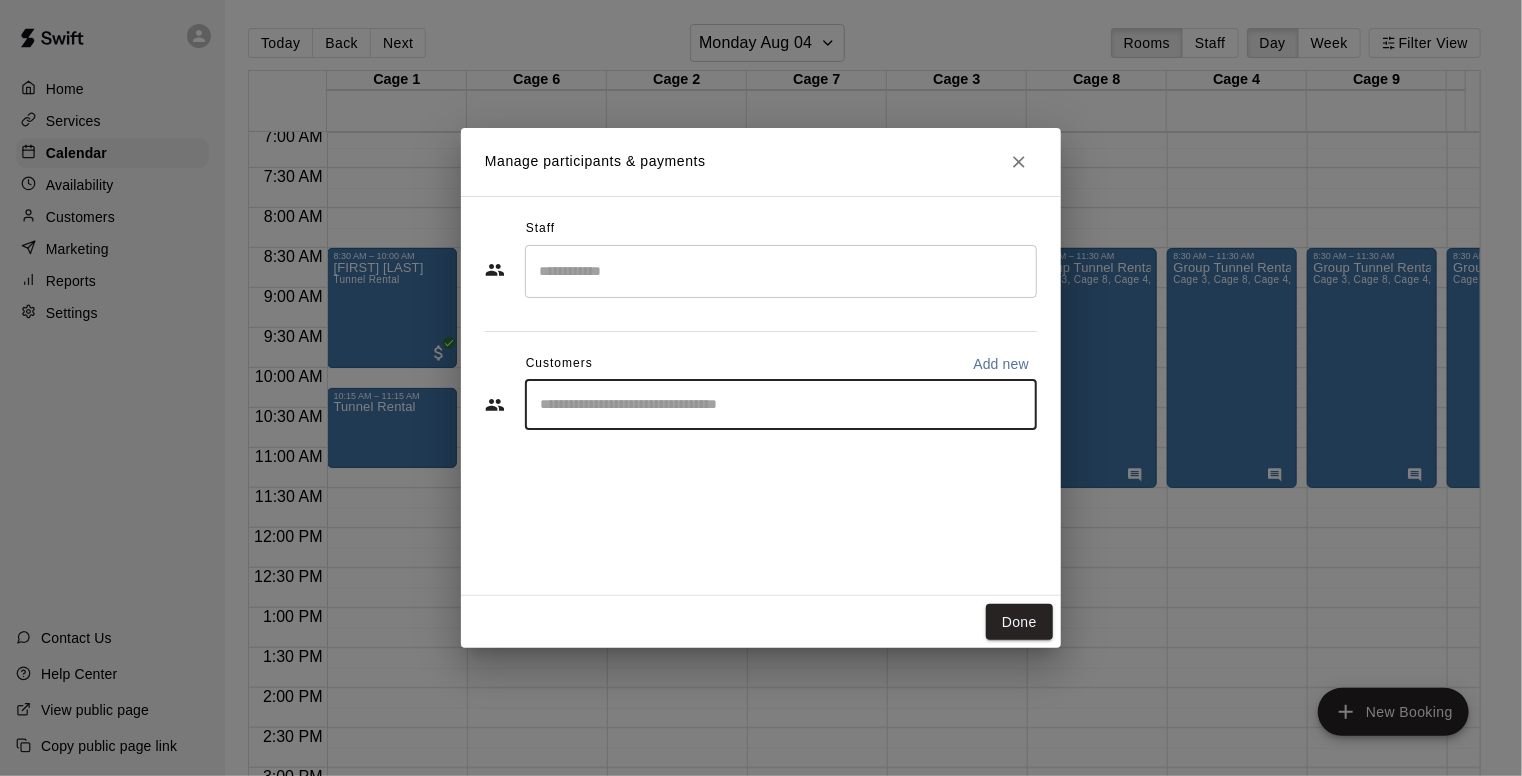 click at bounding box center [781, 405] 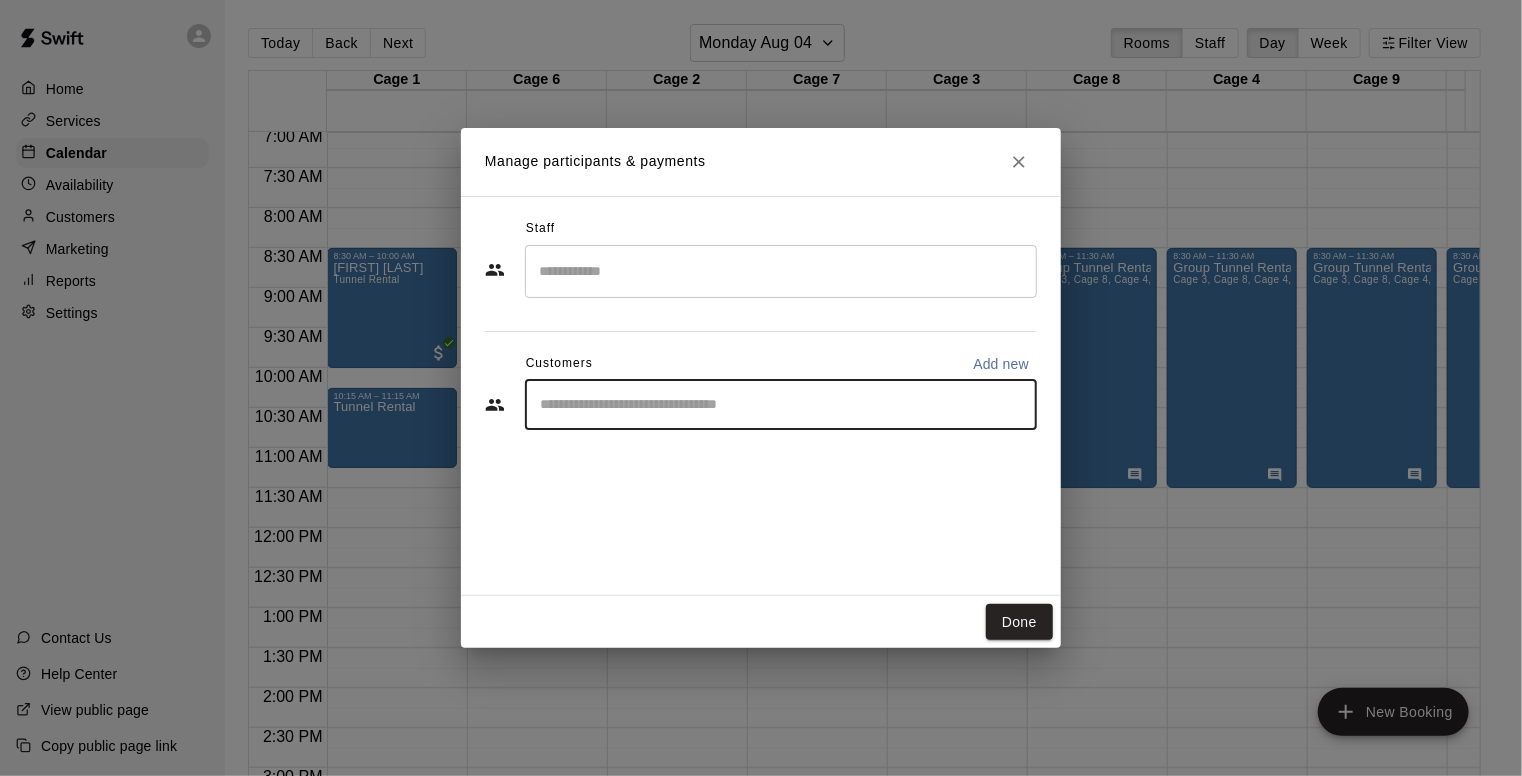 type on "*" 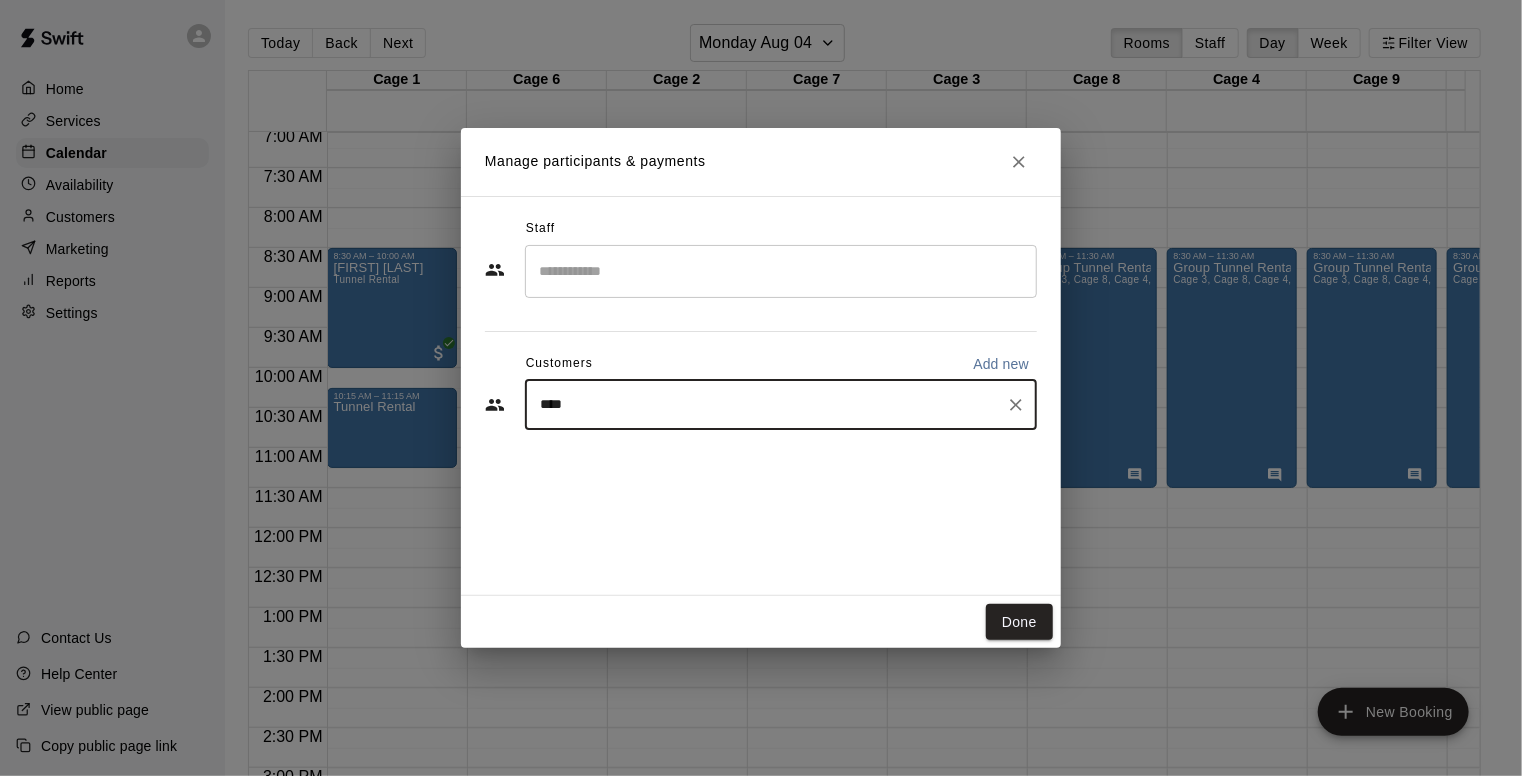 type on "*****" 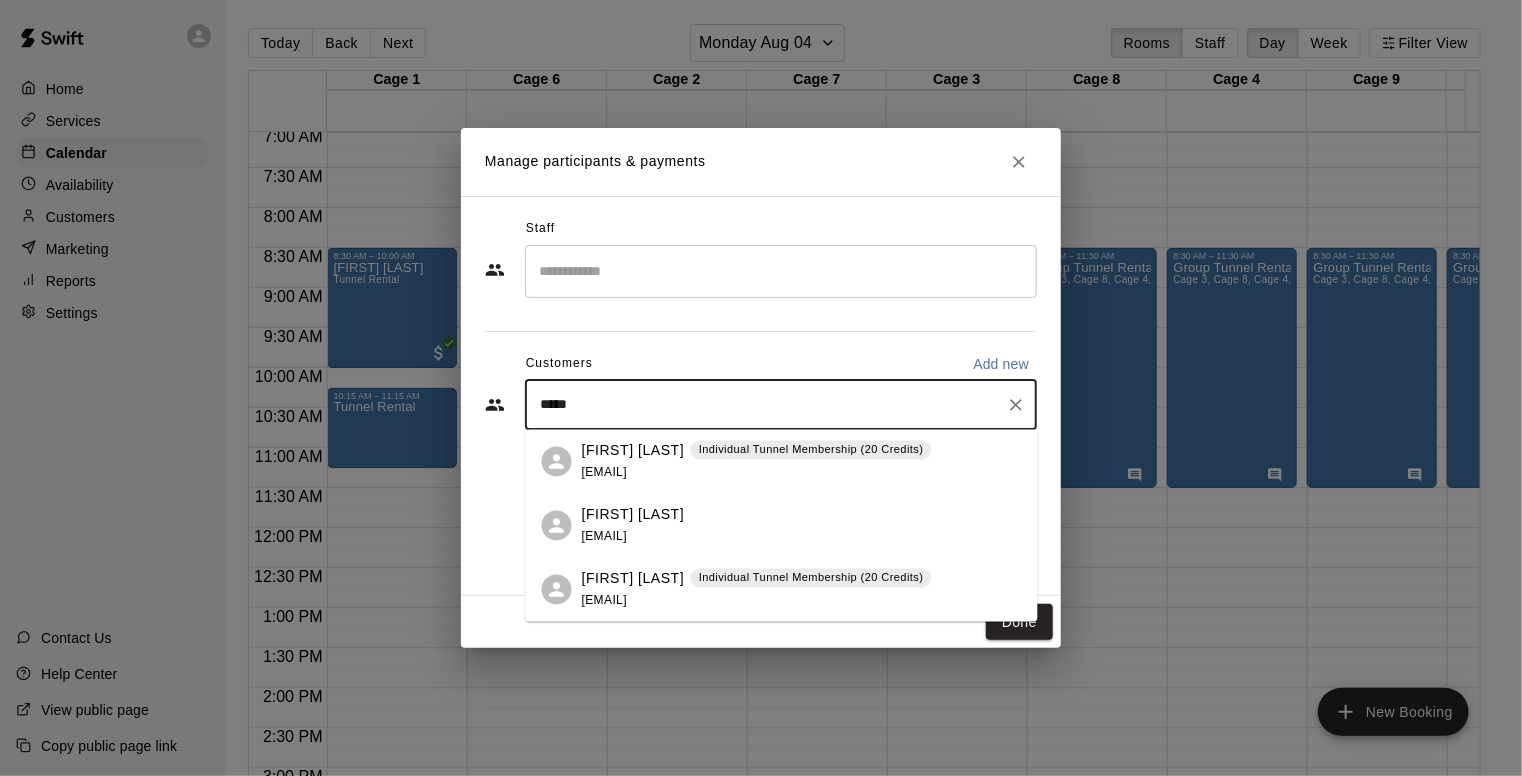 click on "[FIRST] [LAST]" at bounding box center (633, 450) 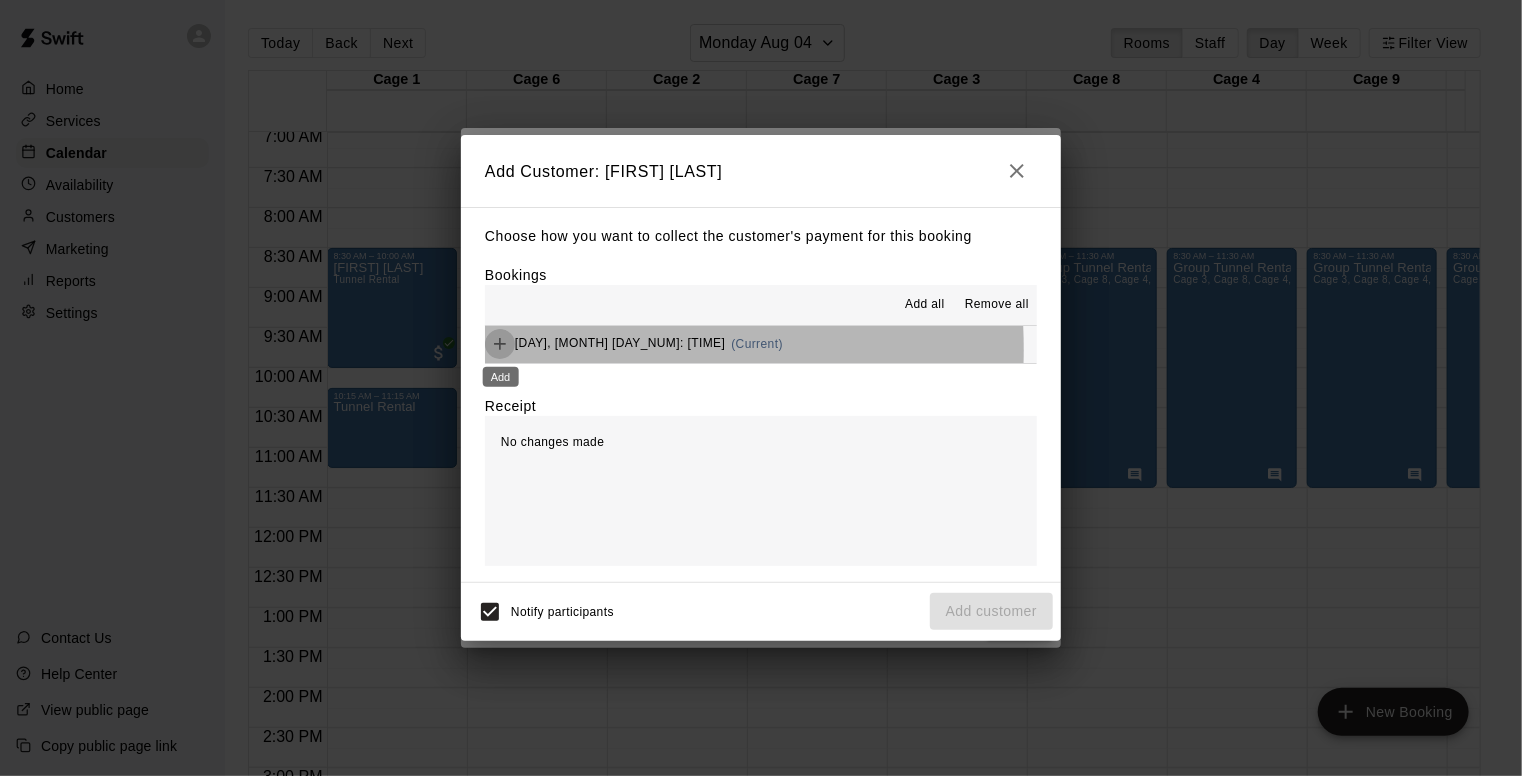click 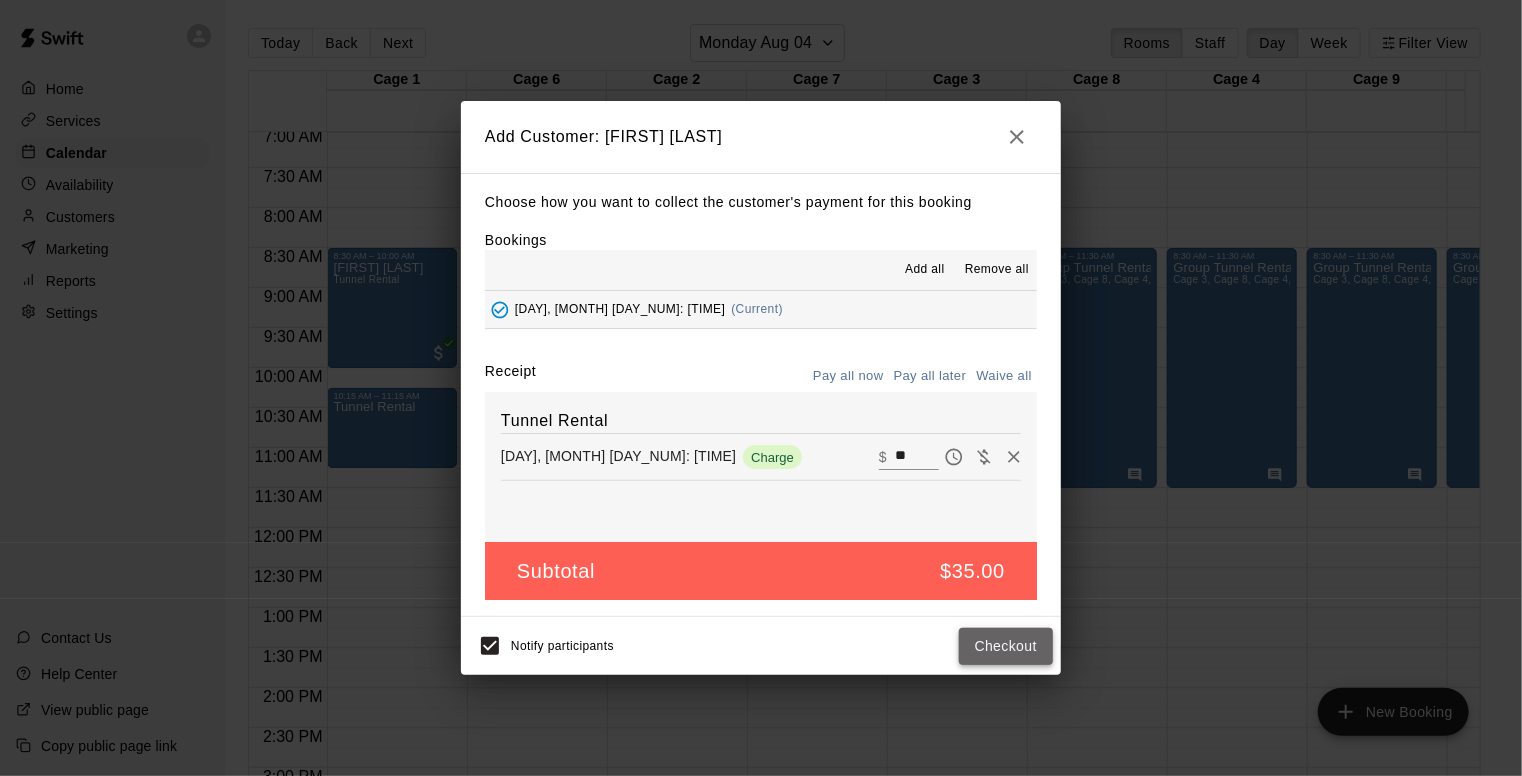 click on "Checkout" at bounding box center (1006, 646) 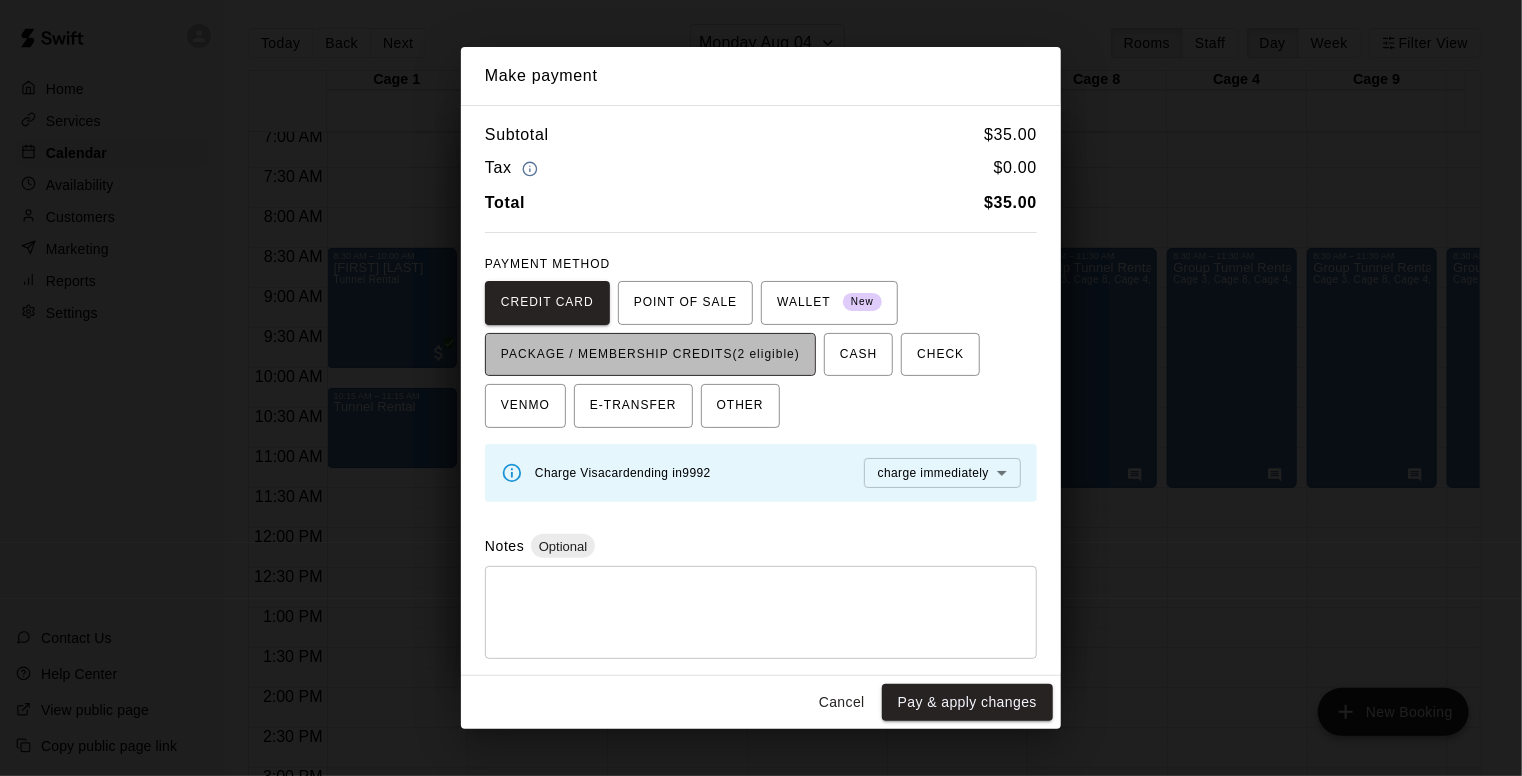 click on "PACKAGE / MEMBERSHIP CREDITS  (2 eligible)" at bounding box center (650, 355) 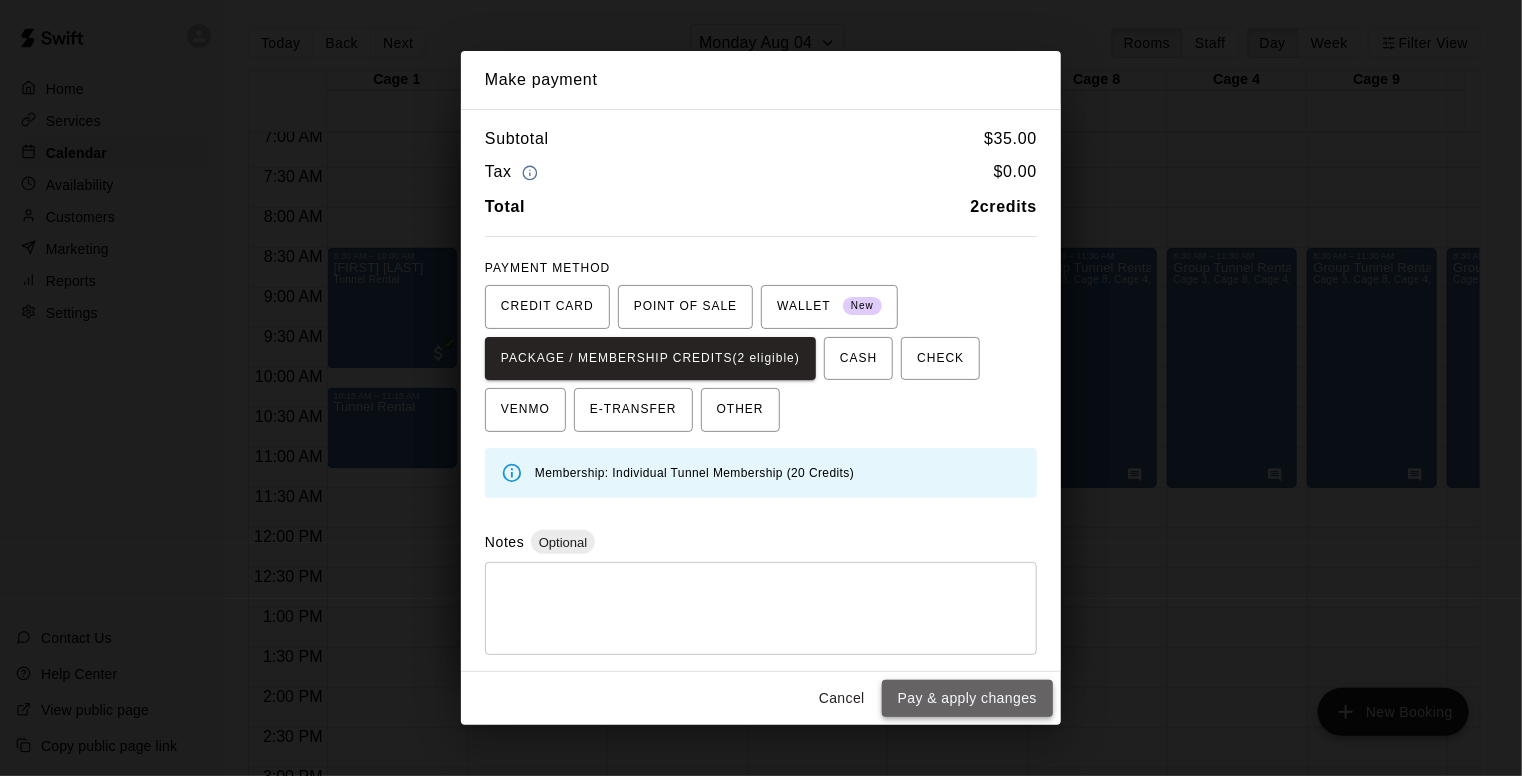 click on "Pay & apply changes" at bounding box center [967, 698] 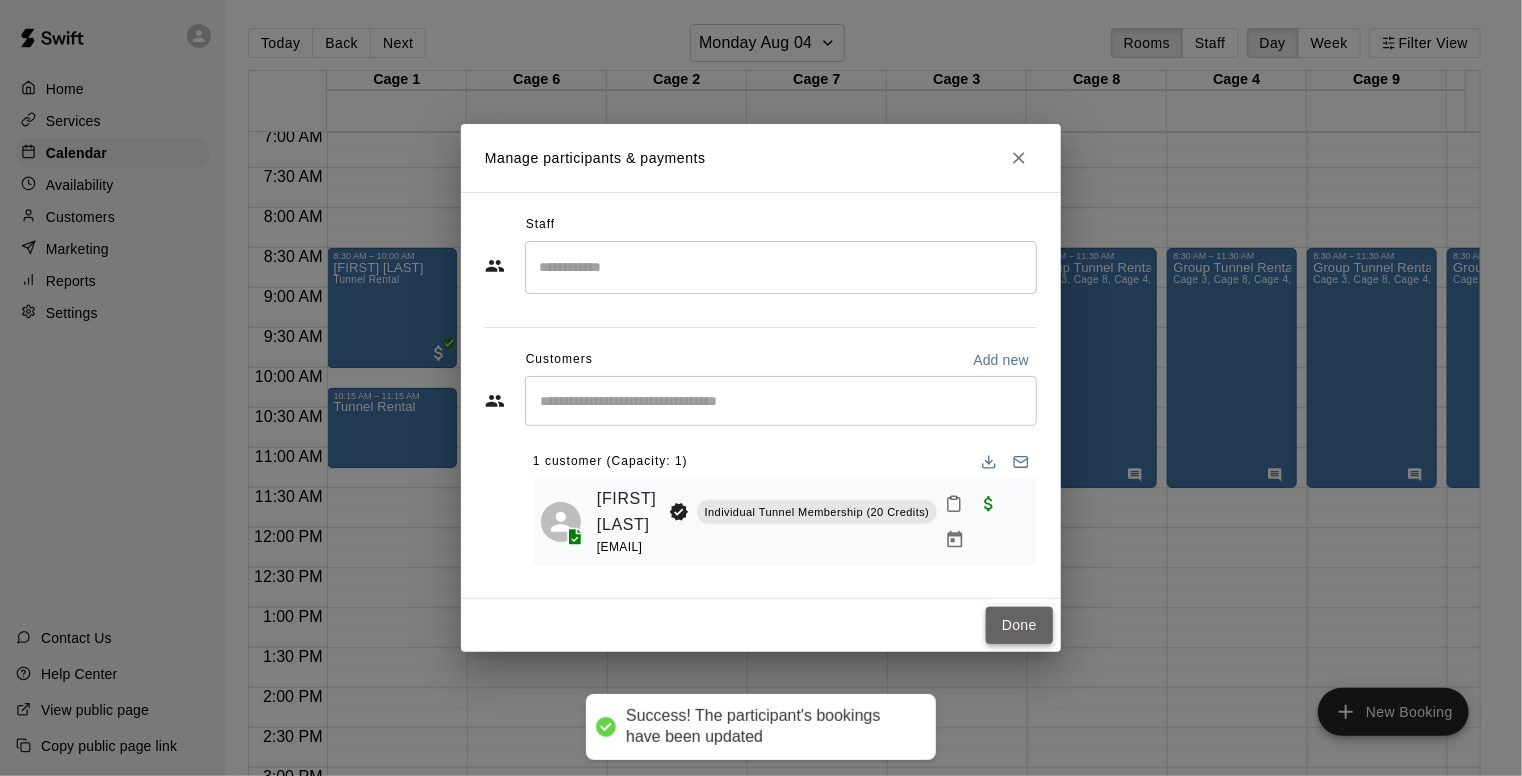 click on "Done" at bounding box center (1019, 625) 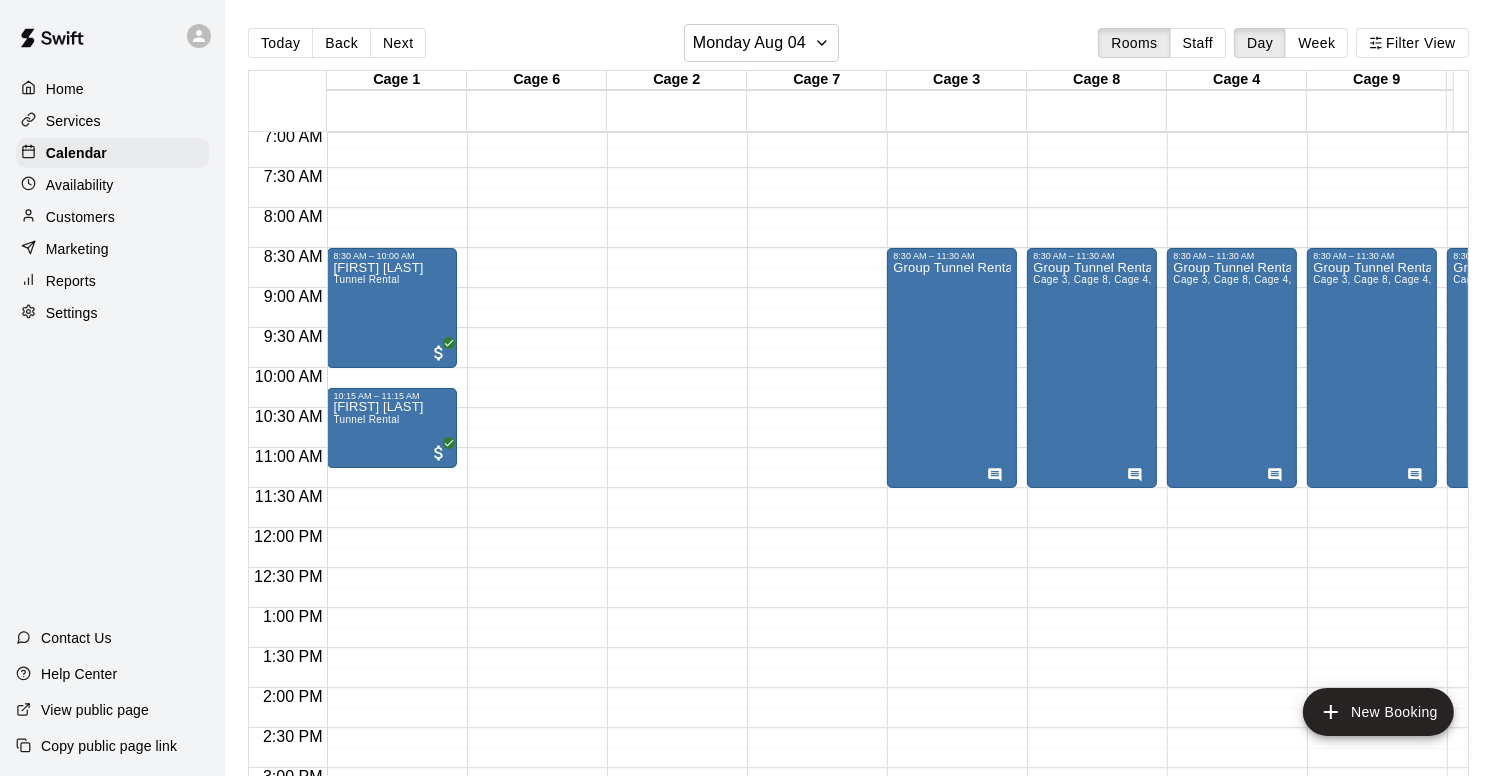 click on "12:00 AM – 5:00 AM Closed 8:30 AM – 10:00 AM [FIRST] [LAST] Tunnel Rental 10:15 AM – 11:15 AM [FIRST] [LAST] Tunnel Rental 5:30 PM – 10:30 PM Tunnel Rental 11:00 PM – 11:59 PM Closed" at bounding box center [392, 528] 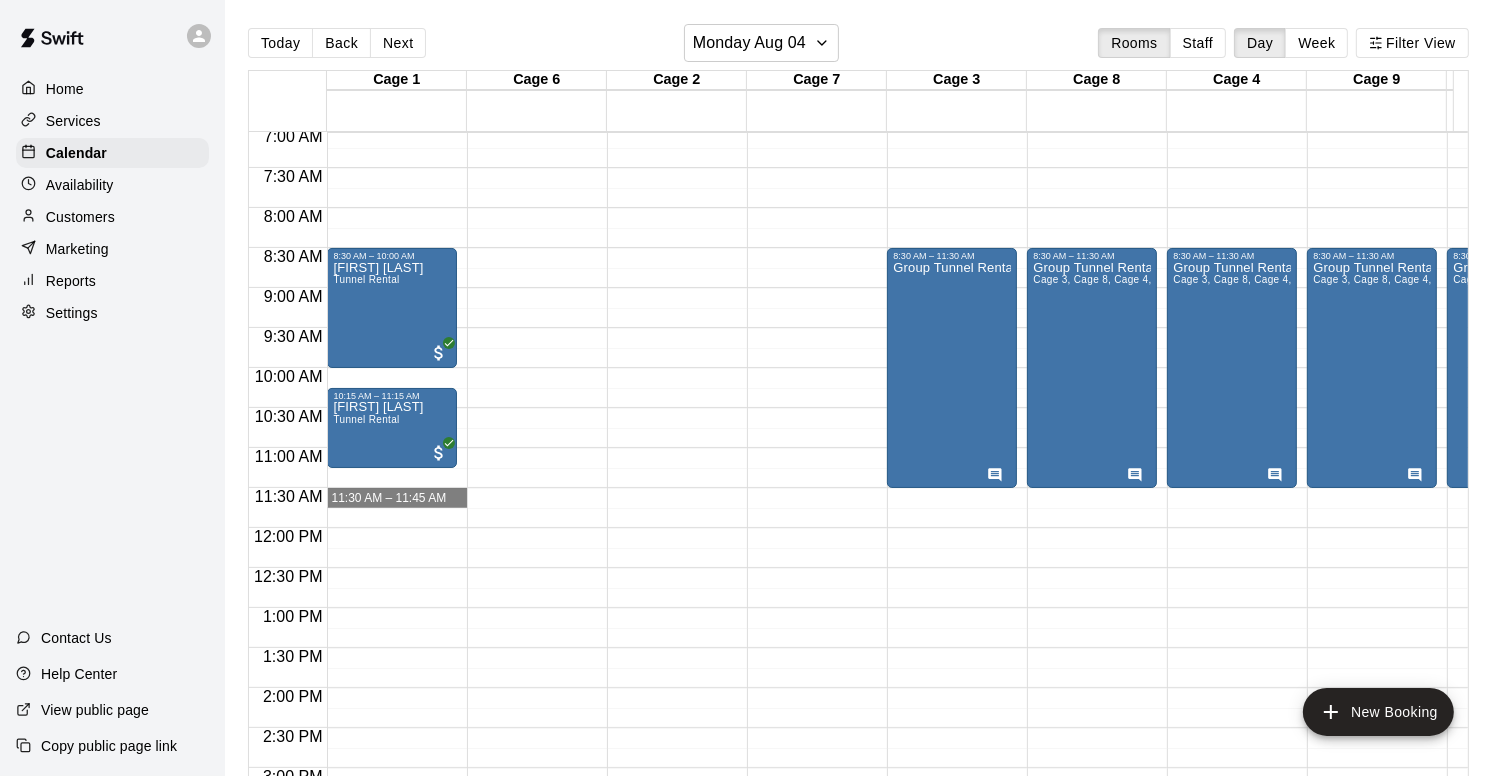 click on "12:00 AM – 5:00 AM Closed 8:30 AM – 10:00 AM [FIRST] [LAST] Tunnel Rental 10:15 AM – 11:15 AM [FIRST] [LAST] Tunnel Rental 5:30 PM – 10:30 PM Tunnel Rental 11:00 PM – 11:59 PM Closed" at bounding box center (392, 528) 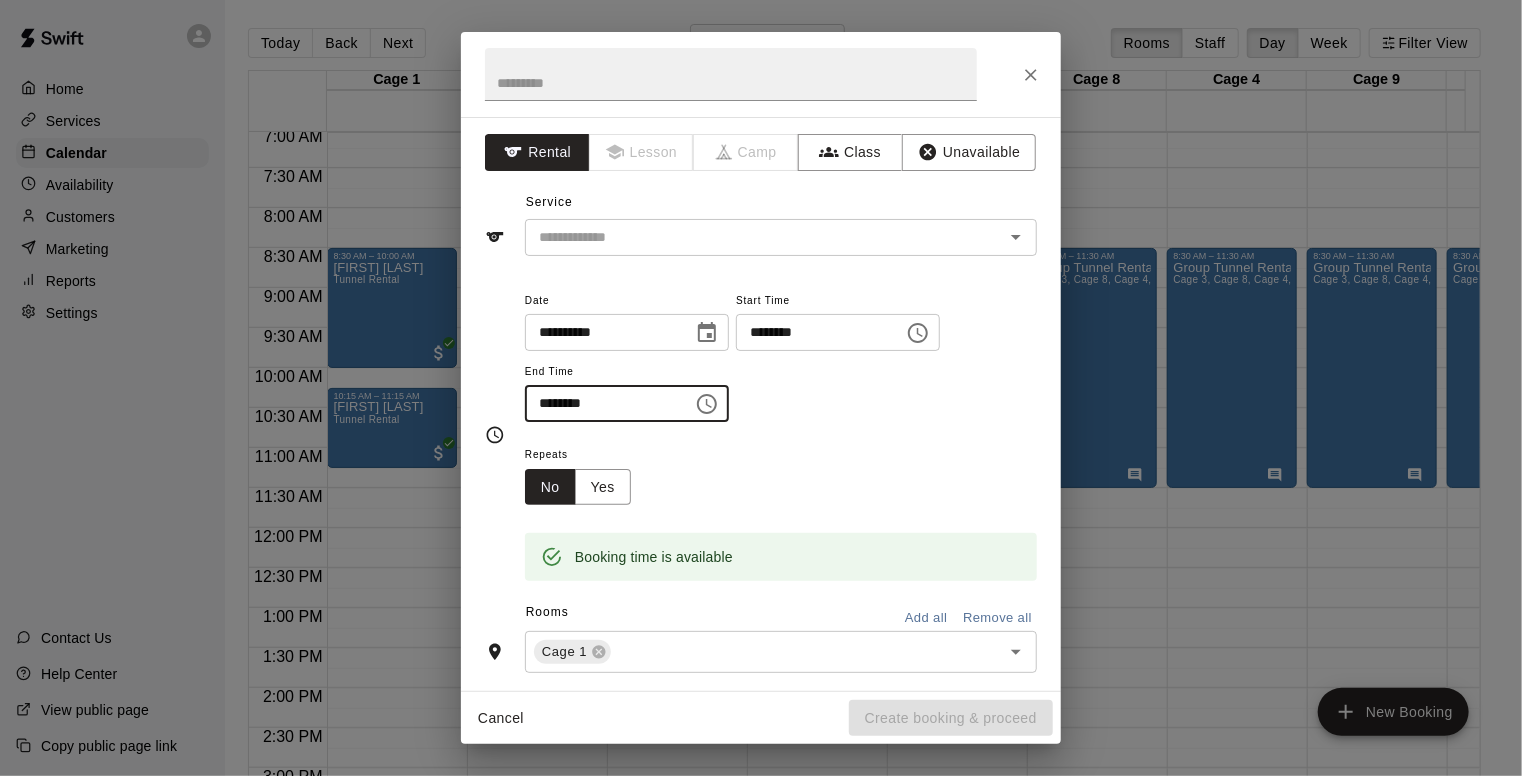 click on "********" at bounding box center (602, 403) 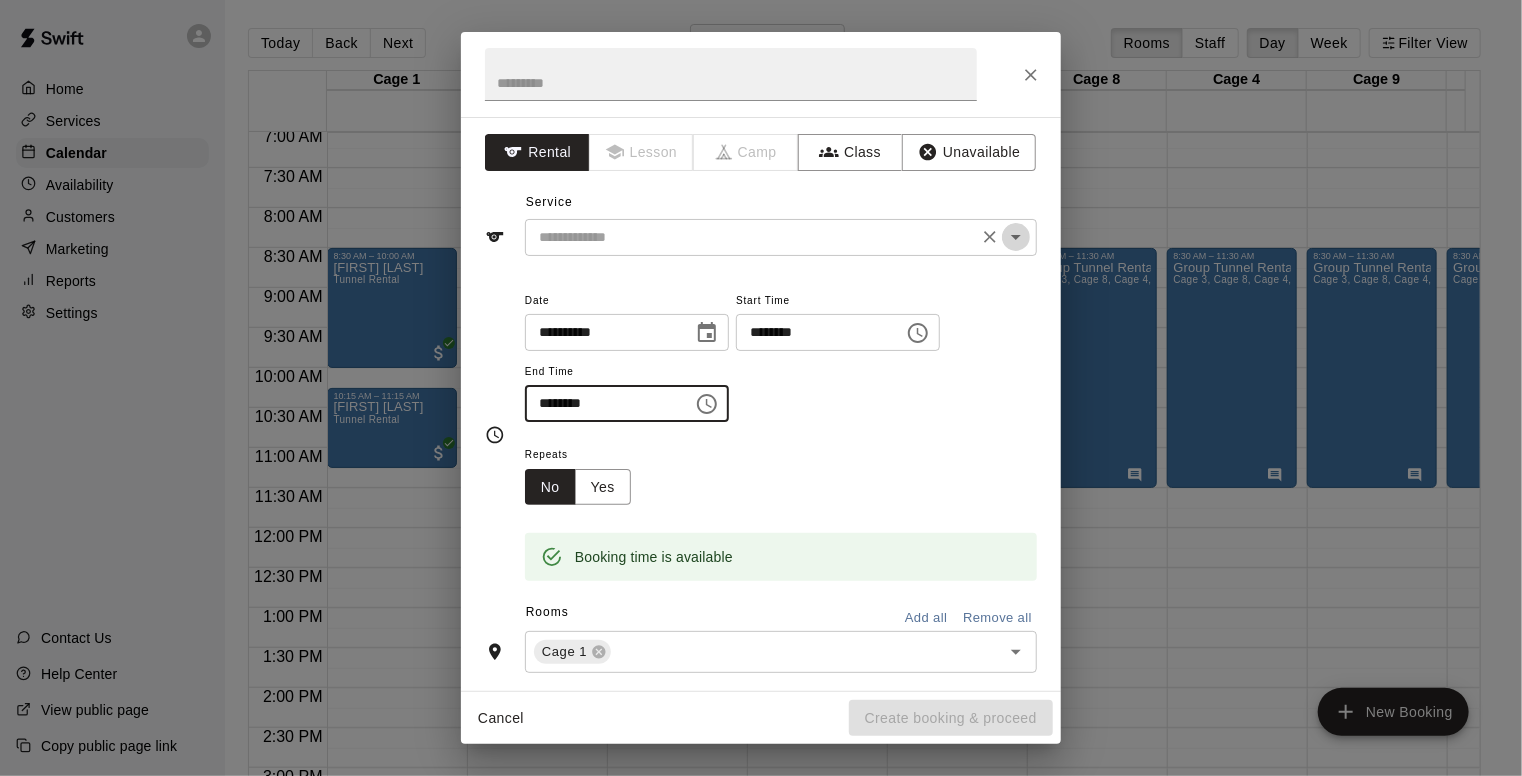 click 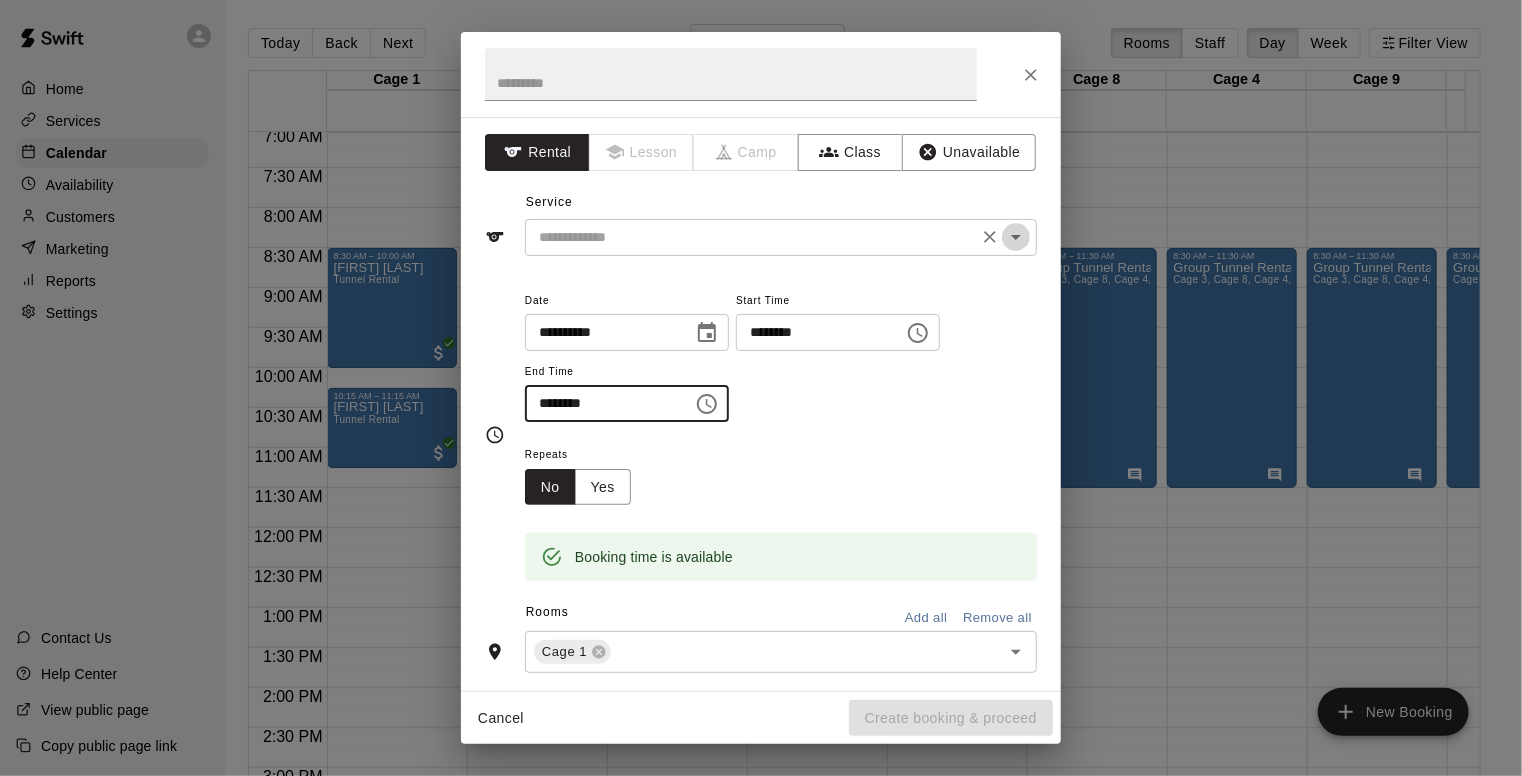 type on "********" 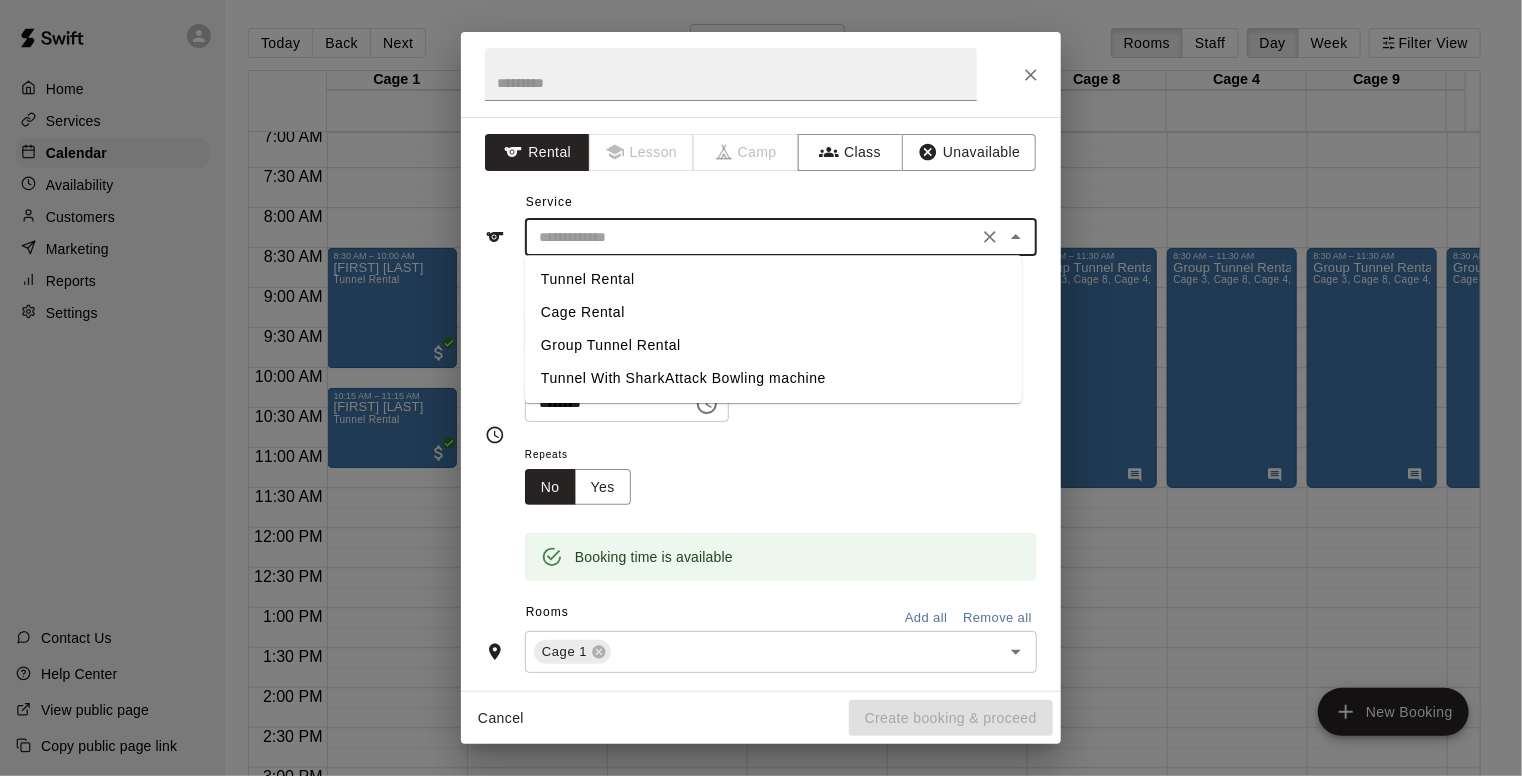 click on "Tunnel Rental" at bounding box center (773, 279) 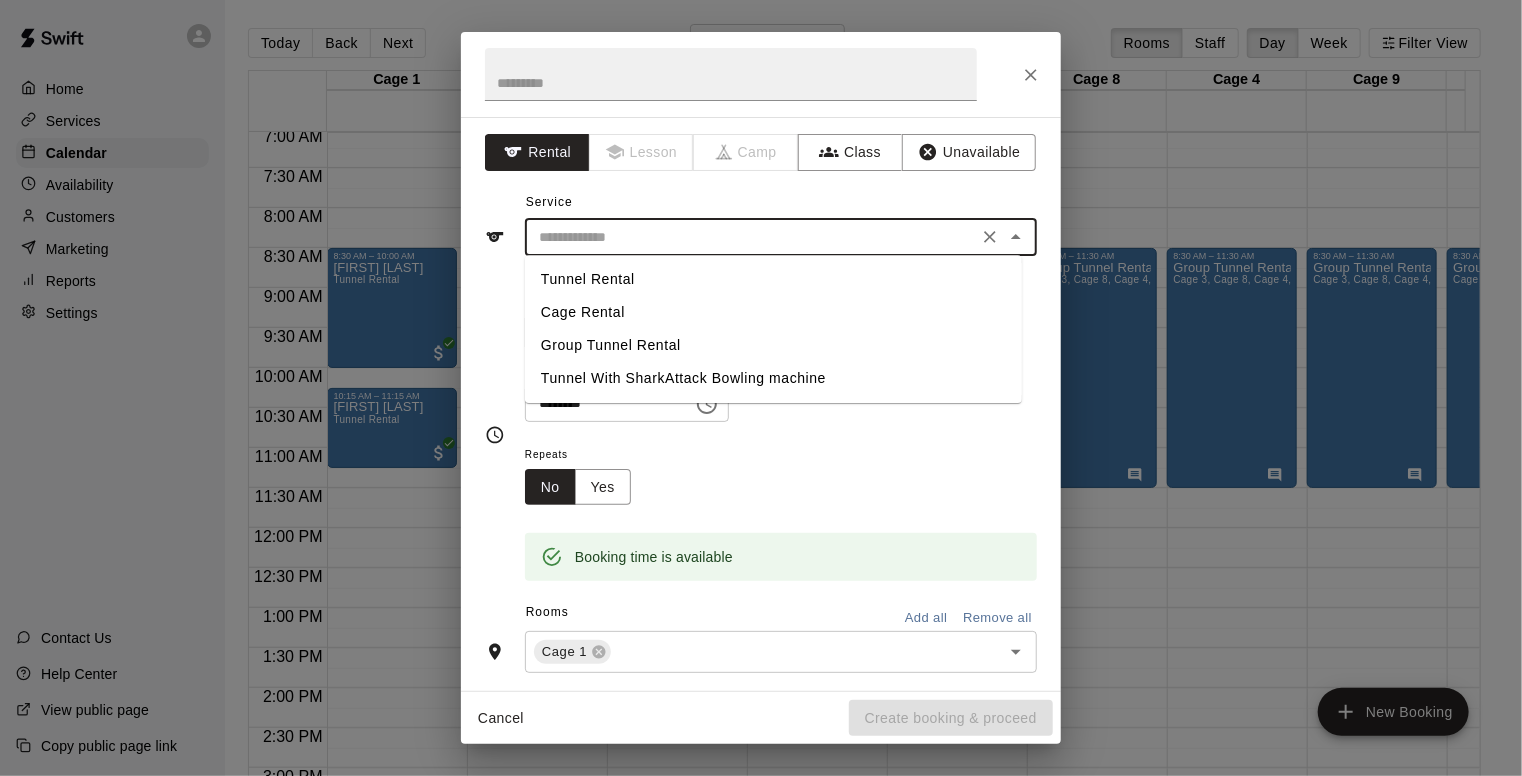 type on "**********" 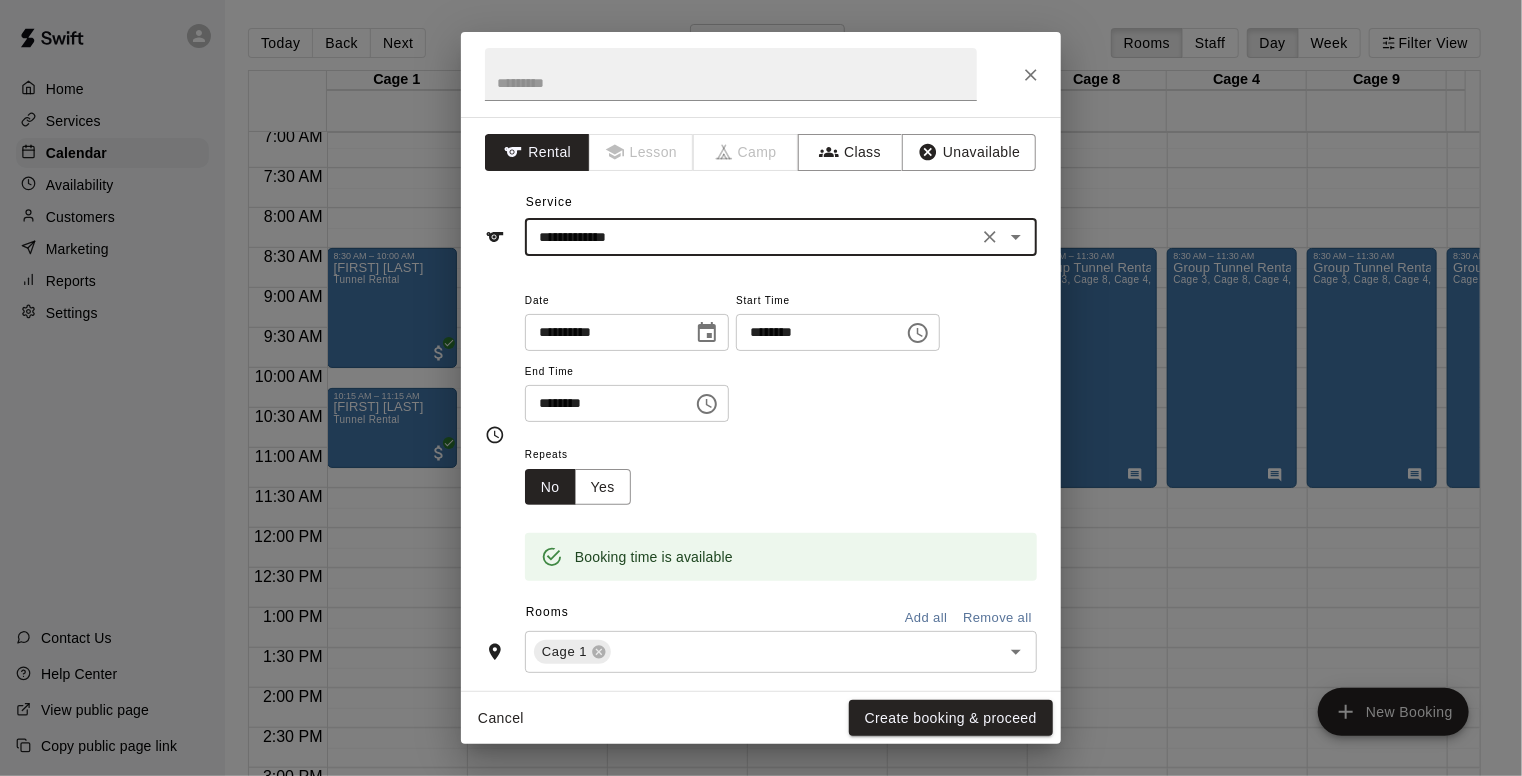 click on "********" at bounding box center (602, 403) 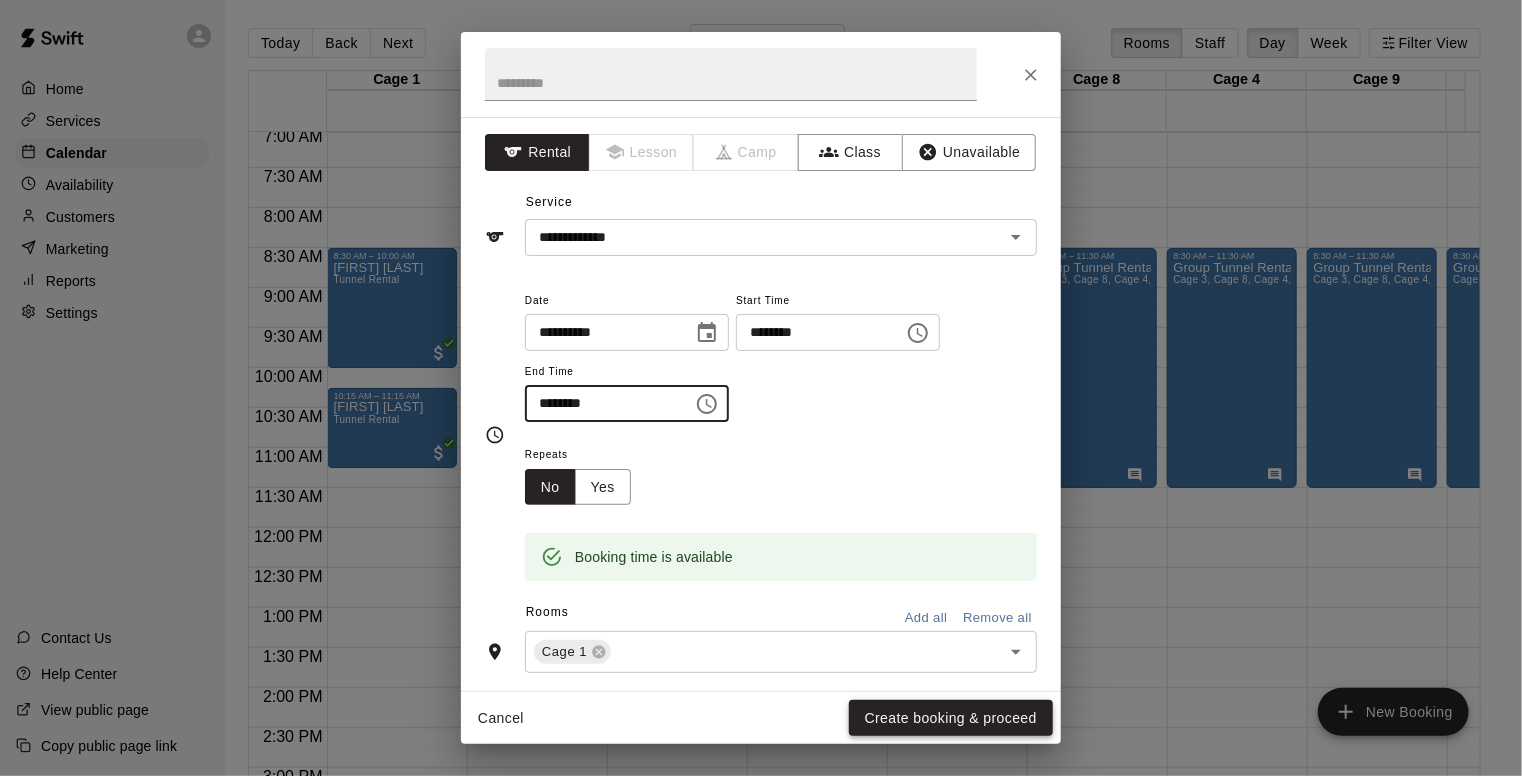 type on "********" 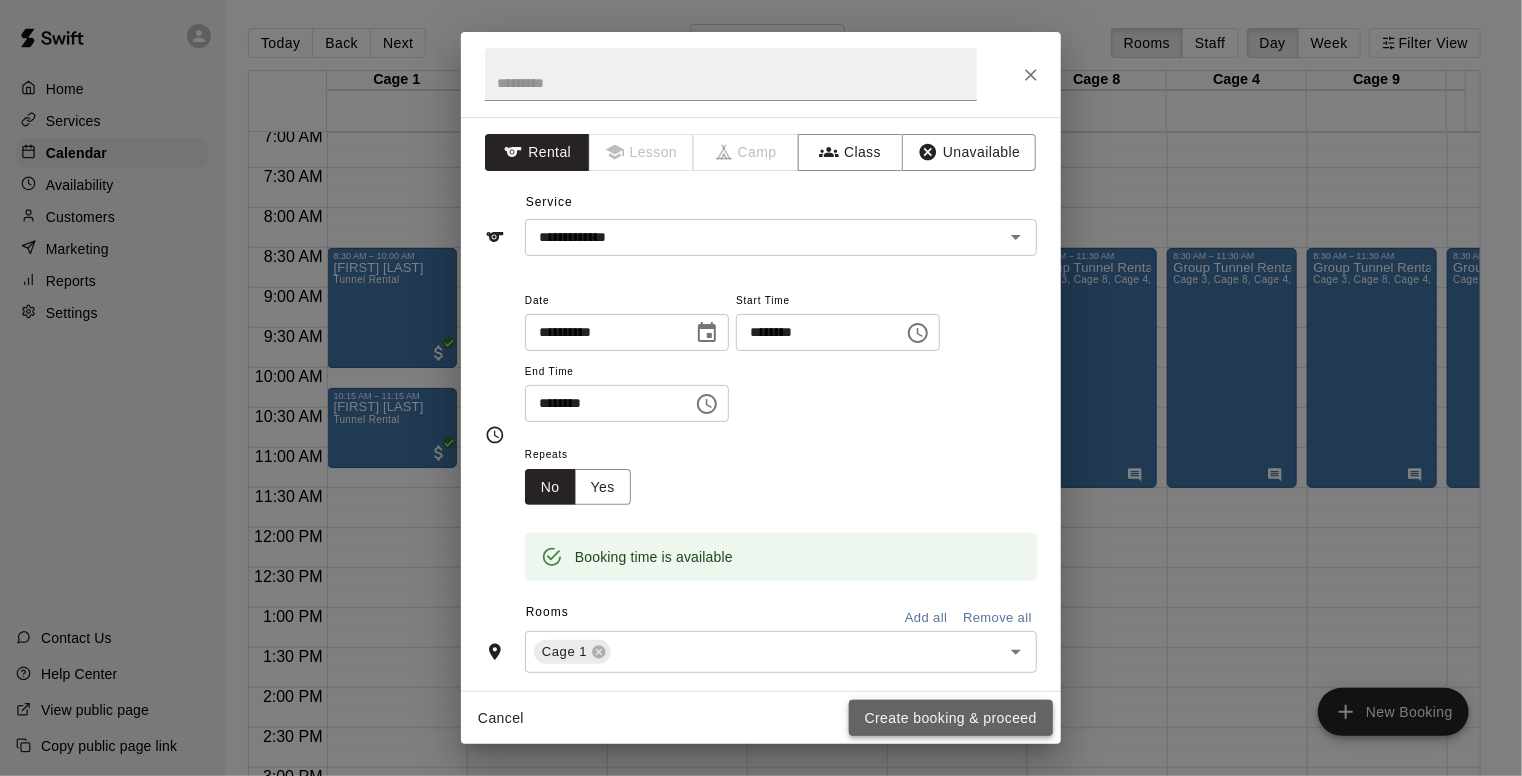 click on "Create booking & proceed" at bounding box center [951, 718] 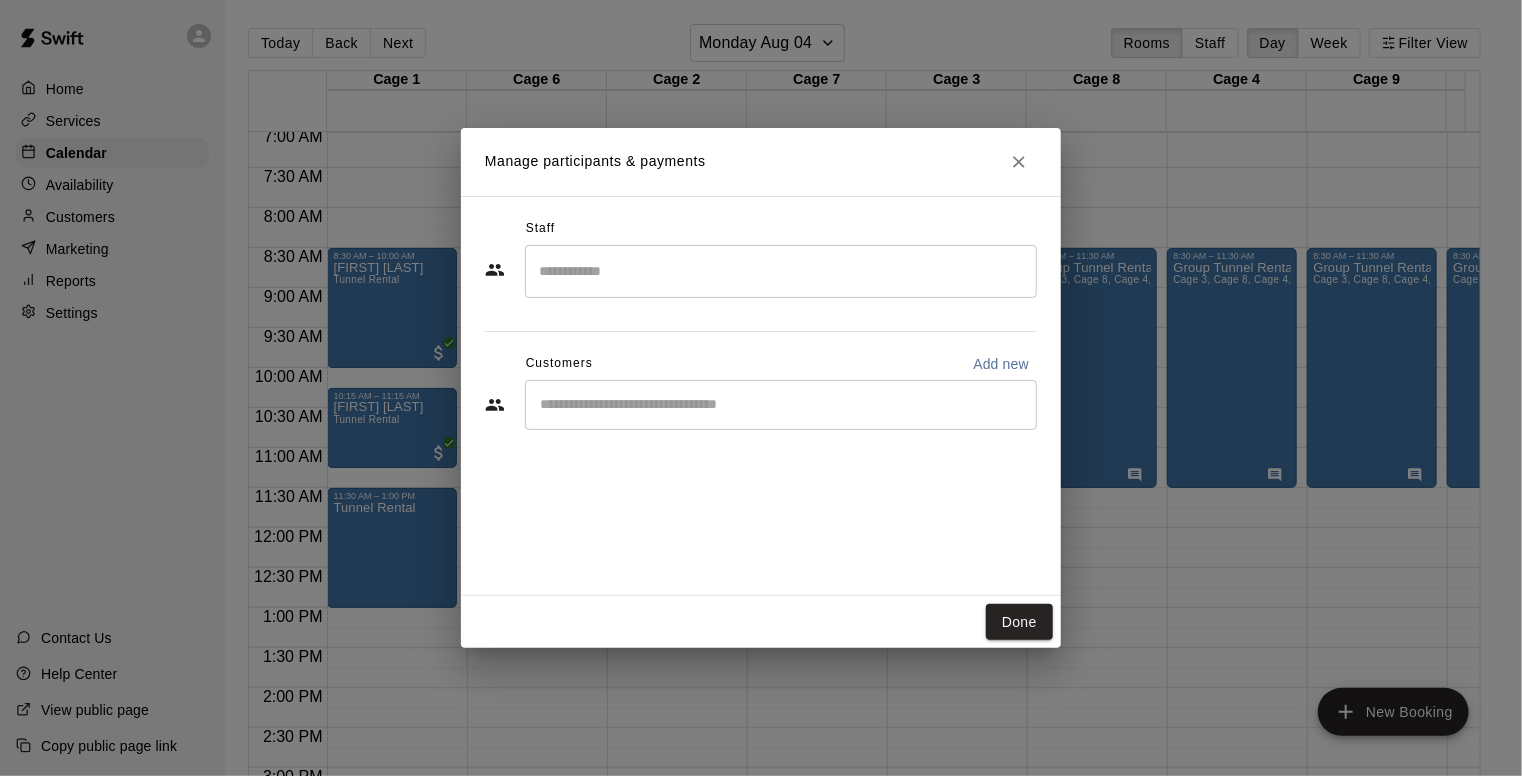 click at bounding box center [781, 405] 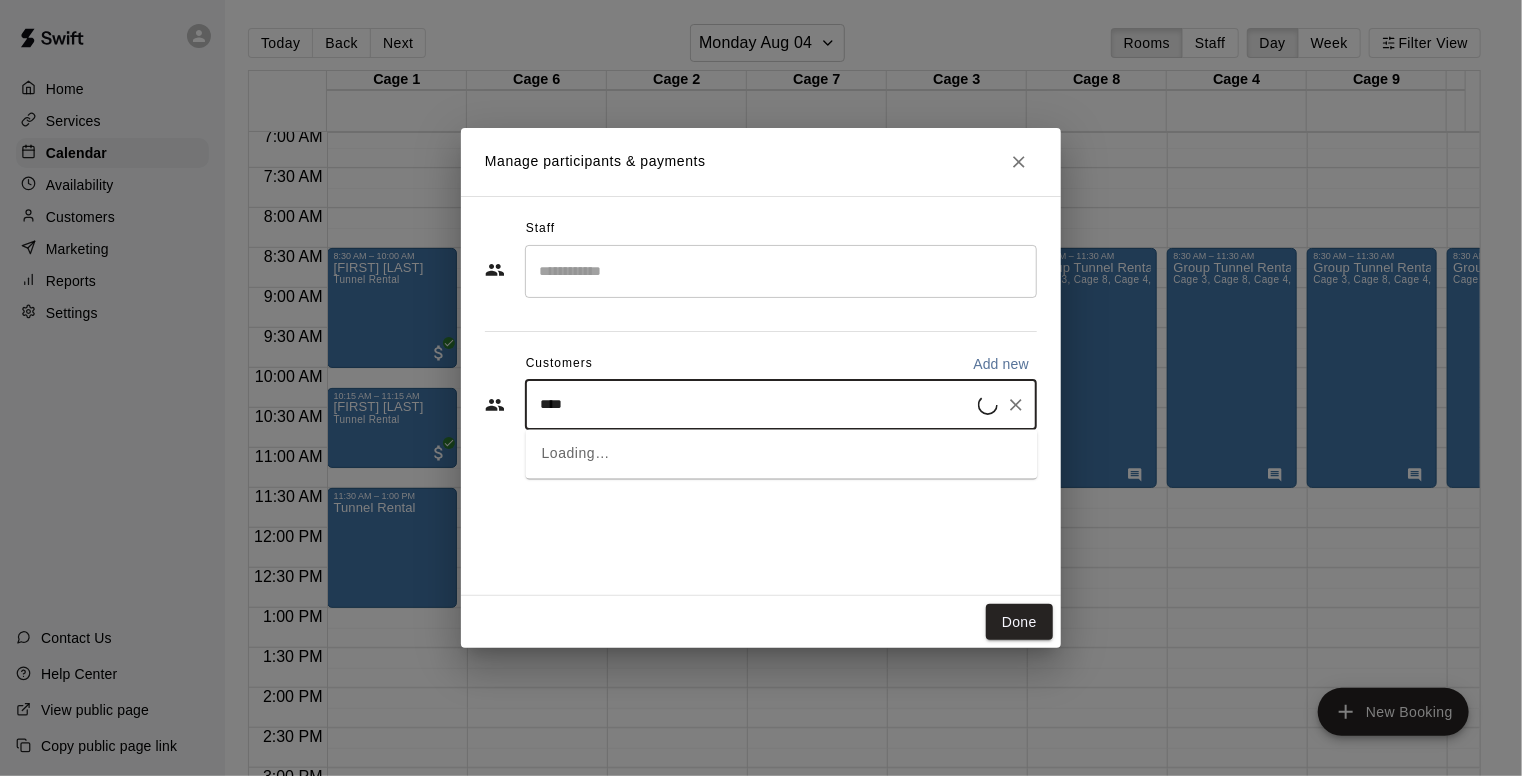type on "*****" 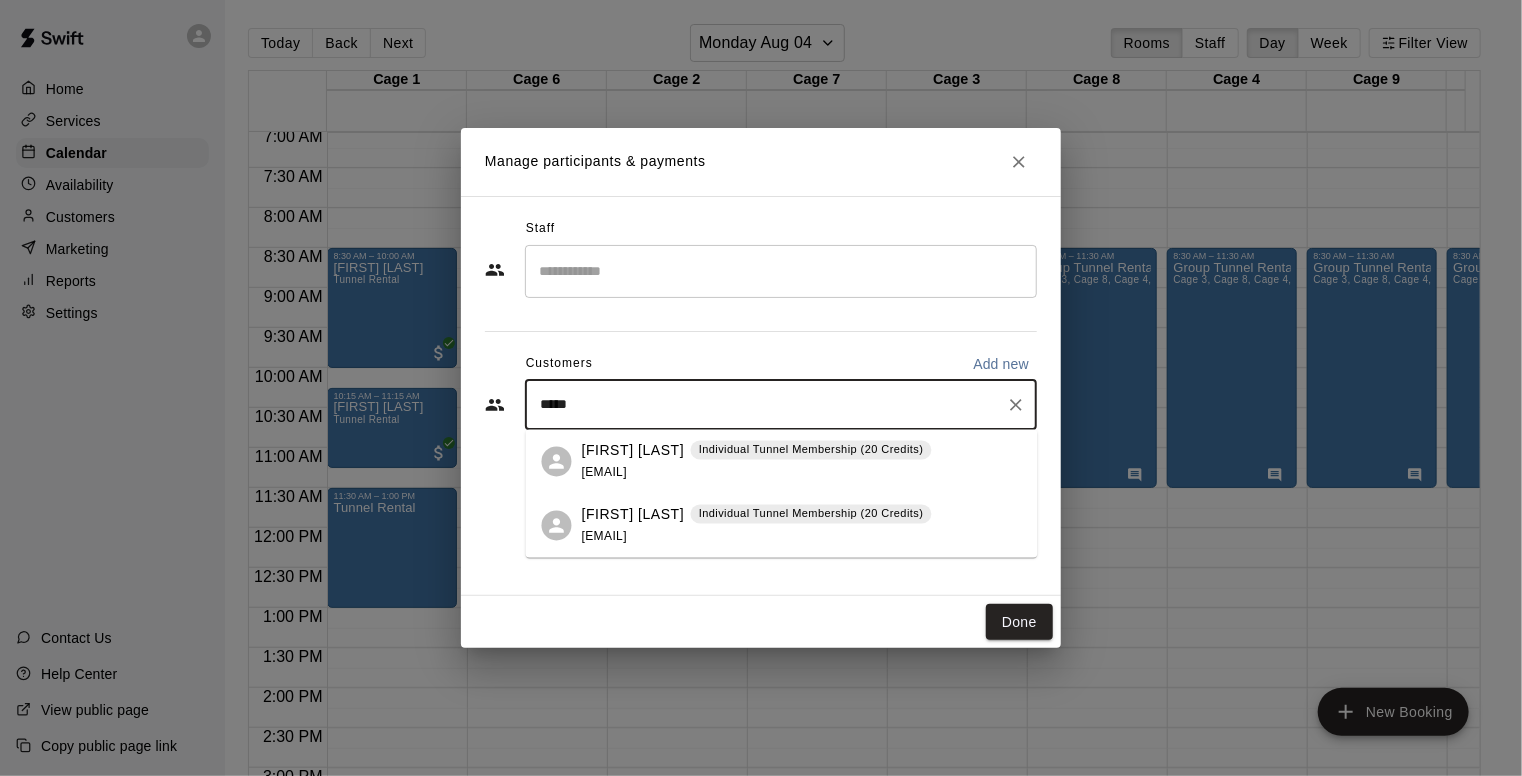 click on "[FIRST] [LAST]" at bounding box center [633, 450] 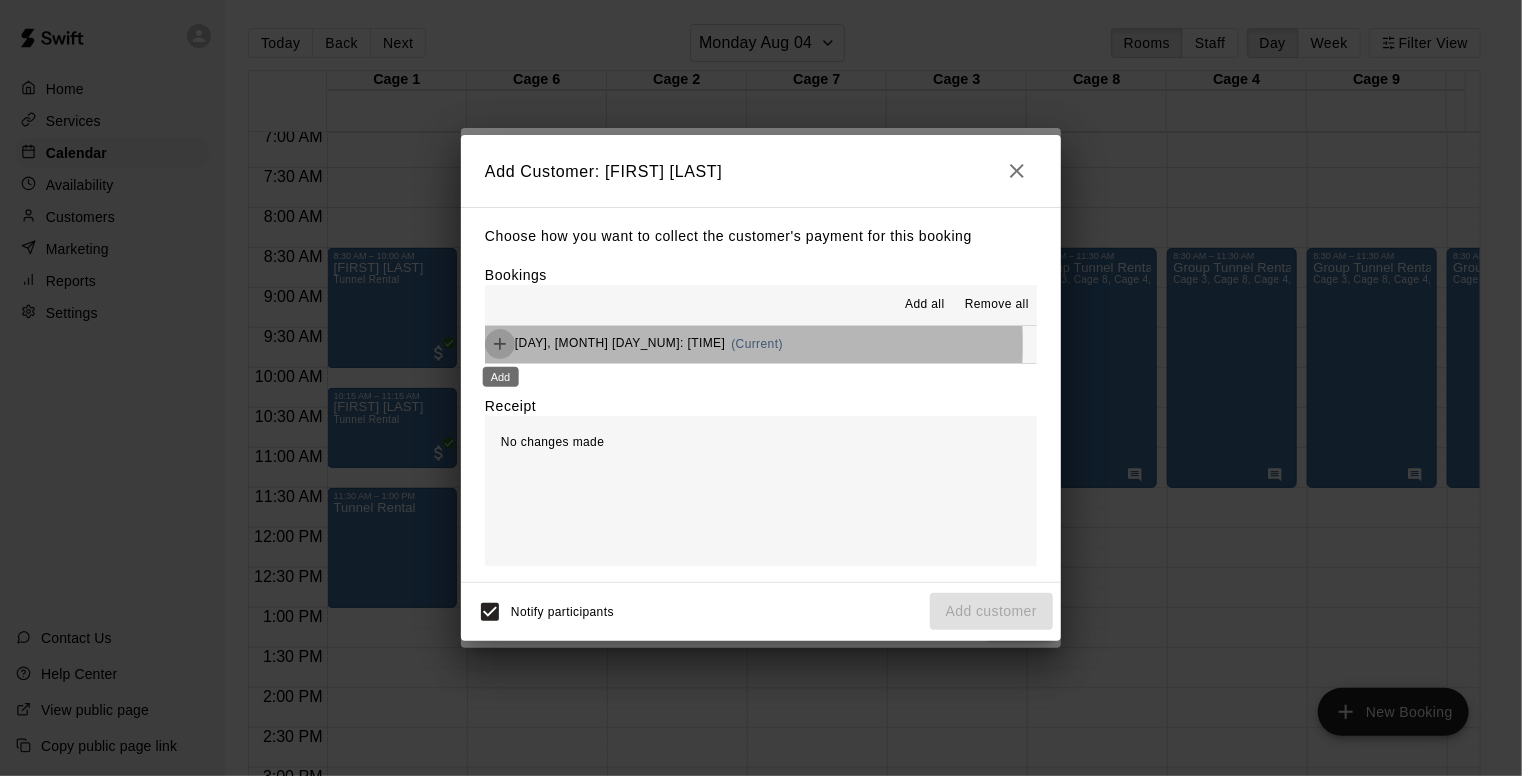 click 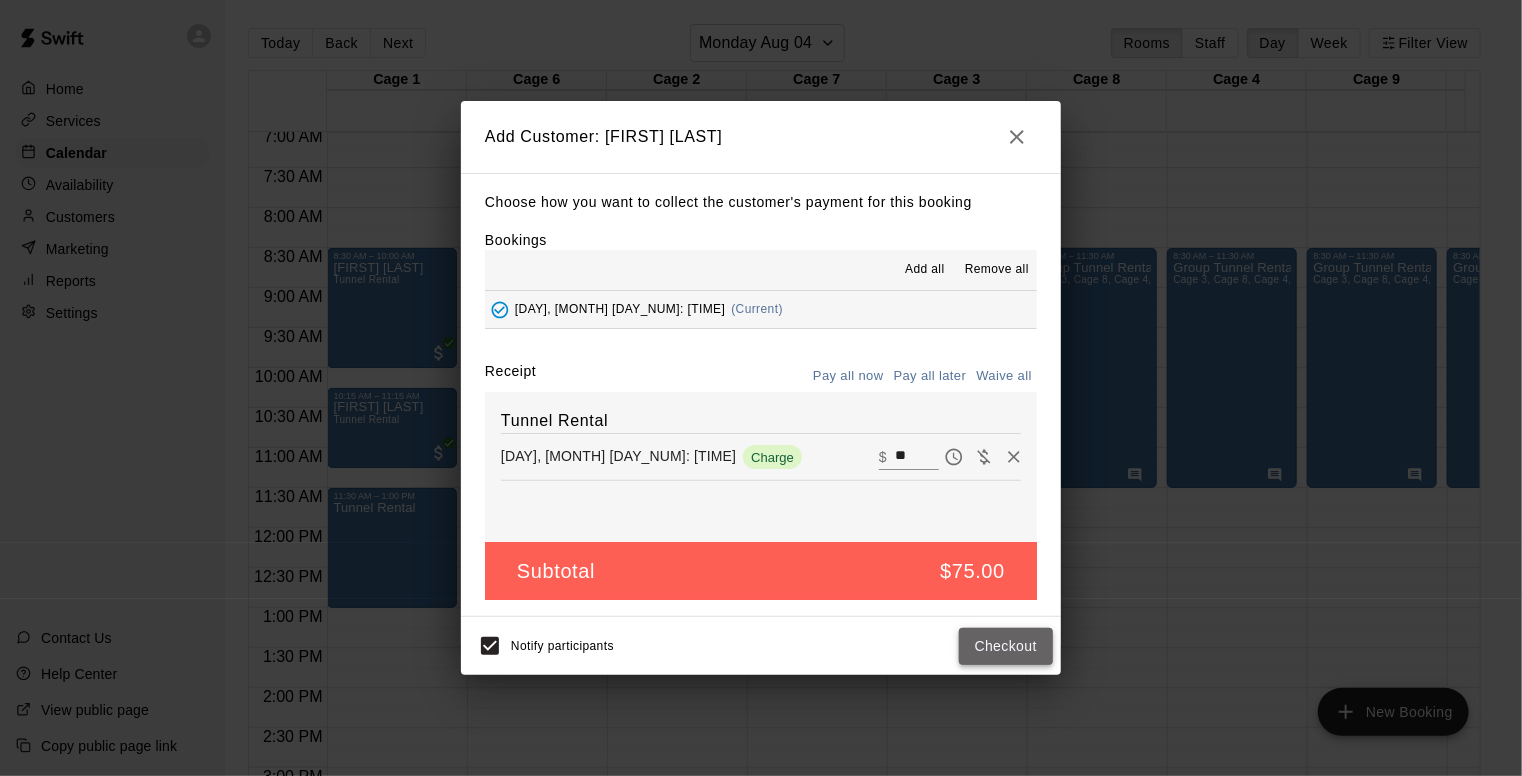 click on "Checkout" at bounding box center (1006, 646) 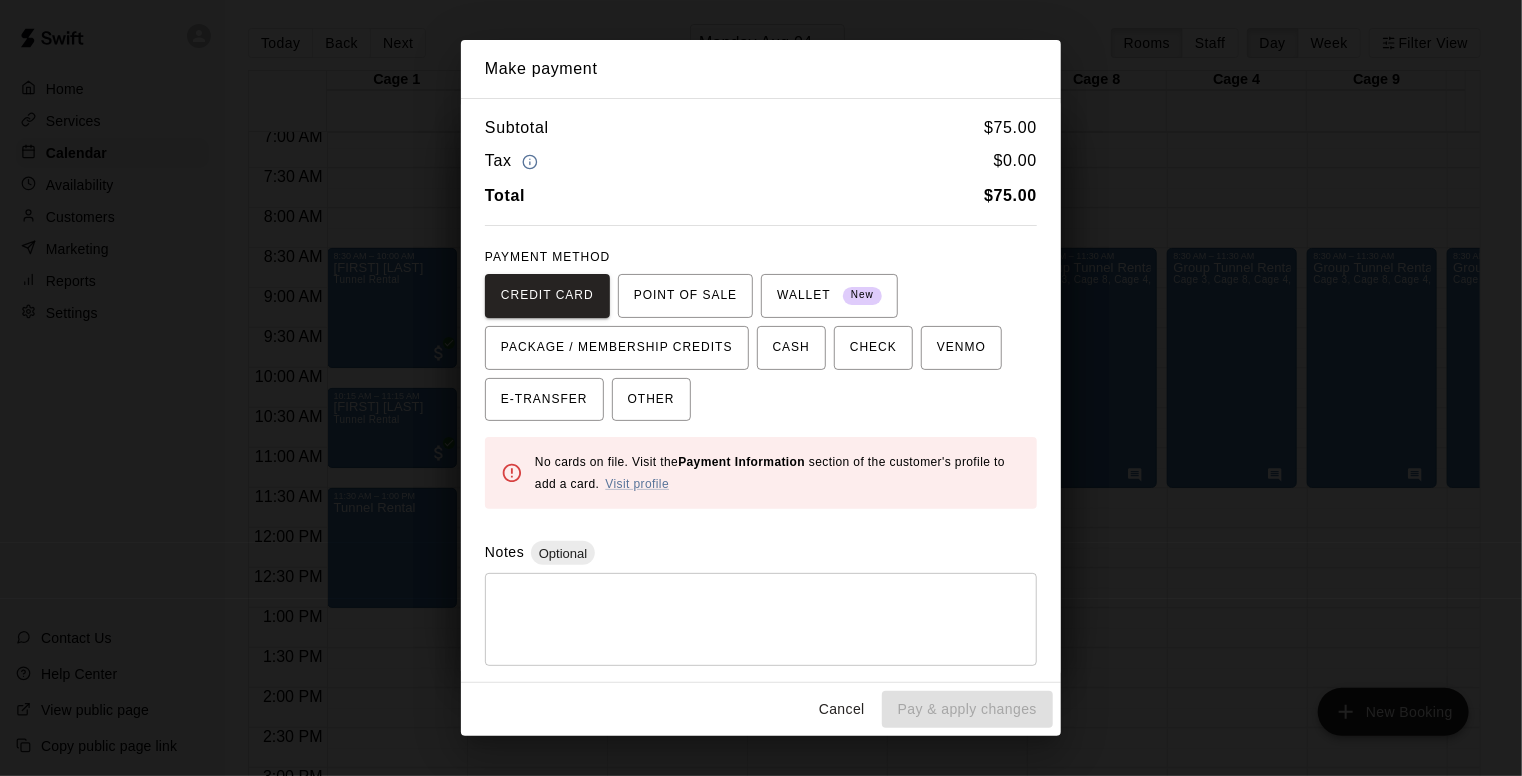 click on "Cancel" at bounding box center (842, 709) 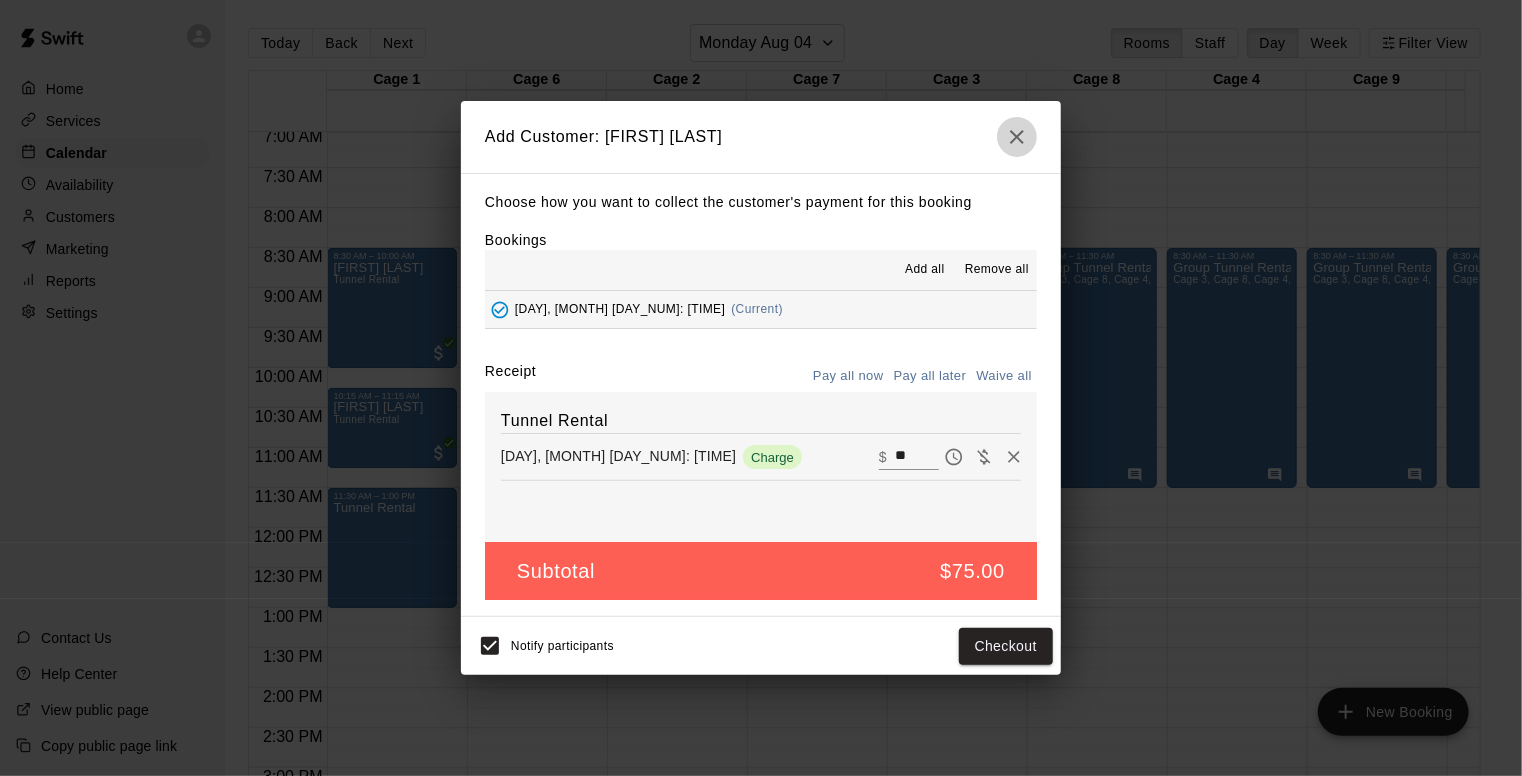 click 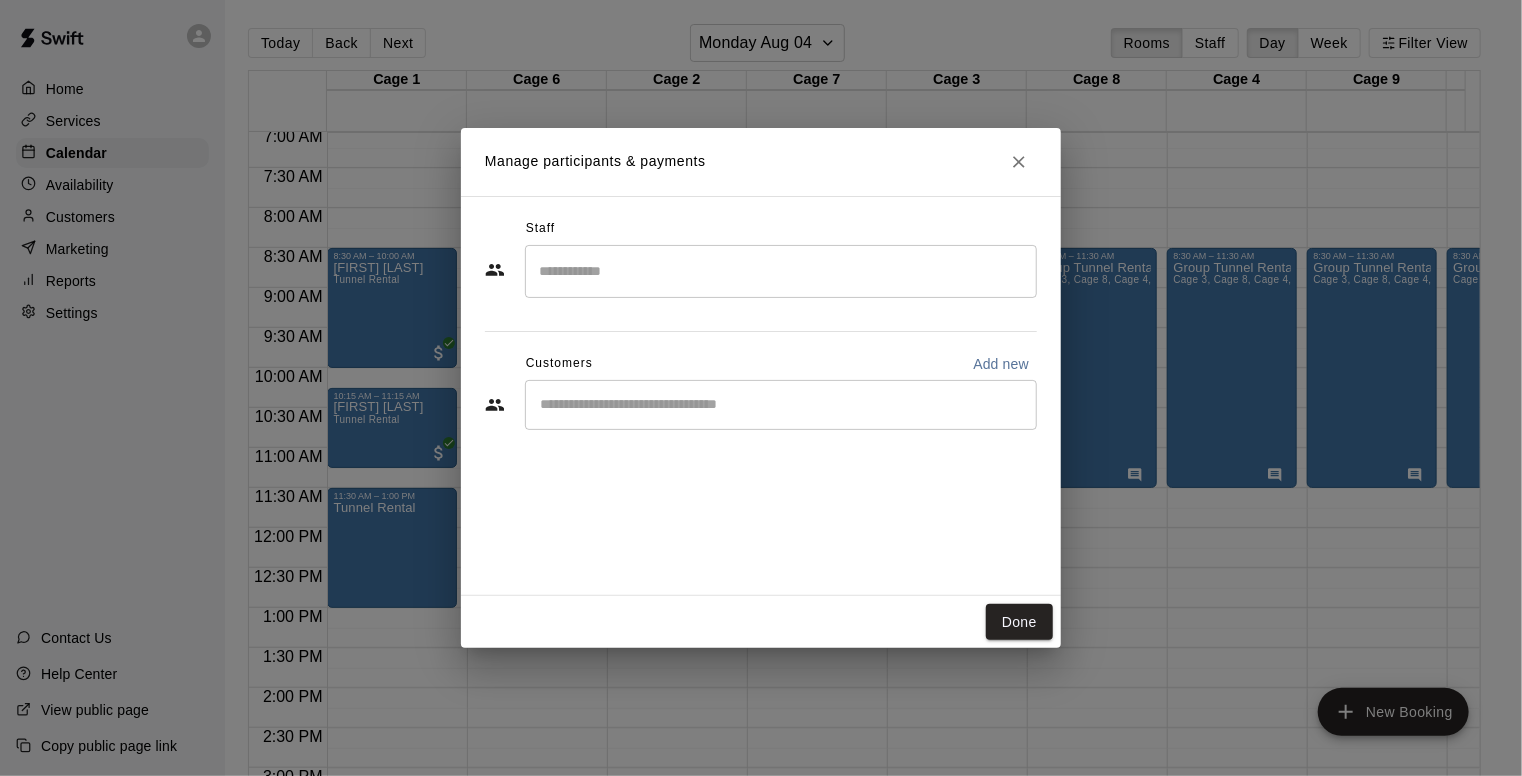 click on "​" at bounding box center (781, 405) 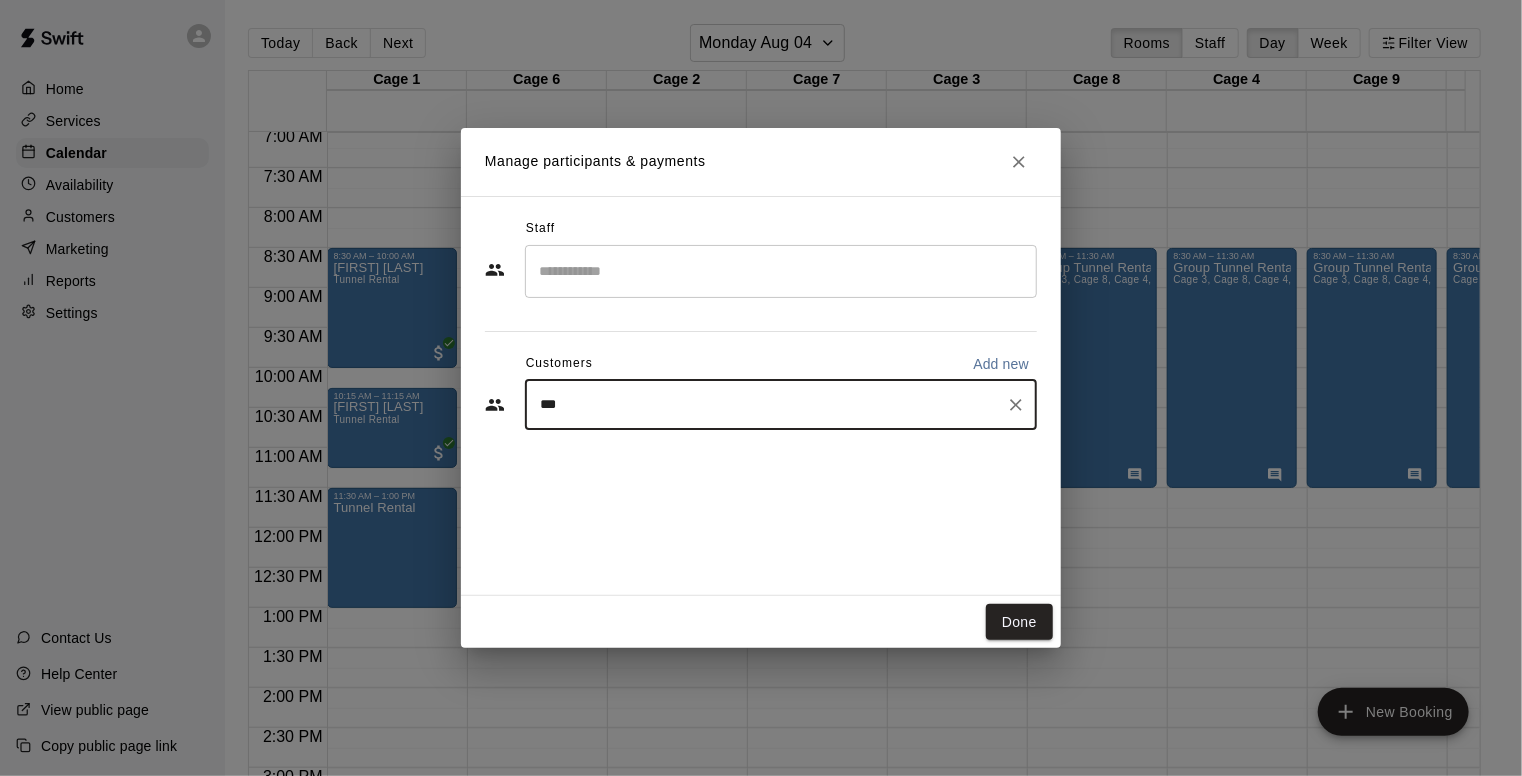 type on "****" 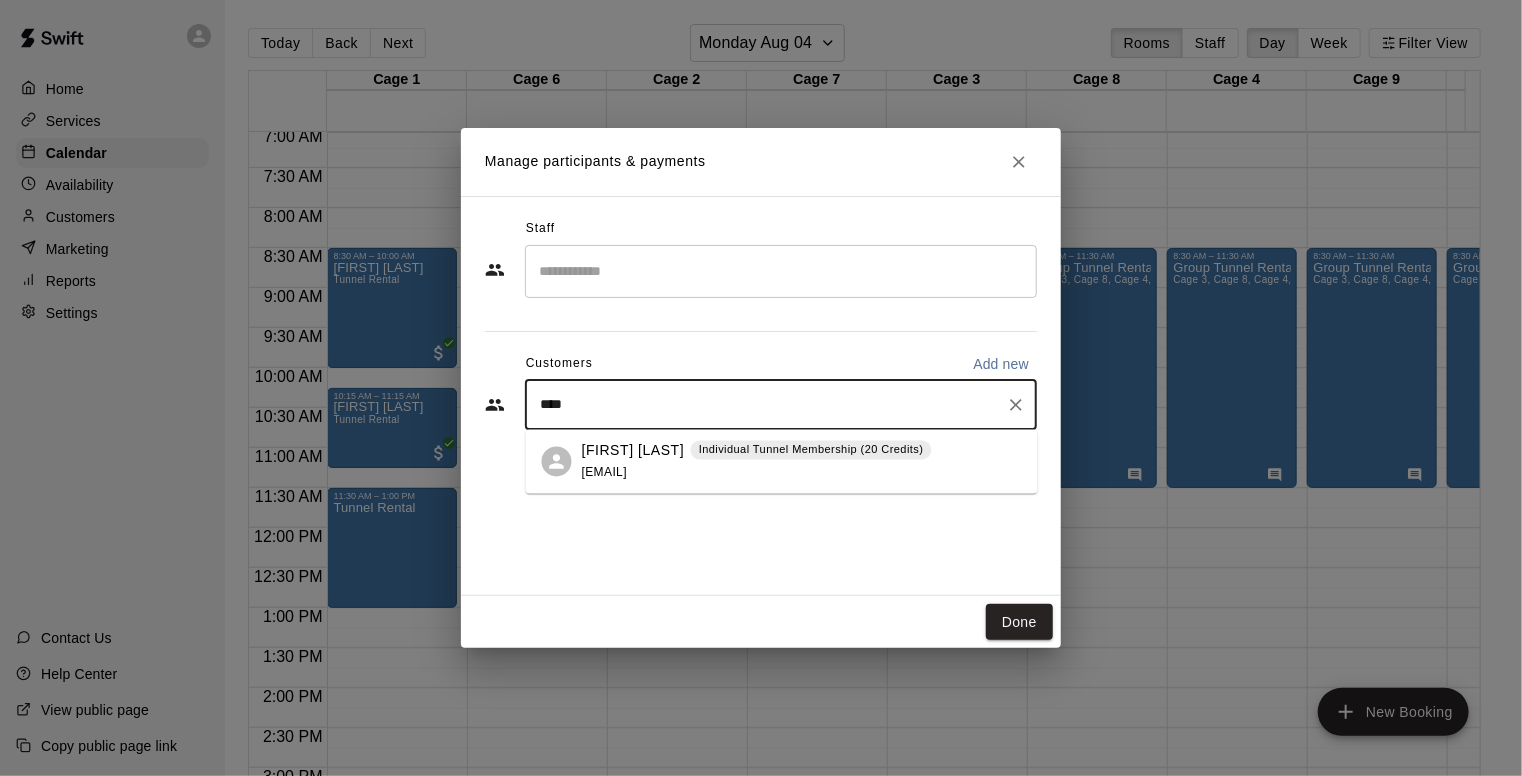click on "[FIRST] [LAST]" at bounding box center (633, 450) 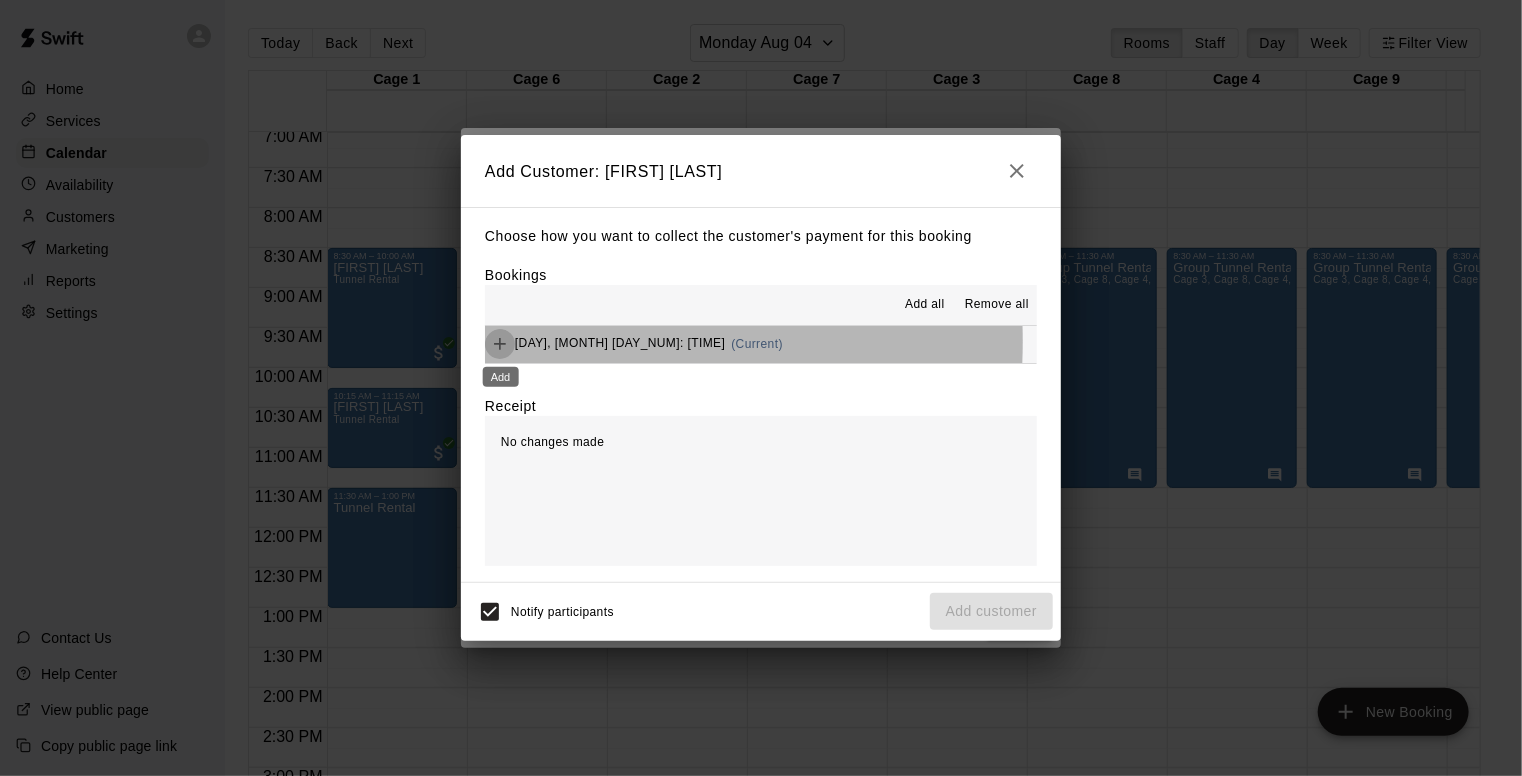 click 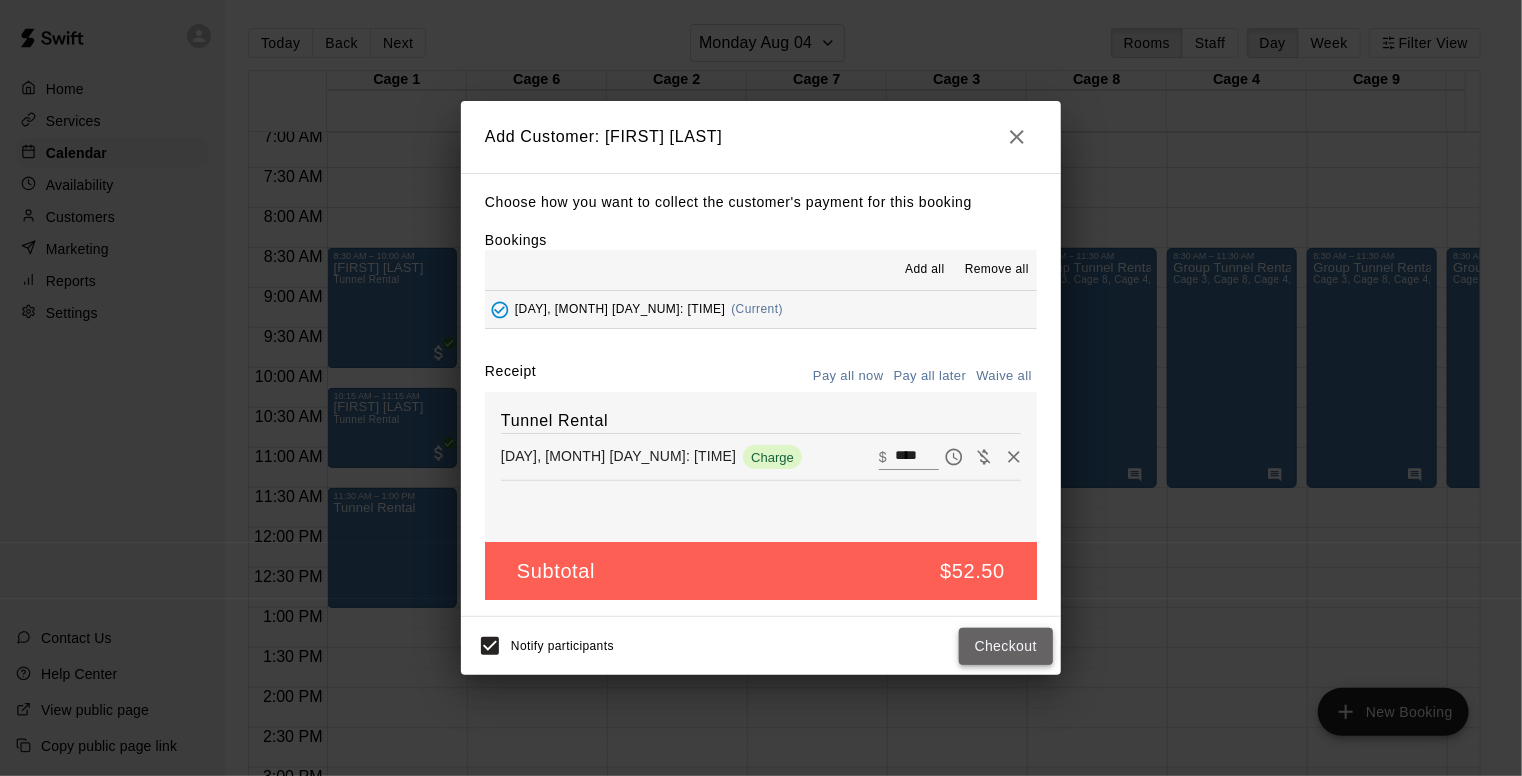 click on "Checkout" at bounding box center [1006, 646] 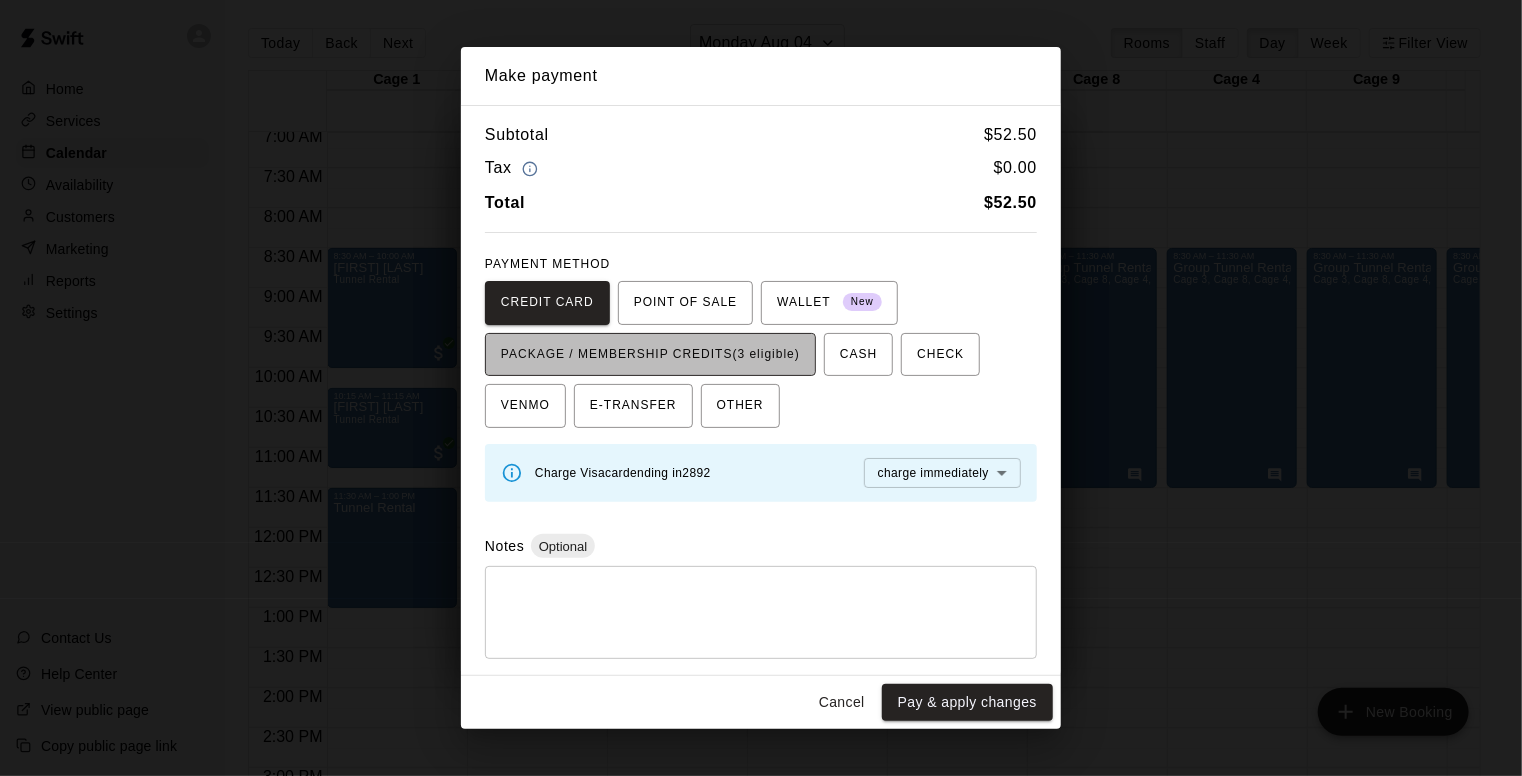 click on "PACKAGE / MEMBERSHIP CREDITS  (3 eligible)" at bounding box center (650, 355) 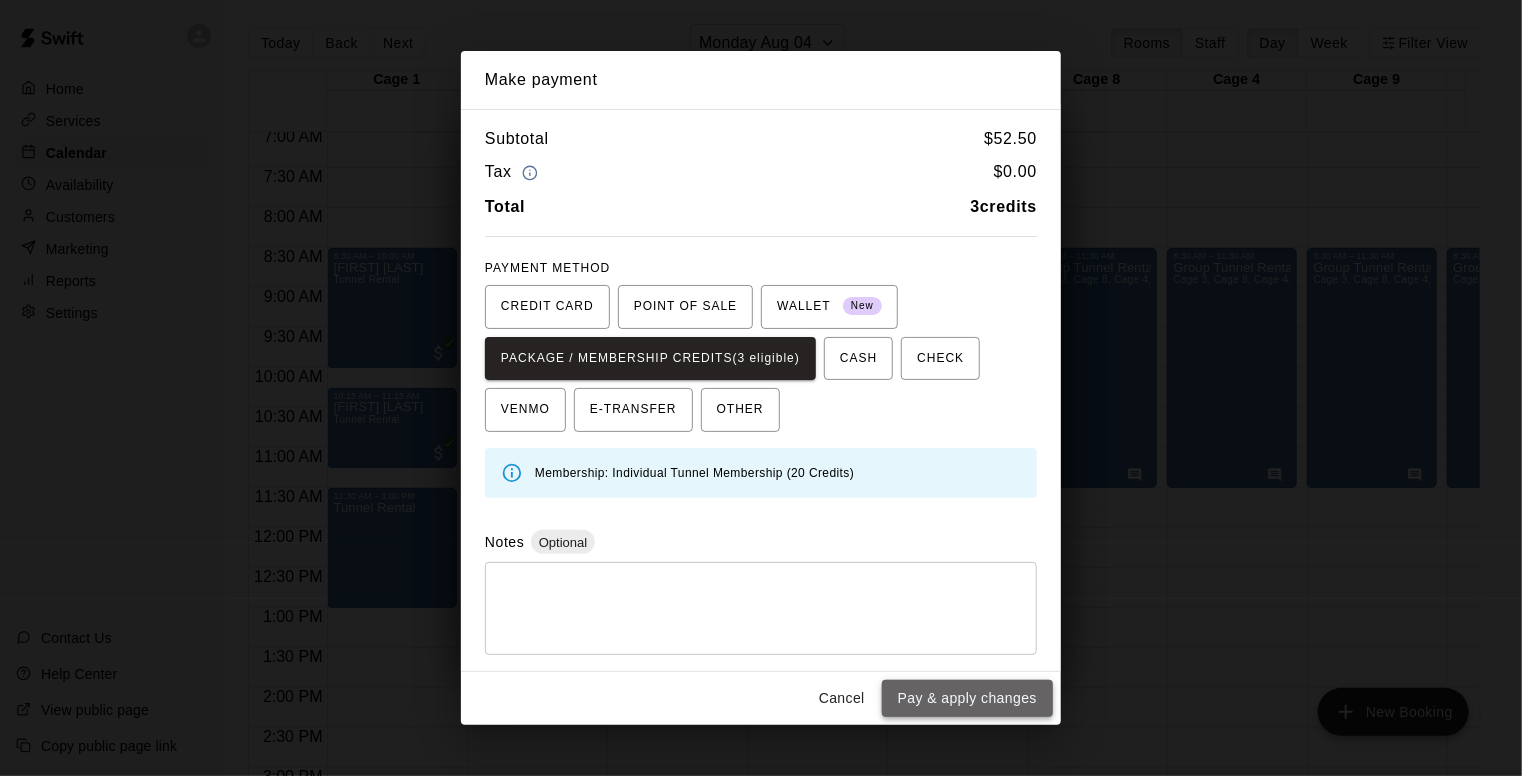 click on "Pay & apply changes" at bounding box center [967, 698] 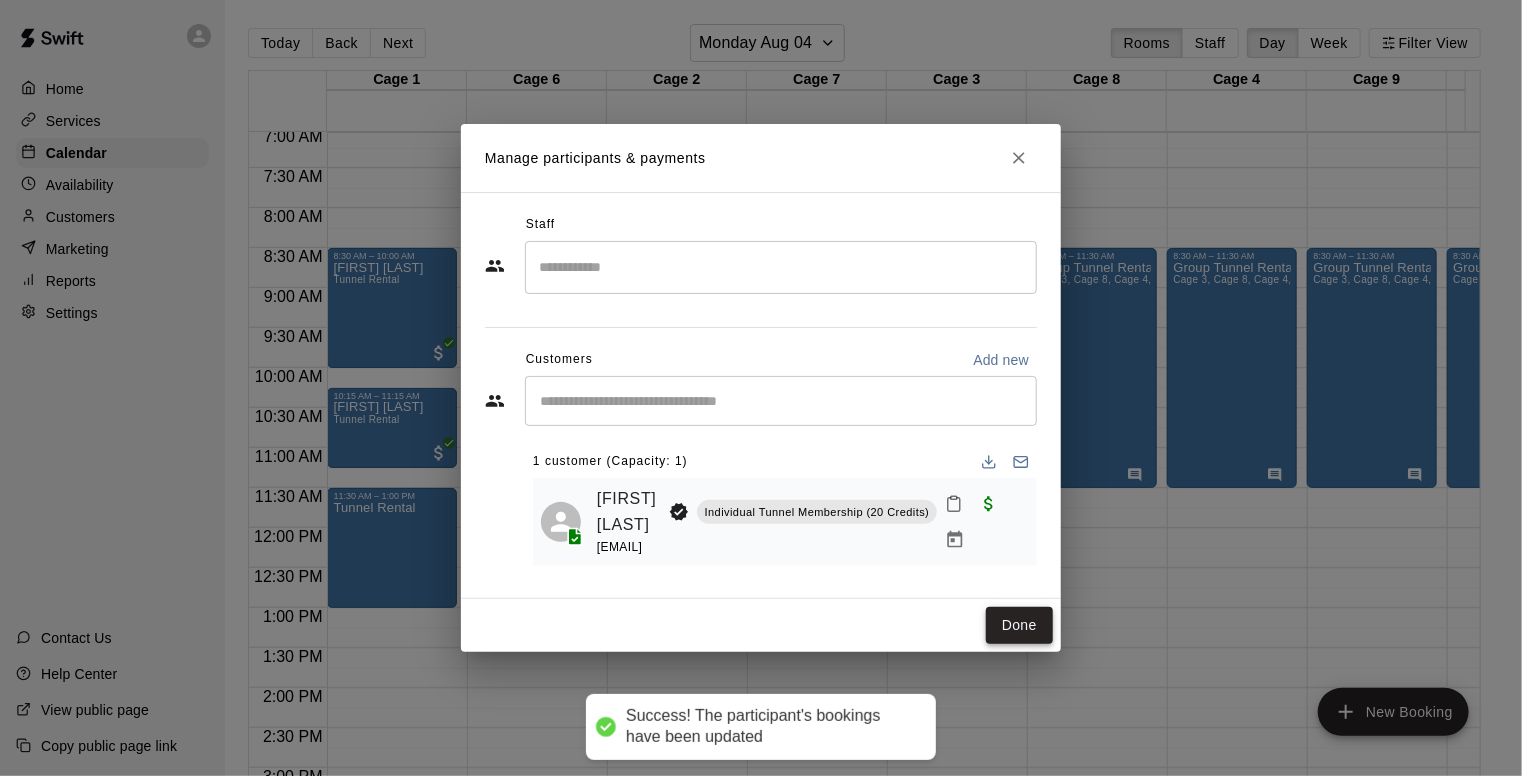 click on "Done" at bounding box center [1019, 625] 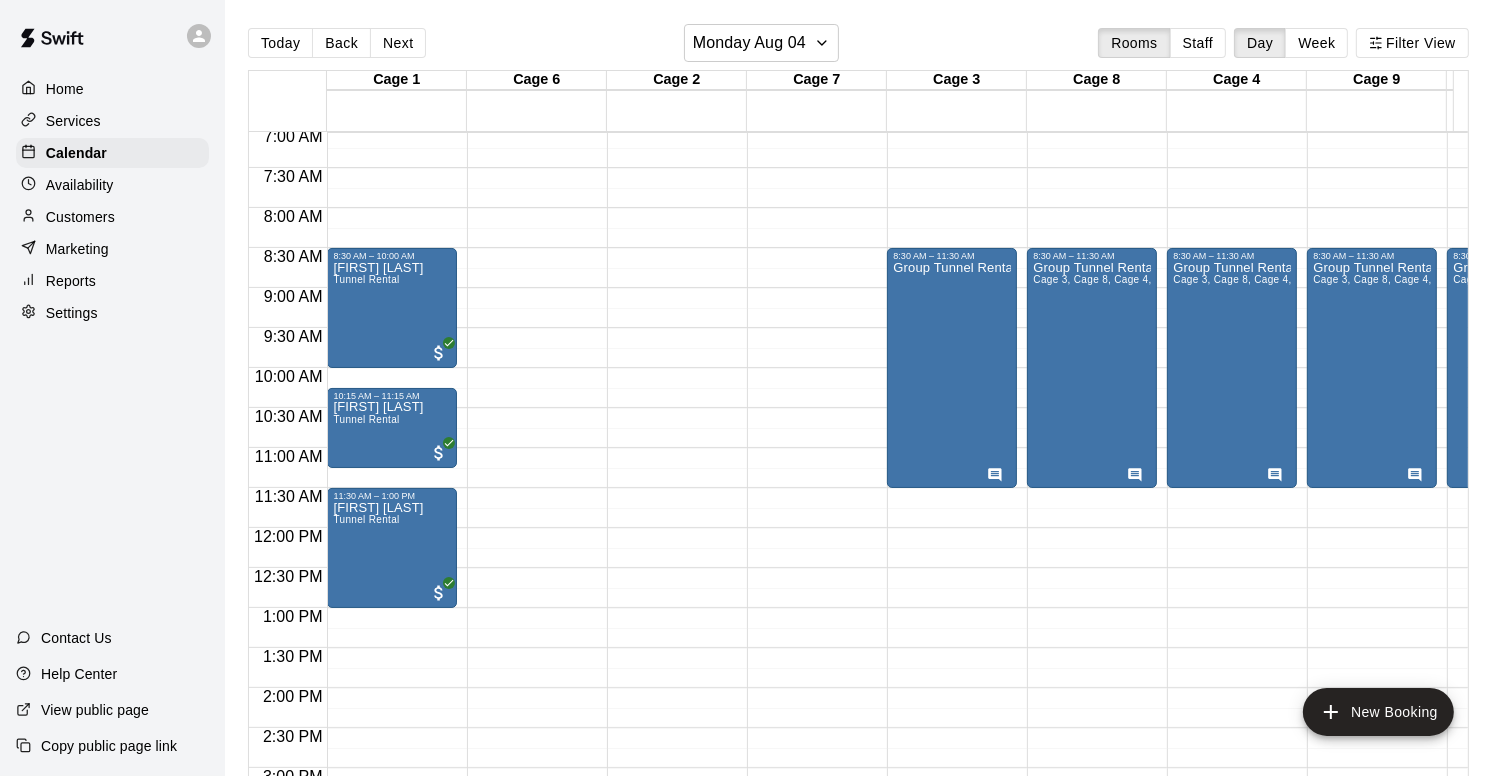 click on "12:00 AM – 5:00 AM Closed 8:30 AM – 10:00 AM [FIRST] [LAST] Tunnel Rental 10:15 AM – 11:15 AM [FIRST] [LAST] Tunnel Rental 11:30 AM – 1:00 PM [FIRST] [LAST] Tunnel Rental 5:30 PM – 10:30 PM Tunnel Rental 11:00 PM – 11:59 PM Closed" at bounding box center [392, 528] 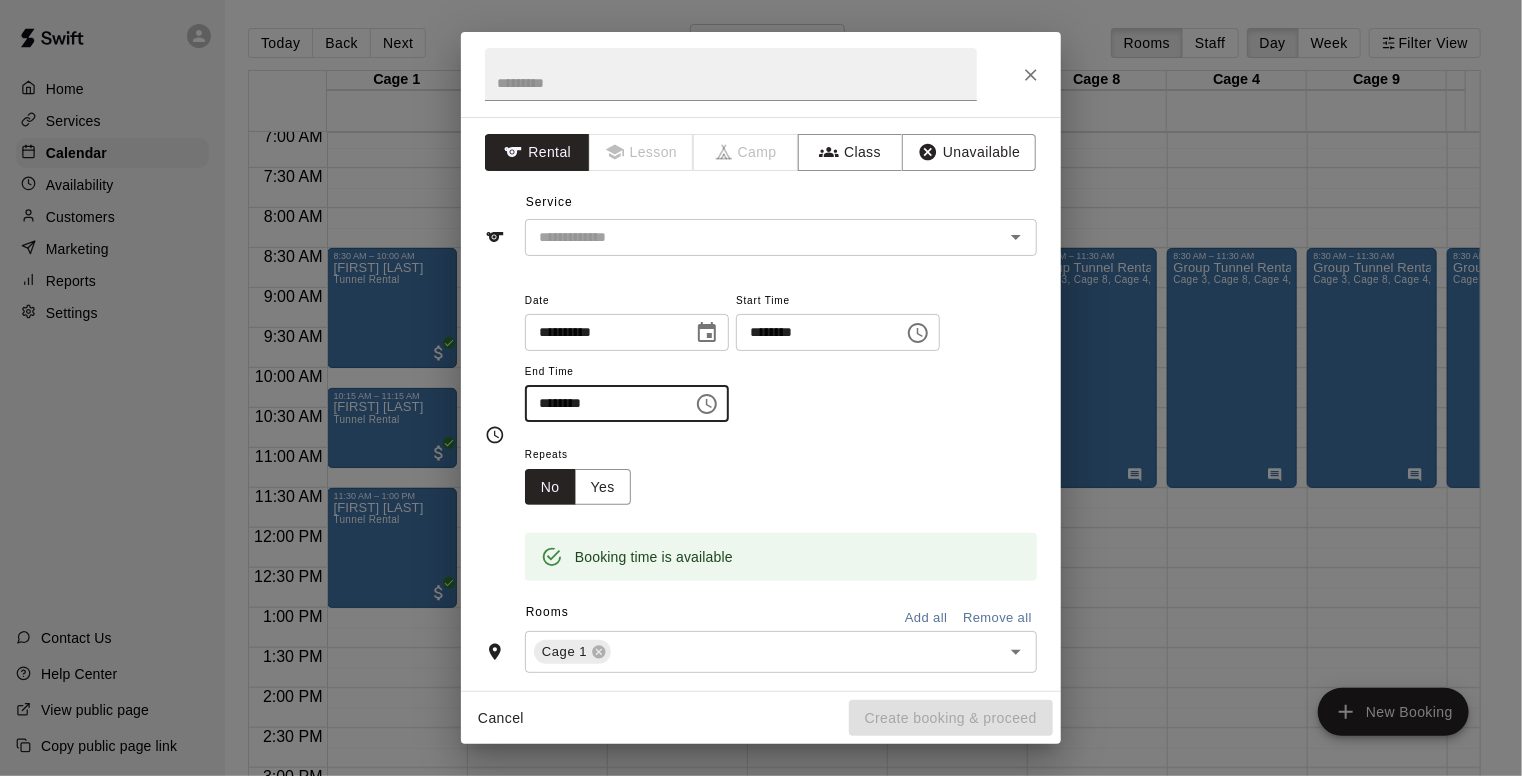 click on "********" at bounding box center (602, 403) 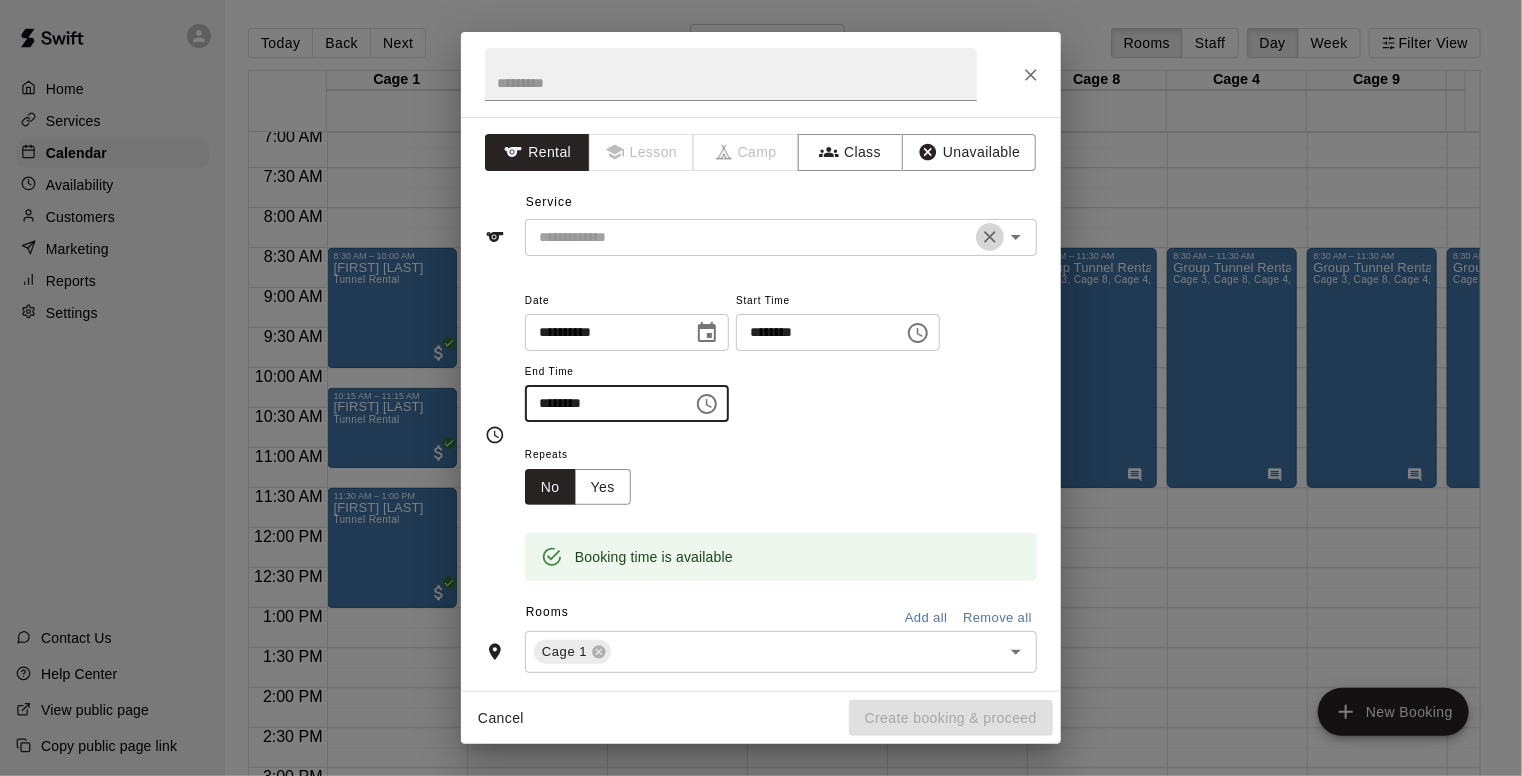 click at bounding box center (990, 237) 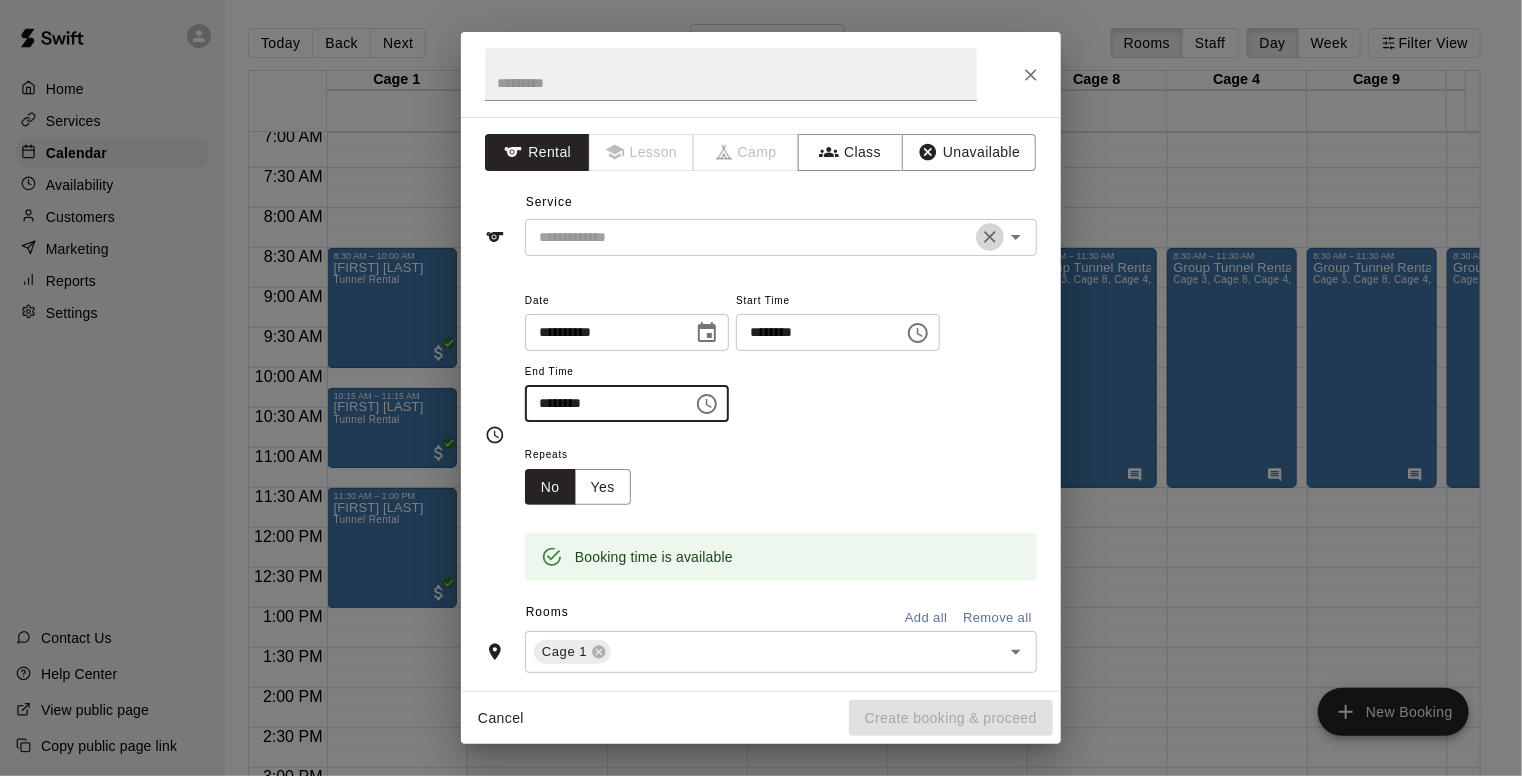 type on "********" 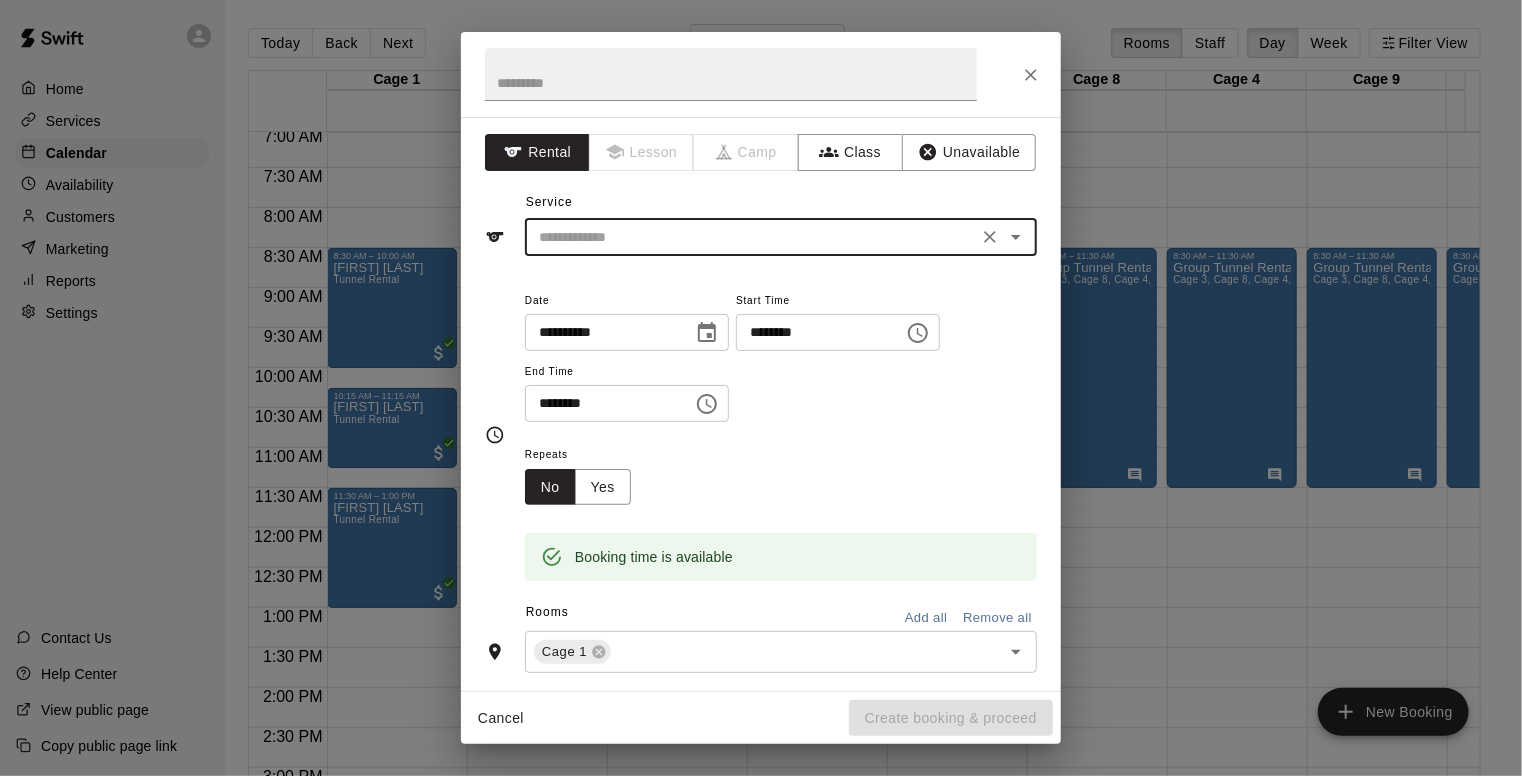 click 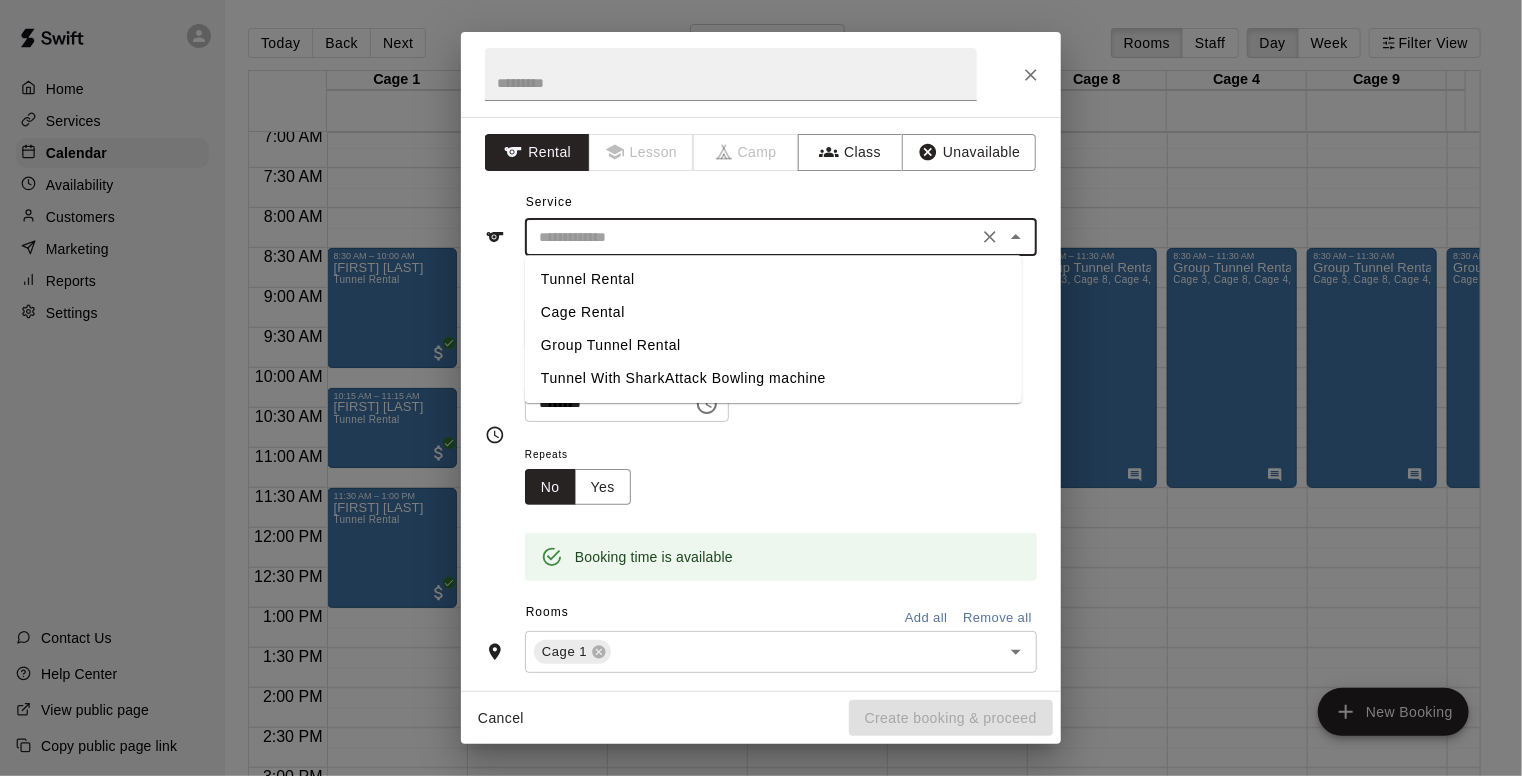 click on "Tunnel Rental" at bounding box center [773, 279] 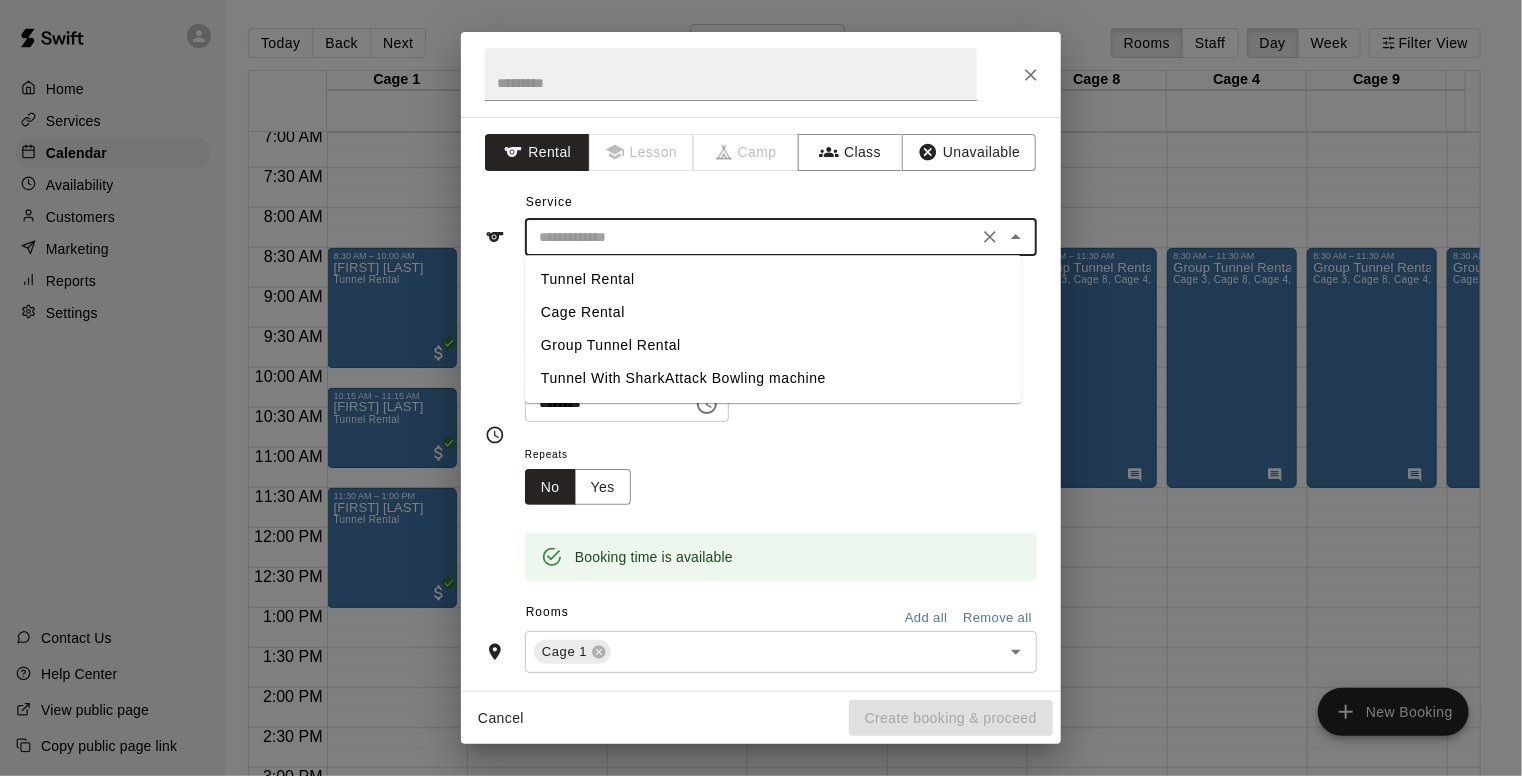 type on "**********" 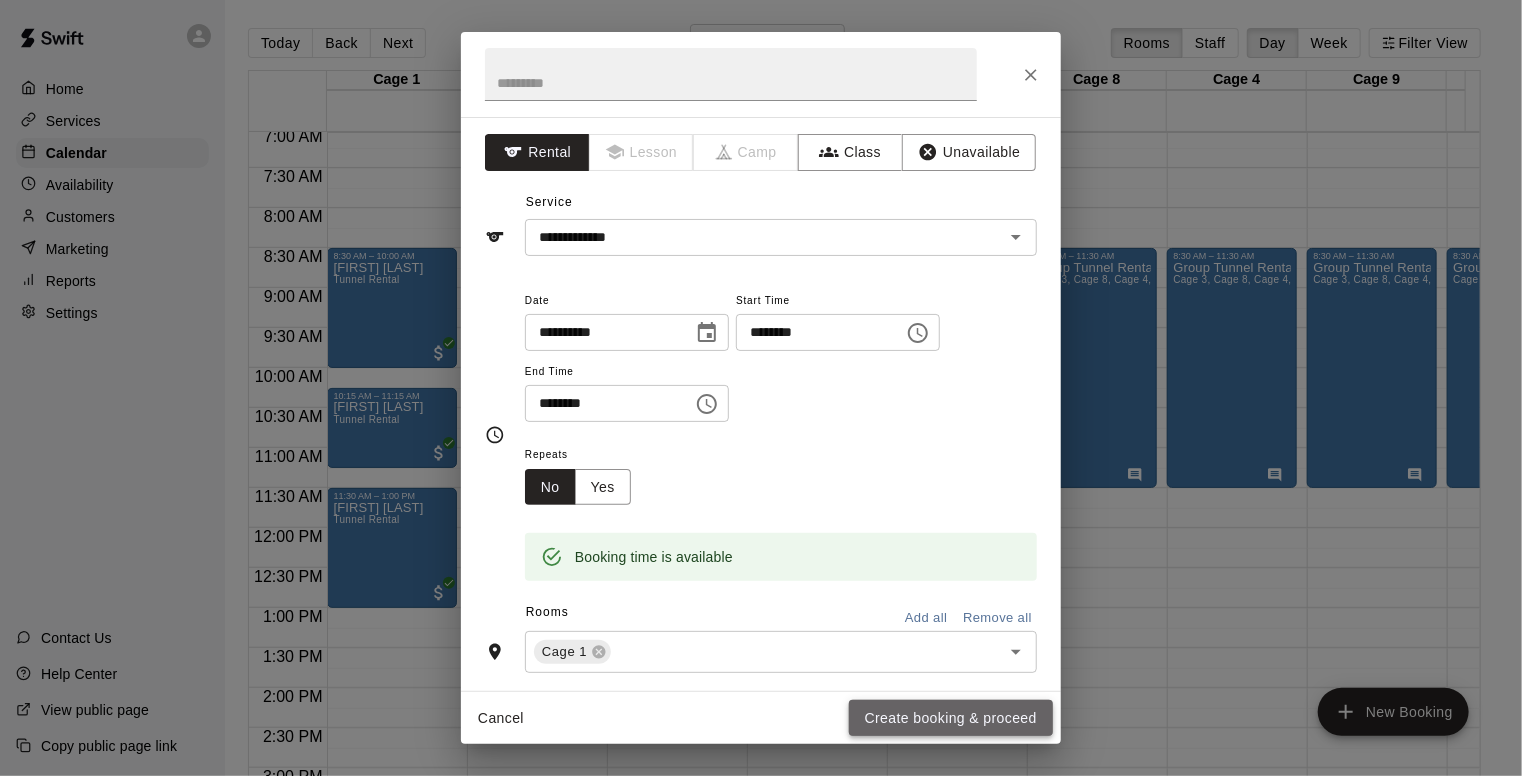 click on "Create booking & proceed" at bounding box center (951, 718) 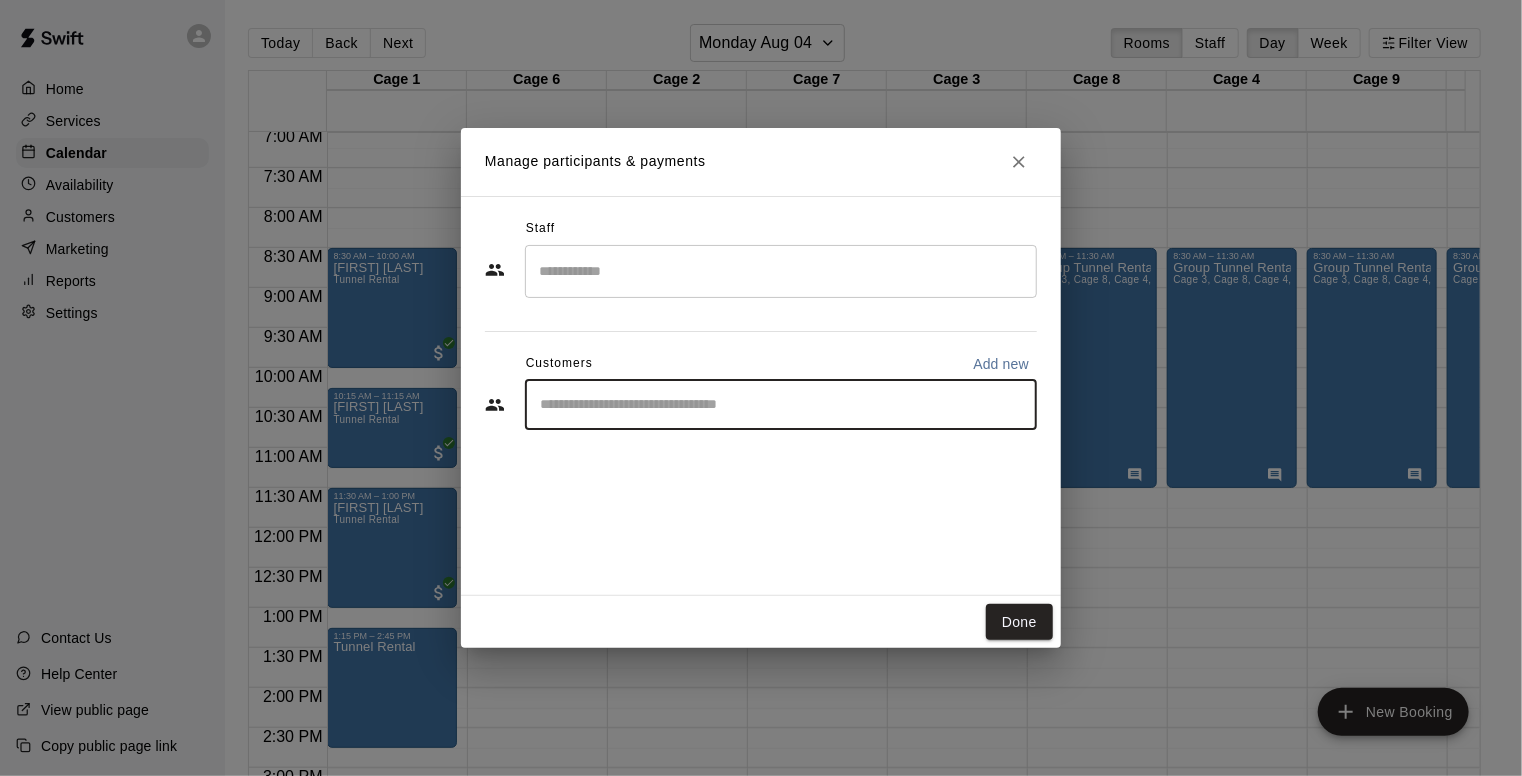 click at bounding box center (781, 405) 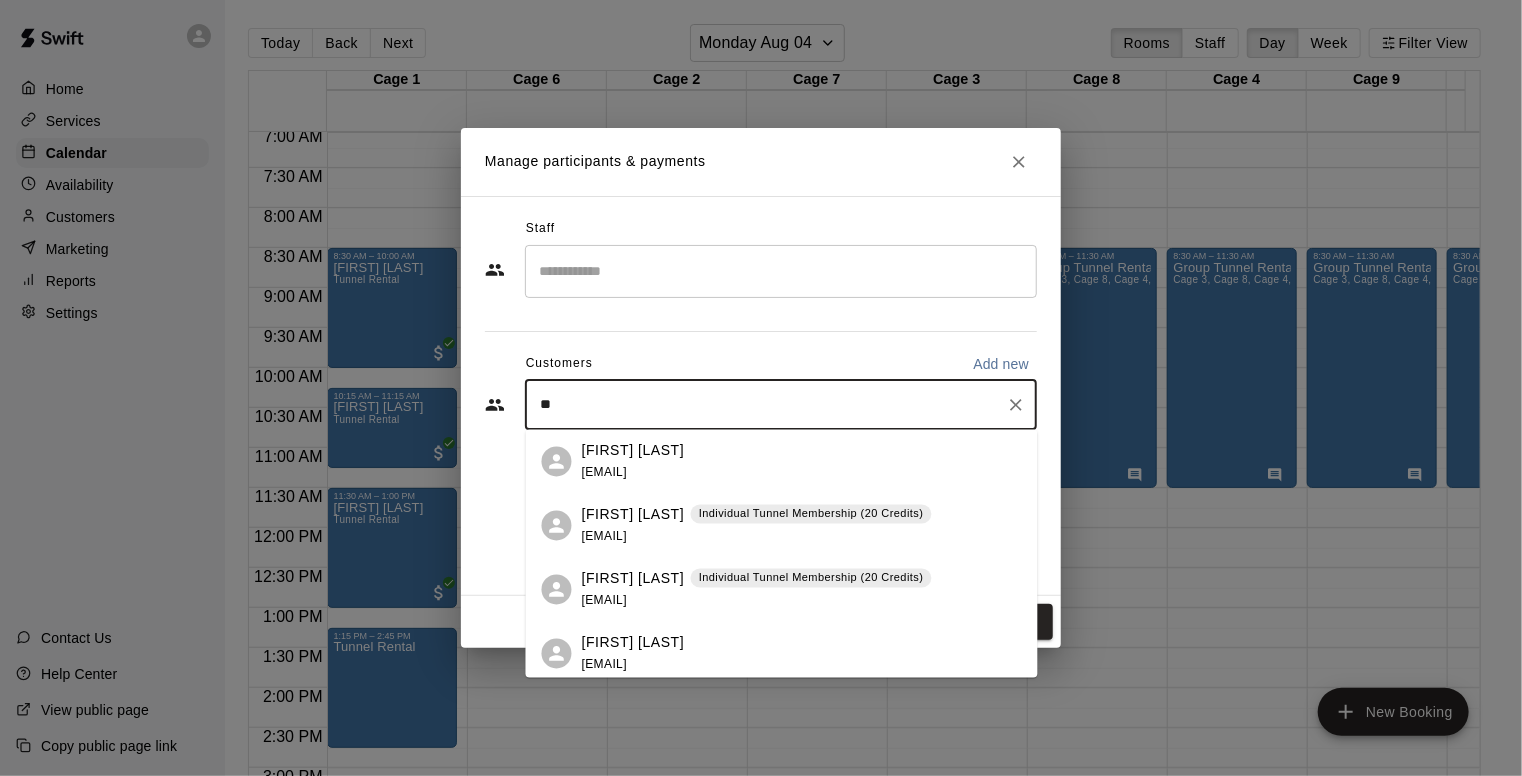 type on "*" 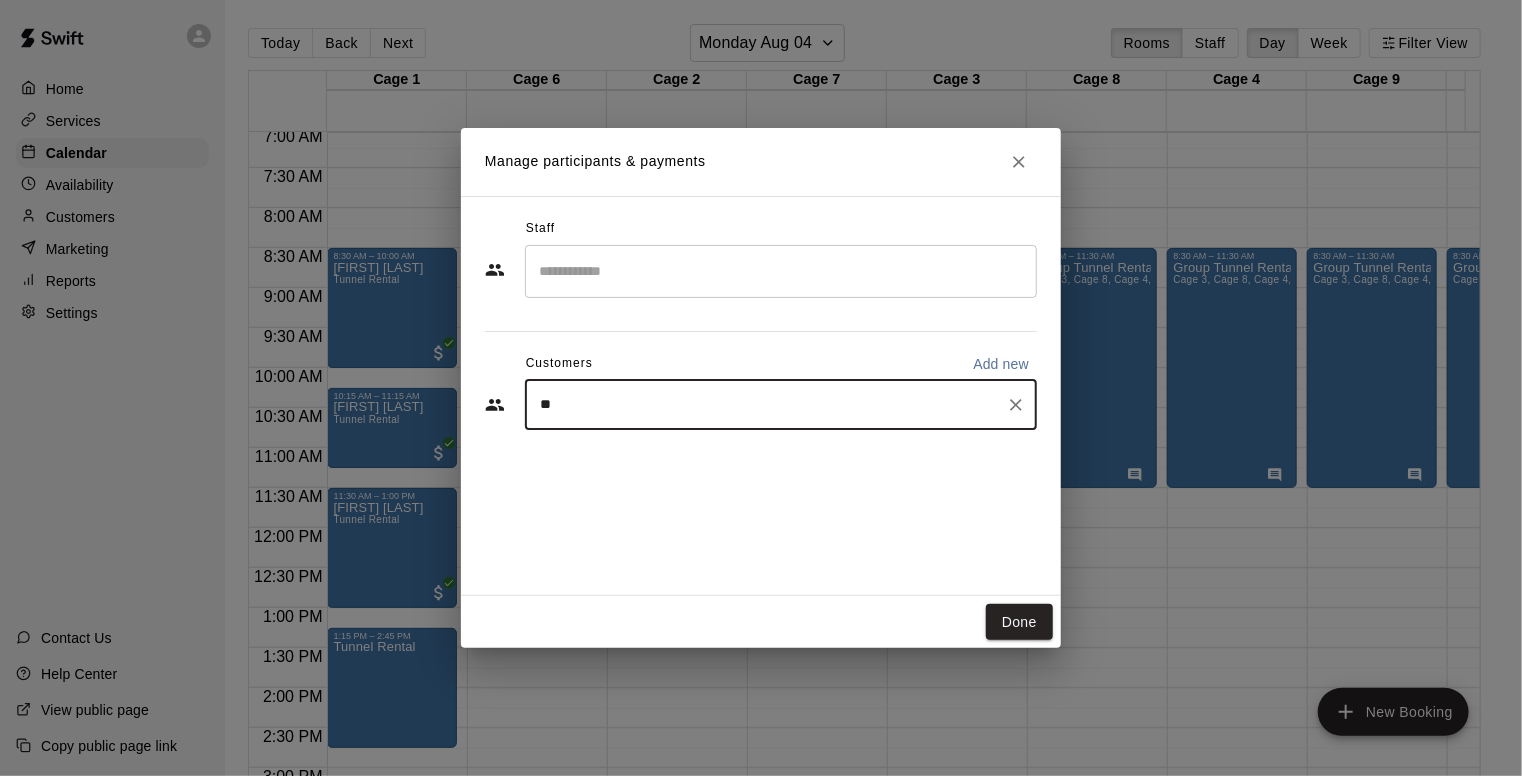 type on "***" 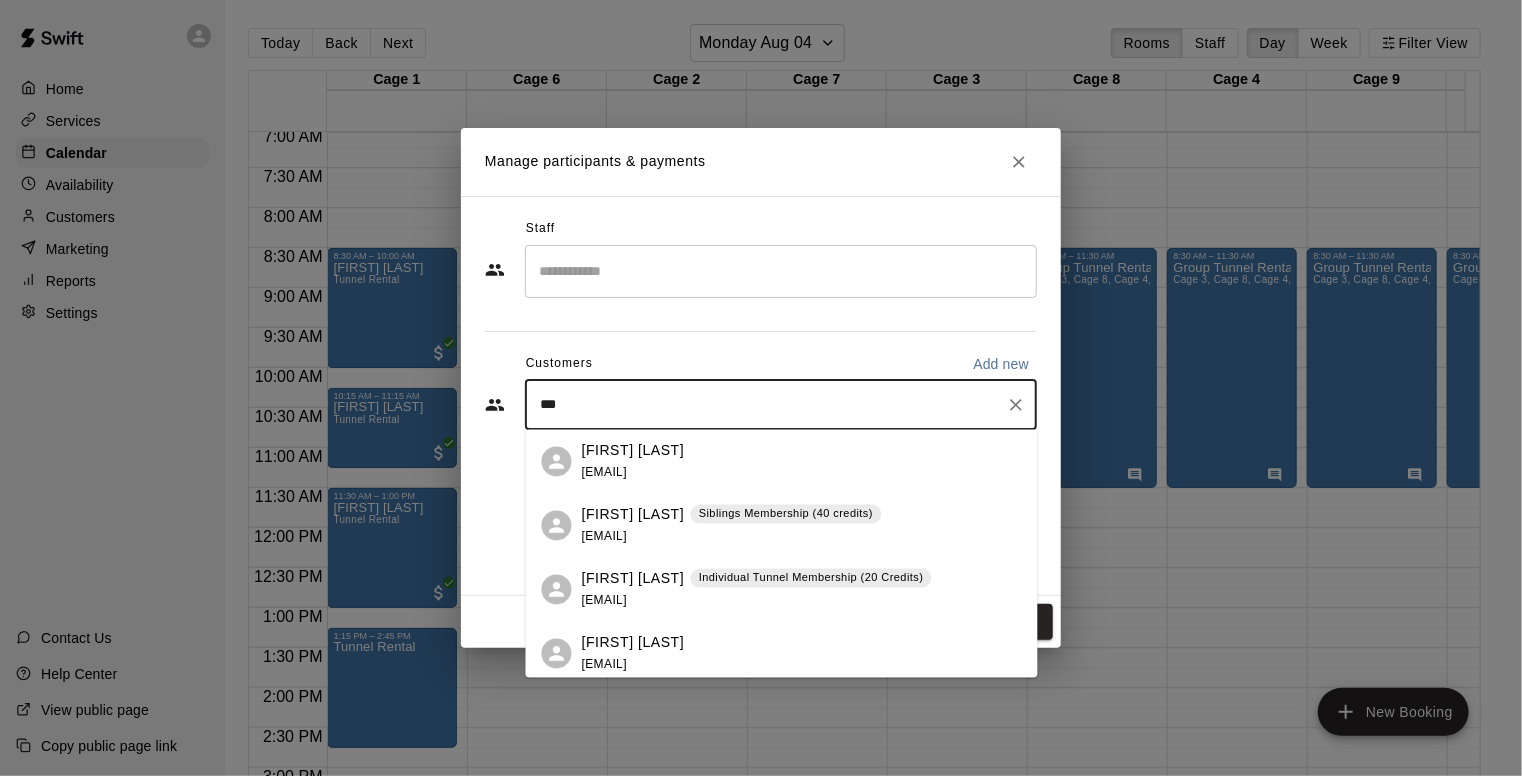 click on "[FIRST] [LAST] Siblings Membership (40 credits) [EMAIL]" at bounding box center [782, 526] 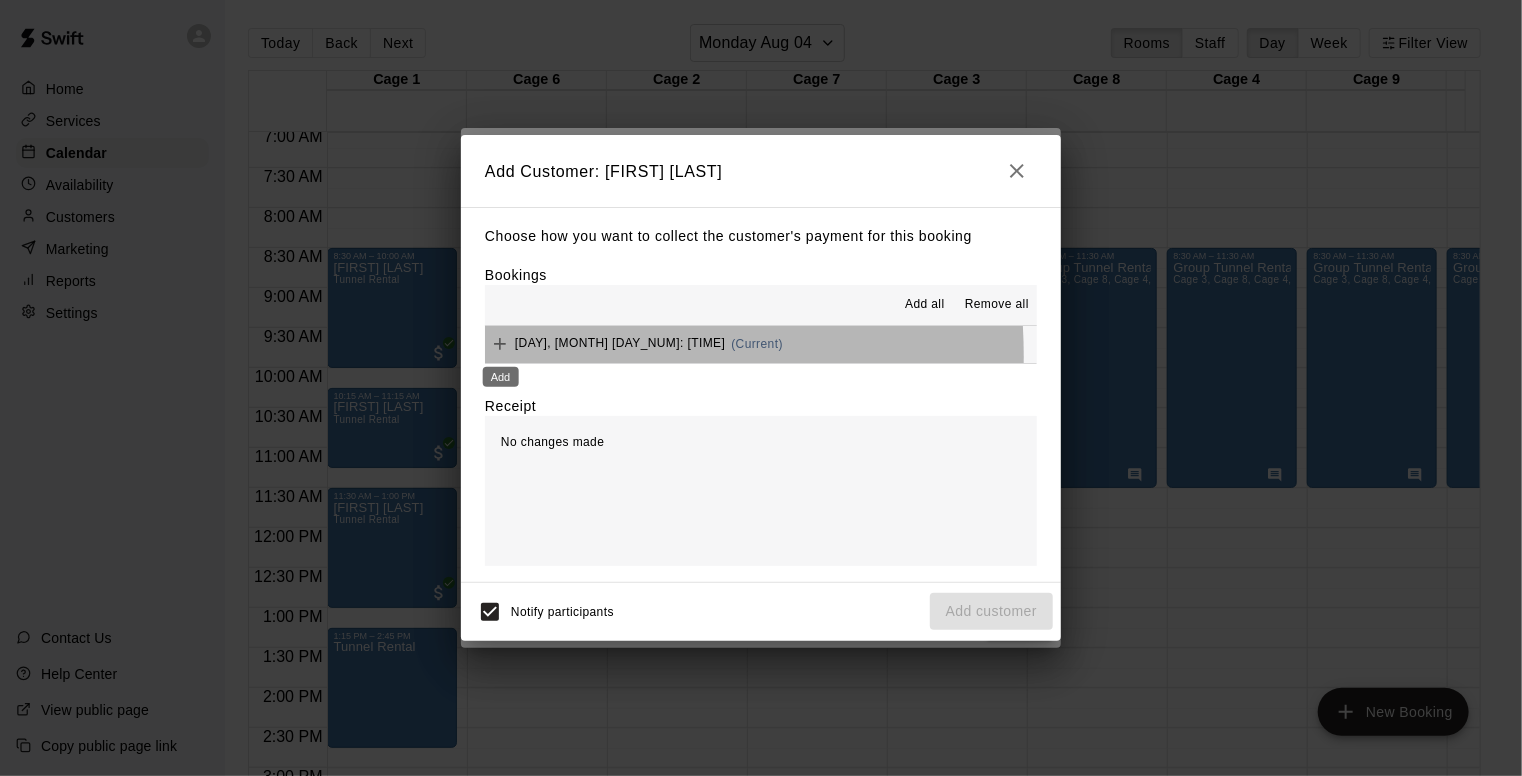 click on "Add" at bounding box center (501, 371) 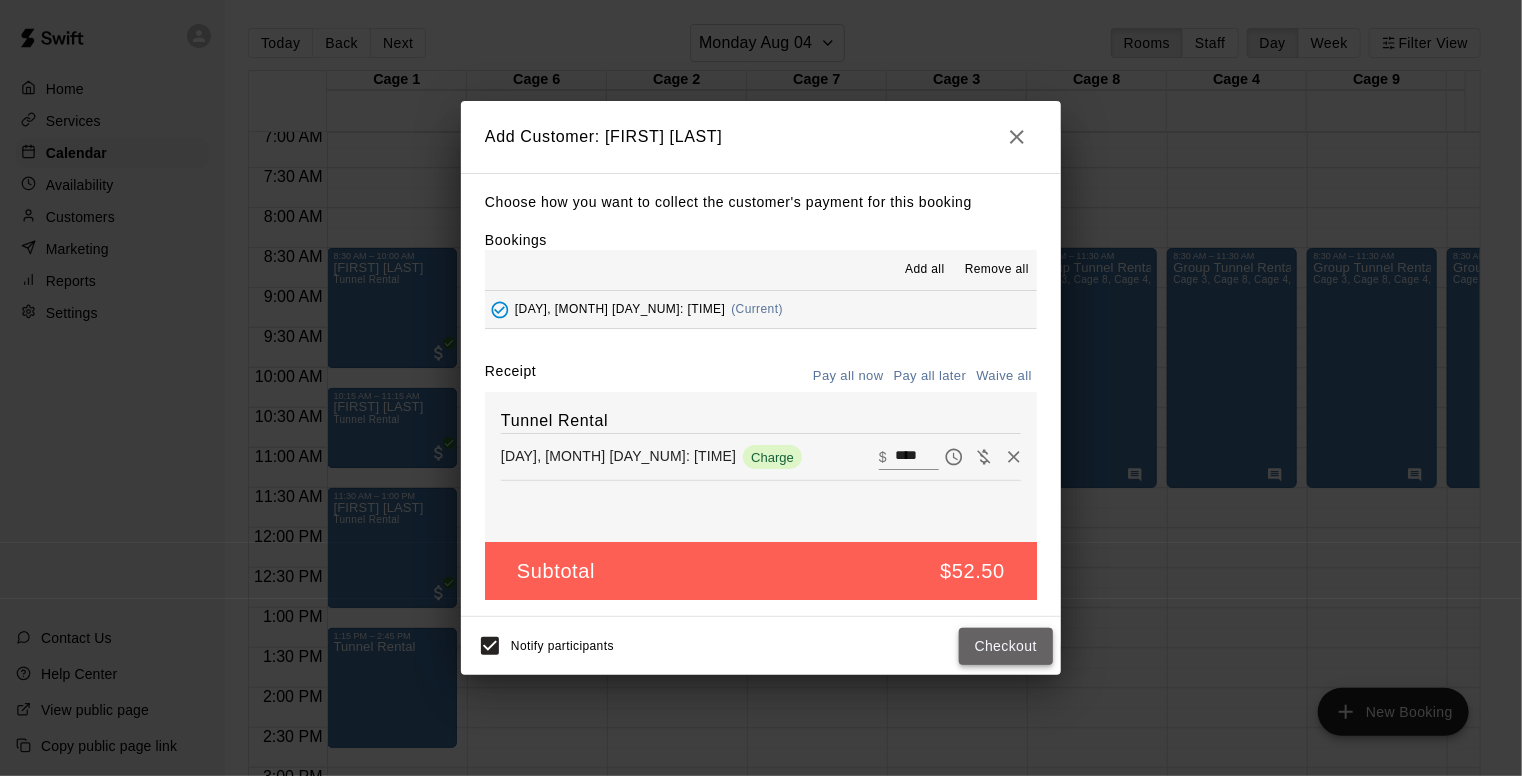 click on "Checkout" at bounding box center [1006, 646] 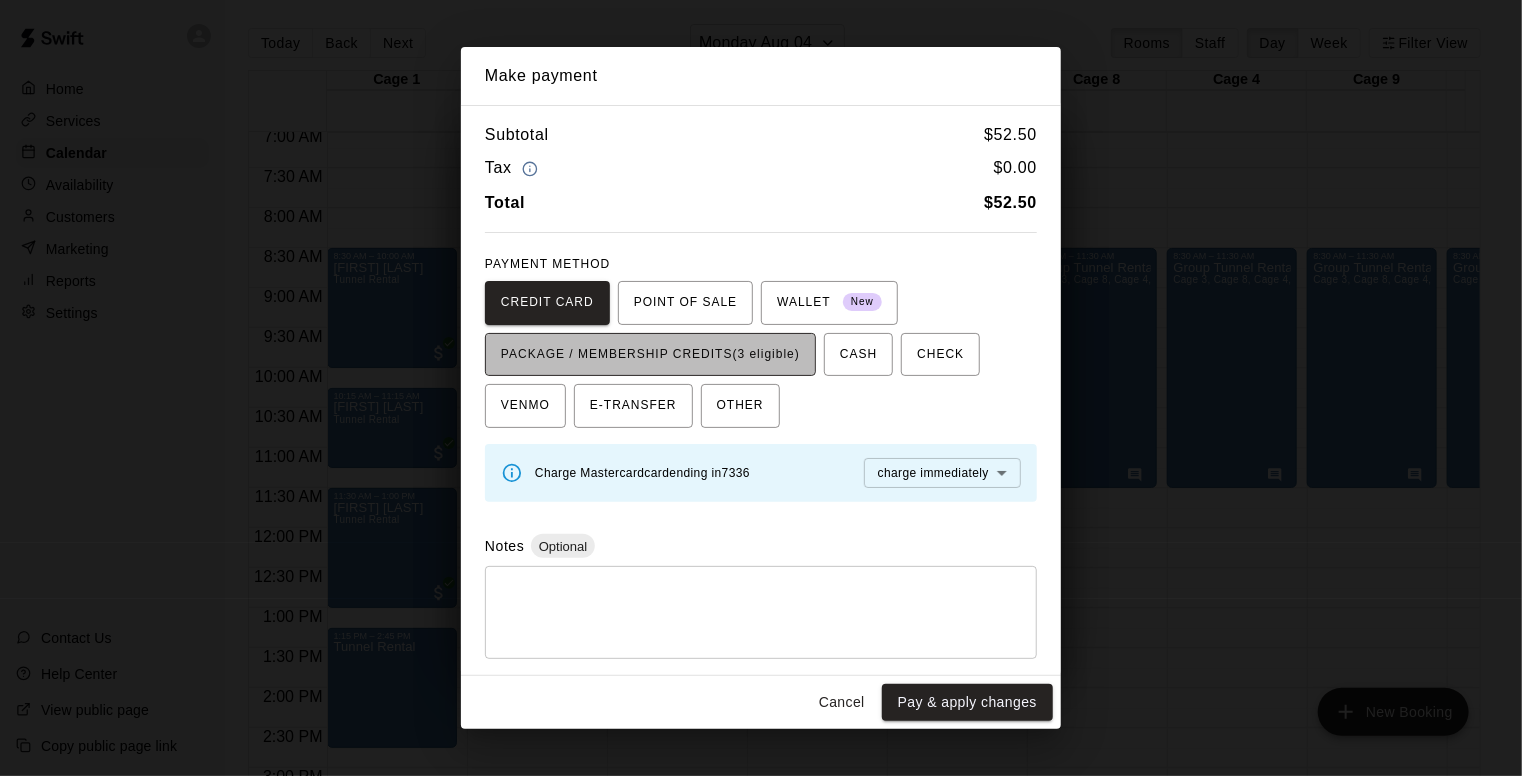 click on "PACKAGE / MEMBERSHIP CREDITS  (3 eligible)" at bounding box center (650, 355) 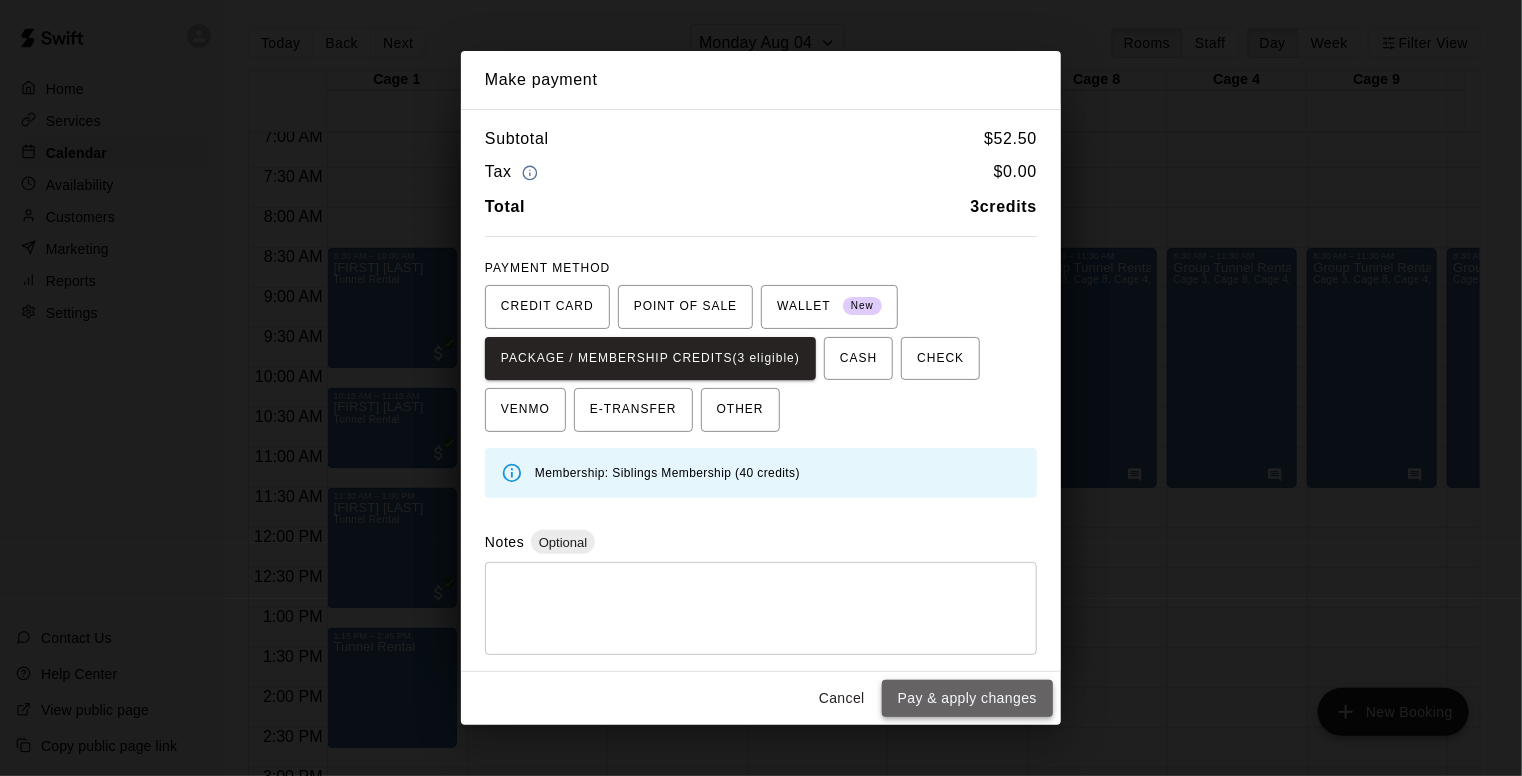click on "Pay & apply changes" at bounding box center (967, 698) 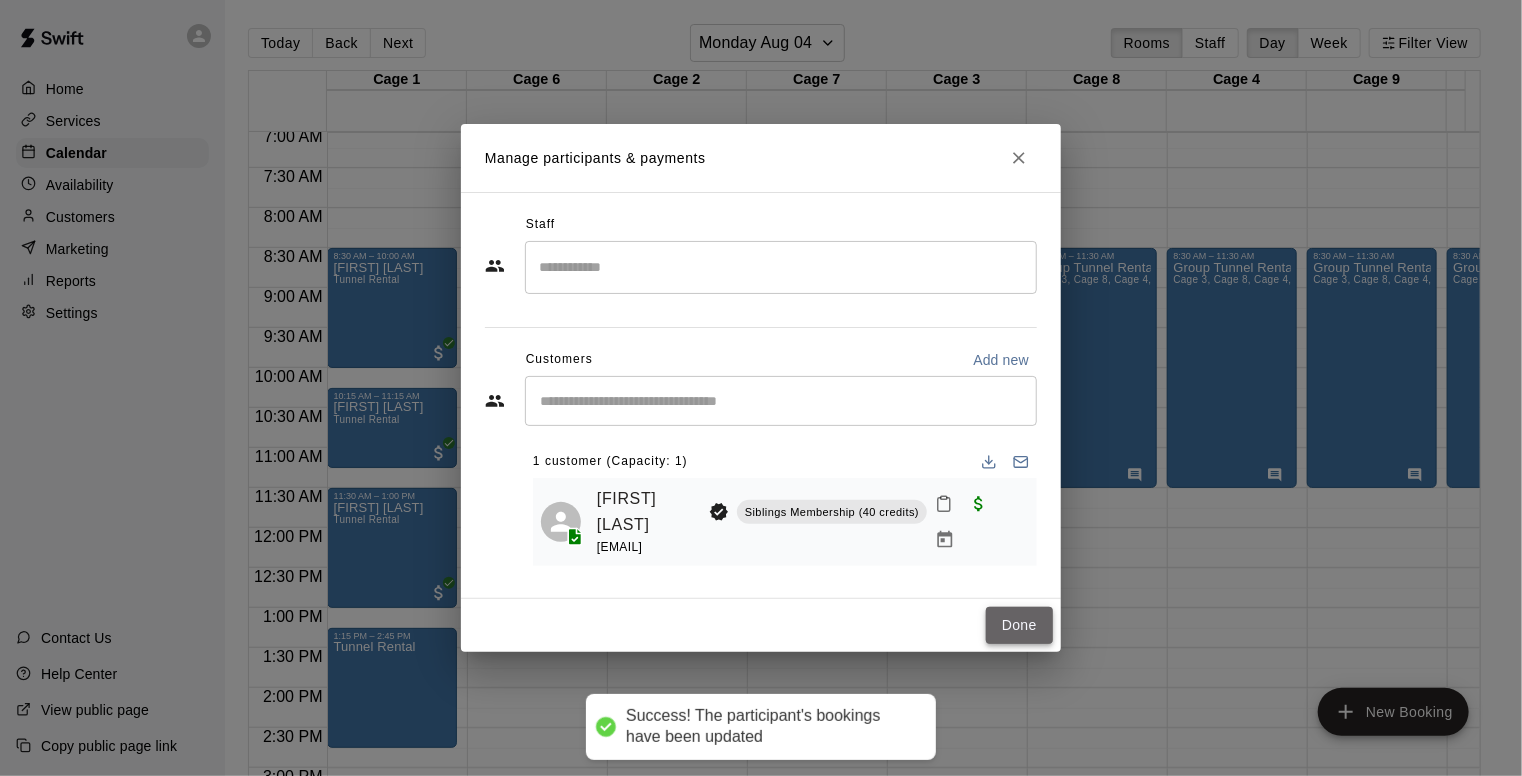 click on "Done" at bounding box center [1019, 625] 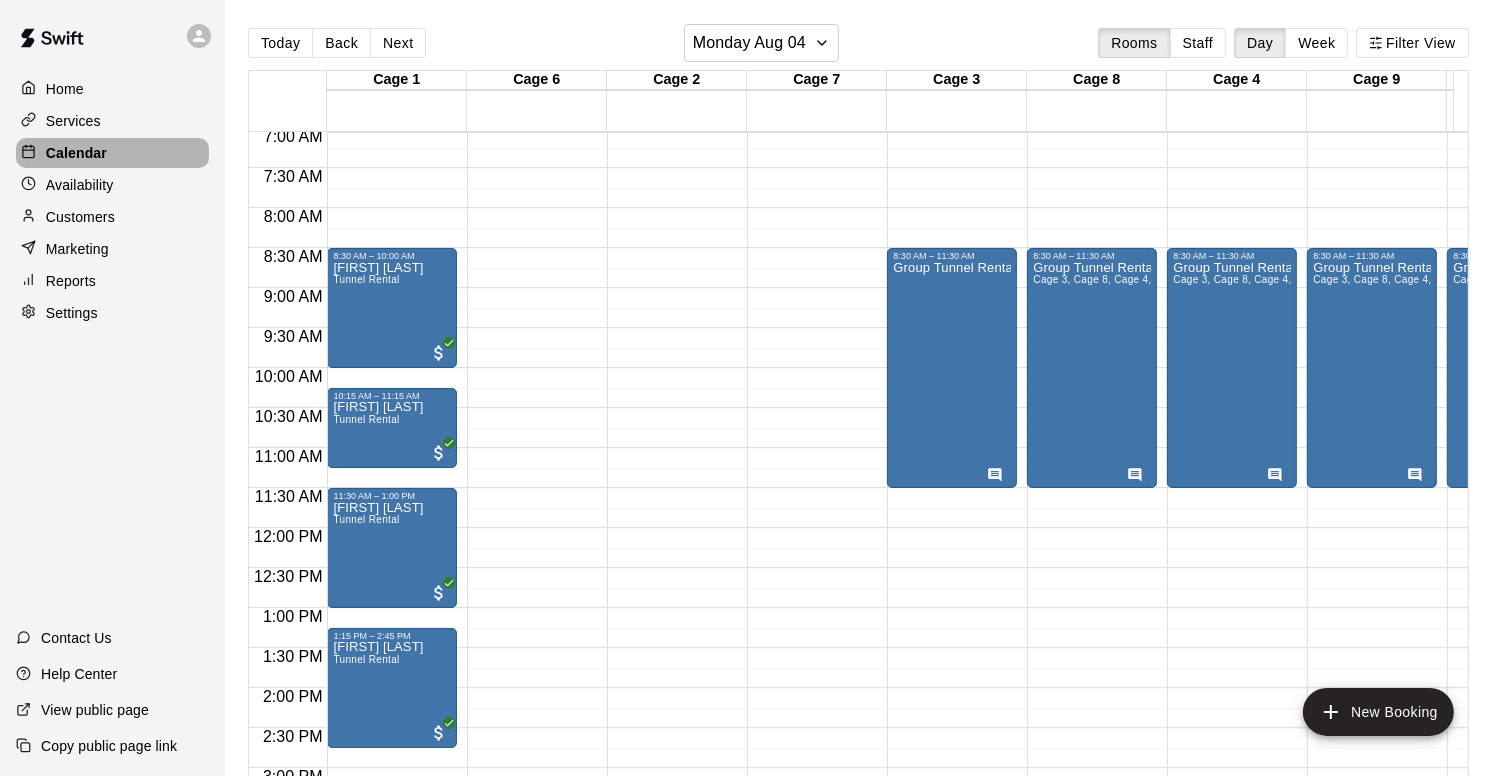 click on "Calendar" at bounding box center (76, 153) 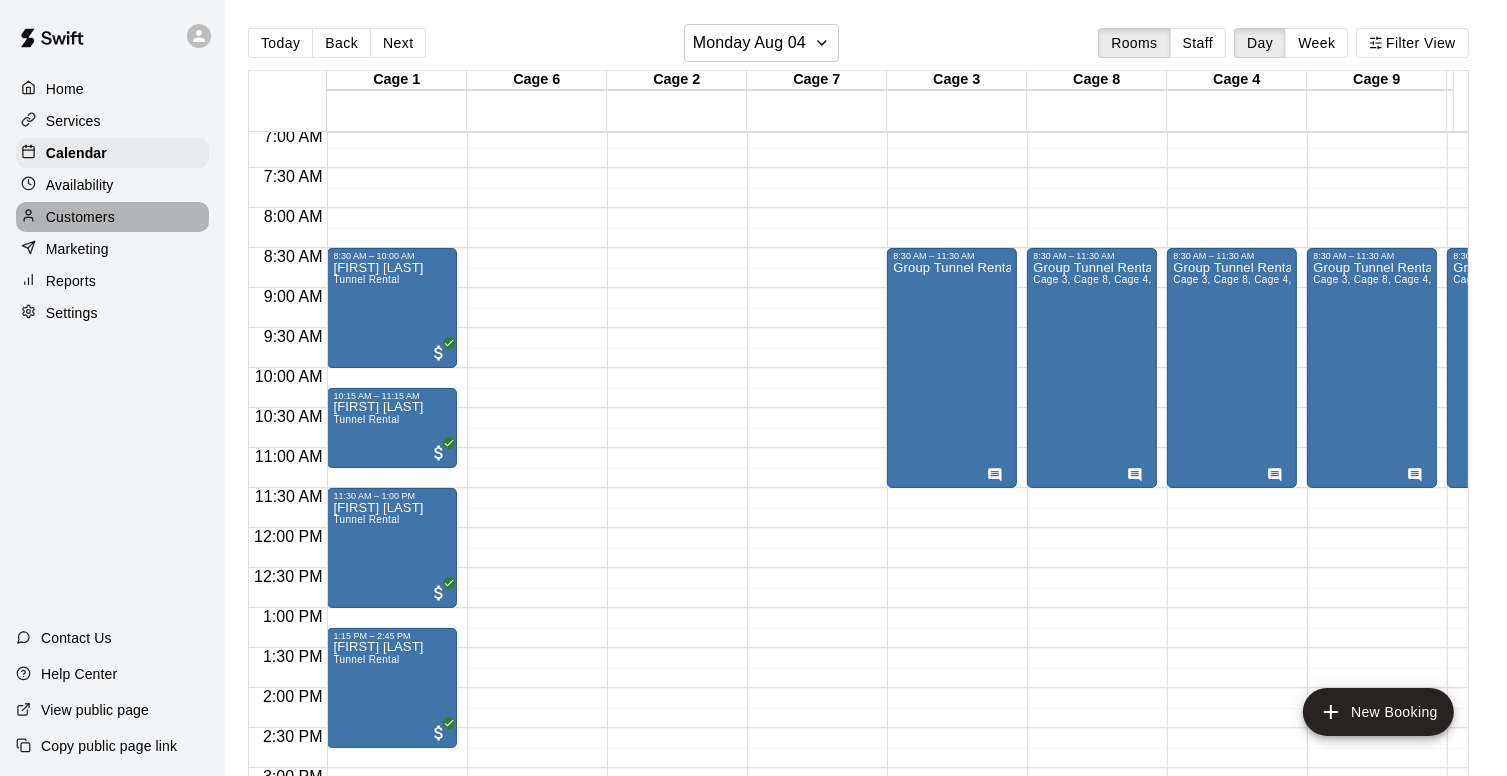 click on "Customers" at bounding box center (80, 217) 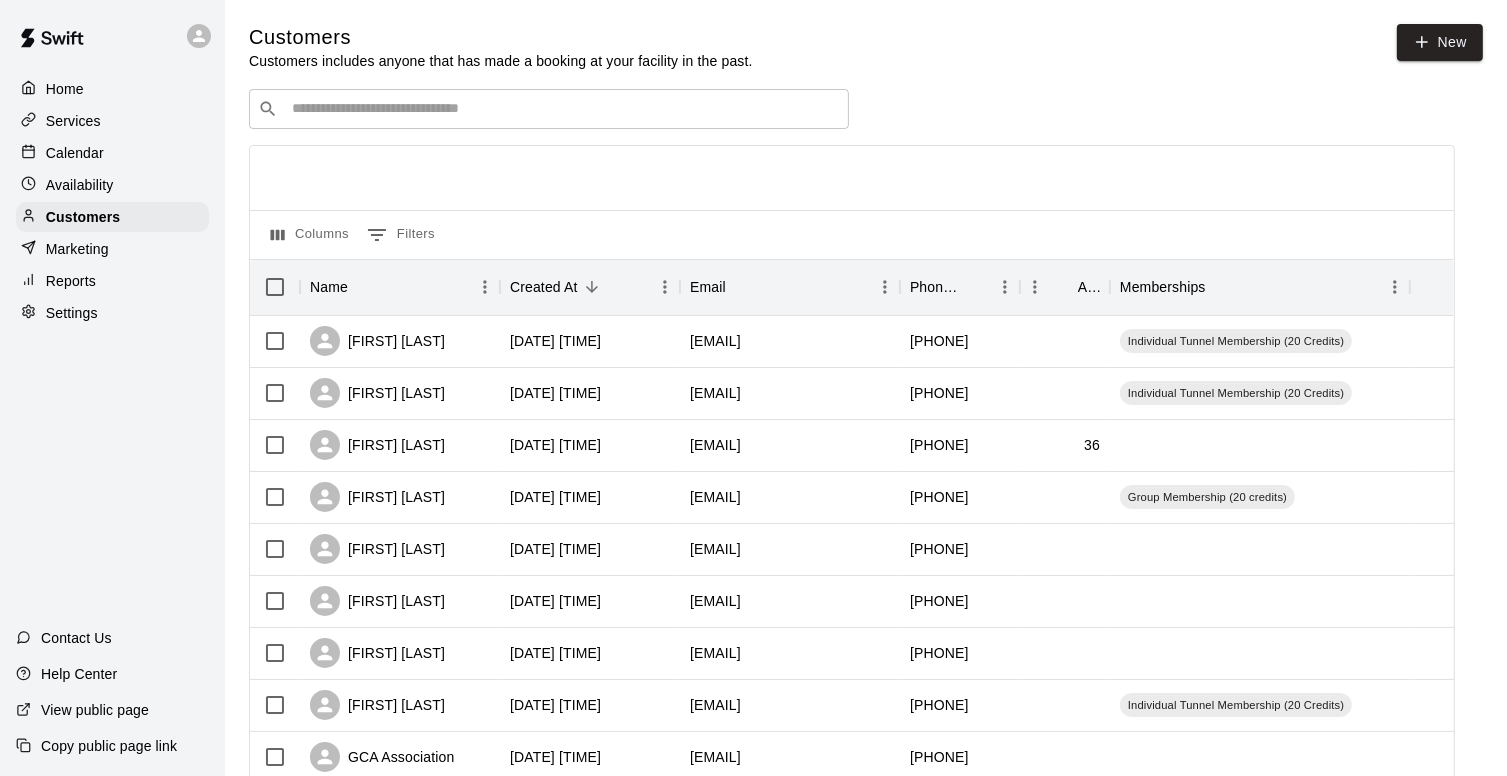 click on "​ ​" at bounding box center (549, 109) 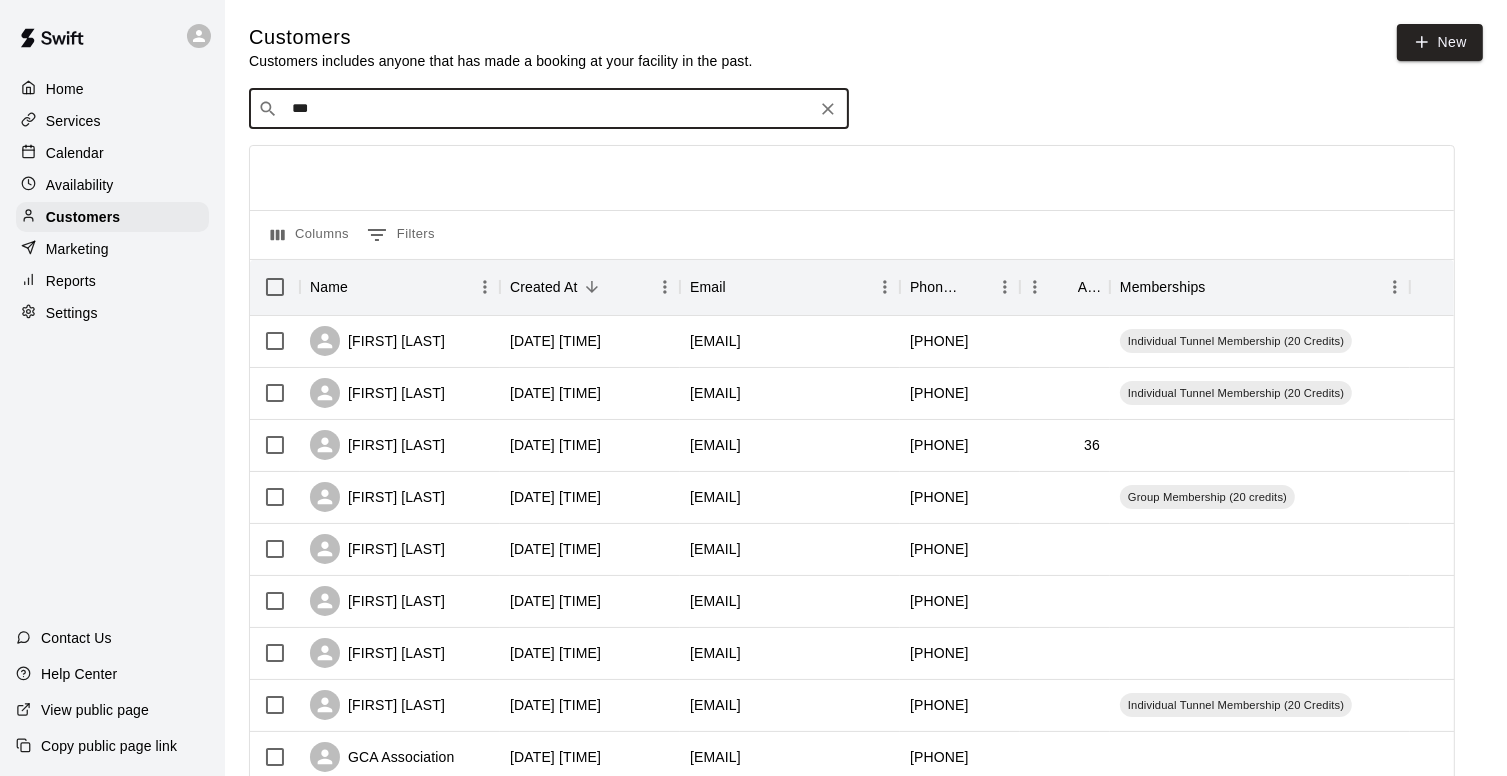 type on "****" 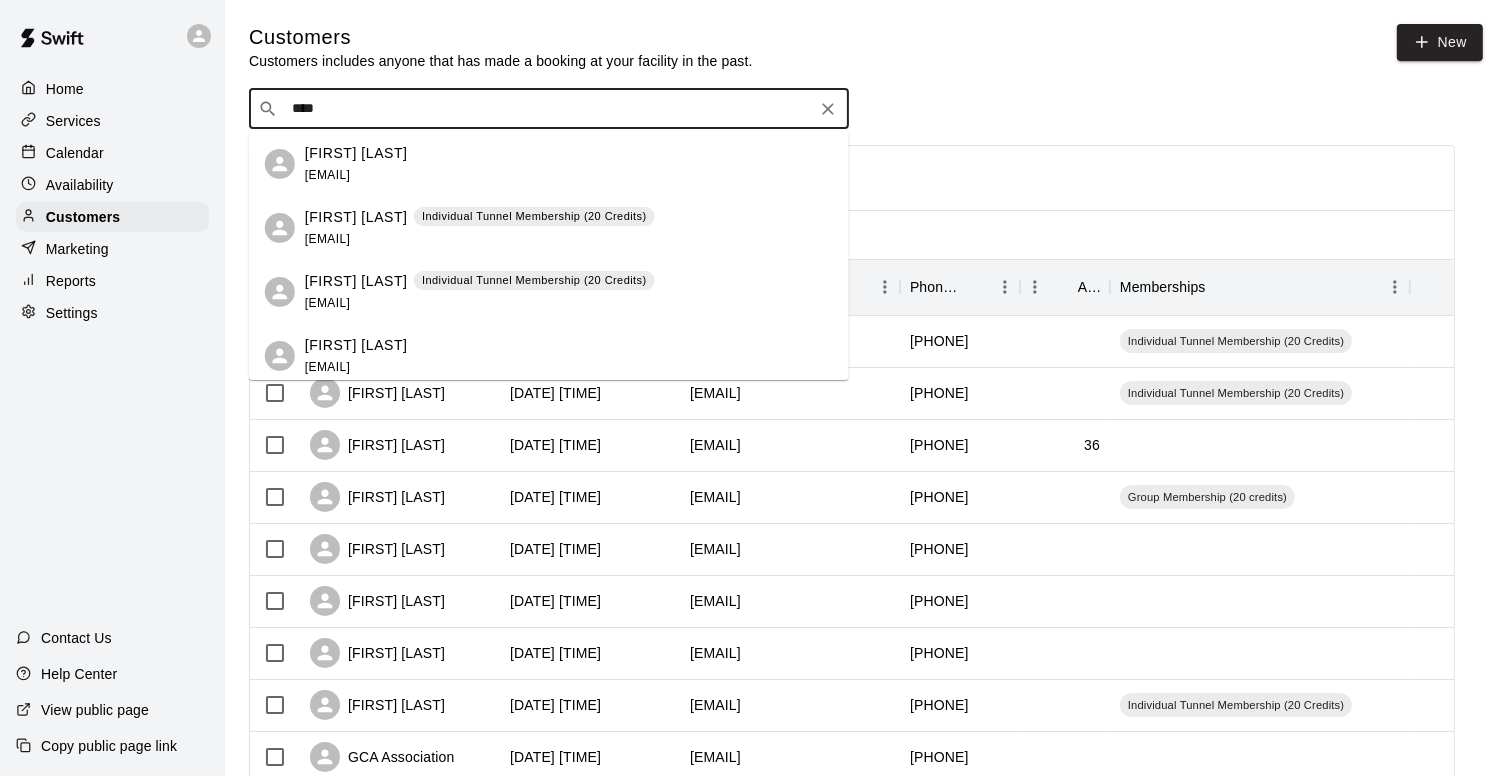 click on "[FIRST] [LAST]" at bounding box center (356, 281) 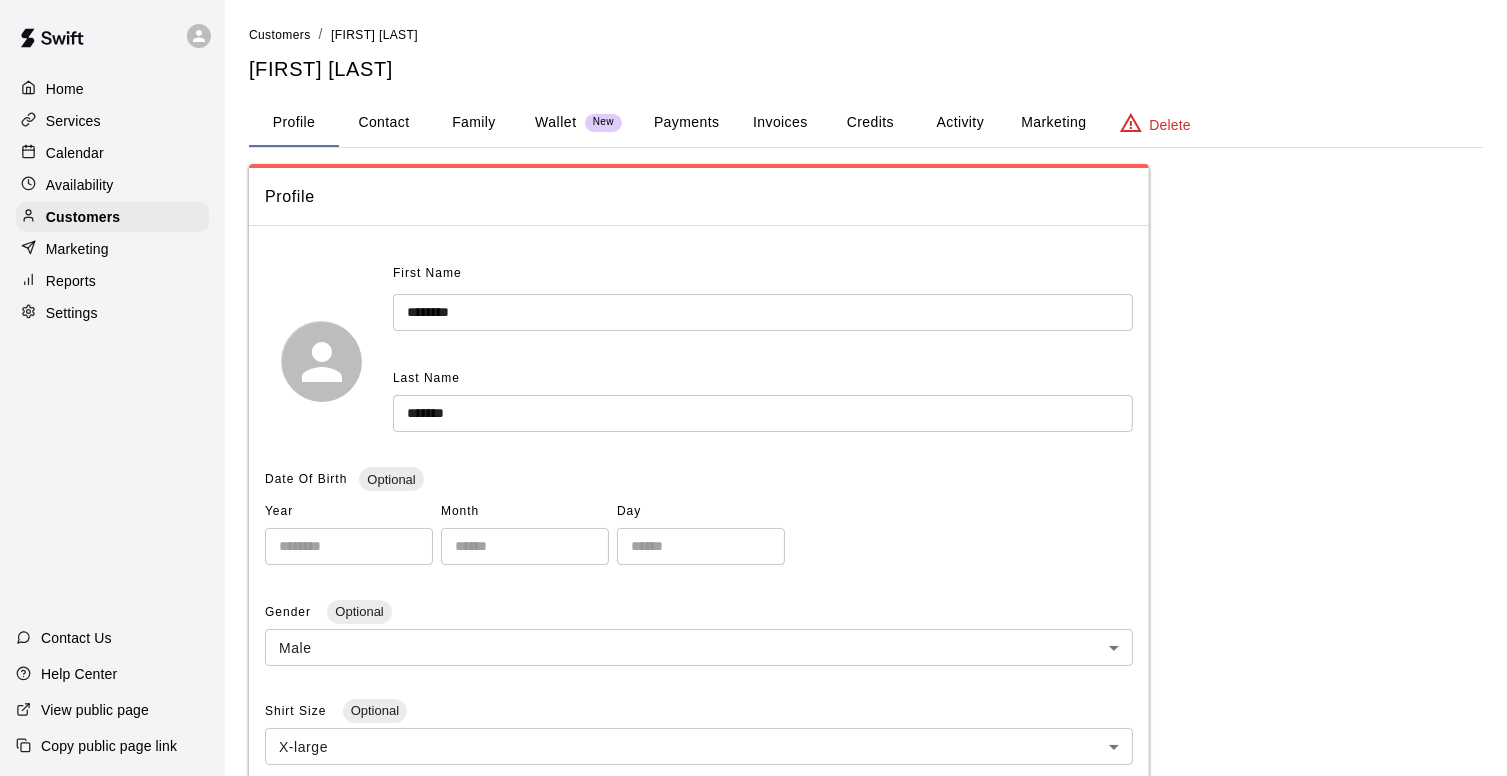 click on "Credits" at bounding box center [870, 123] 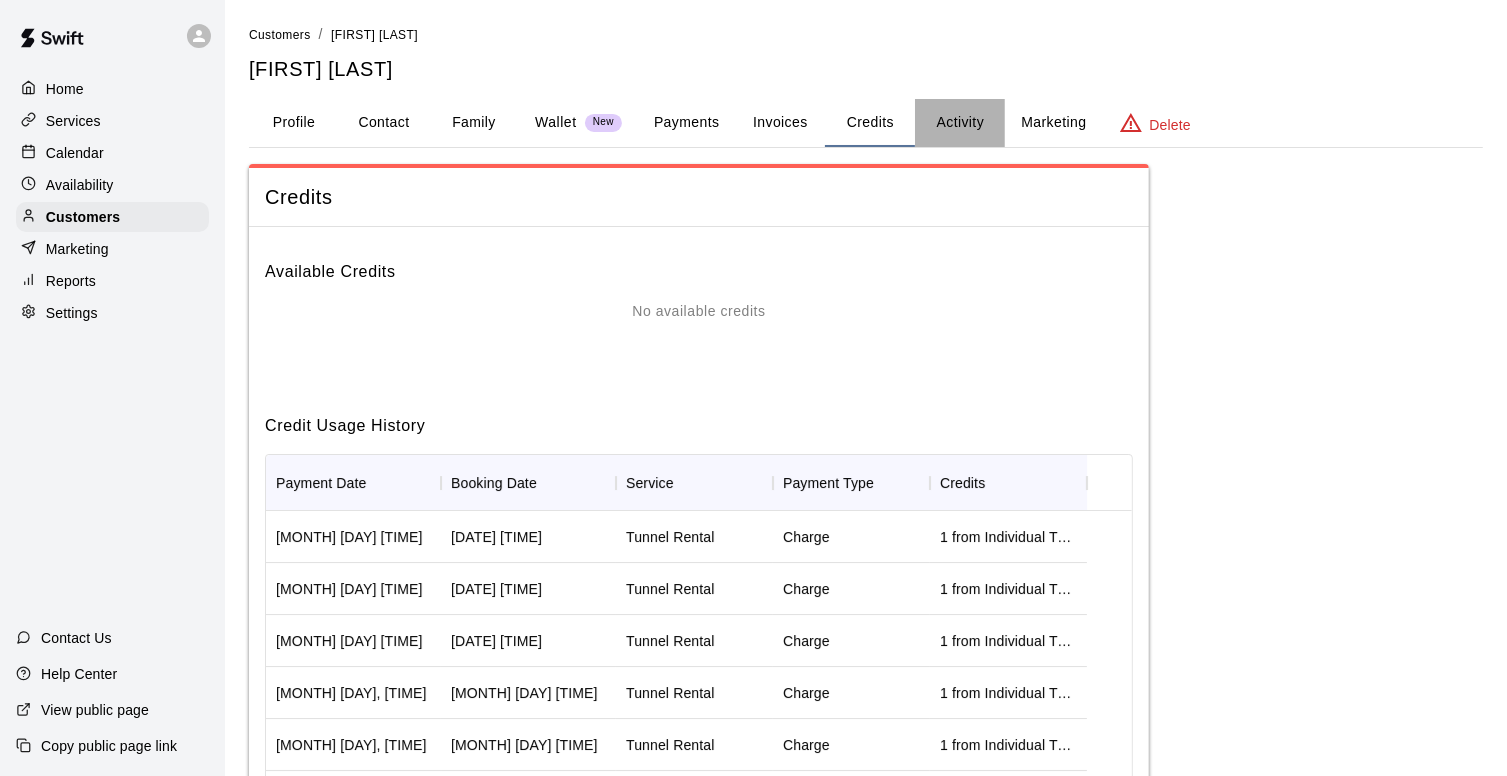 click on "Activity" at bounding box center [960, 123] 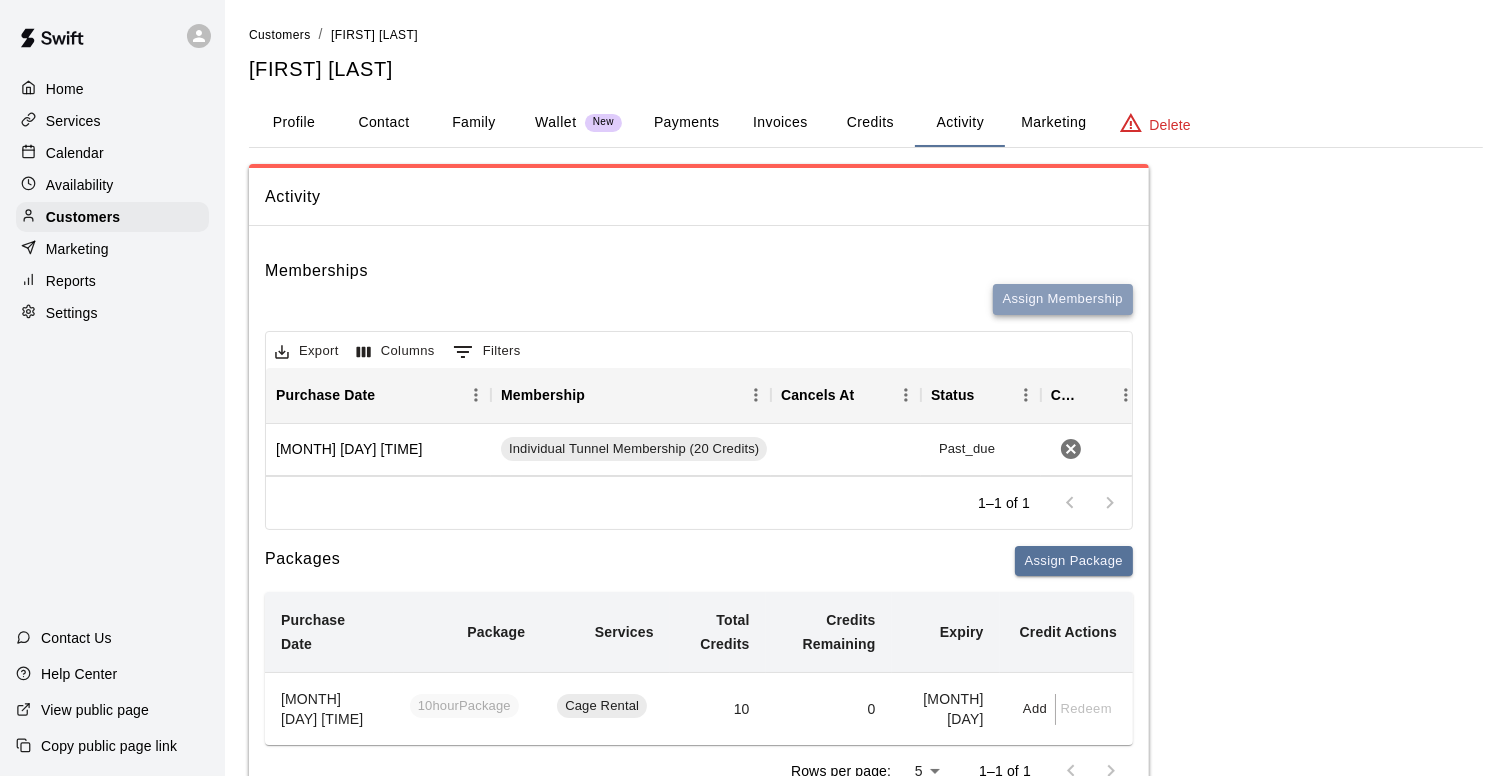 click on "Assign Membership" at bounding box center (1063, 299) 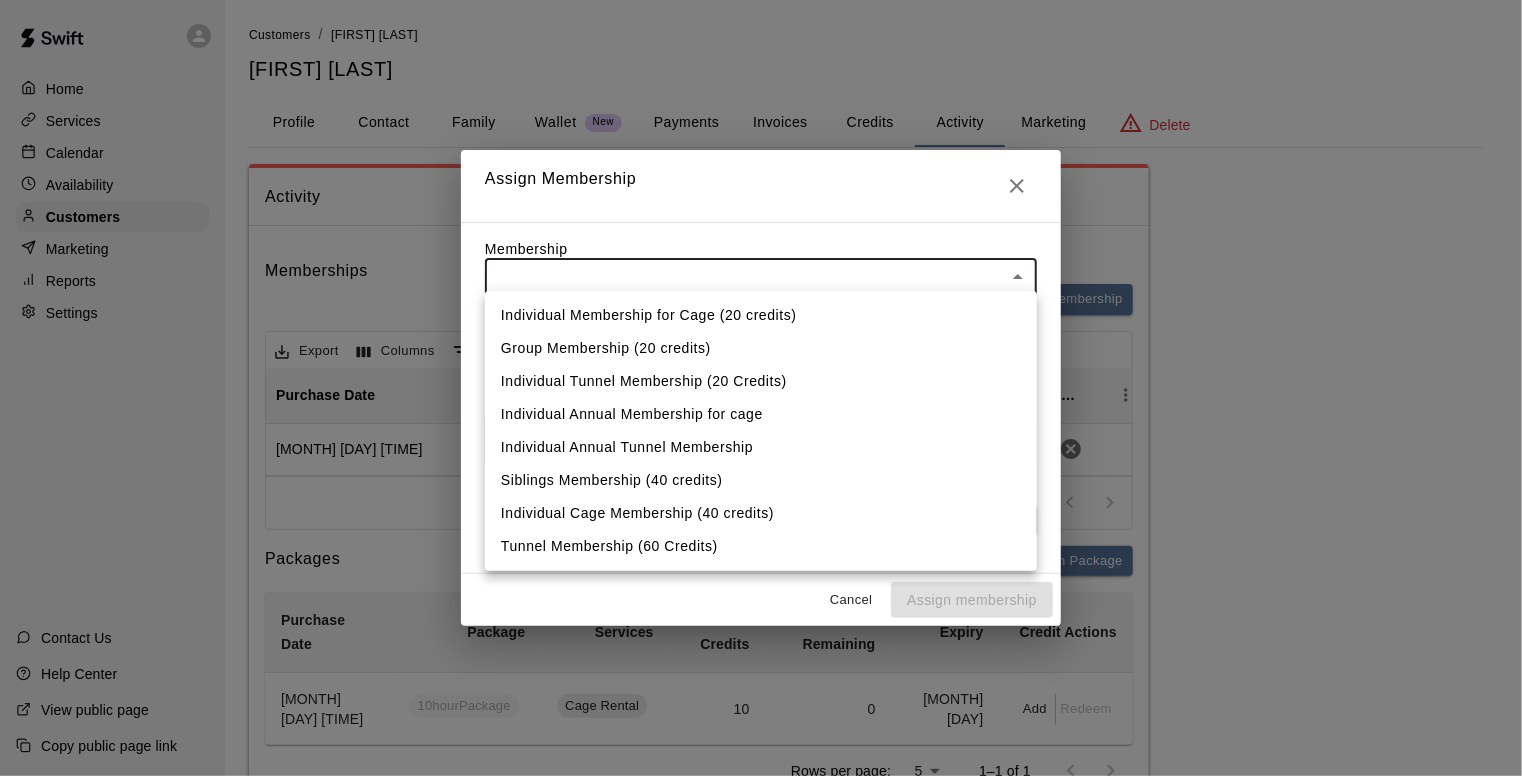 click on "Home Services Calendar Availability Customers Marketing Reports Settings Contact Us Help Center View public page Copy public page link Customers / [FIRST] [LAST] [FIRST] [LAST] Profile Contact Family Wallet New Payments Invoices Credits Activity Marketing Delete Activity Memberships Assign Membership Export Columns 0 Filters Purchase Date Membership Cancels At Status Cancel [MONTH] [DAY], [TIME] Individual Tunnel Membership (20 Credits)  Past_due 1–1 of 1 Packages Assign Package Purchase Date   Package Services Total Credits Credits Remaining Expiry Credit Actions [MONTH] [DAY] [TIME] 10hourPackage Cage Rental 10 0 [MONTH] [DAY] Add Redeem Rows per page: 5 * 1–1 of 1 Bookings Booking Date   Service For Amount Paid Payment Method Credits Used Attendance Status Participating Staff [MONTH] [DAY] [TIME] Tunnel Rental [FIRST] [LAST] 0 Credit 3 from Individual Tunnel Membership (20 Credits)  Unknown None [MONTH] [DAY] [TIME] Tunnel Rental [FIRST] [LAST] 0 Credit Unknown None Tunnel Rental 0 None" at bounding box center [761, 1183] 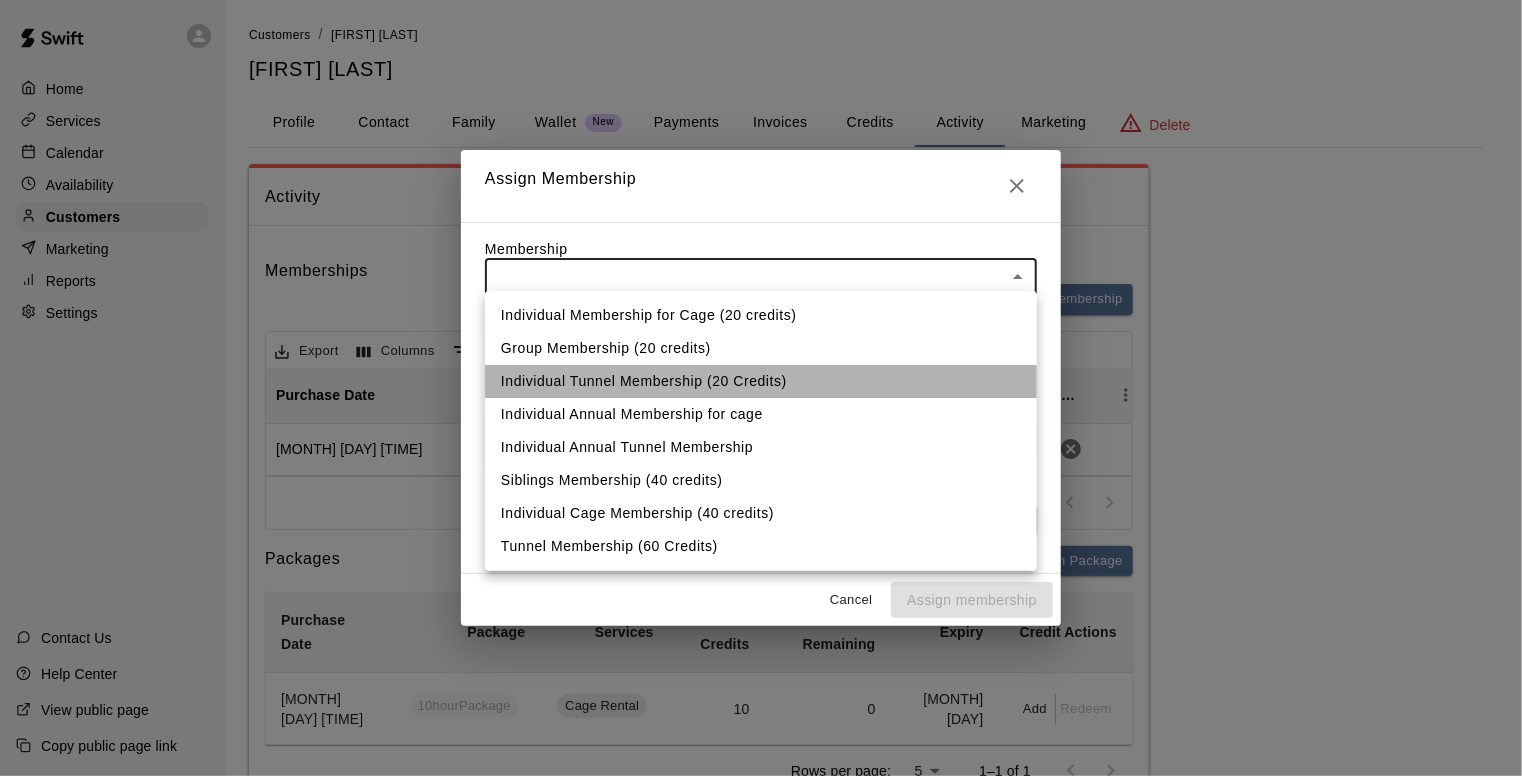 click on "Individual Tunnel Membership (20 Credits)" at bounding box center (761, 381) 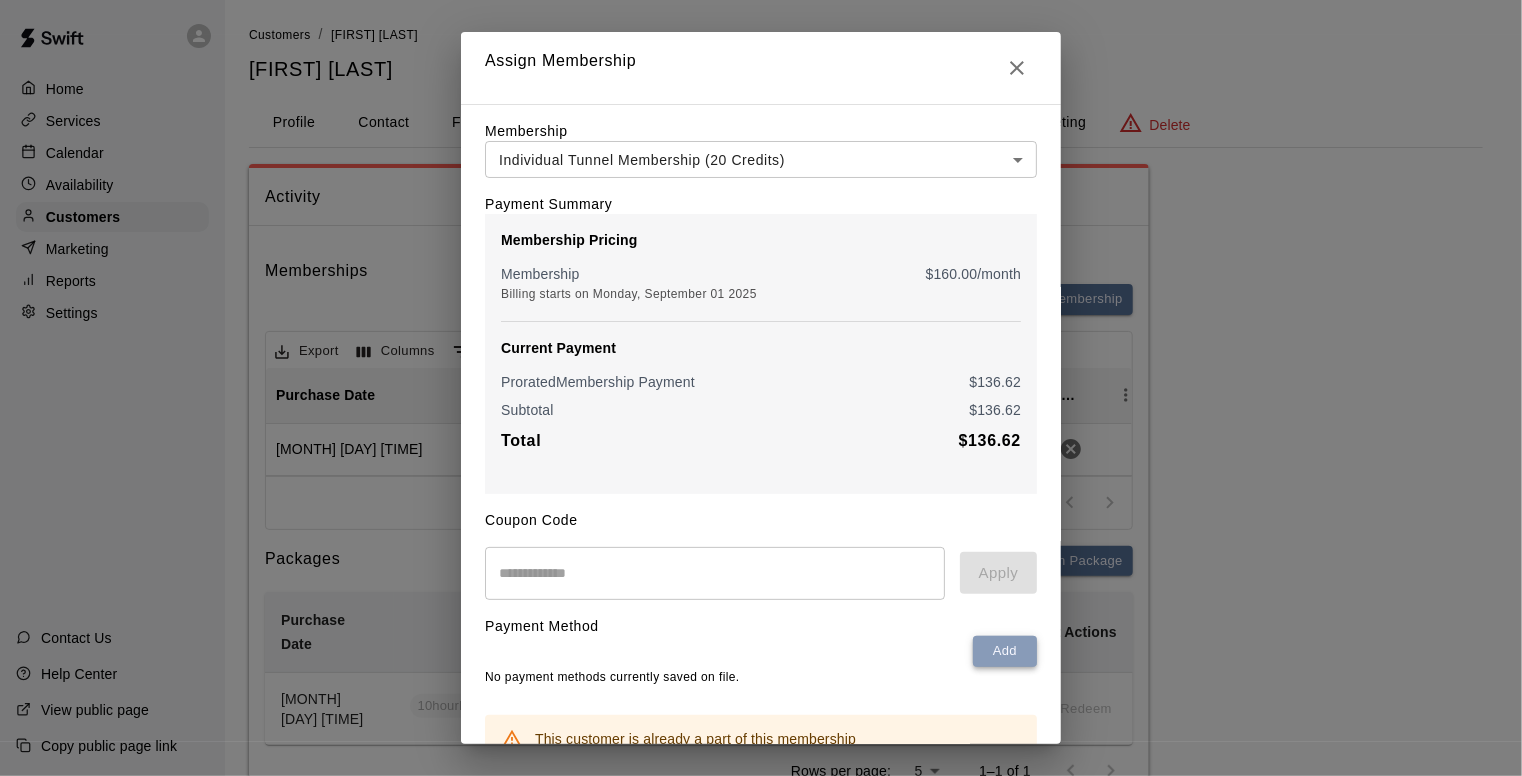 click on "Add" at bounding box center (1005, 651) 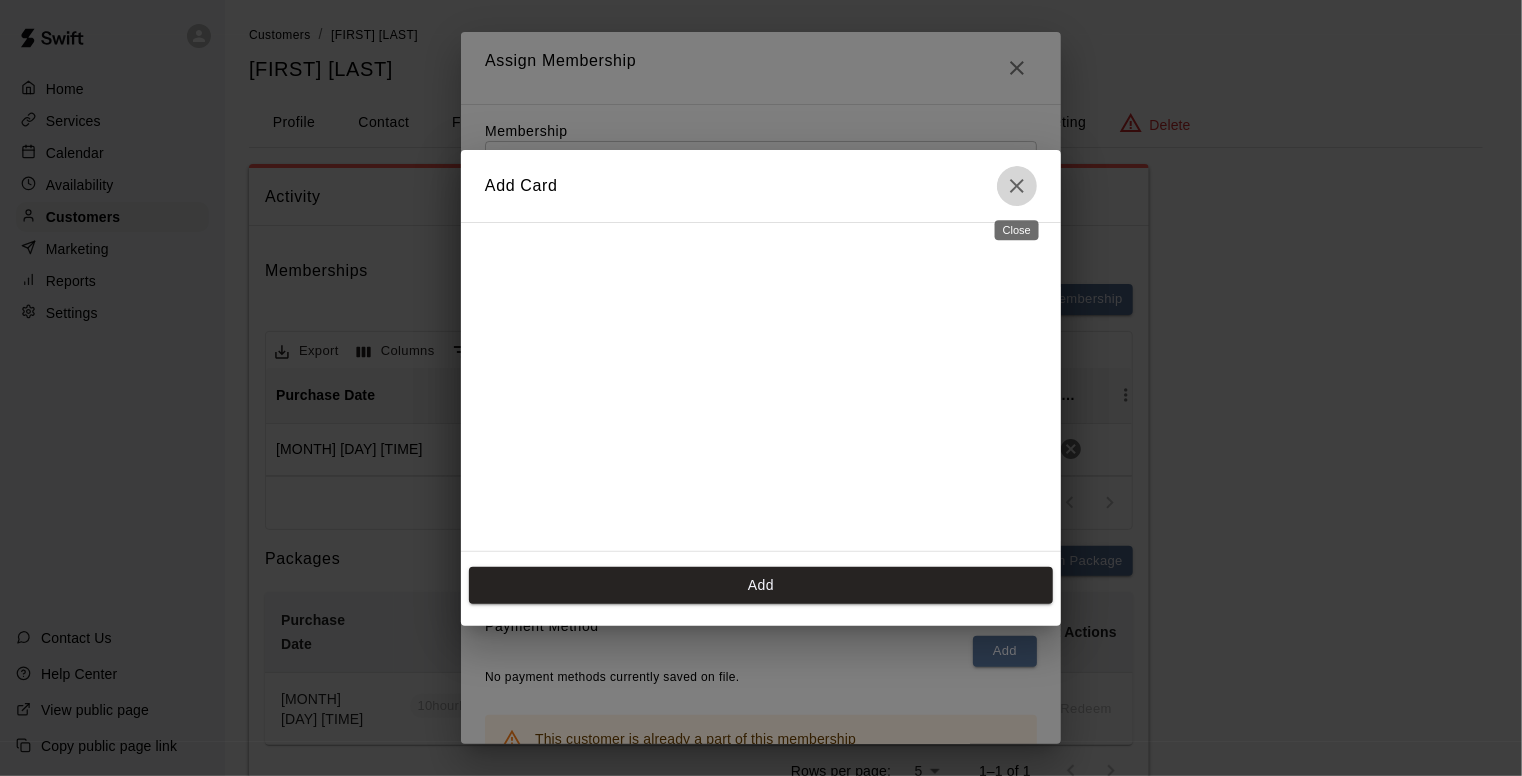 click 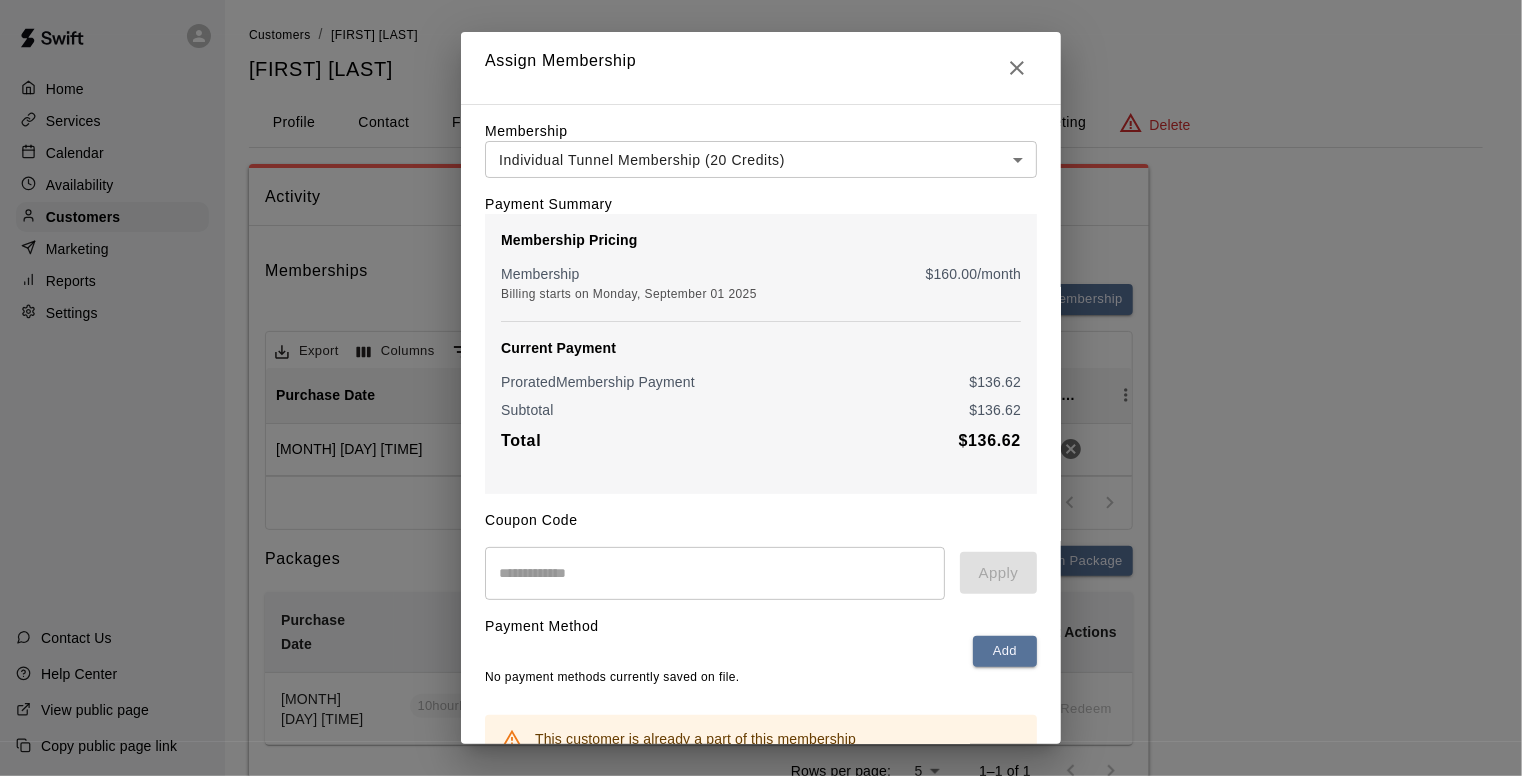 scroll, scrollTop: 104, scrollLeft: 0, axis: vertical 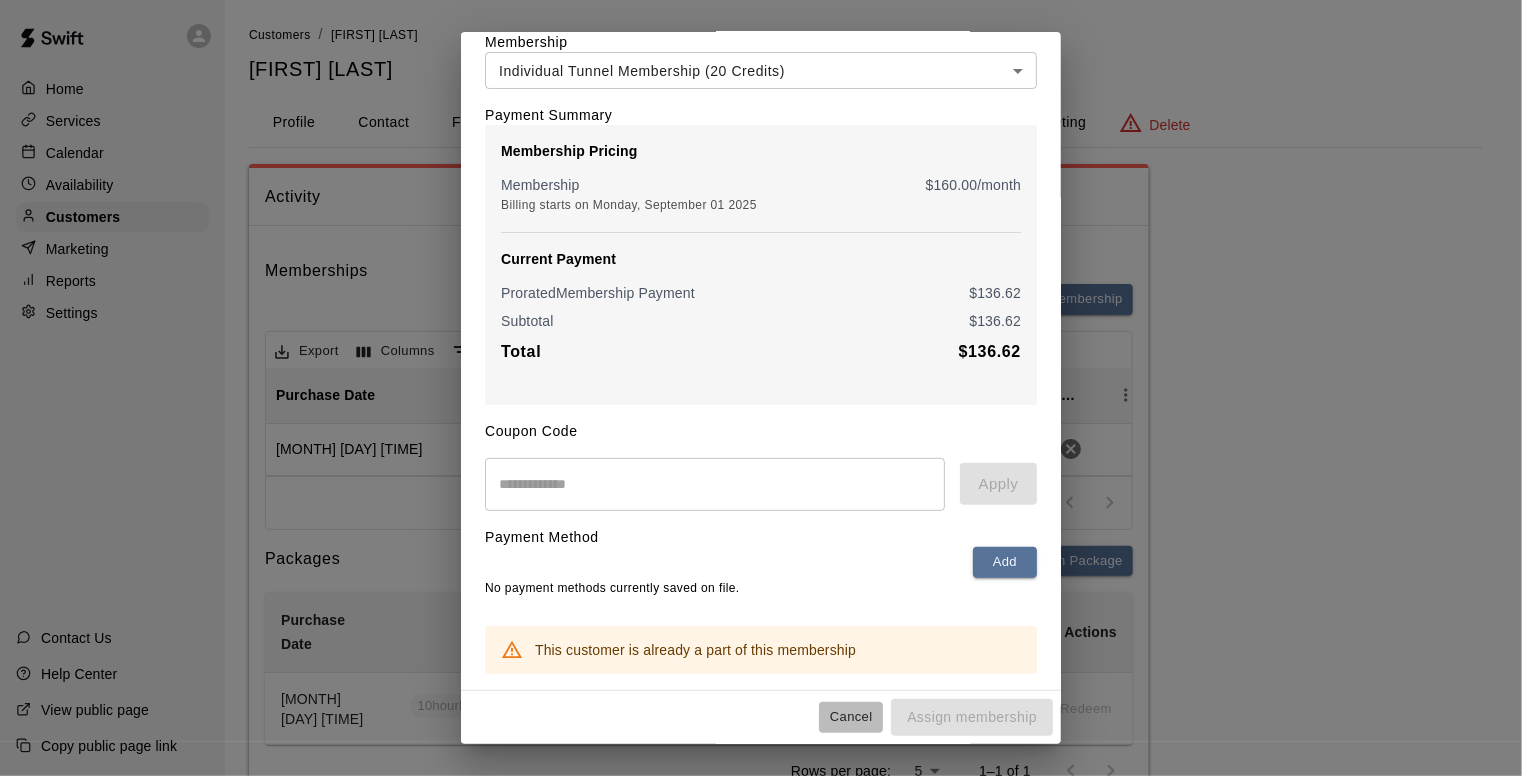 click on "Cancel" at bounding box center (851, 717) 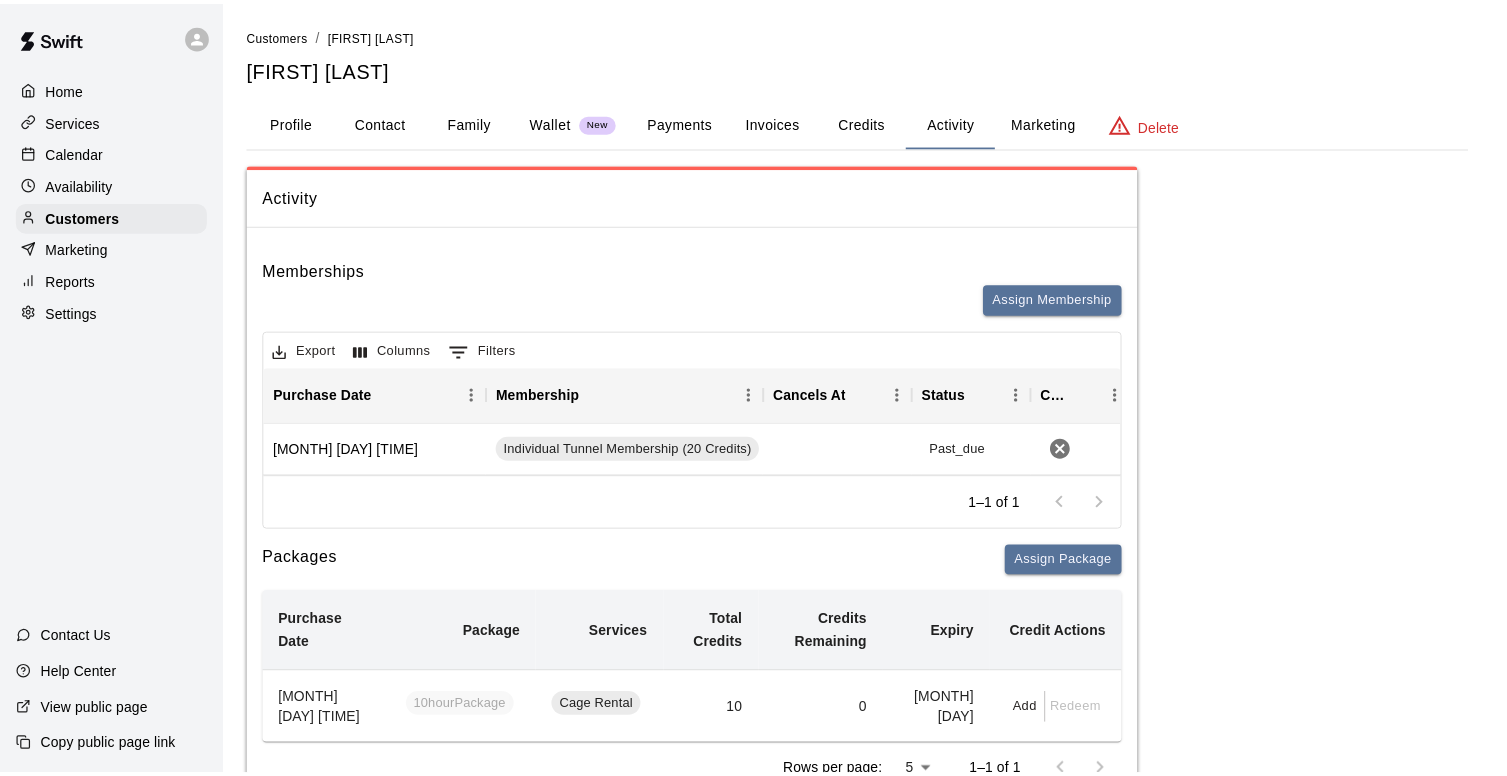 scroll, scrollTop: 0, scrollLeft: 0, axis: both 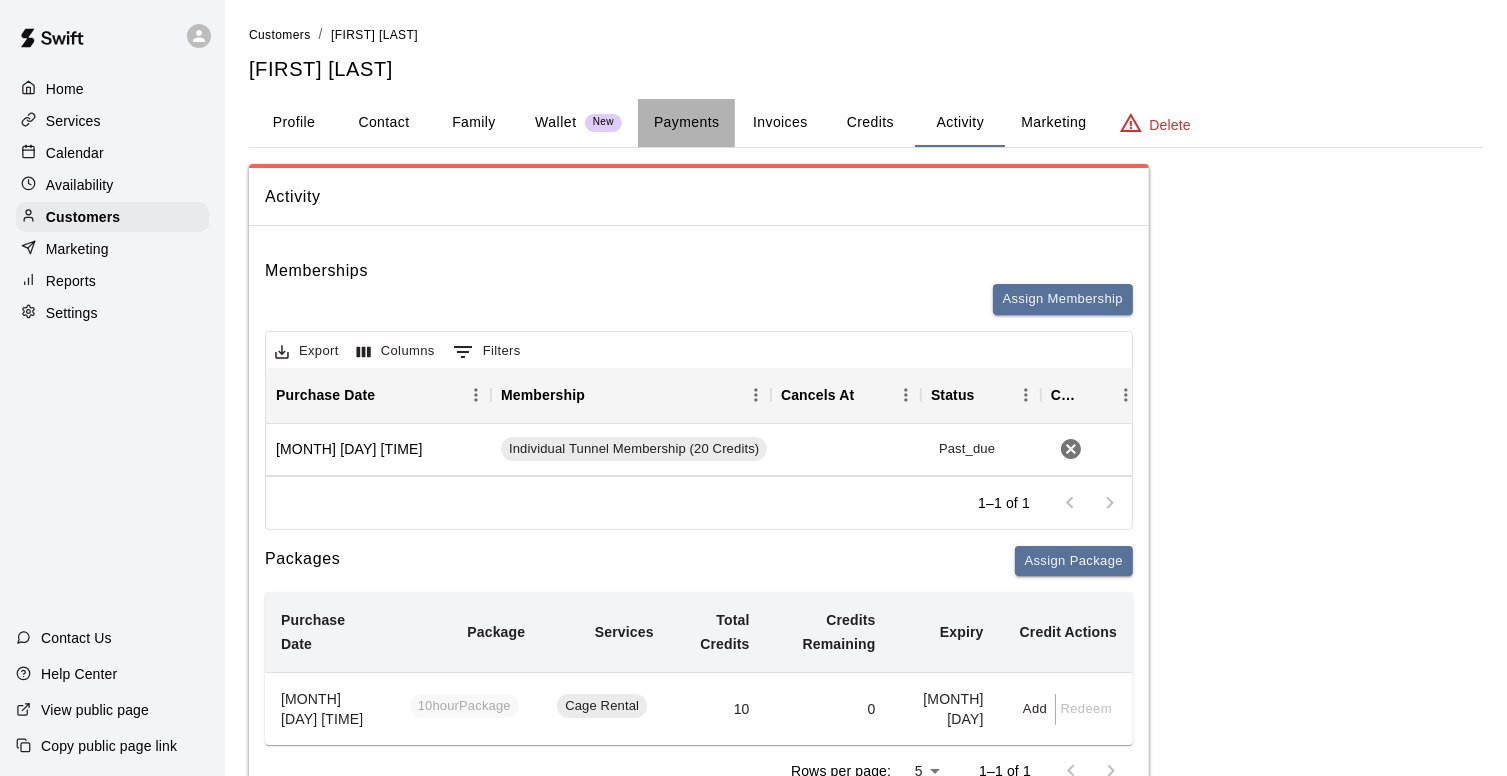 click on "Payments" at bounding box center [686, 123] 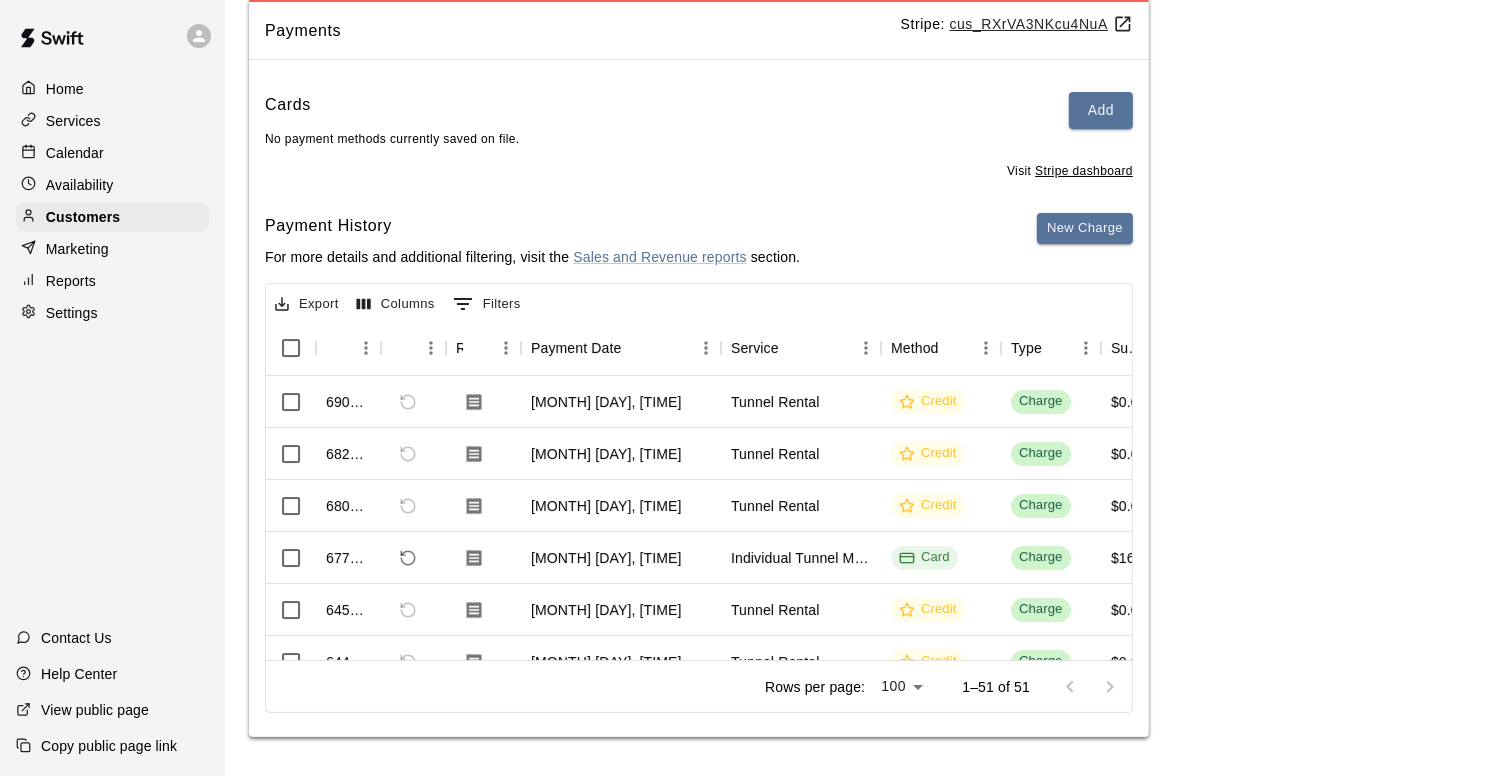 scroll, scrollTop: 169, scrollLeft: 0, axis: vertical 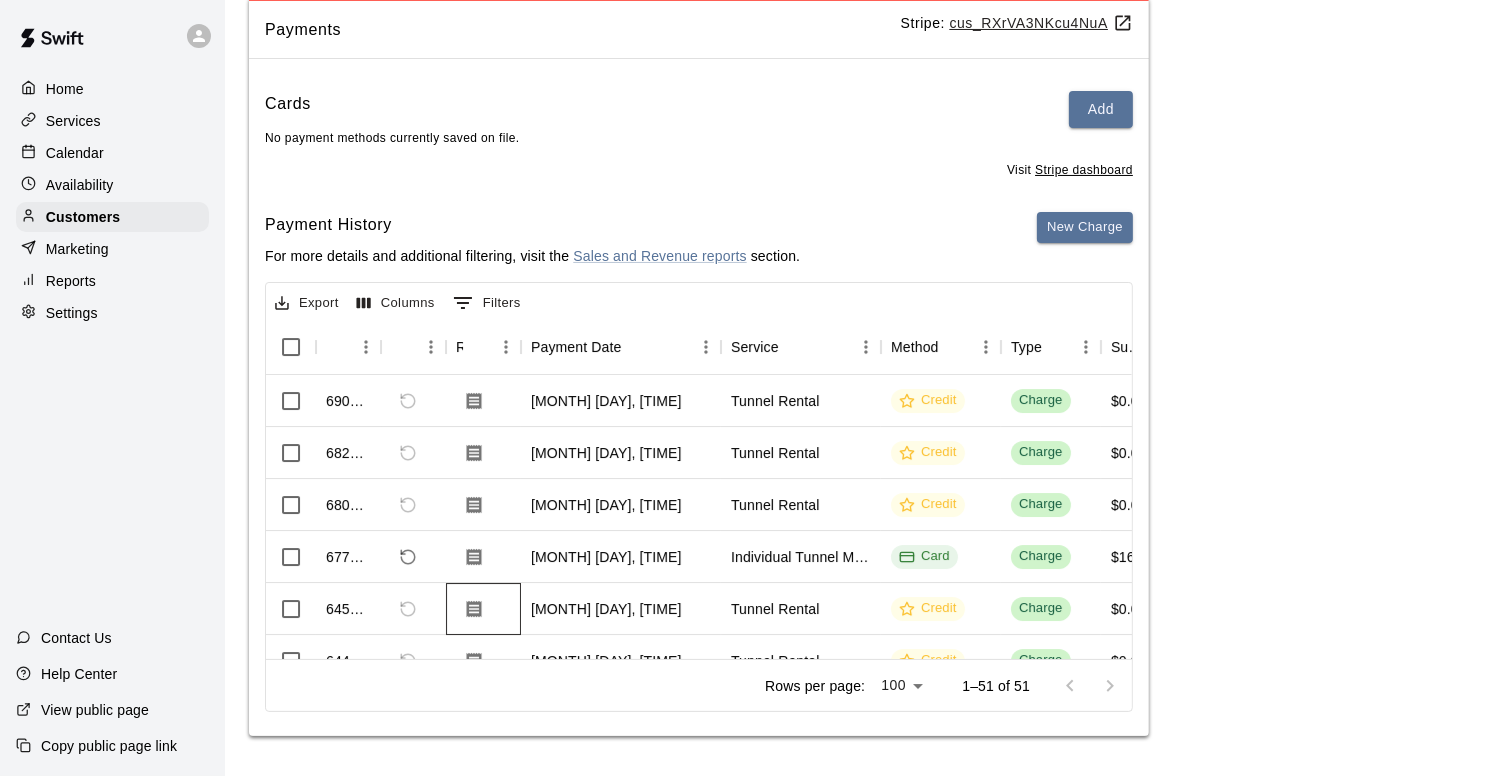 drag, startPoint x: 502, startPoint y: 627, endPoint x: 532, endPoint y: 641, distance: 33.105892 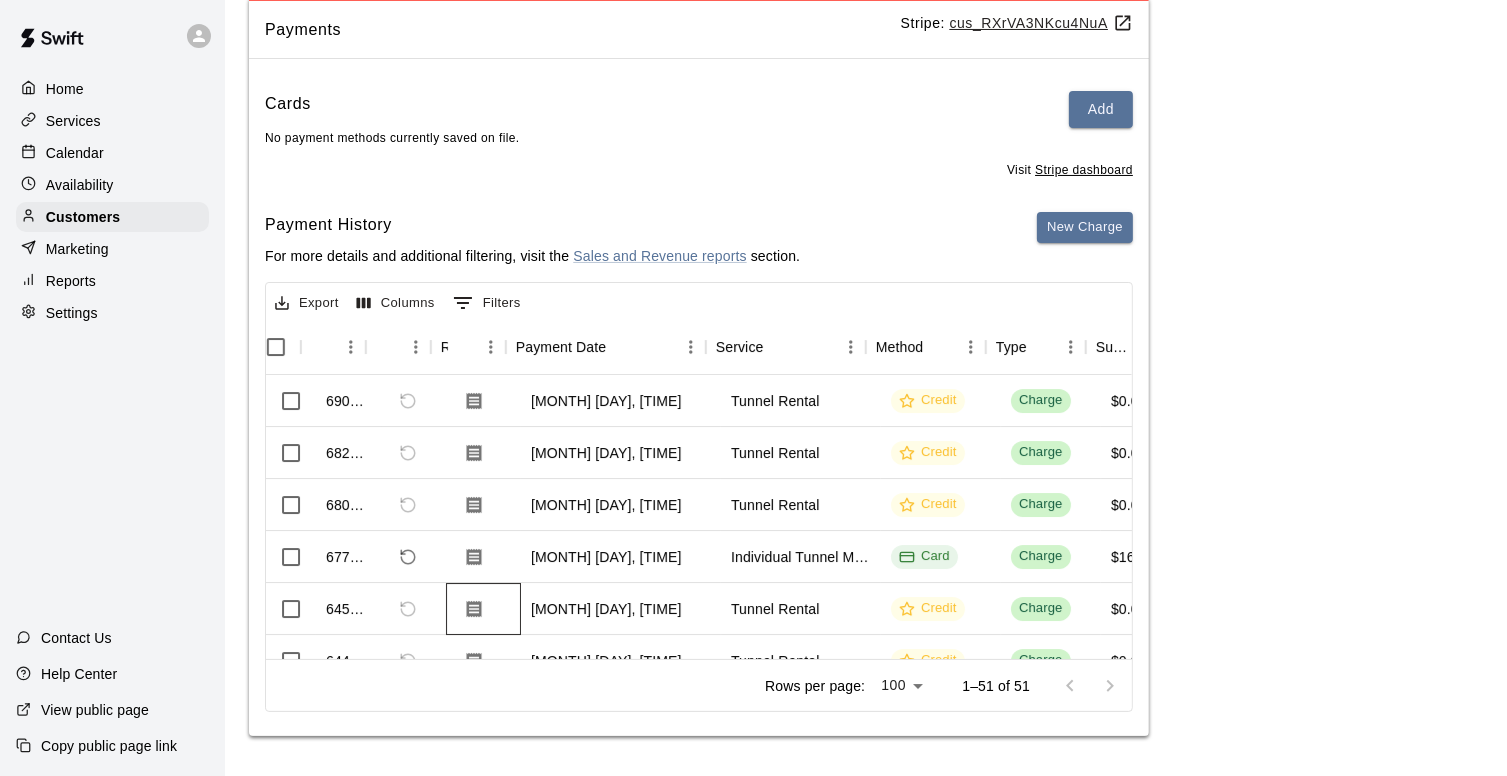 scroll, scrollTop: 0, scrollLeft: 22, axis: horizontal 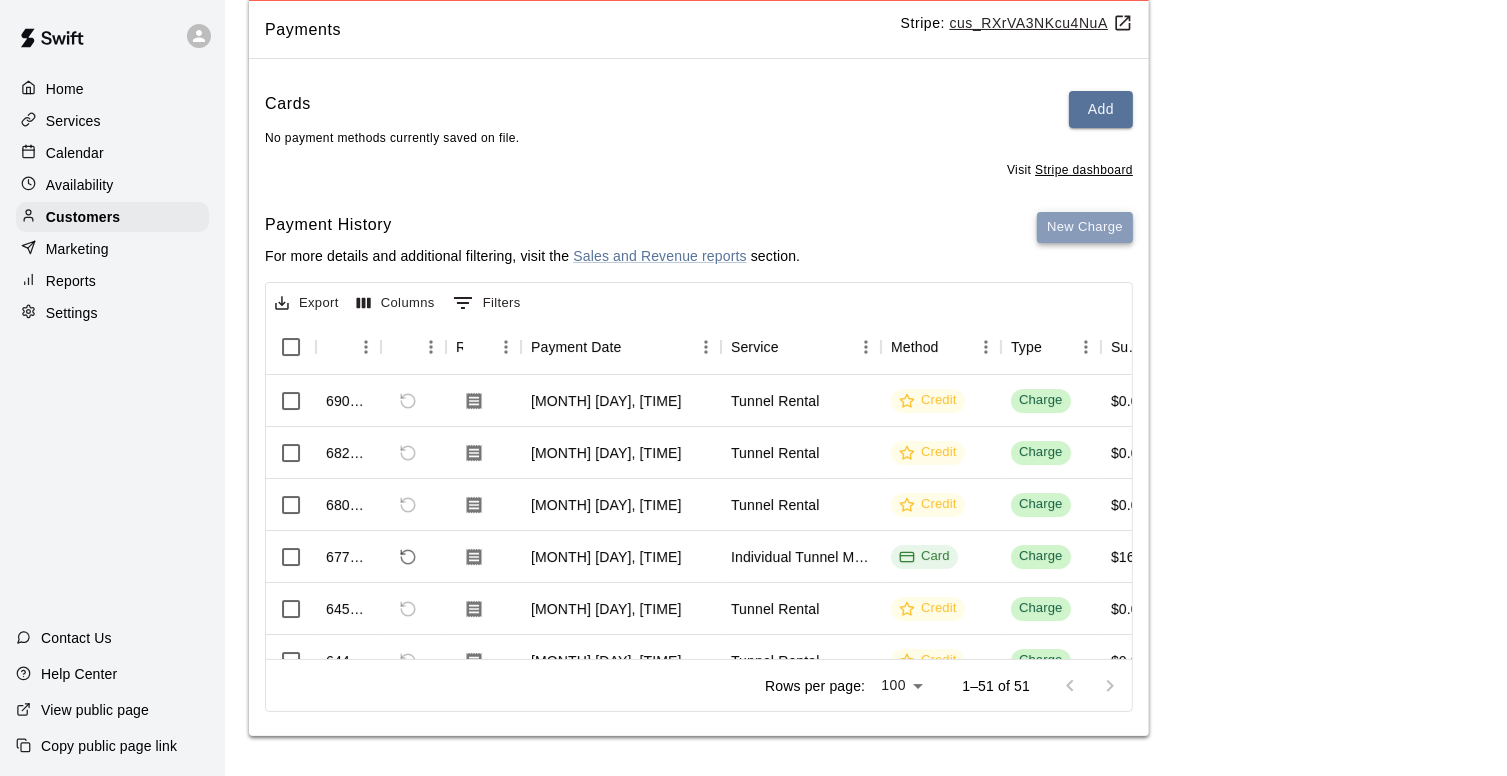 click on "New Charge" at bounding box center (1085, 227) 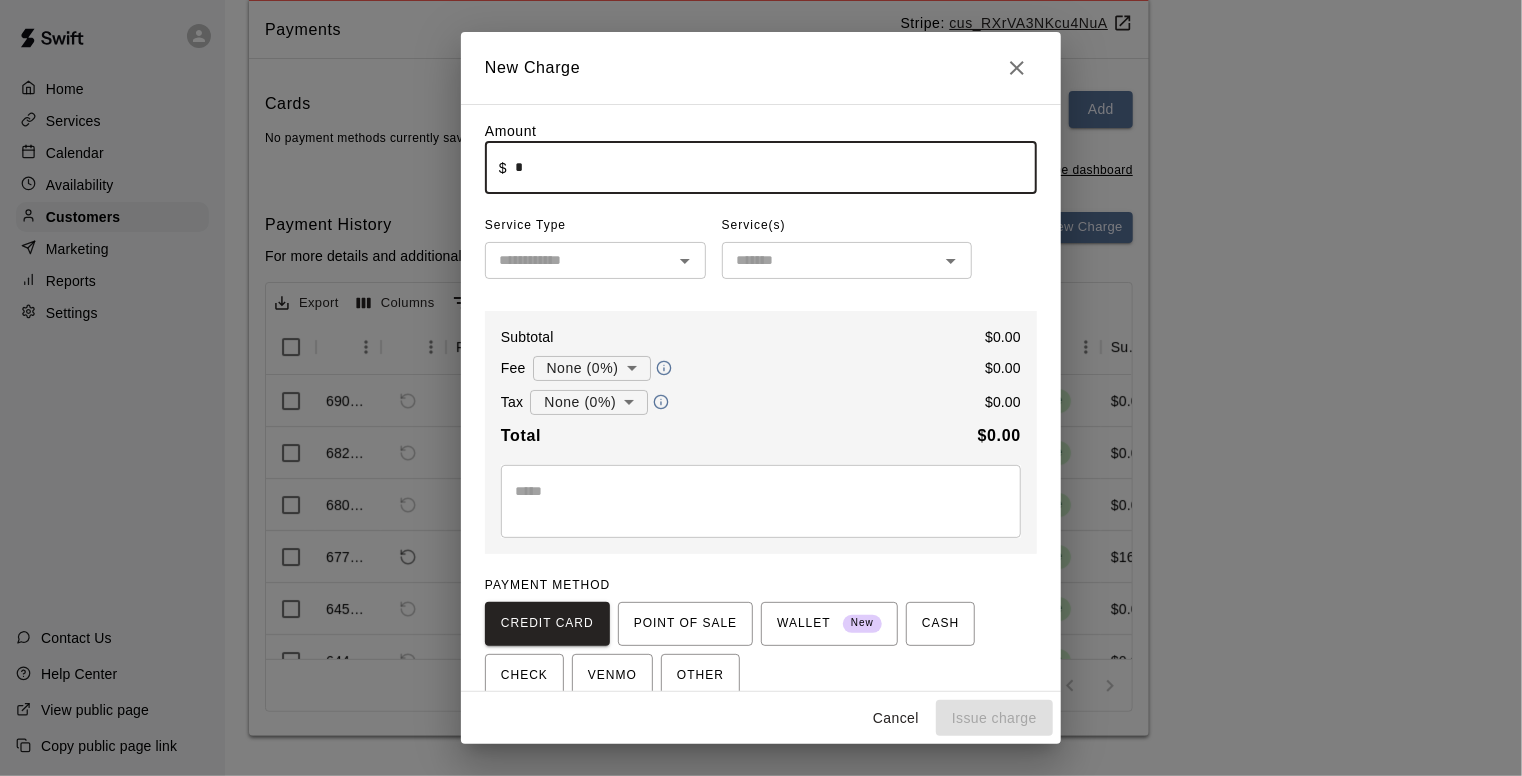 click on "*" at bounding box center (776, 167) 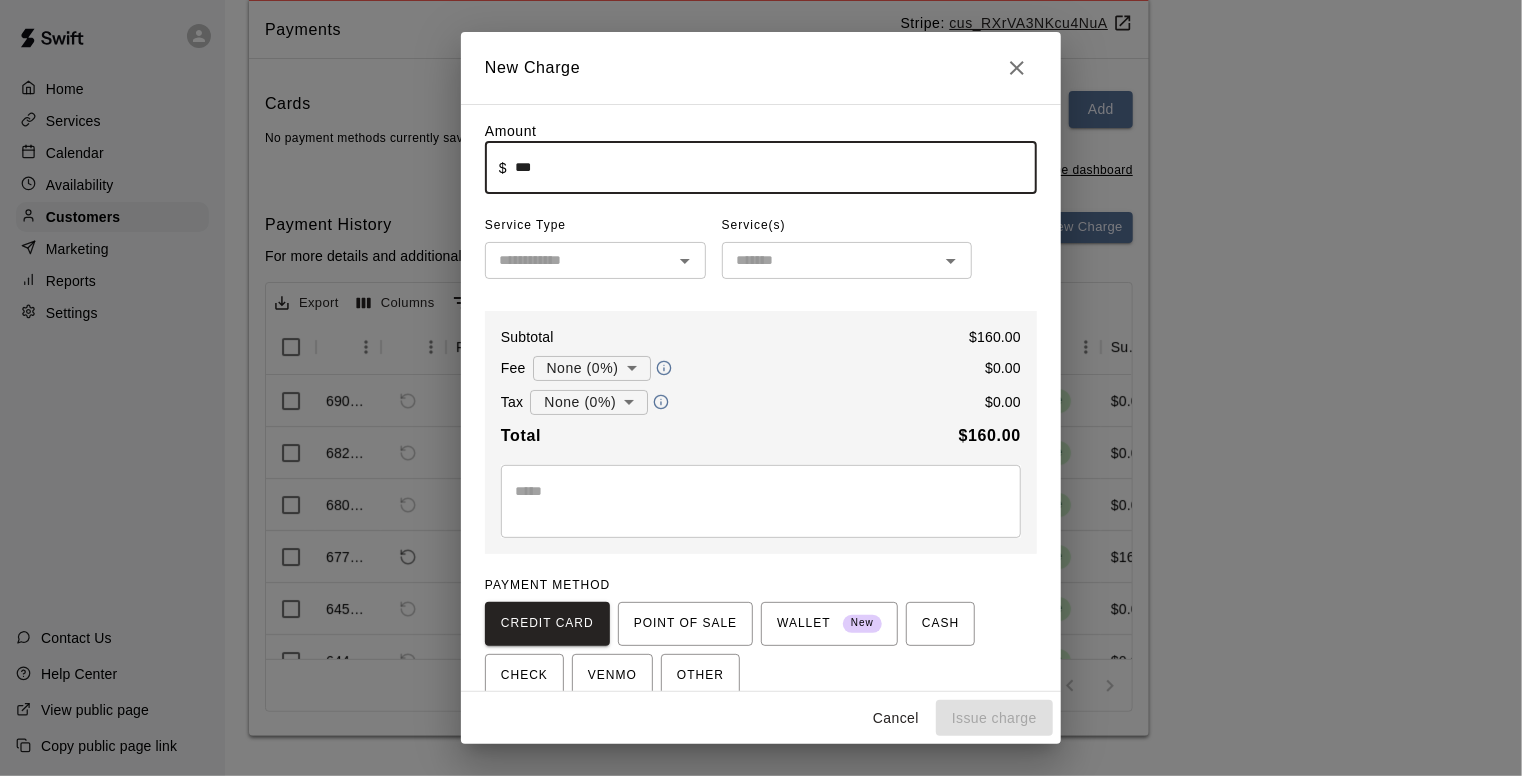 type on "******" 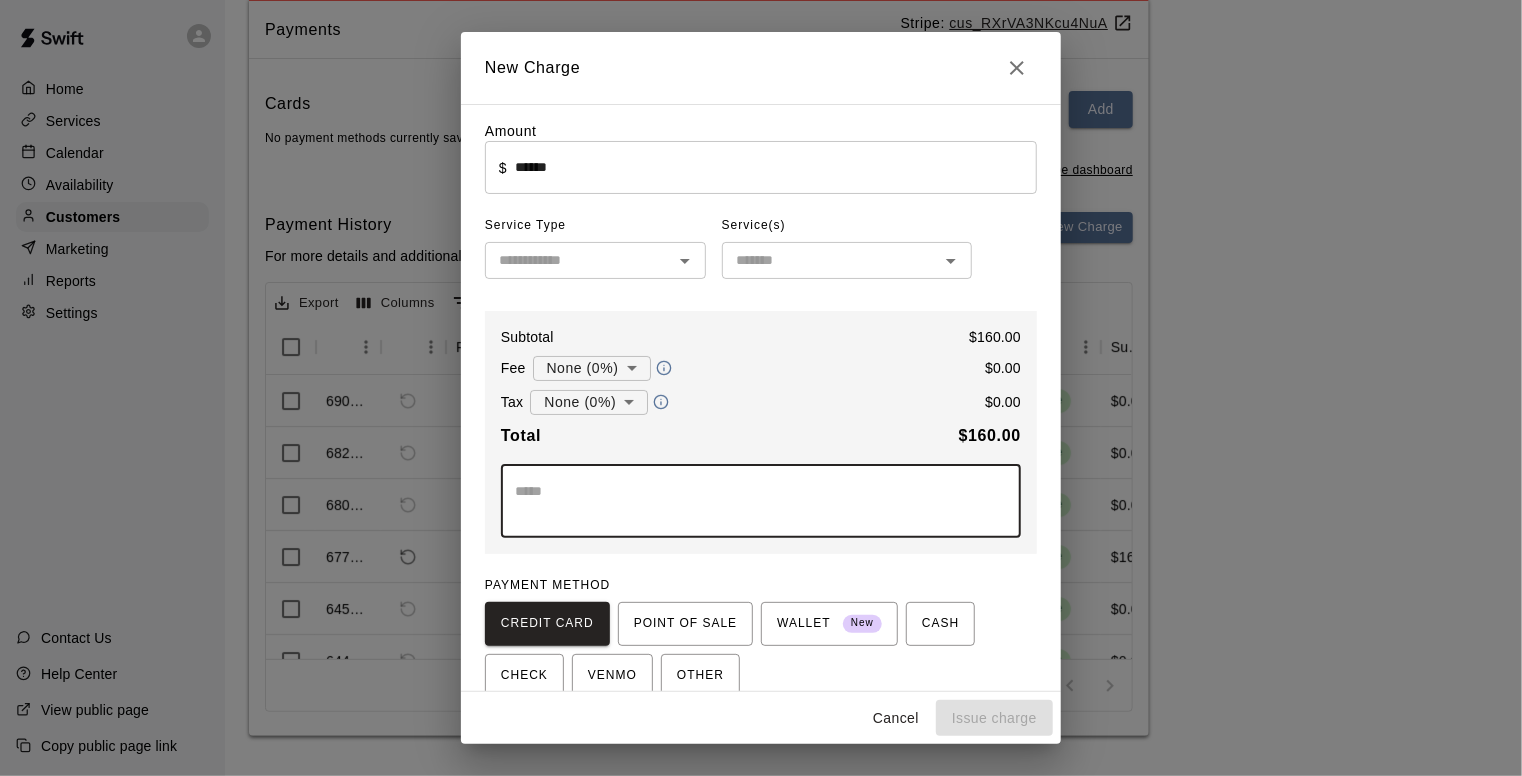 click at bounding box center (761, 501) 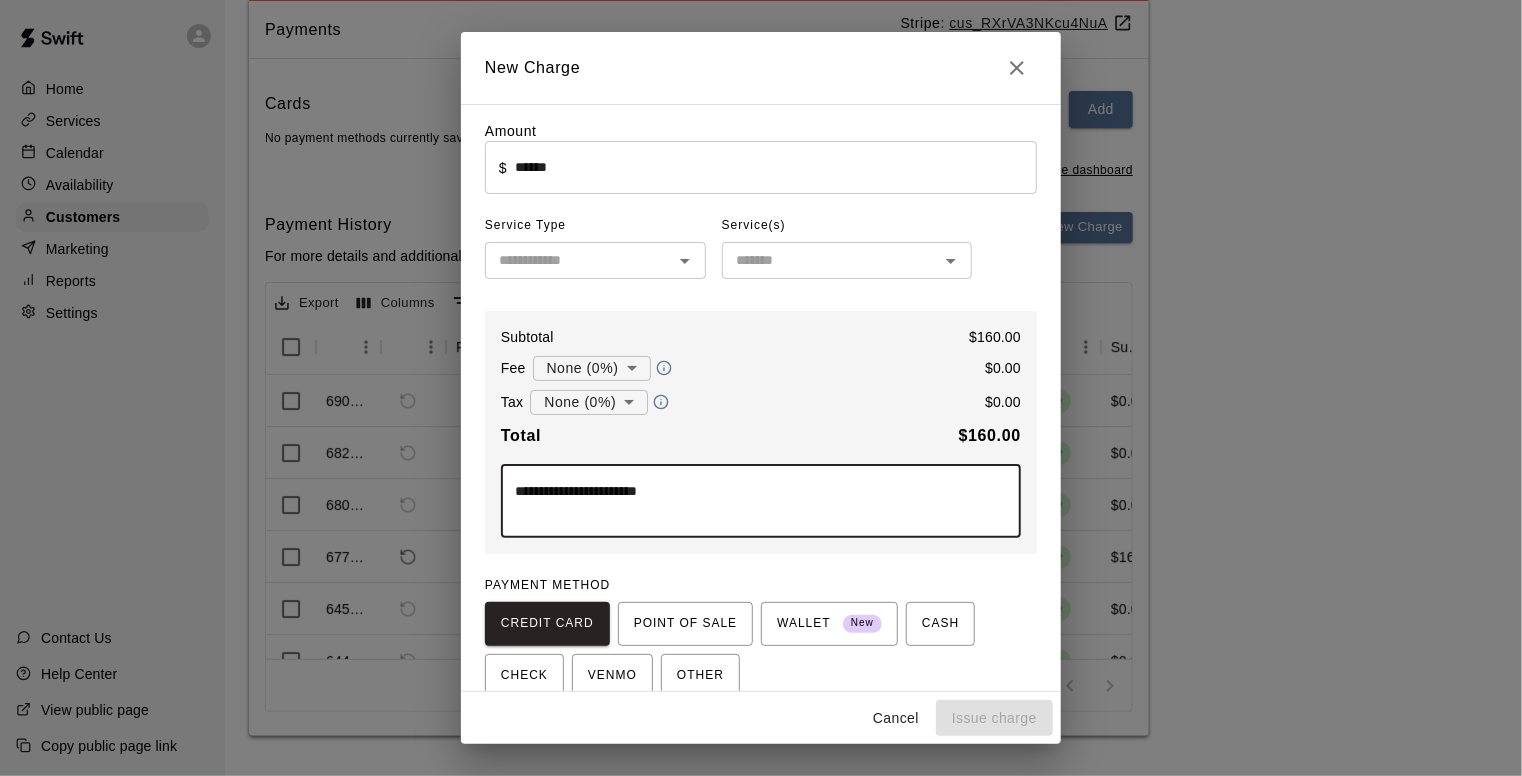 type on "**********" 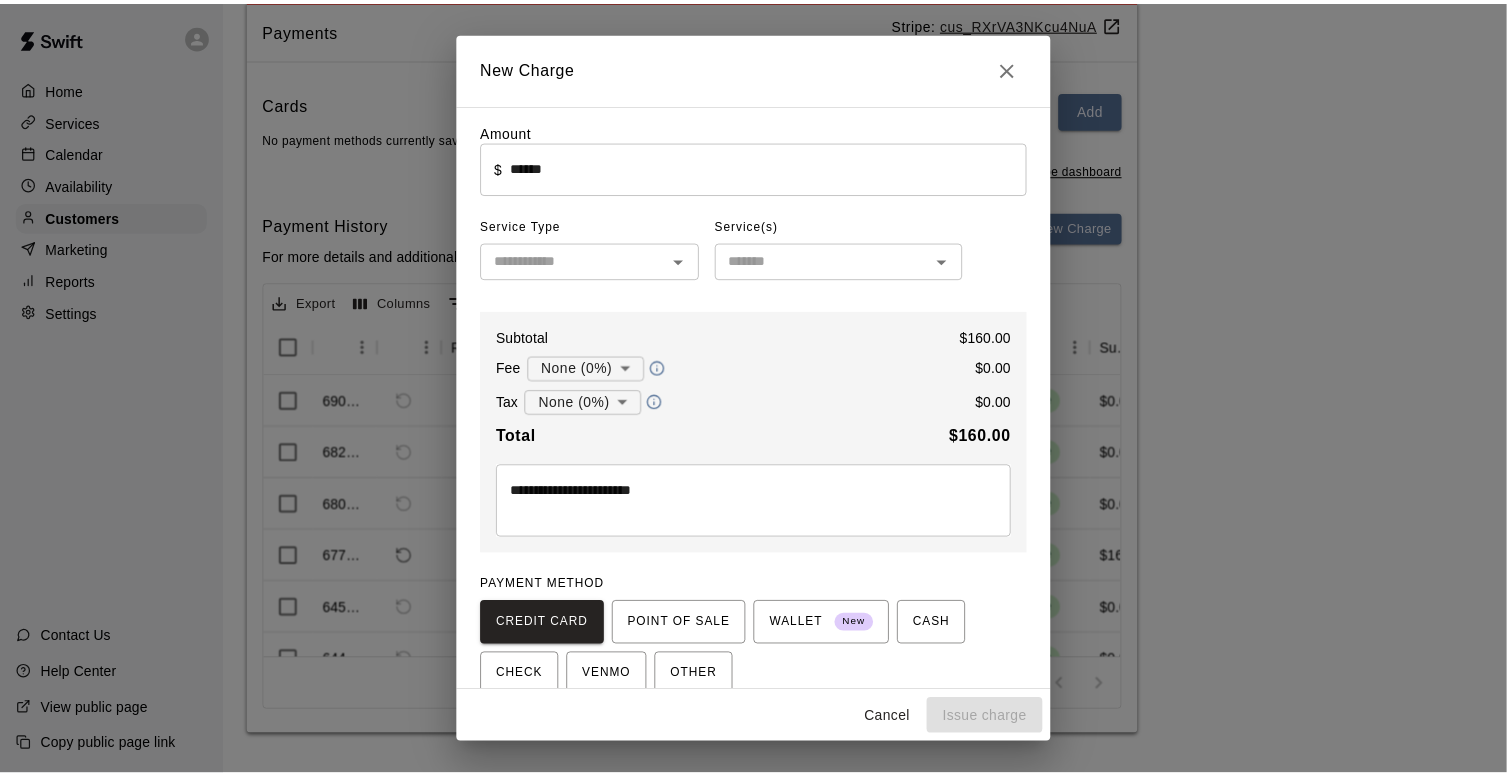 scroll, scrollTop: 111, scrollLeft: 0, axis: vertical 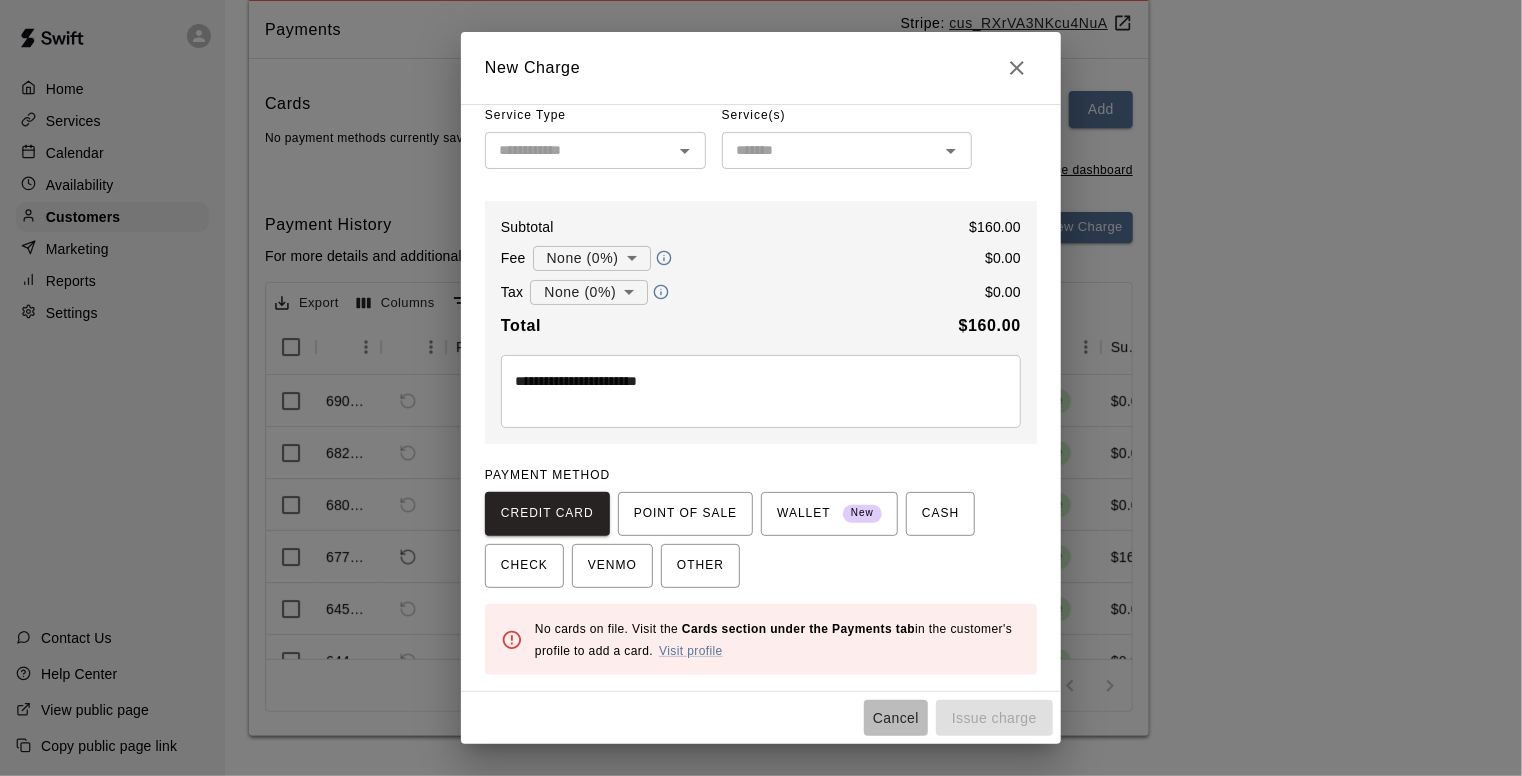 click on "Cancel" at bounding box center (896, 718) 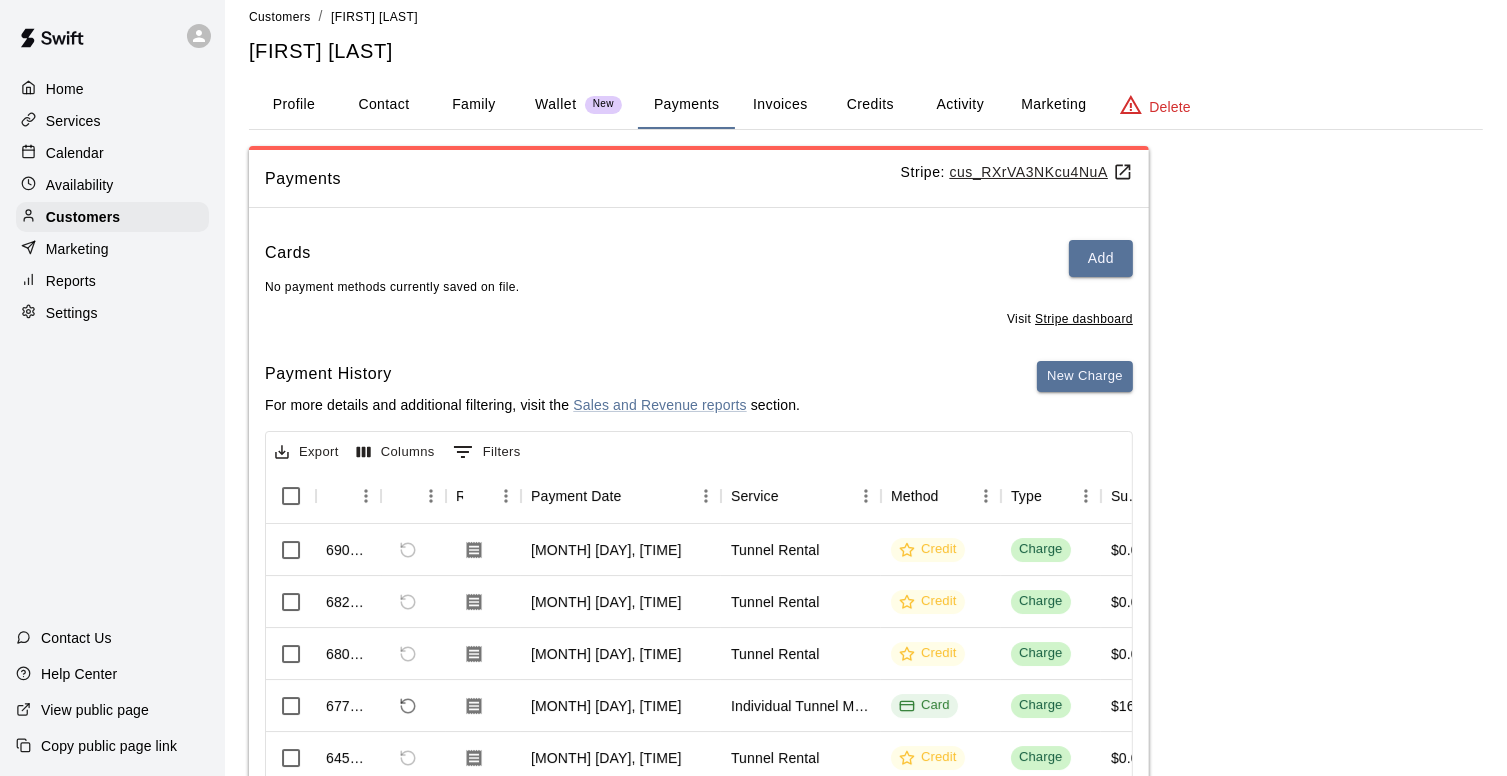 scroll, scrollTop: 0, scrollLeft: 0, axis: both 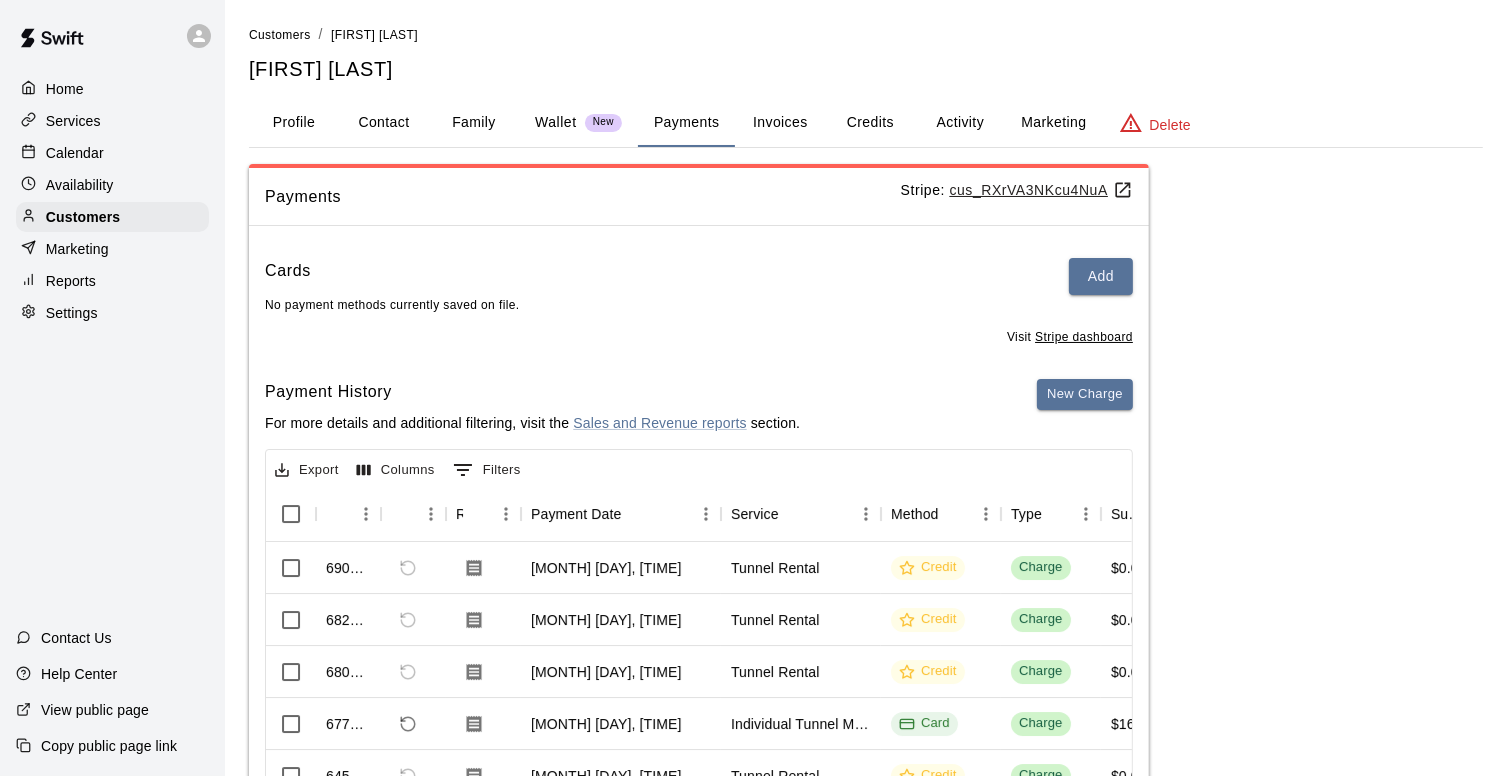 click on "Customers / [FIRST] [LAST] [FIRST] [LAST] Profile Contact Family Wallet New Payments Invoices Credits Activity Marketing Delete Payments Stripe:   cus_RXrVA3NKcu4NuA Cards Add No payment methods currently saved on file. Visit   Stripe dashboard   Payment History For more details and additional filtering,   visit the   Sales and Revenue reports   section. New Charge Export Columns 0 Filters Id Refund Receipt Payment Date Service Method Type Subtotal Tax Custom Fee [NUMBER] [MONTH] [DAY], [TIME] Tunnel Rental Credit Charge $0.00 $0.00 [NUMBER] [MONTH] [DAY], [TIME] Tunnel Rental Credit Charge $0.00 $0.00 [NUMBER] [MONTH] [DAY], [TIME] Tunnel Rental Credit Charge $0.00 $0.00 [NUMBER] [MONTH] [DAY], [TIME] Individual Tunnel Membership (20 Credits)  Card Charge $160.00 $0.00 [NUMBER] [MONTH] [DAY], [TIME] Tunnel Rental Credit Charge $0.00 $0.00 [NUMBER] [MONTH] [DAY], [TIME] Tunnel Rental Credit Charge $0.00 $0.00 [NUMBER] [MONTH] [DAY], [TIME] Tunnel Rental Credit Charge $0.00 $0.00 [NUMBER] [MONTH] [DAY], [TIME] Tunnel Rental" at bounding box center [866, 471] 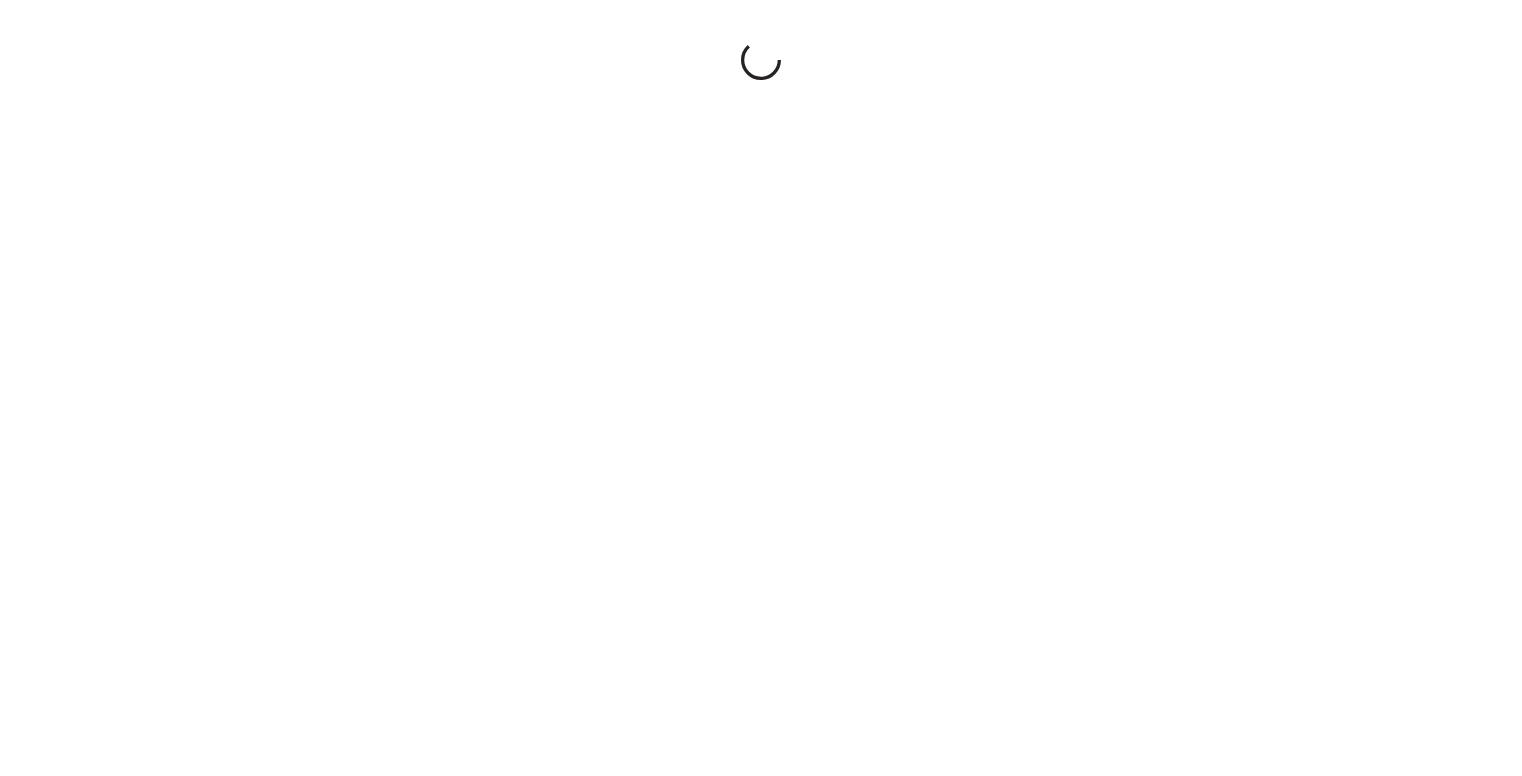 scroll, scrollTop: 0, scrollLeft: 0, axis: both 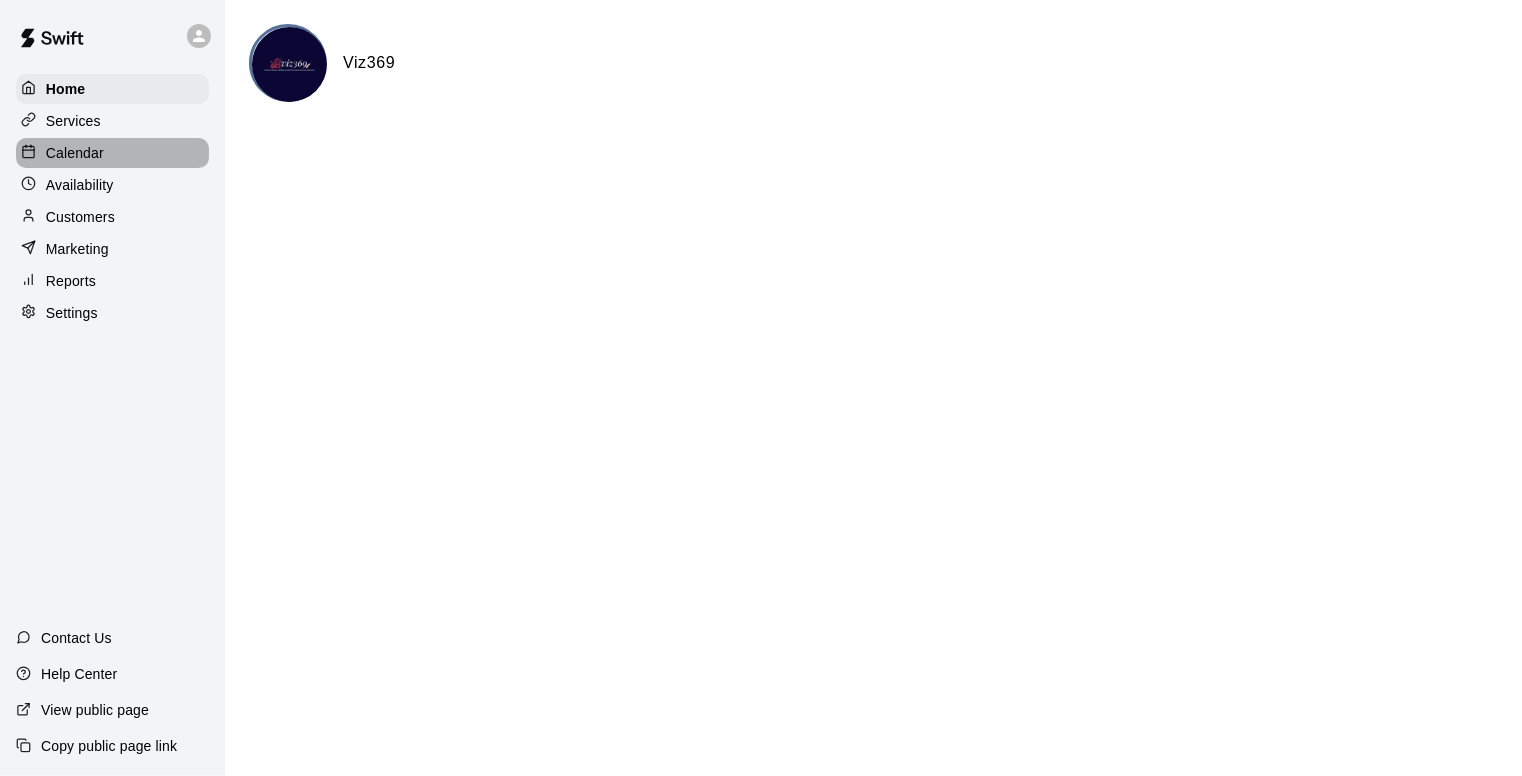 click on "Calendar" at bounding box center [112, 153] 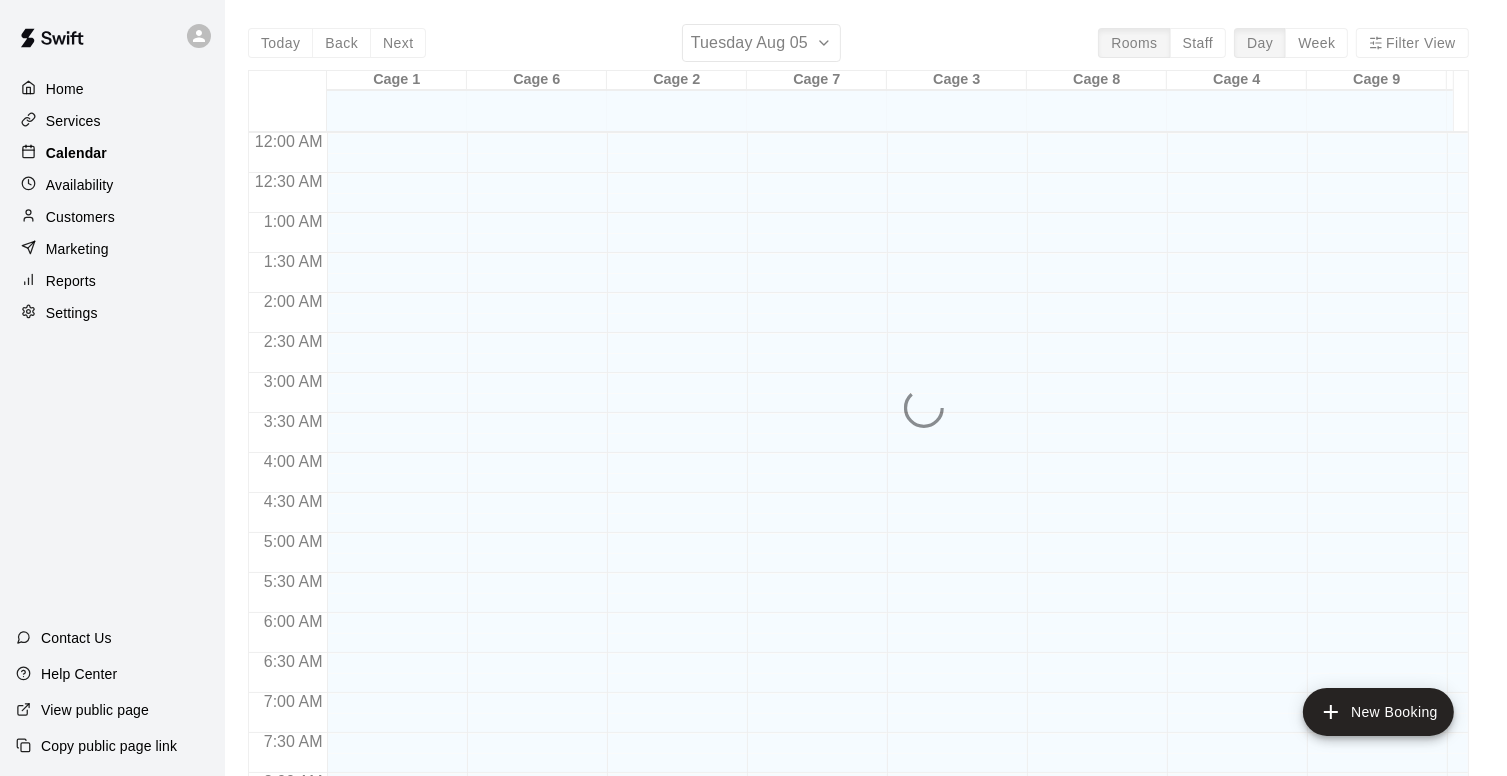 scroll, scrollTop: 1025, scrollLeft: 0, axis: vertical 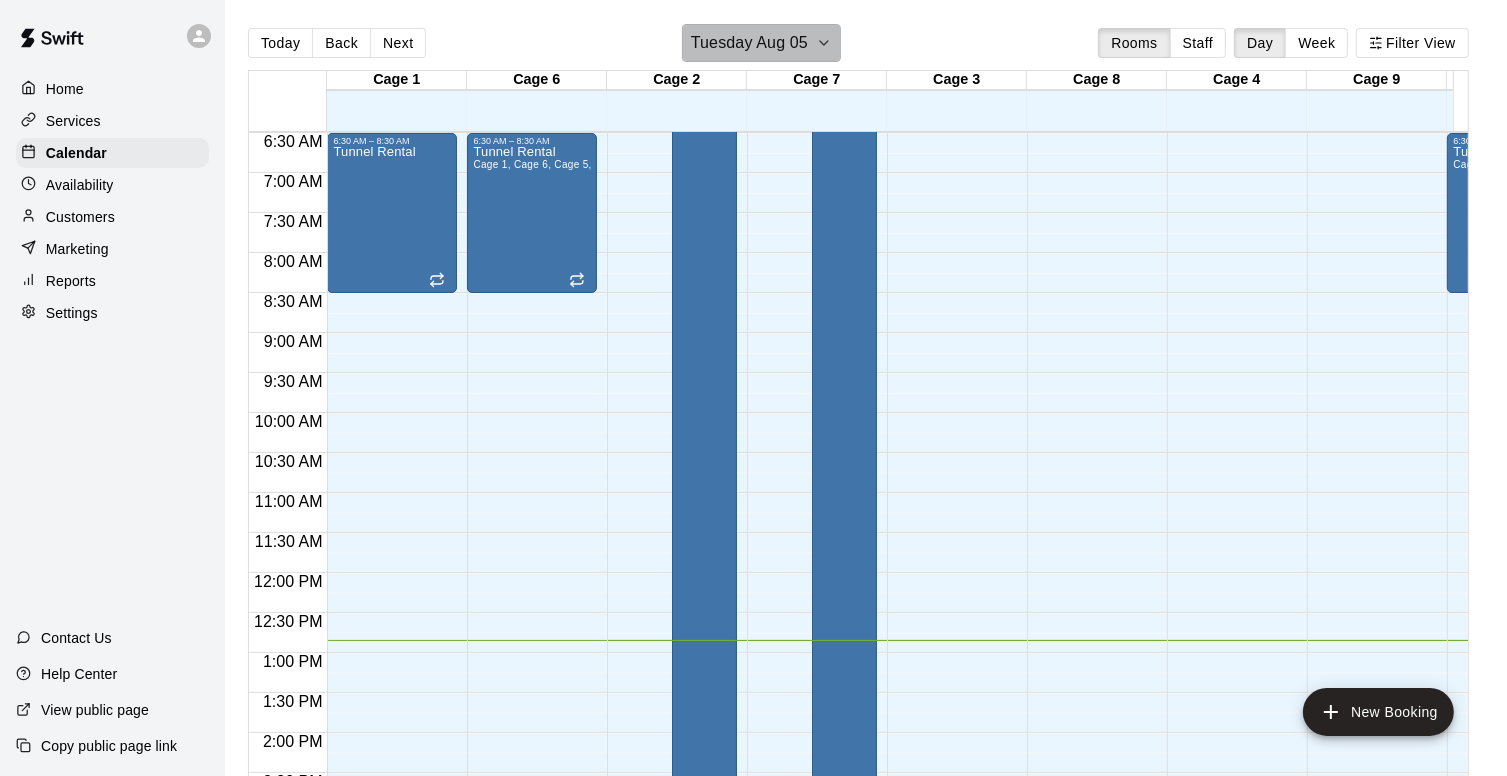 click on "Tuesday Aug 05" at bounding box center (761, 43) 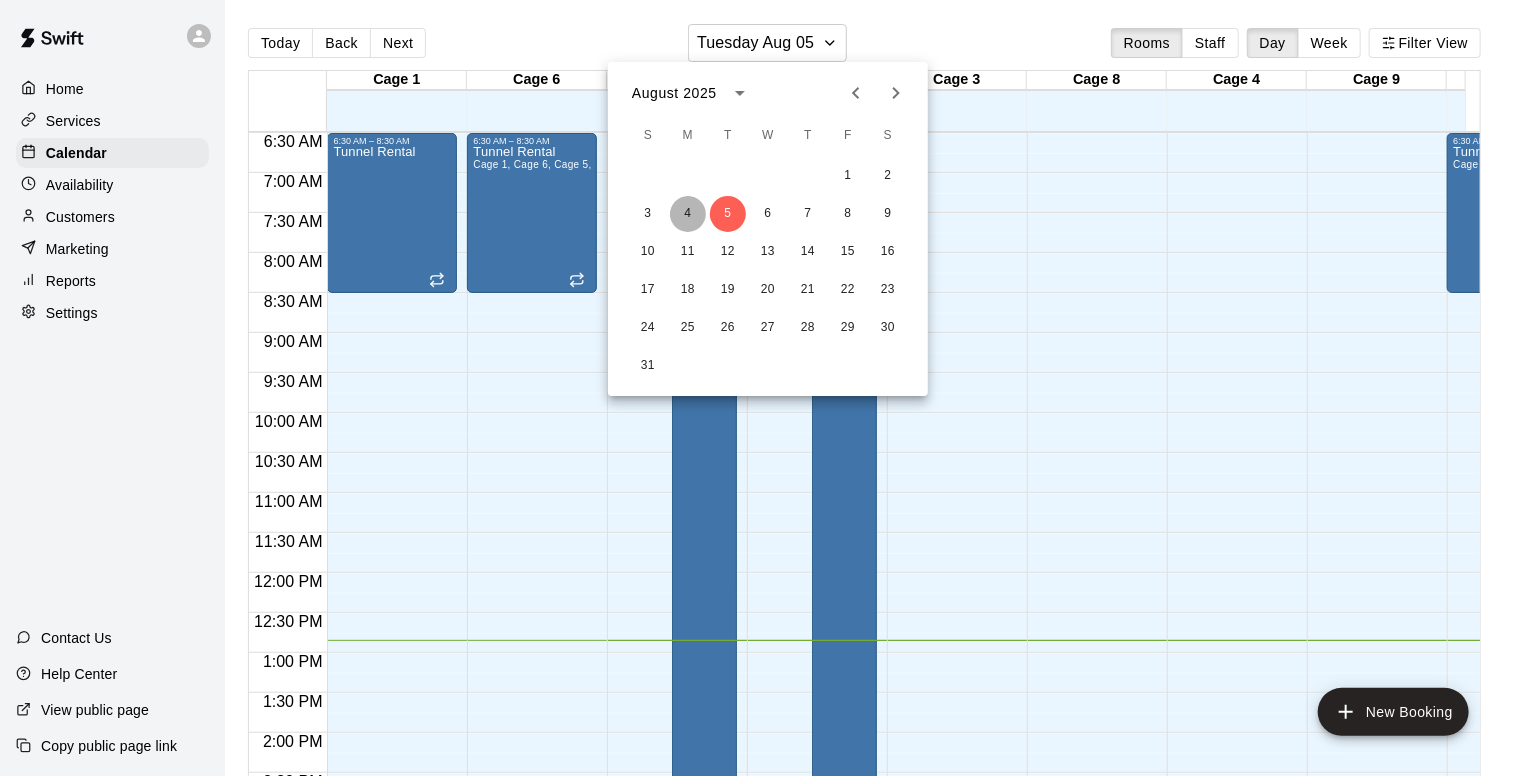 click on "4" at bounding box center [688, 214] 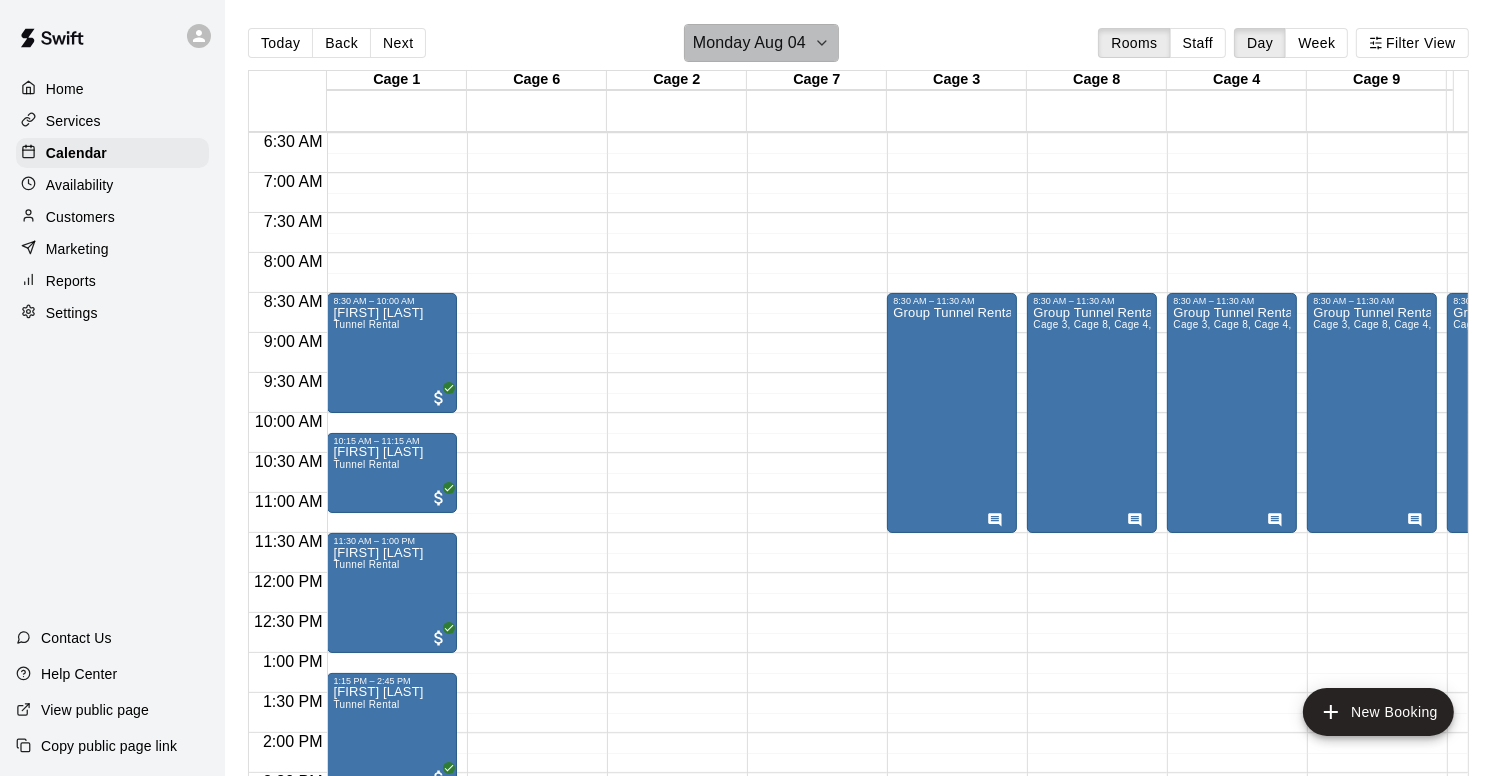 click on "Monday Aug 04" at bounding box center (761, 43) 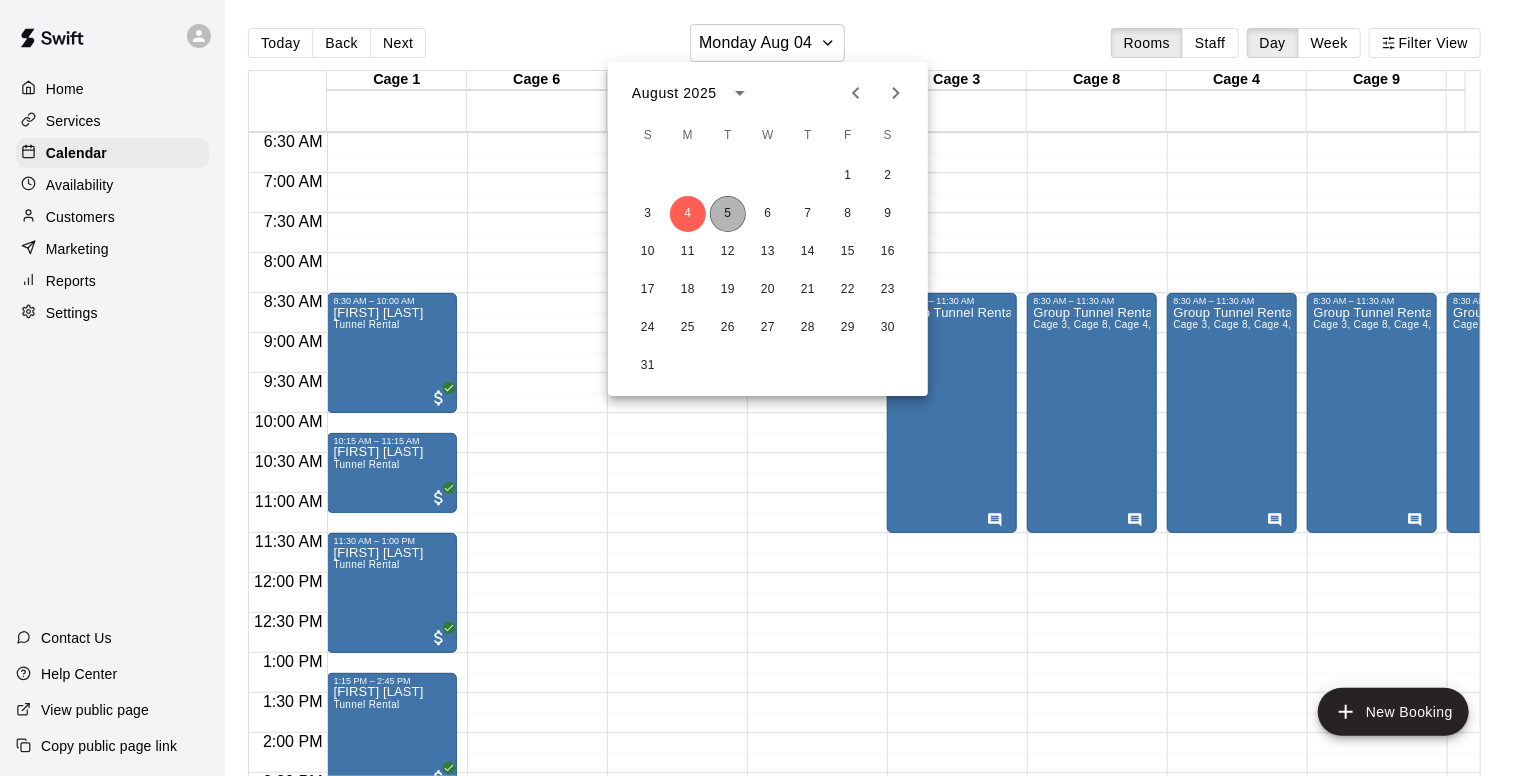click on "5" at bounding box center (728, 214) 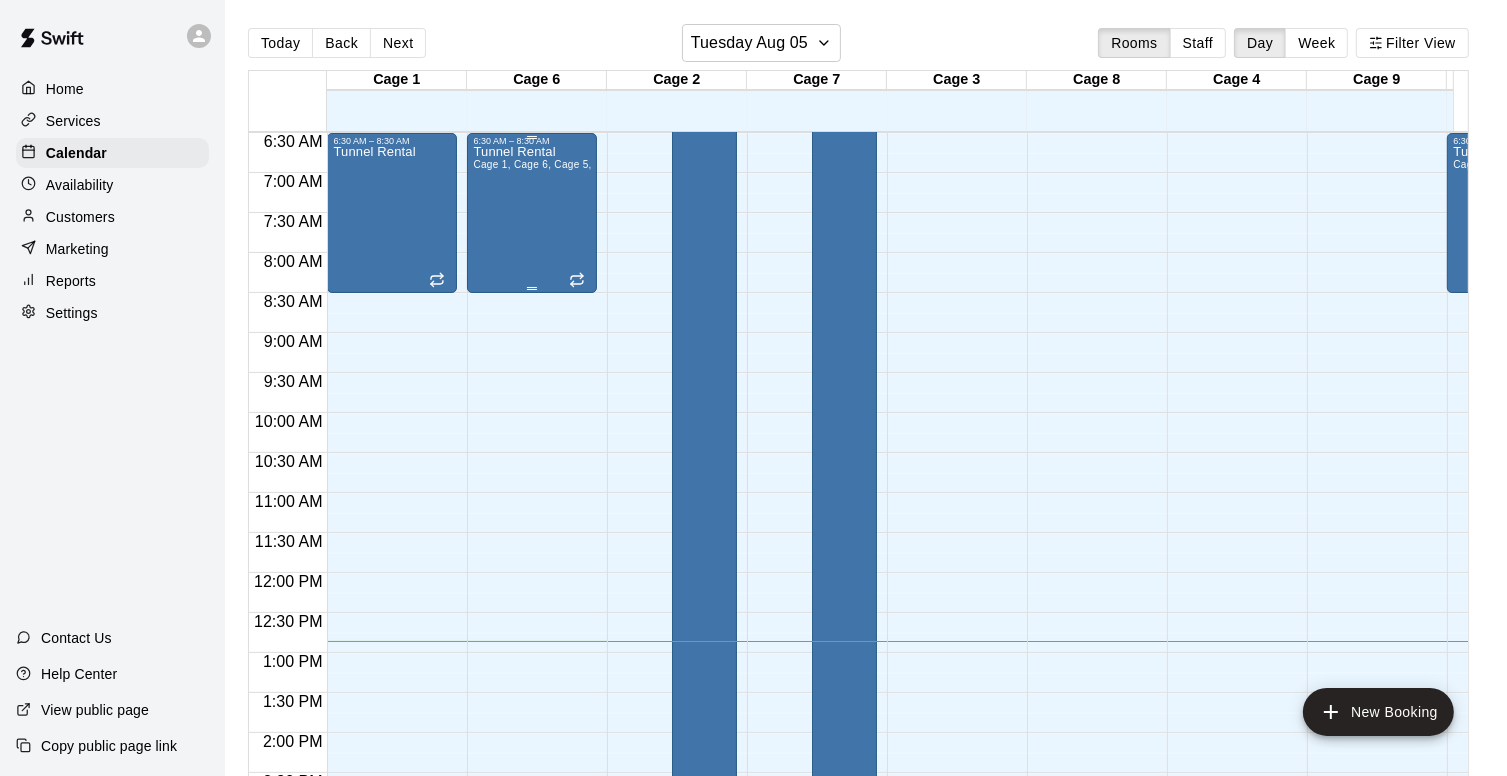 click on "Tunnel Rental Cage 1, Cage 6, Cage 5, Cage 10" at bounding box center [532, 534] 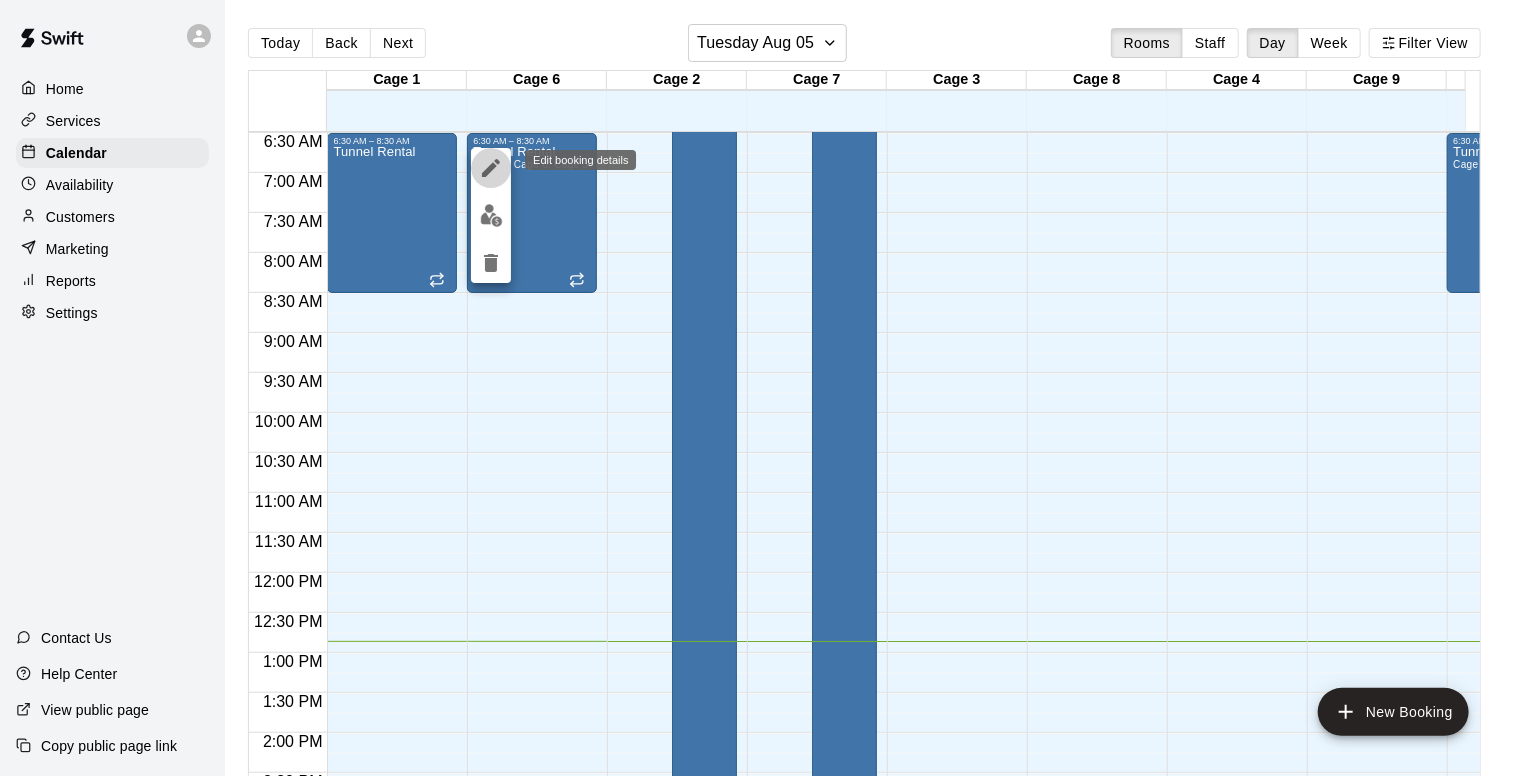 click 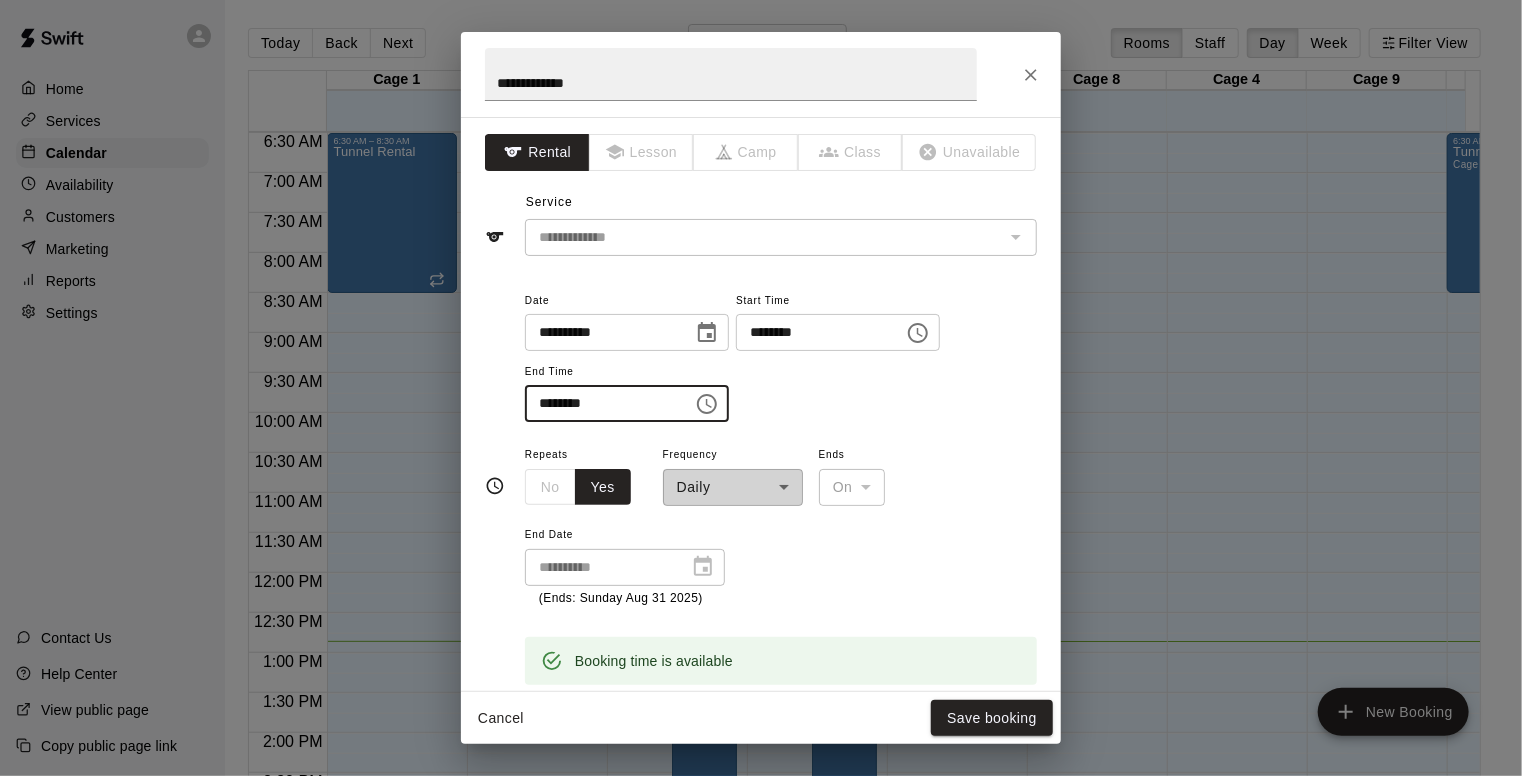 click on "********" at bounding box center [602, 403] 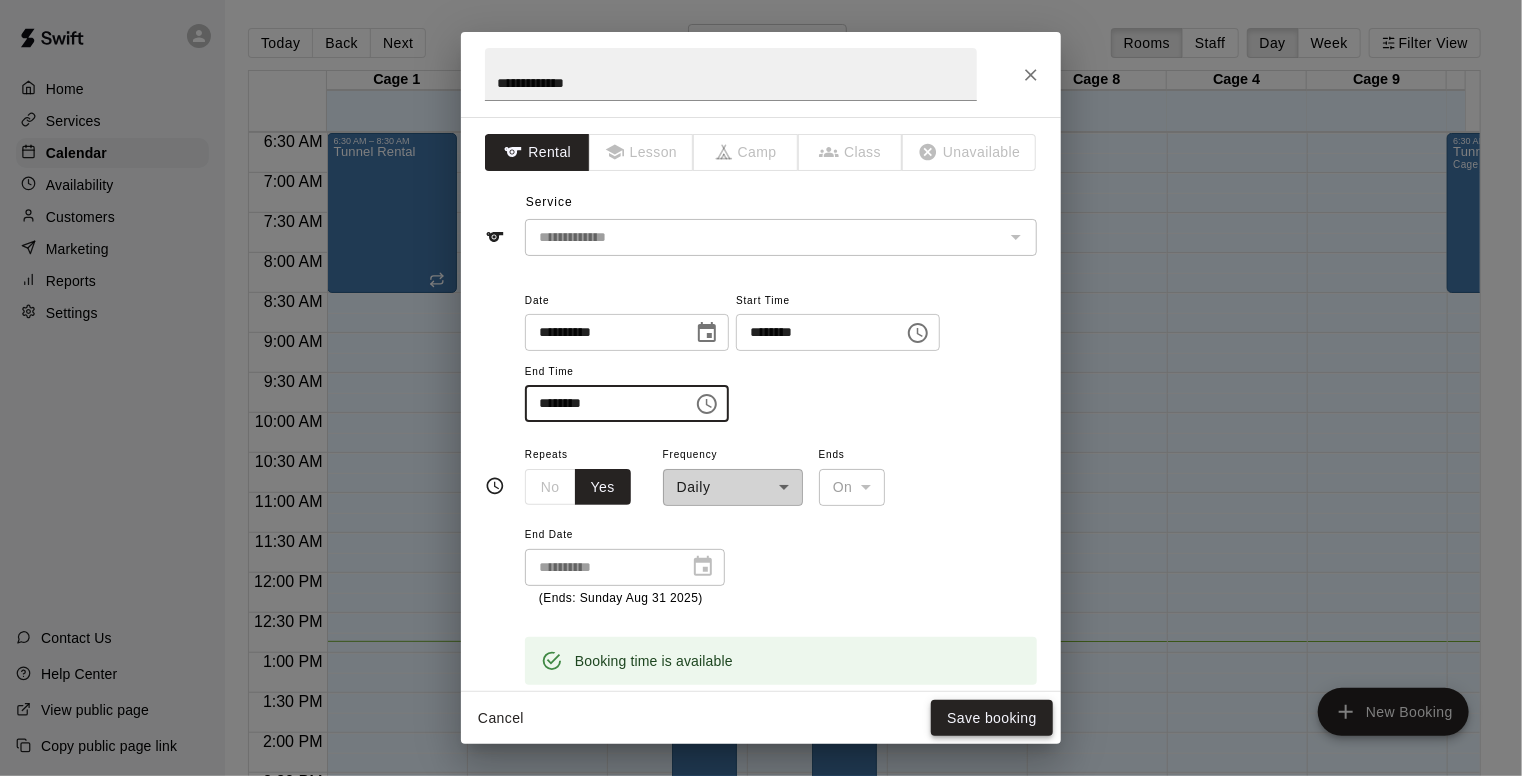type on "********" 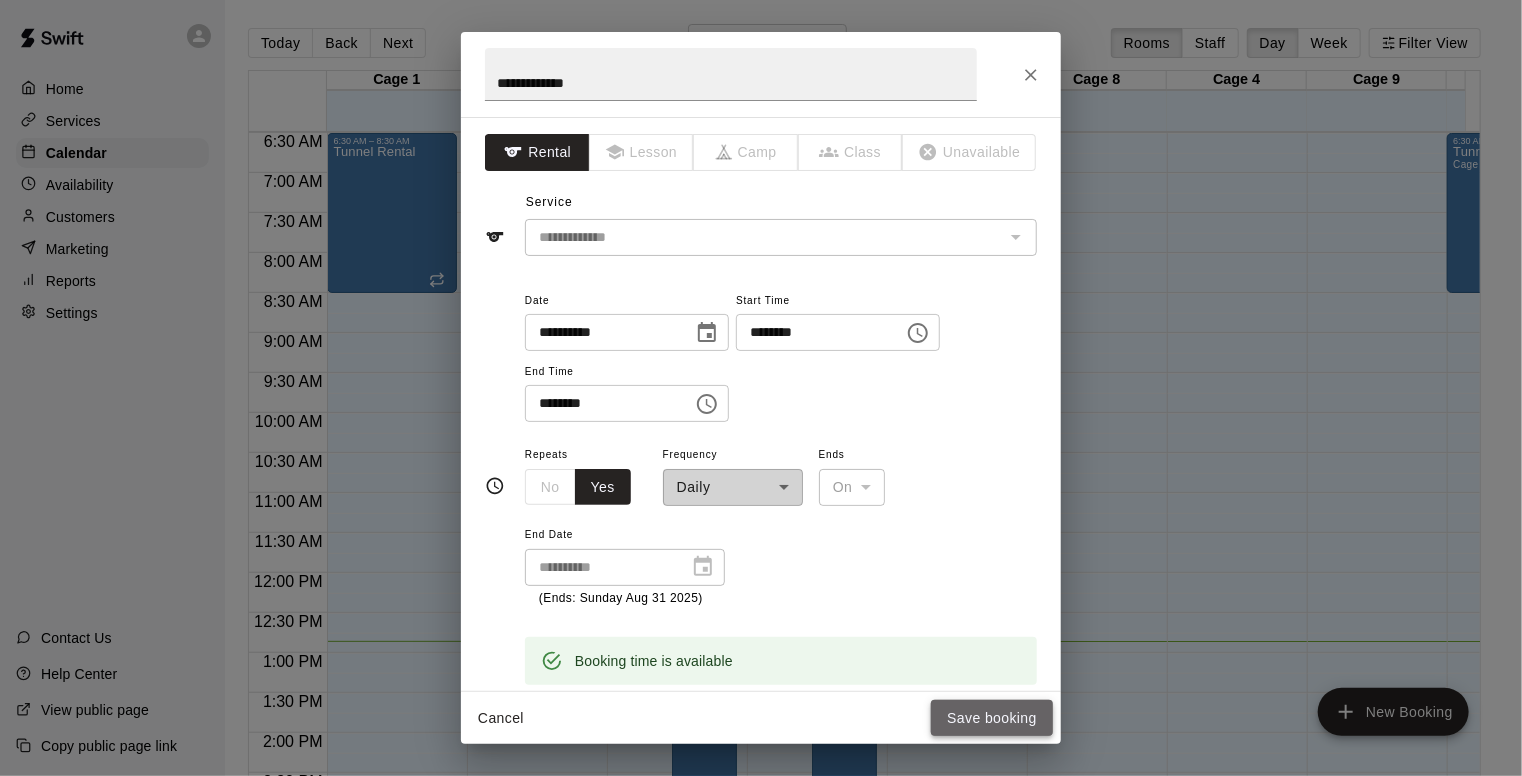 click on "Save booking" at bounding box center (992, 718) 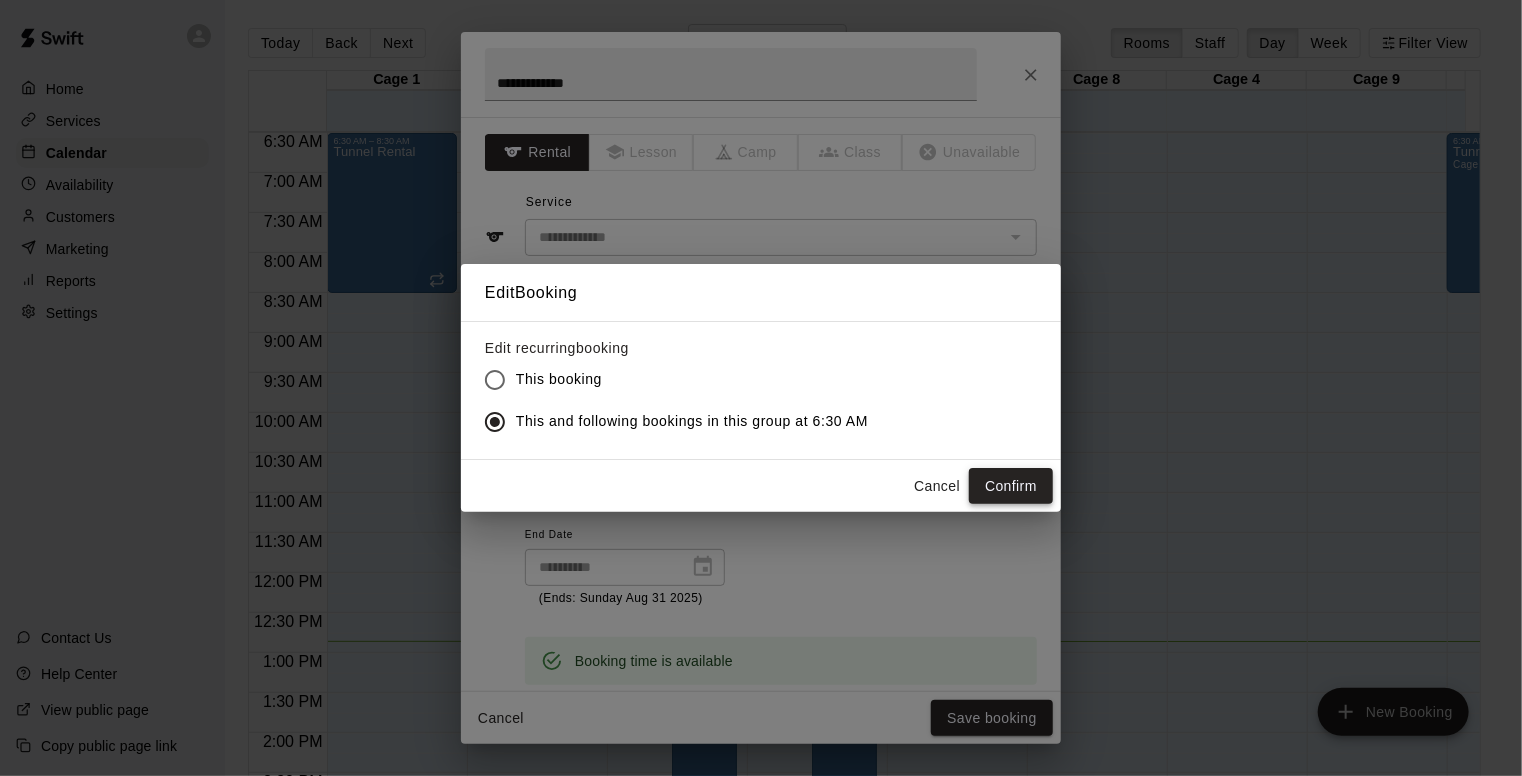 click on "Confirm" at bounding box center (1011, 486) 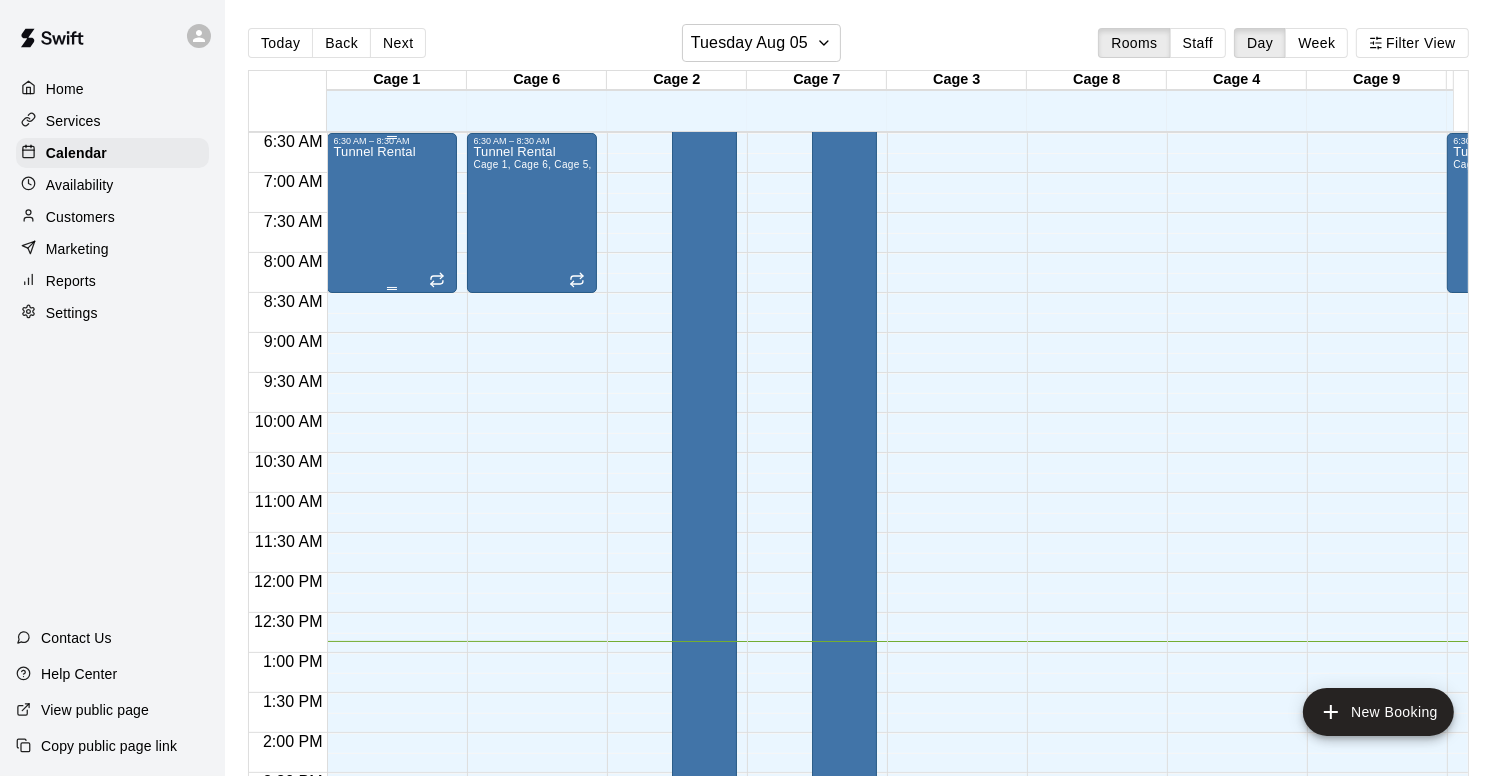 click on "Tunnel Rental" at bounding box center [392, 534] 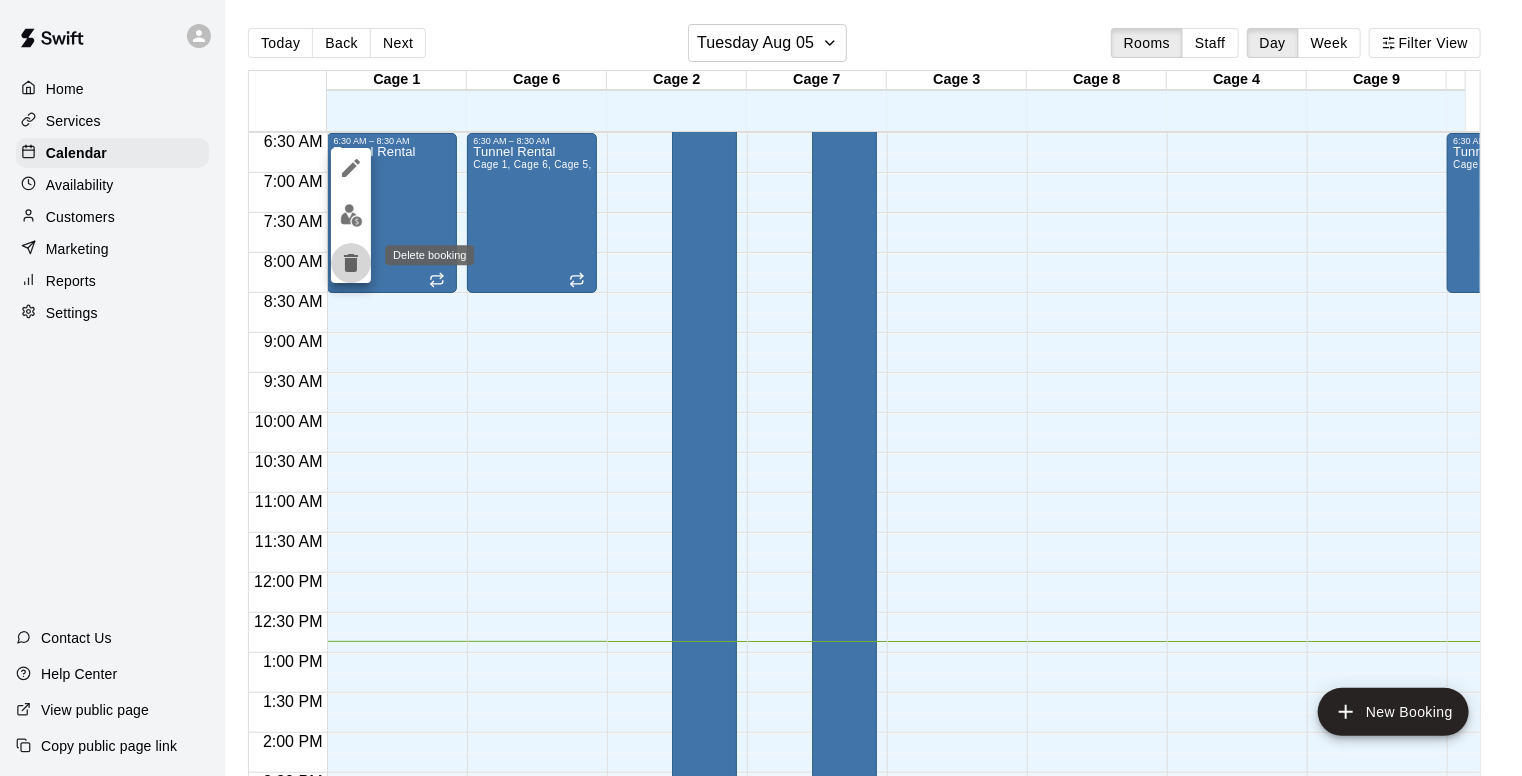 click 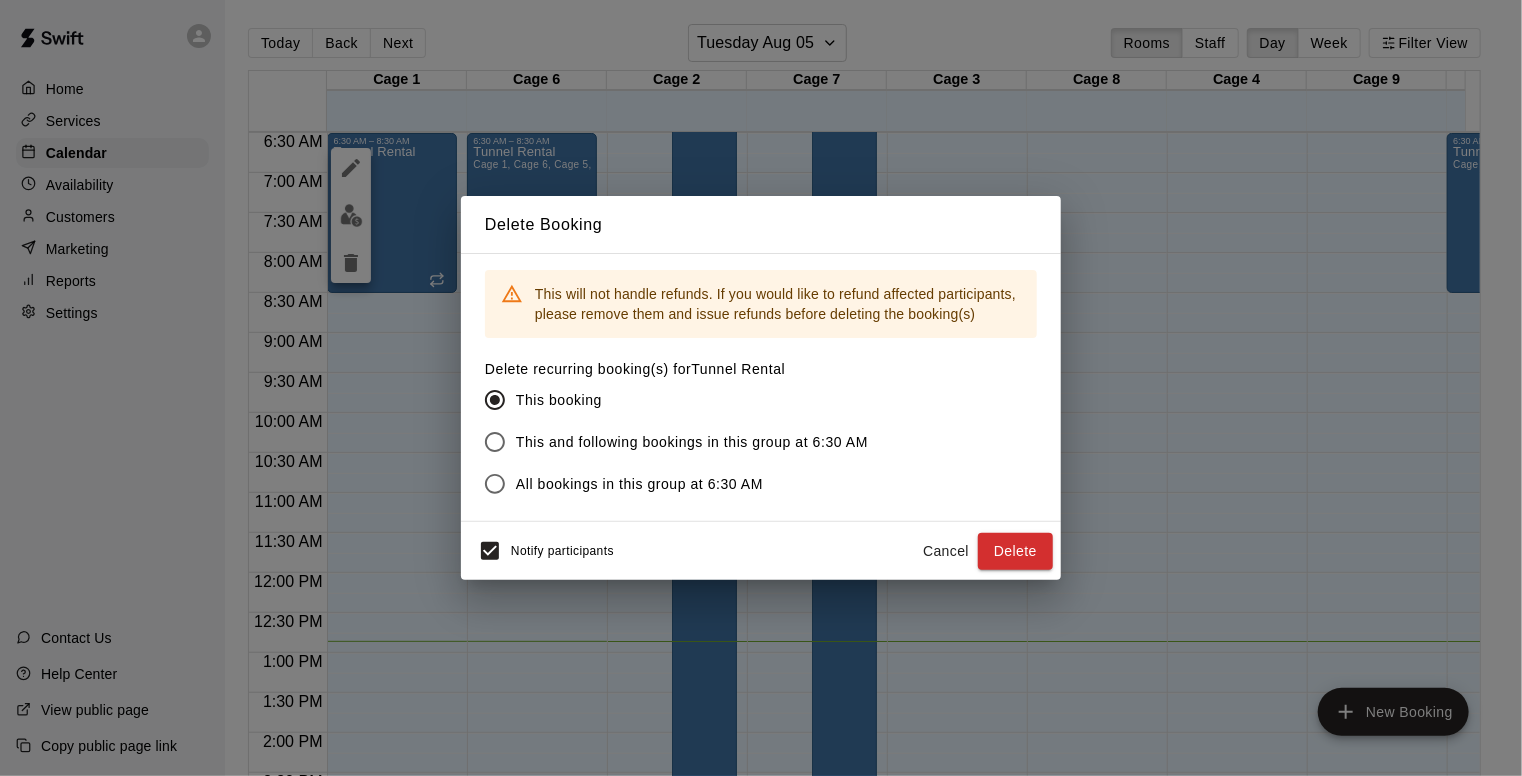 click on "Cancel" at bounding box center [946, 551] 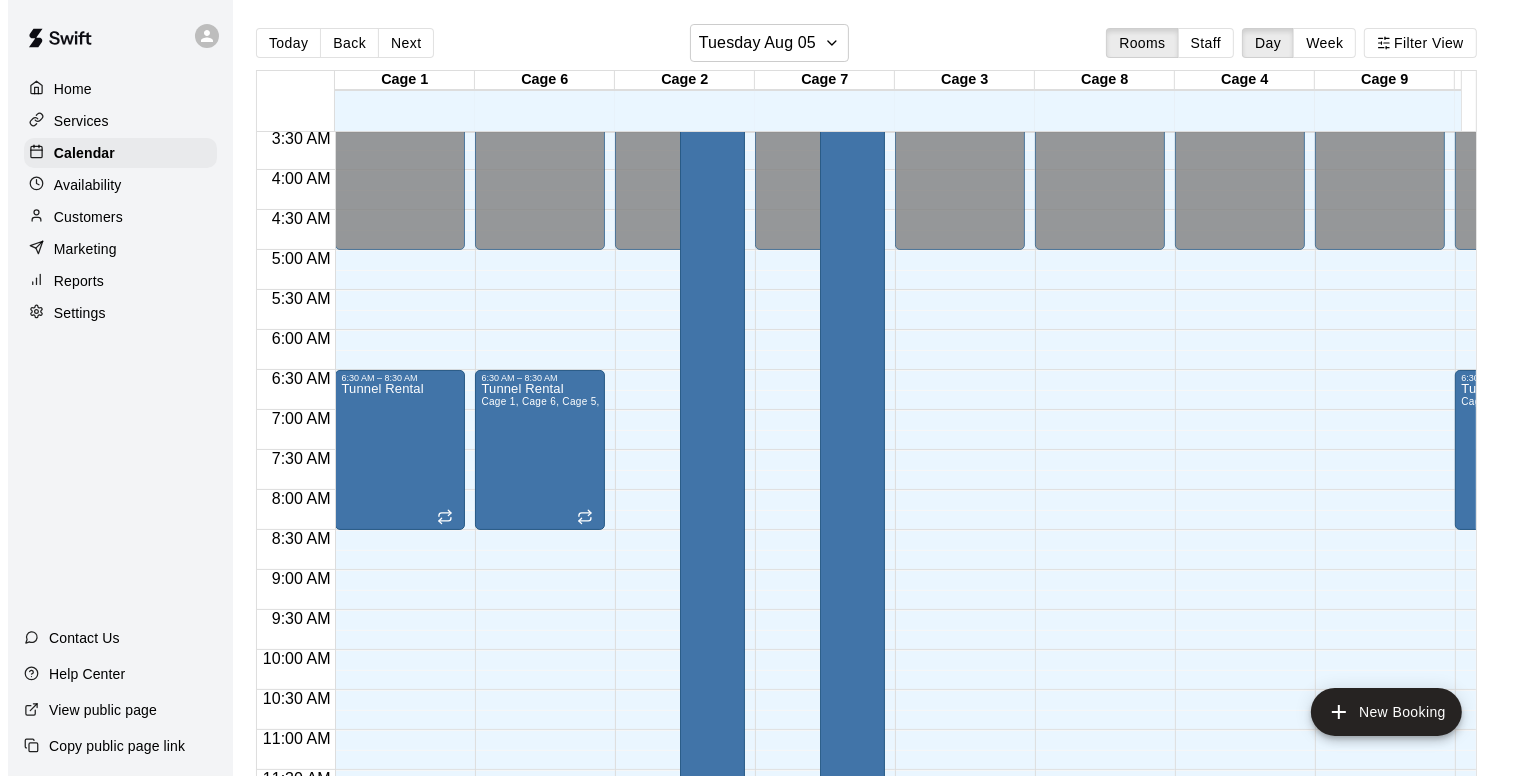 scroll, scrollTop: 0, scrollLeft: 0, axis: both 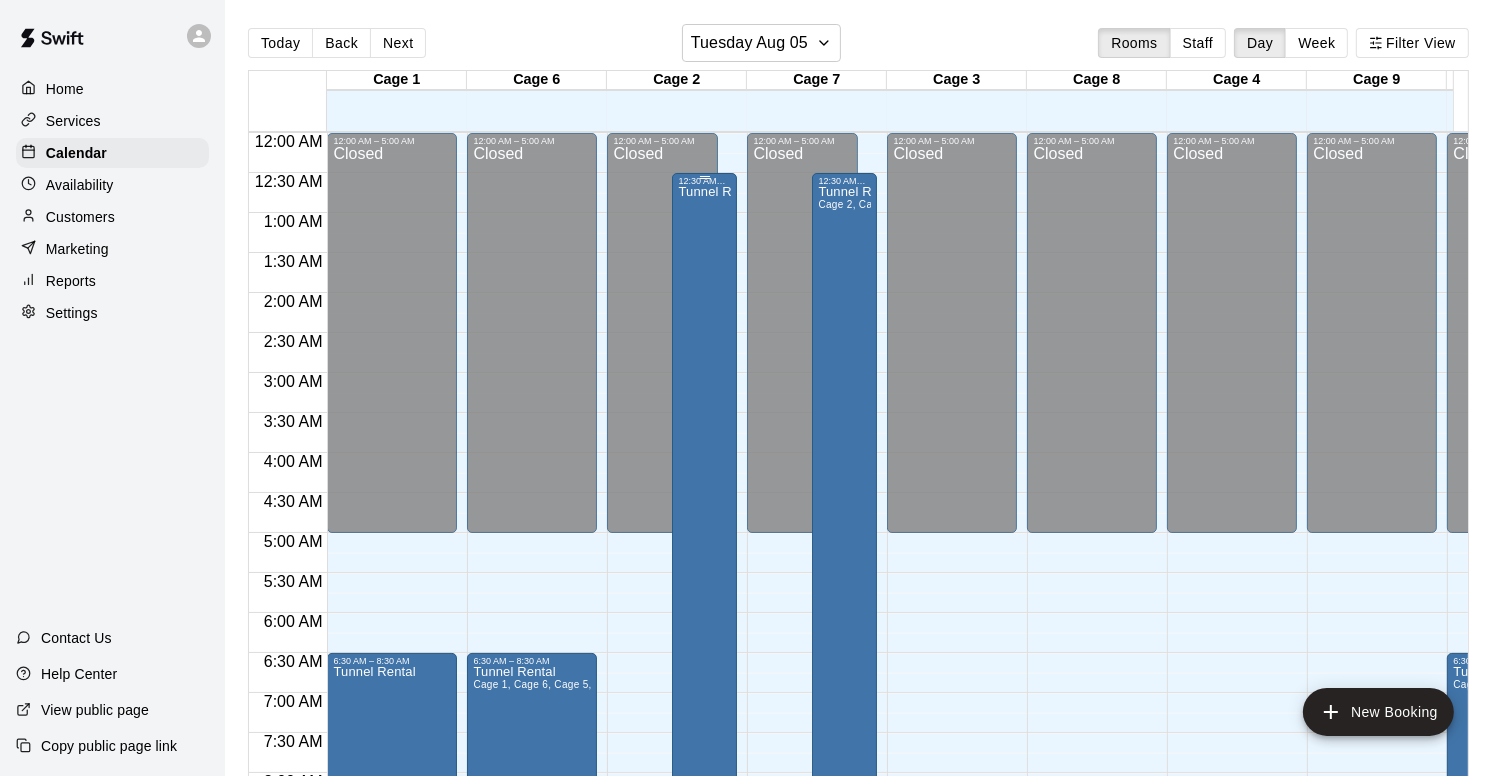 click on "Tunnel Rental" at bounding box center [704, 574] 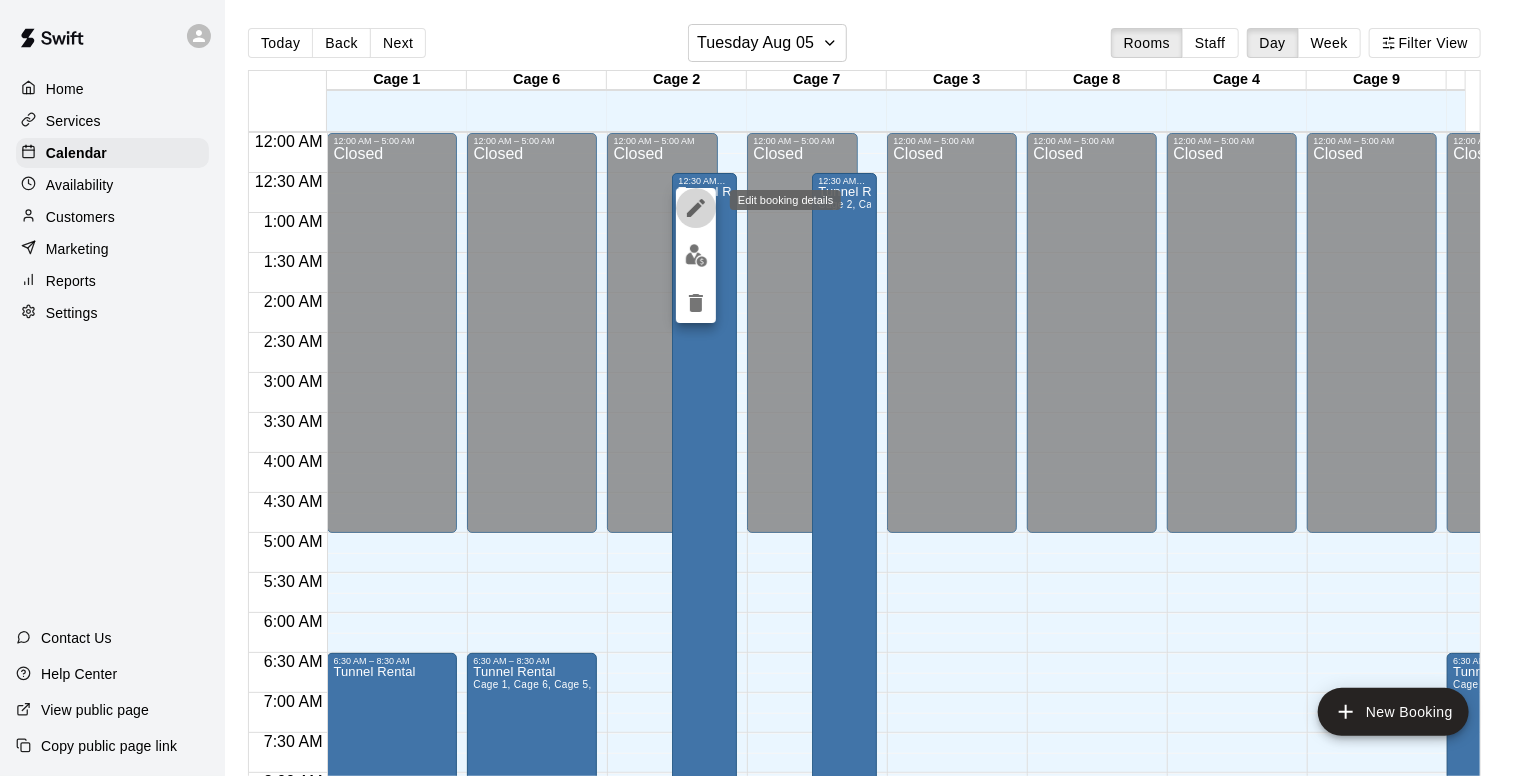 click 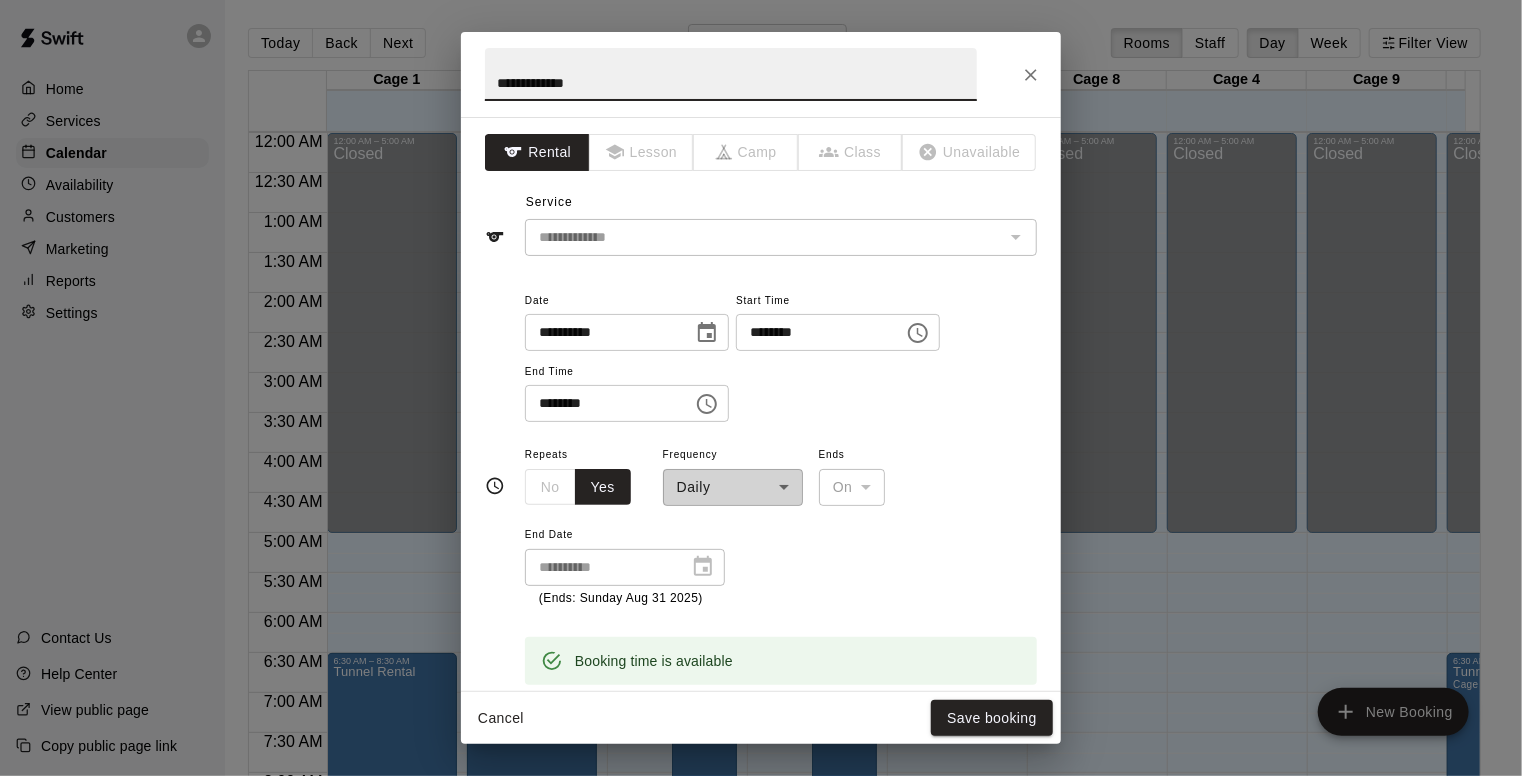 click on "********" at bounding box center [813, 332] 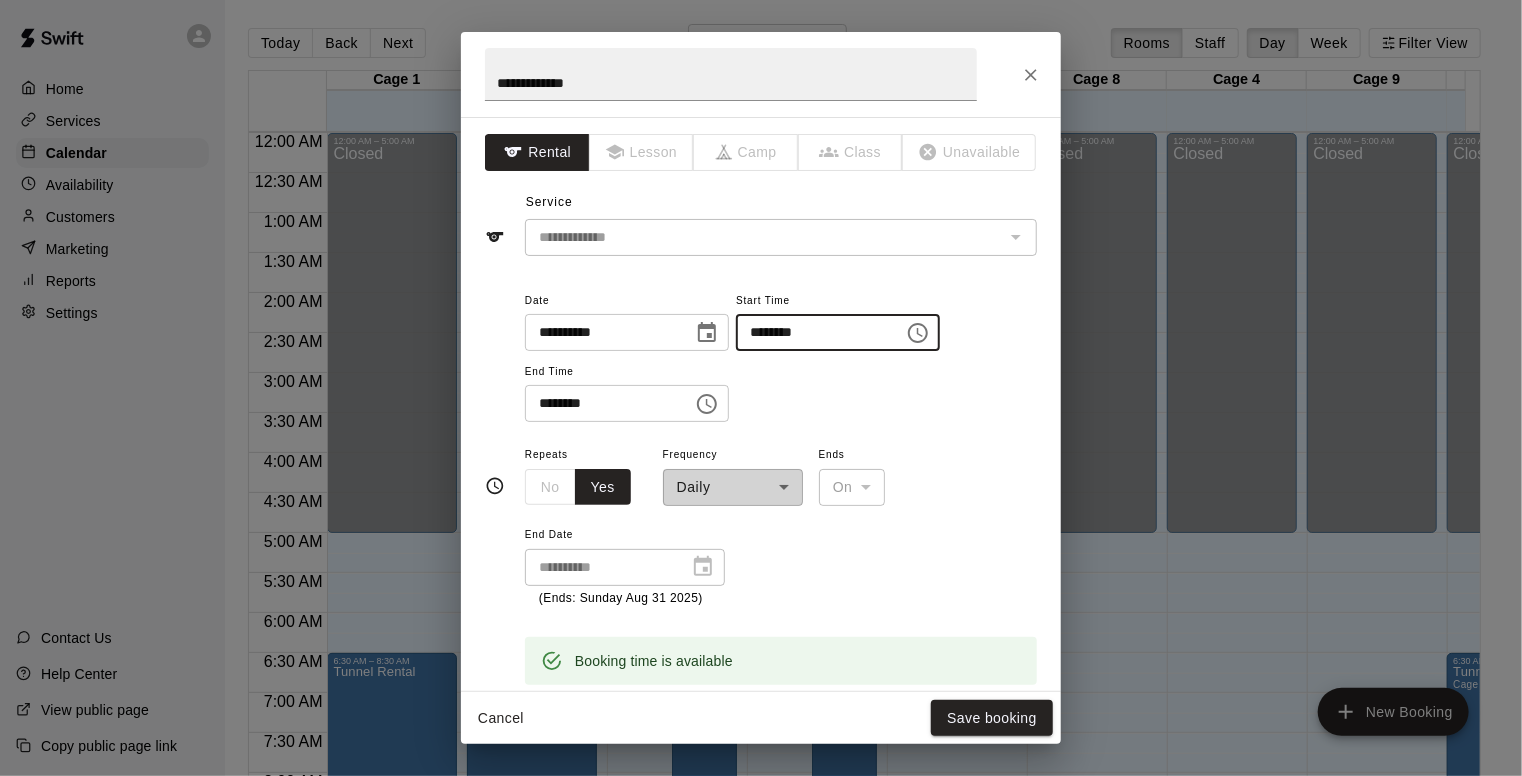 type on "********" 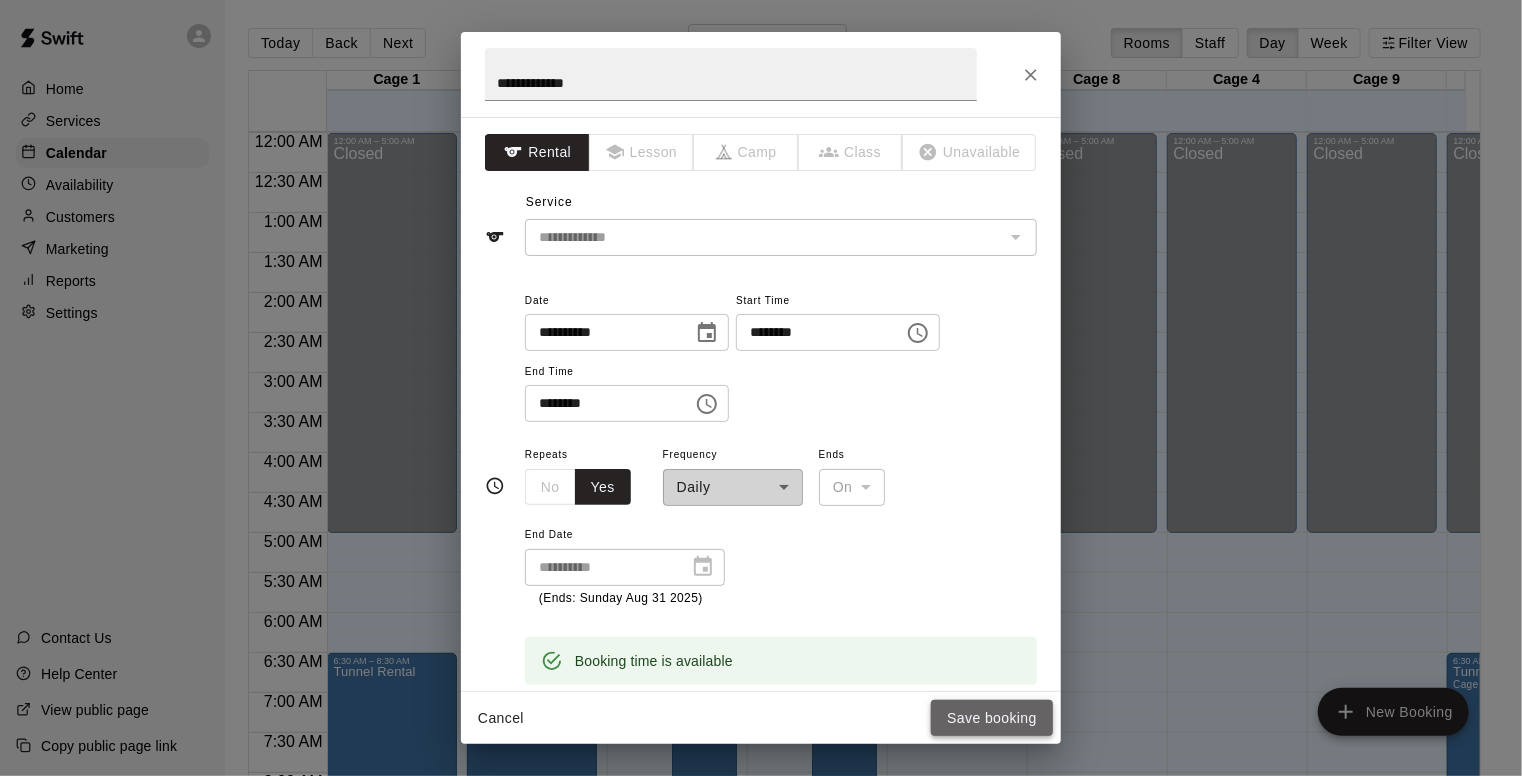 click on "Save booking" at bounding box center (992, 718) 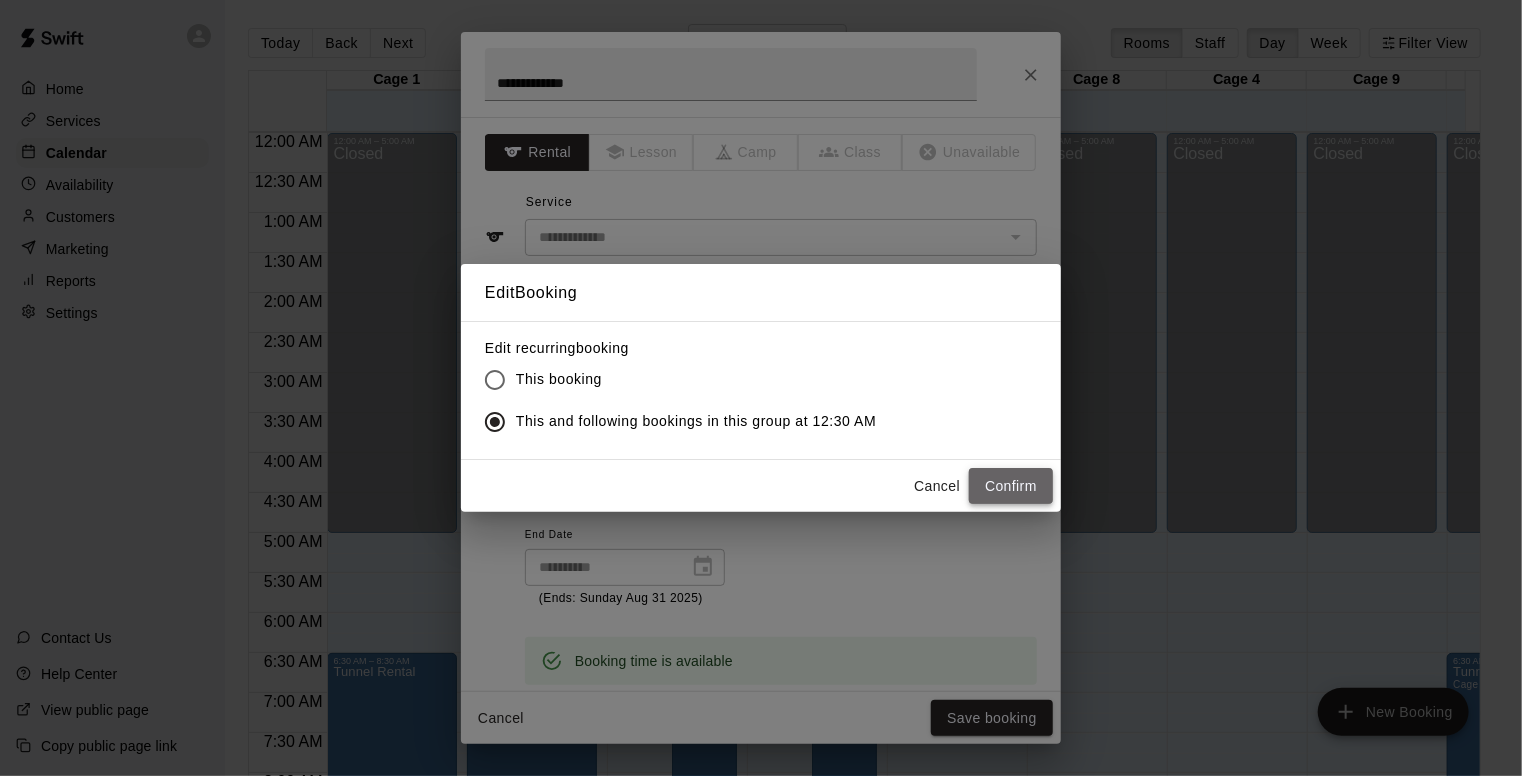 click on "Confirm" at bounding box center [1011, 486] 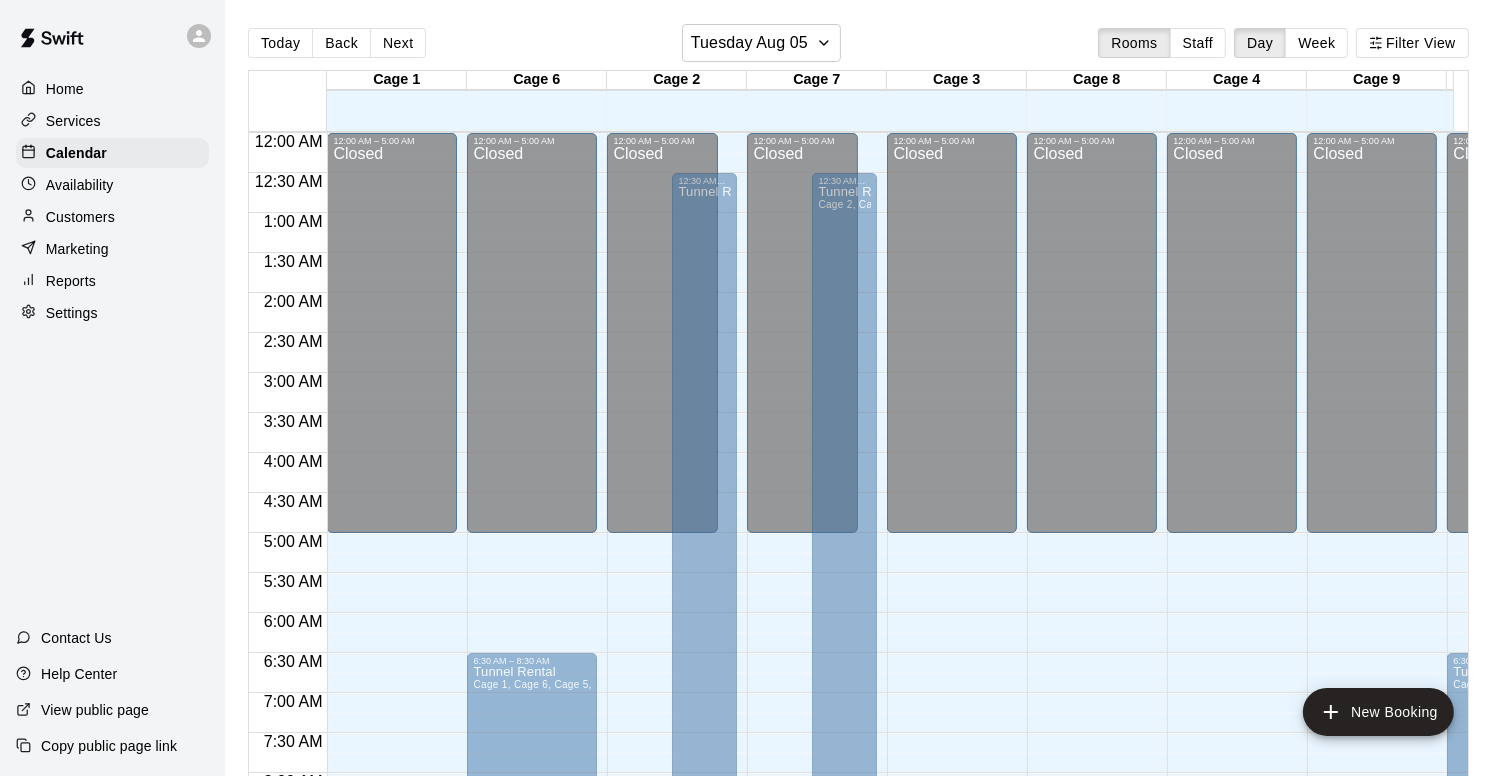 drag, startPoint x: 385, startPoint y: 714, endPoint x: 389, endPoint y: 738, distance: 24.33105 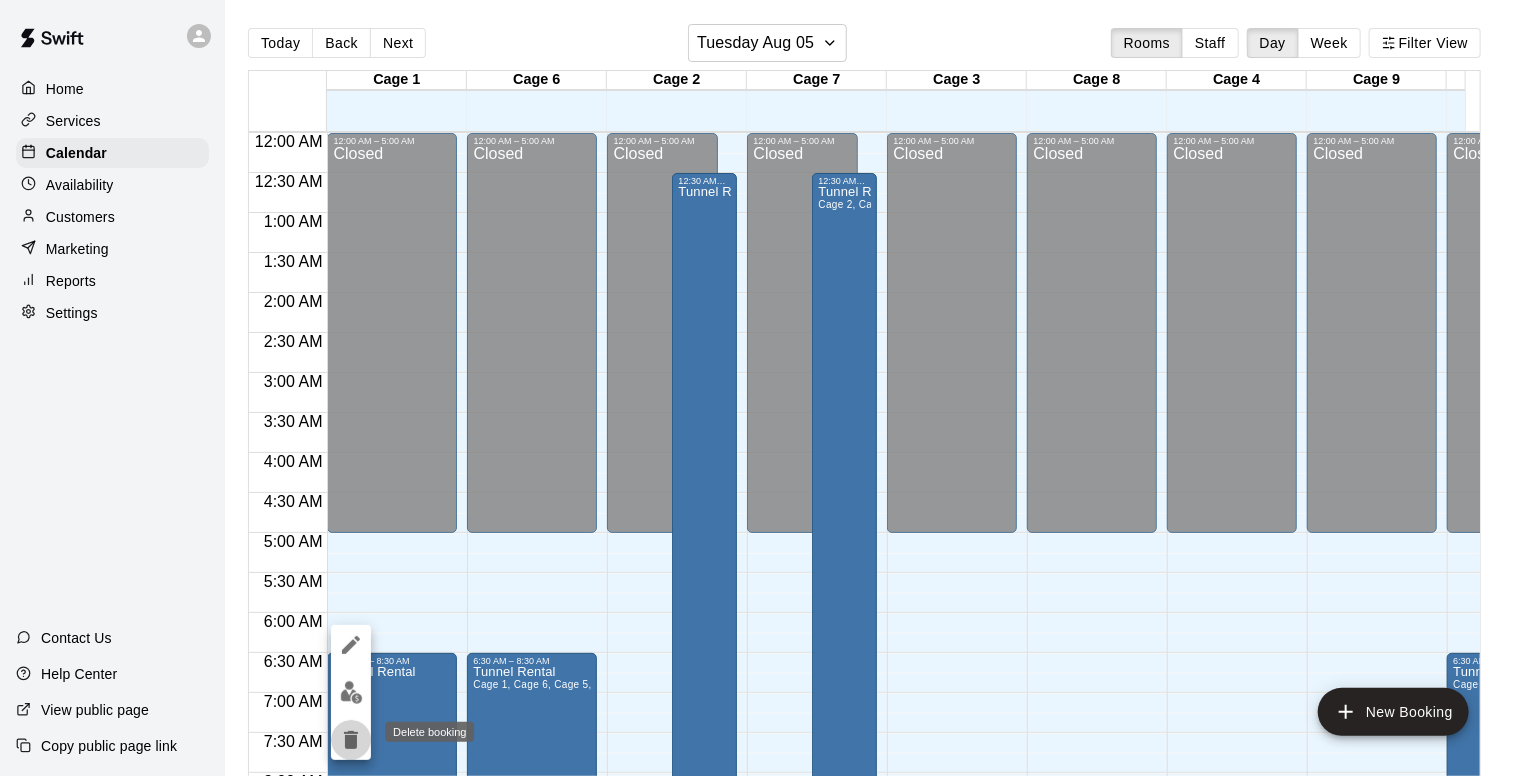 click 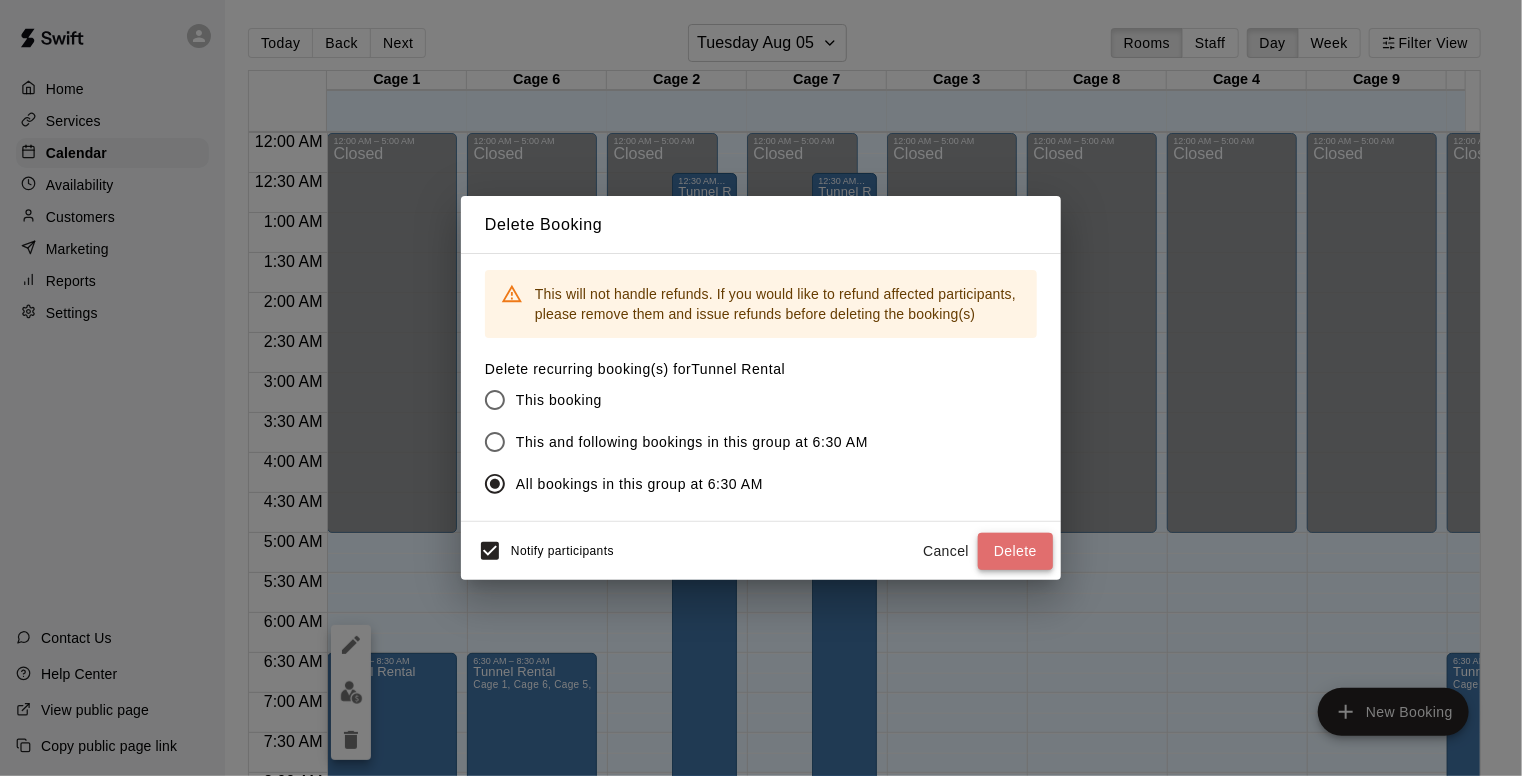 click on "Delete" at bounding box center (1015, 551) 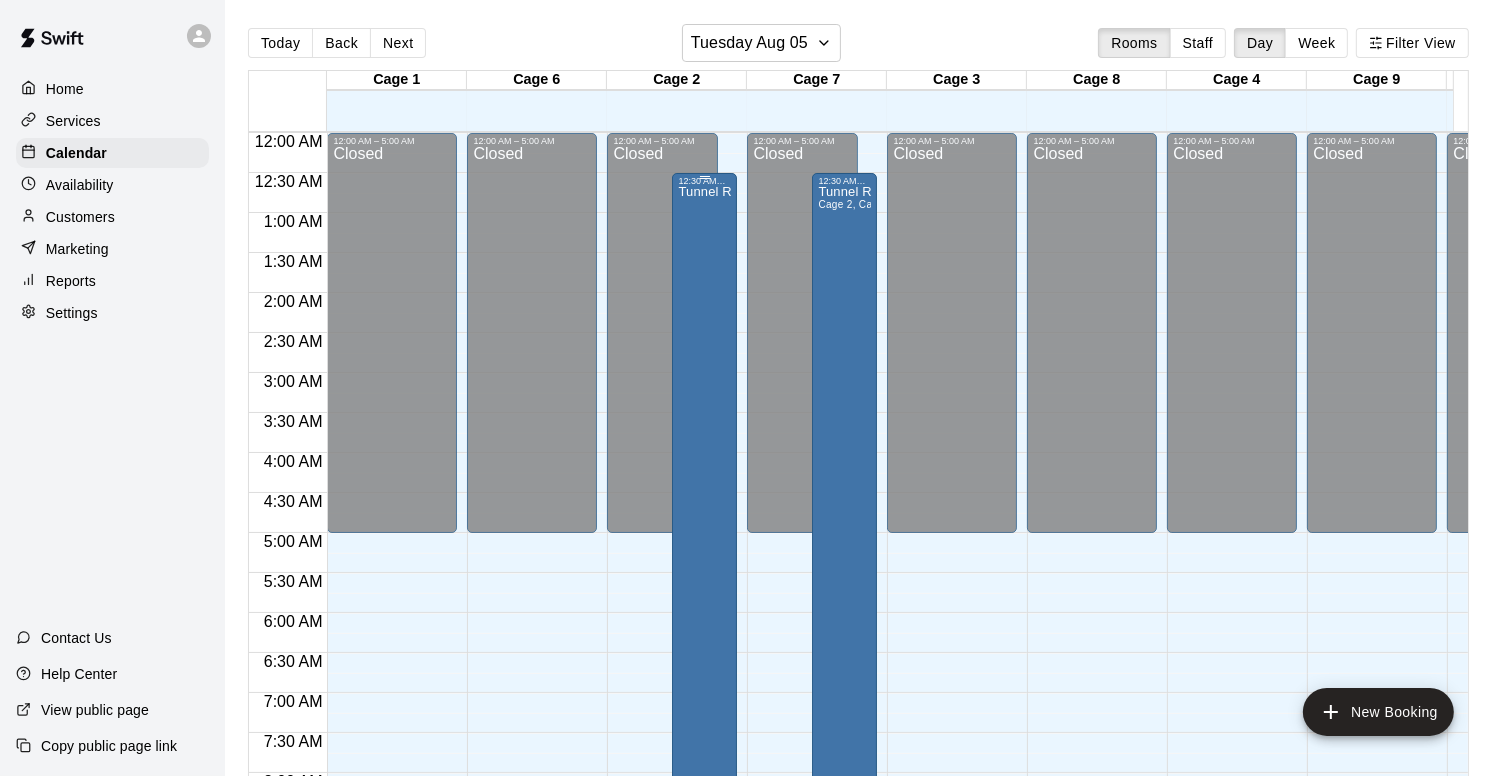 click on "Tunnel Rental" at bounding box center (704, 574) 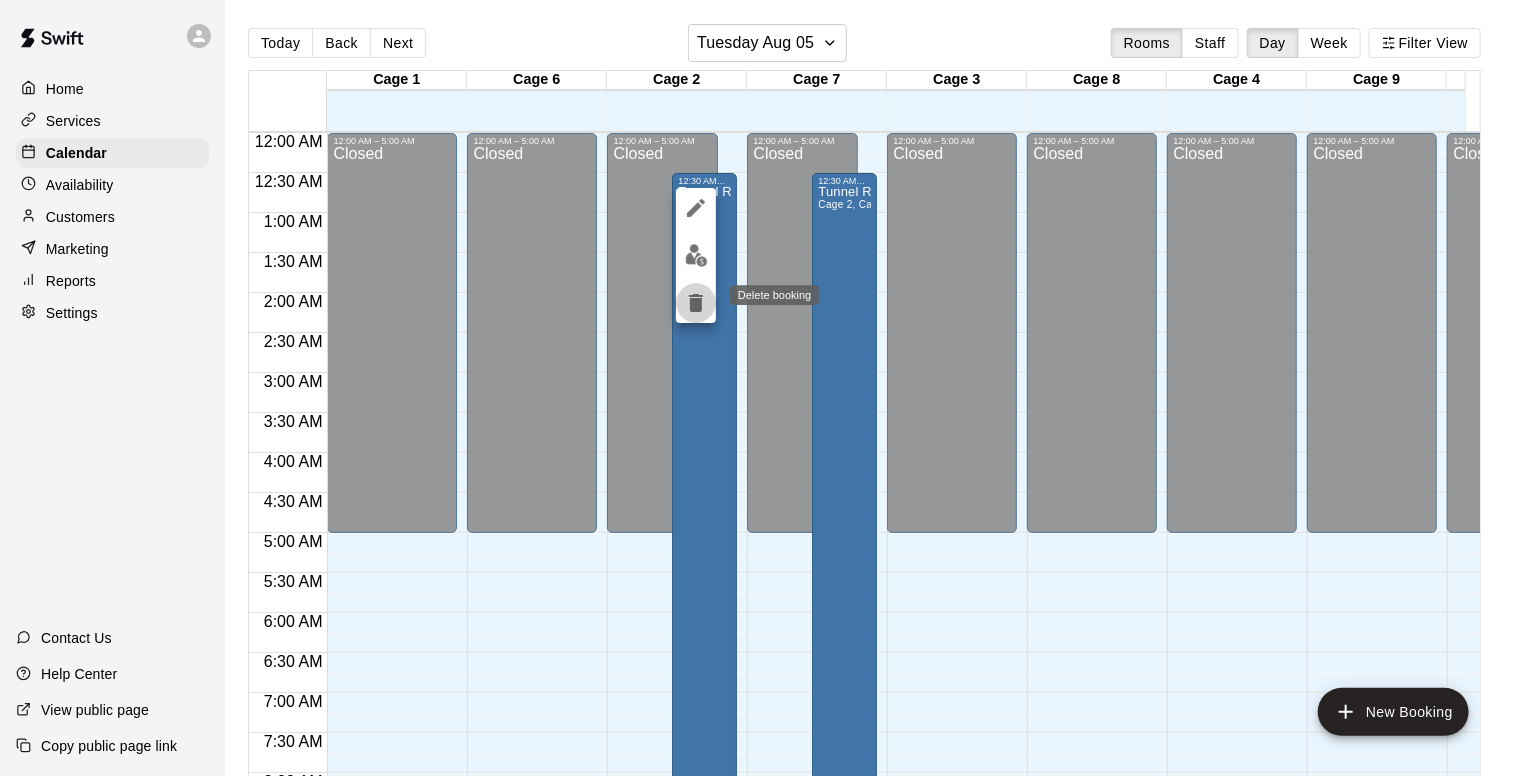 click 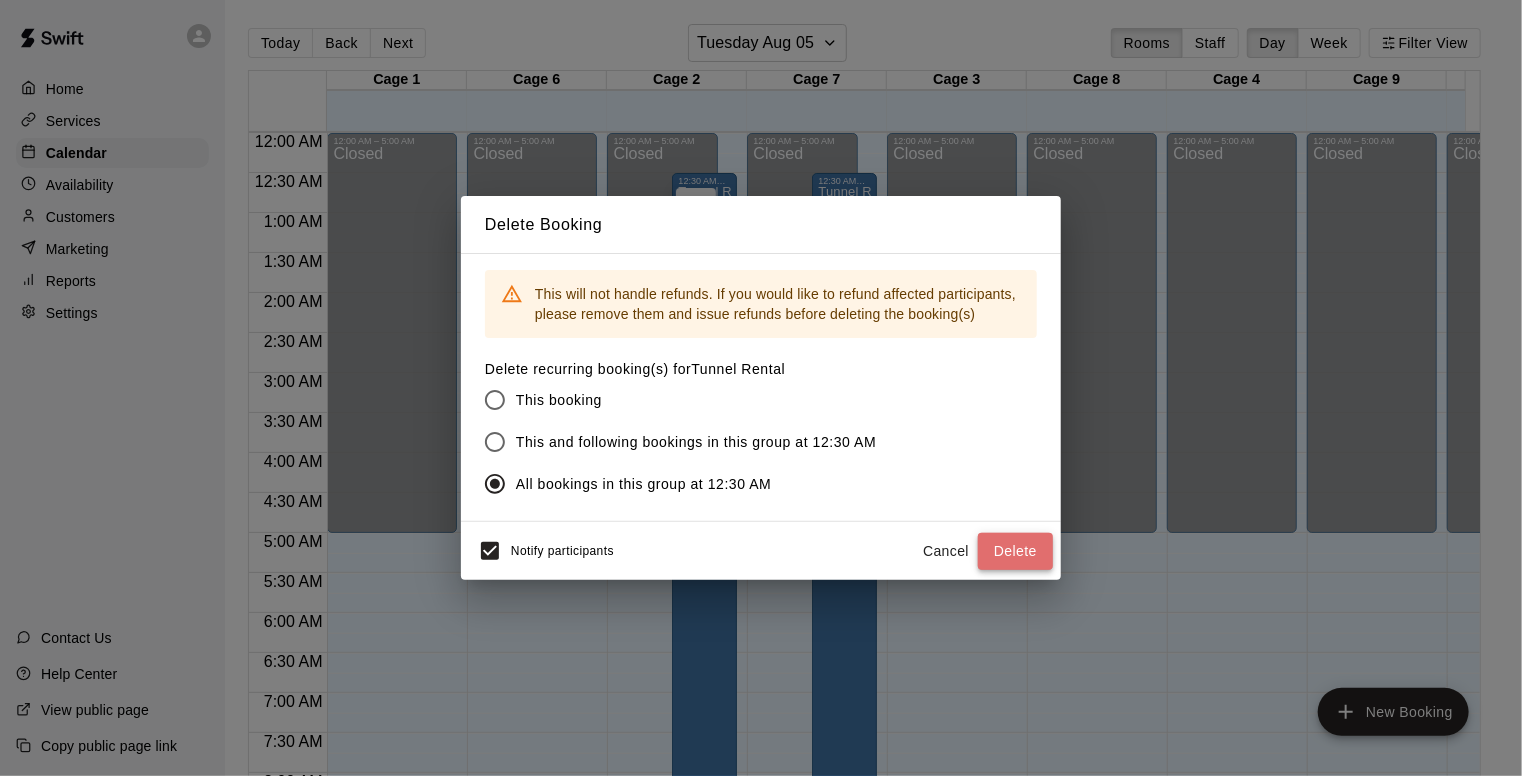 click on "Delete" at bounding box center (1015, 551) 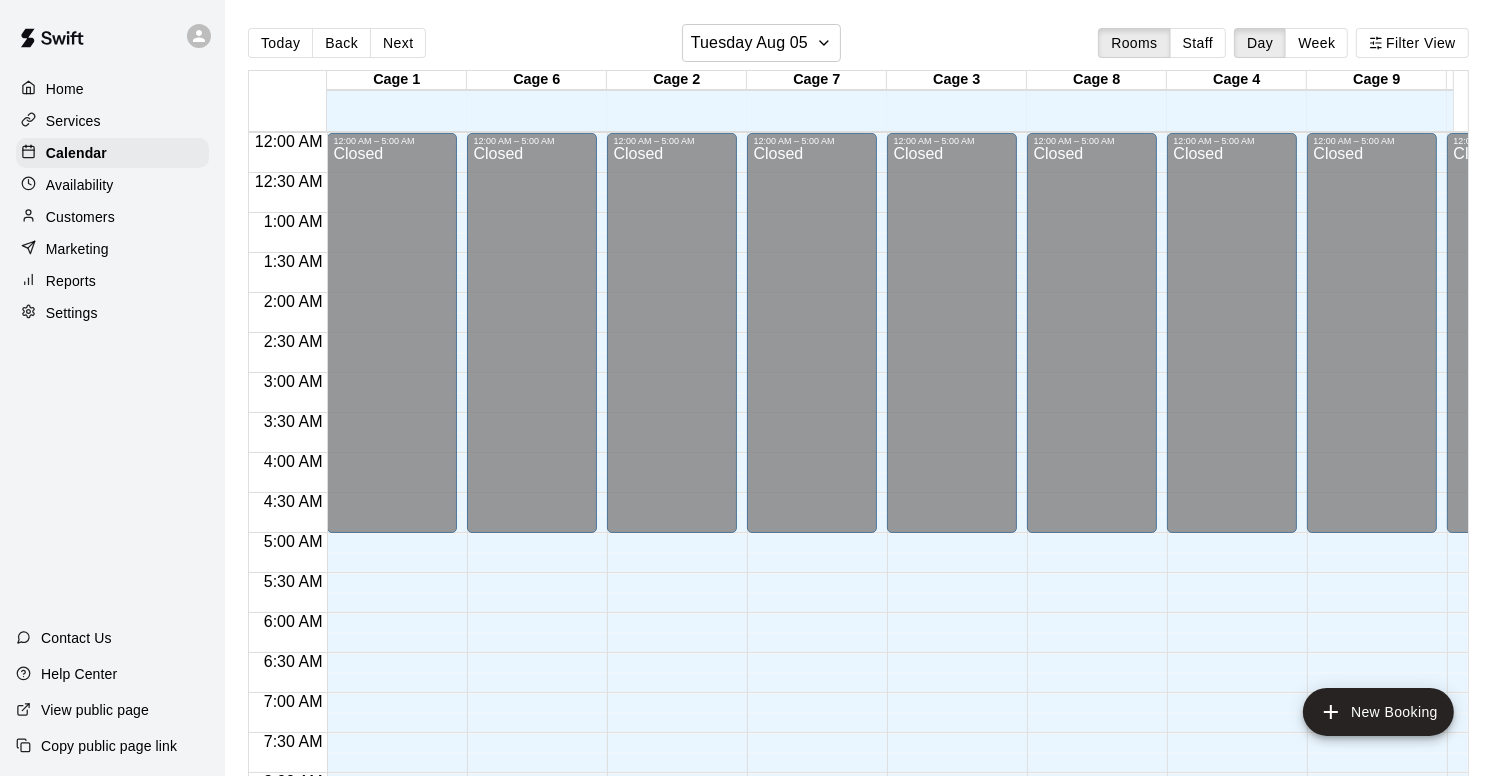 click on "12:00 AM – 5:00 AM Closed 11:00 PM – 11:59 PM Closed" at bounding box center (392, 1093) 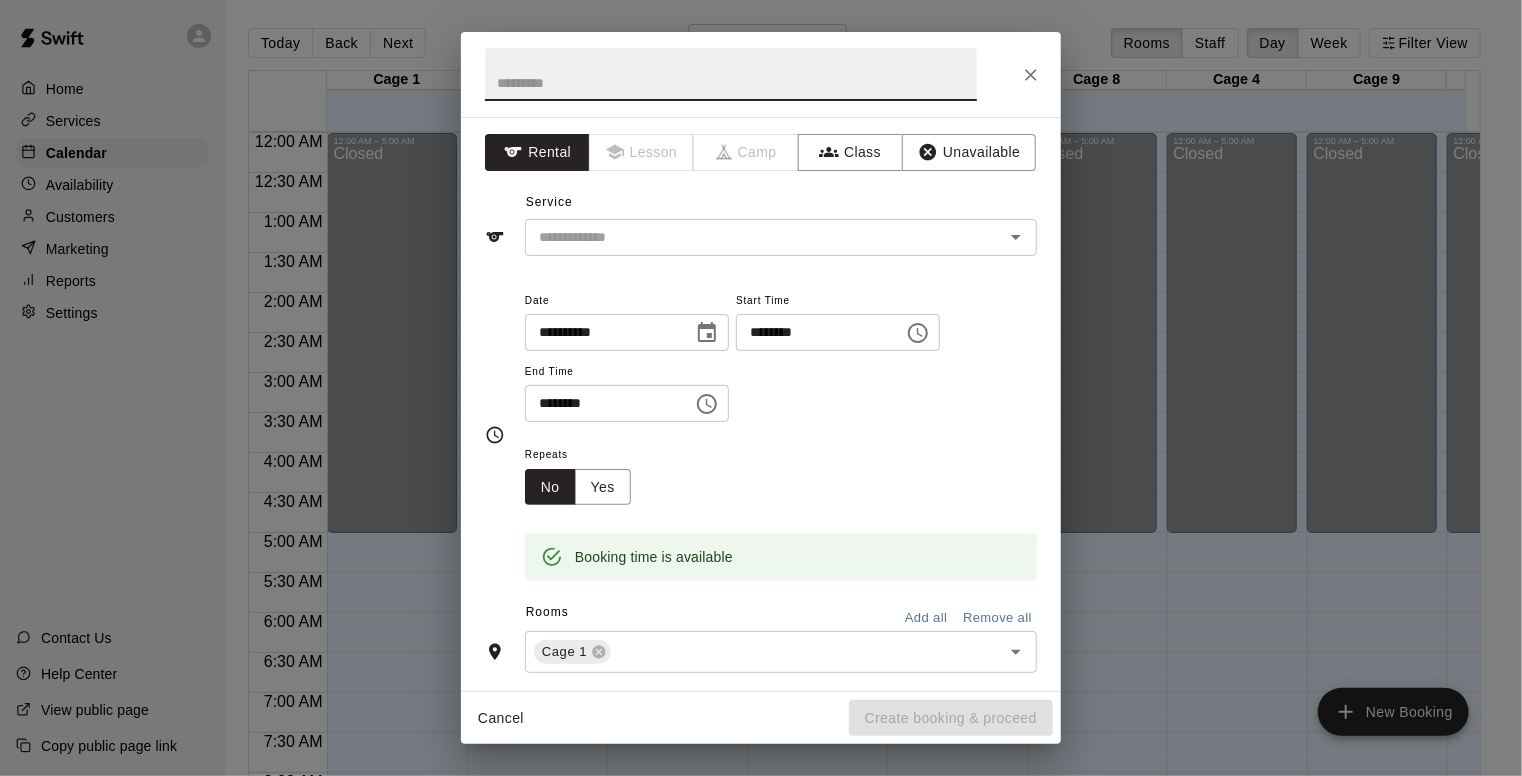 click on "********" at bounding box center (602, 403) 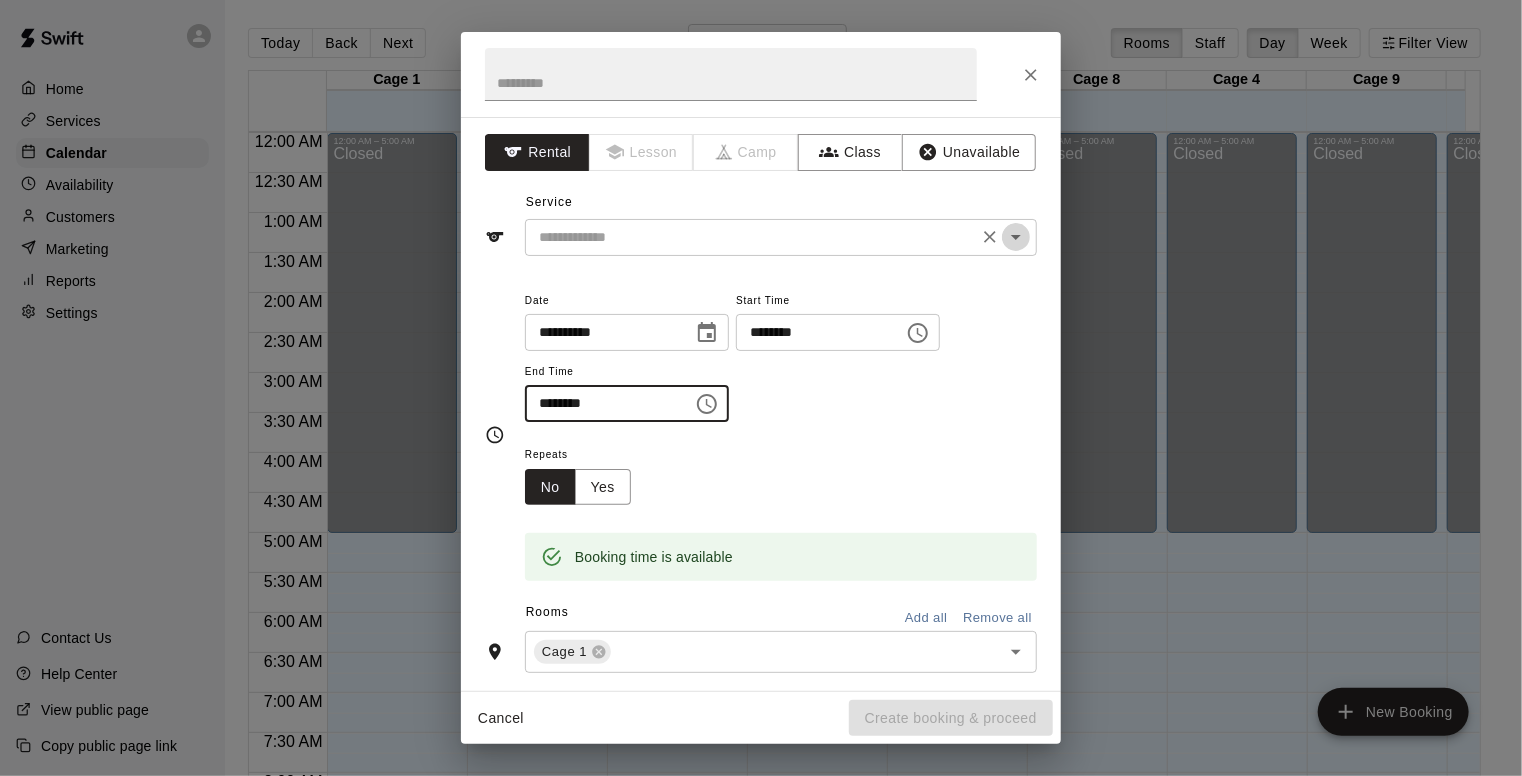 click 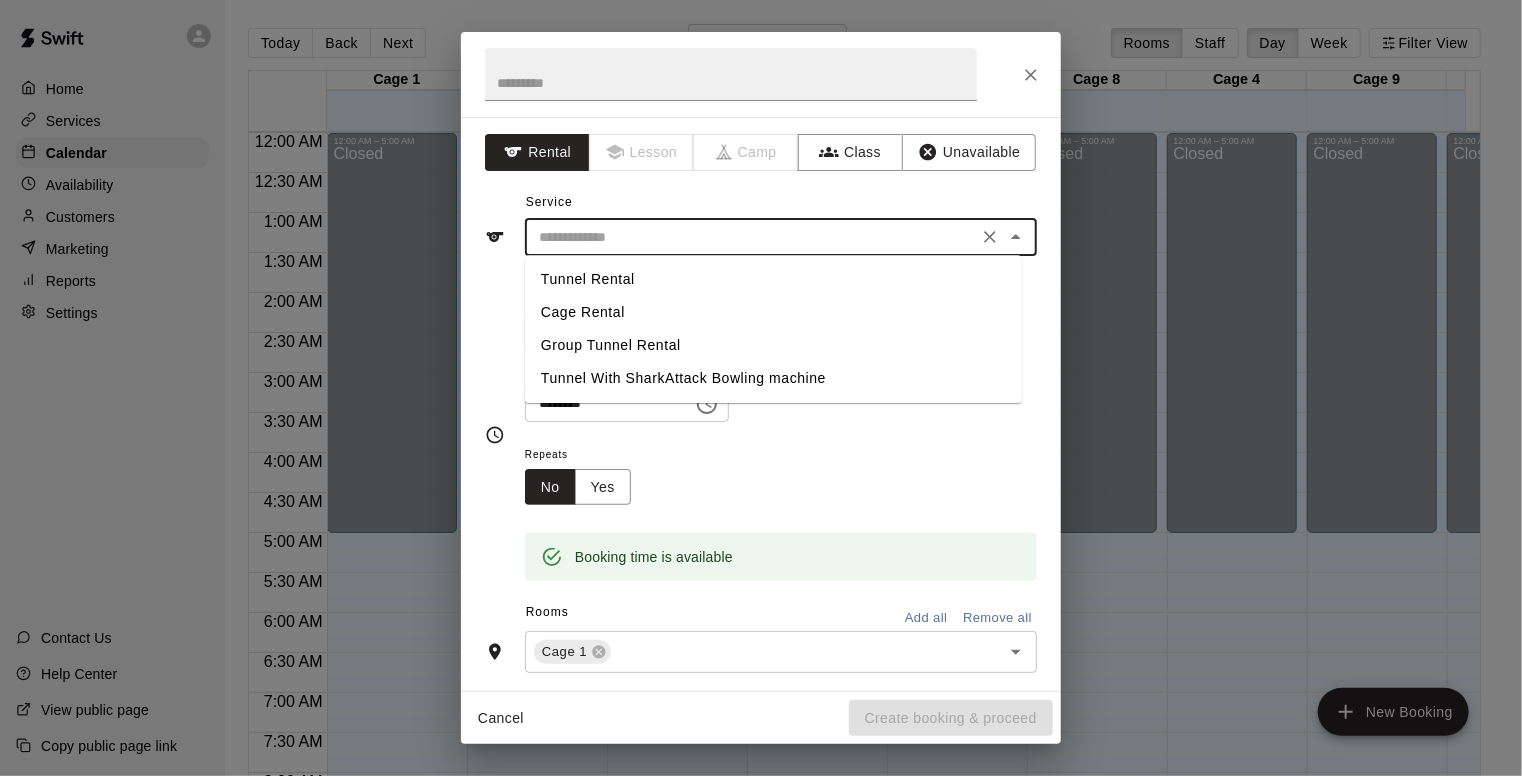 click on "Tunnel Rental" at bounding box center (773, 279) 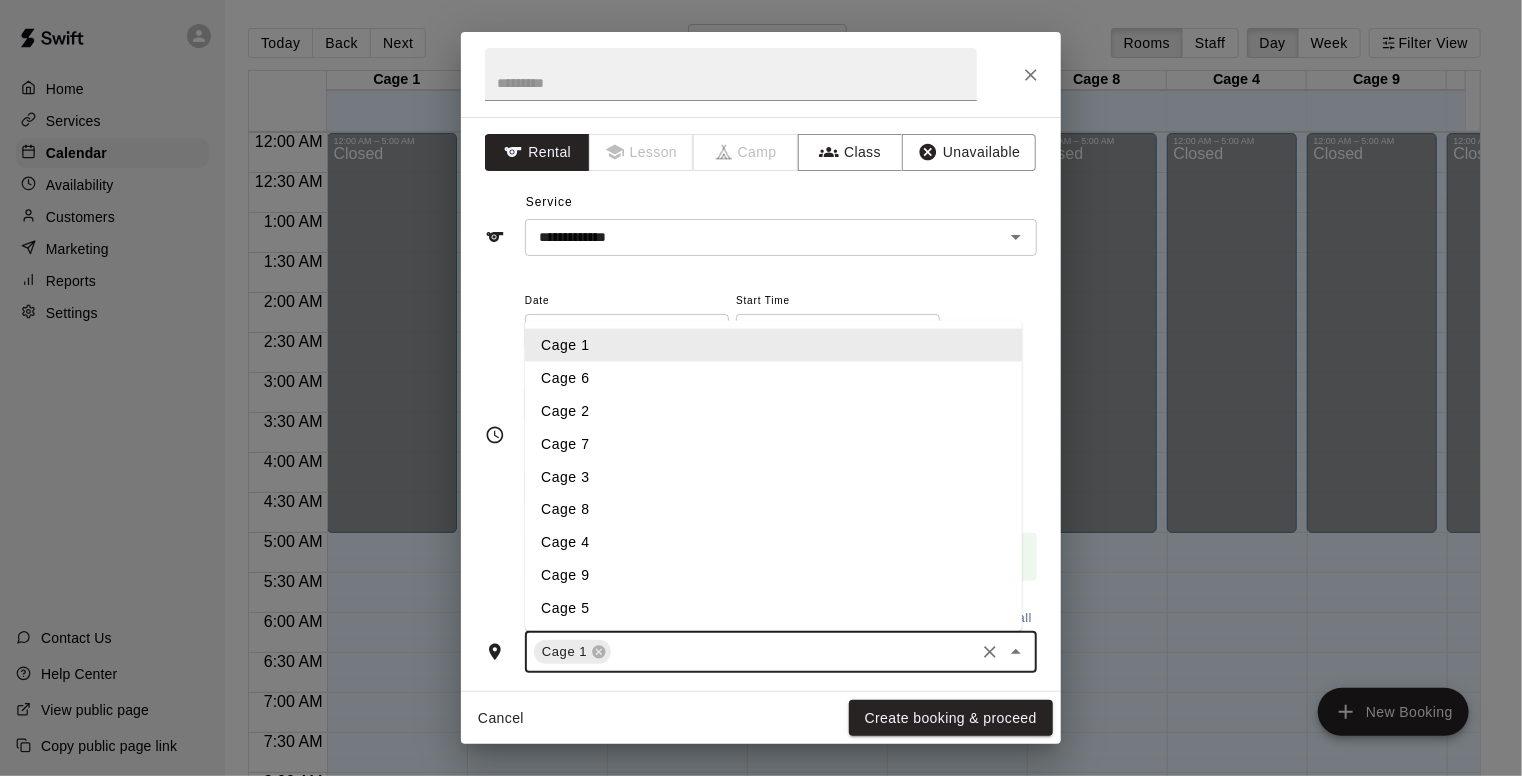 click at bounding box center [793, 652] 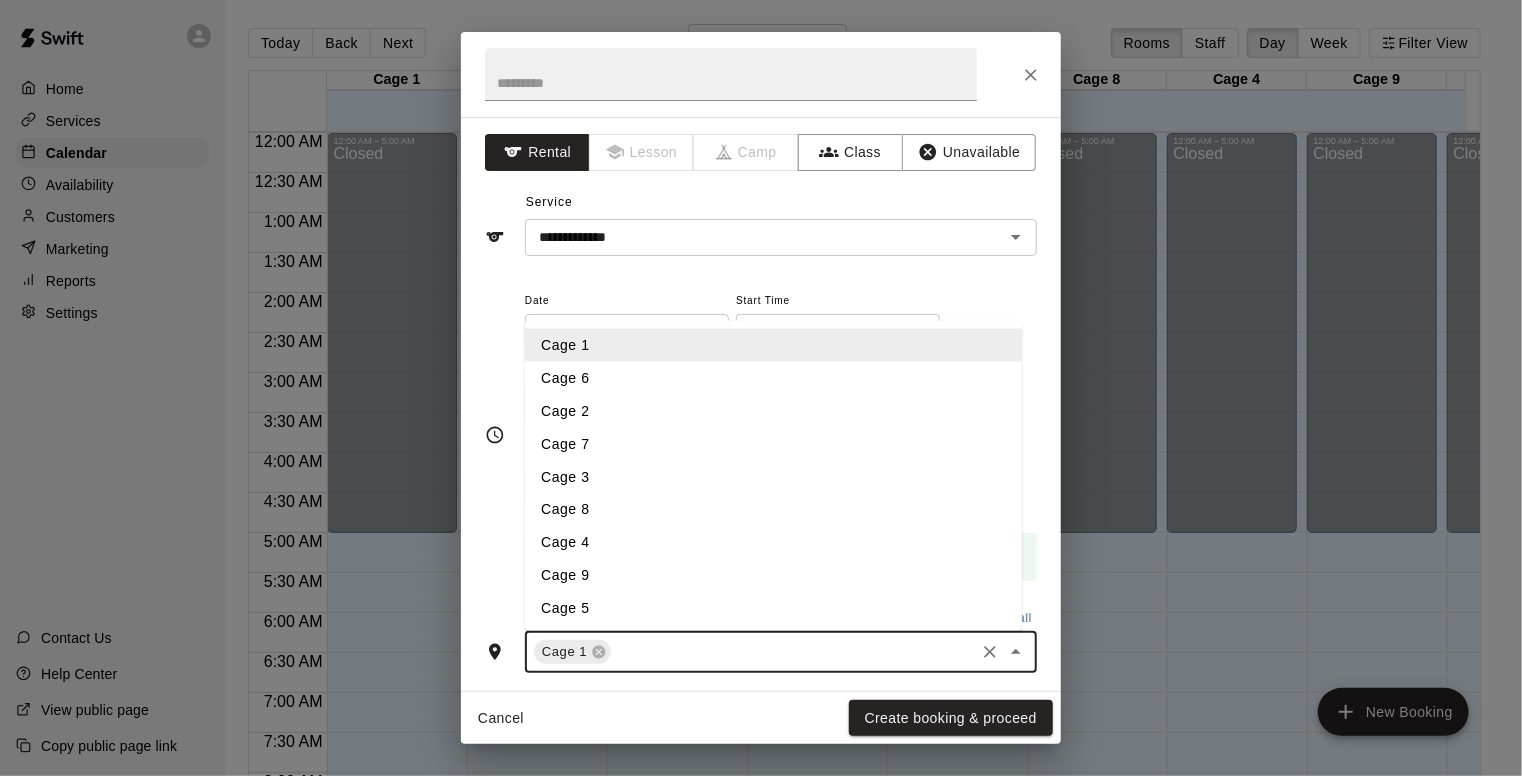 click on "Cage 6" at bounding box center (773, 378) 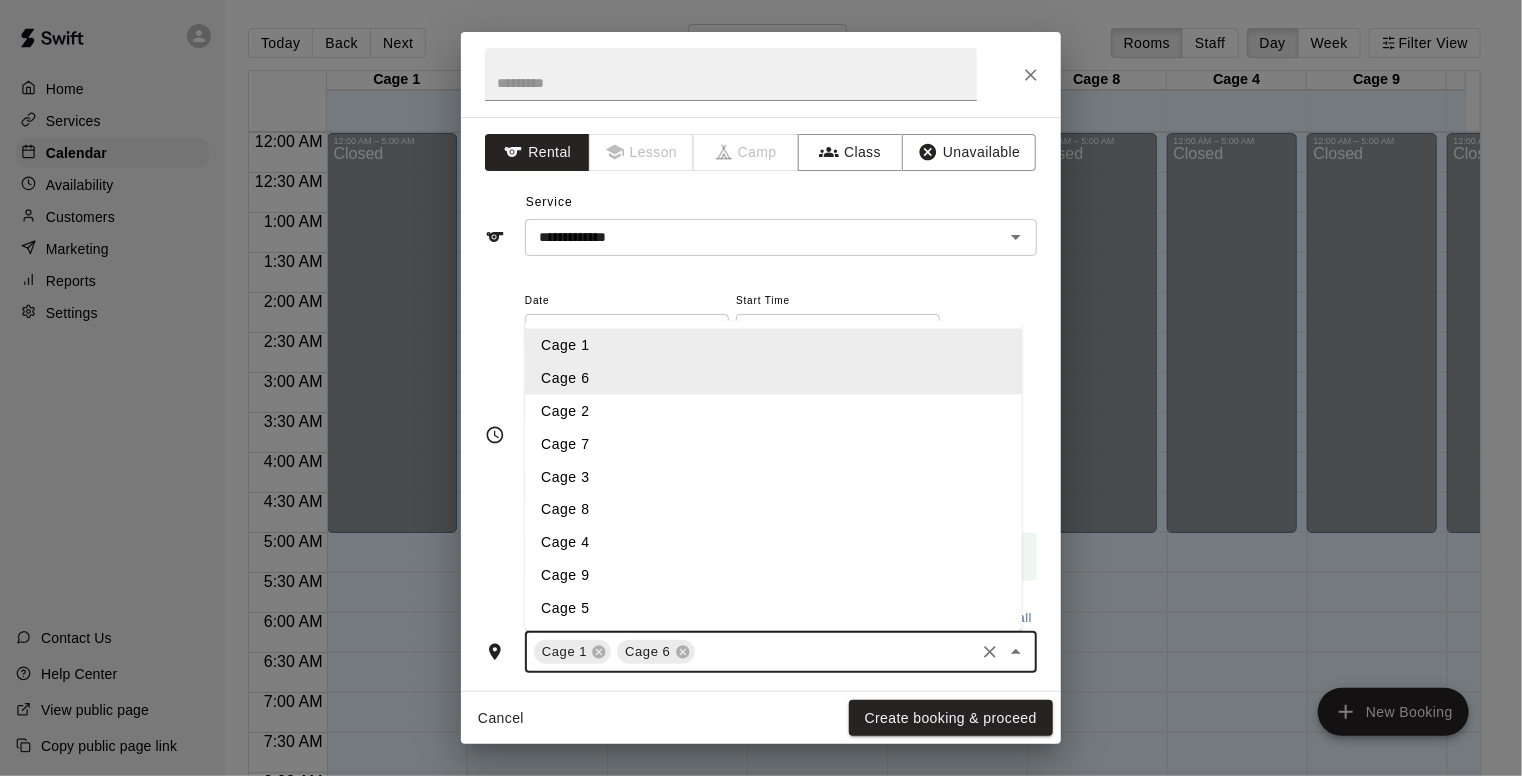 click at bounding box center (835, 652) 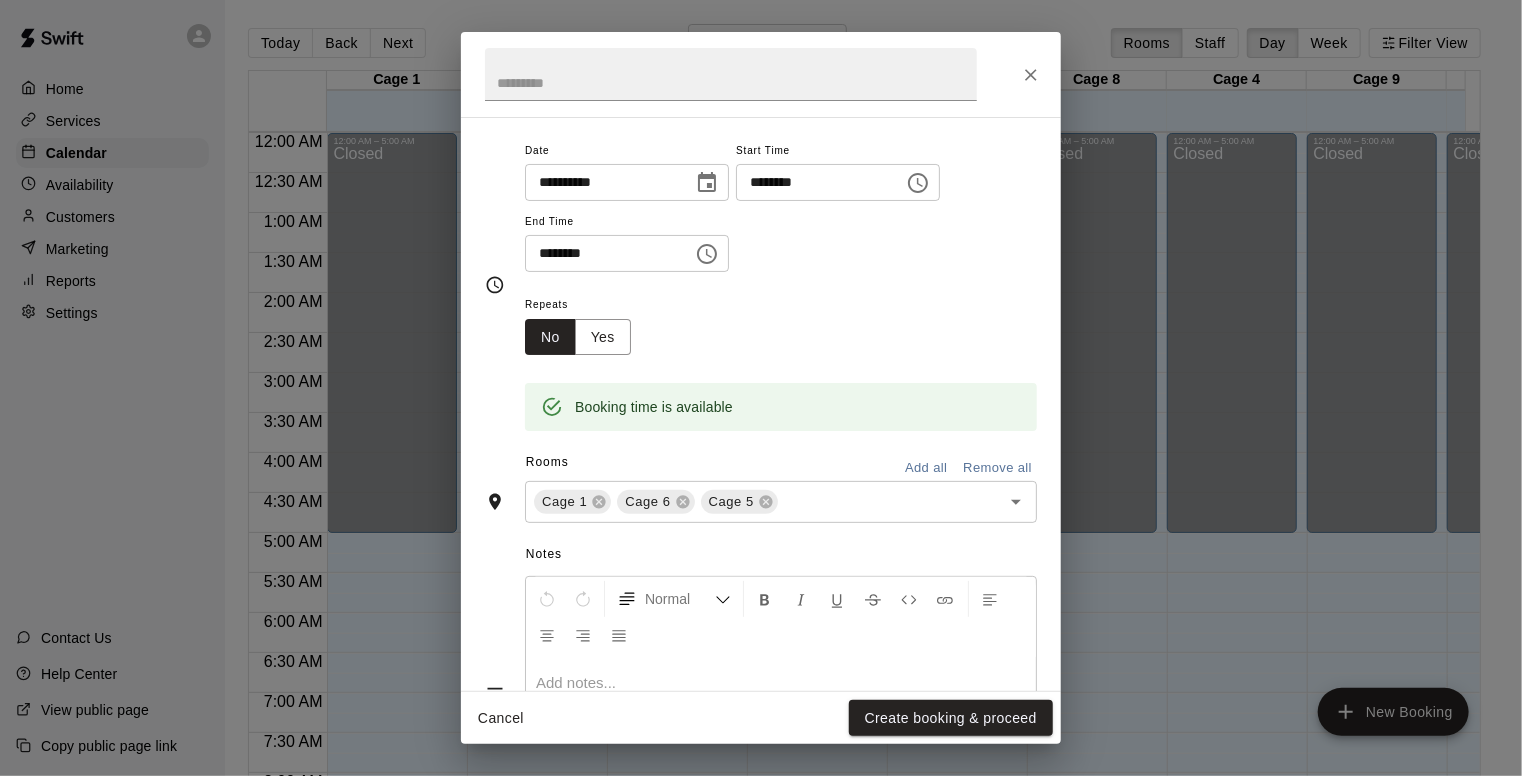 scroll, scrollTop: 160, scrollLeft: 0, axis: vertical 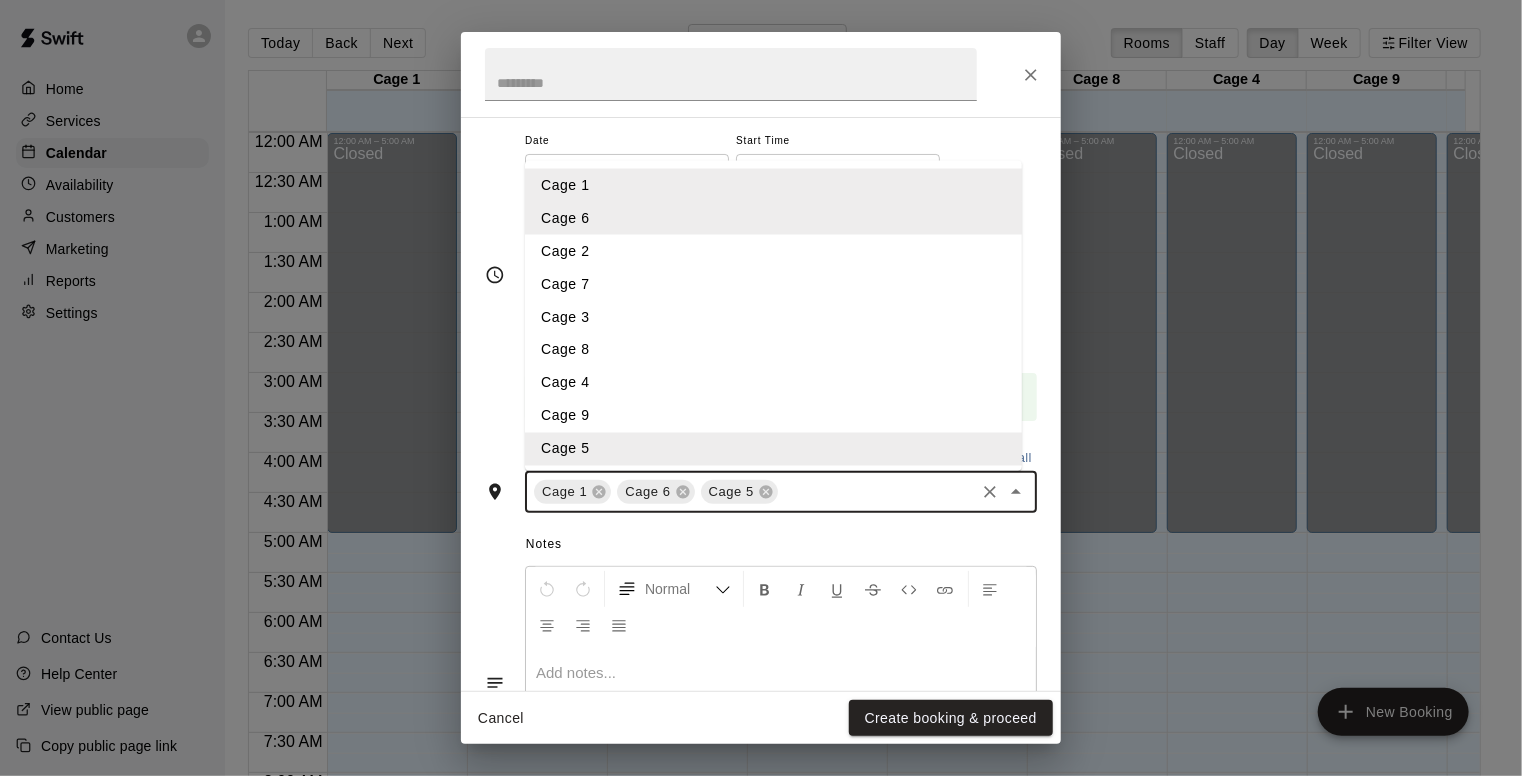 click at bounding box center (876, 492) 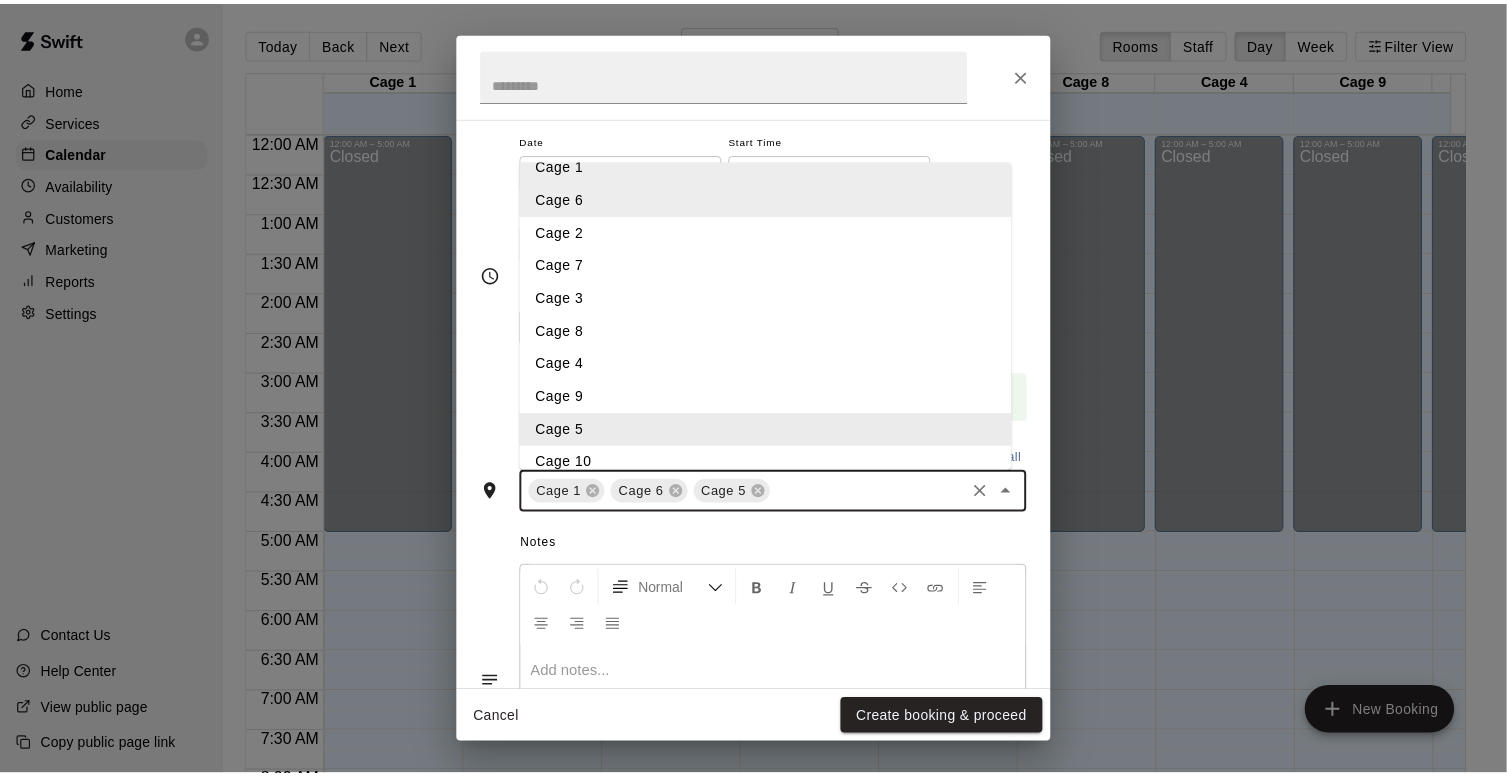 scroll, scrollTop: 36, scrollLeft: 0, axis: vertical 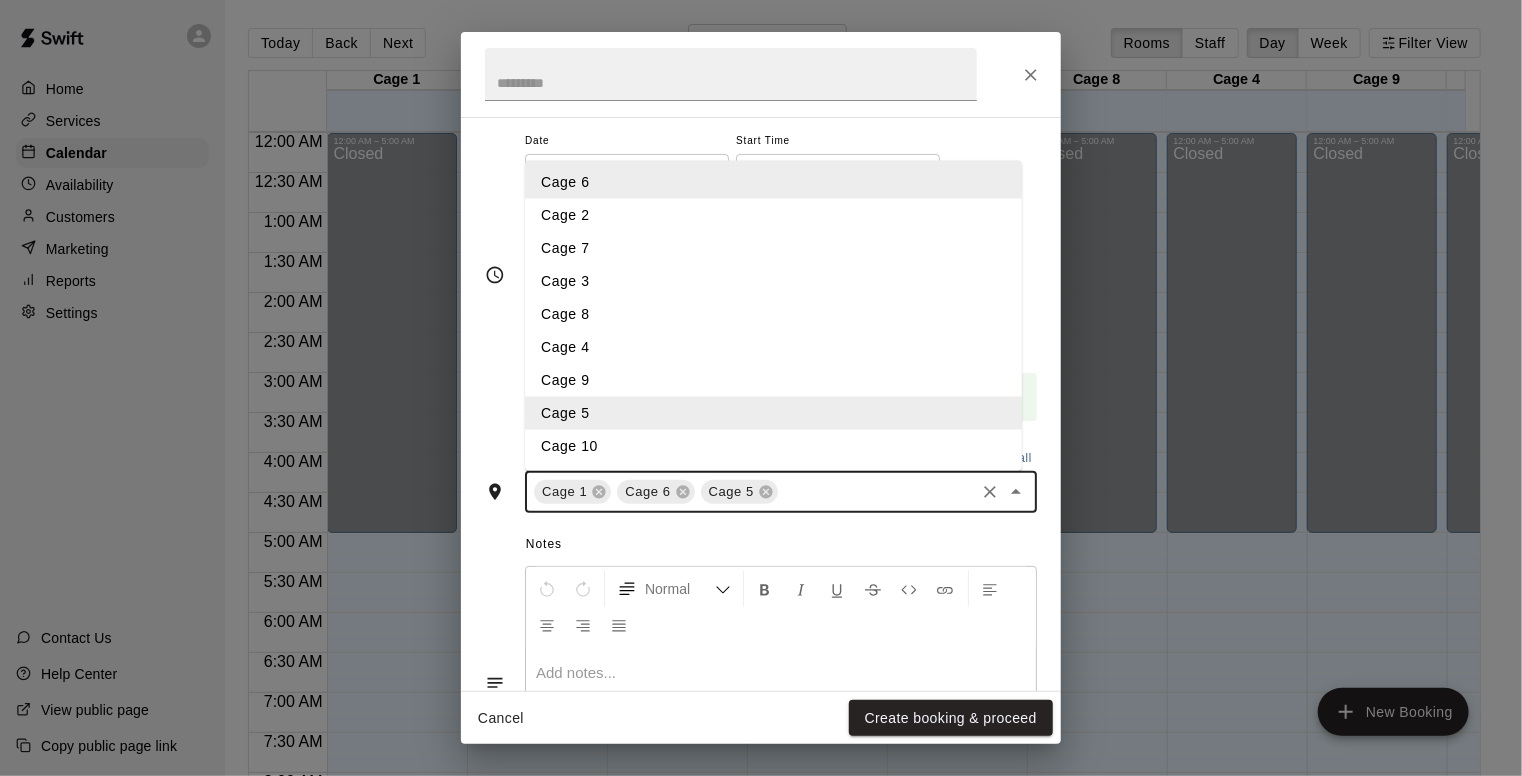 click on "Cage 10" at bounding box center (773, 446) 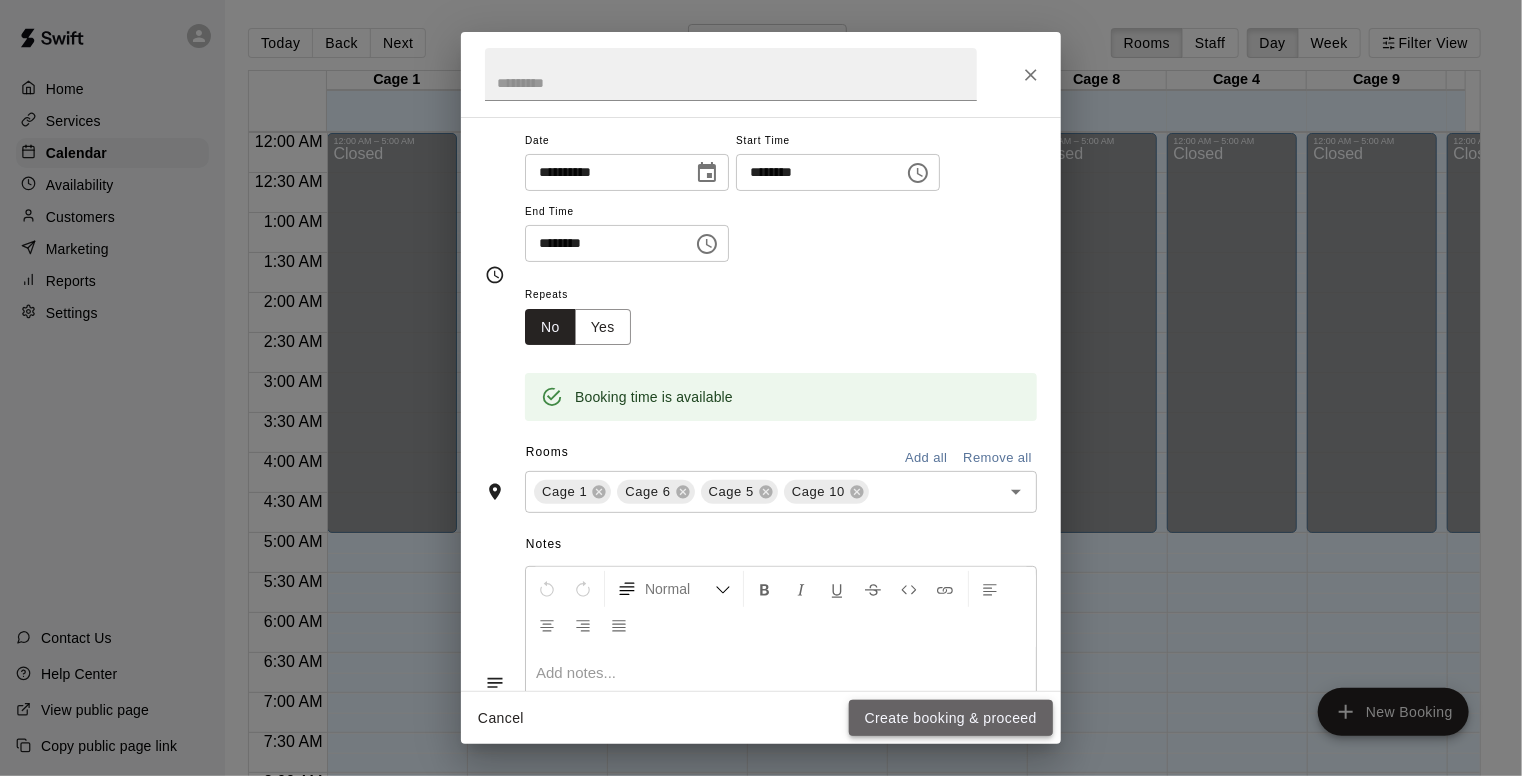 click on "Create booking & proceed" at bounding box center (951, 718) 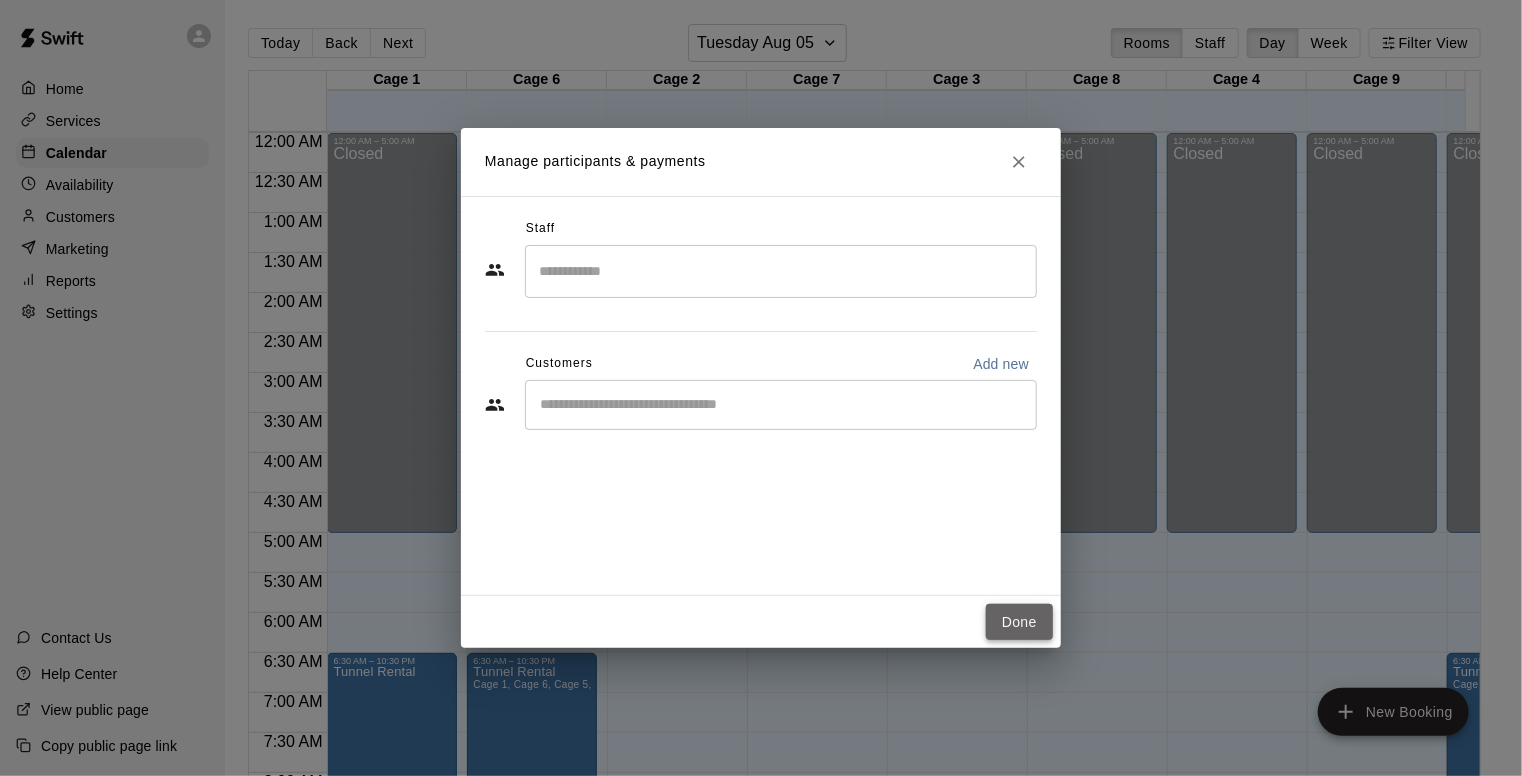 click on "Done" at bounding box center (1019, 622) 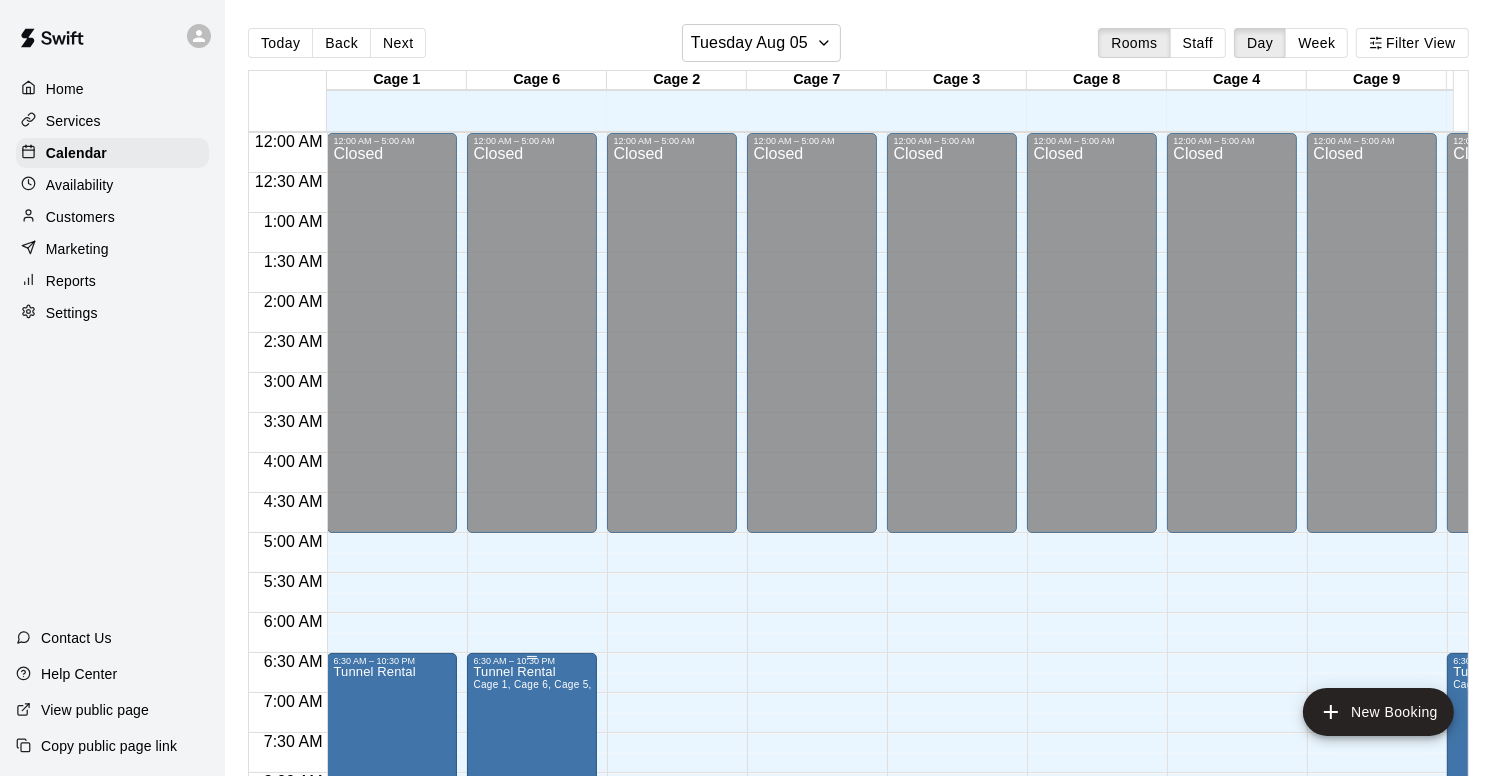 click on "Tunnel Rental Cage 1, Cage 6, Cage 5, Cage 10" at bounding box center [532, 1054] 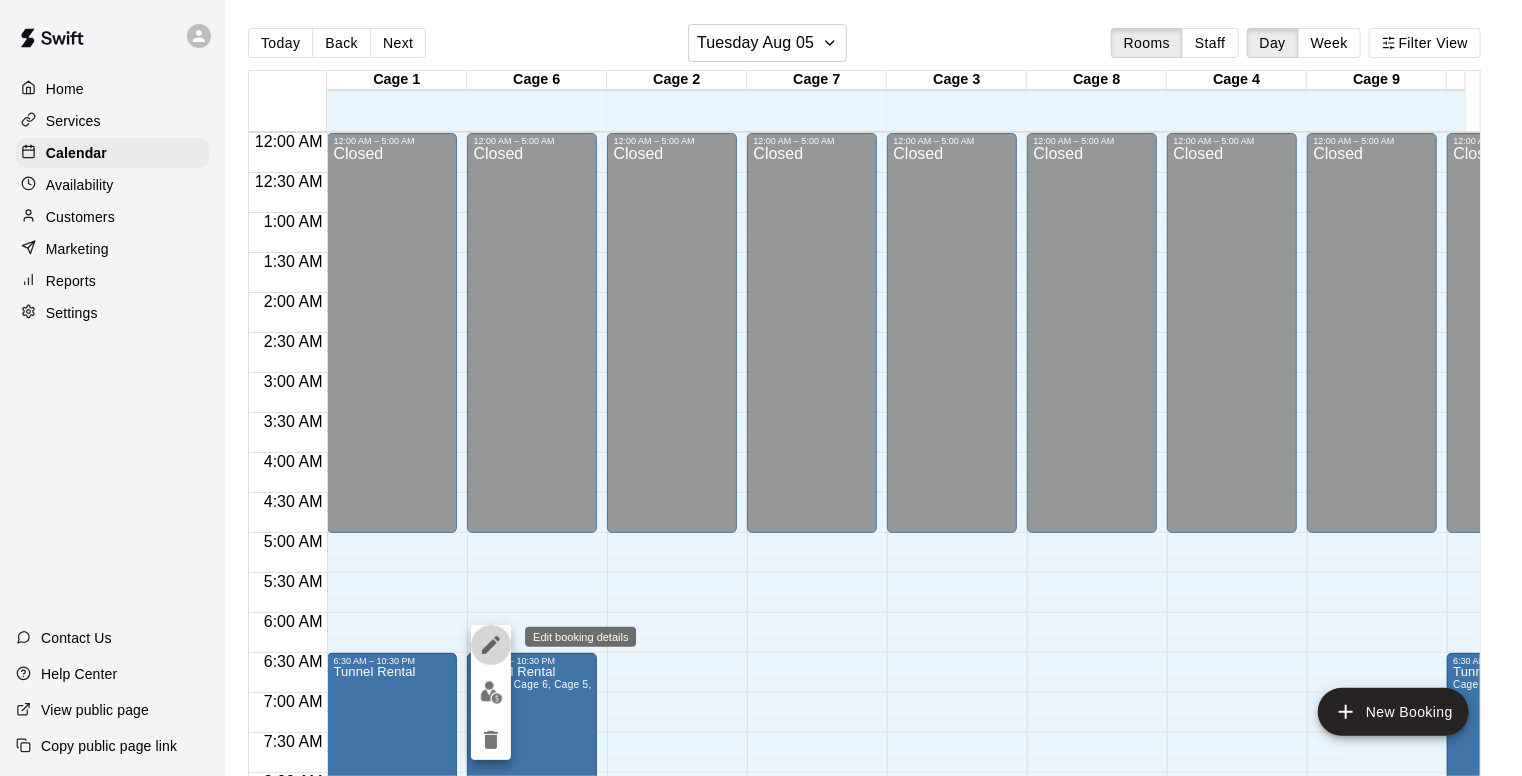 click 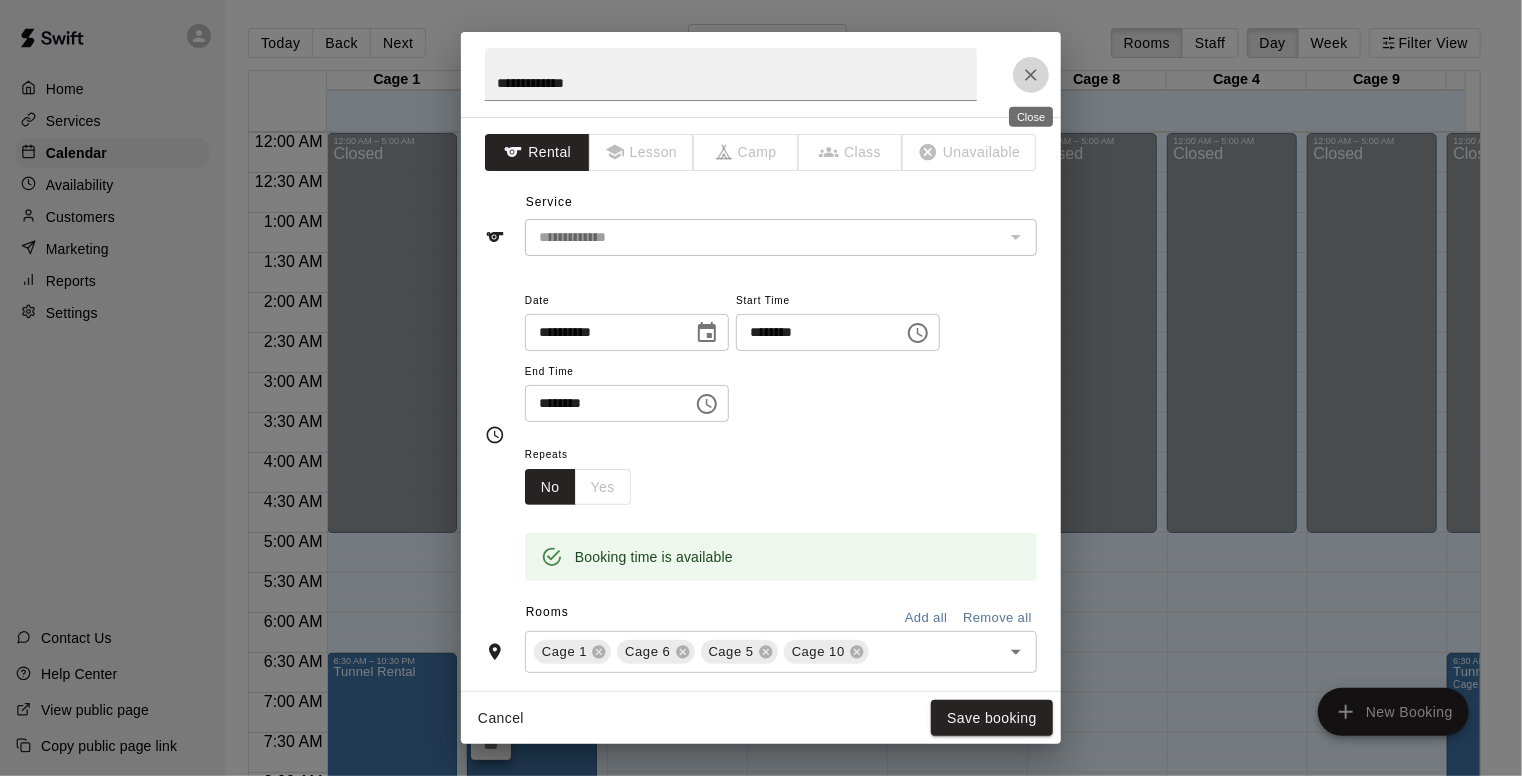 click at bounding box center (1031, 75) 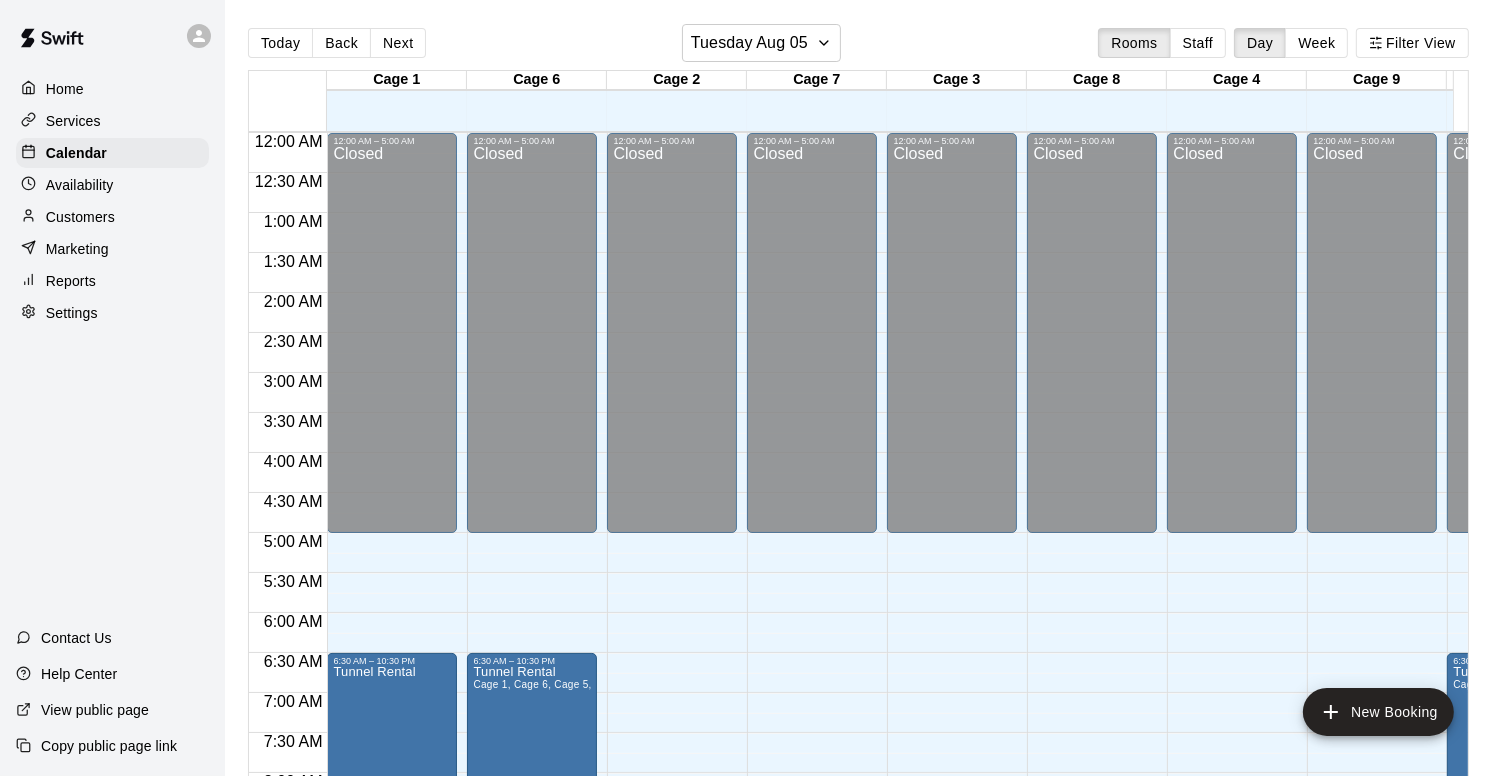 scroll, scrollTop: 647, scrollLeft: 0, axis: vertical 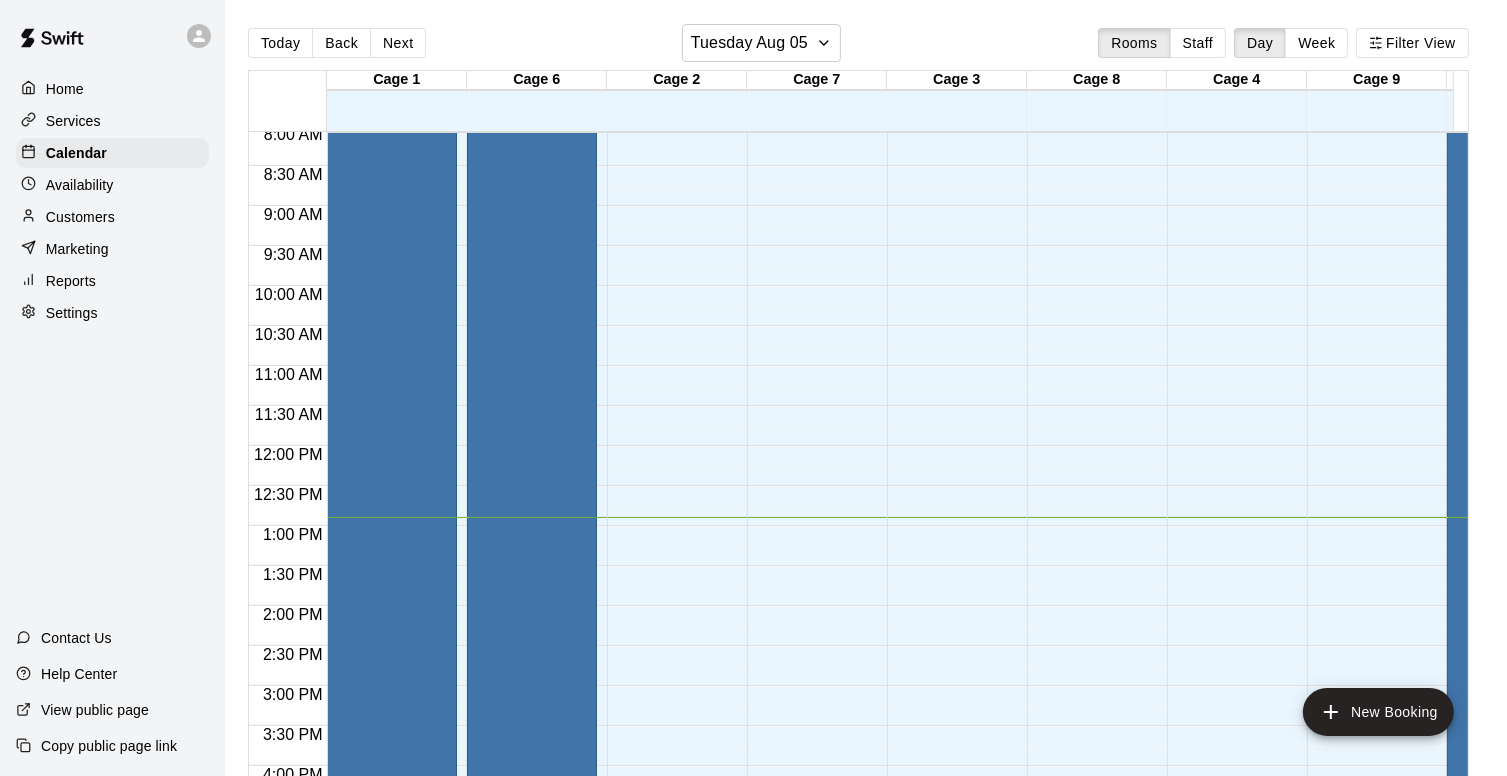 click on "Tunnel Rental Cage 1, Cage 6, Cage 5, Cage 10" at bounding box center [532, 407] 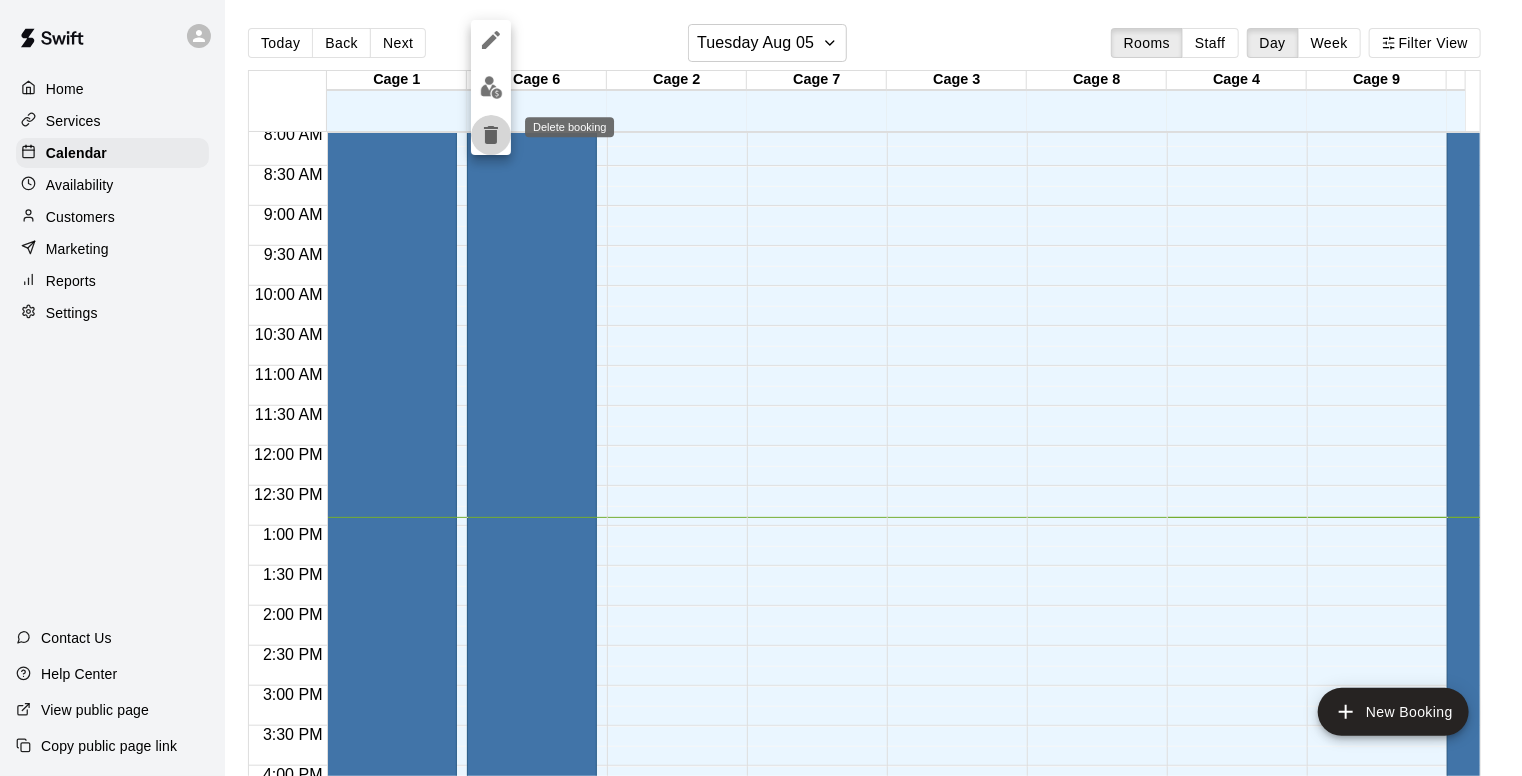 click 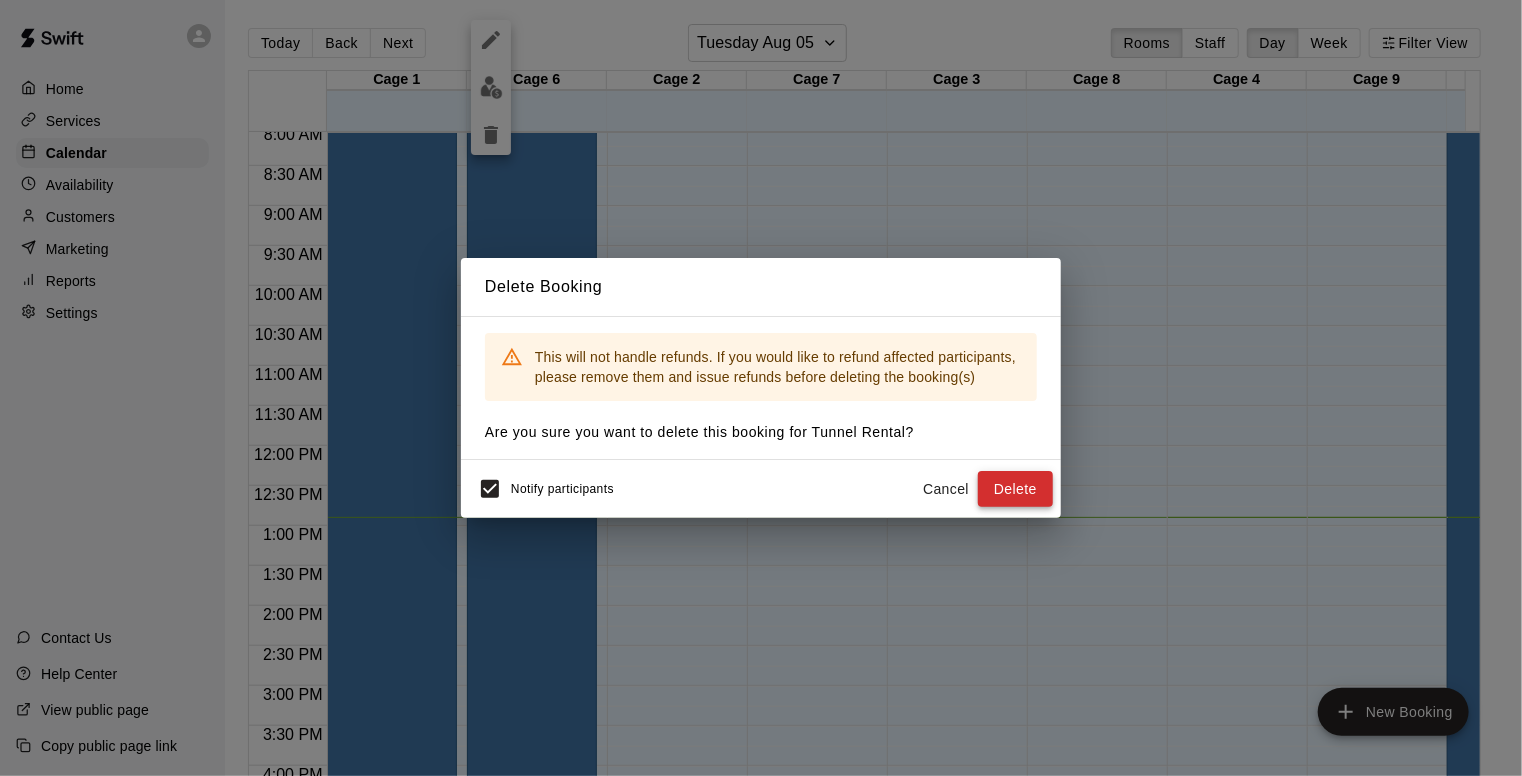 click on "Delete" at bounding box center (1015, 489) 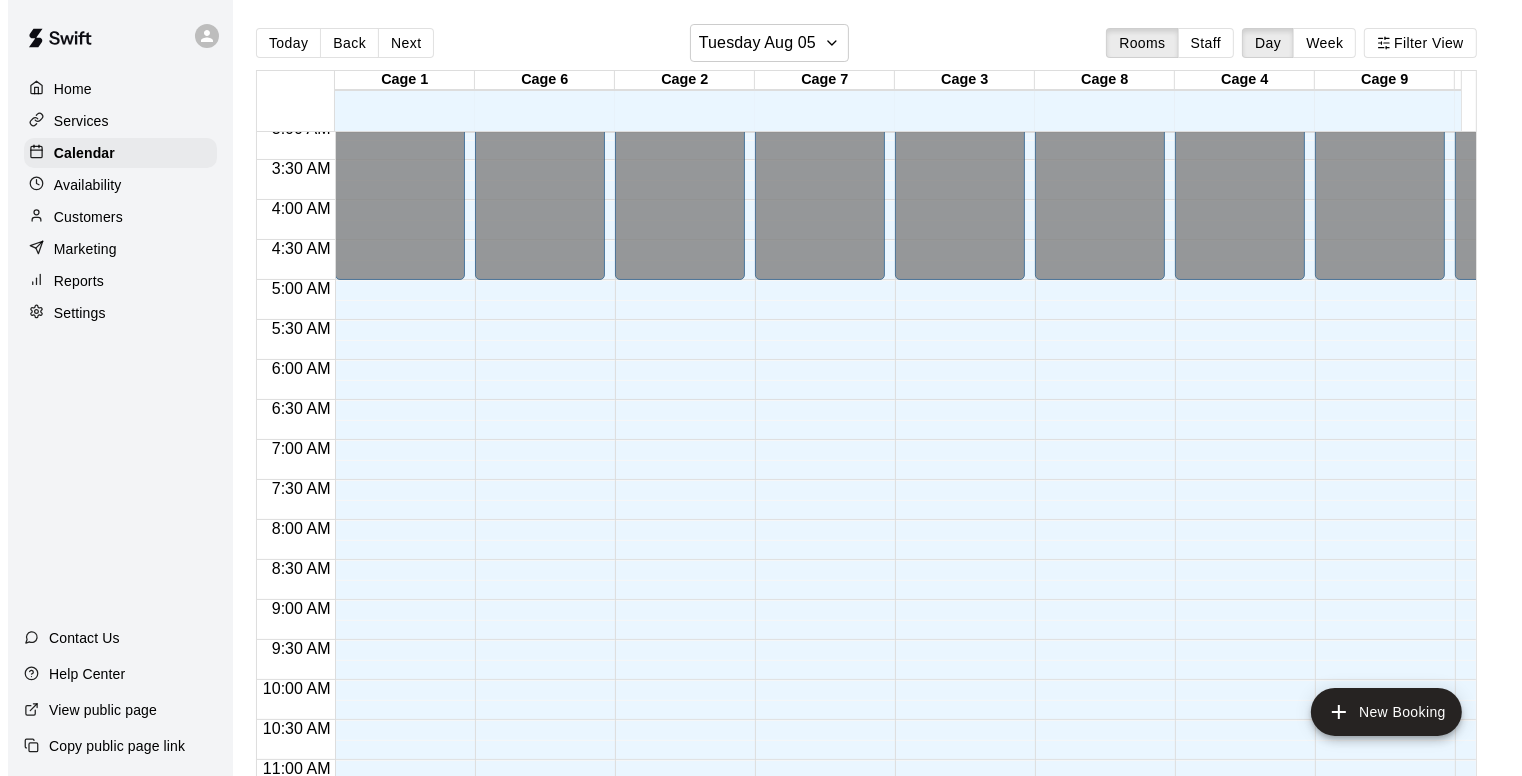 scroll, scrollTop: 251, scrollLeft: 0, axis: vertical 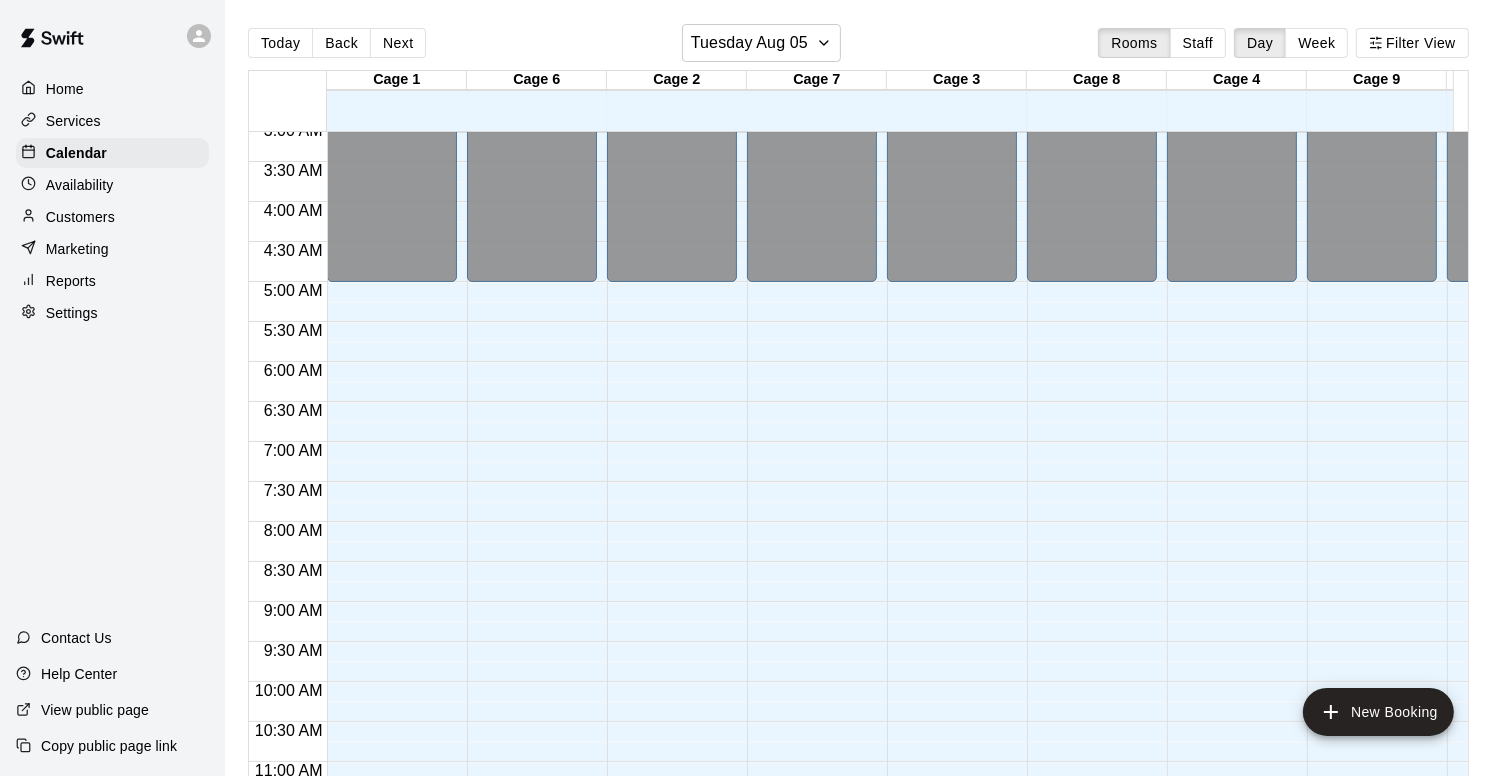 click on "12:00 AM – 5:00 AM Closed 11:00 PM – 11:59 PM Closed" at bounding box center (392, 842) 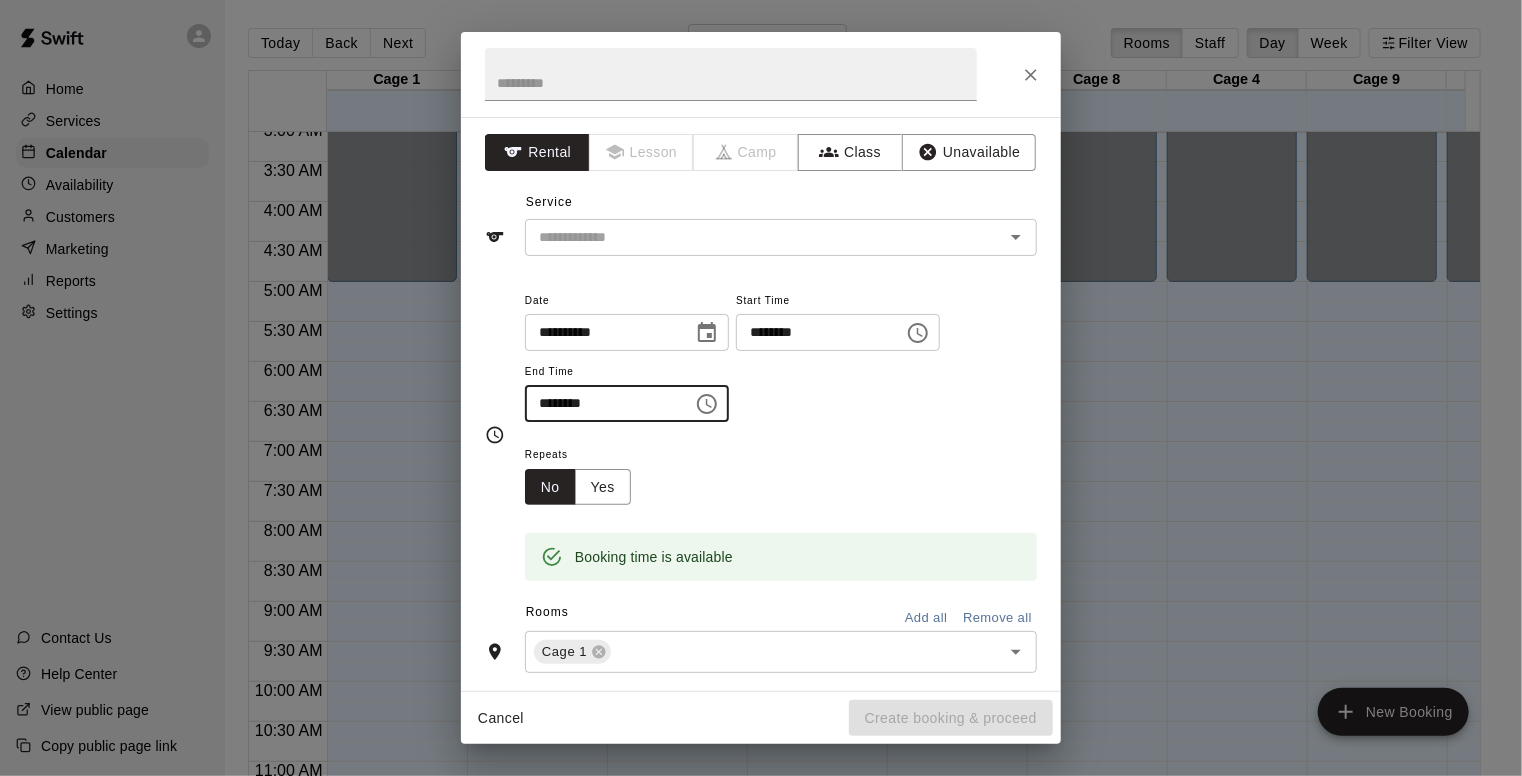click on "********" at bounding box center [602, 403] 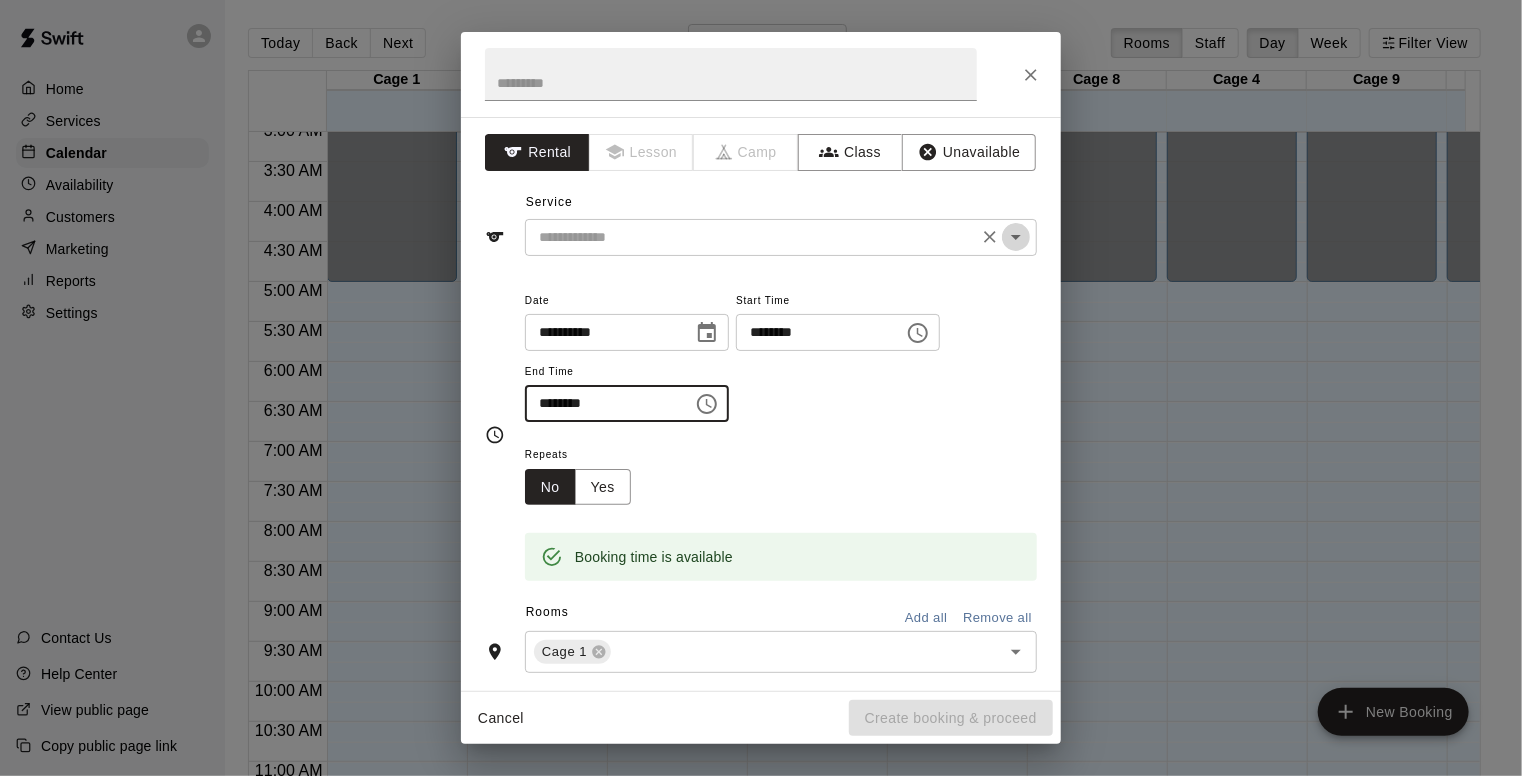 click 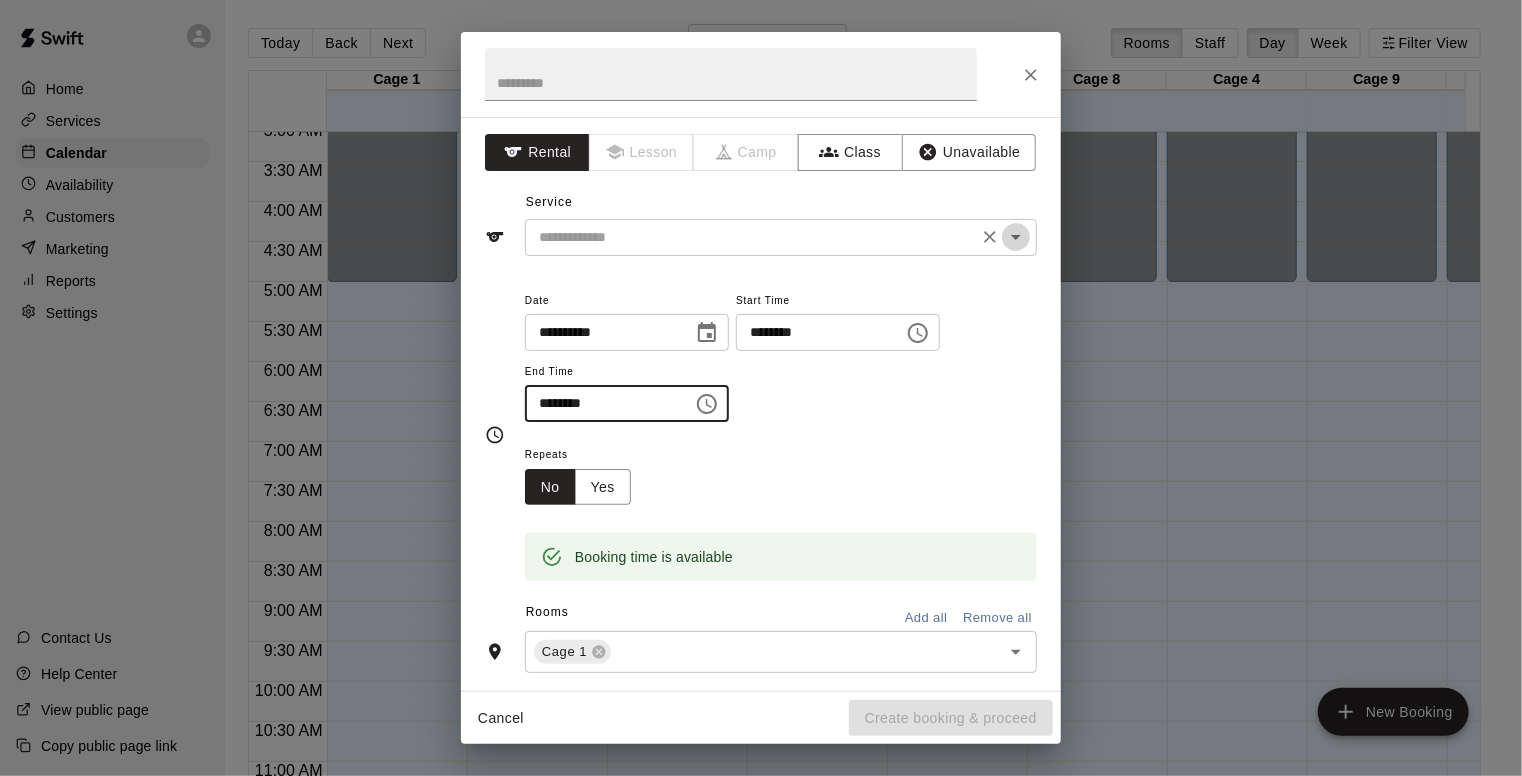 type on "********" 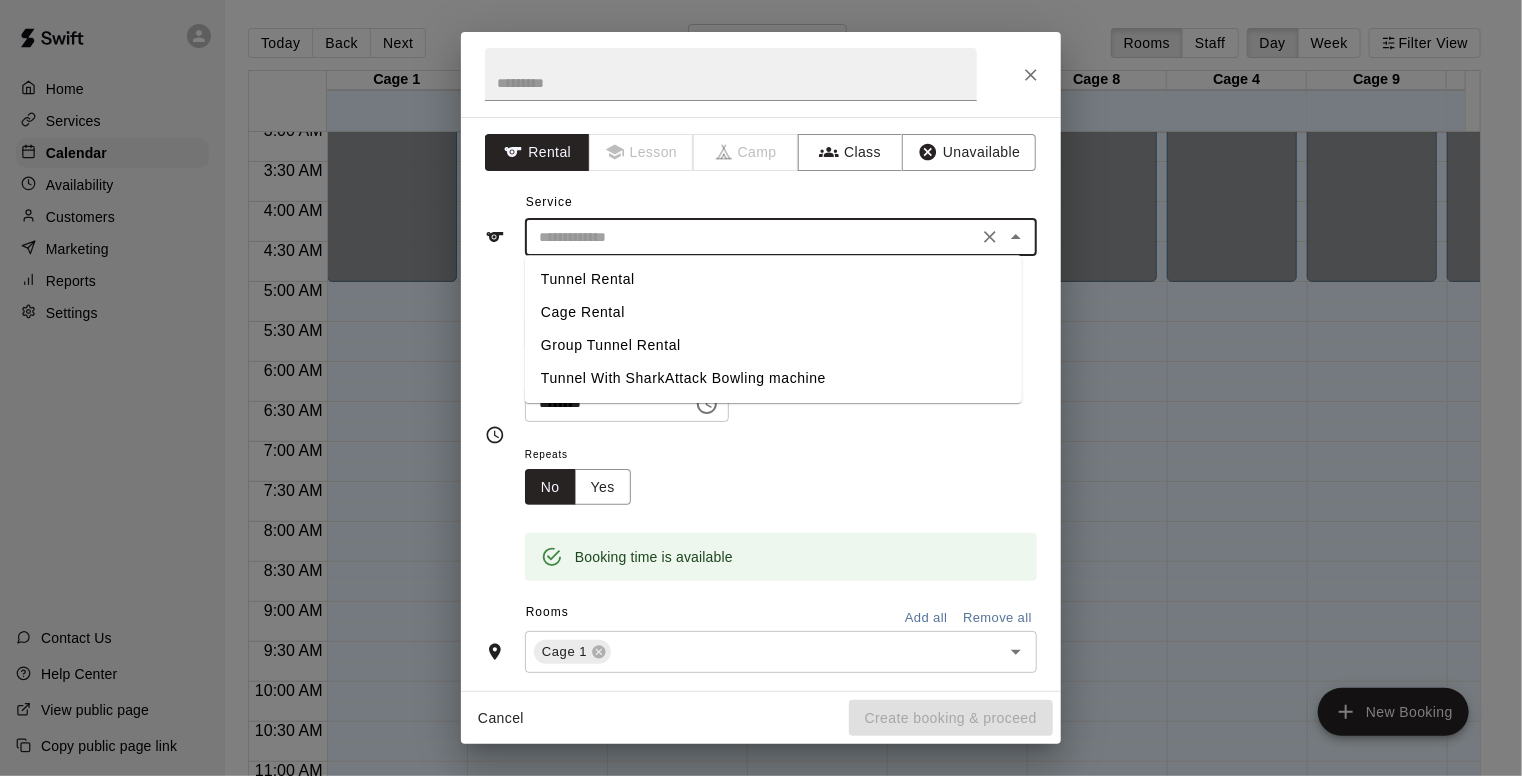 click on "Tunnel Rental" at bounding box center [773, 279] 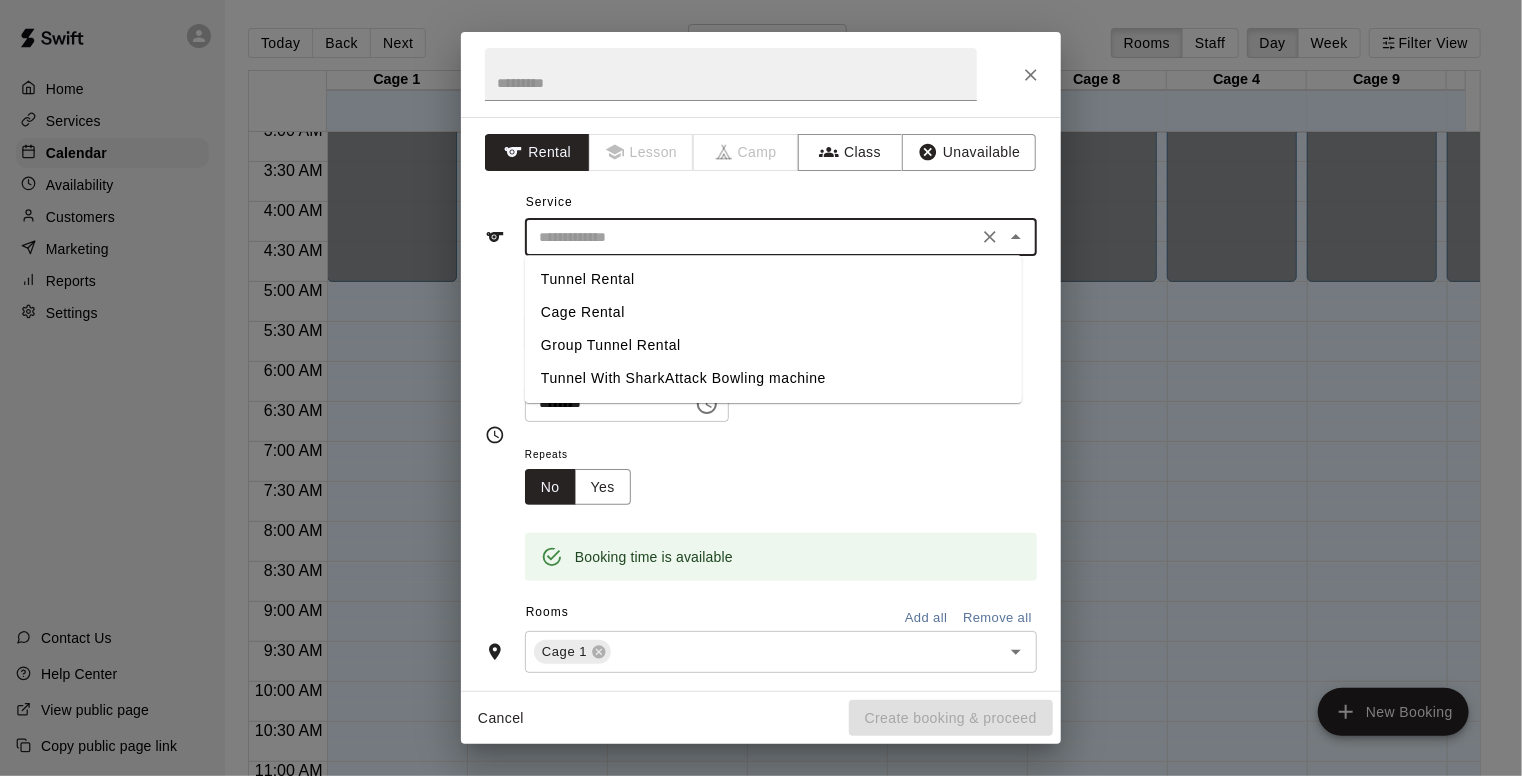 type on "**********" 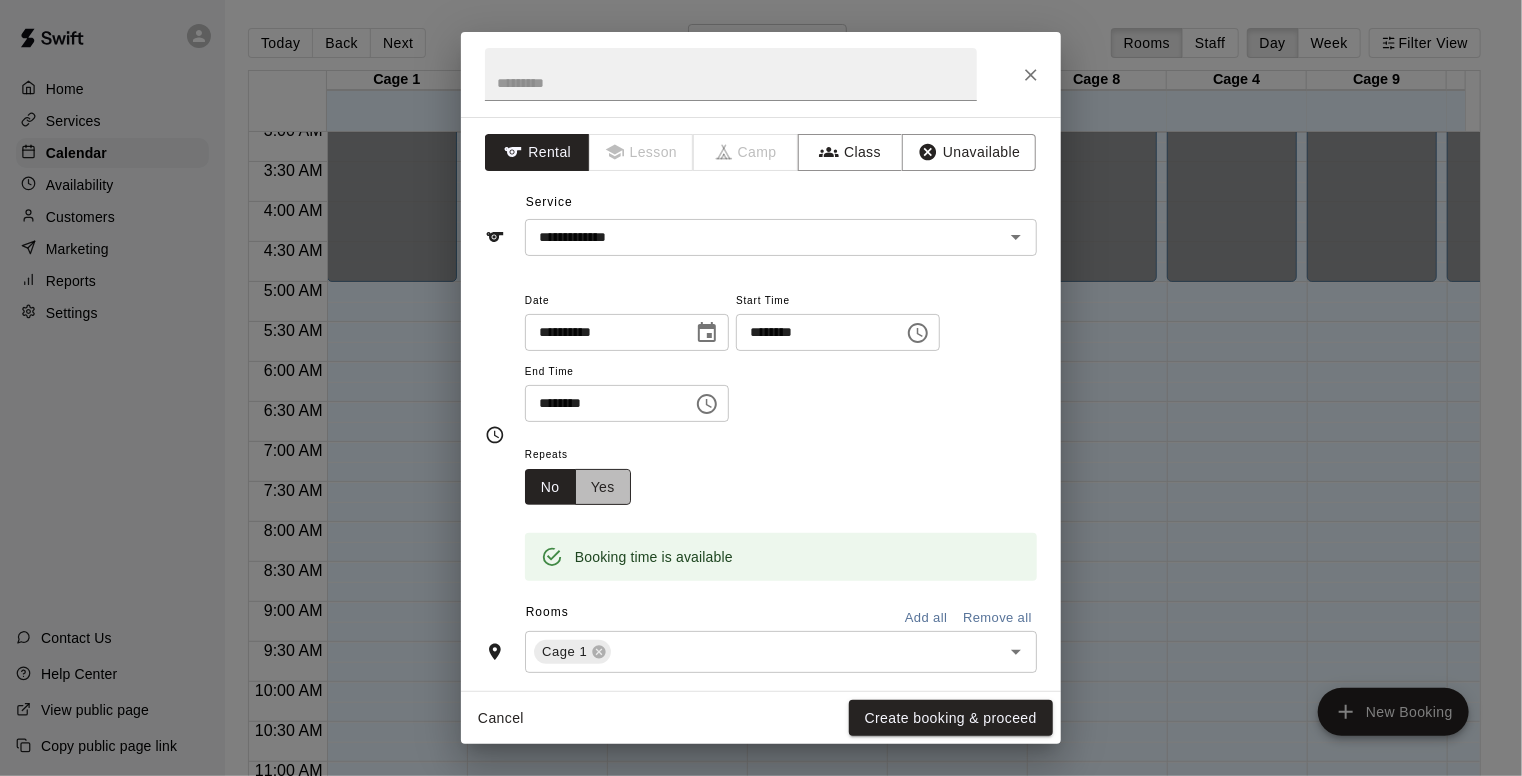 click on "Yes" at bounding box center [603, 487] 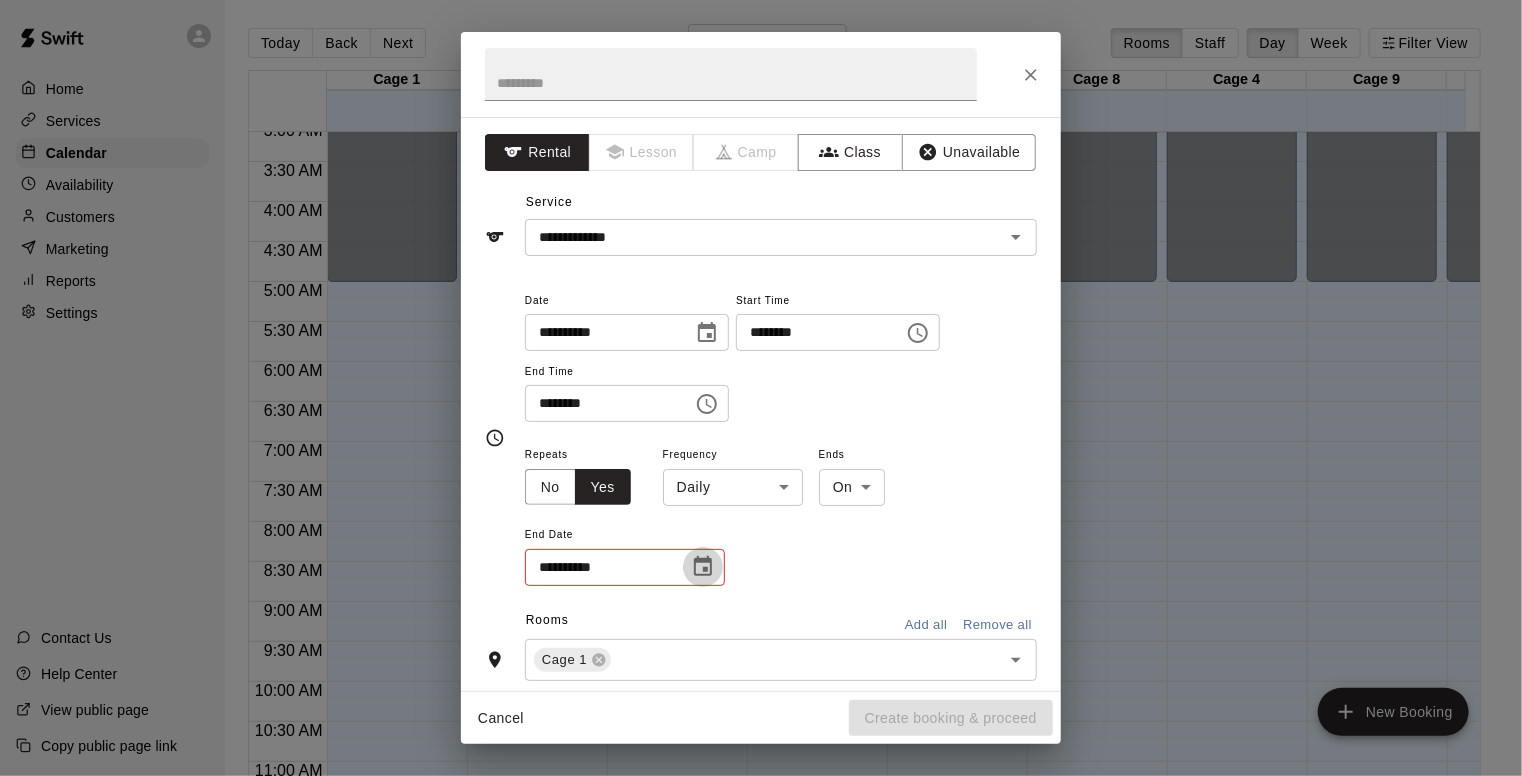 click 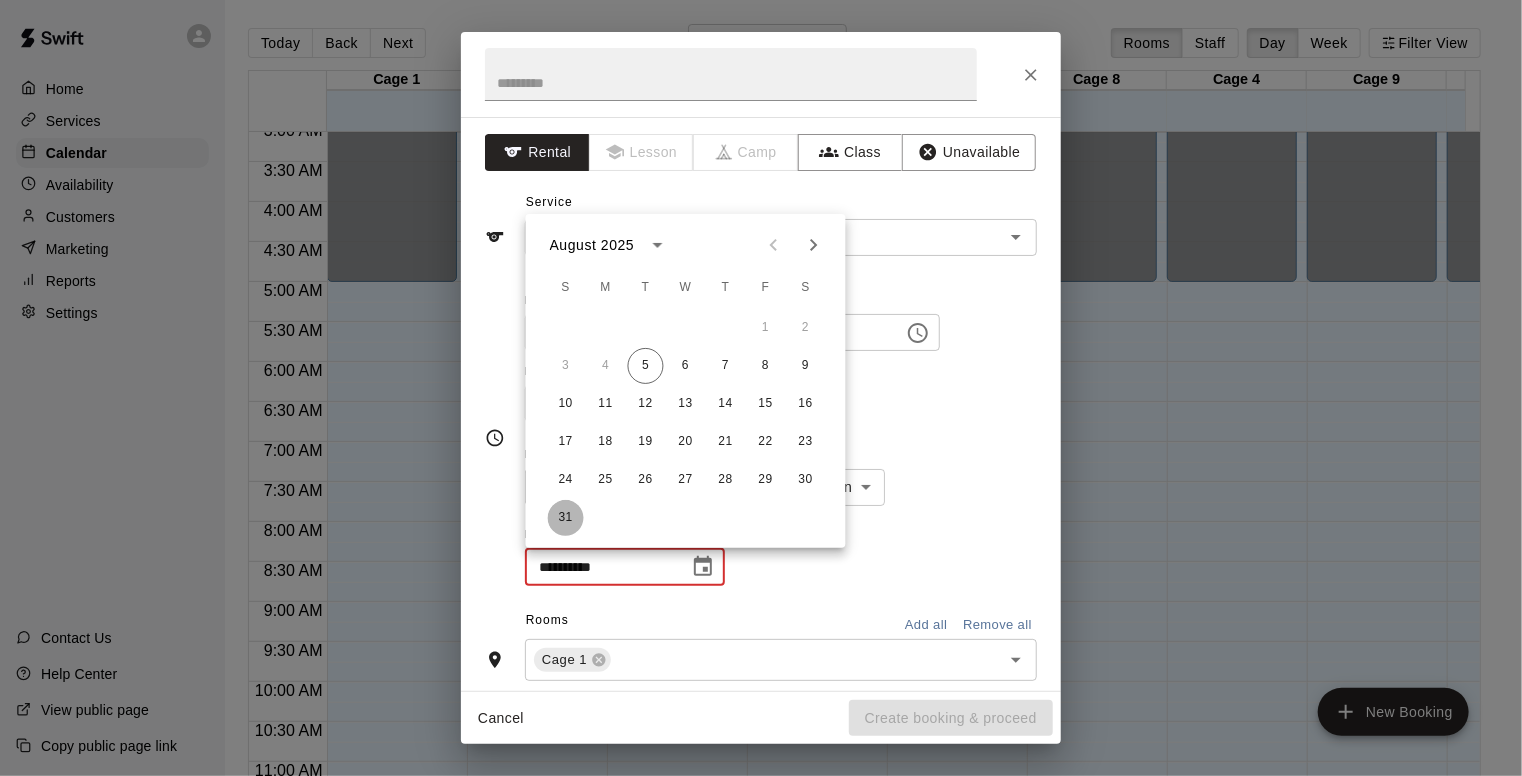 click on "31" at bounding box center [566, 518] 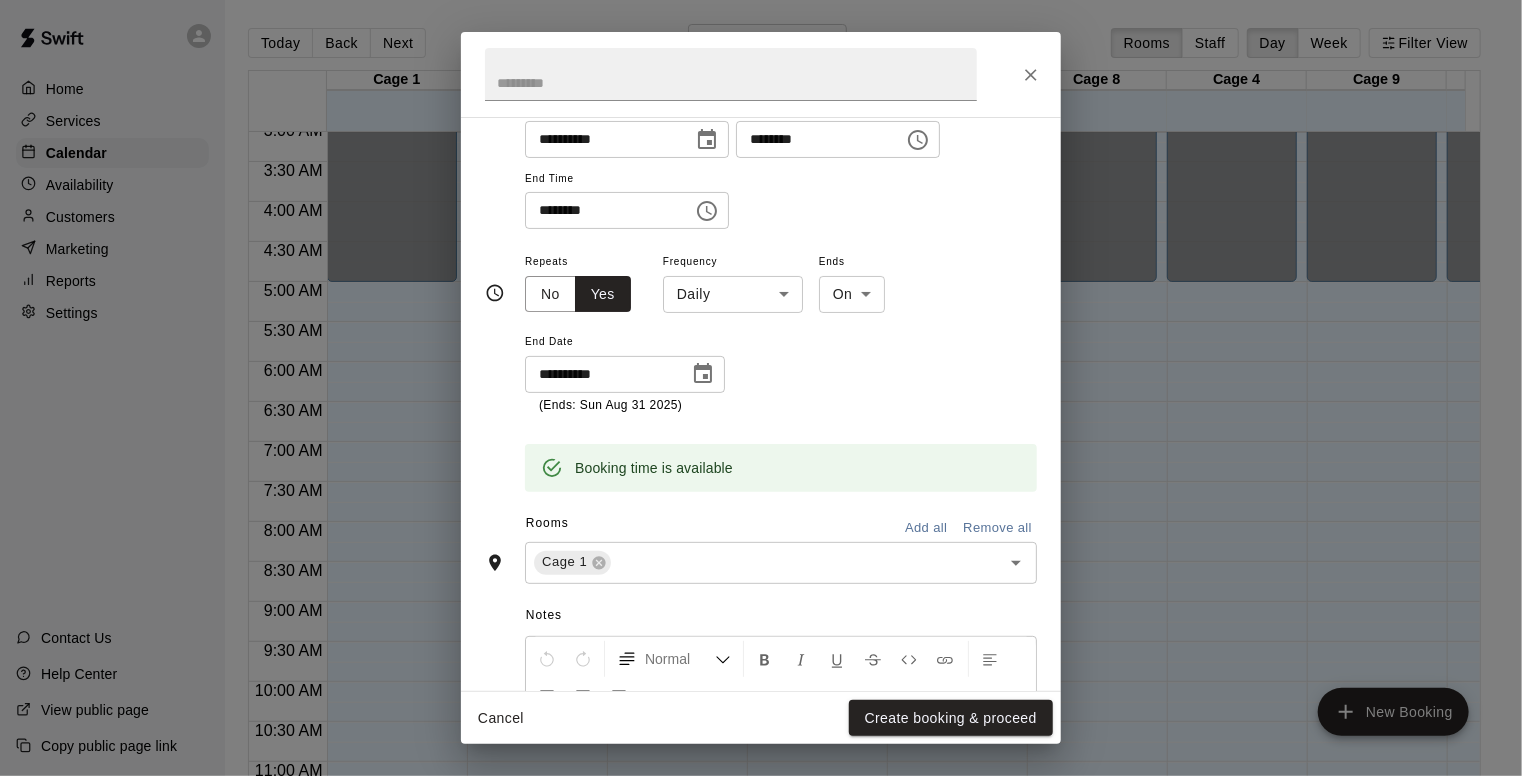 scroll, scrollTop: 238, scrollLeft: 0, axis: vertical 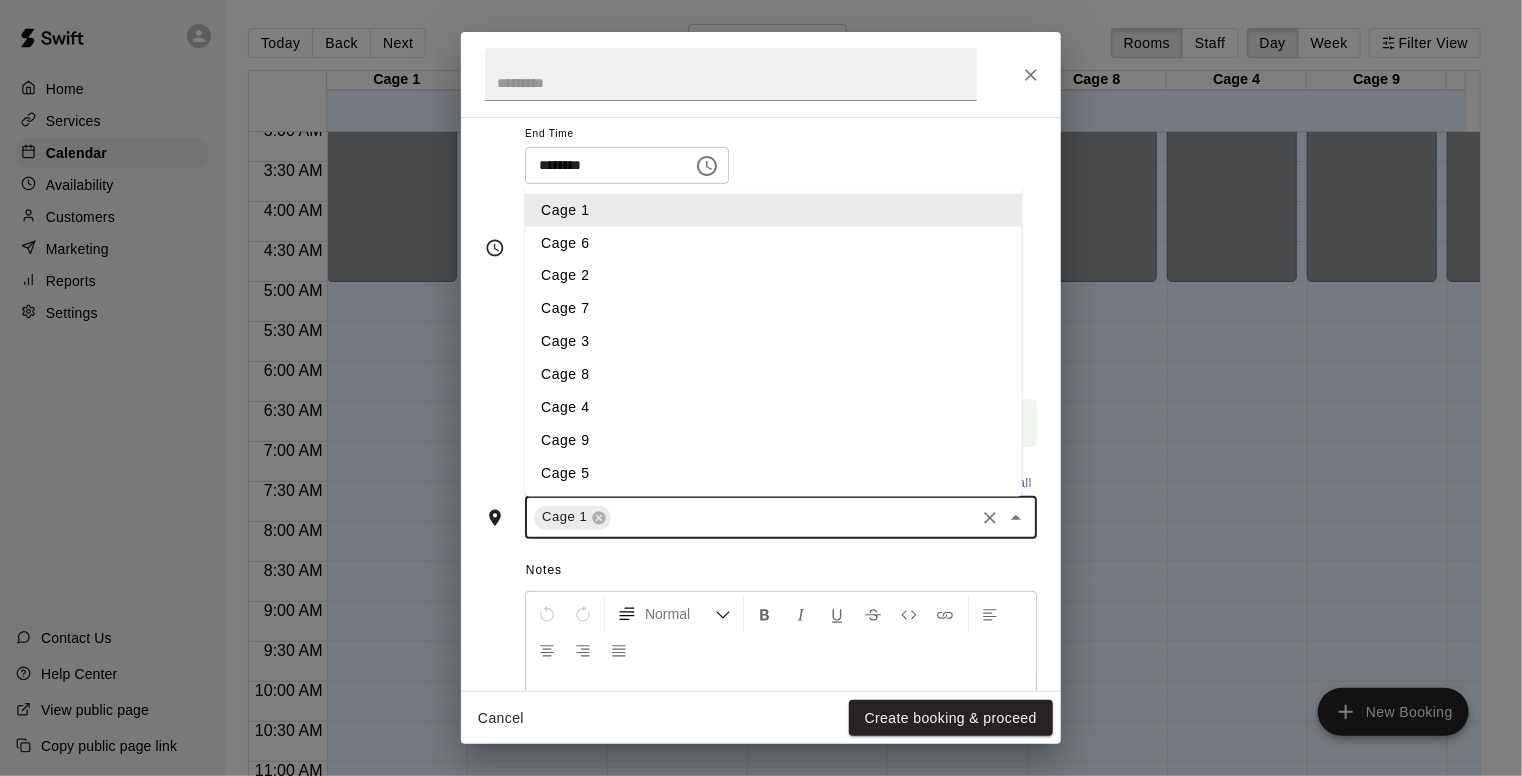 click at bounding box center (793, 517) 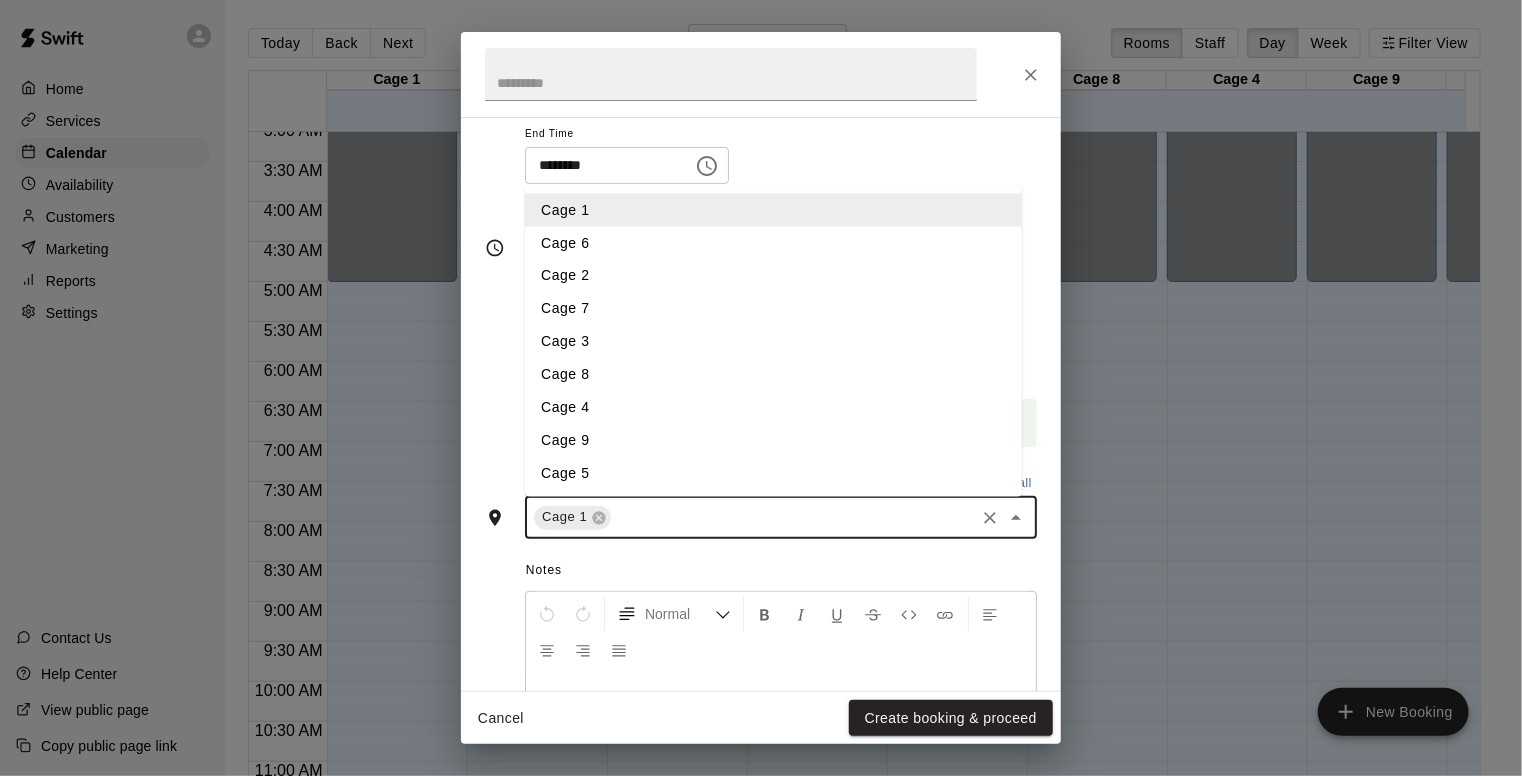 click on "Cage 6" at bounding box center [773, 243] 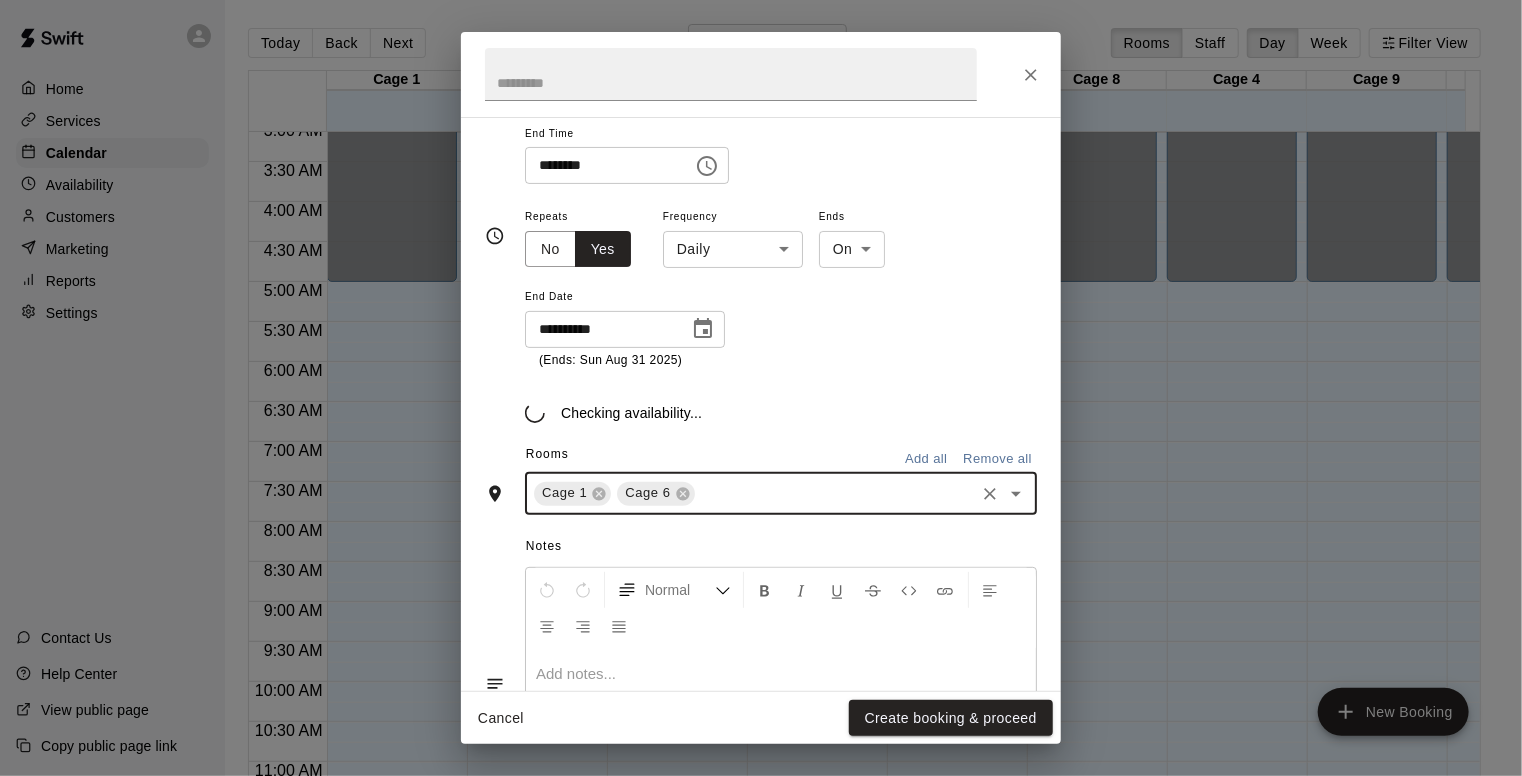 scroll, scrollTop: 226, scrollLeft: 0, axis: vertical 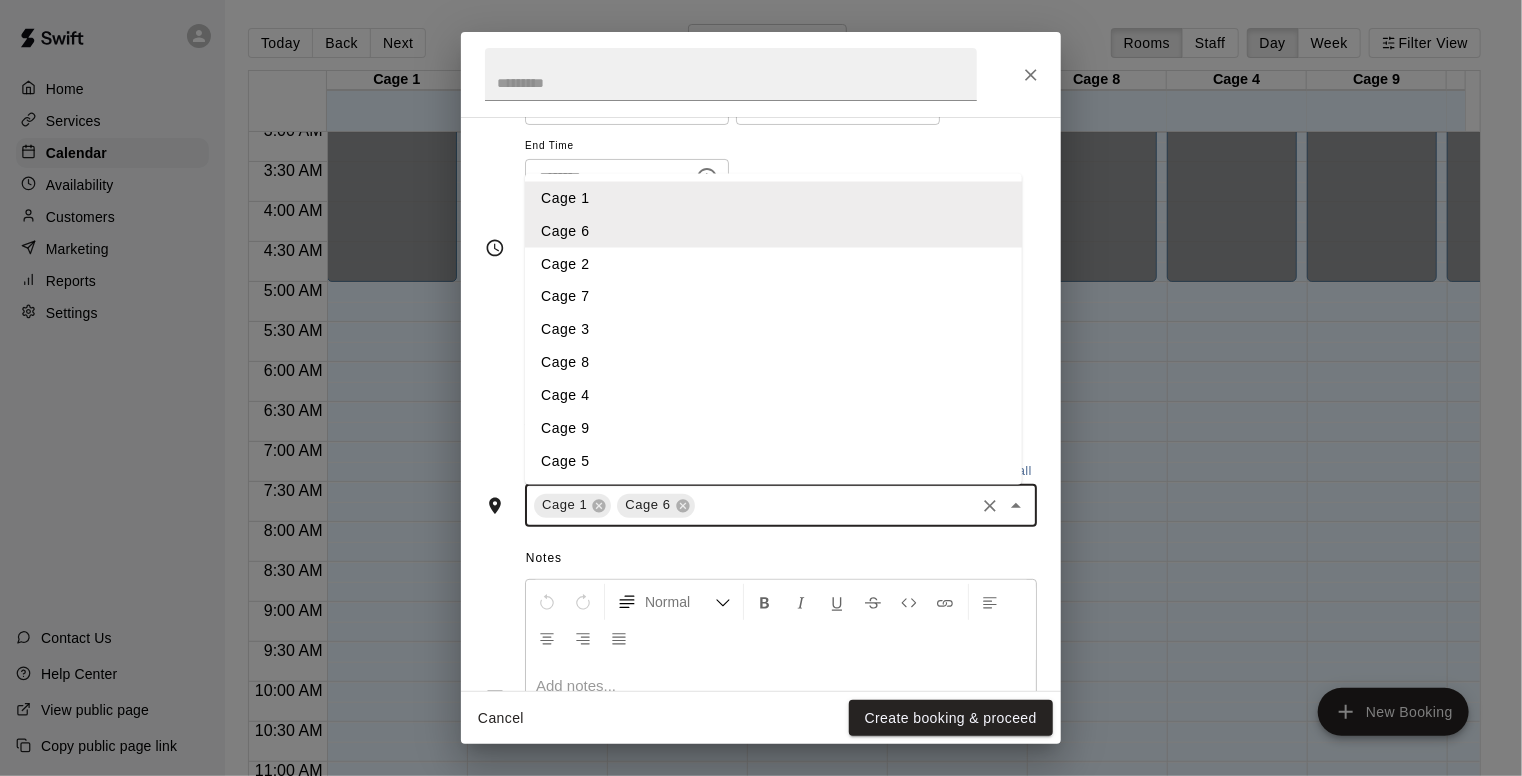 click at bounding box center [835, 505] 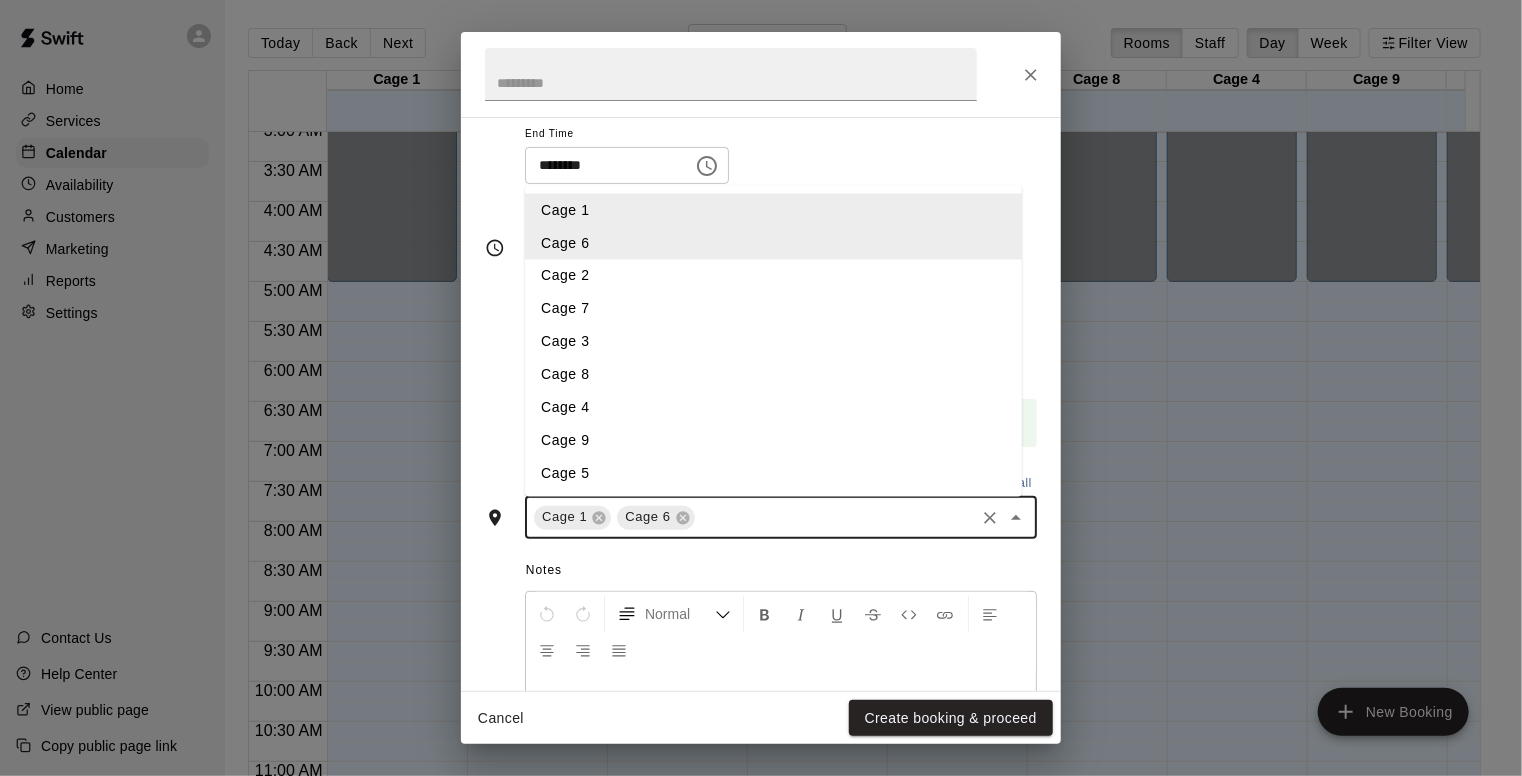 click on "Cage 5" at bounding box center (773, 474) 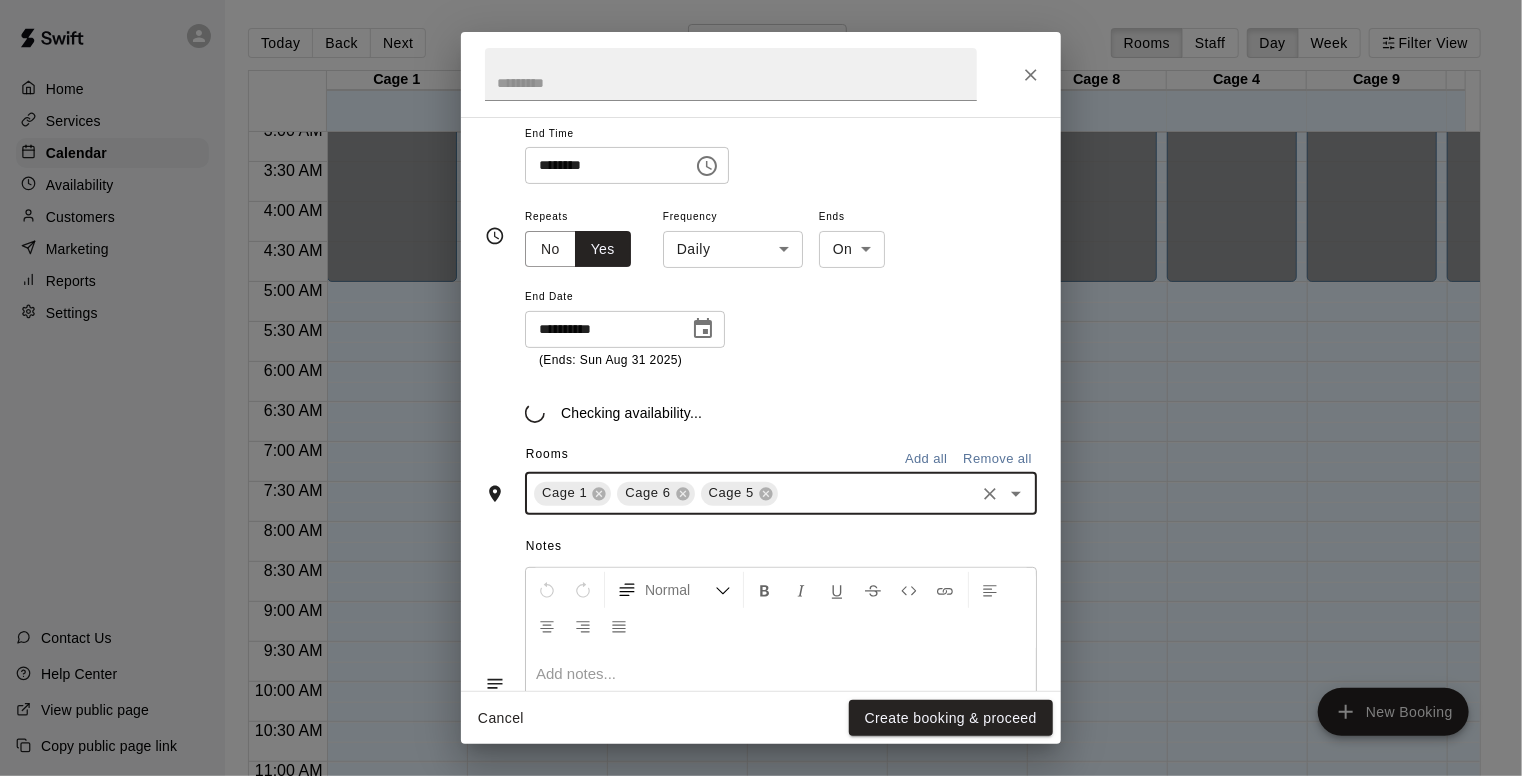 scroll, scrollTop: 226, scrollLeft: 0, axis: vertical 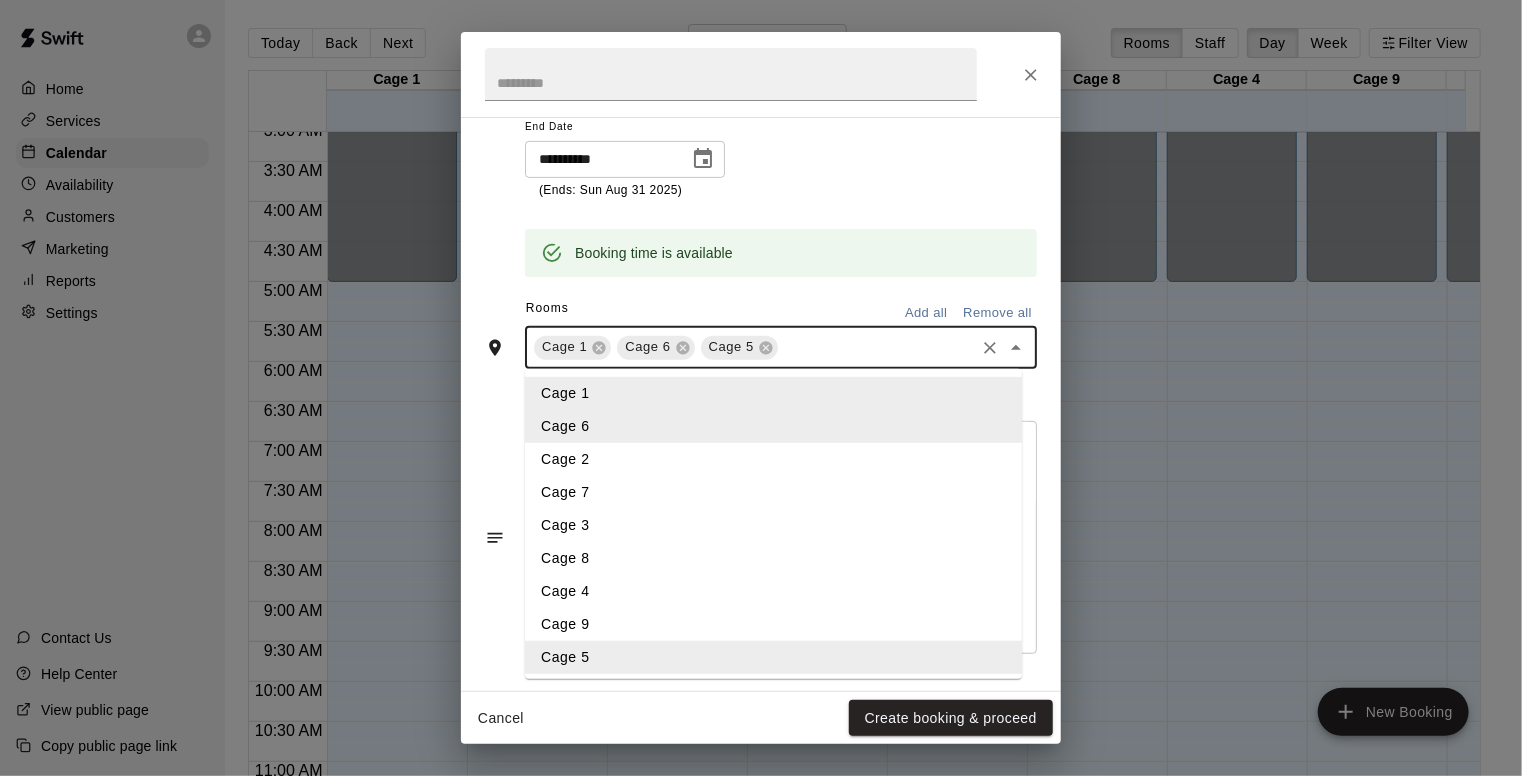 click at bounding box center [876, 347] 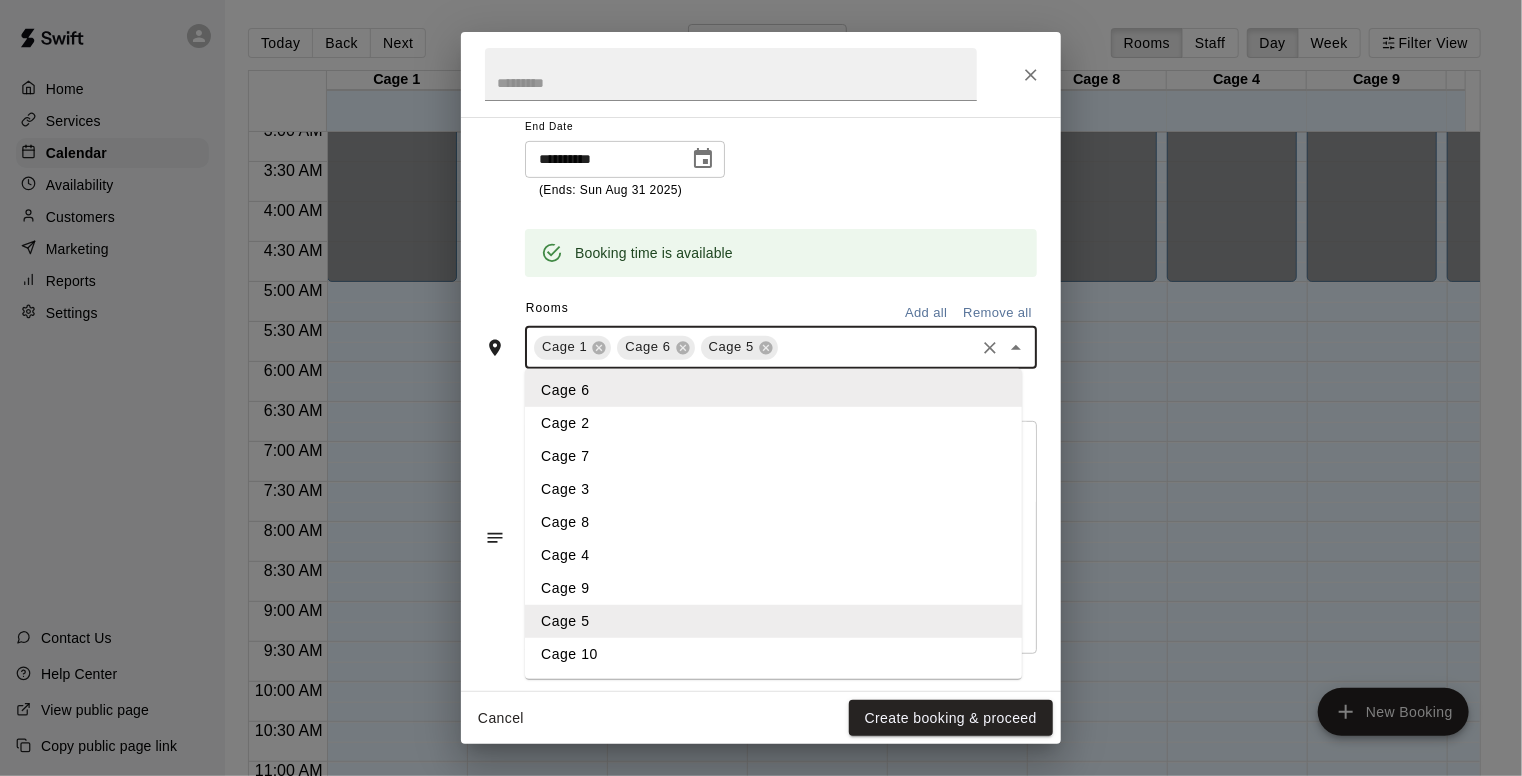 click on "Cage 10" at bounding box center (773, 654) 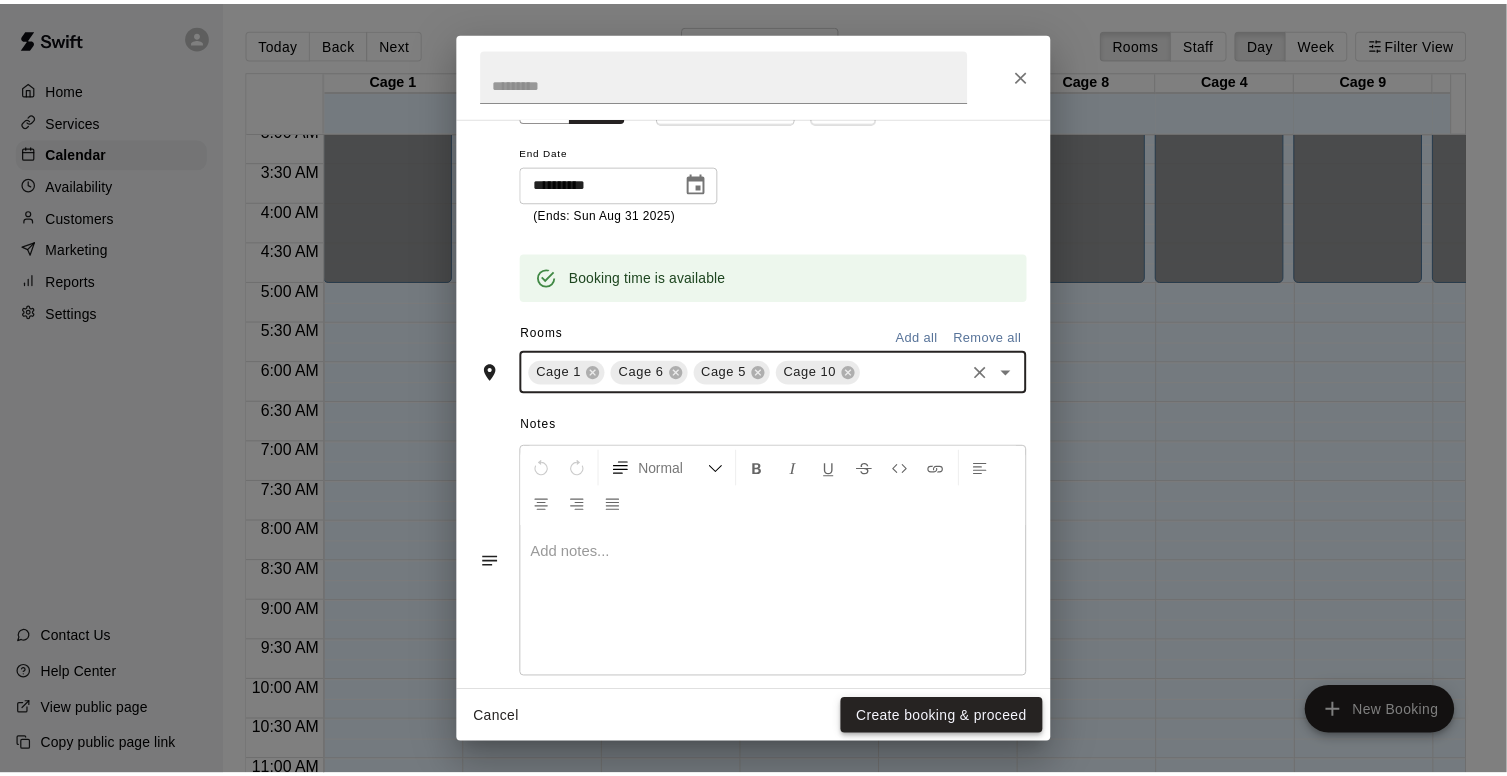 scroll, scrollTop: 408, scrollLeft: 0, axis: vertical 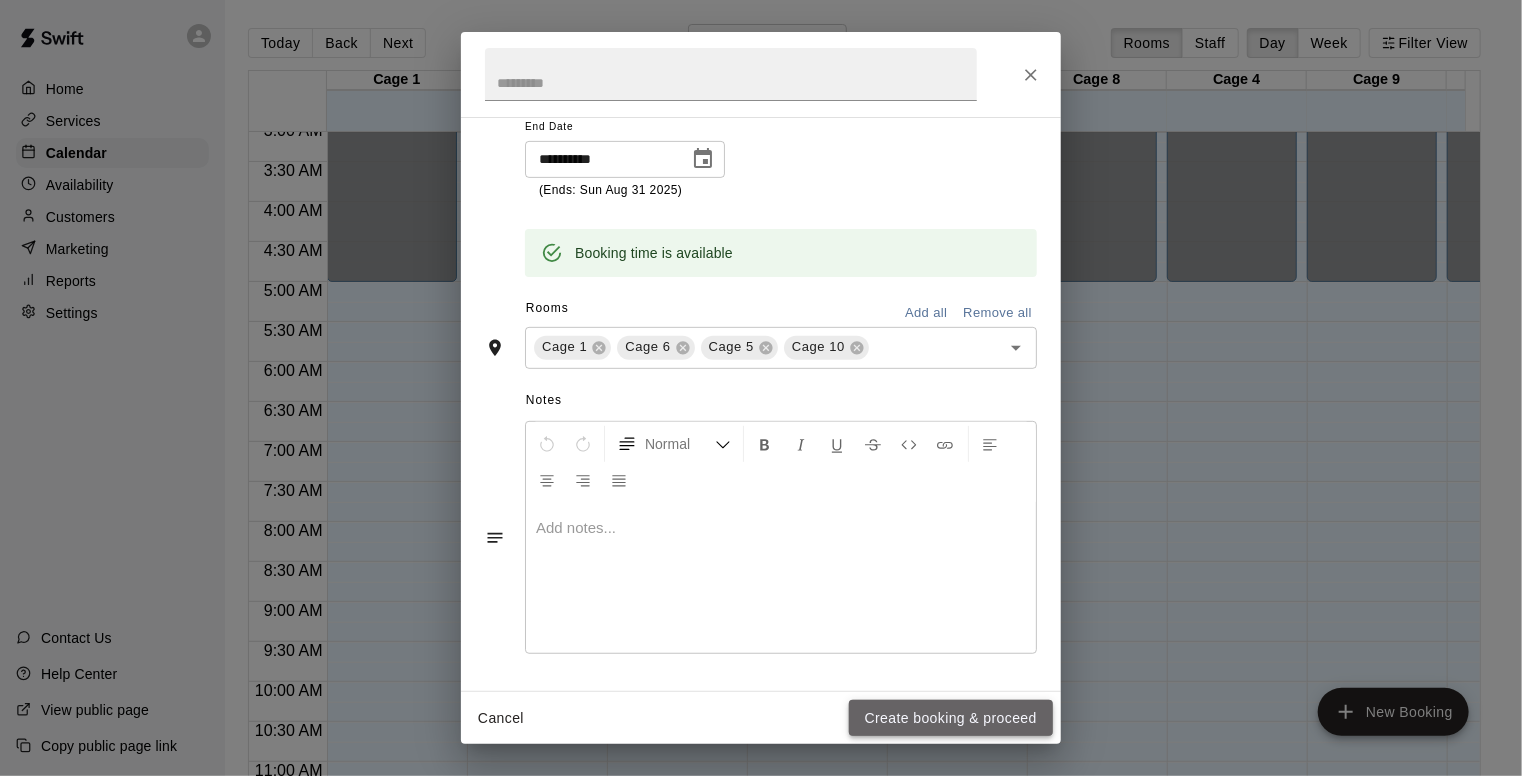 click on "Create booking & proceed" at bounding box center [951, 718] 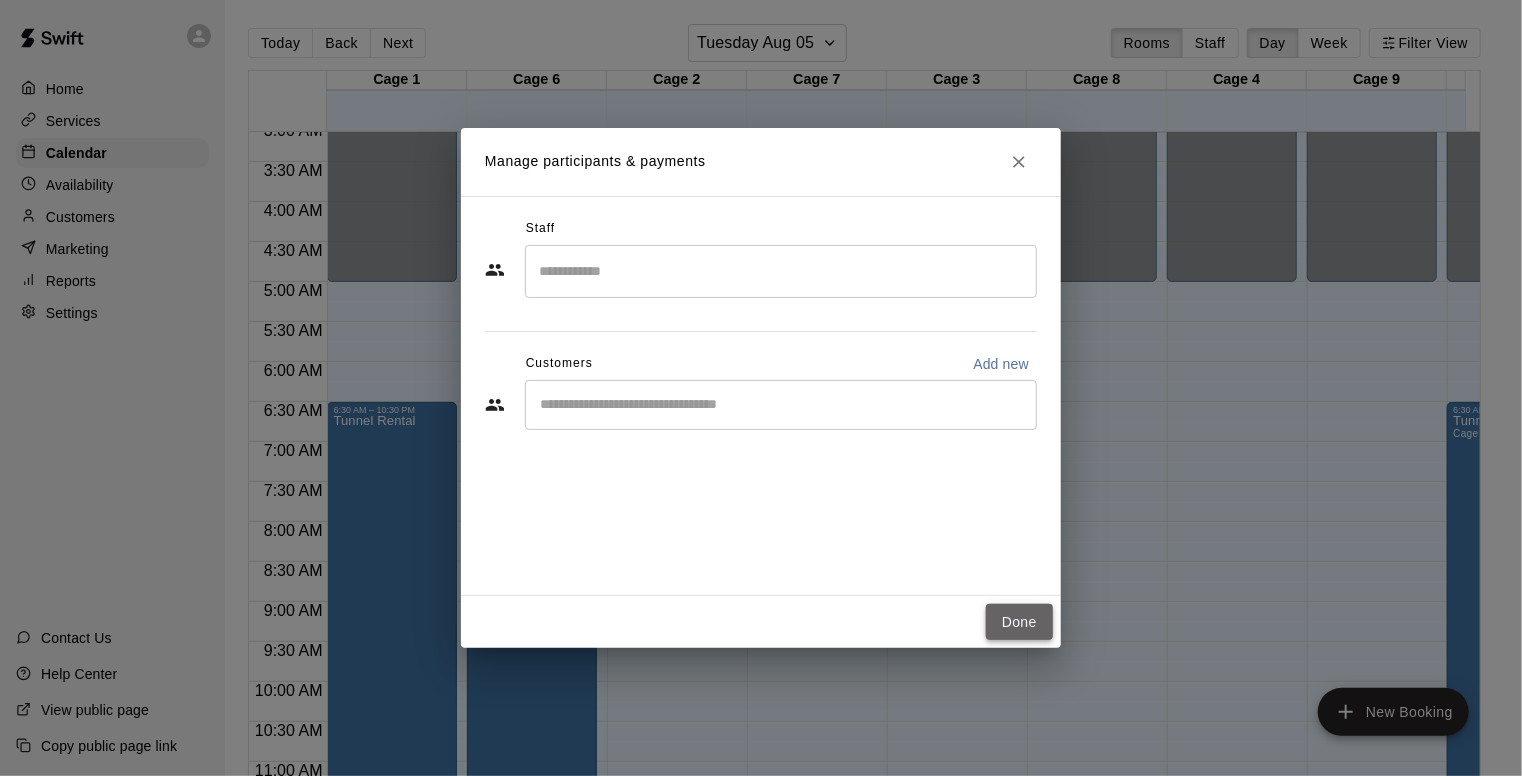click on "Done" at bounding box center [1019, 622] 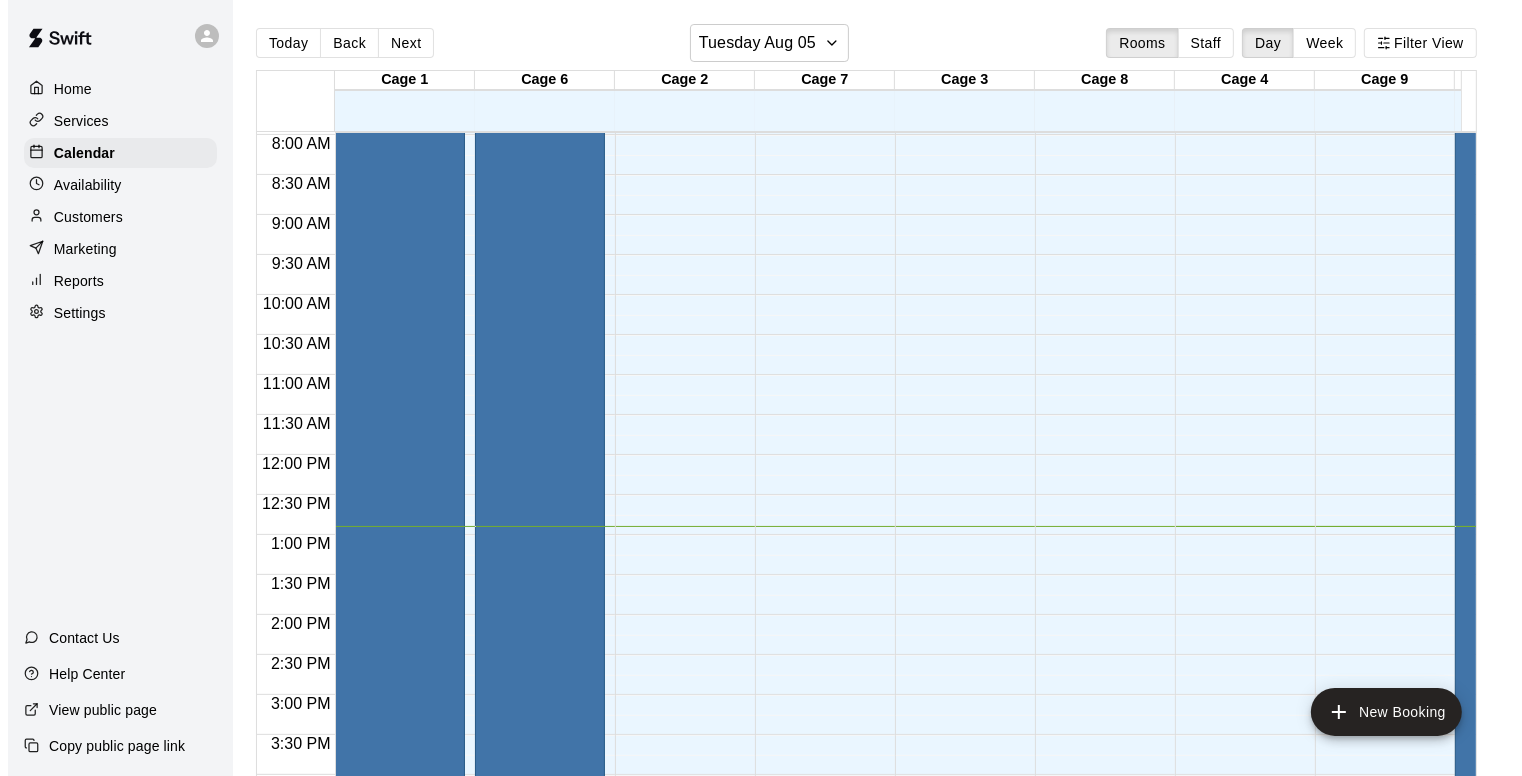 scroll, scrollTop: 698, scrollLeft: 0, axis: vertical 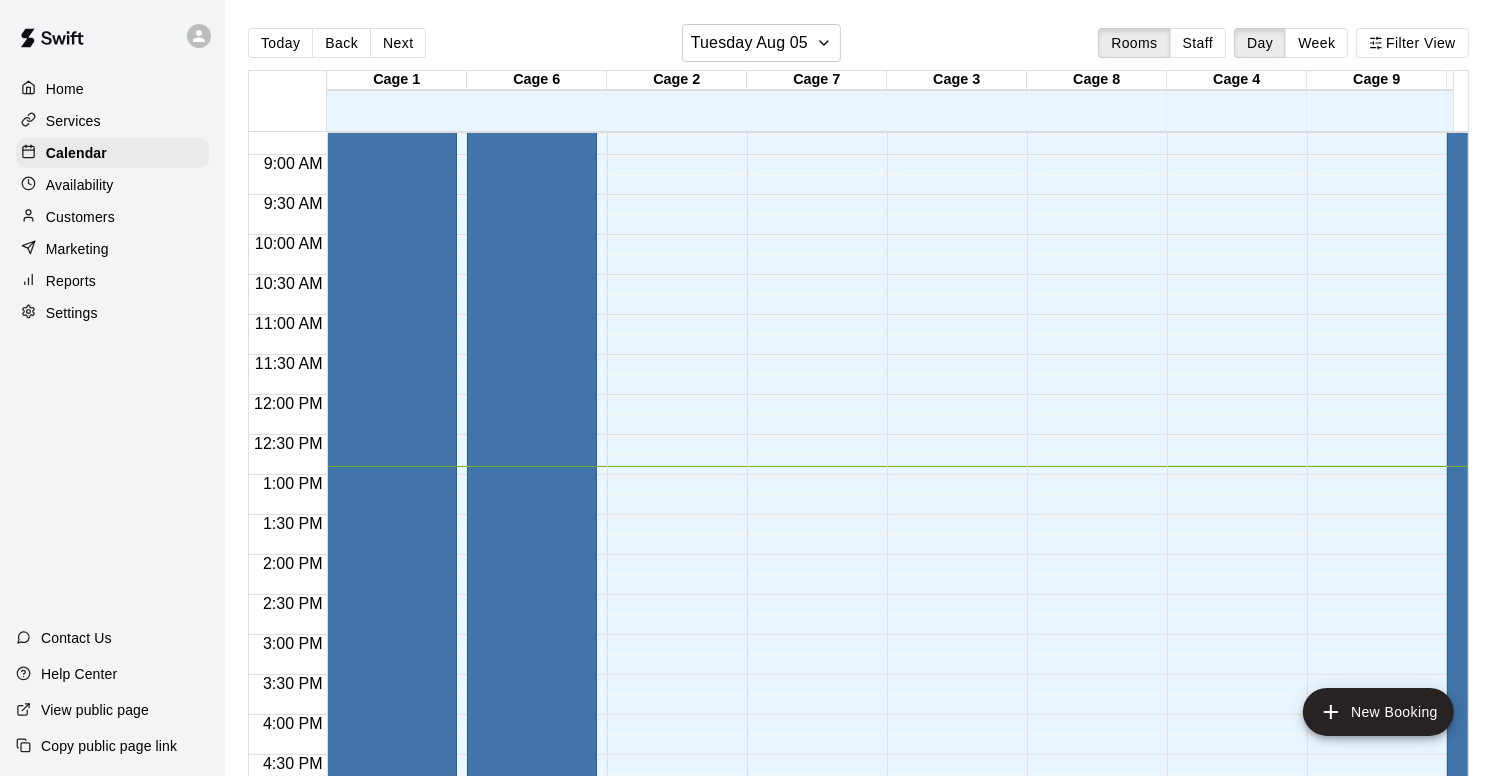 click on "12:00 AM – 5:00 AM Closed 11:00 PM – 11:59 PM Closed" at bounding box center (672, 395) 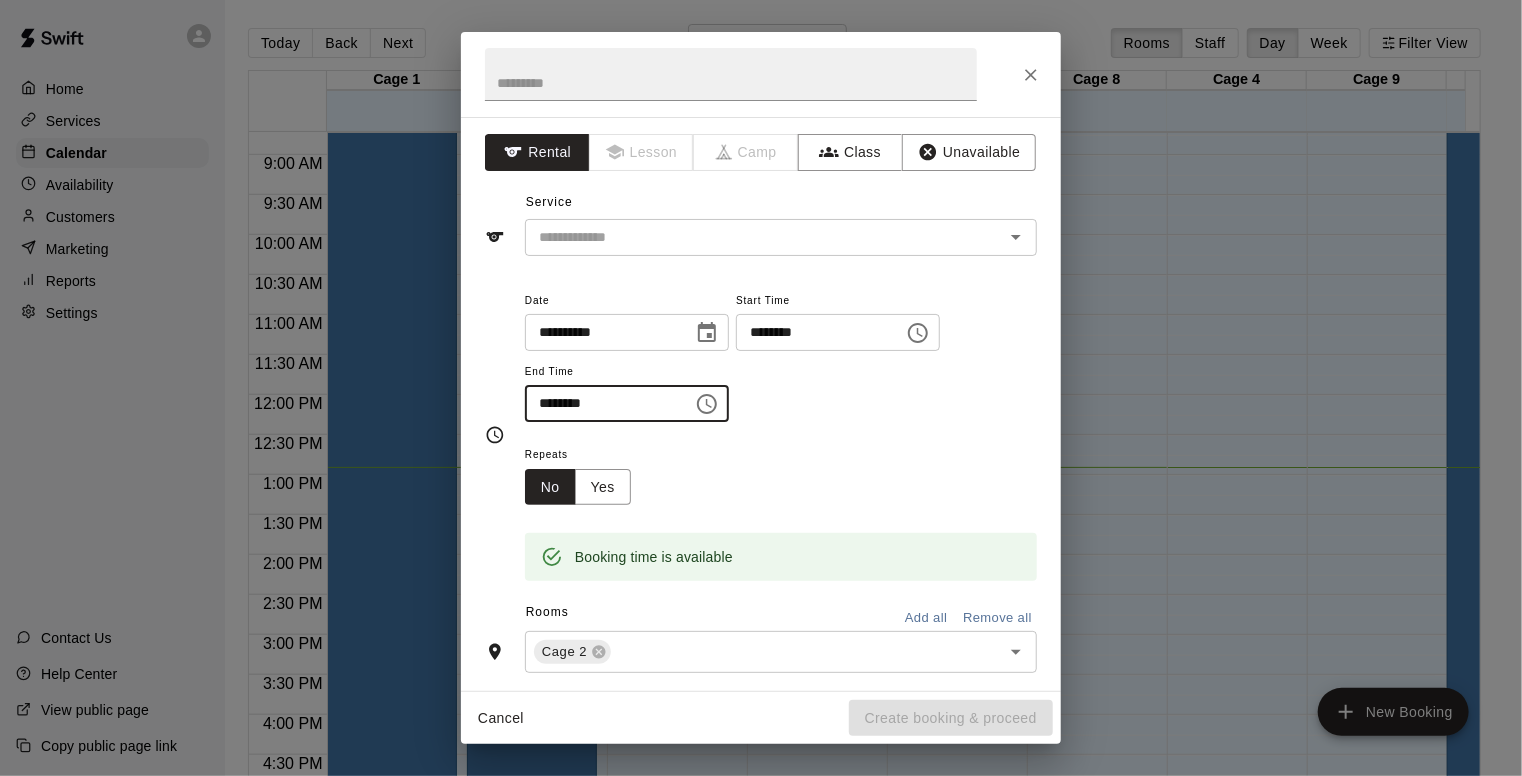 click on "********" at bounding box center (602, 403) 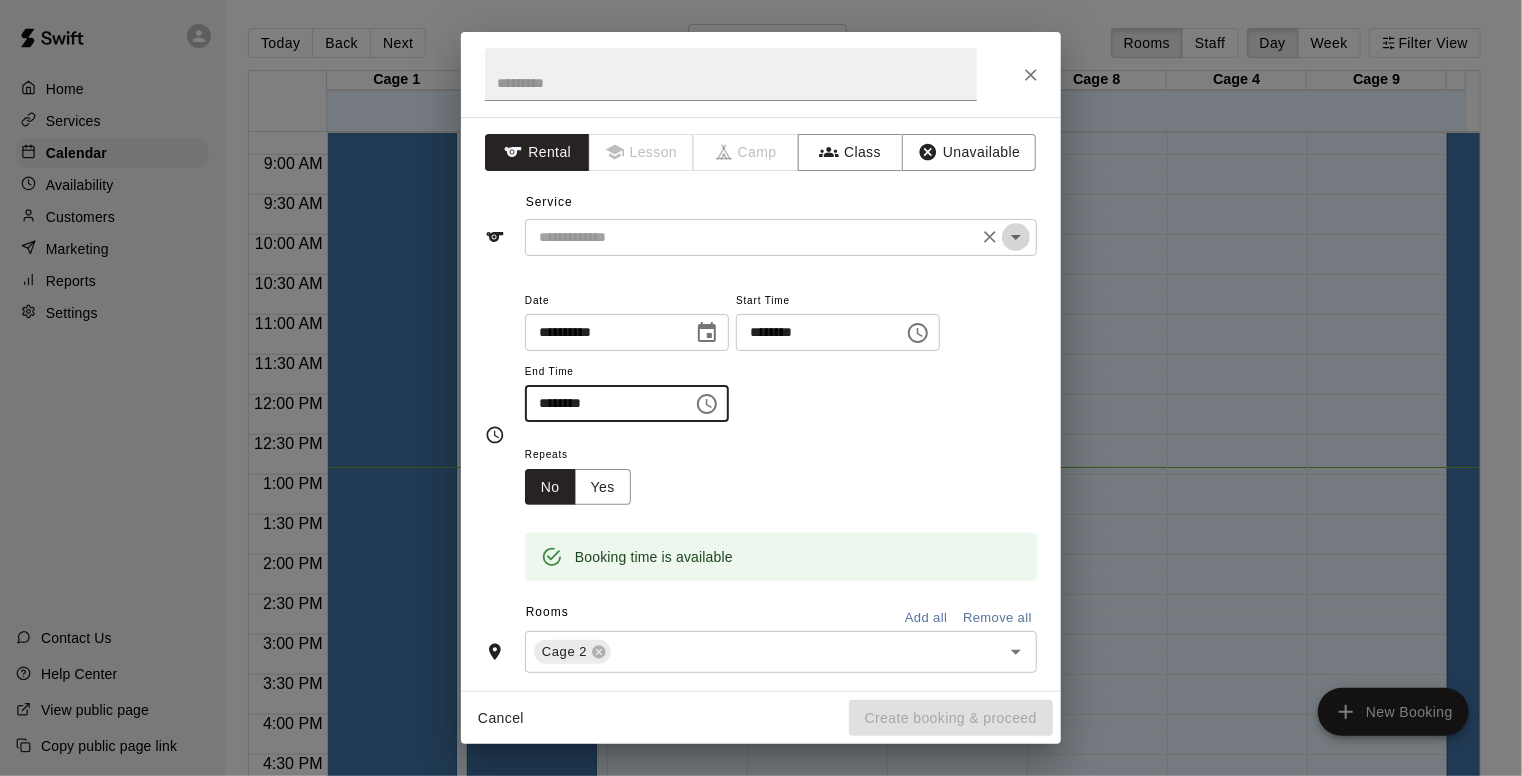 click 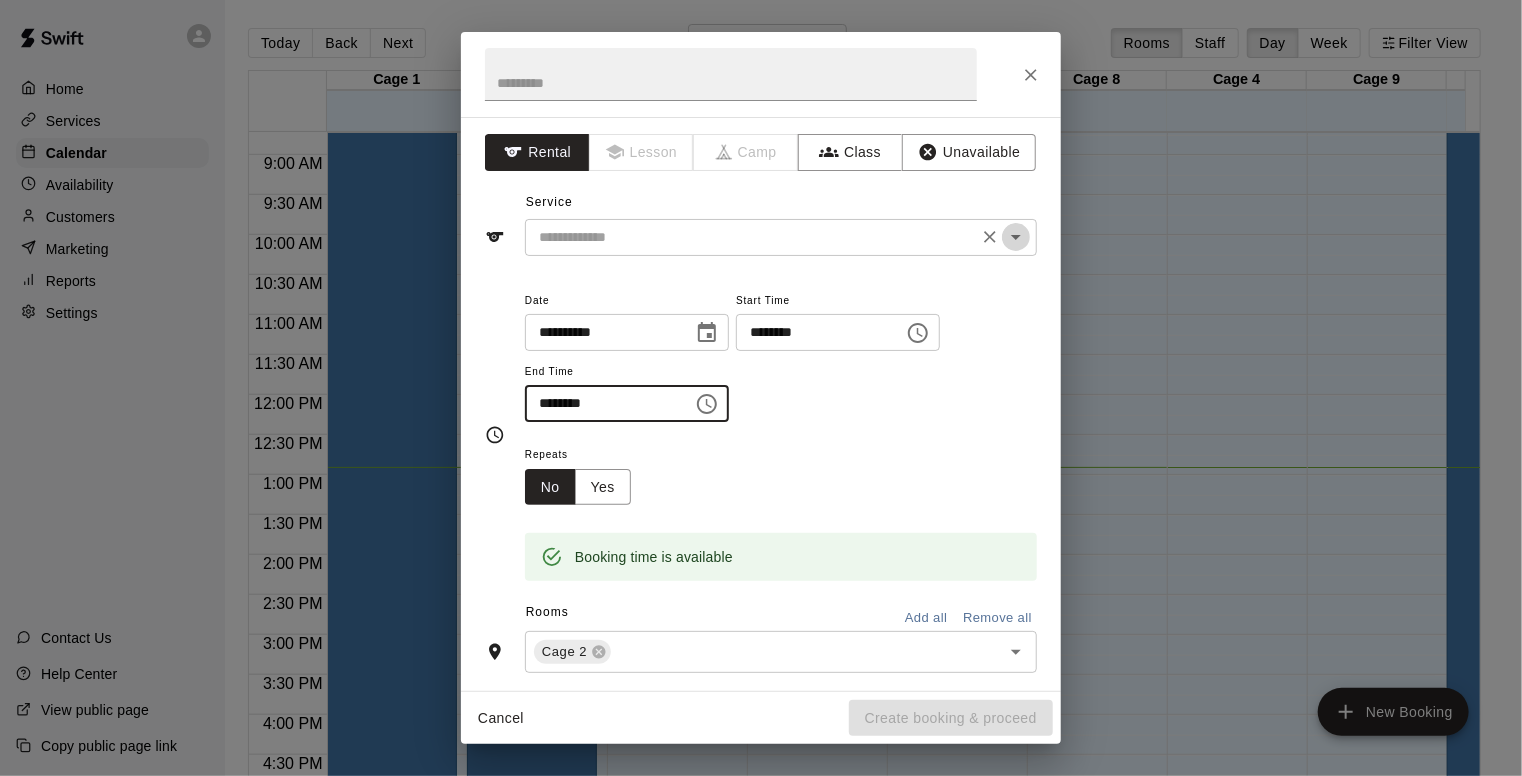 type on "********" 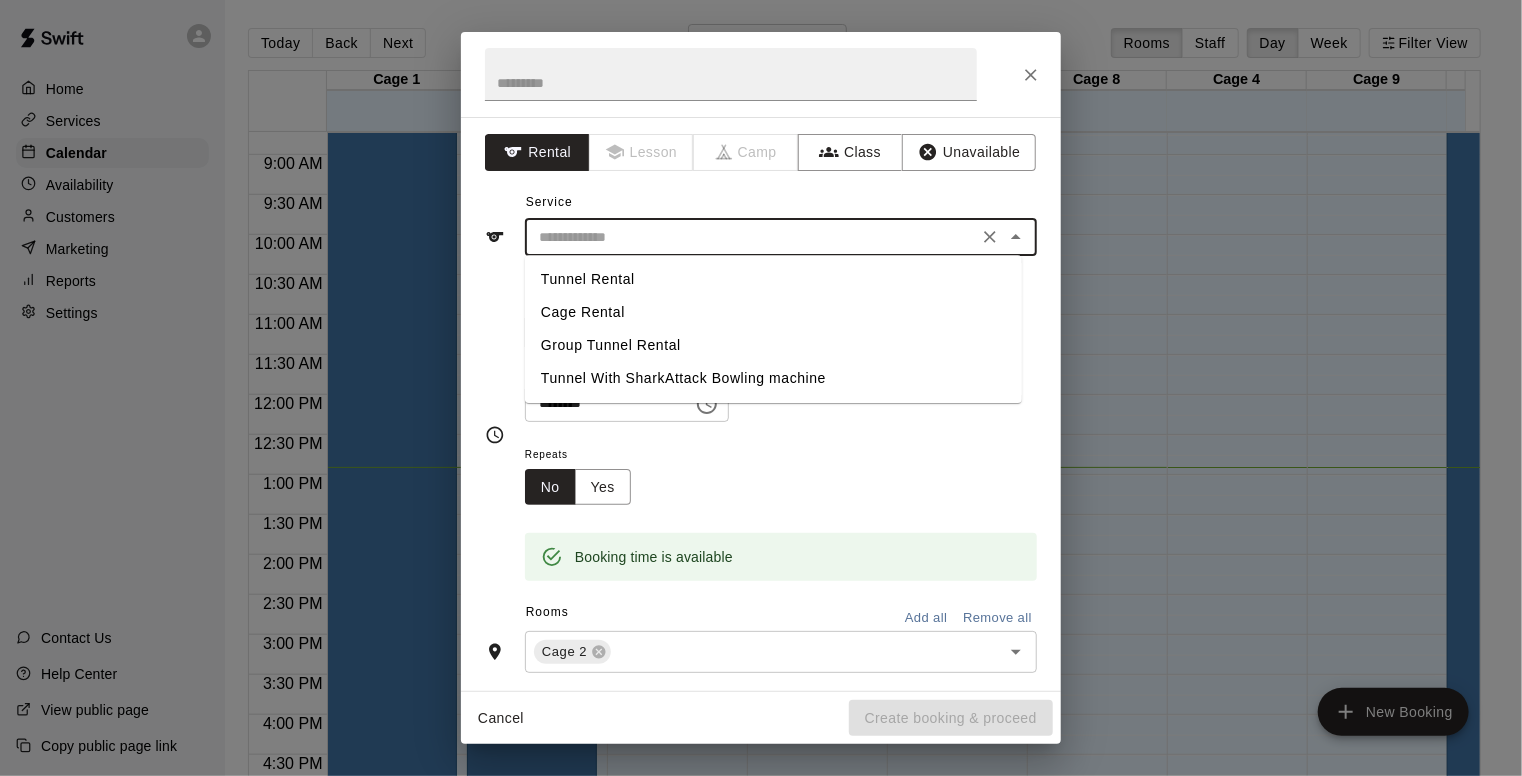 click on "Tunnel Rental" at bounding box center [773, 279] 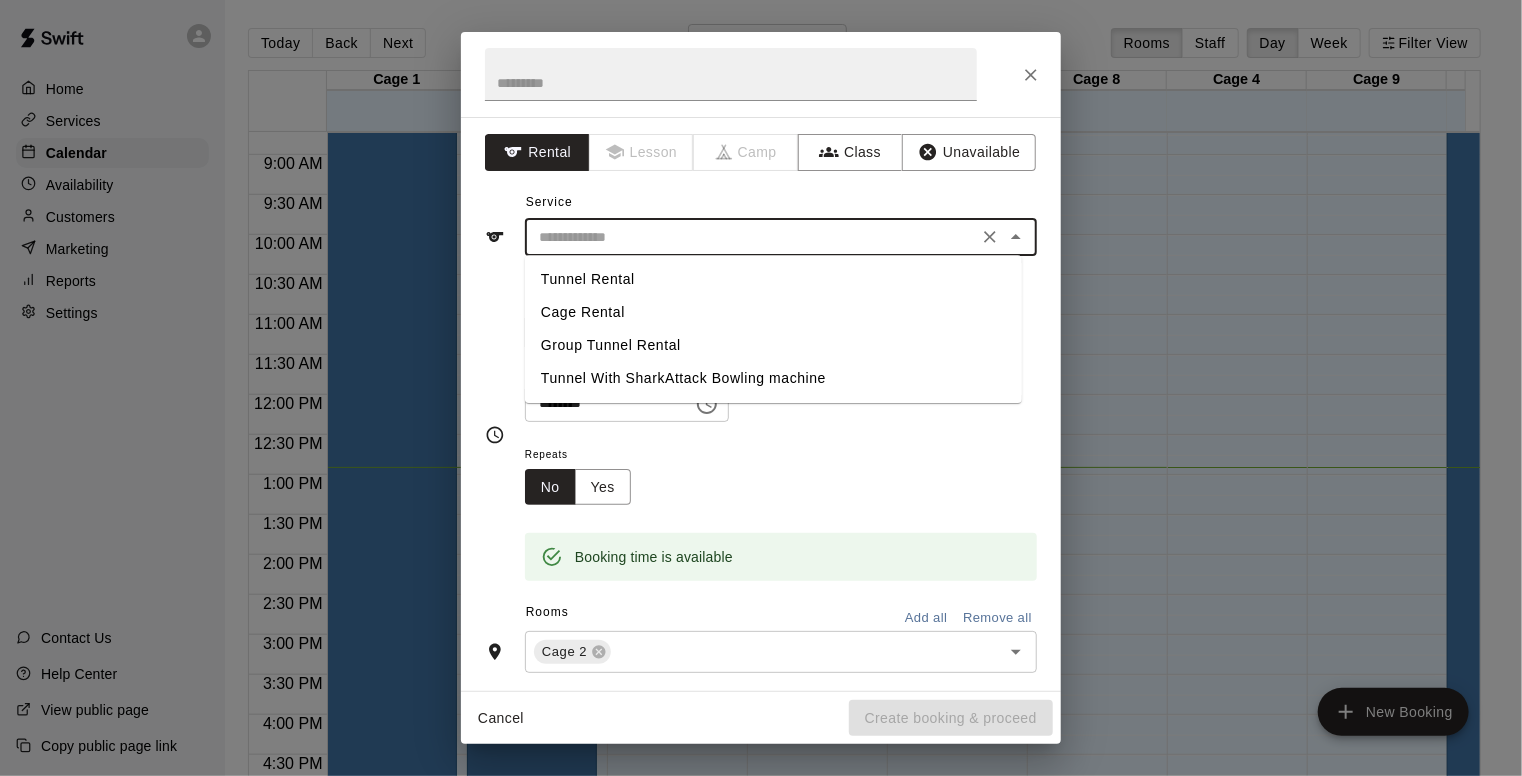 type on "**********" 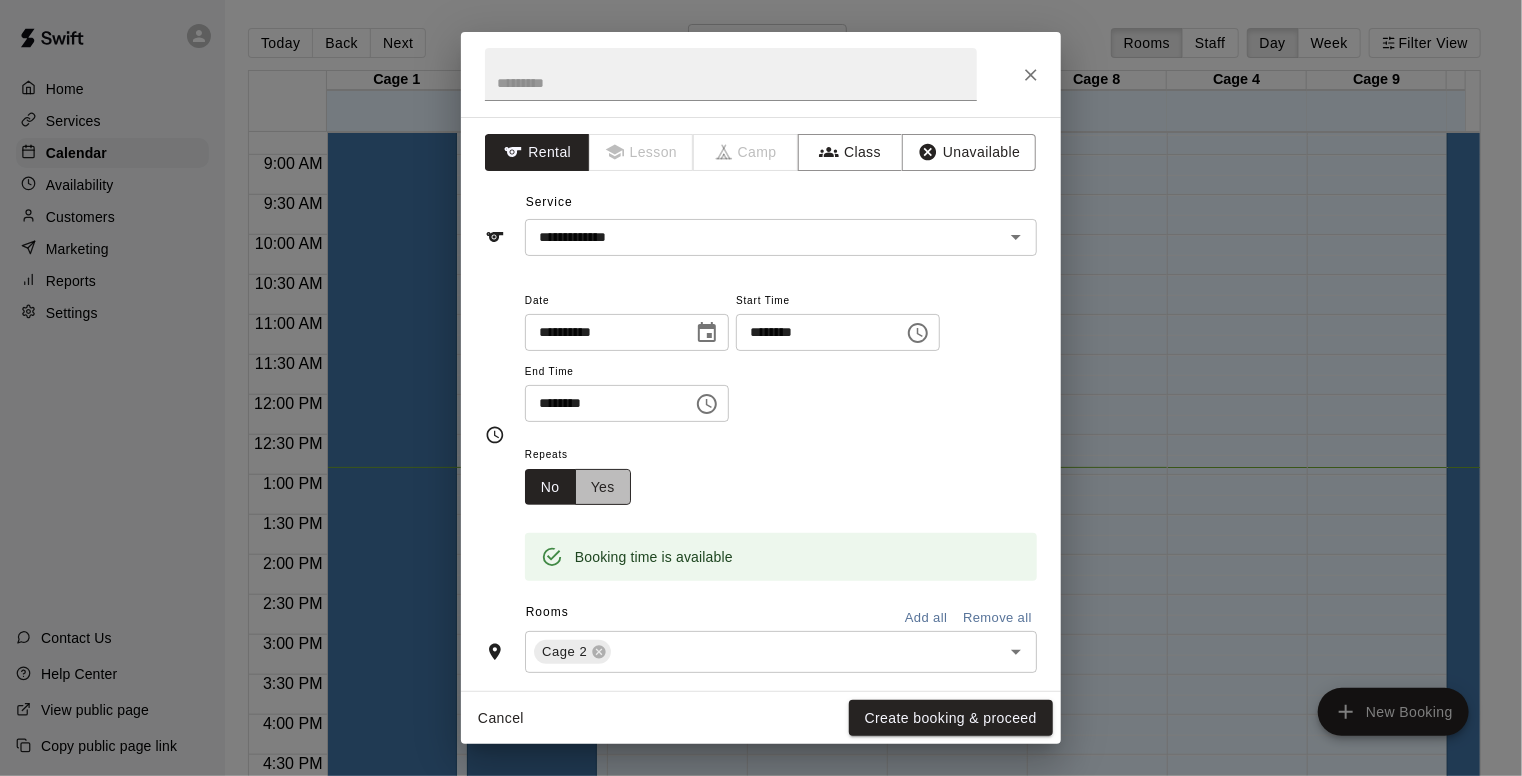 click on "Yes" at bounding box center (603, 487) 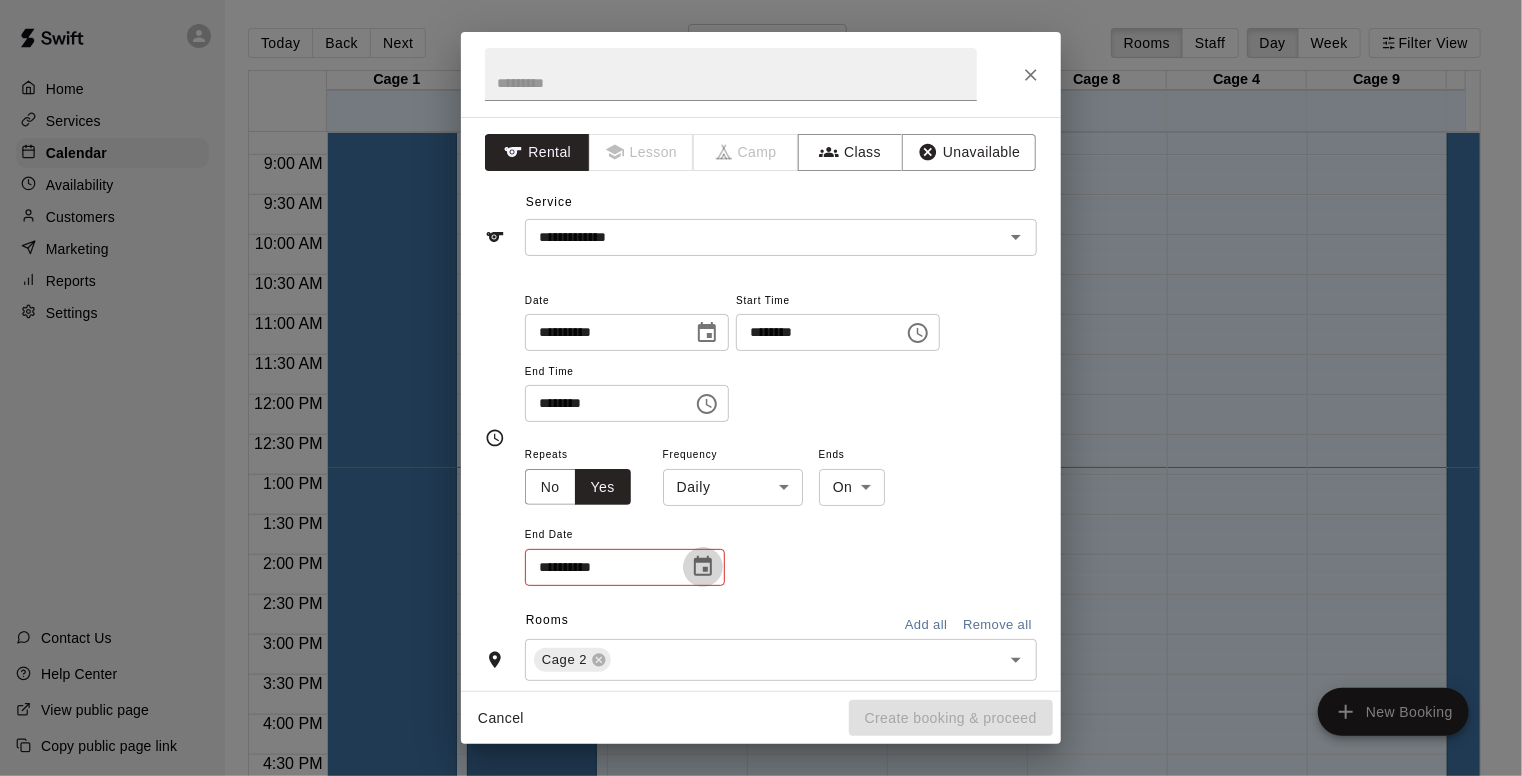 click 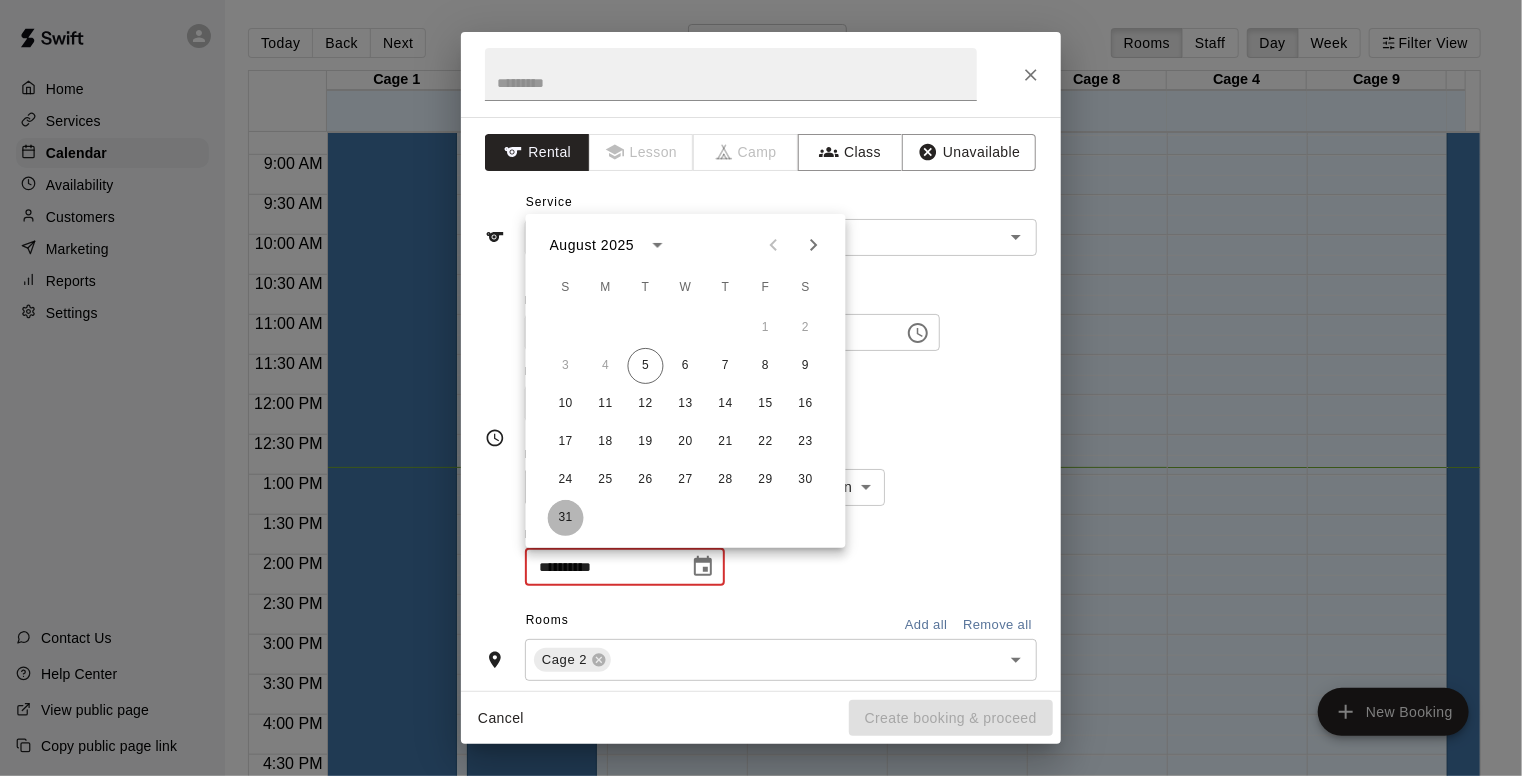 click on "31" at bounding box center (566, 518) 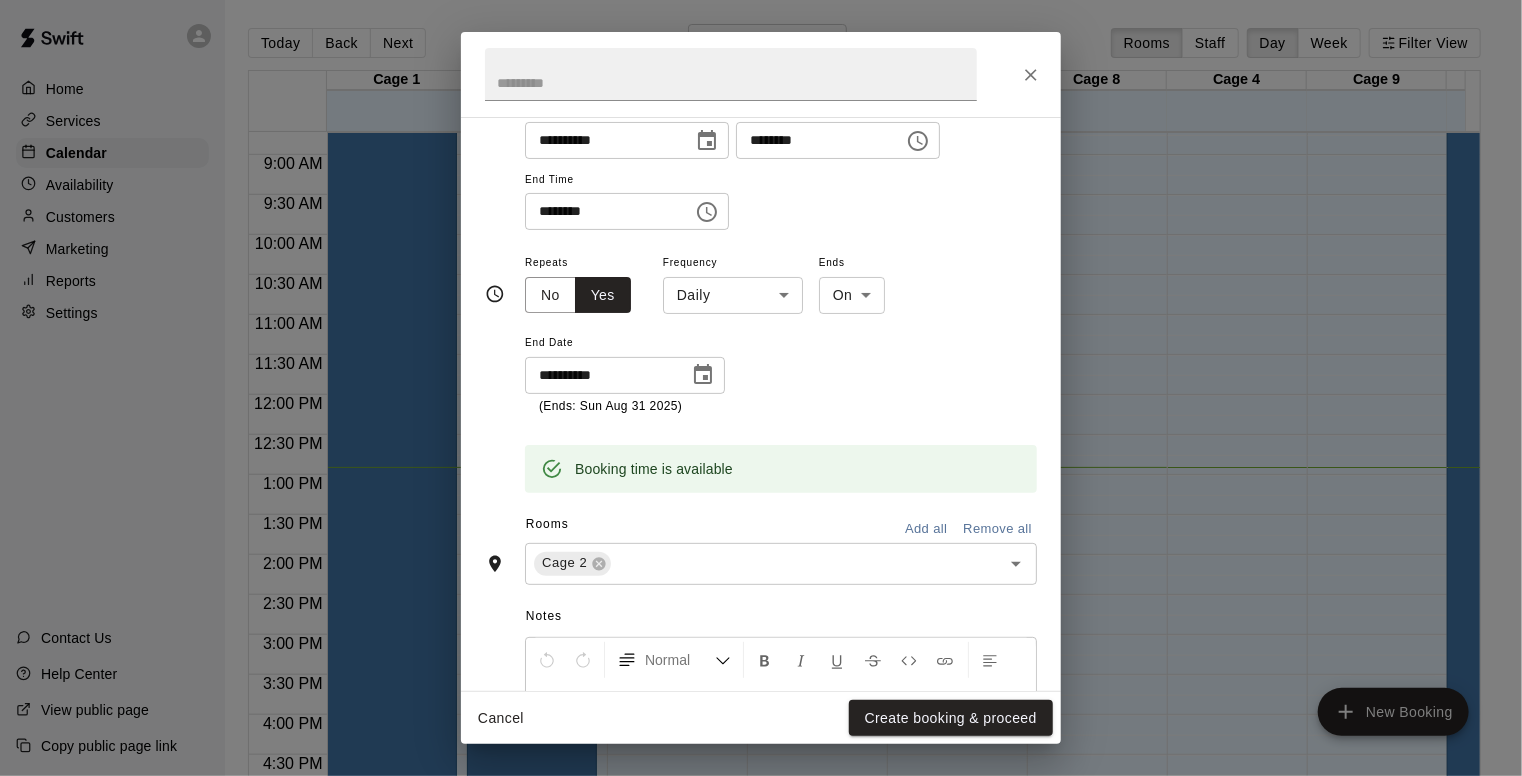 scroll, scrollTop: 232, scrollLeft: 0, axis: vertical 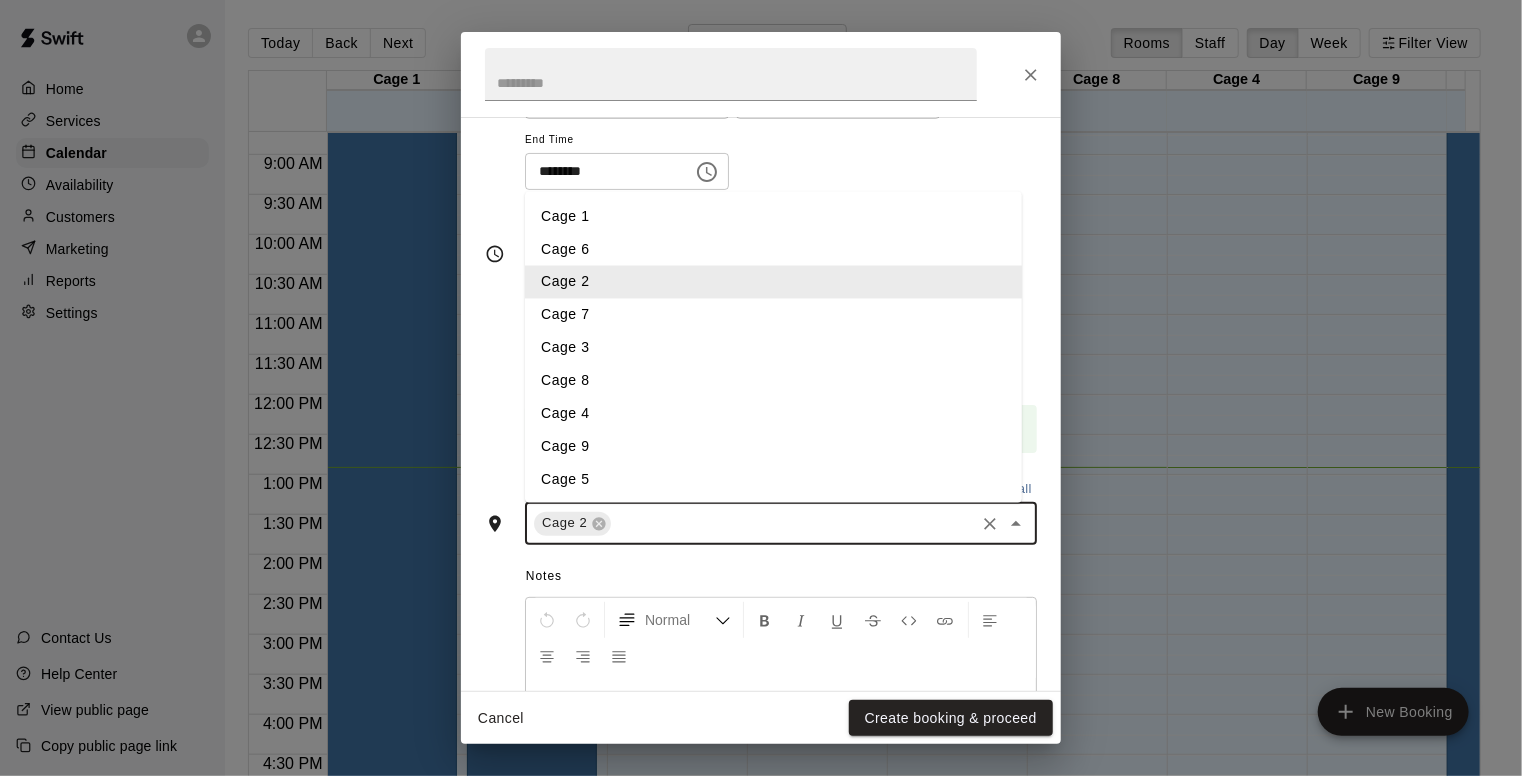 click at bounding box center [793, 523] 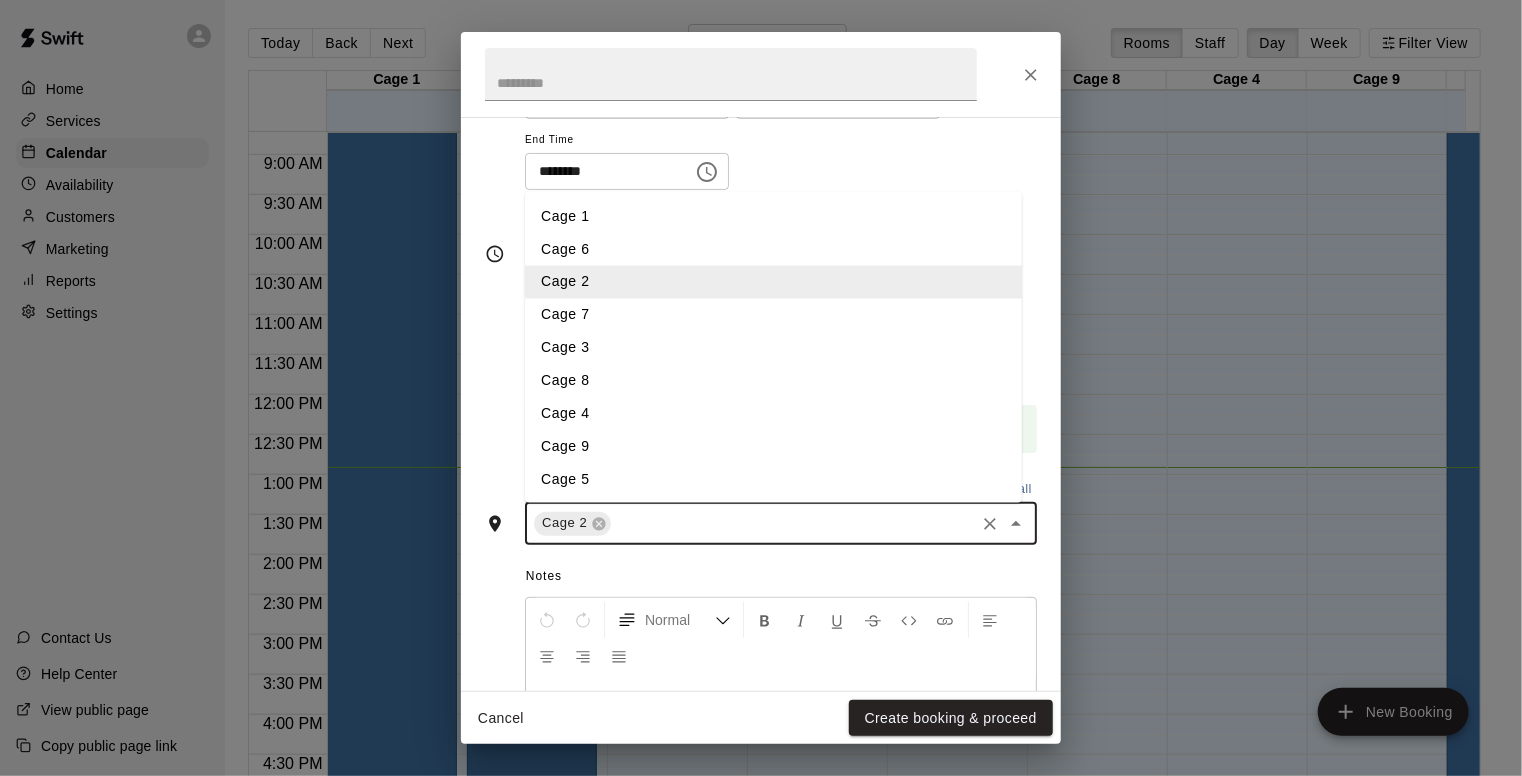 click on "Cage 7" at bounding box center (773, 315) 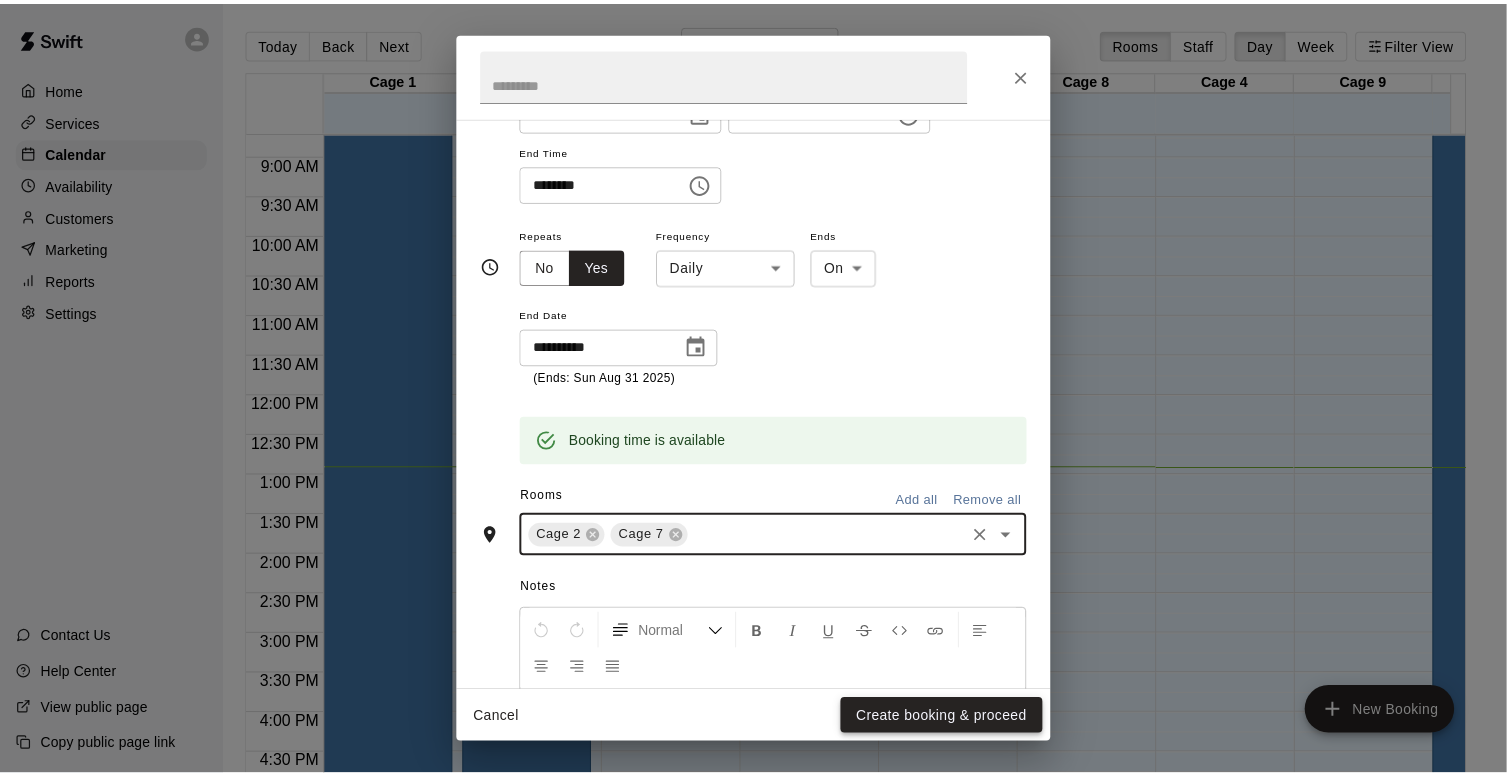 scroll, scrollTop: 232, scrollLeft: 0, axis: vertical 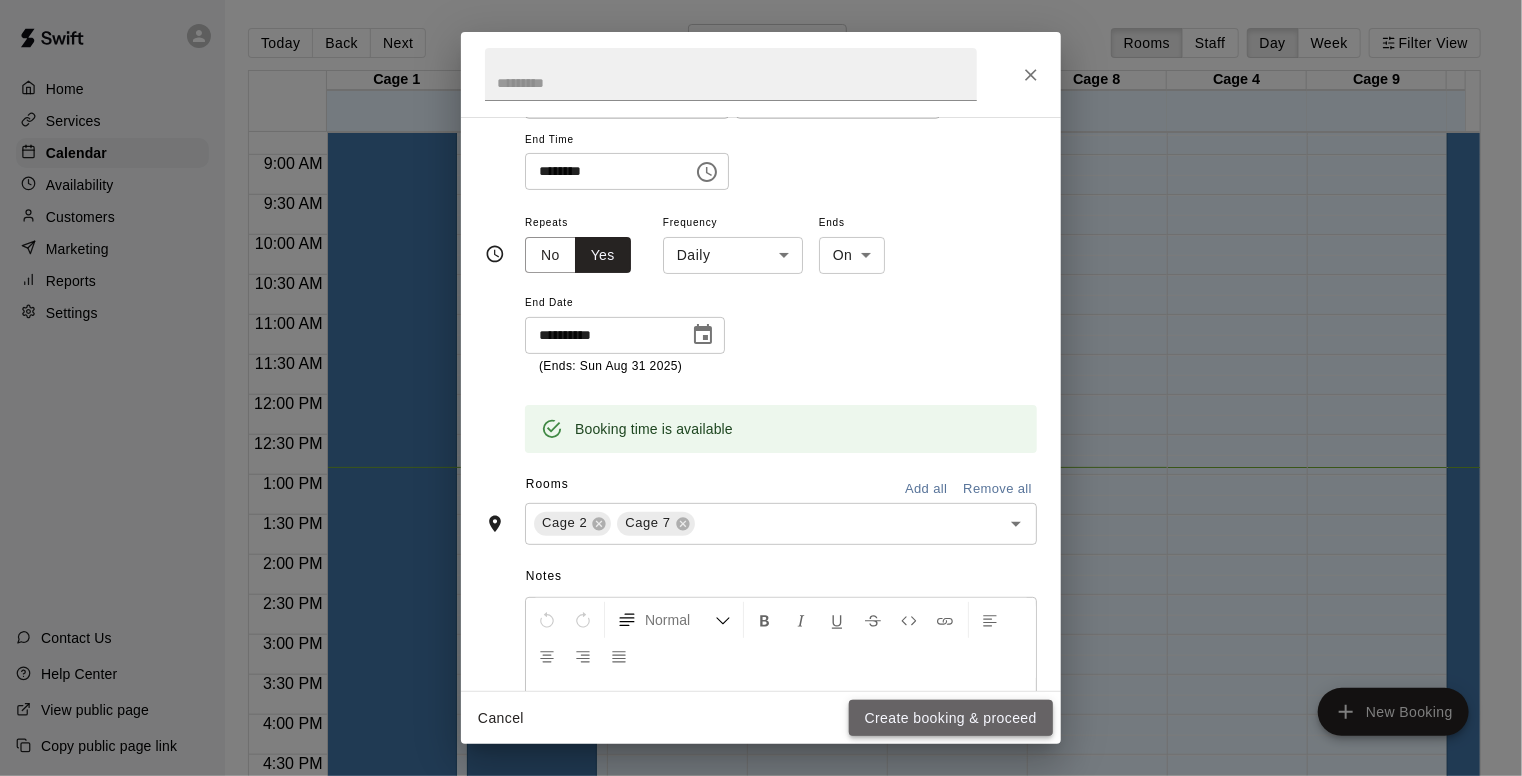 click on "Create booking & proceed" at bounding box center (951, 718) 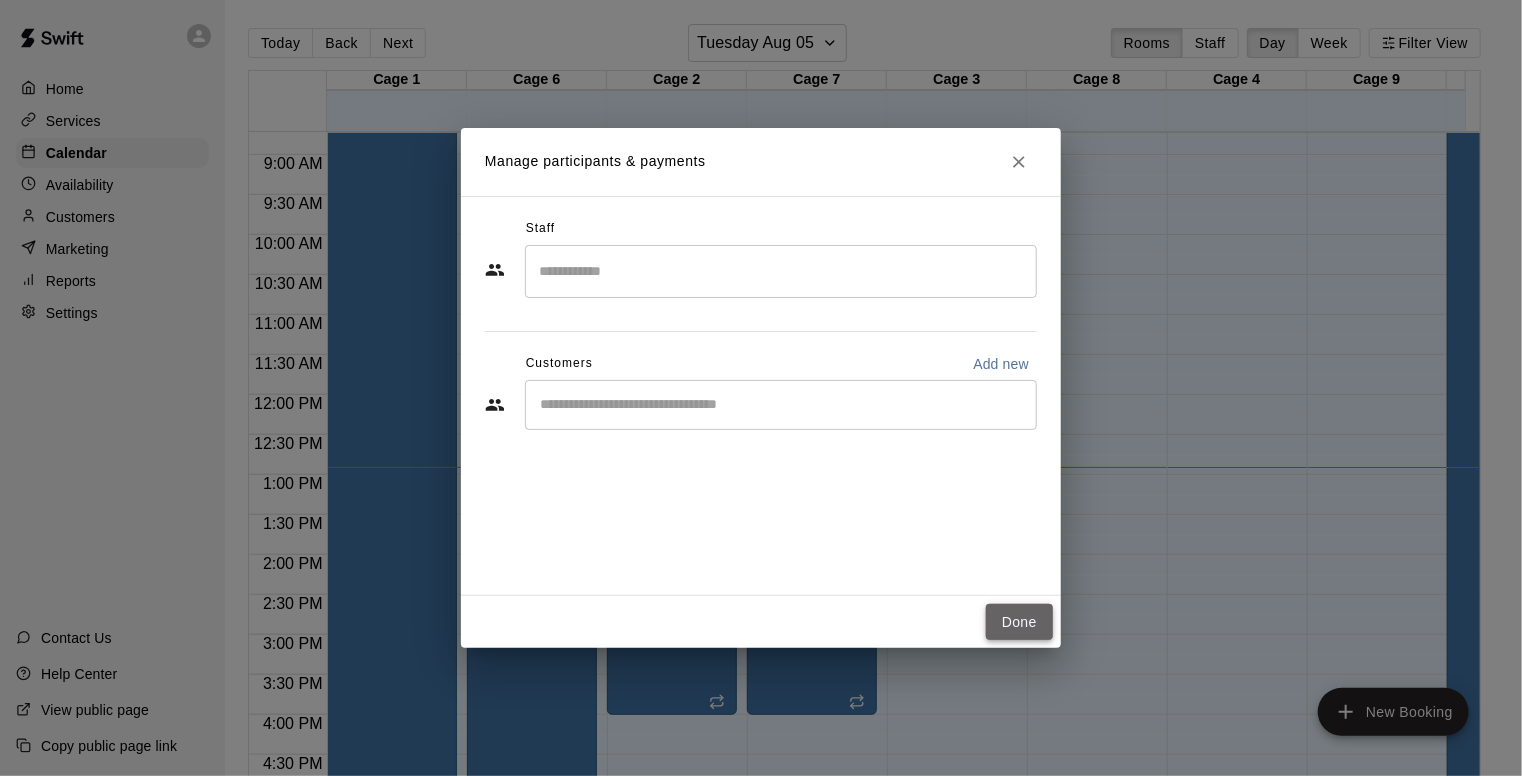 click on "Done" at bounding box center [1019, 622] 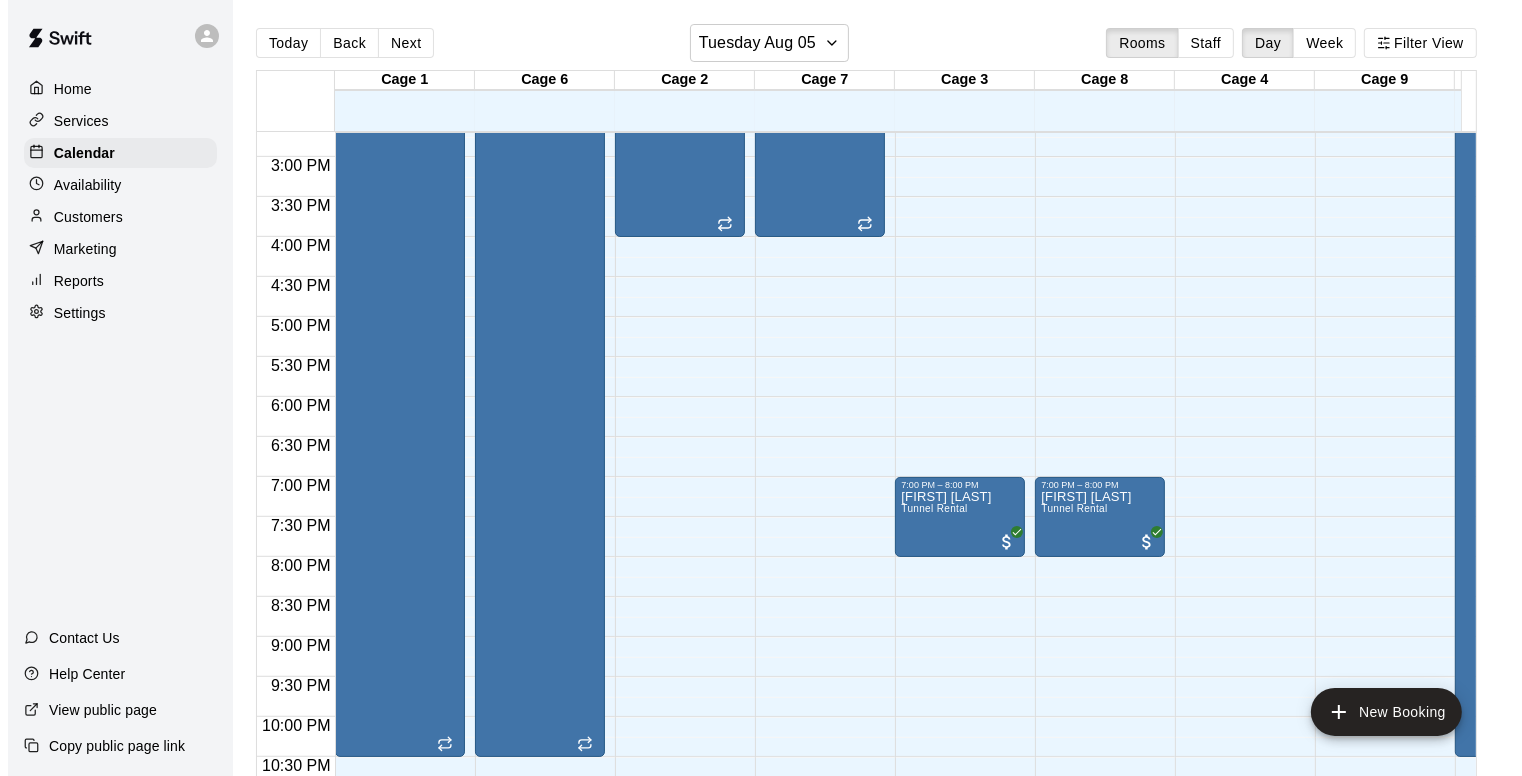 scroll, scrollTop: 1181, scrollLeft: 0, axis: vertical 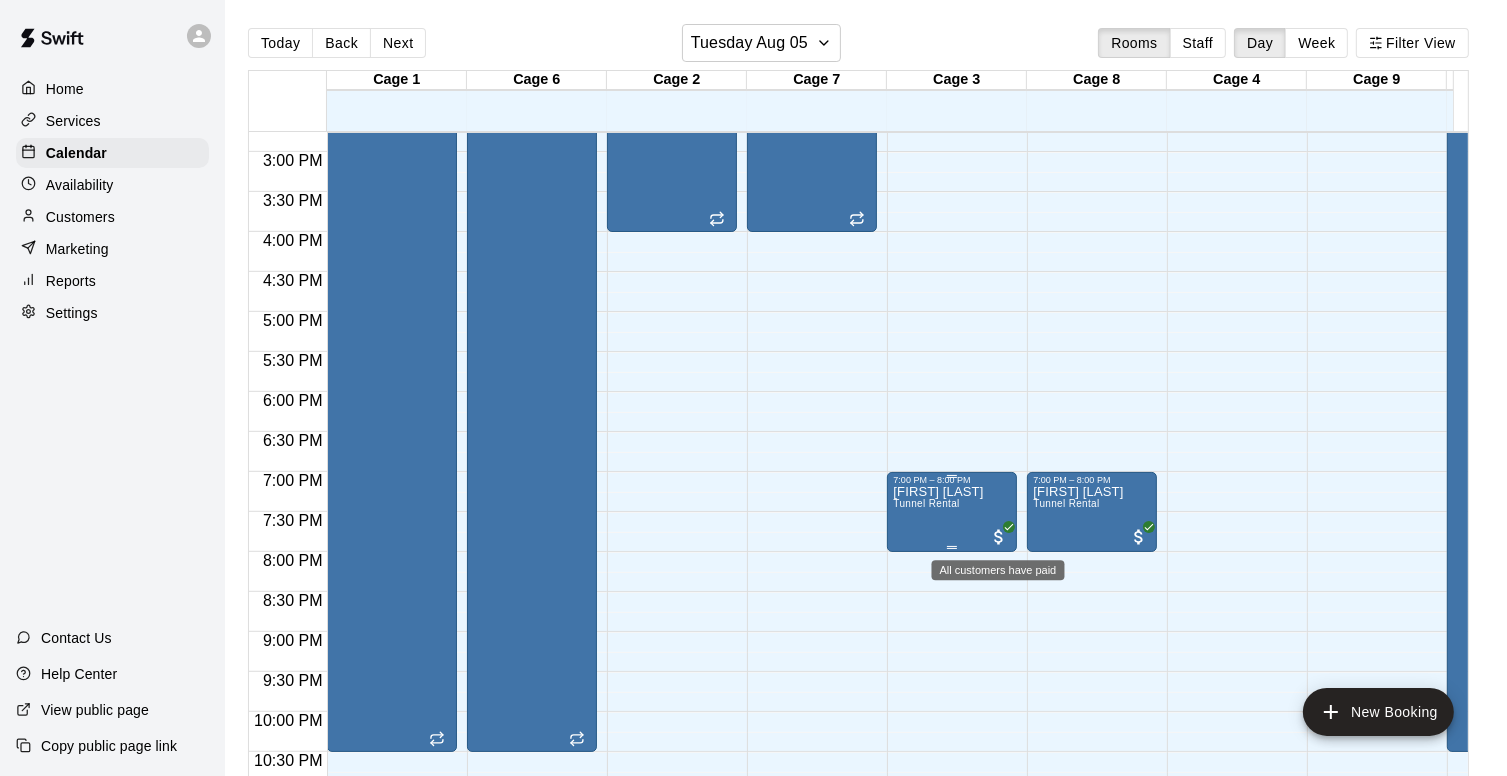 click at bounding box center [999, 537] 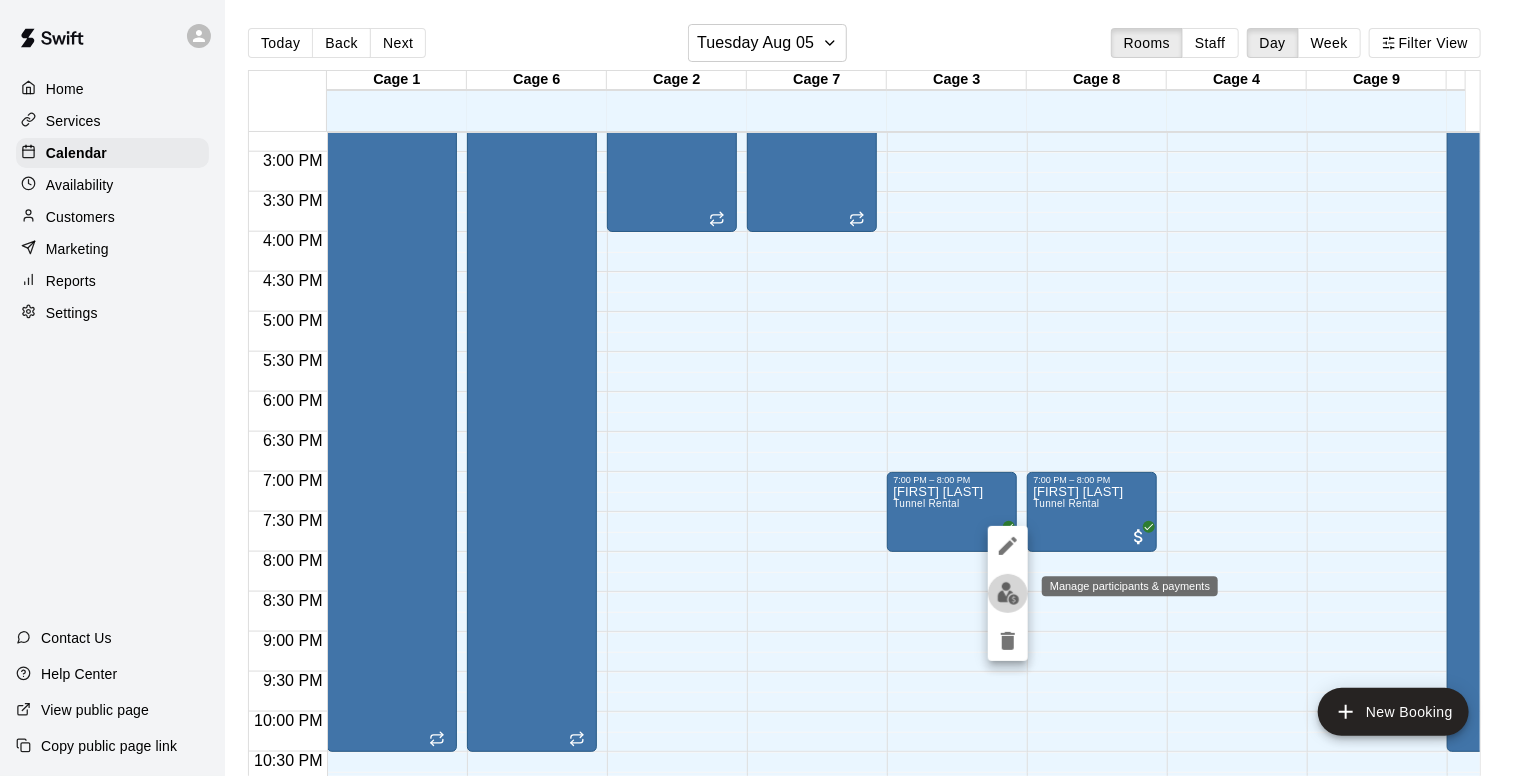click at bounding box center [1008, 593] 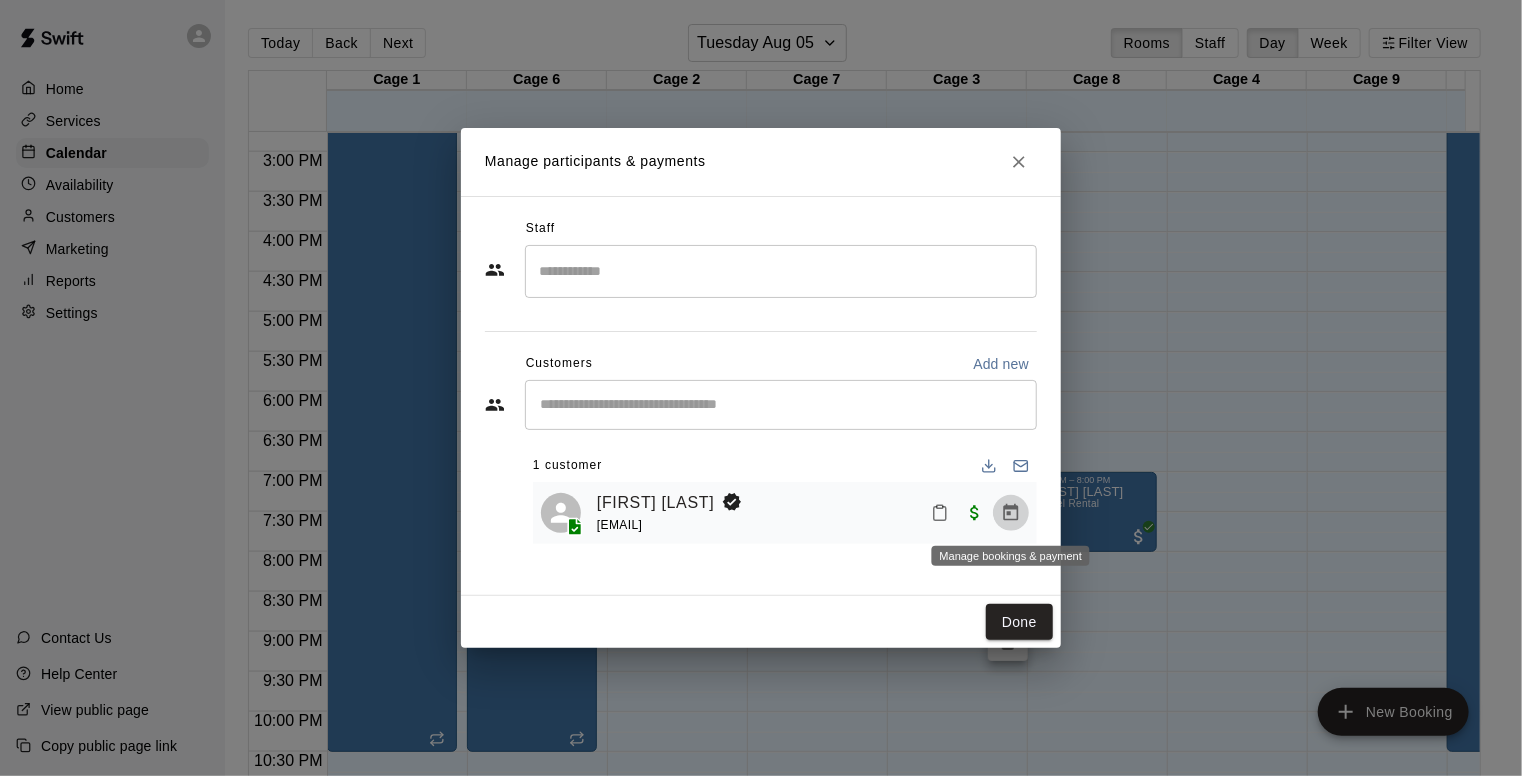 click 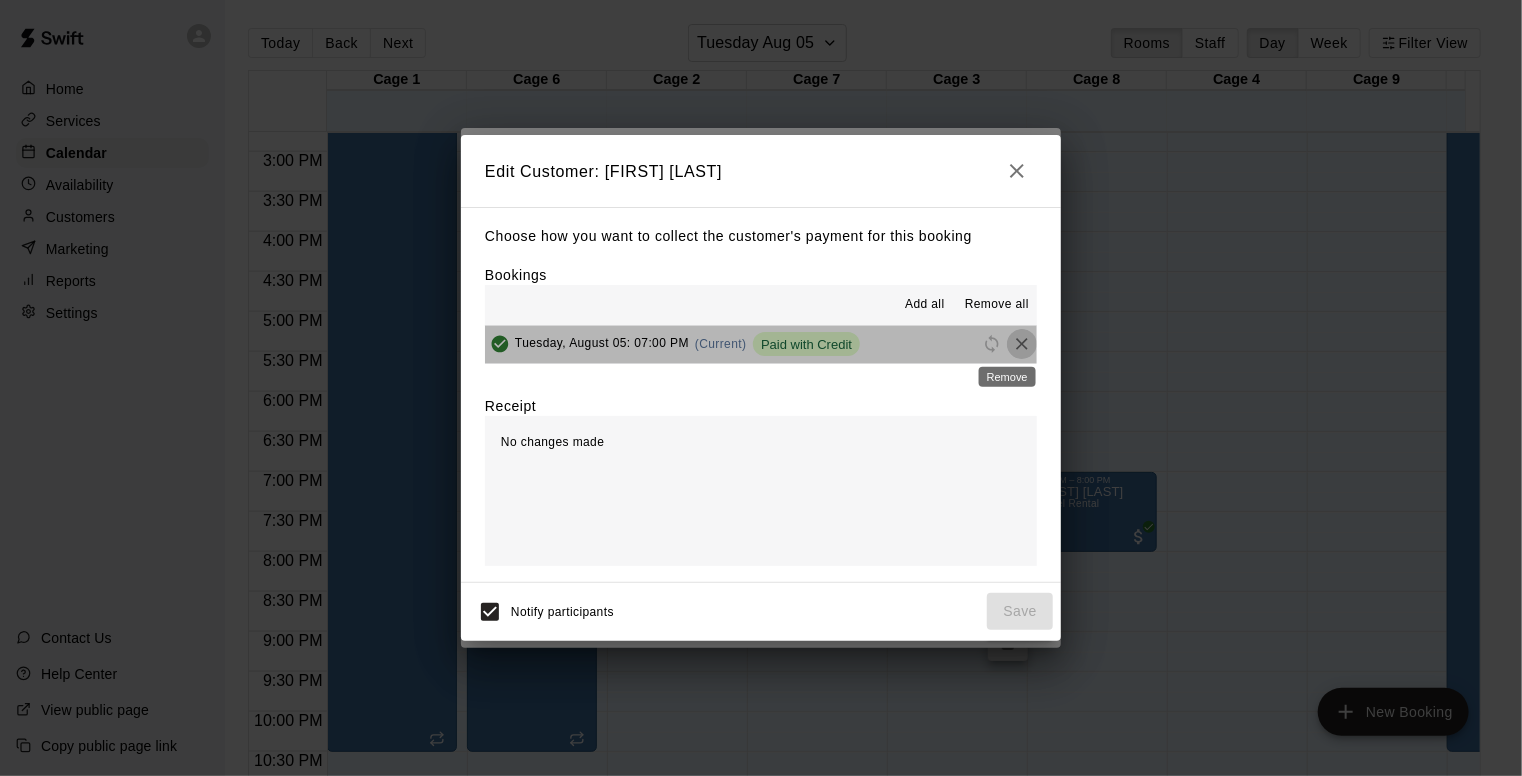click 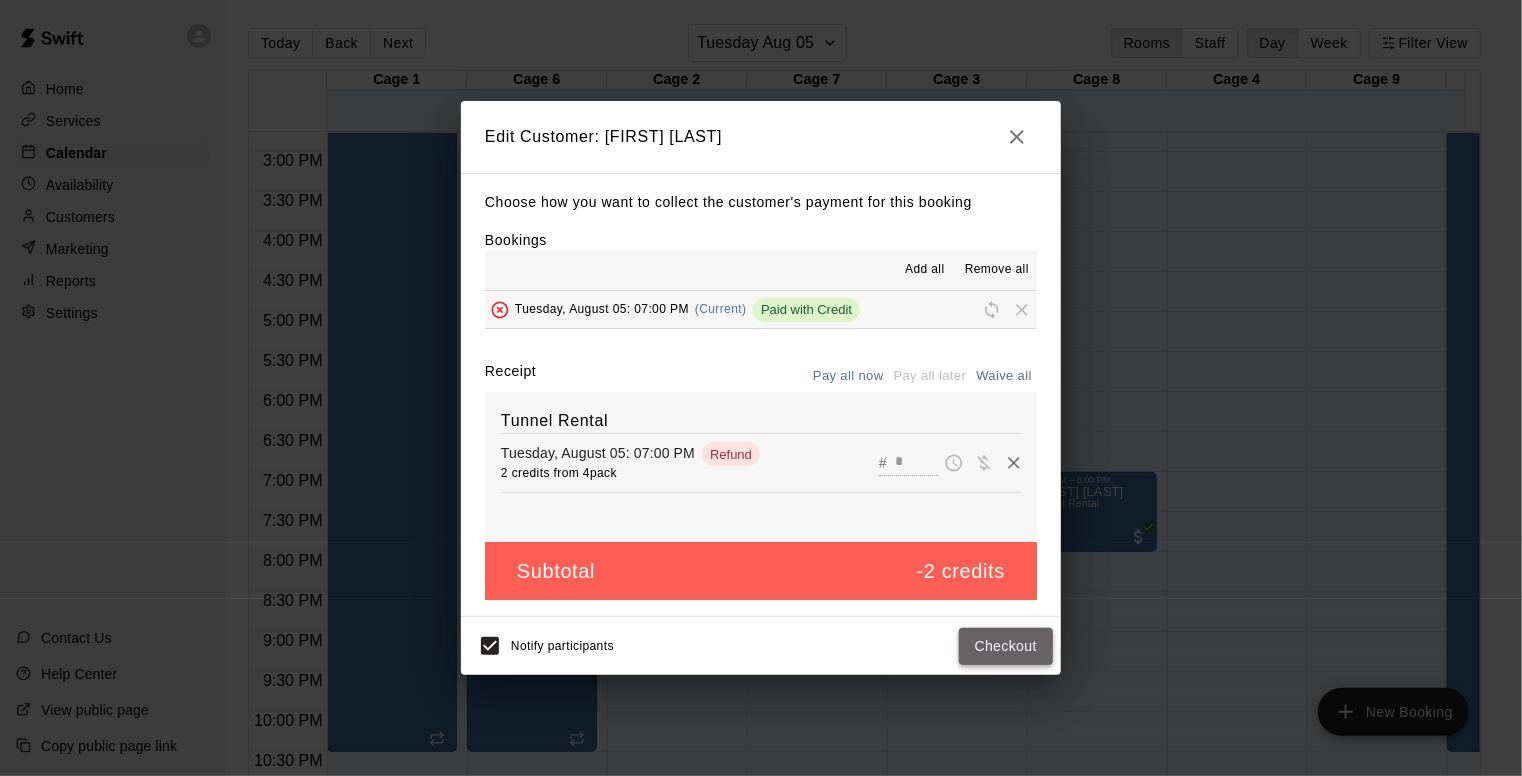click on "Checkout" at bounding box center [1006, 646] 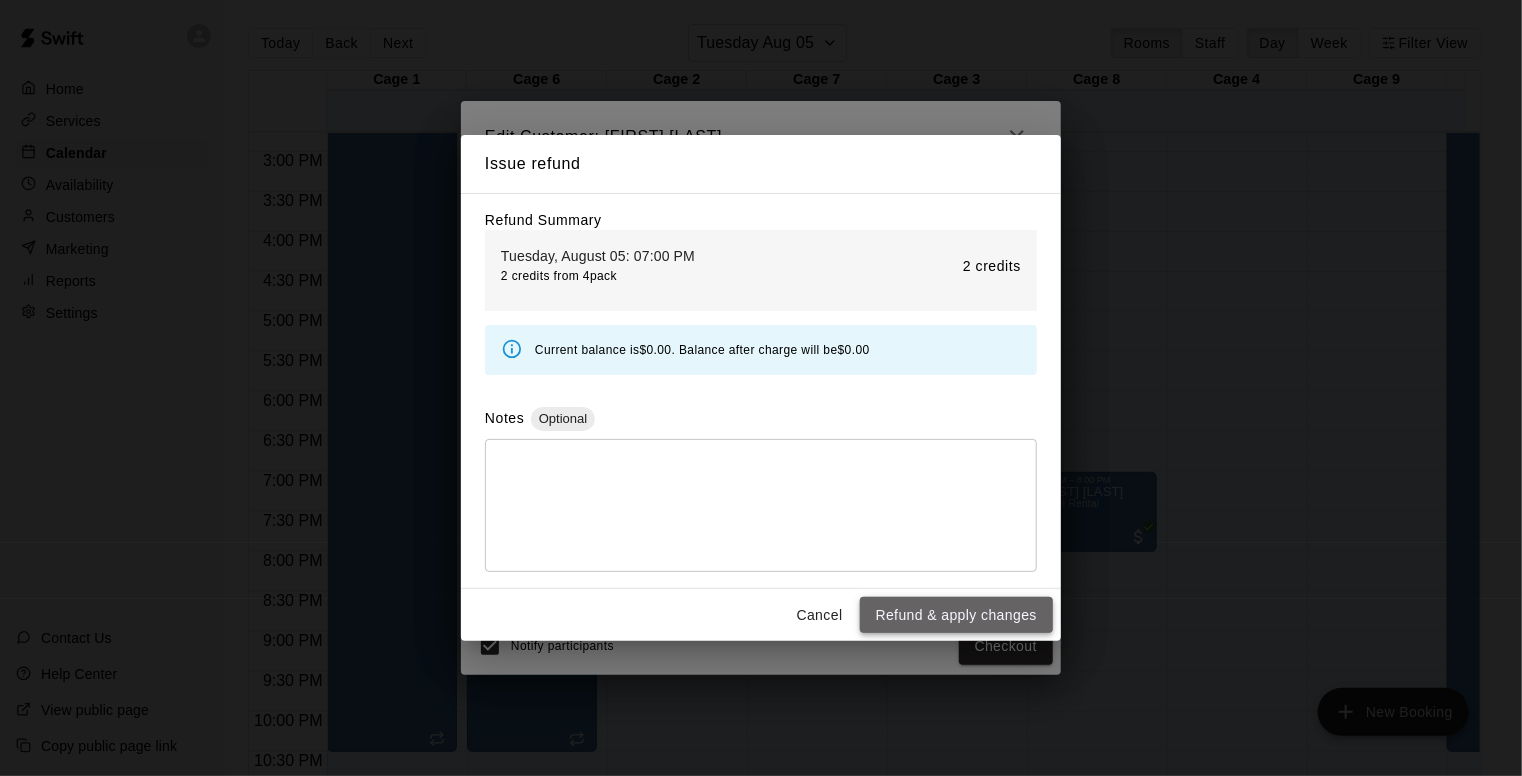 click on "Refund & apply changes" at bounding box center [956, 615] 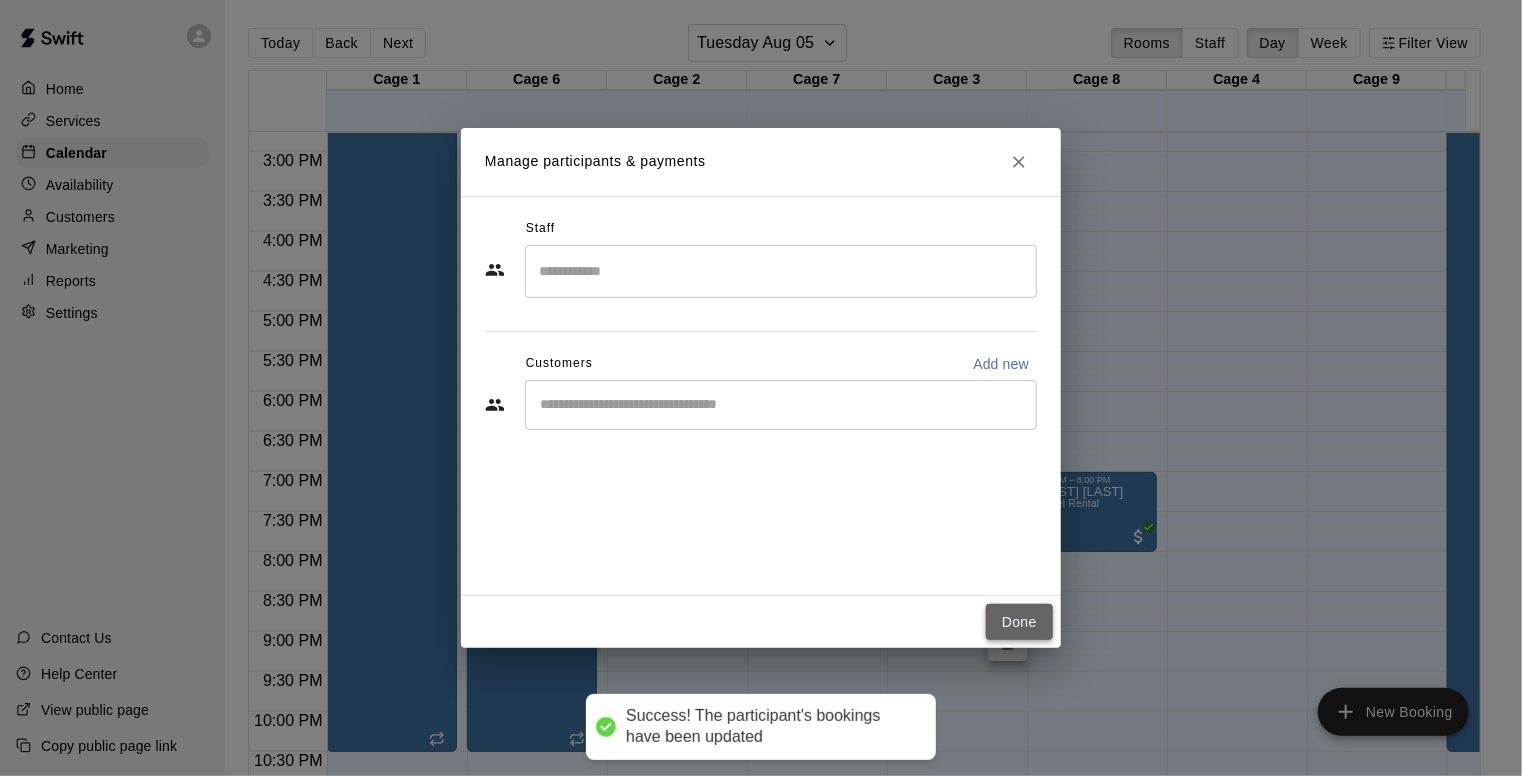 click on "Done" at bounding box center (1019, 622) 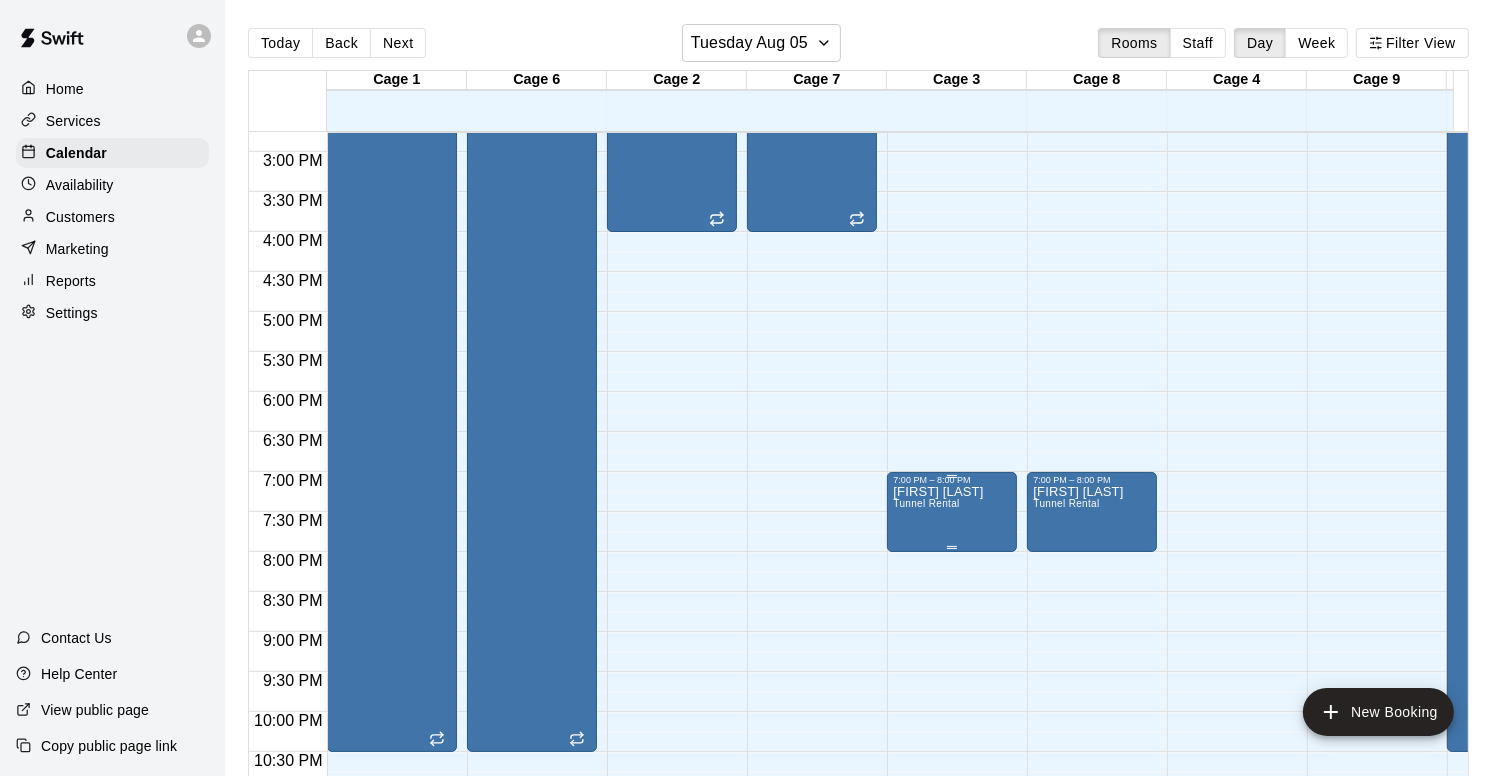 click on "Jessica Willathgamuwa Tunnel Rental" at bounding box center [938, 873] 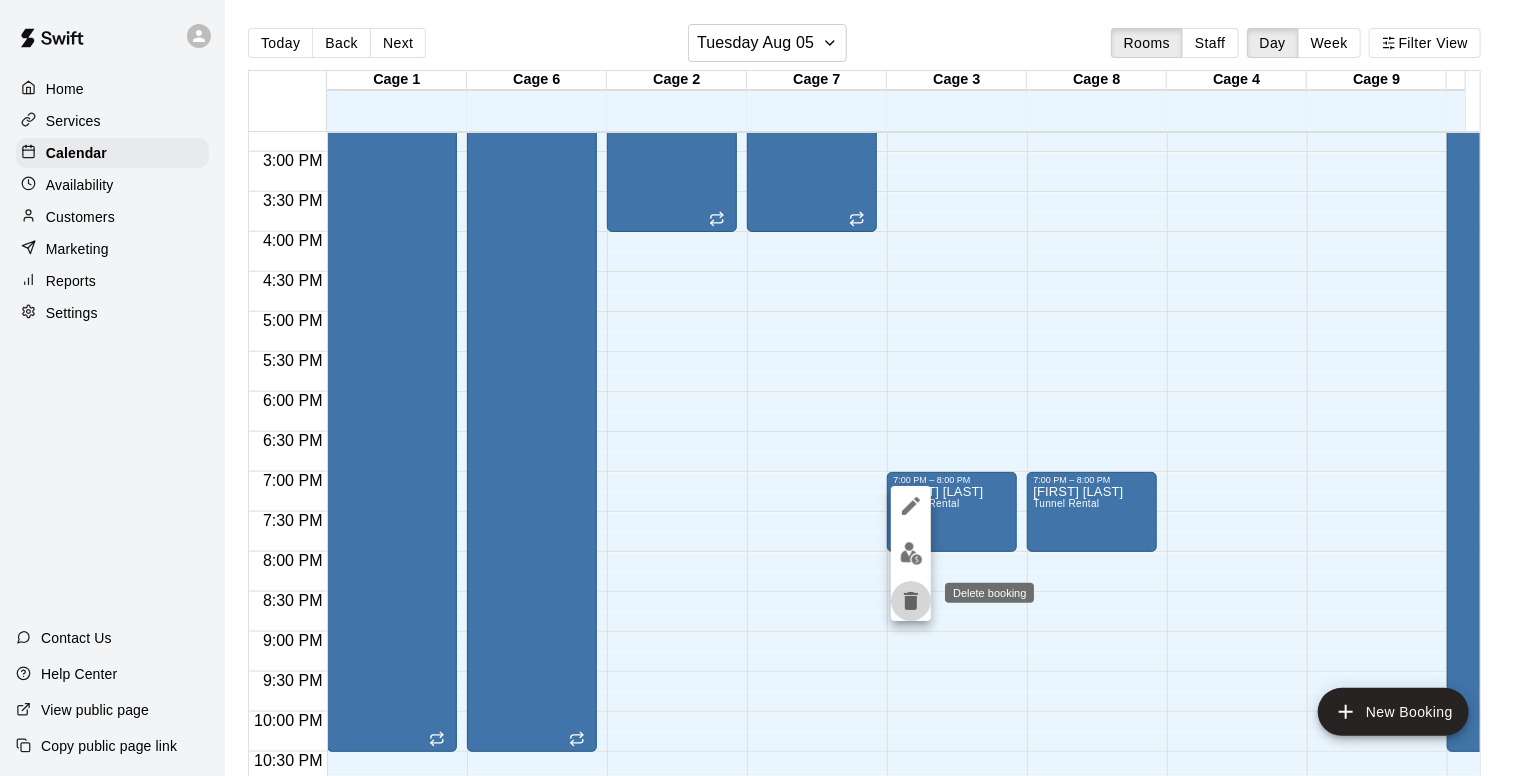 click 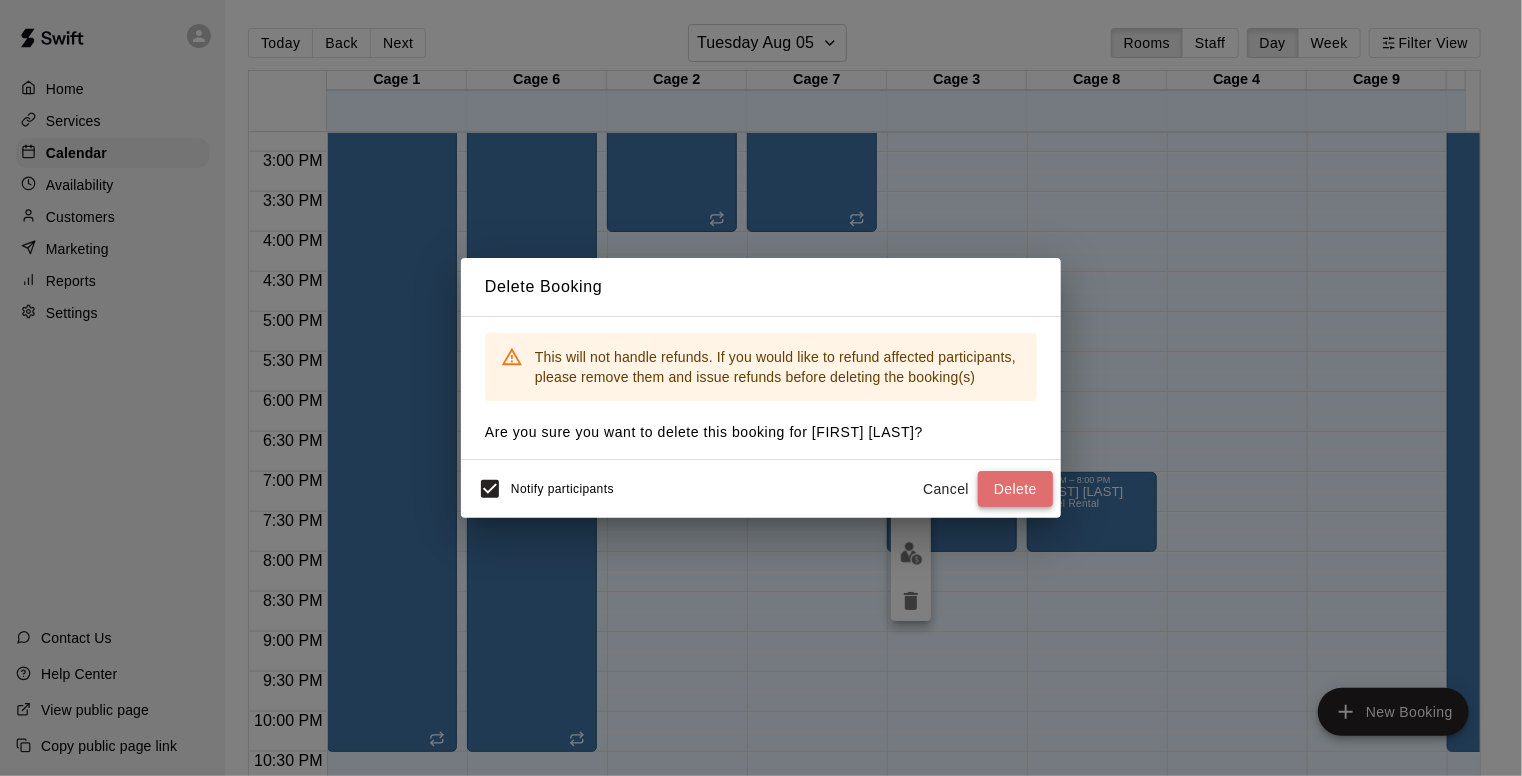 click on "Delete" at bounding box center (1015, 489) 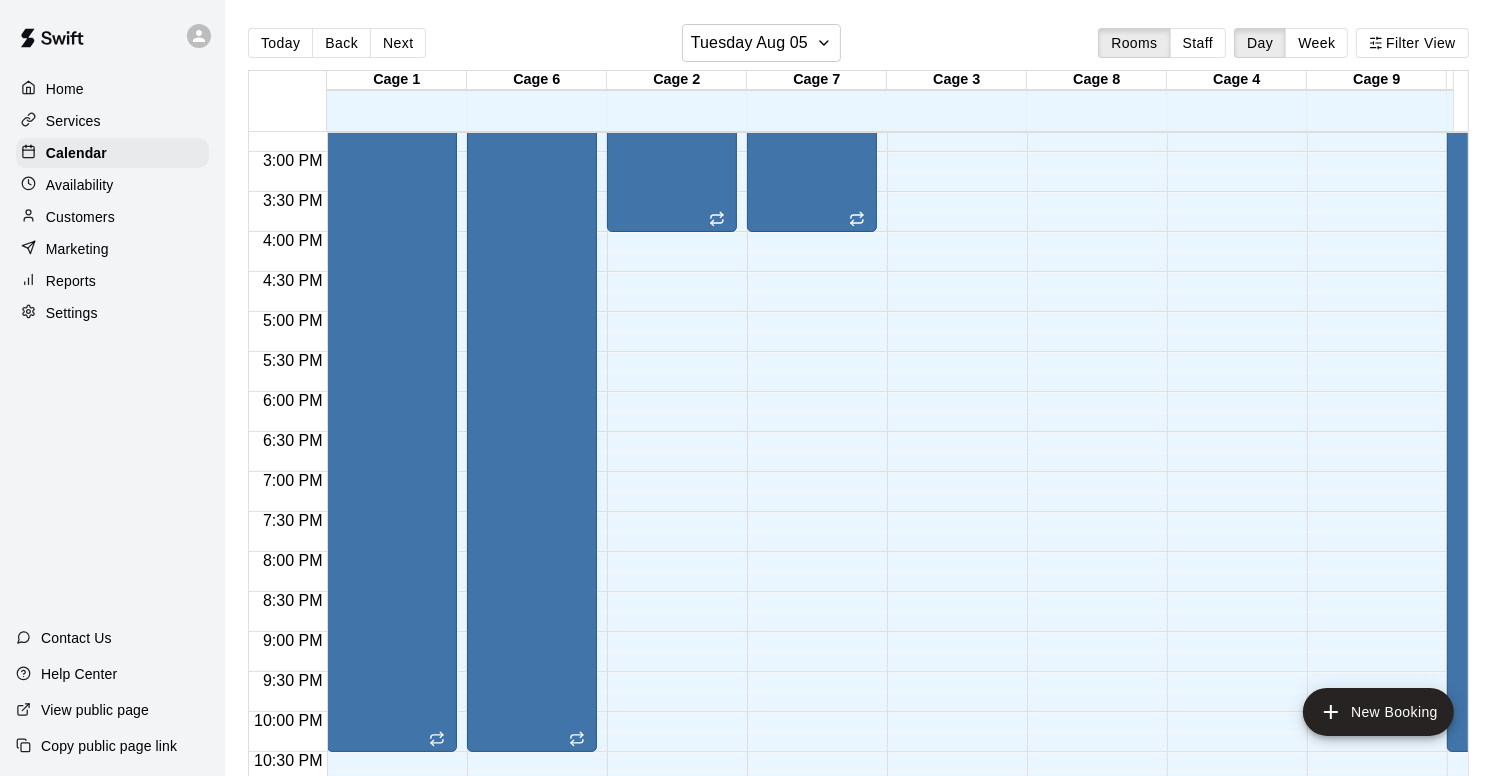 click on "12:00 AM – 5:00 AM Closed 12:30 PM – 4:00 PM Tunnel Rental 11:00 PM – 11:59 PM Closed" at bounding box center [672, -88] 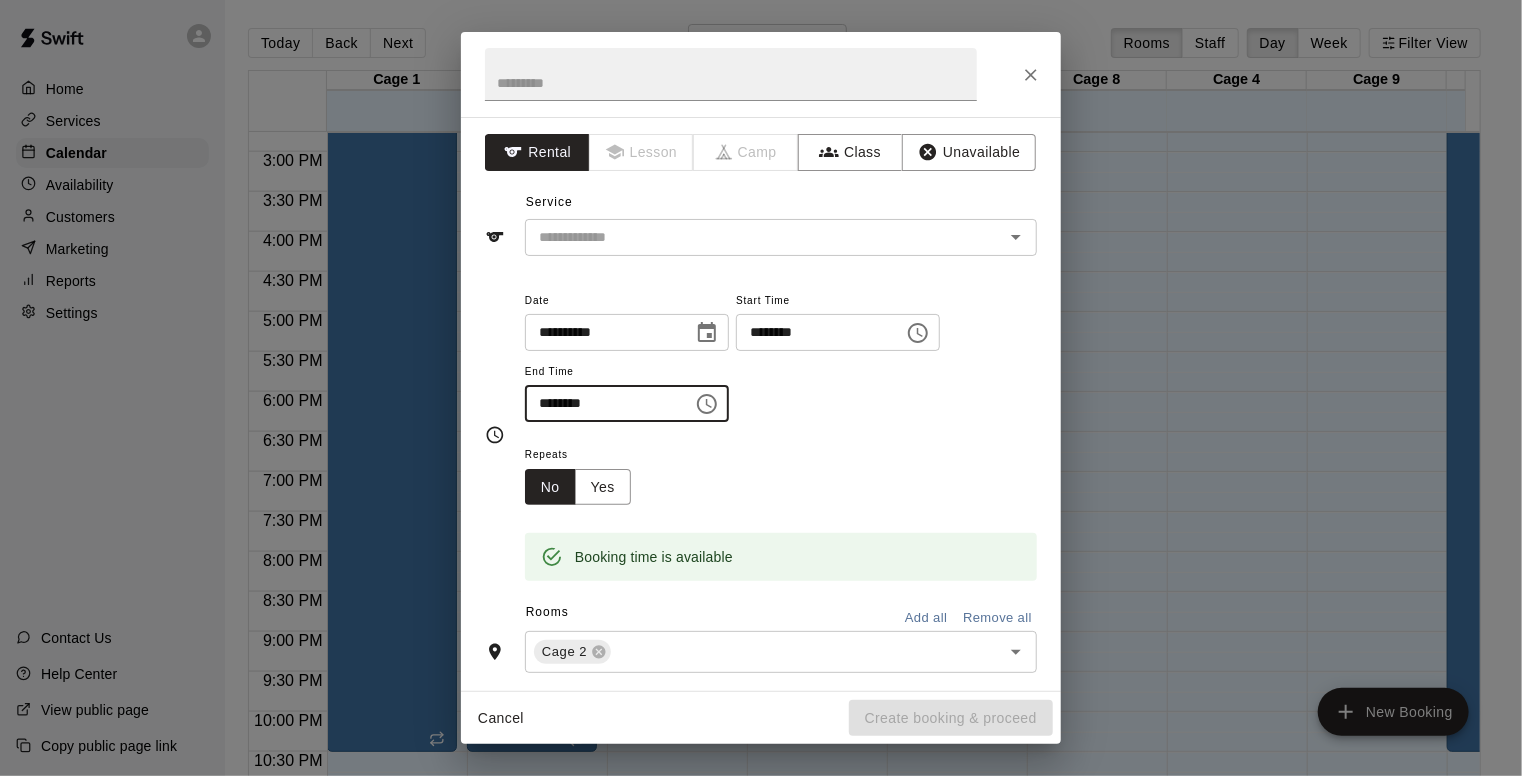 click on "********" at bounding box center (602, 403) 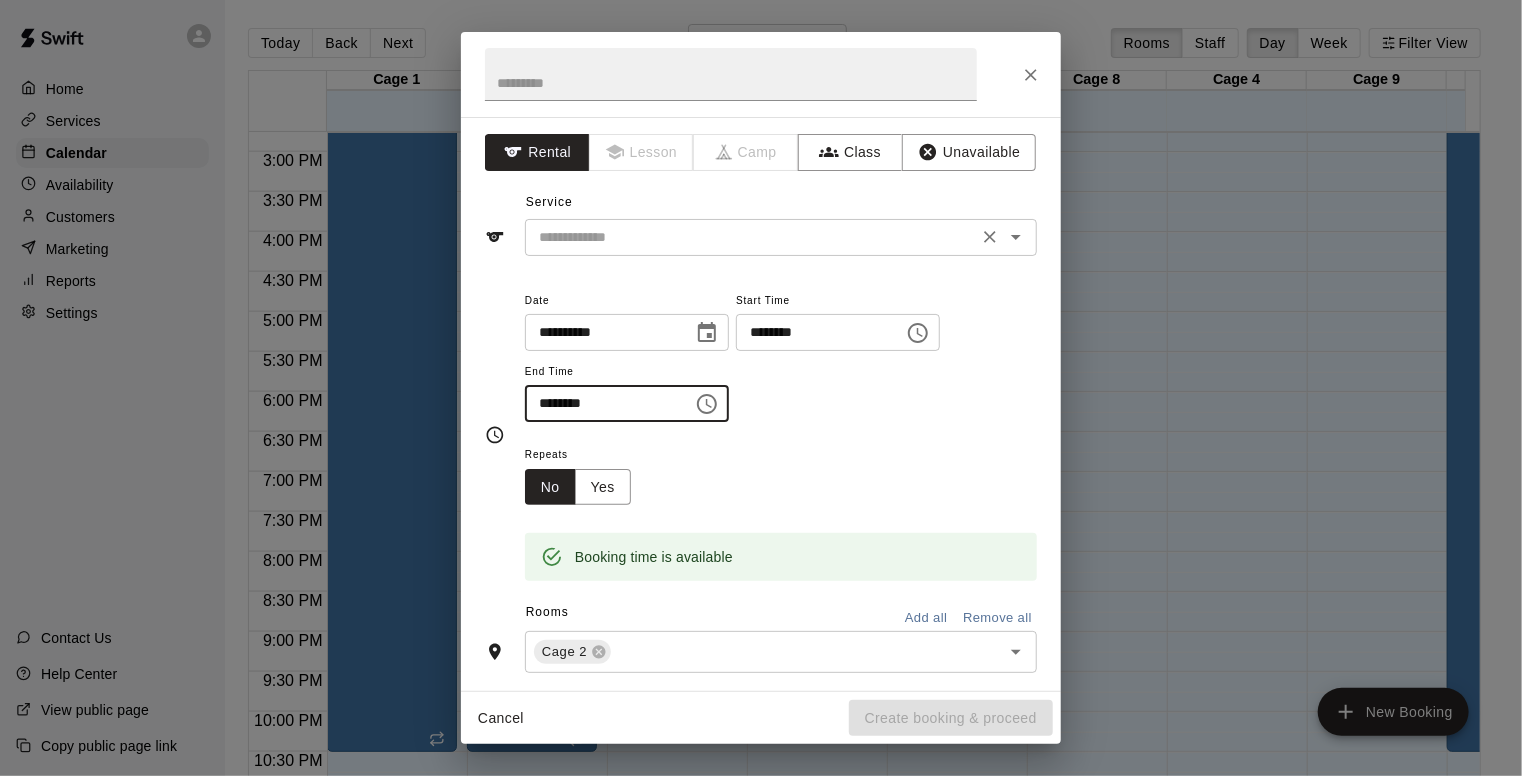 click 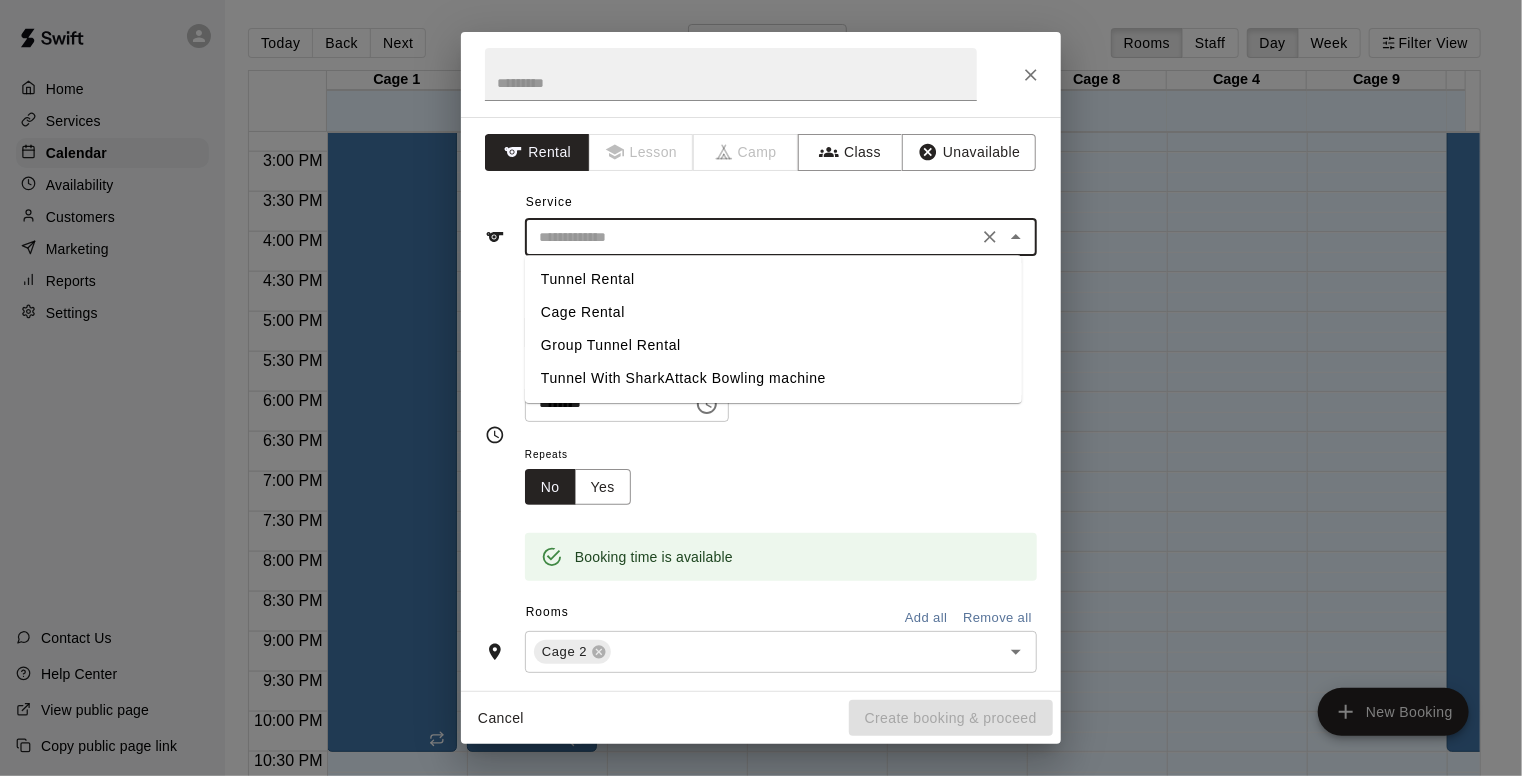 click on "Tunnel Rental" at bounding box center [773, 279] 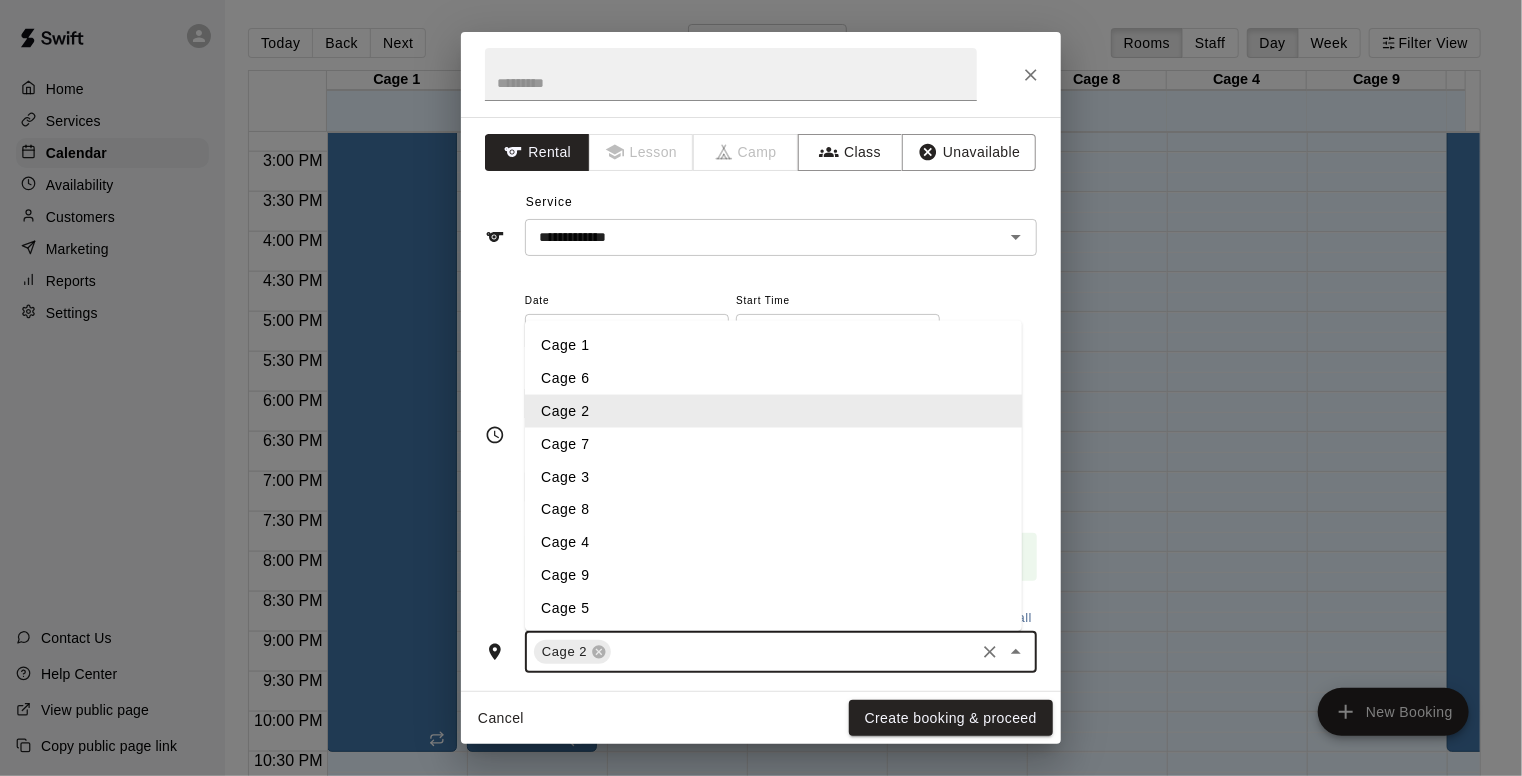 click at bounding box center (793, 652) 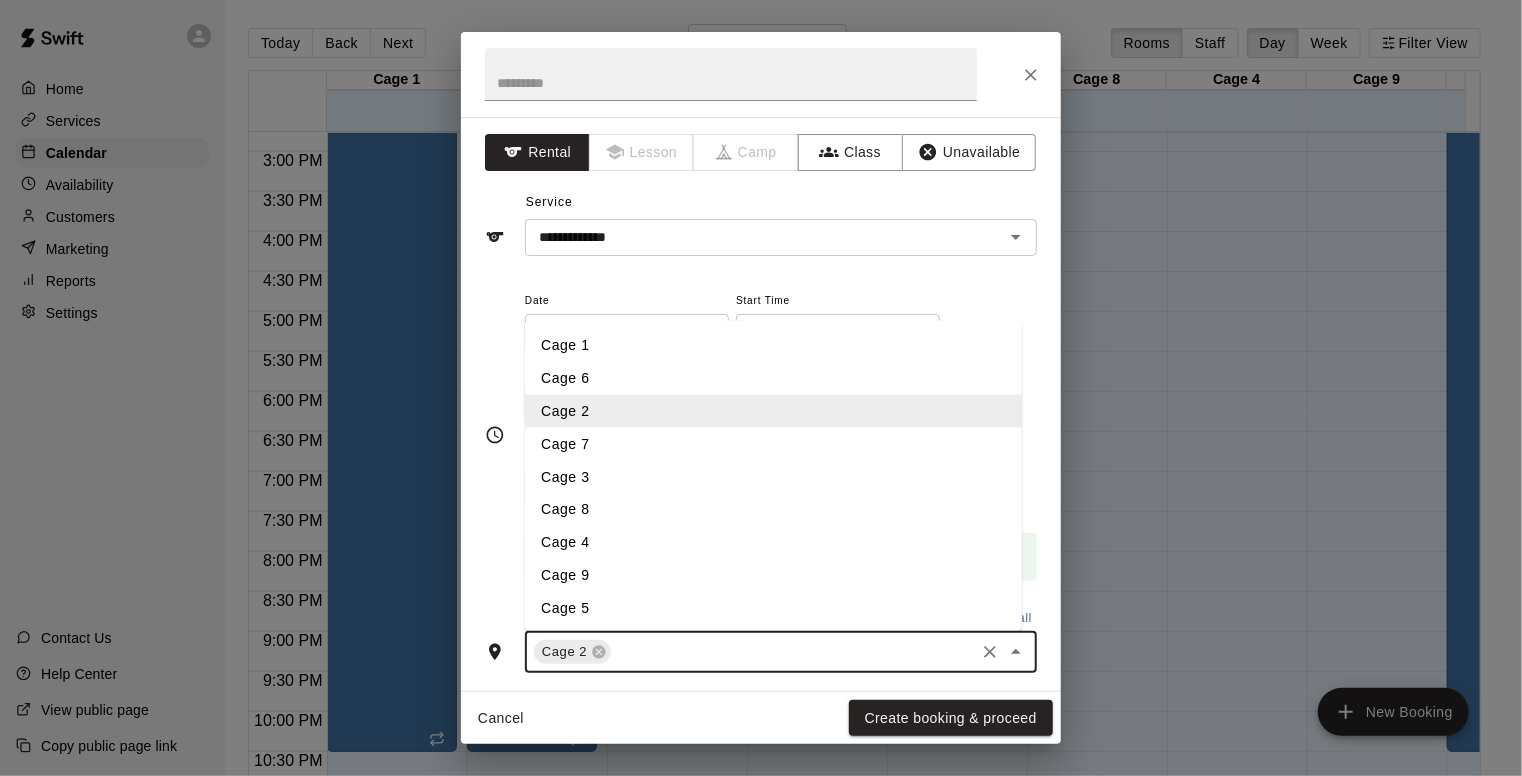 click on "Cage 7" at bounding box center (773, 444) 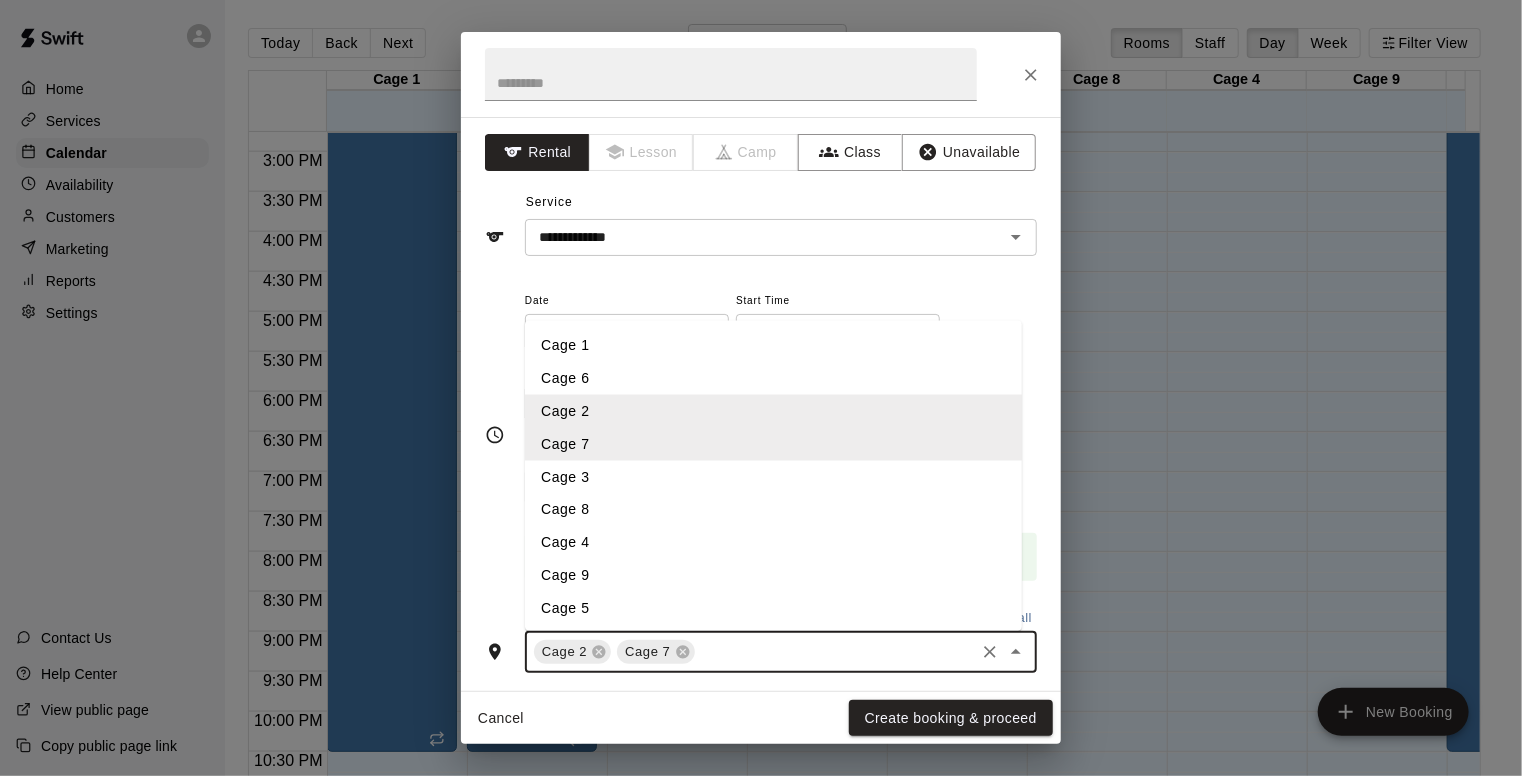 click at bounding box center (835, 652) 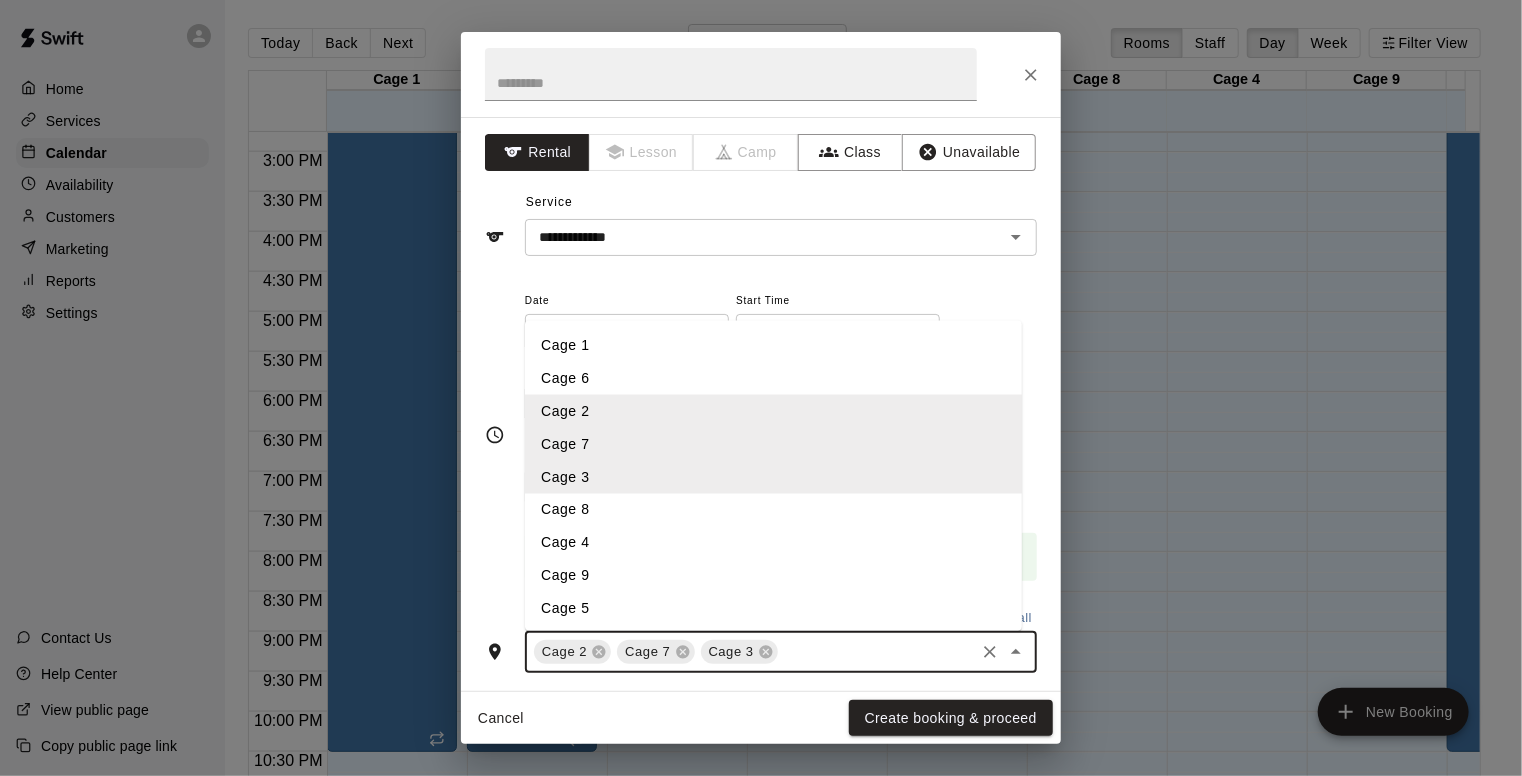click at bounding box center [876, 652] 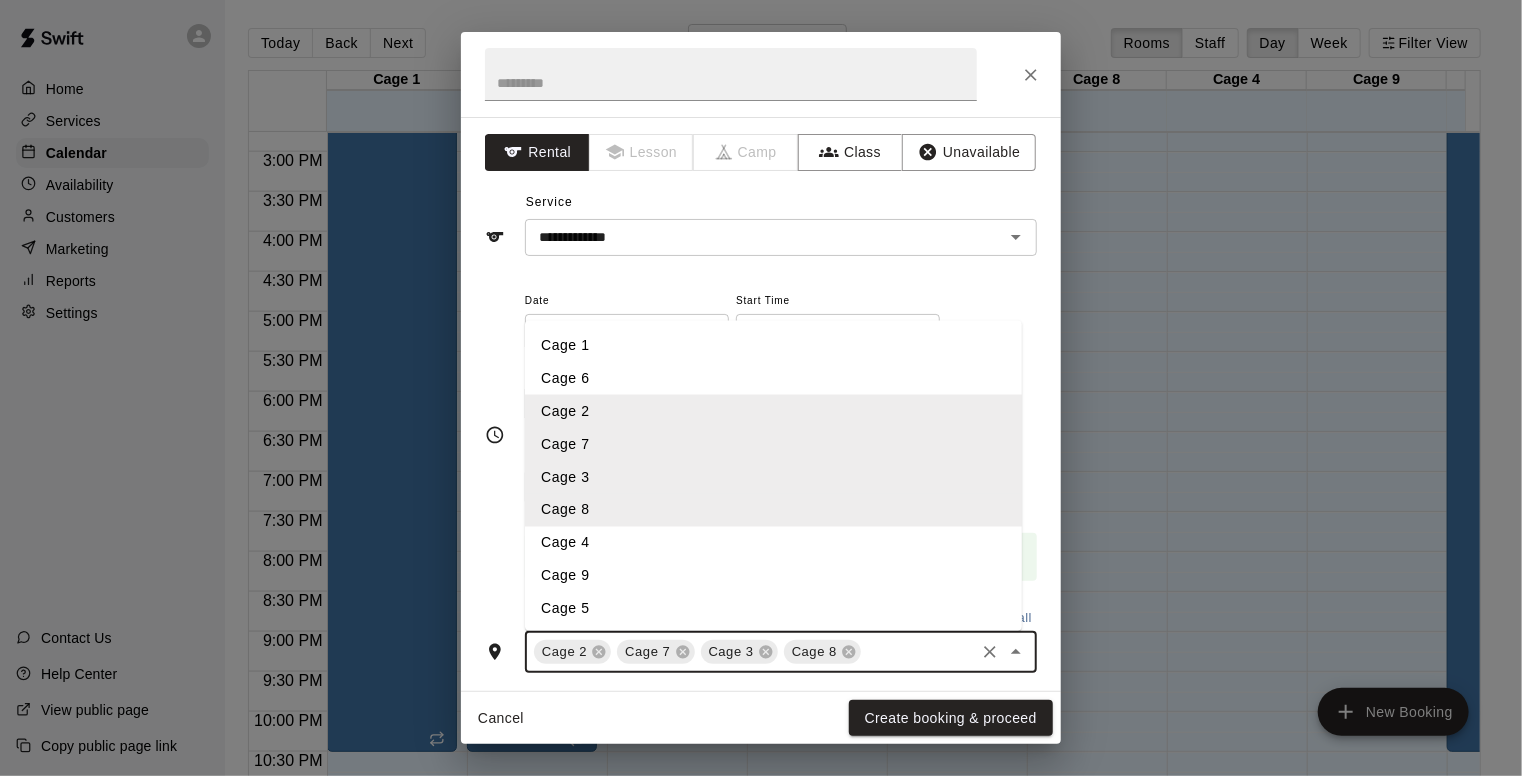 click at bounding box center [918, 652] 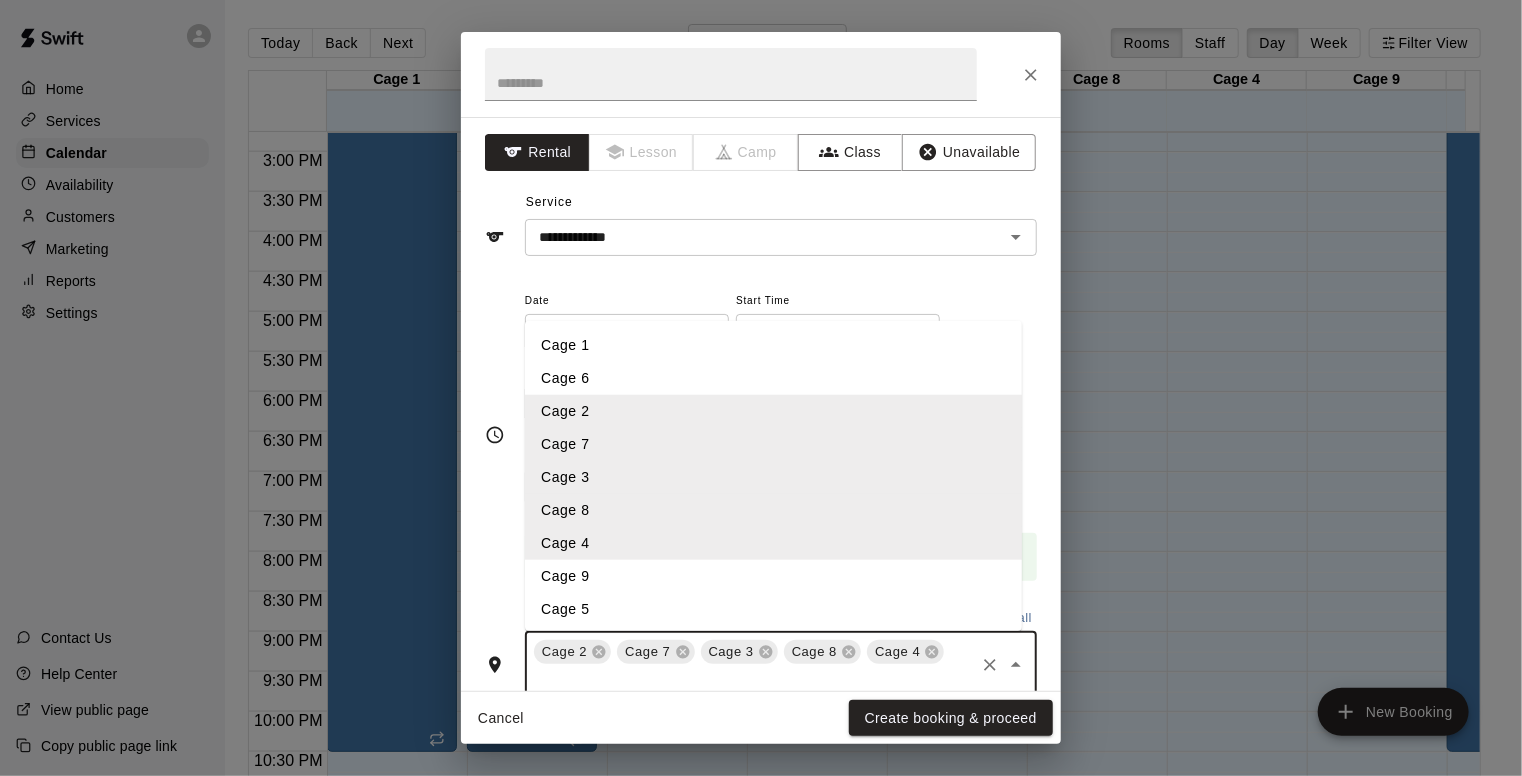 click at bounding box center (751, 679) 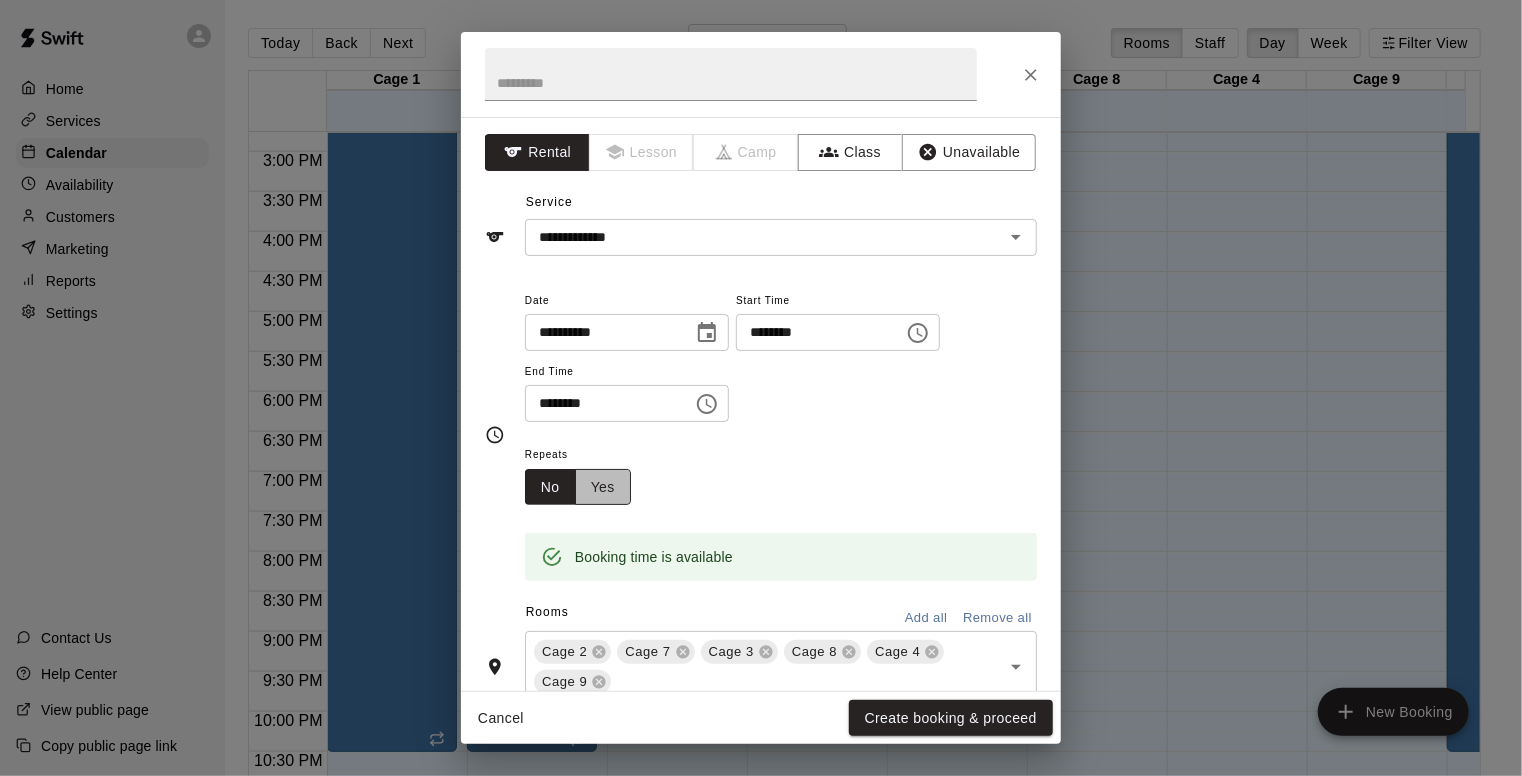 click on "Yes" at bounding box center [603, 487] 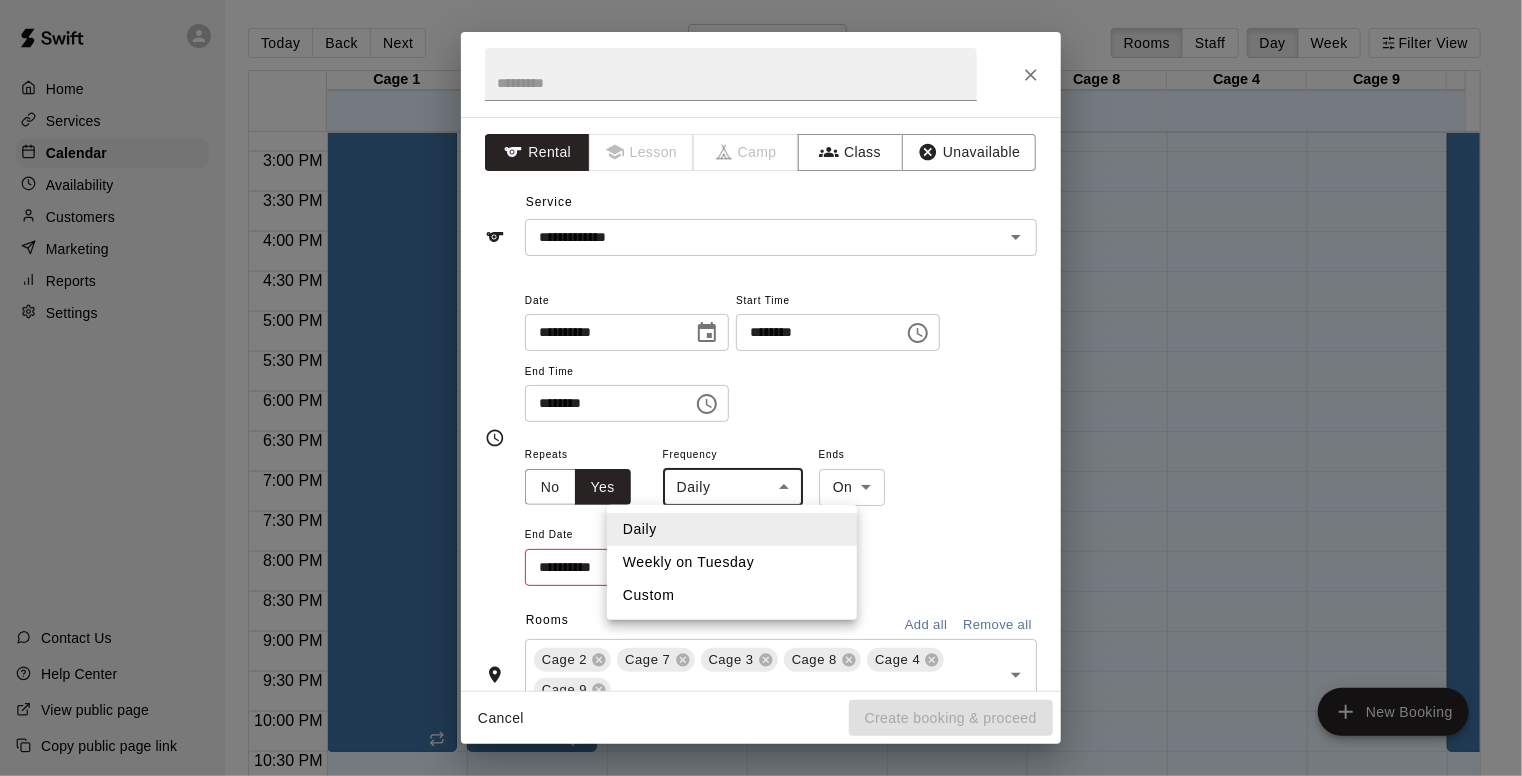 click on "Home Services Calendar Availability Customers Marketing Reports Settings Contact Us Help Center View public page Copy public page link Today Back Next Tuesday Aug 05 Rooms Staff Day Week Filter View Cage 1 05 Tue Cage 6 05 Tue Cage 2 05 Tue Cage 7 05 Tue Cage 3 05 Tue Cage 8 05 Tue Cage 4 05 Tue Cage 9 05 Tue Cage 5 05 Tue Cage 10 05 Tue 12:00 AM 12:30 AM 1:00 AM 1:30 AM 2:00 AM 2:30 AM 3:00 AM 3:30 AM 4:00 AM 4:30 AM 5:00 AM 5:30 AM 6:00 AM 6:30 AM 7:00 AM 7:30 AM 8:00 AM 8:30 AM 9:00 AM 9:30 AM 10:00 AM 10:30 AM 11:00 AM 11:30 AM 12:00 PM 12:30 PM 1:00 PM 1:30 PM 2:00 PM 2:30 PM 3:00 PM 3:30 PM 4:00 PM 4:30 PM 5:00 PM 5:30 PM 6:00 PM 6:30 PM 7:00 PM 7:30 PM 8:00 PM 8:30 PM 9:00 PM 9:30 PM 10:00 PM 10:30 PM 11:00 PM 11:30 PM 12:00 AM – 5:00 AM Closed 6:30 AM – 10:30 PM Tunnel Rental 11:00 PM – 11:59 PM Closed 12:00 AM – 5:00 AM Closed 6:30 AM – 10:30 PM Tunnel Rental Cage 1, Cage 6, Cage 5, Cage 10 11:00 PM – 11:59 PM Closed 12:00 AM – 5:00 AM Closed 12:30 PM – 4:00 PM Tunnel Rental Closed" at bounding box center [761, 404] 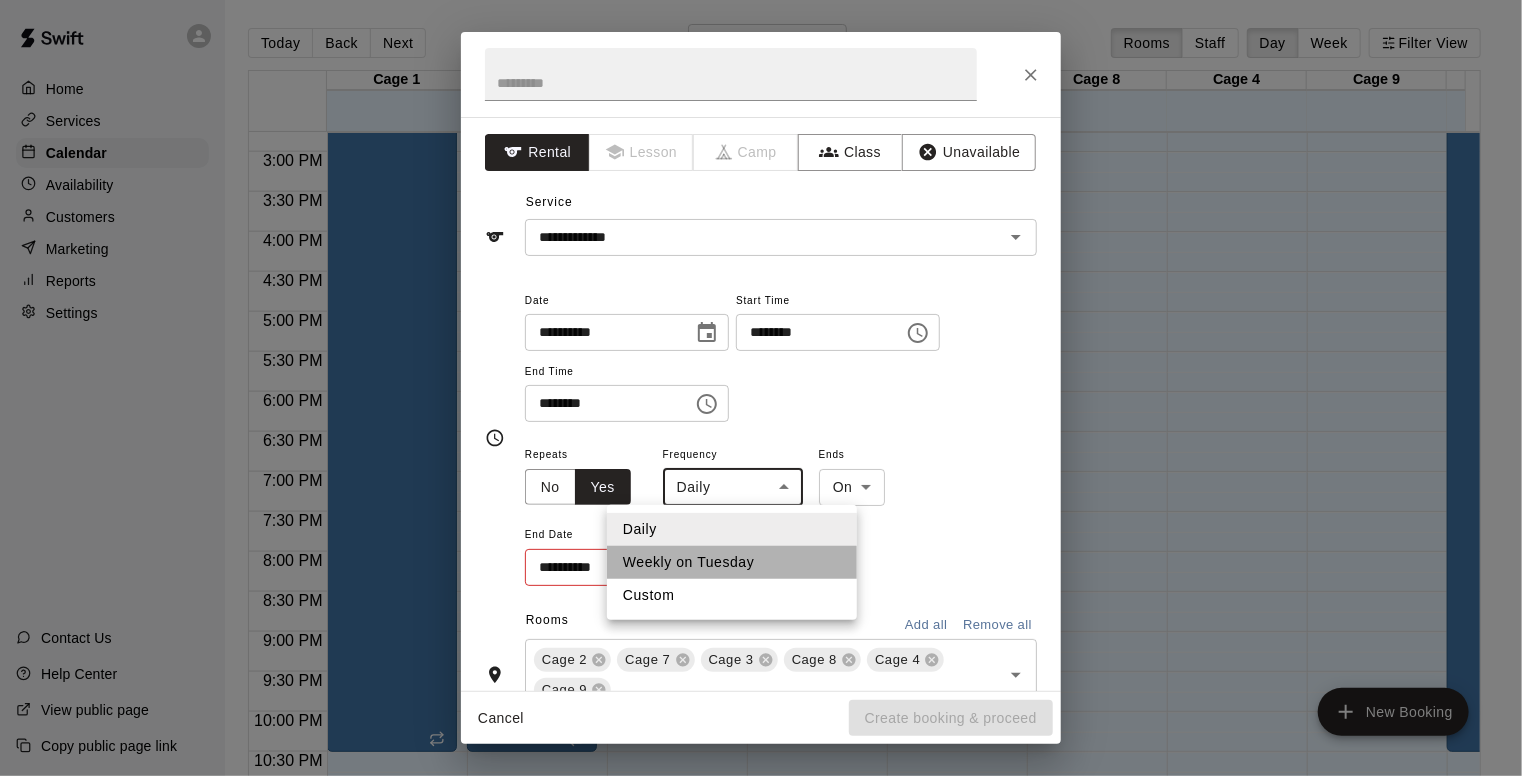 click on "Weekly on Tuesday" at bounding box center [732, 562] 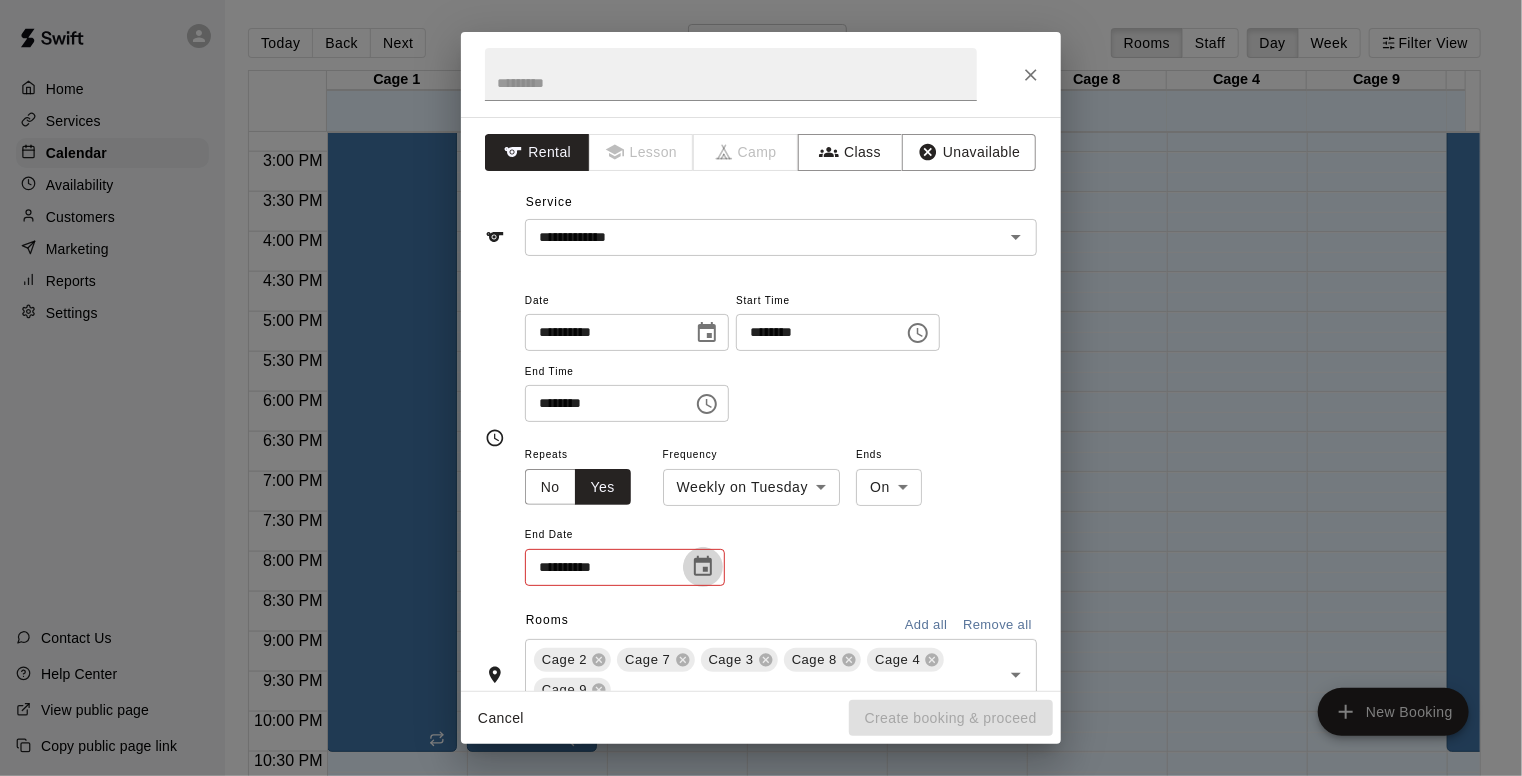 click 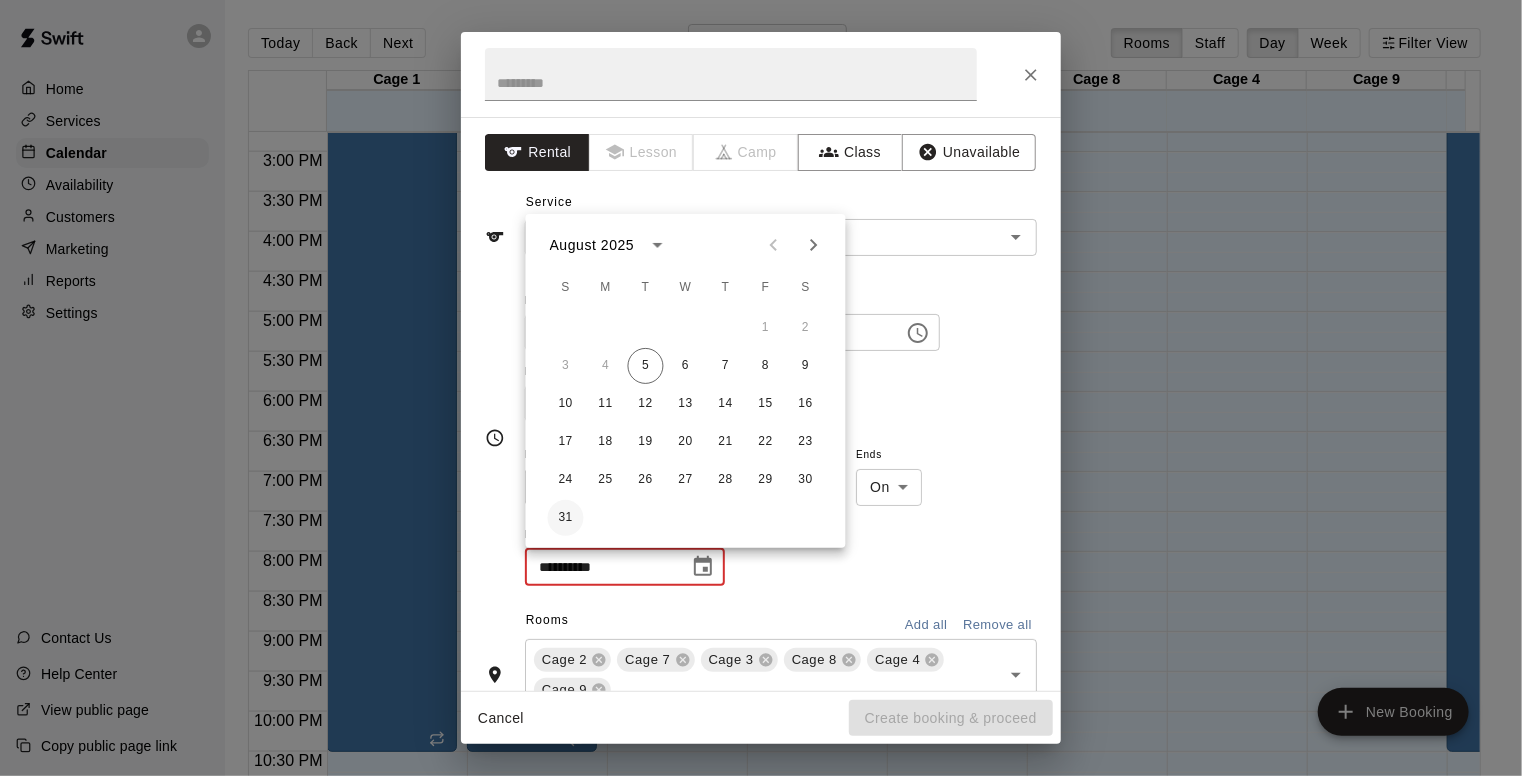 click on "31" at bounding box center [566, 518] 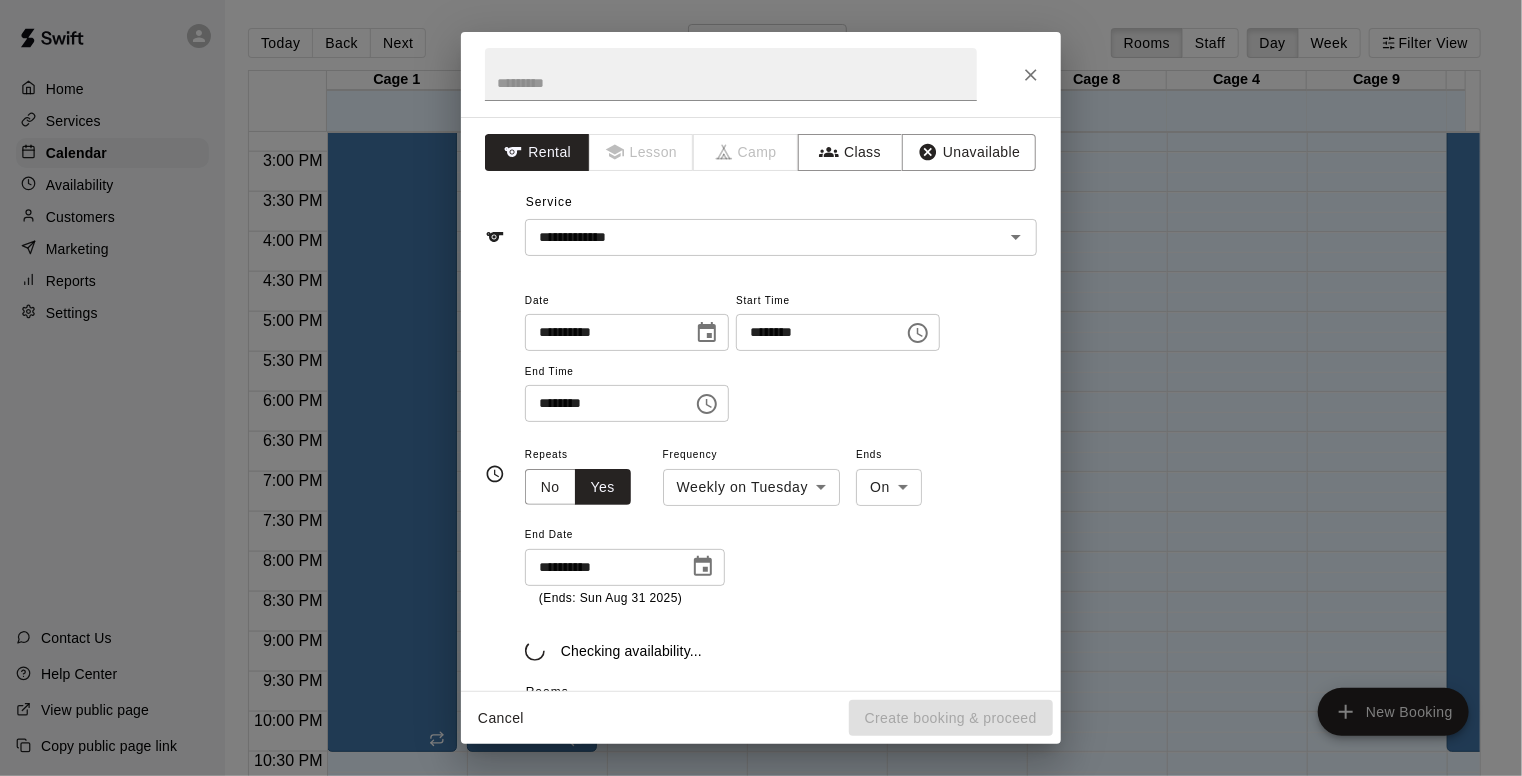 type on "**********" 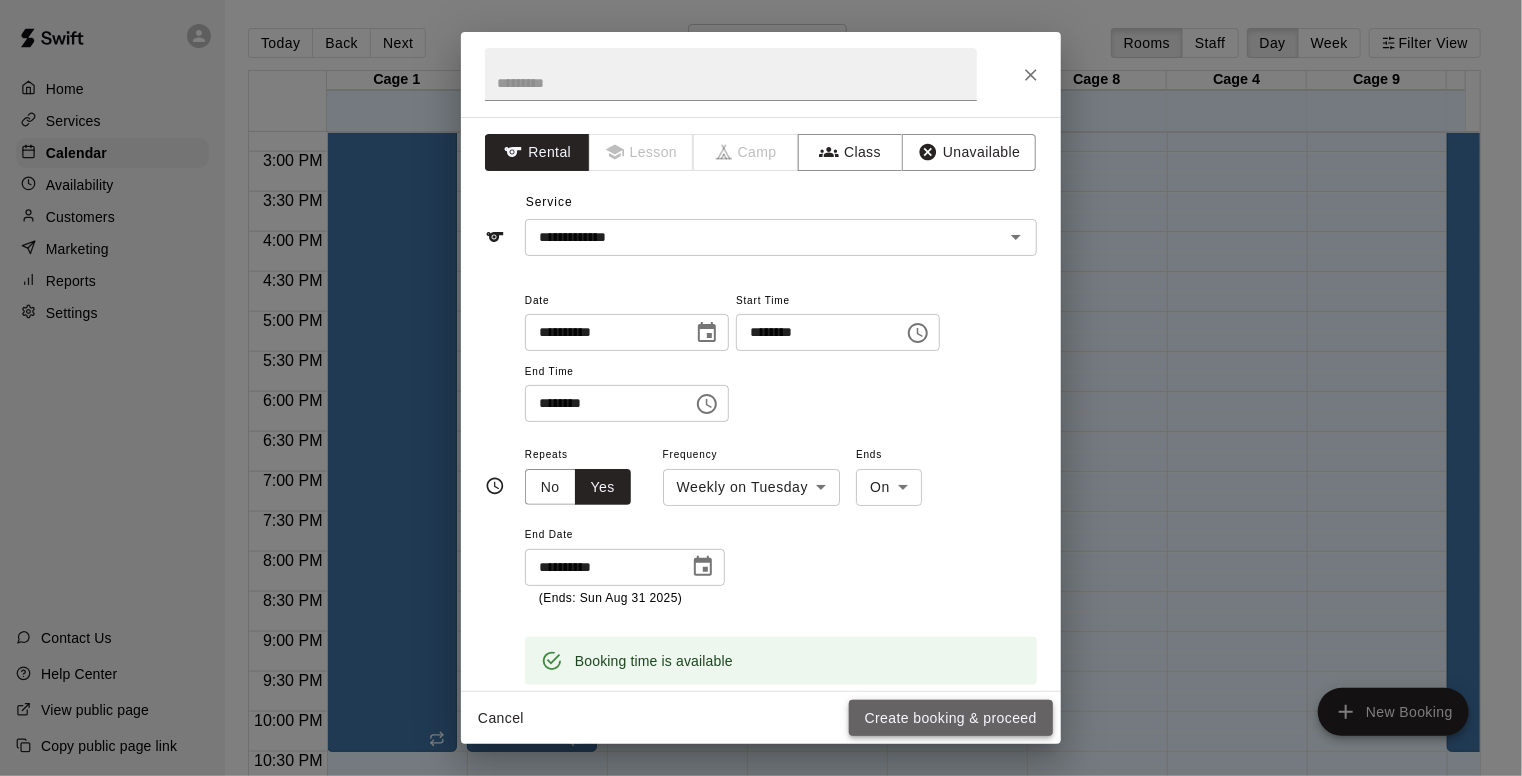 click on "Create booking & proceed" at bounding box center [951, 718] 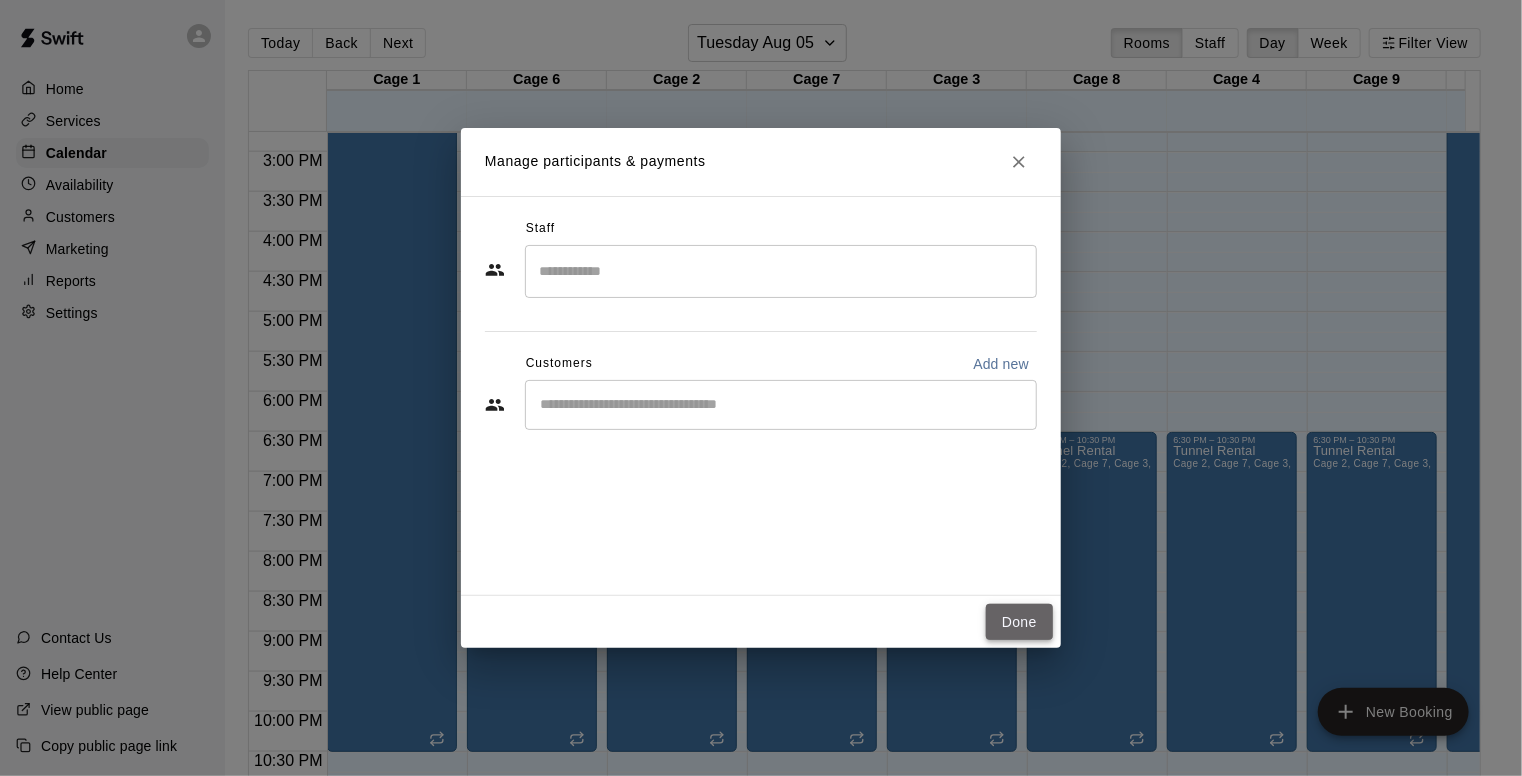 click on "Done" at bounding box center (1019, 622) 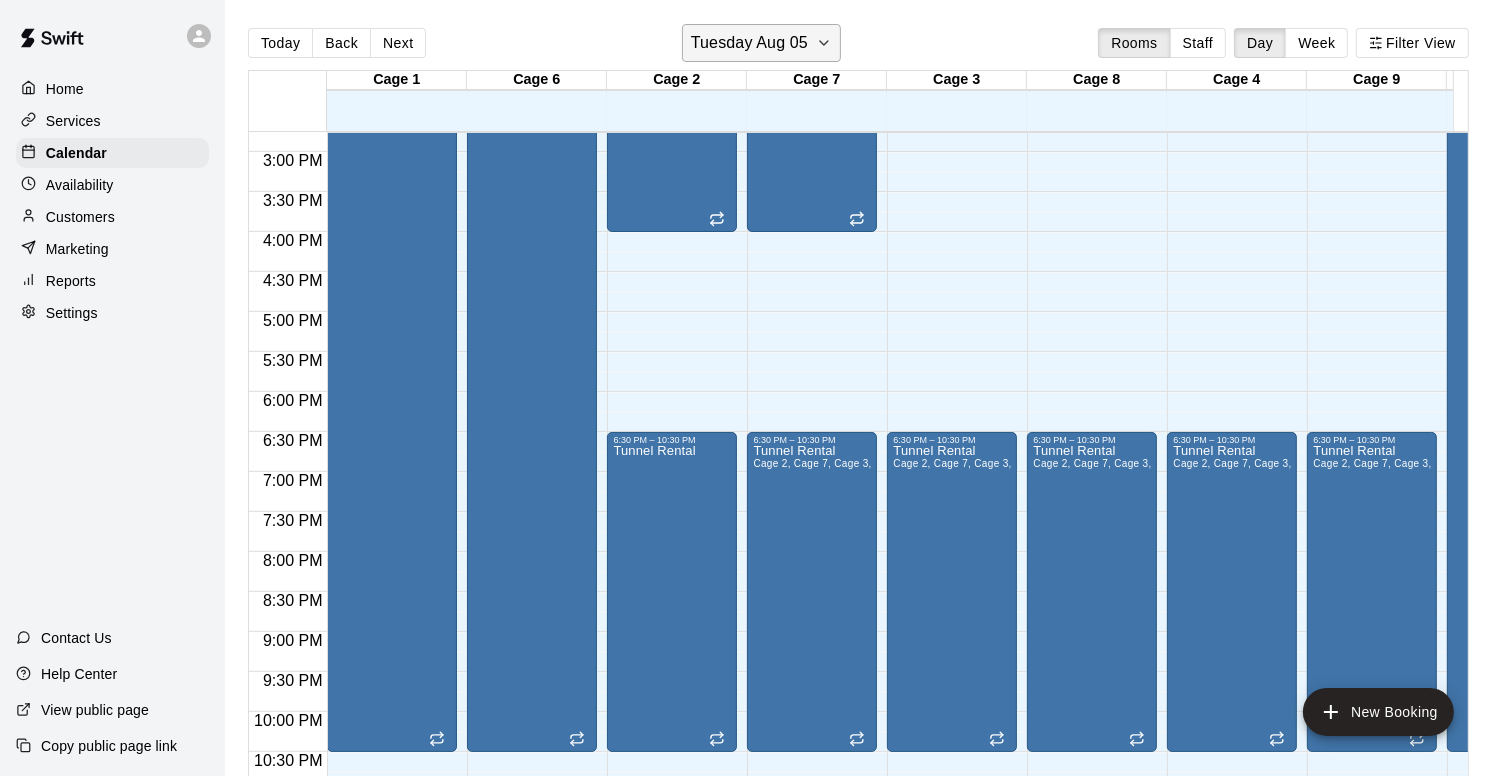 click 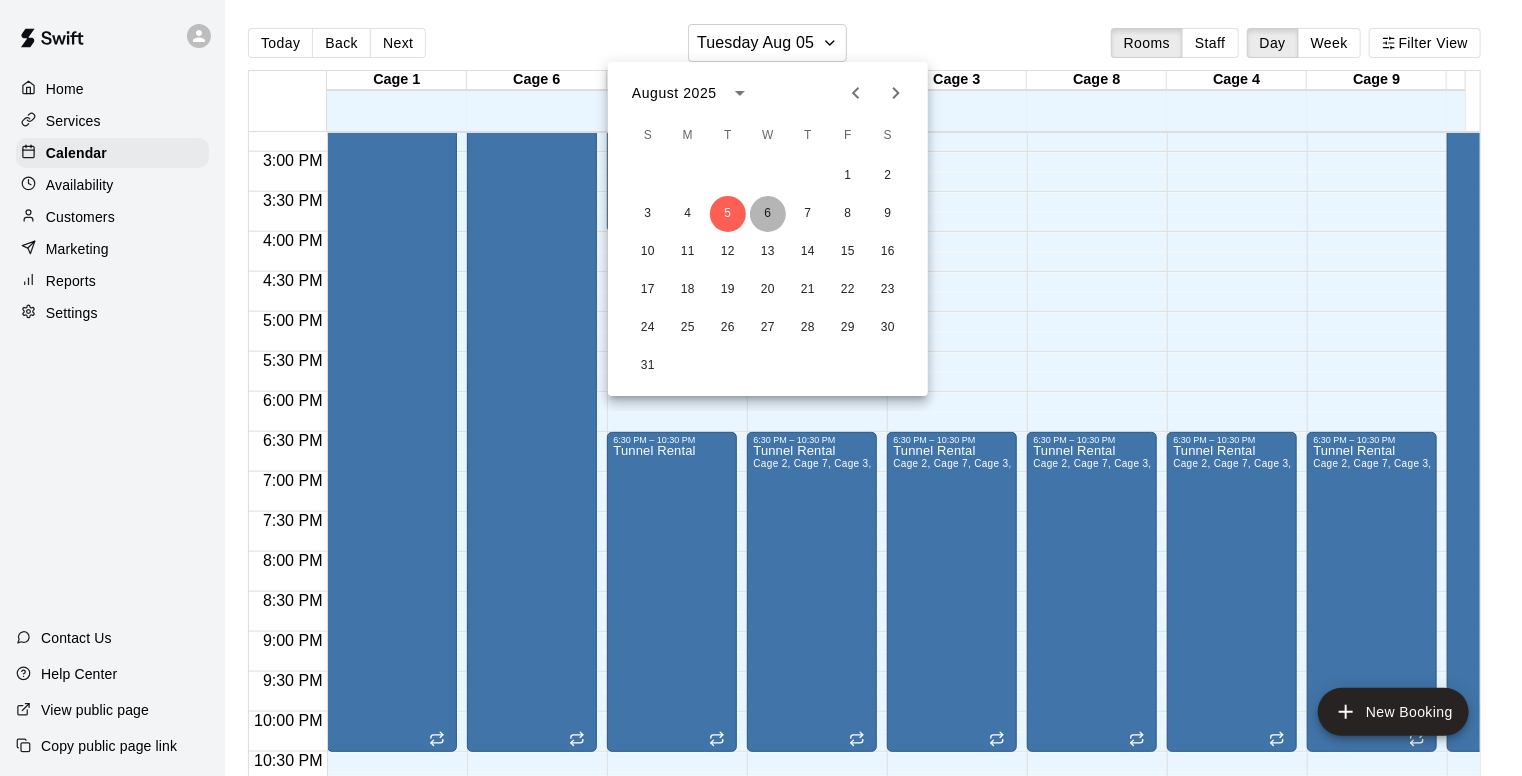 click on "6" at bounding box center [768, 214] 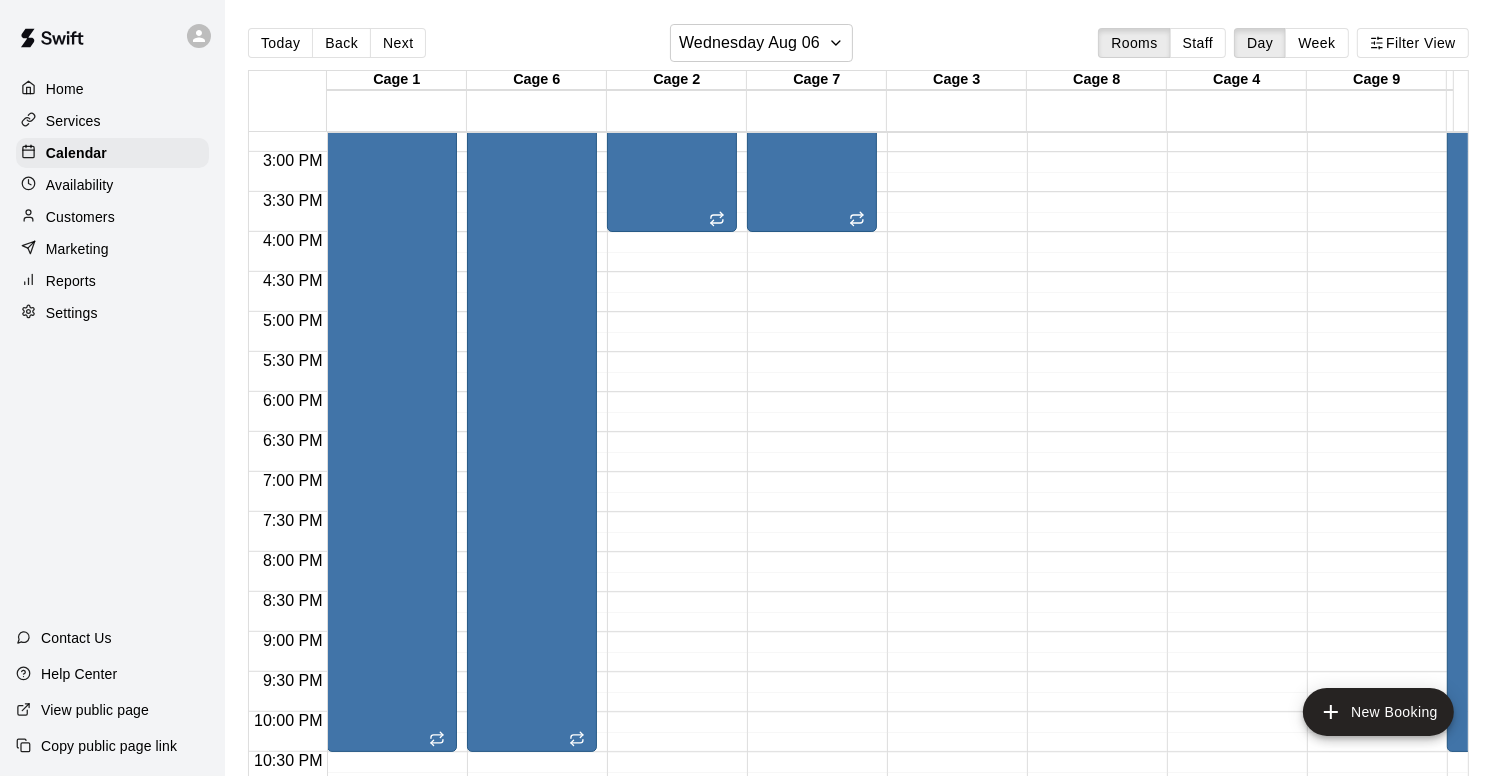 click on "12:00 AM – 5:00 AM Closed 11:00 PM – 11:59 PM Closed" at bounding box center (952, -88) 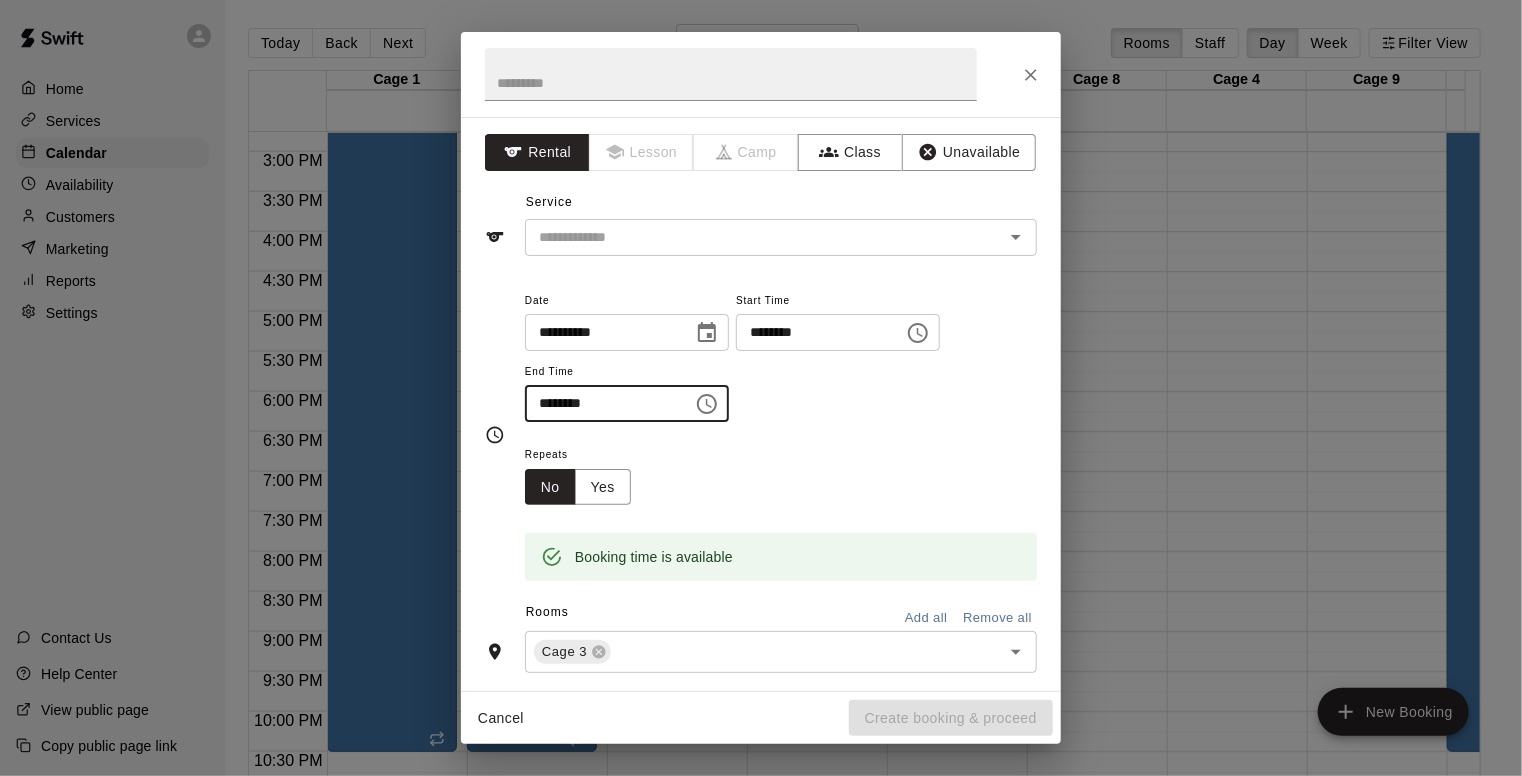 click on "********" at bounding box center [602, 403] 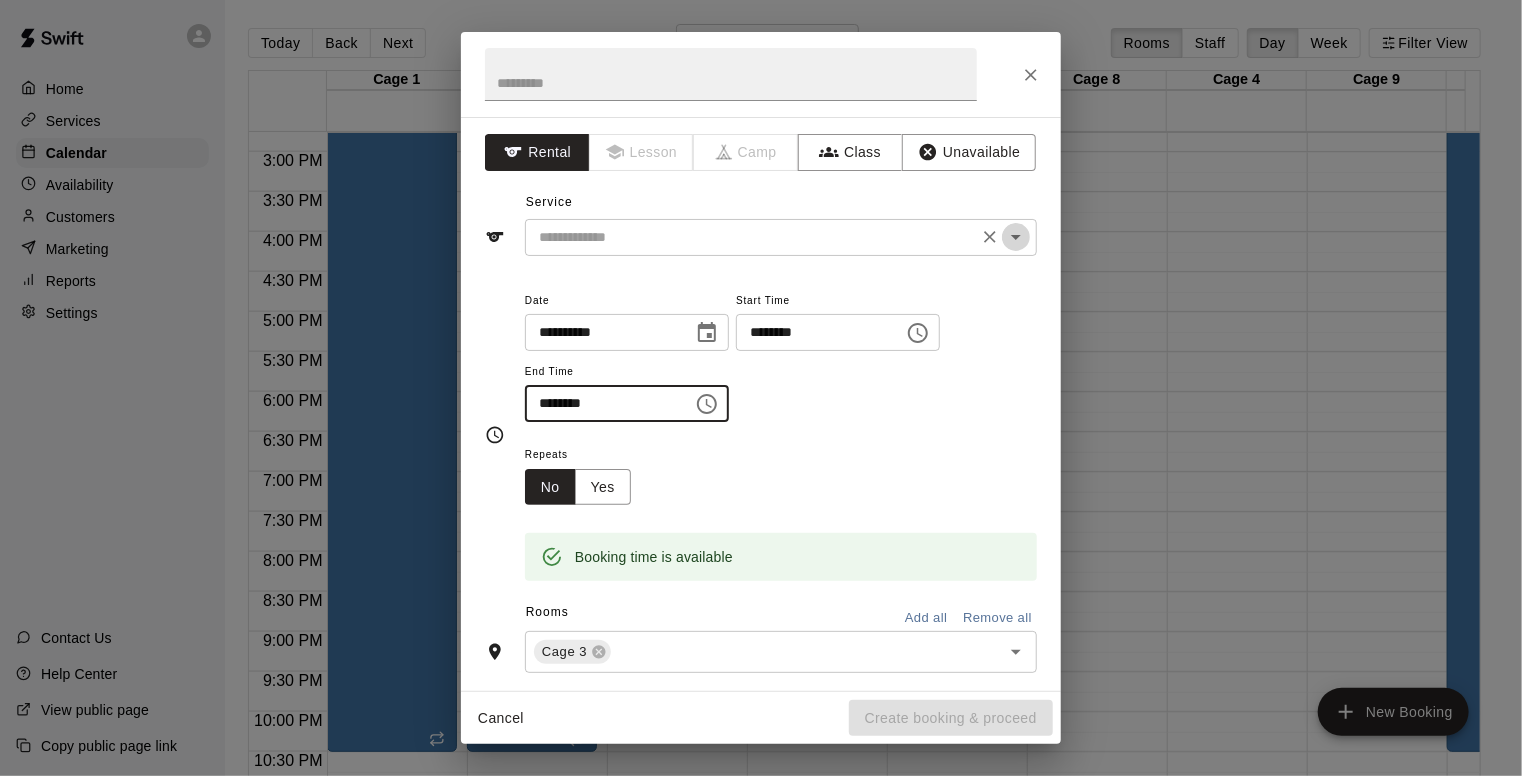 click 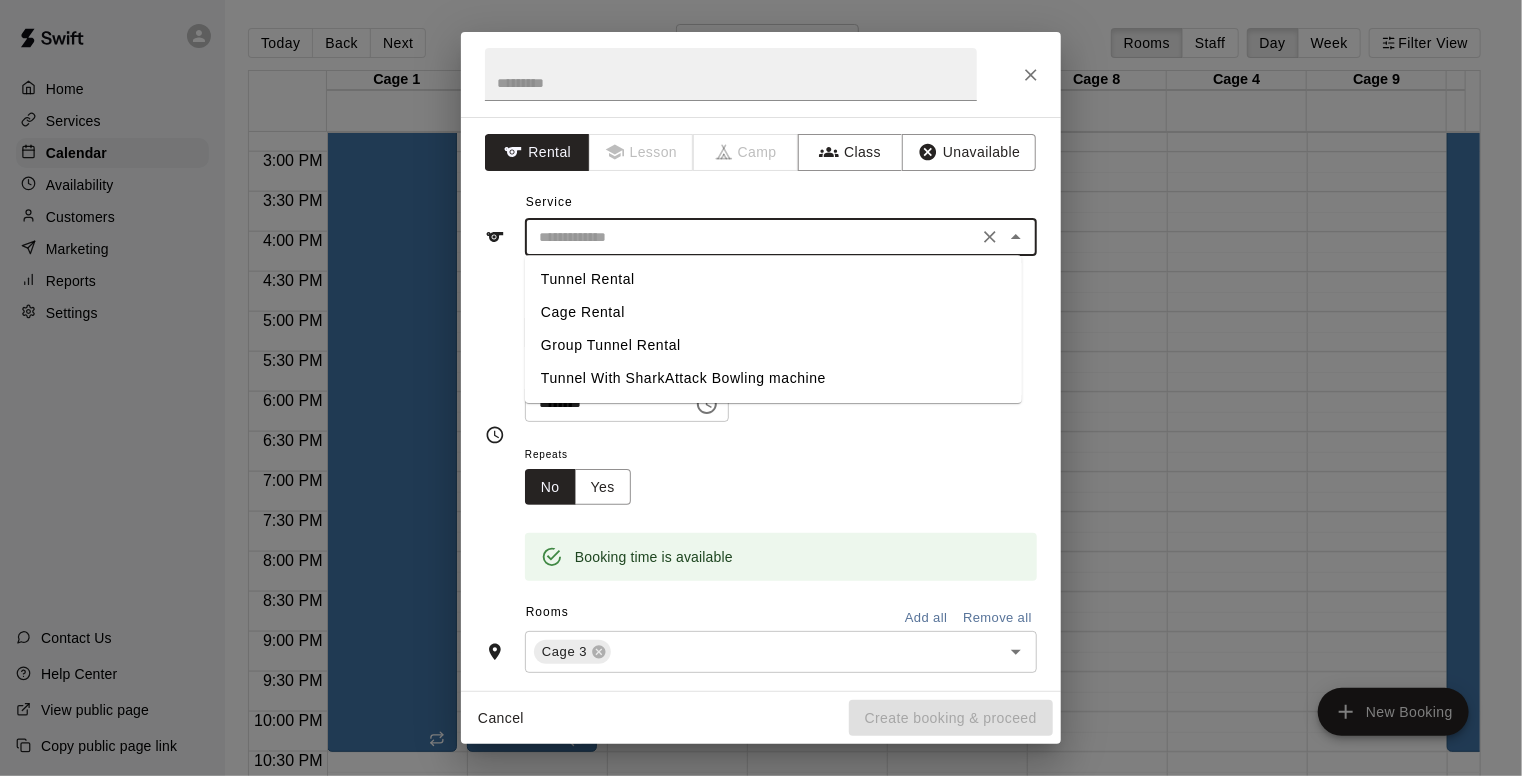 click on "Tunnel Rental" at bounding box center (773, 279) 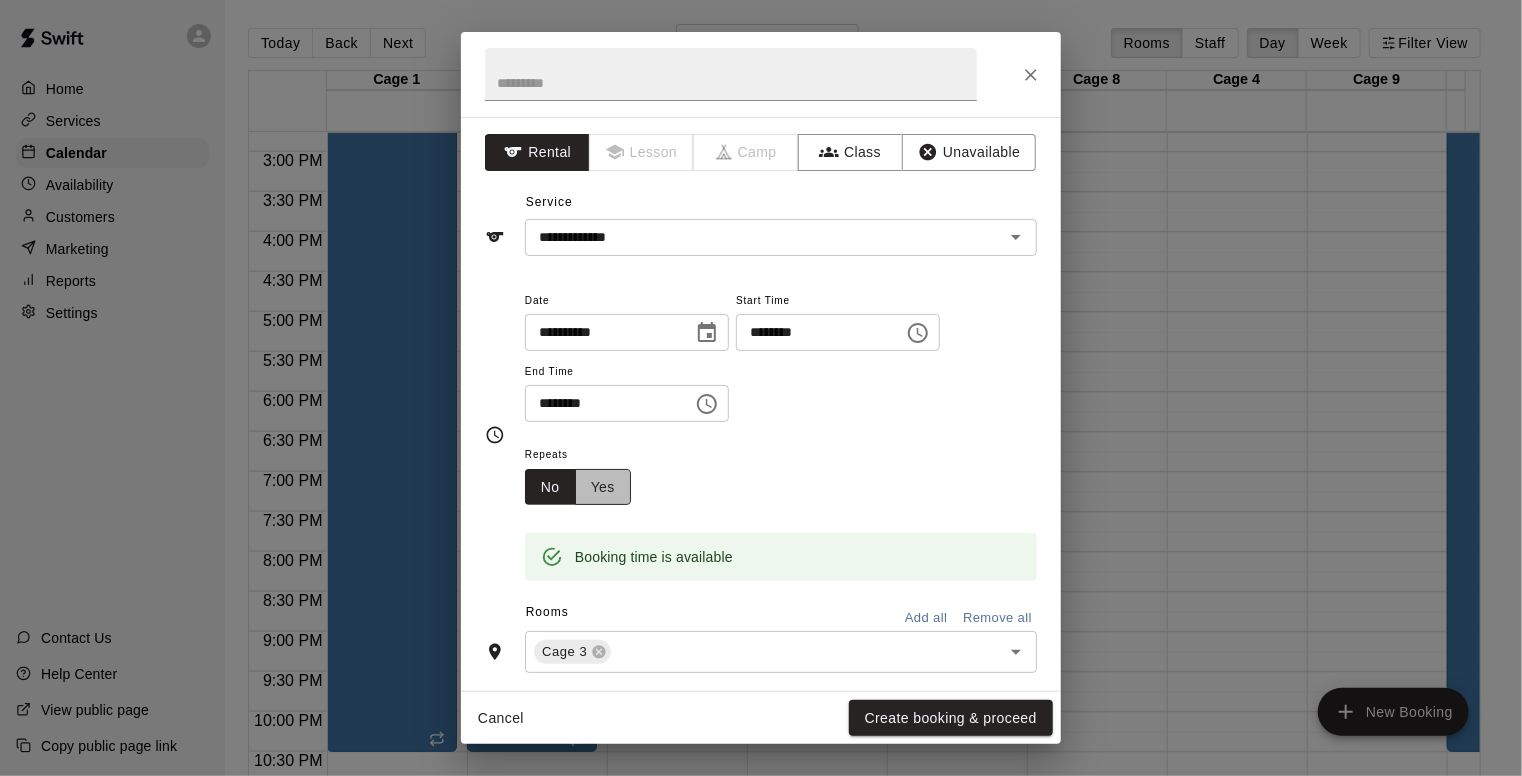 click on "Yes" at bounding box center (603, 487) 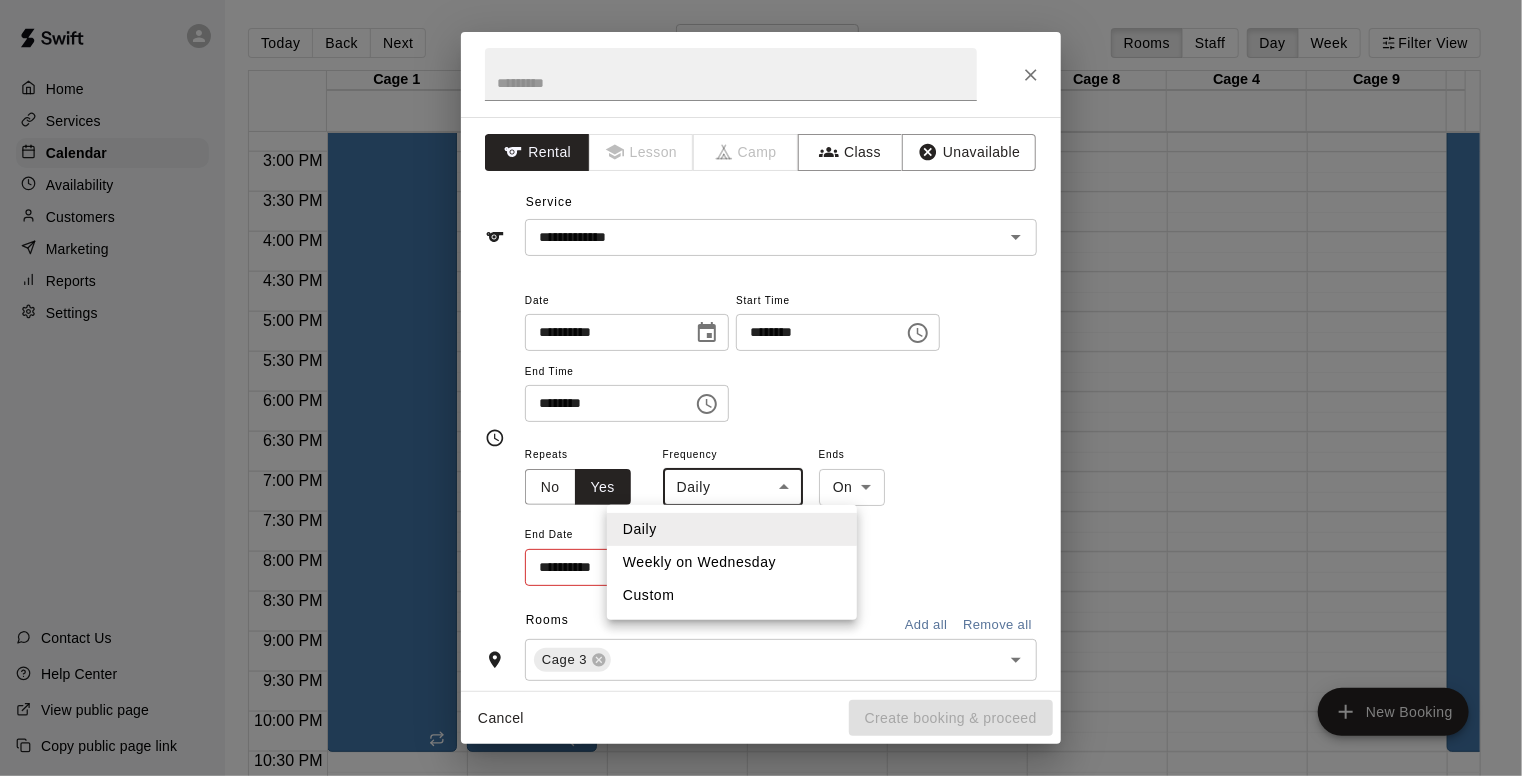 click on "Home Services Calendar Availability Customers Marketing Reports Settings Contact Us Help Center View public page Copy public page link Today Back Next Wednesday Aug 06 Rooms Staff Day Week Filter View Cage 1 06 Wed Cage 6 06 Wed Cage 2 06 Wed Cage 7 06 Wed Cage 3 06 Wed Cage 8 06 Wed Cage 4 06 Wed Cage 9 06 Wed Cage 5 06 Wed Cage 10 06 Wed 12:00 AM 12:30 AM 1:00 AM 1:30 AM 2:00 AM 2:30 AM 3:00 AM 3:30 AM 4:00 AM 4:30 AM 5:00 AM 5:30 AM 6:00 AM 6:30 AM 7:00 AM 7:30 AM 8:00 AM 8:30 AM 9:00 AM 9:30 AM 10:00 AM 10:30 AM 11:00 AM 11:30 AM 12:00 PM 12:30 PM 1:00 PM 1:30 PM 2:00 PM 2:30 PM 3:00 PM 3:30 PM 4:00 PM 4:30 PM 5:00 PM 5:30 PM 6:00 PM 6:30 PM 7:00 PM 7:30 PM 8:00 PM 8:30 PM 9:00 PM 9:30 PM 10:00 PM 10:30 PM 11:00 PM 11:30 PM 12:00 AM – 5:00 AM Closed 6:30 AM – 10:30 PM Tunnel Rental 11:00 PM – 11:59 PM Closed 12:00 AM – 5:00 AM Closed 6:30 AM – 10:30 PM Tunnel Rental Cage 1, Cage 6, Cage 5, Cage 10 11:00 PM – 11:59 PM Closed 12:00 AM – 5:00 AM Closed 12:30 PM – 4:00 PM Tunnel Rental Closed" at bounding box center [761, 404] 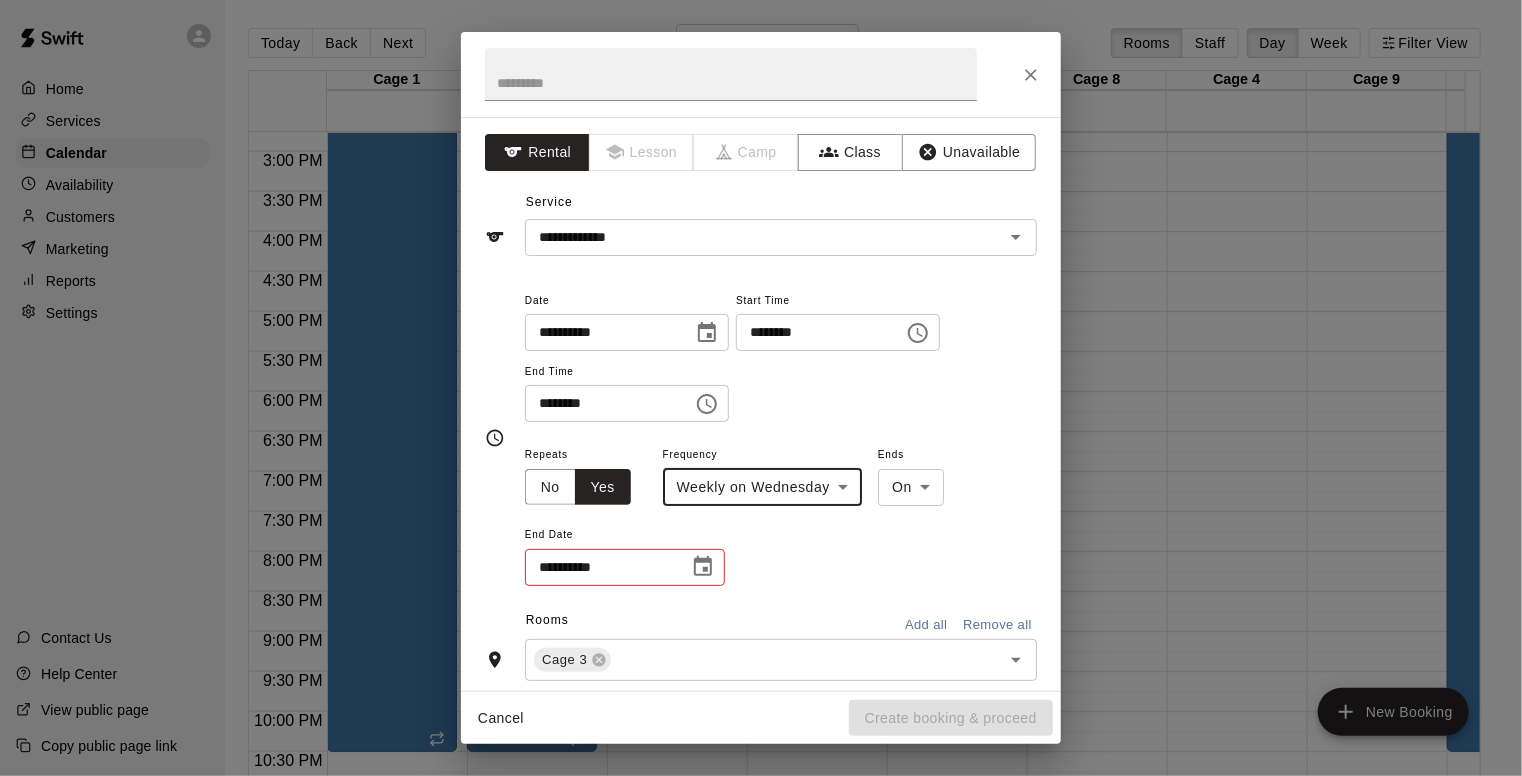 click at bounding box center [703, 567] 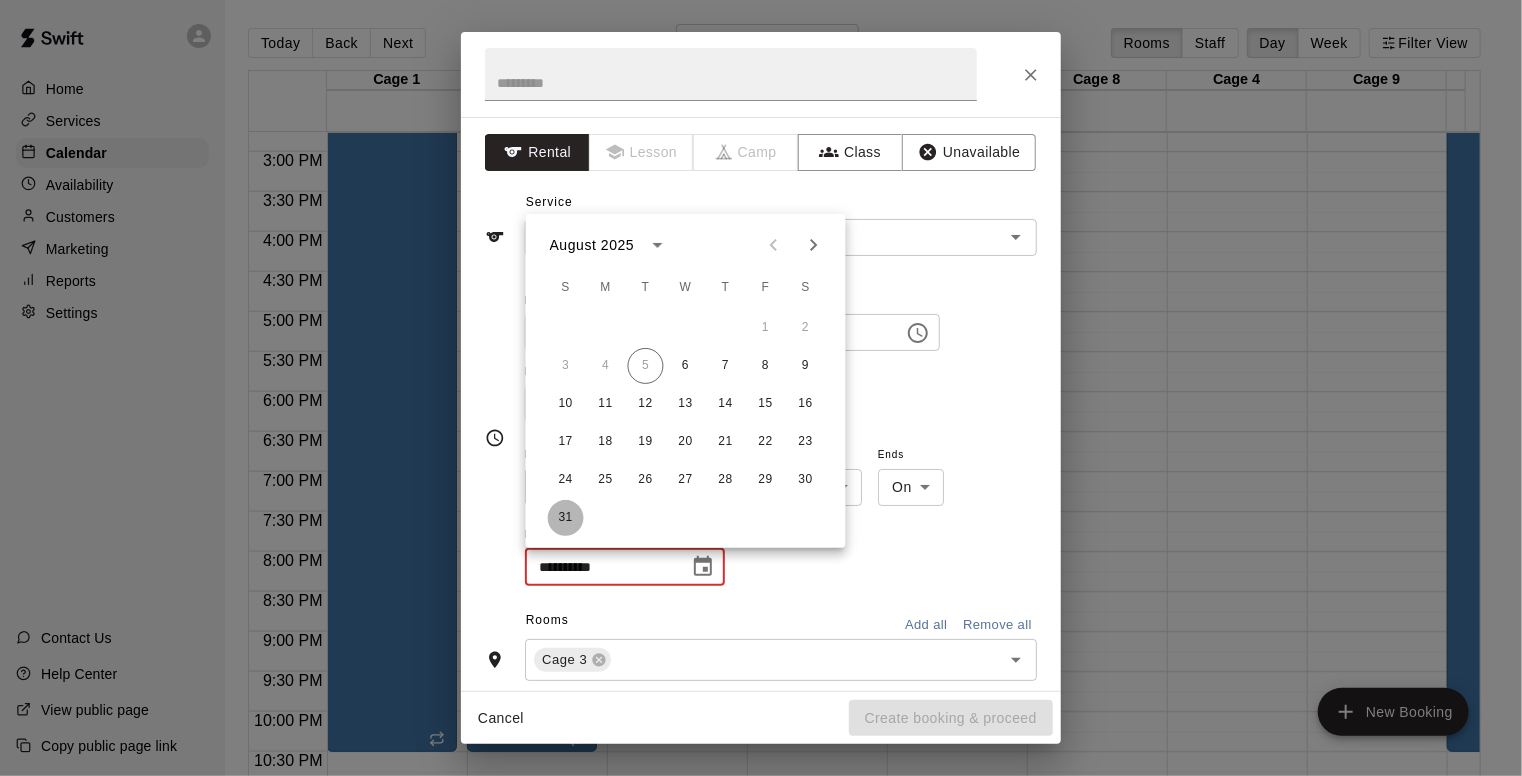 click on "31" at bounding box center (566, 518) 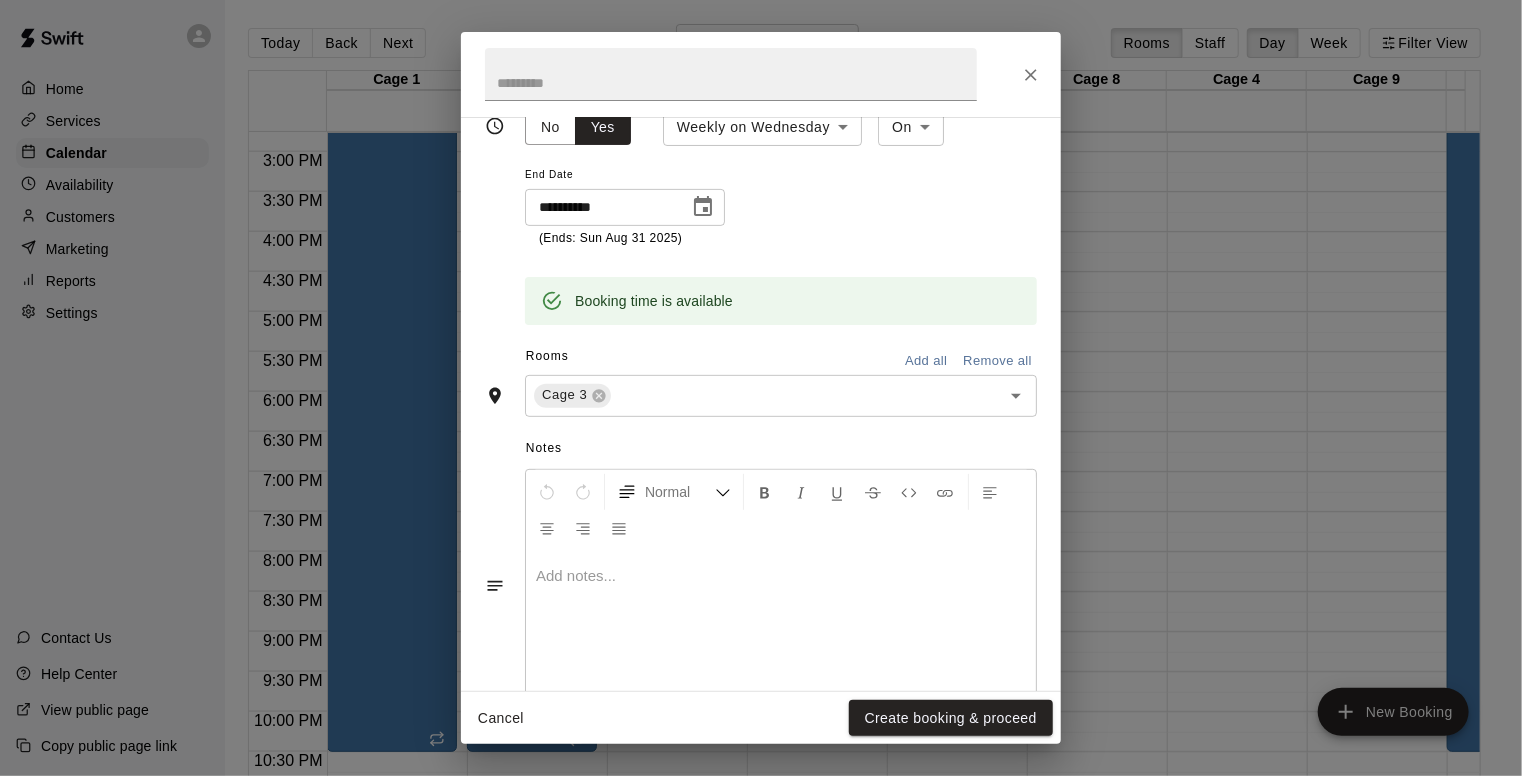 scroll, scrollTop: 373, scrollLeft: 0, axis: vertical 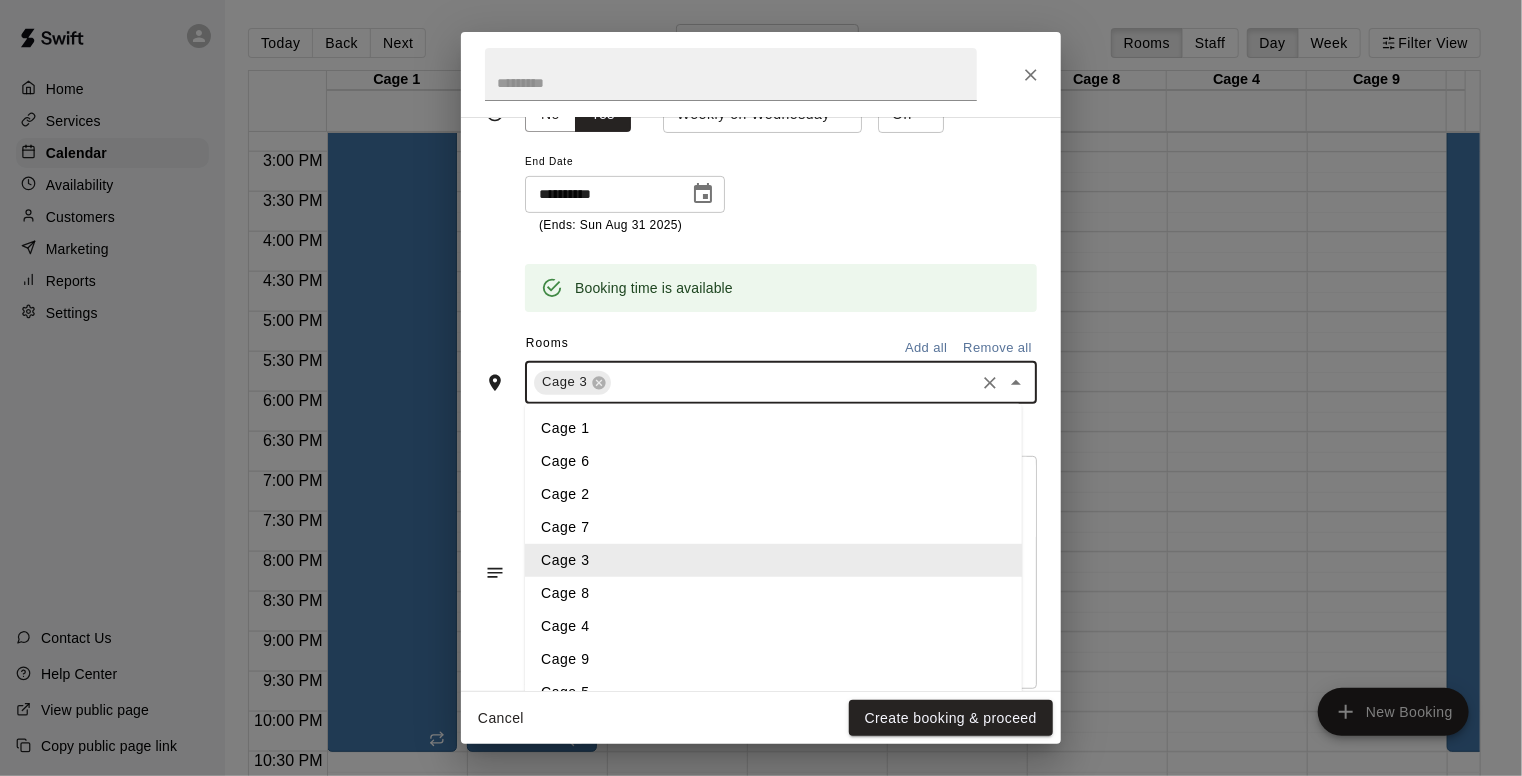 click at bounding box center [793, 382] 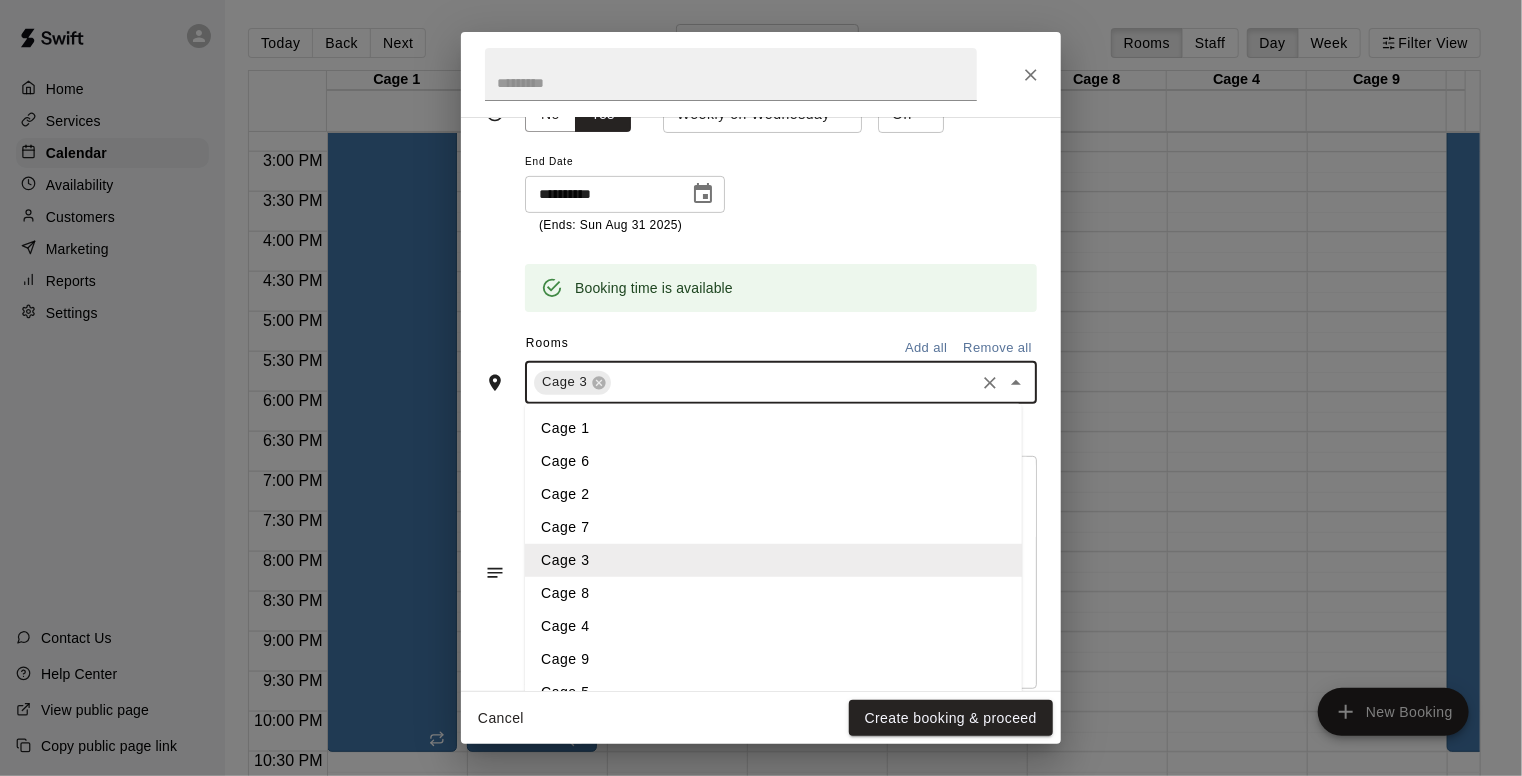 click on "Cage 8" at bounding box center (773, 593) 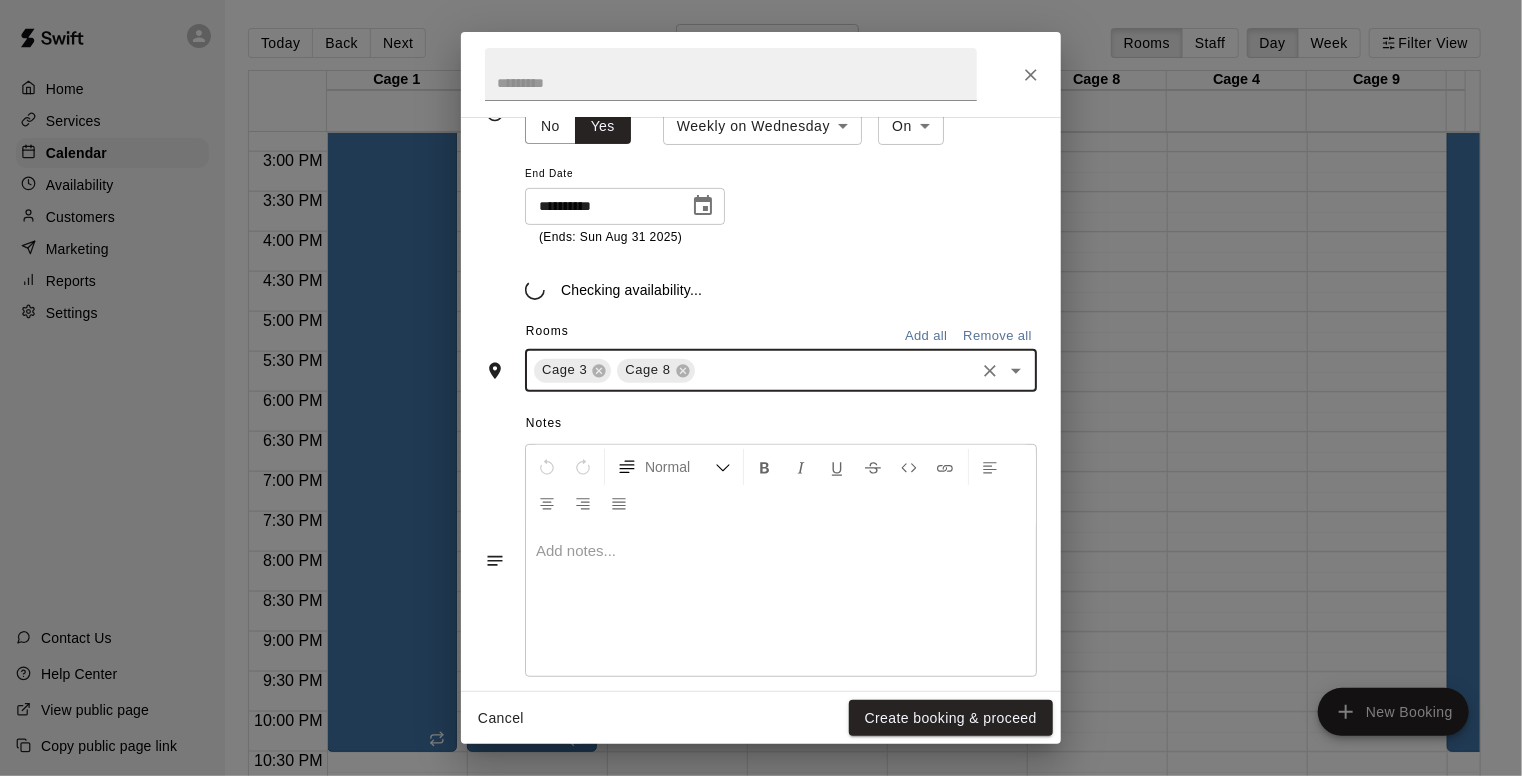 scroll, scrollTop: 373, scrollLeft: 0, axis: vertical 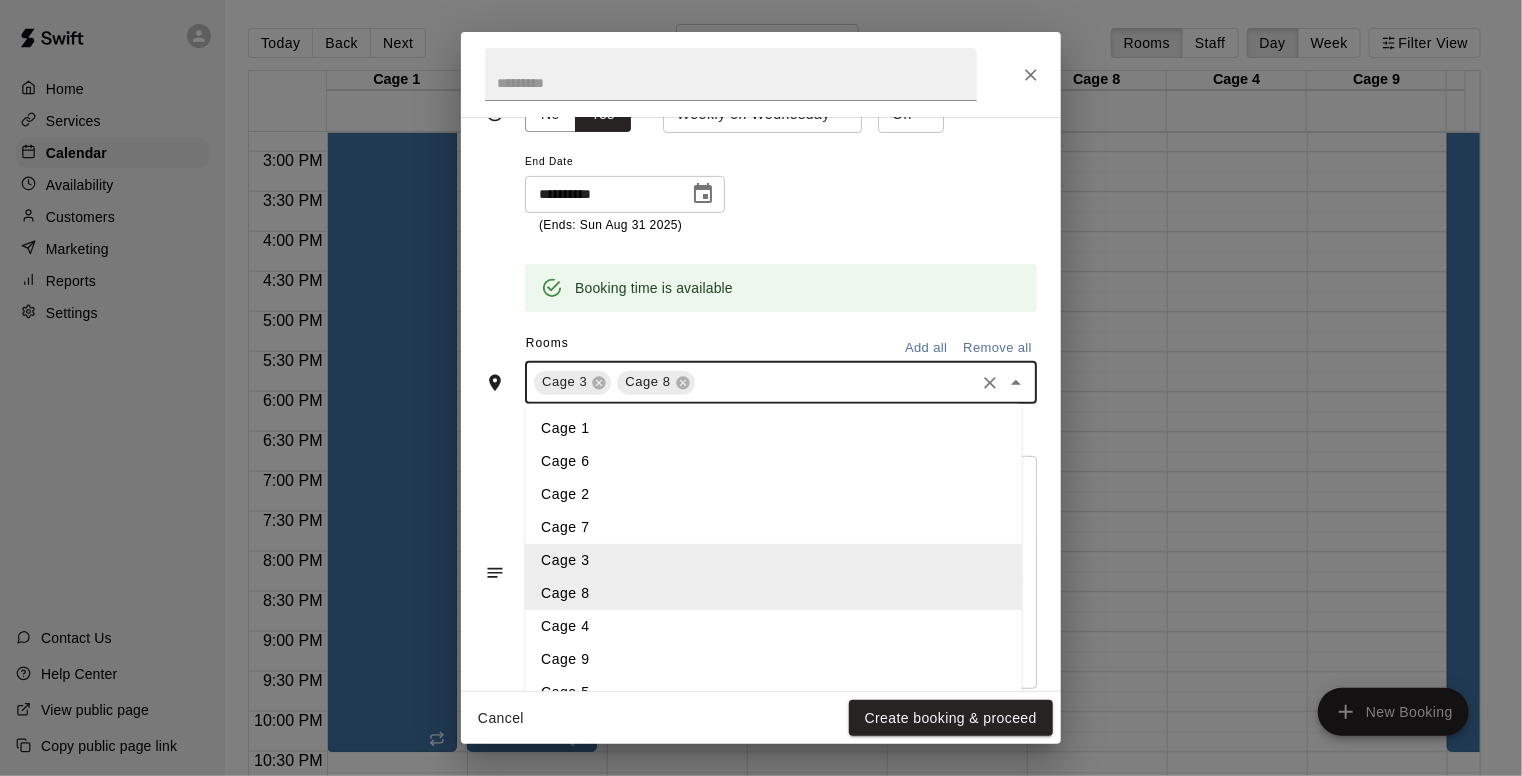 click at bounding box center (835, 382) 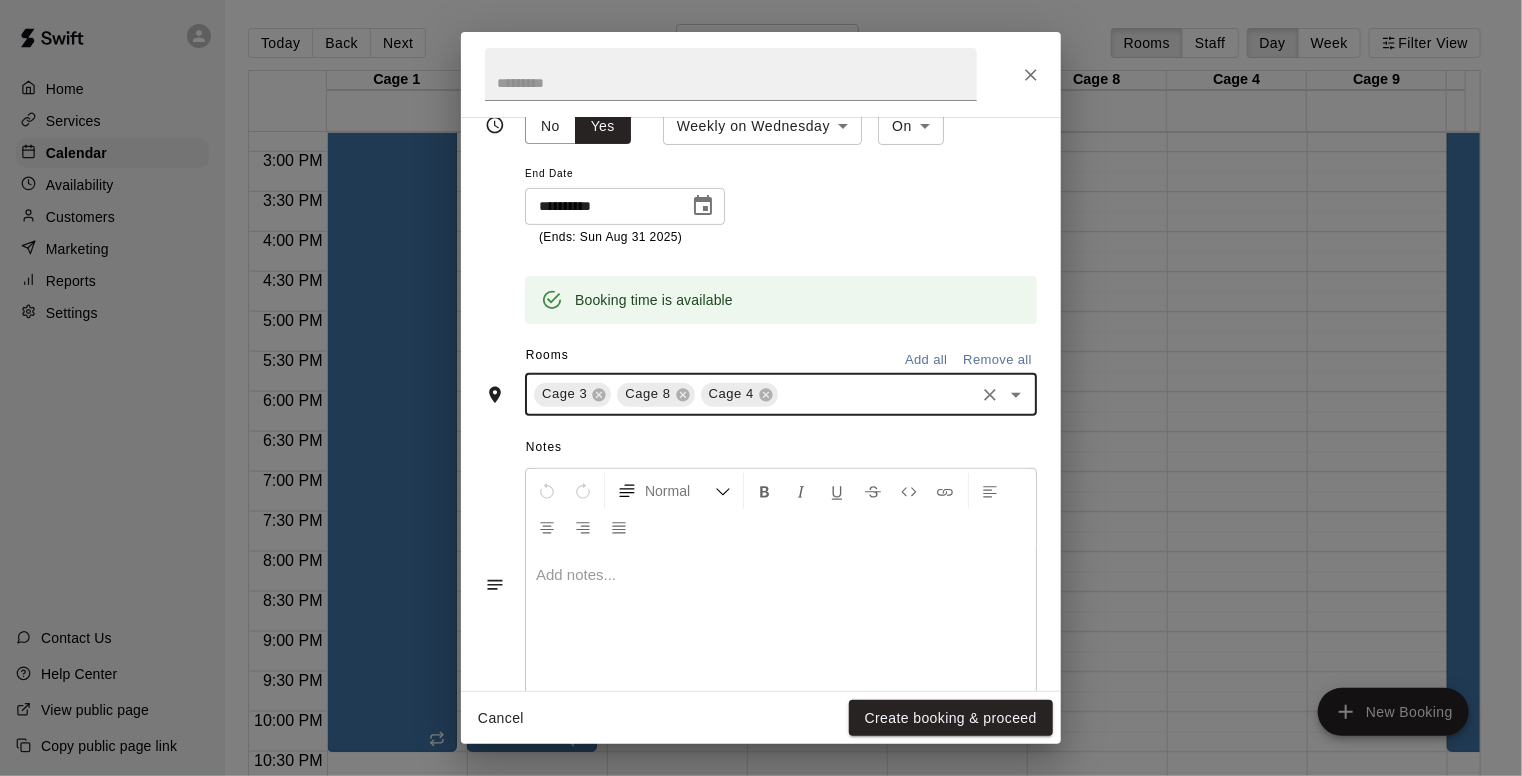 scroll, scrollTop: 373, scrollLeft: 0, axis: vertical 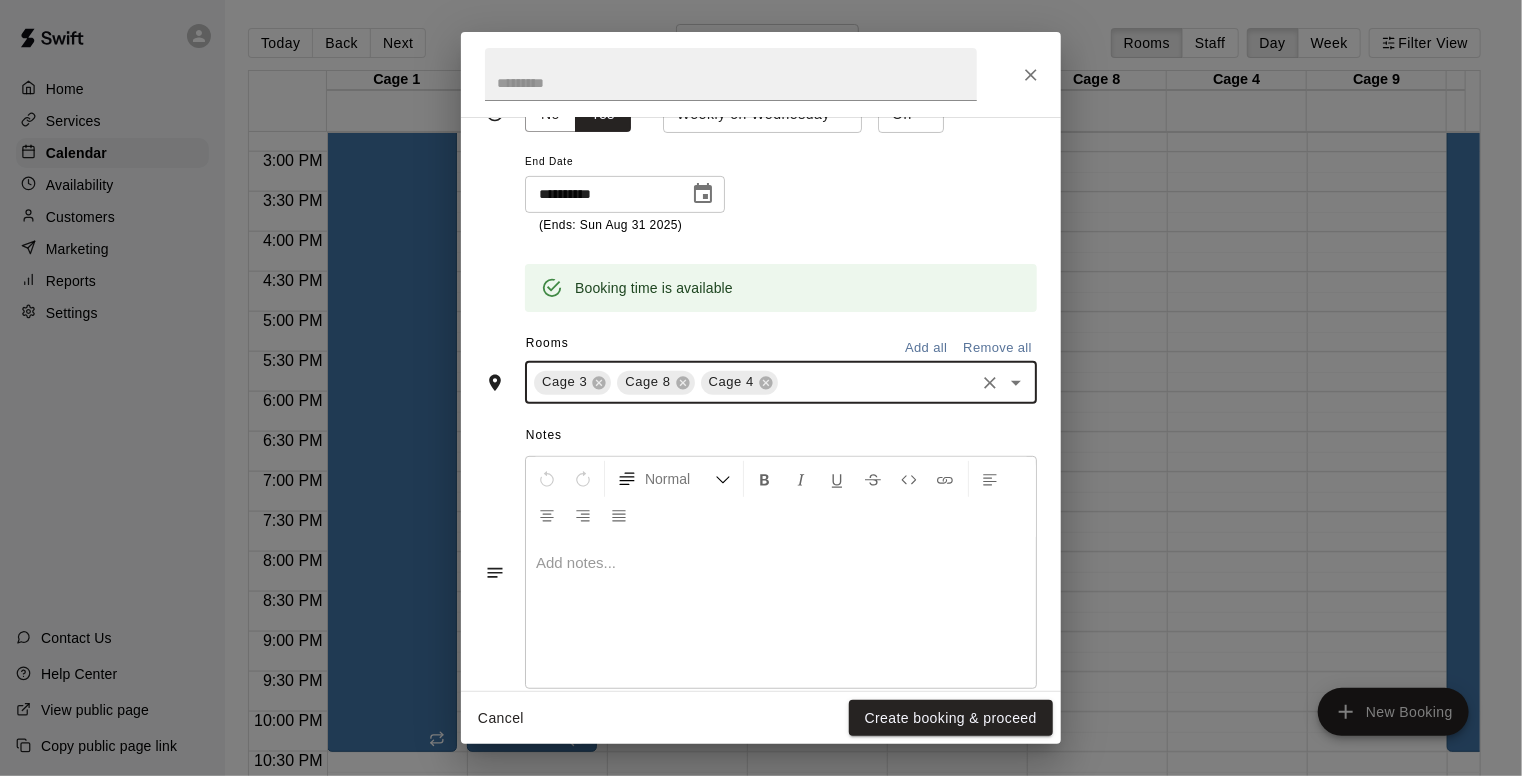 click on "Cage 3 Cage 8 Cage 4 ​" at bounding box center (781, 383) 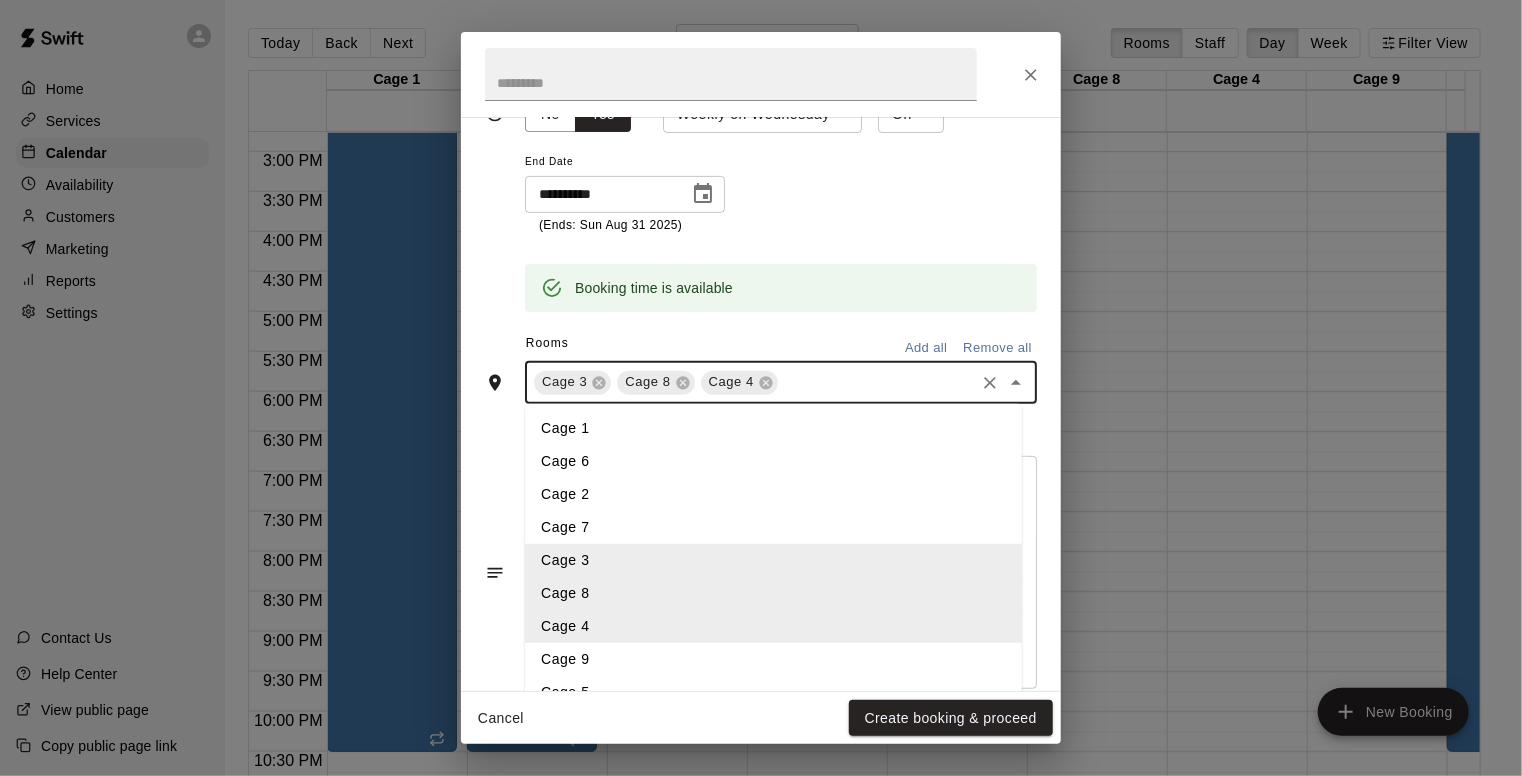 click on "Cage 9" at bounding box center (773, 659) 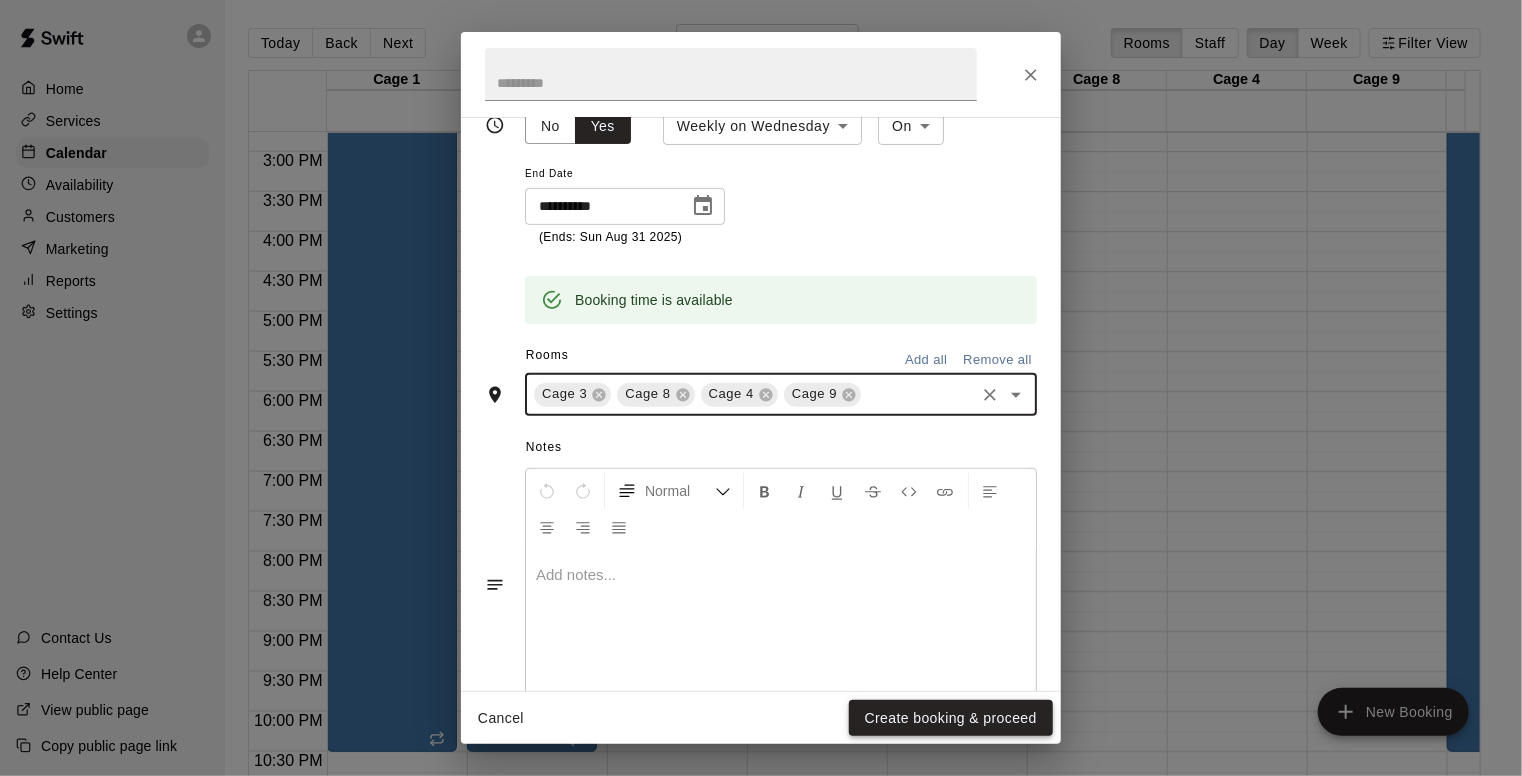 scroll, scrollTop: 373, scrollLeft: 0, axis: vertical 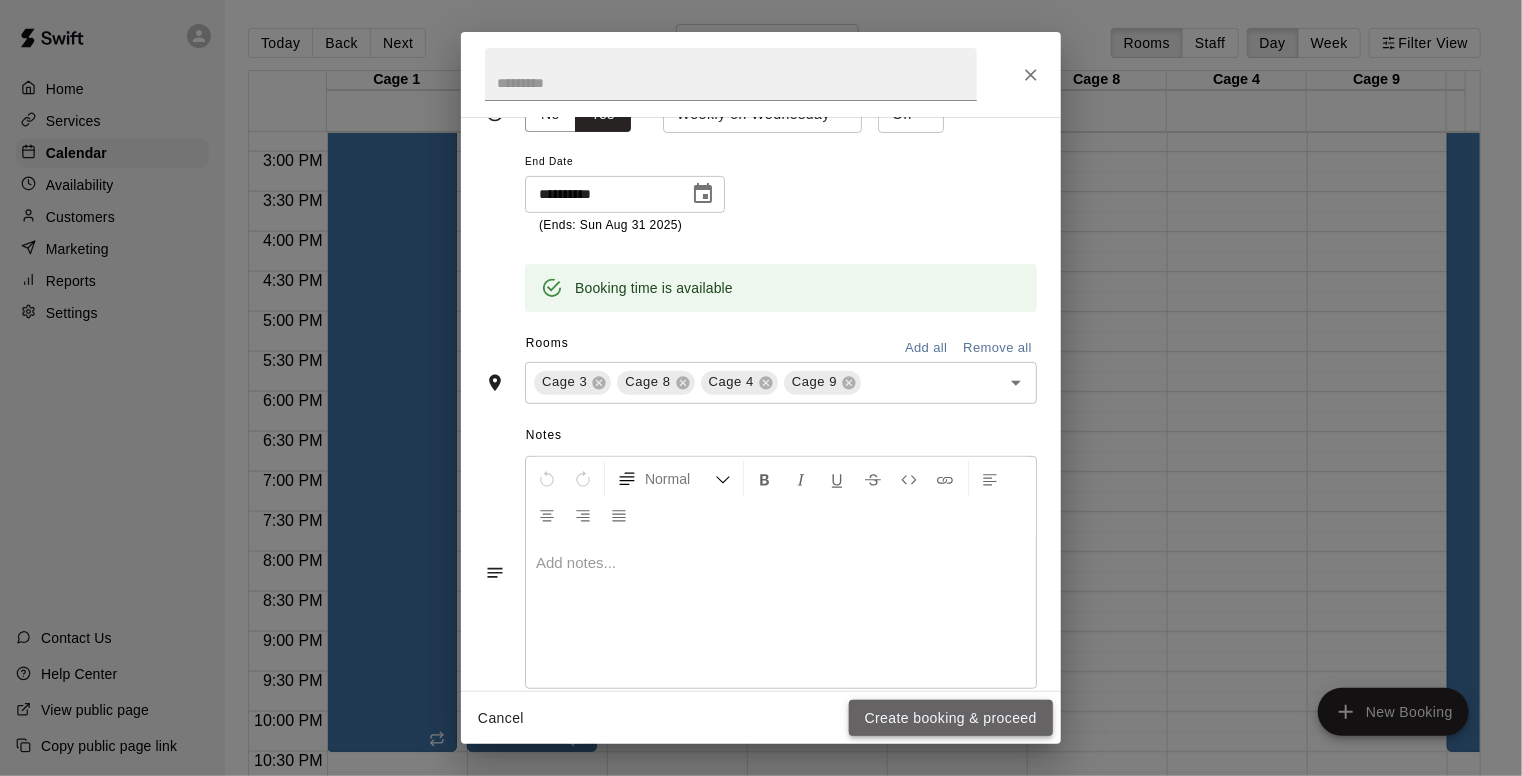 click on "Create booking & proceed" at bounding box center (951, 718) 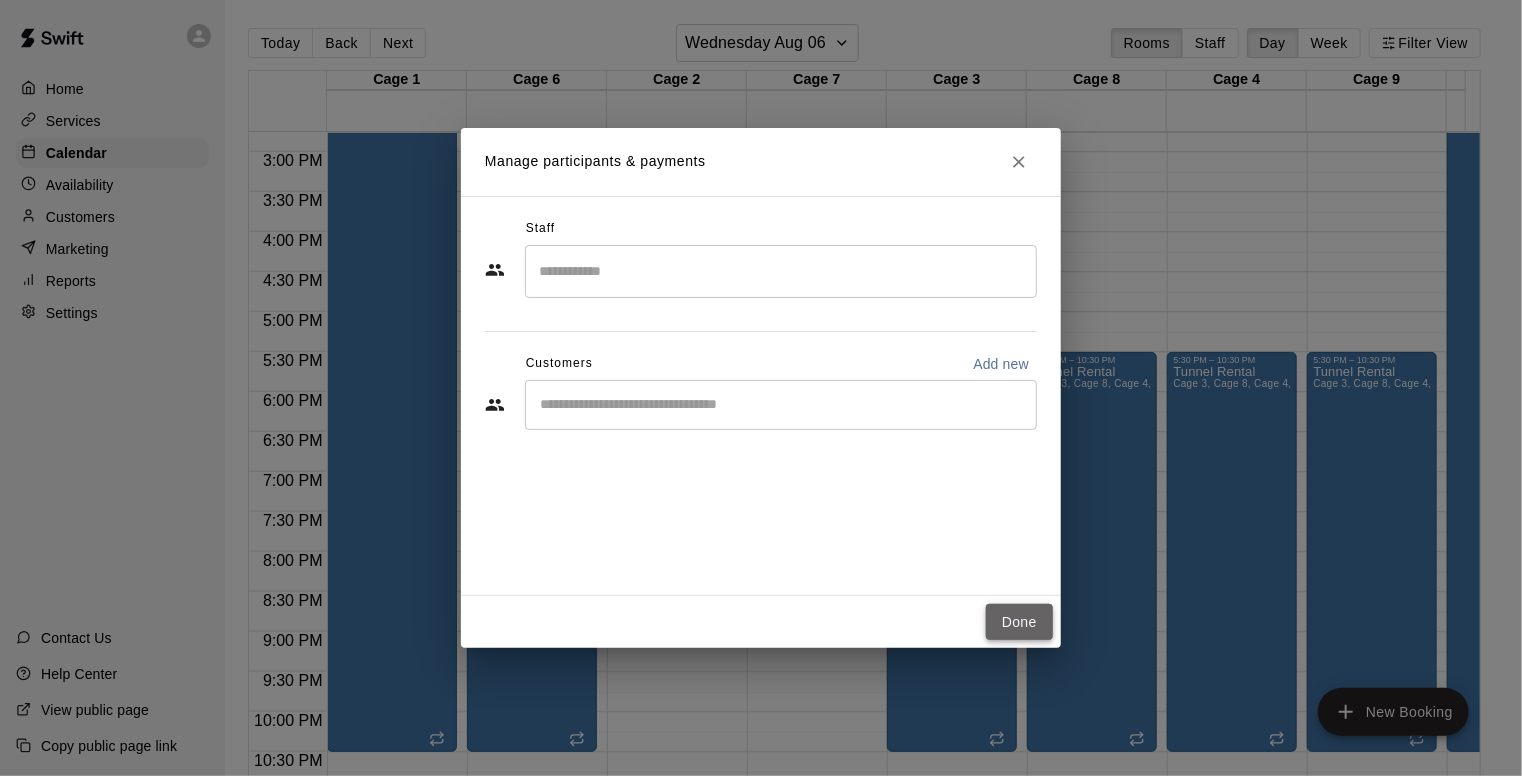 click on "Done" at bounding box center (1019, 622) 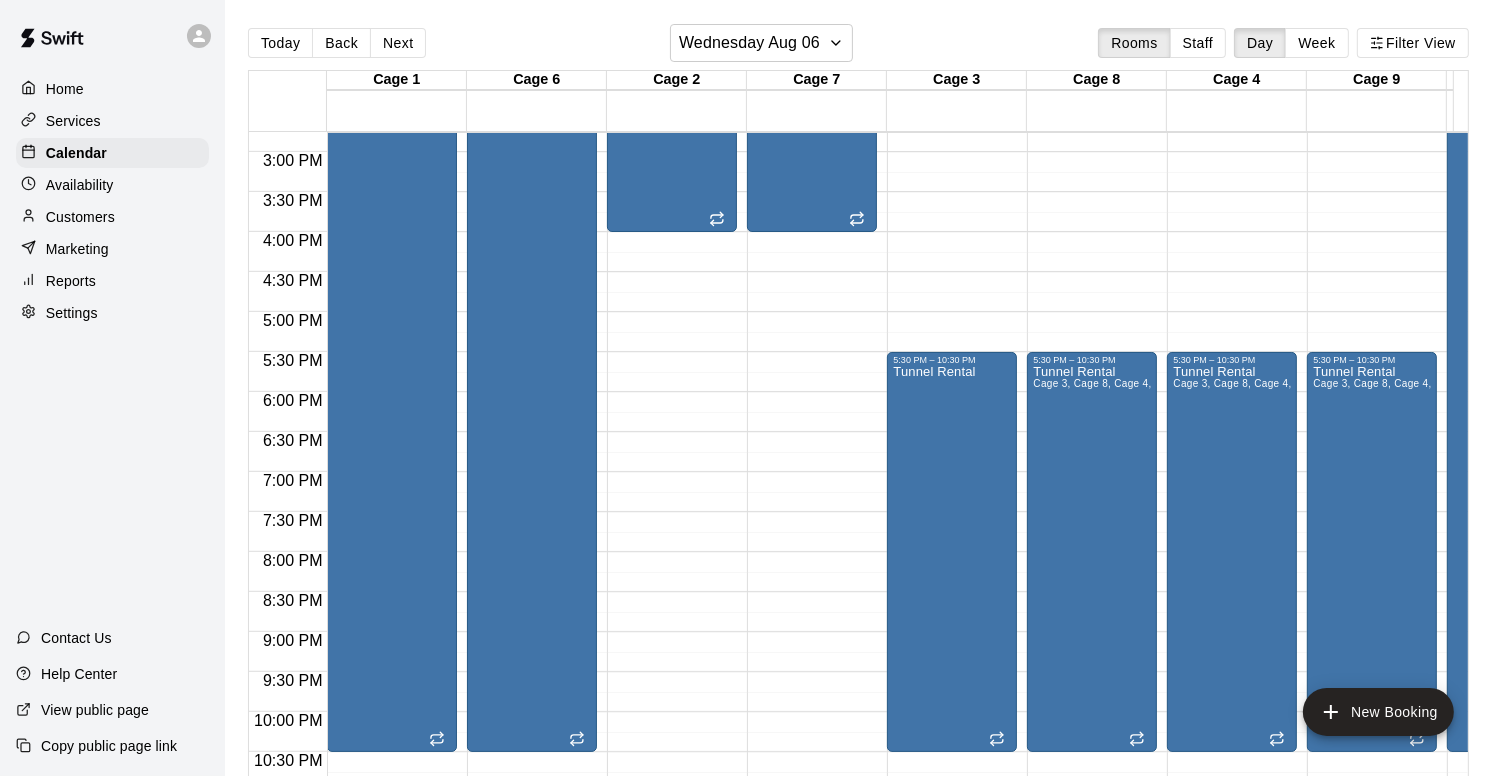 click on "12:00 AM – 5:00 AM Closed 12:30 PM – 4:00 PM Tunnel Rental 11:00 PM – 11:59 PM Closed" at bounding box center [672, -88] 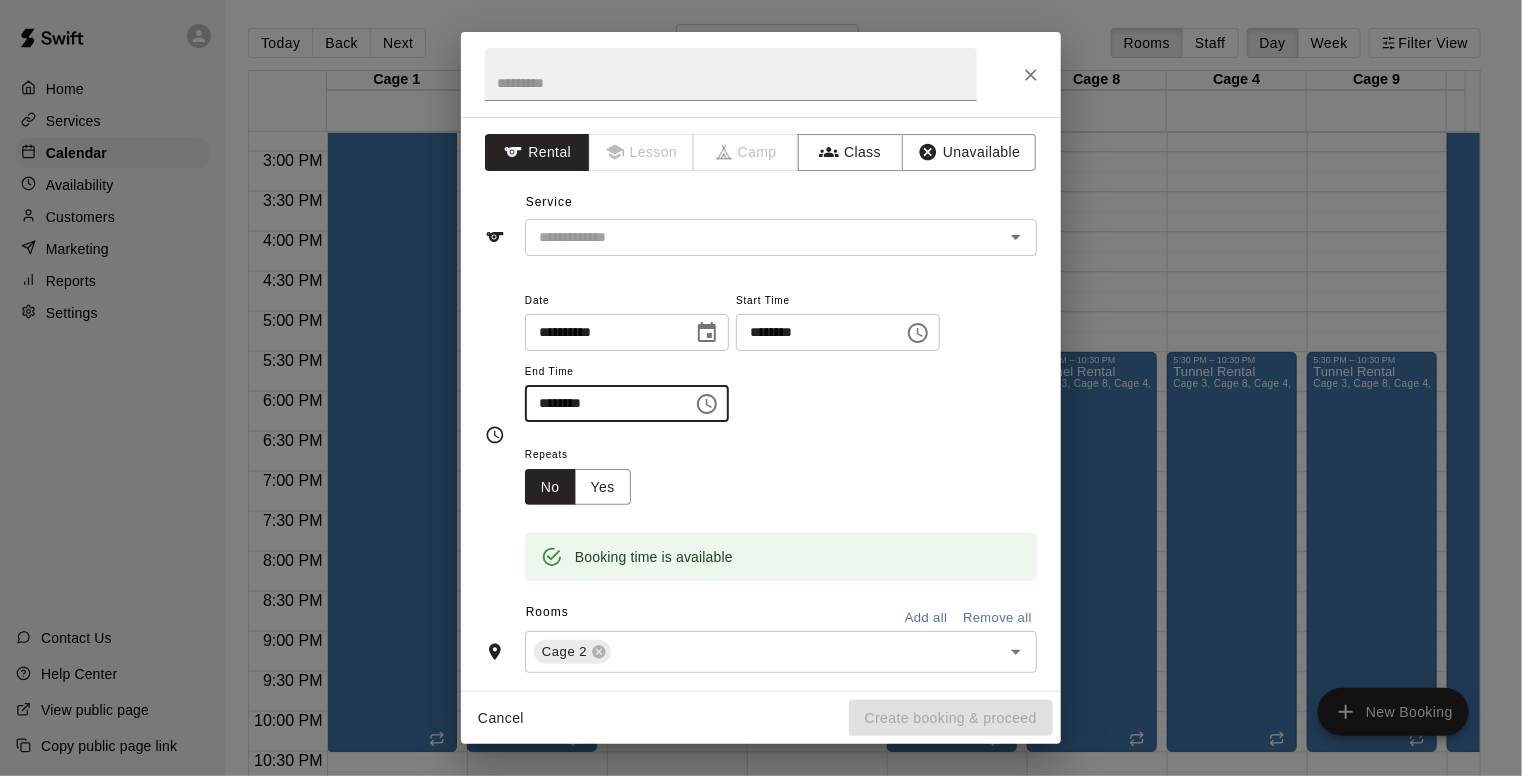 click on "********" at bounding box center [602, 403] 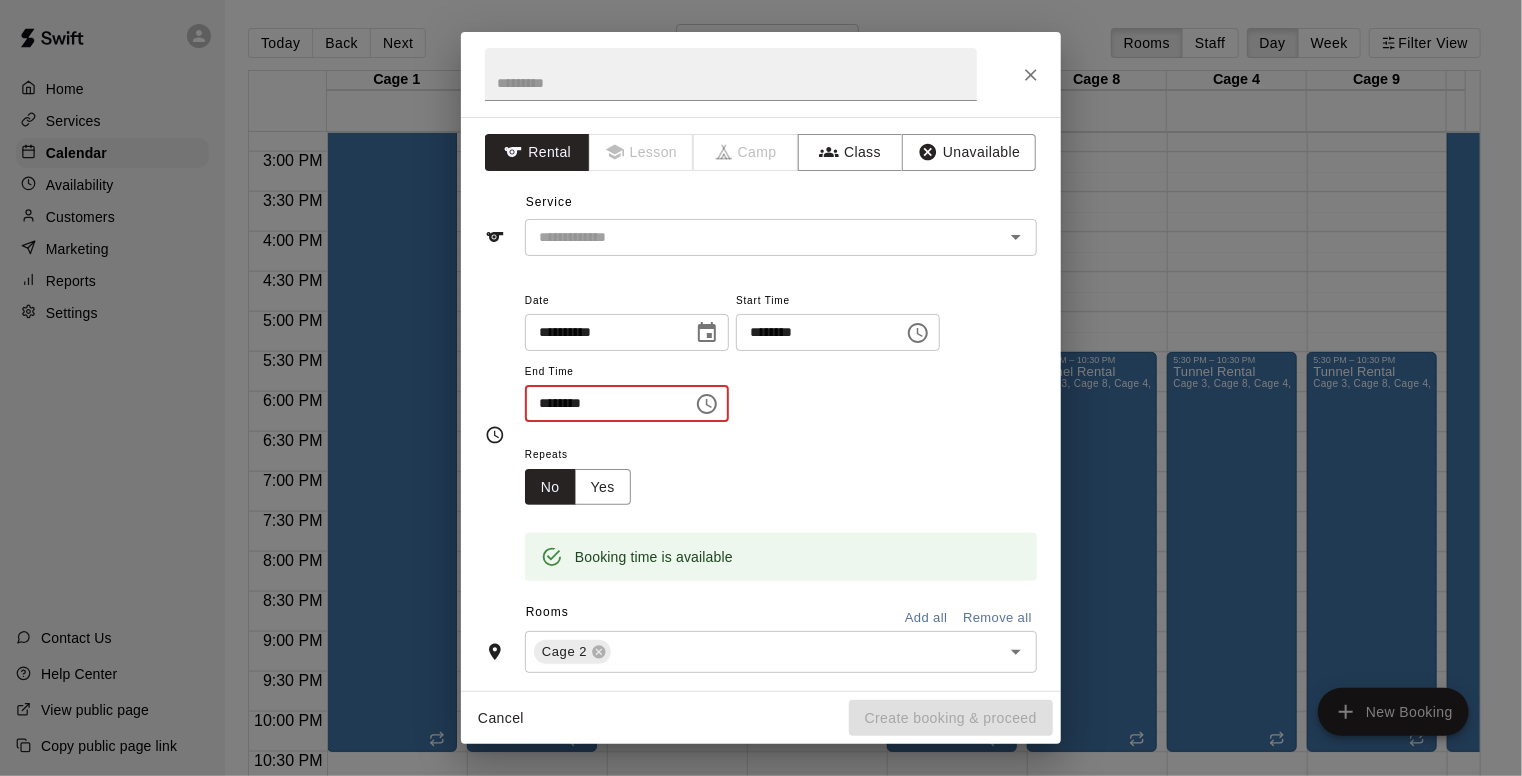 click on "********" at bounding box center [602, 403] 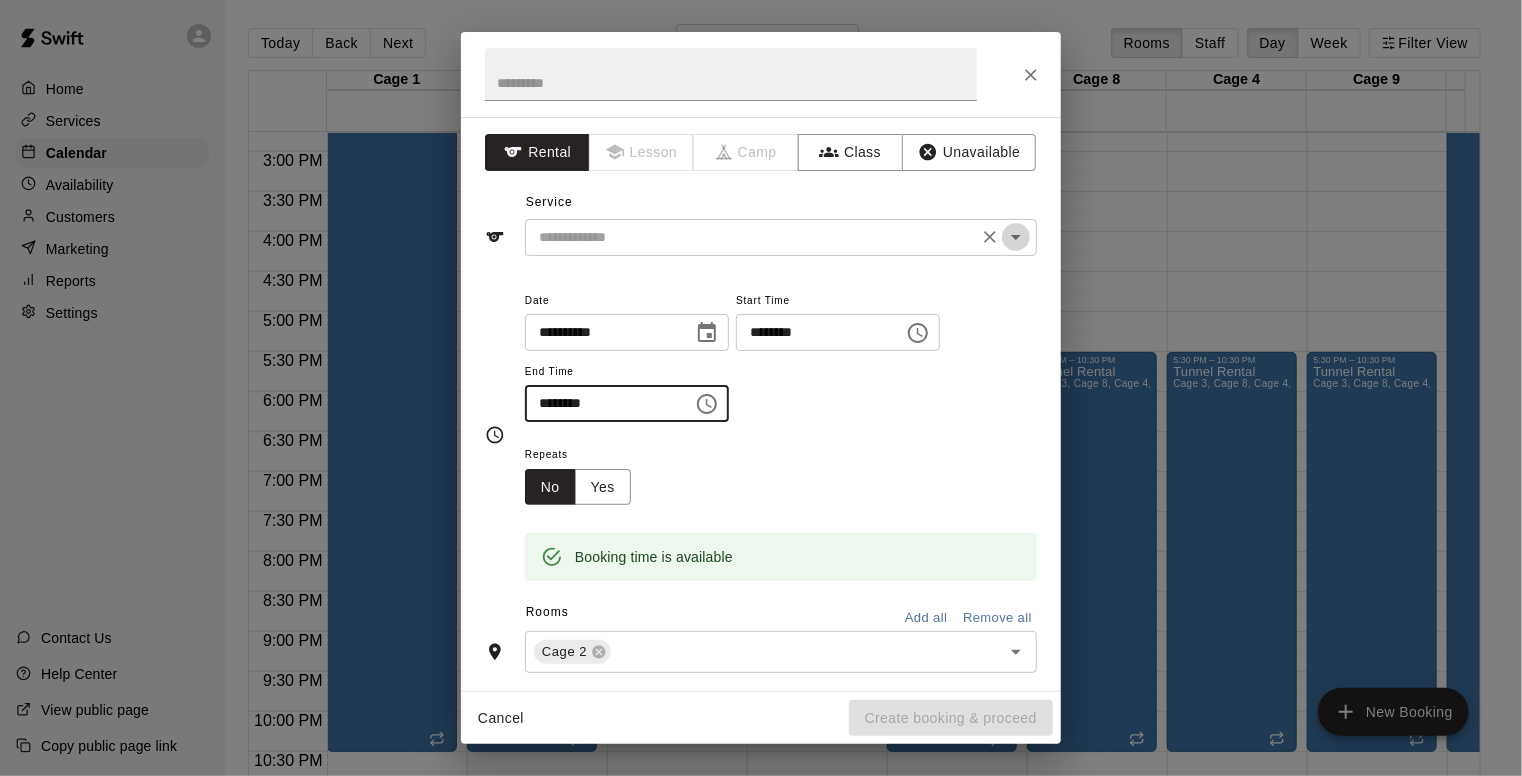 click 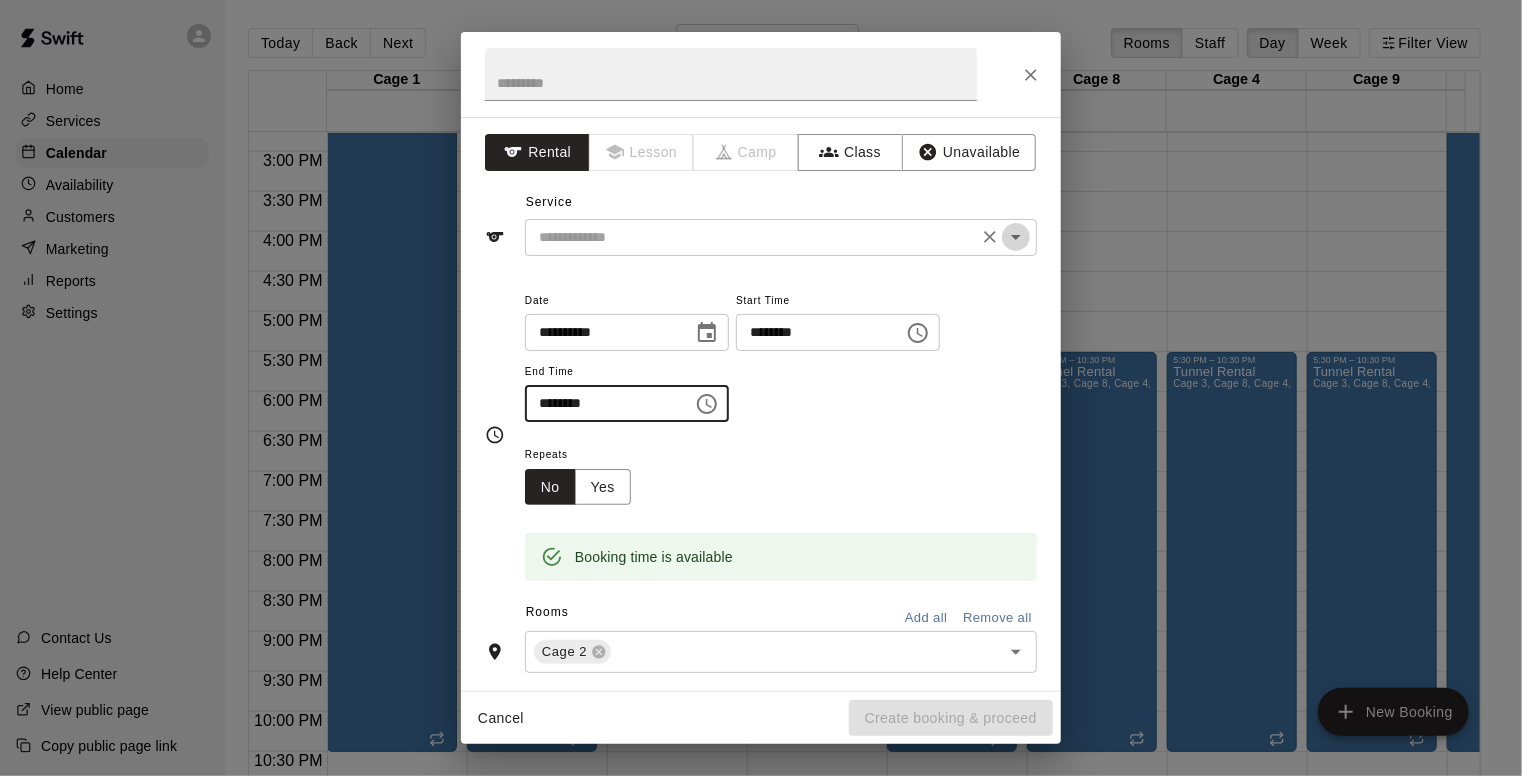 type on "********" 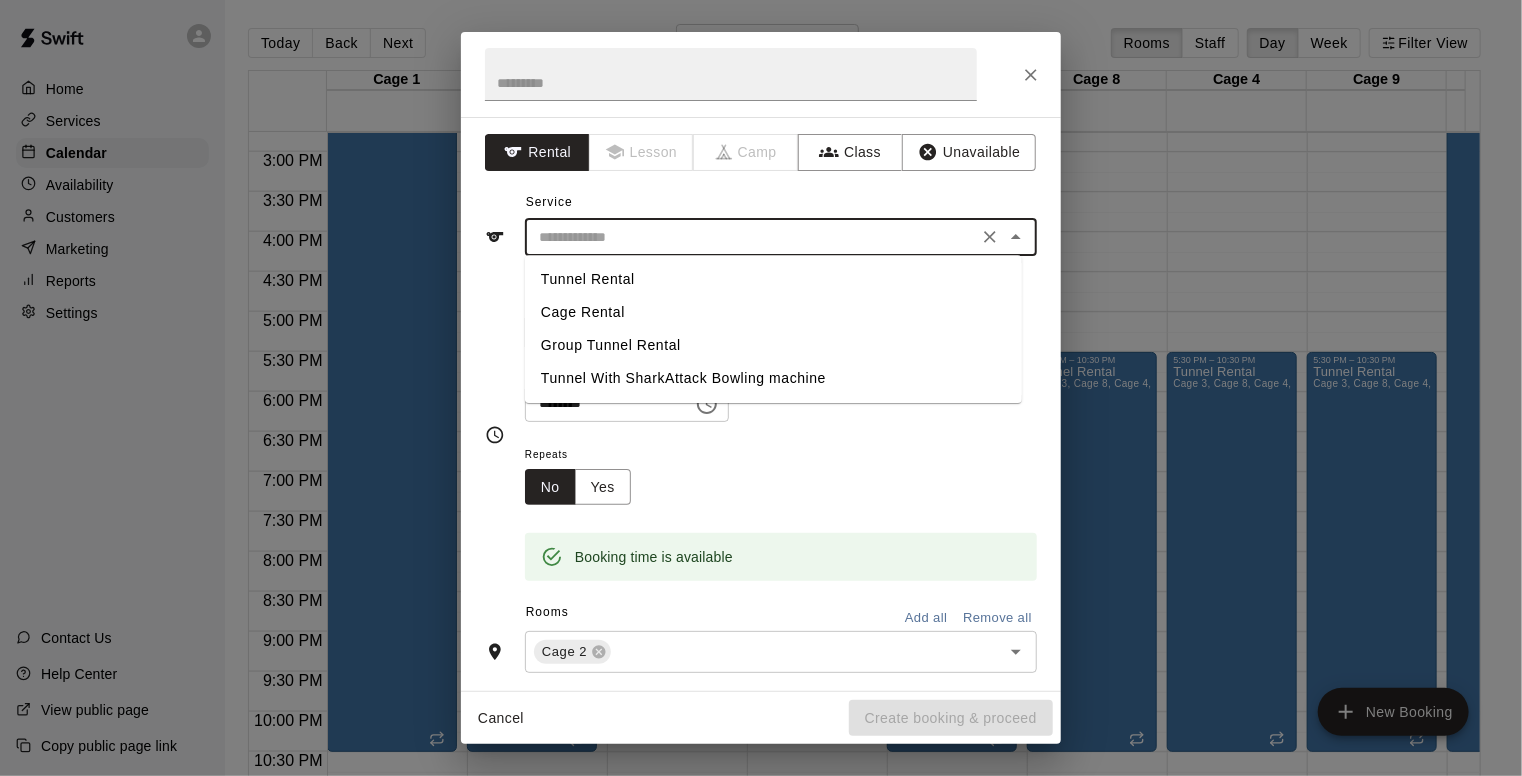 click on "Tunnel Rental" at bounding box center (773, 279) 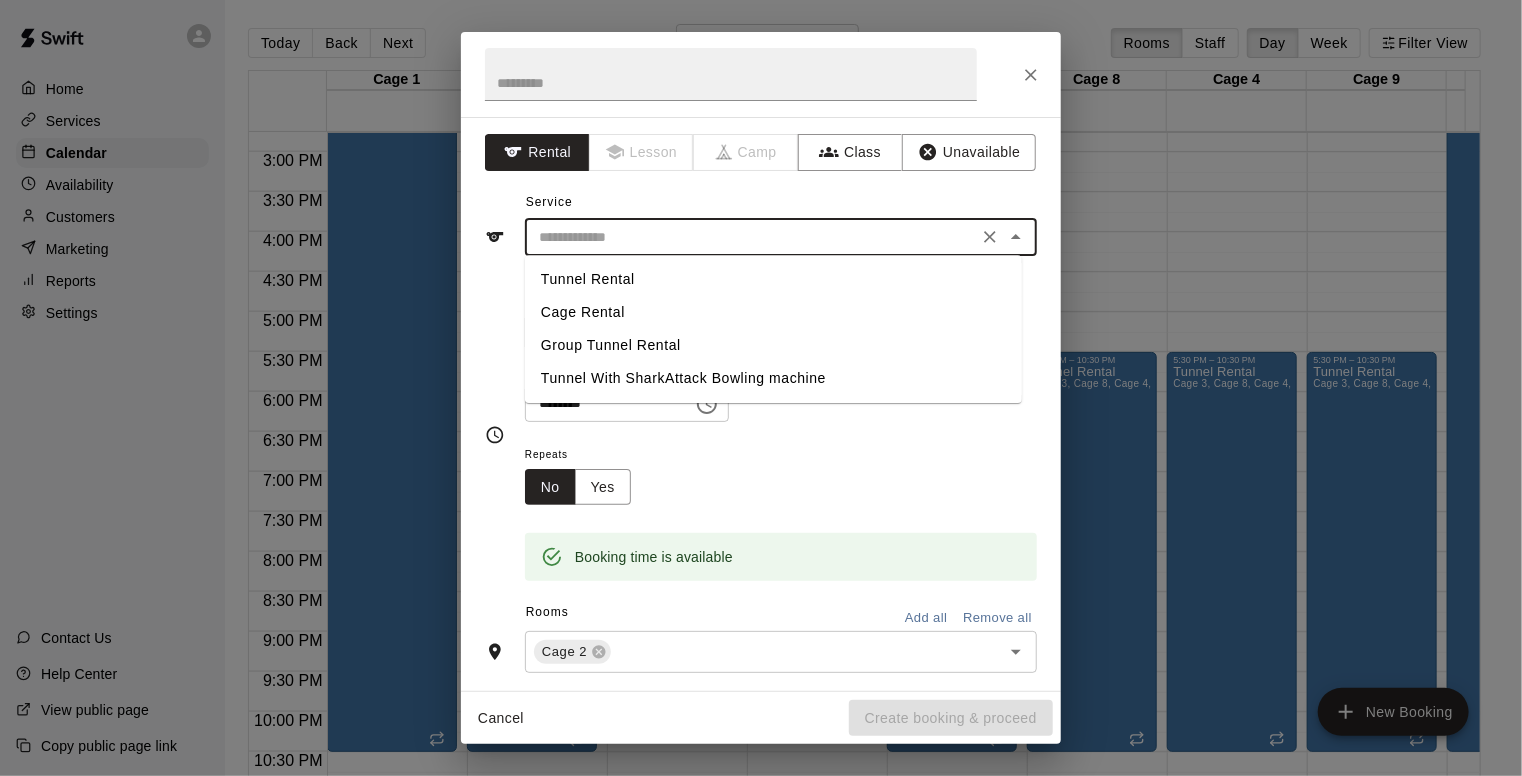 type on "**********" 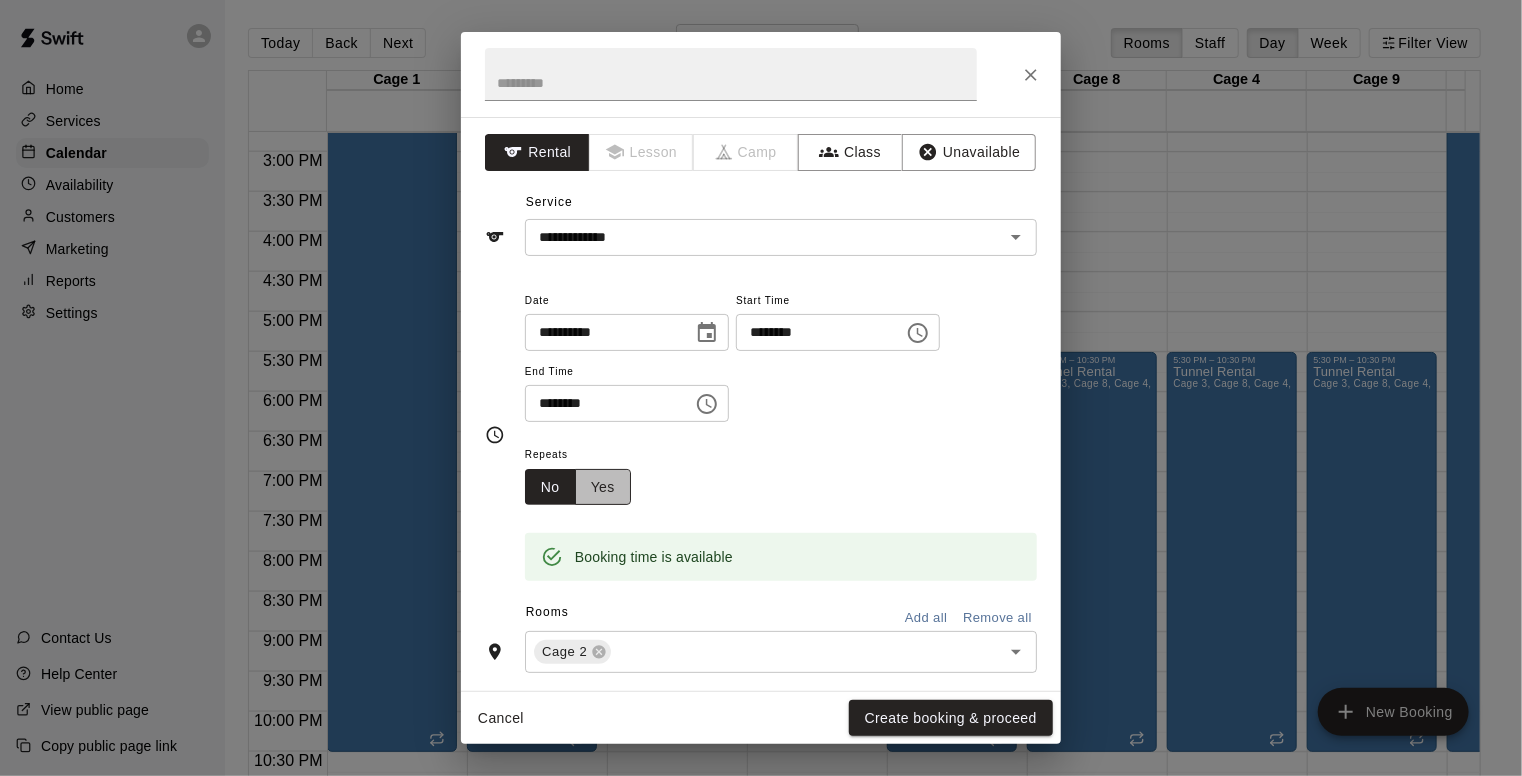 click on "Yes" at bounding box center [603, 487] 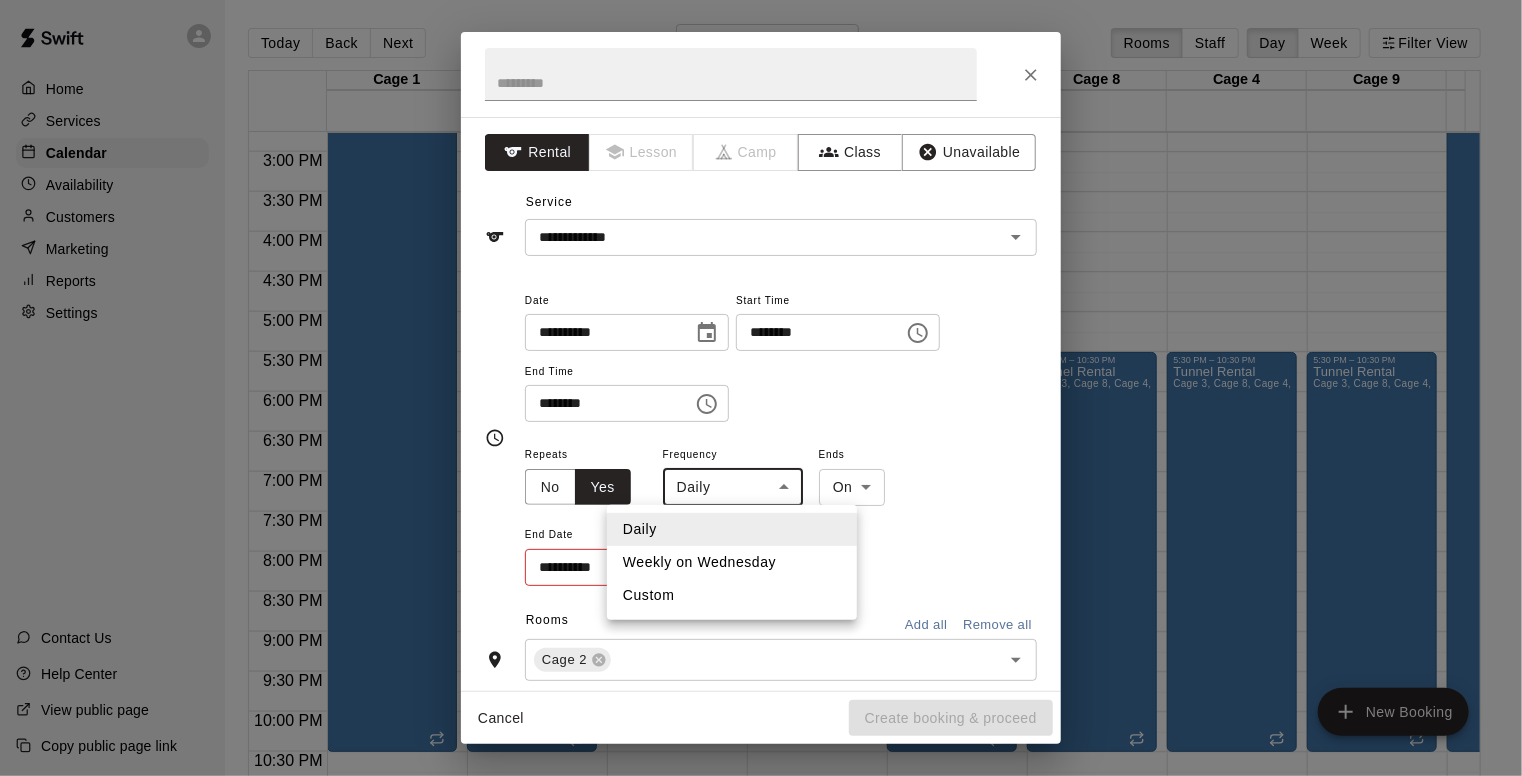 click on "Home Services Calendar Availability Customers Marketing Reports Settings Contact Us Help Center View public page Copy public page link Today Back Next Wednesday Aug 06 Rooms Staff Day Week Filter View Cage 1 06 Wed Cage 6 06 Wed Cage 2 06 Wed Cage 7 06 Wed Cage 3 06 Wed Cage 8 06 Wed Cage 4 06 Wed Cage 9 06 Wed Cage 5 06 Wed Cage 10 06 Wed 12:00 AM 12:30 AM 1:00 AM 1:30 AM 2:00 AM 2:30 AM 3:00 AM 3:30 AM 4:00 AM 4:30 AM 5:00 AM 5:30 AM 6:00 AM 6:30 AM 7:00 AM 7:30 AM 8:00 AM 8:30 AM 9:00 AM 9:30 AM 10:00 AM 10:30 AM 11:00 AM 11:30 AM 12:00 PM 12:30 PM 1:00 PM 1:30 PM 2:00 PM 2:30 PM 3:00 PM 3:30 PM 4:00 PM 4:30 PM 5:00 PM 5:30 PM 6:00 PM 6:30 PM 7:00 PM 7:30 PM 8:00 PM 8:30 PM 9:00 PM 9:30 PM 10:00 PM 10:30 PM 11:00 PM 11:30 PM 12:00 AM – 5:00 AM Closed 6:30 AM – 10:30 PM Tunnel Rental 11:00 PM – 11:59 PM Closed 12:00 AM – 5:00 AM Closed 6:30 AM – 10:30 PM Tunnel Rental Cage 1, Cage 6, Cage 5, Cage 10 11:00 PM – 11:59 PM Closed 12:00 AM – 5:00 AM Closed 12:30 PM – 4:00 PM Tunnel Rental Closed" at bounding box center (761, 404) 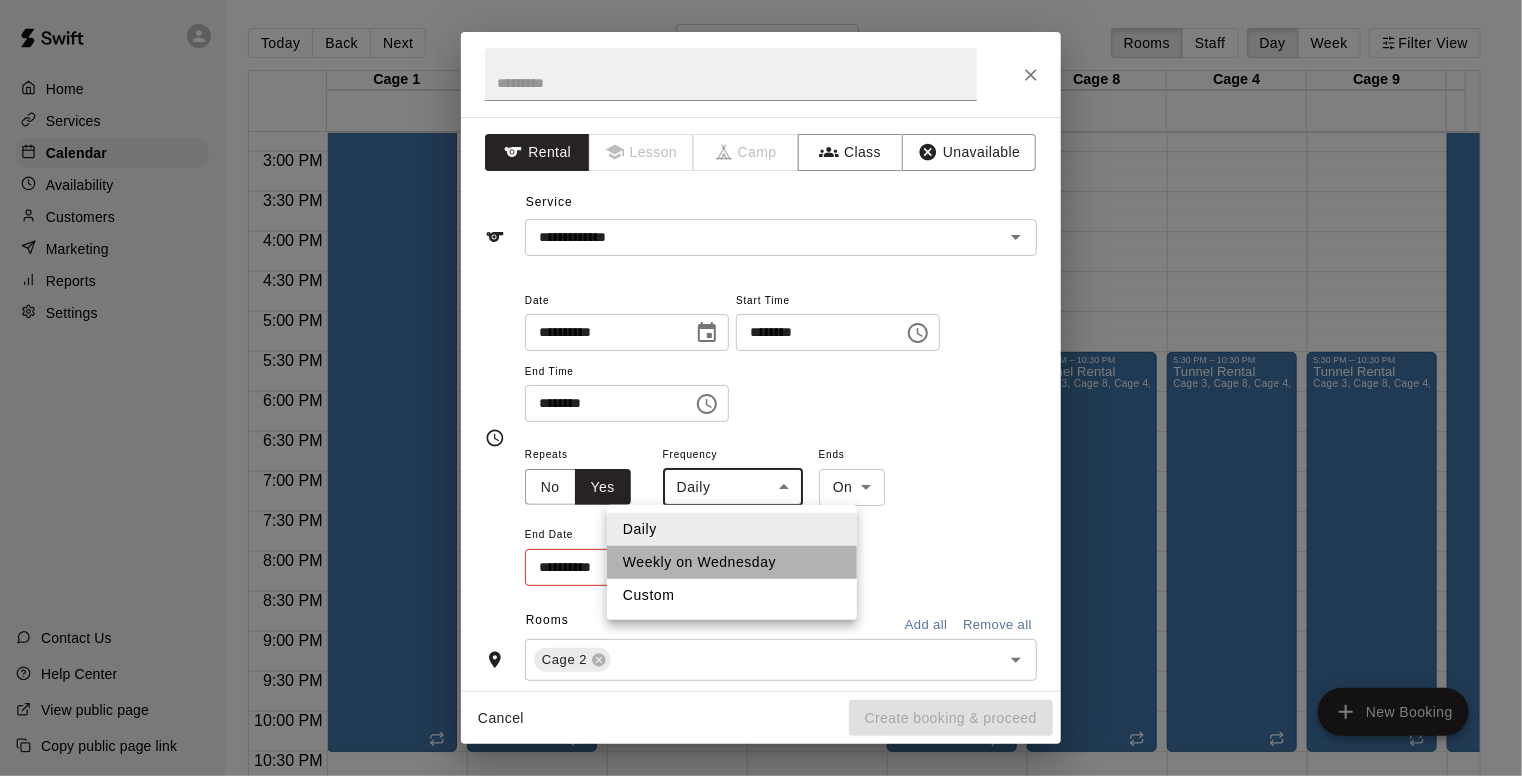 click on "Weekly on Wednesday" at bounding box center [732, 562] 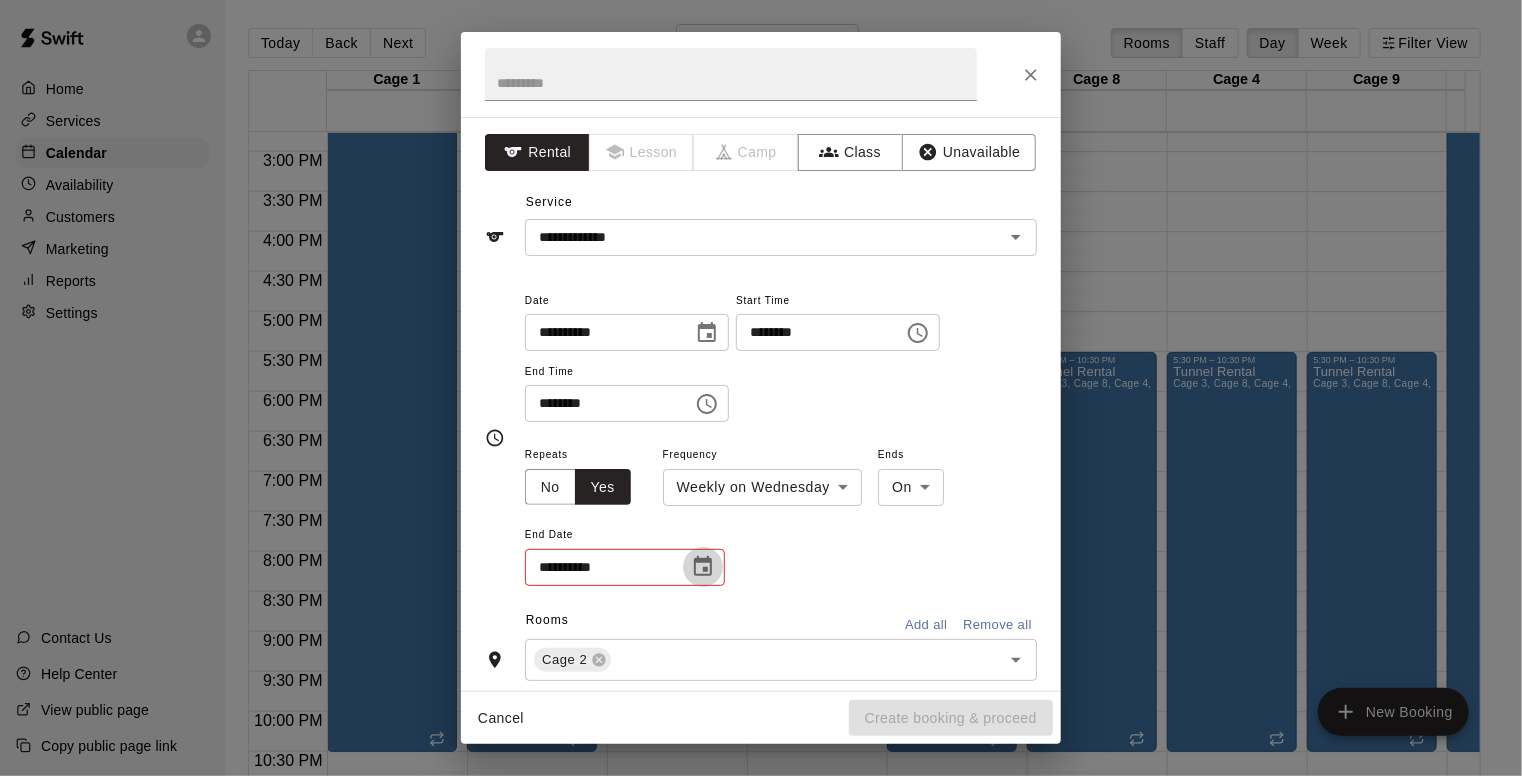 click at bounding box center (703, 567) 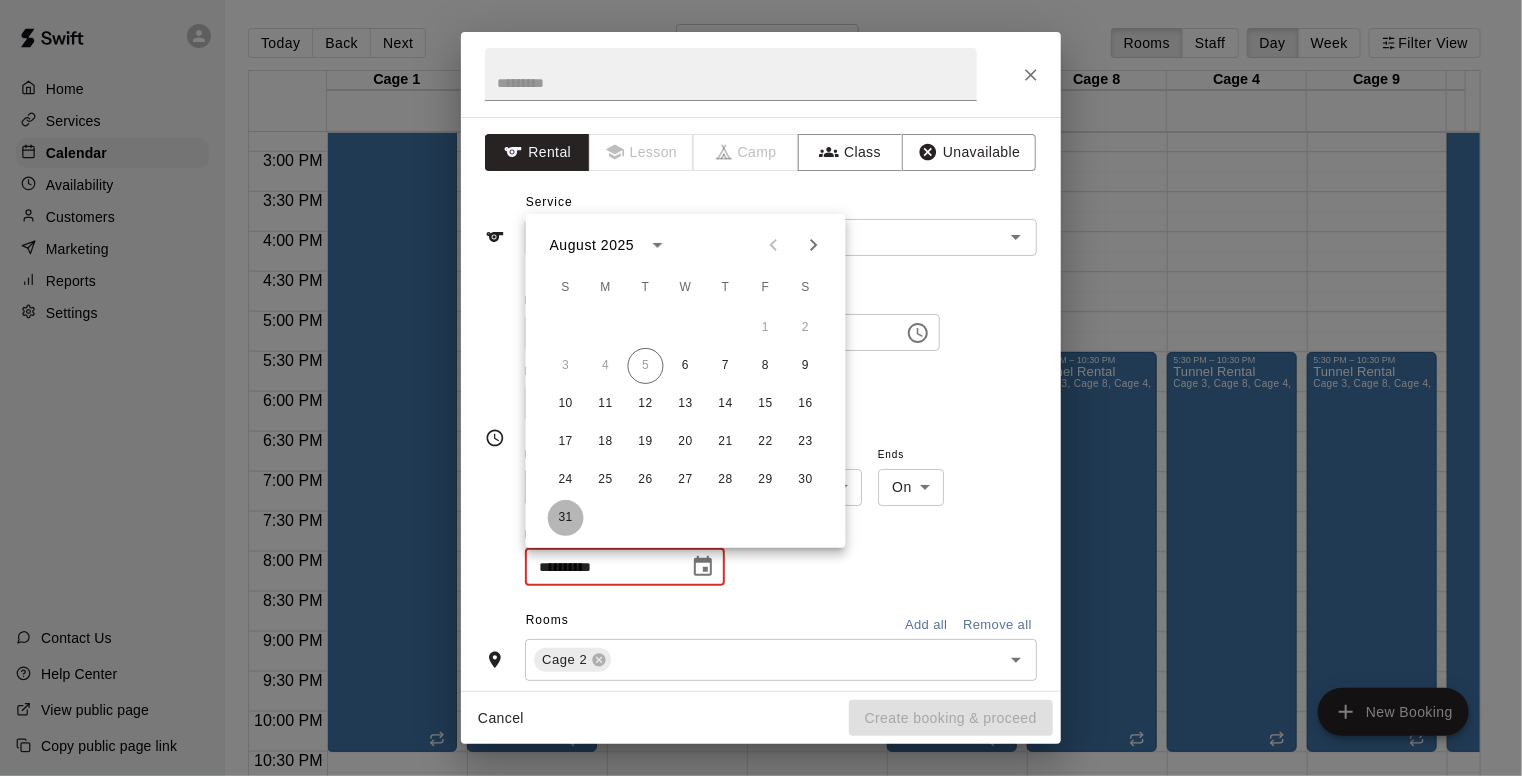 click on "31" at bounding box center [566, 518] 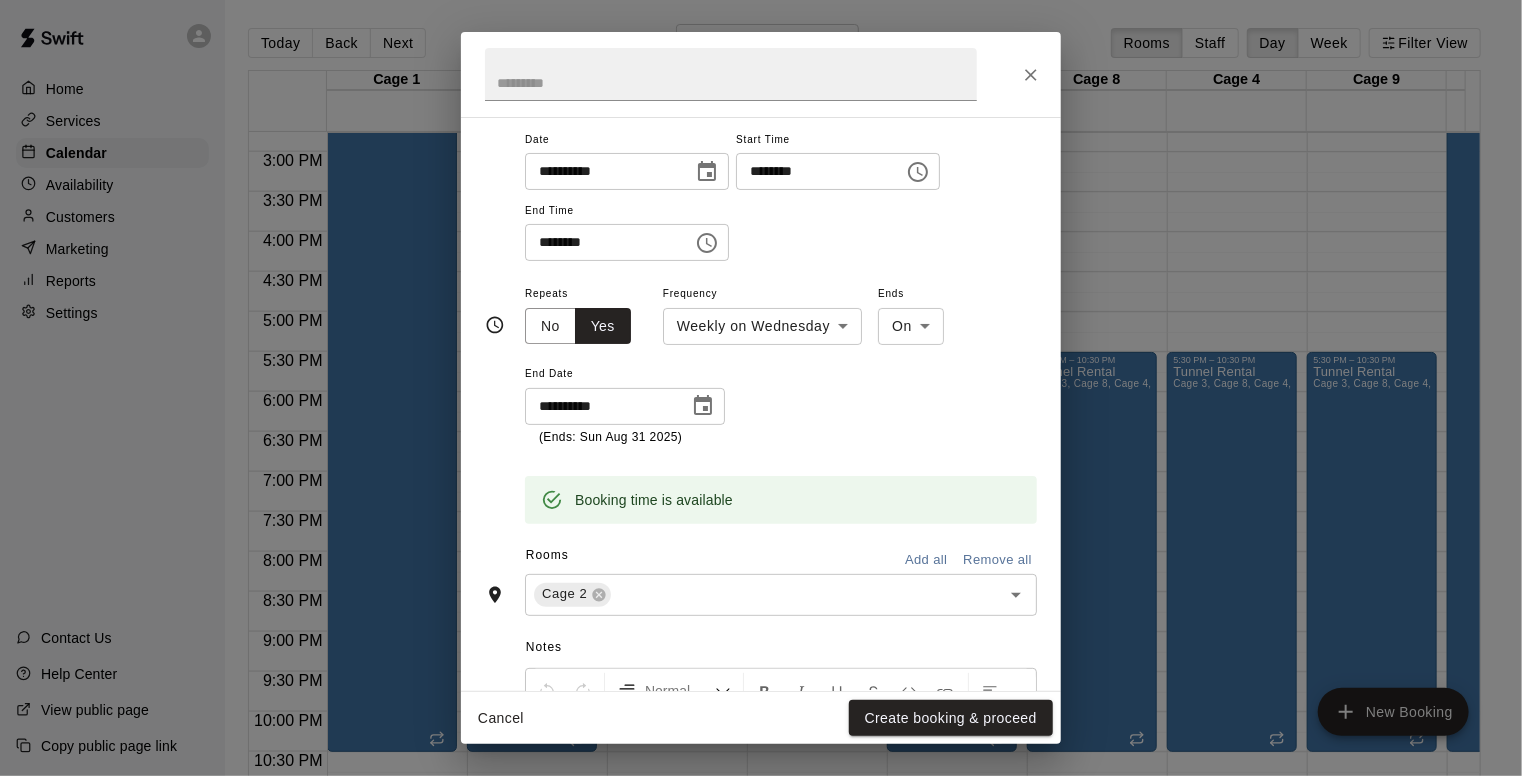 scroll, scrollTop: 162, scrollLeft: 0, axis: vertical 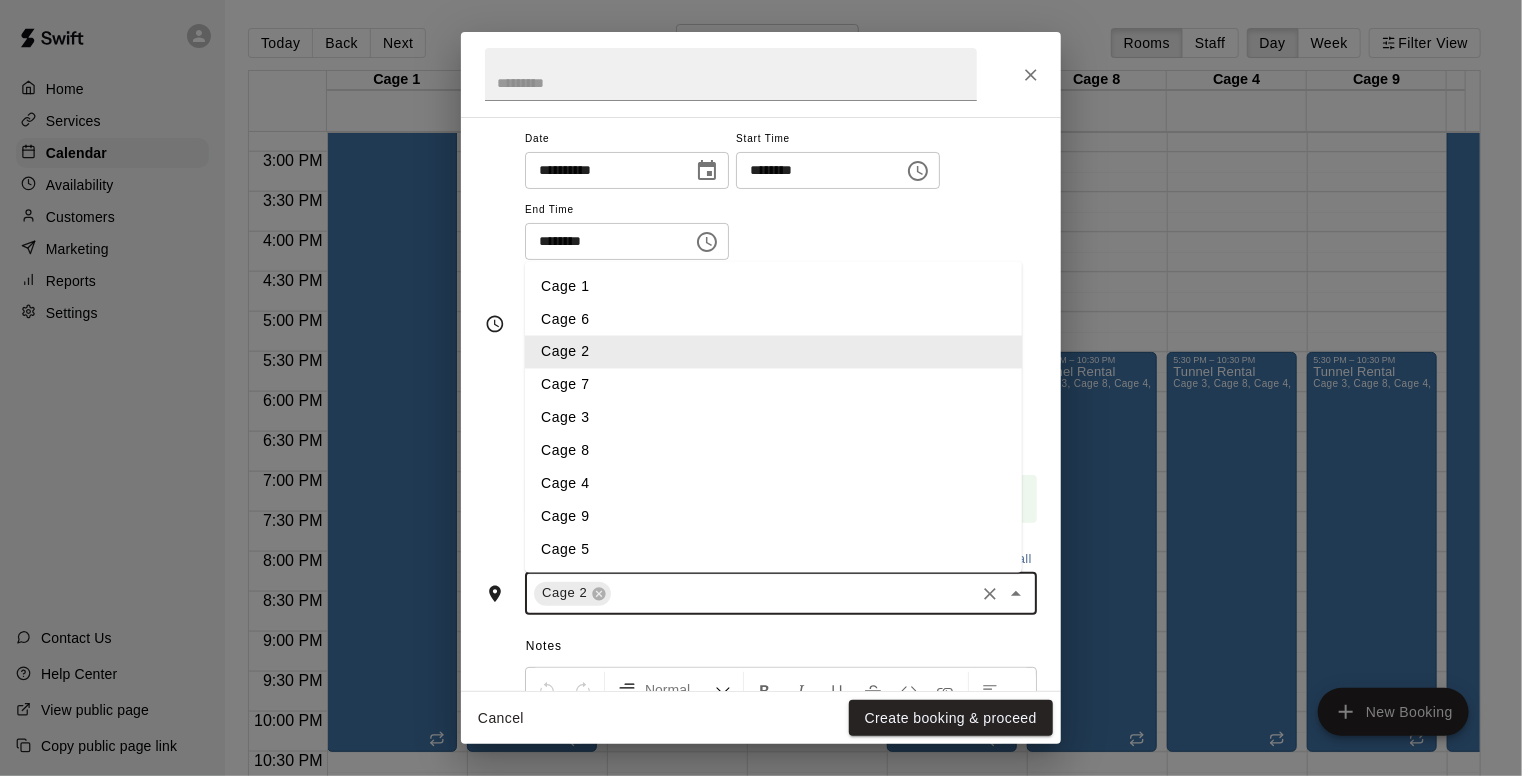 click at bounding box center (793, 593) 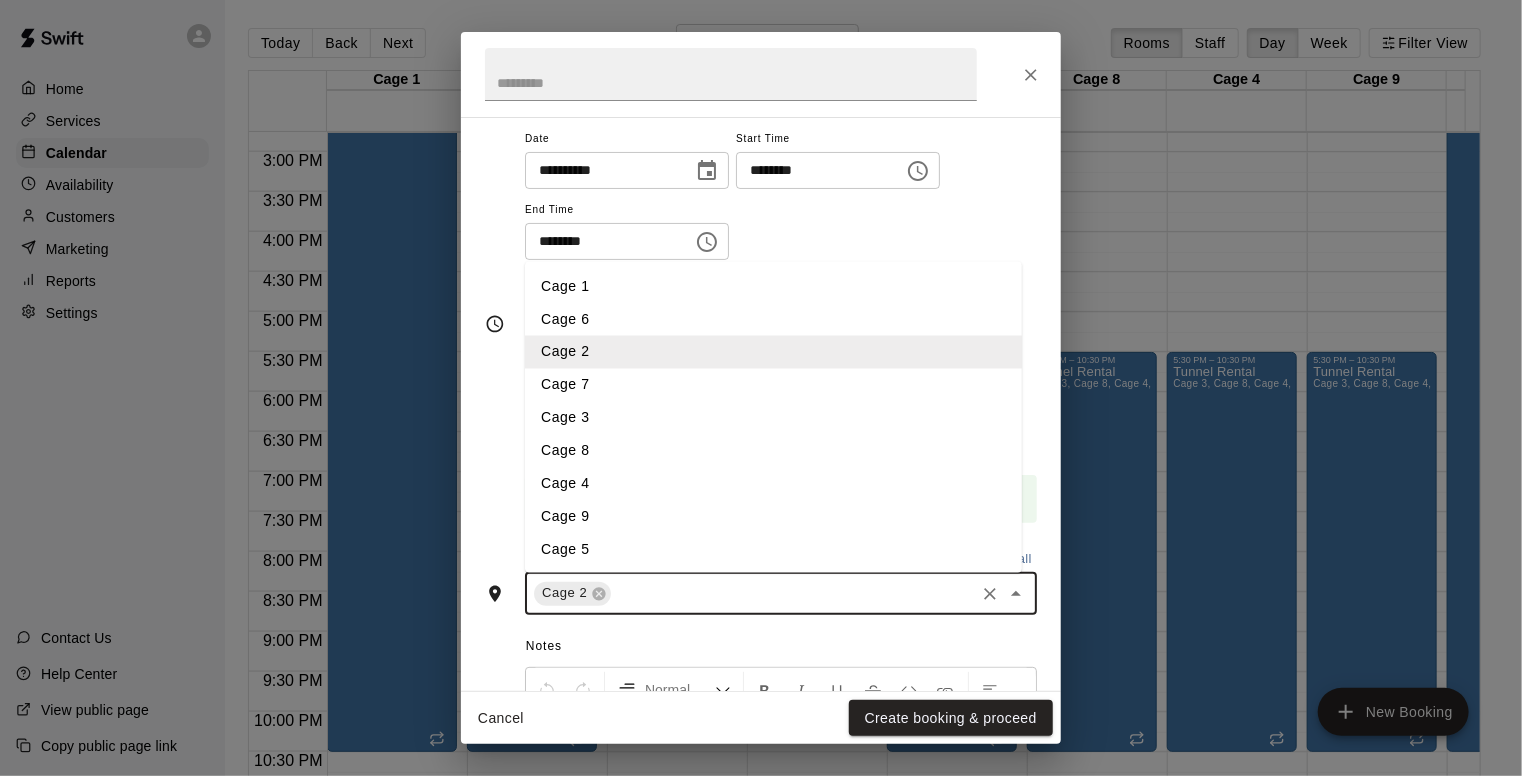 click on "Cage 7" at bounding box center [773, 385] 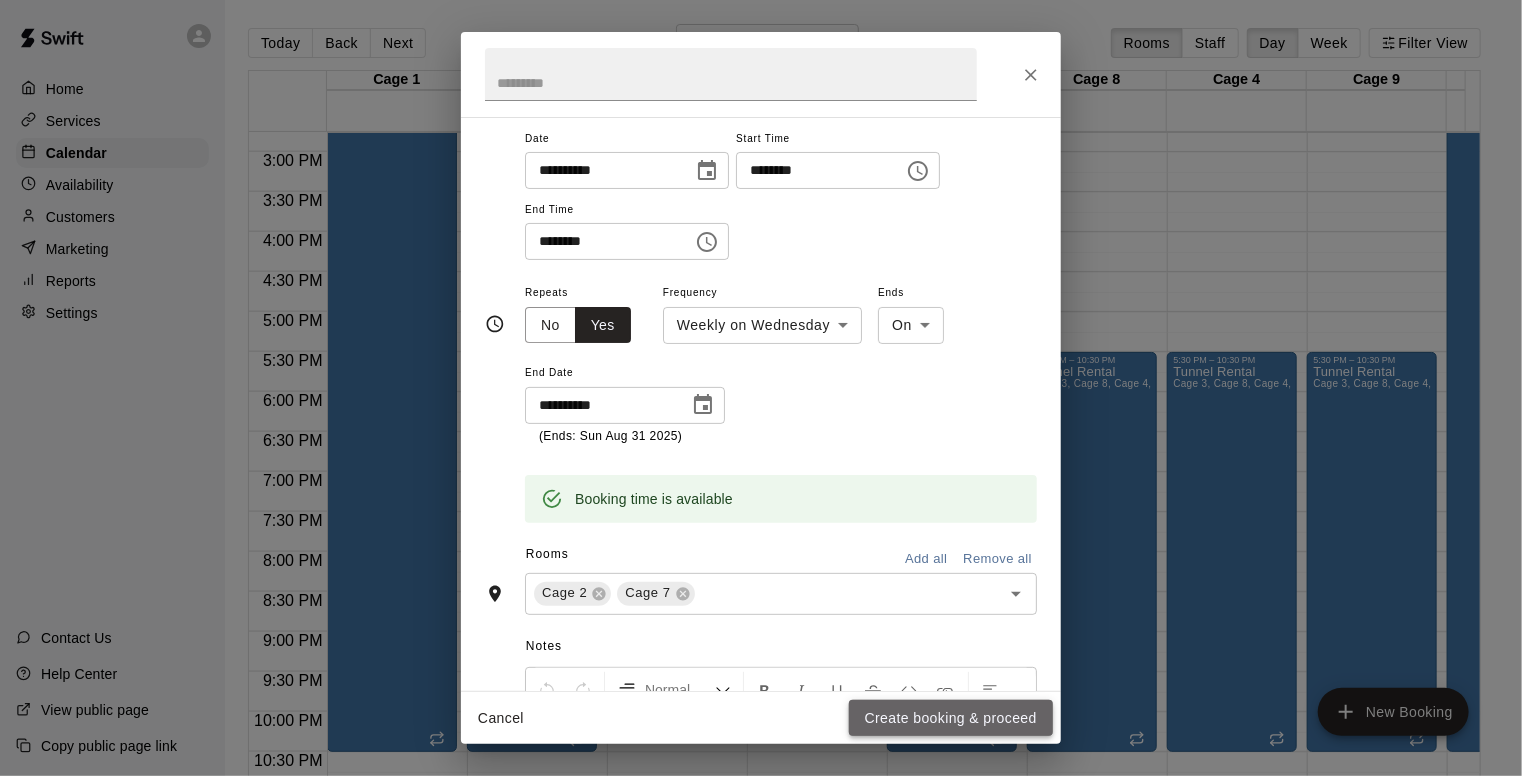click on "Create booking & proceed" at bounding box center (951, 718) 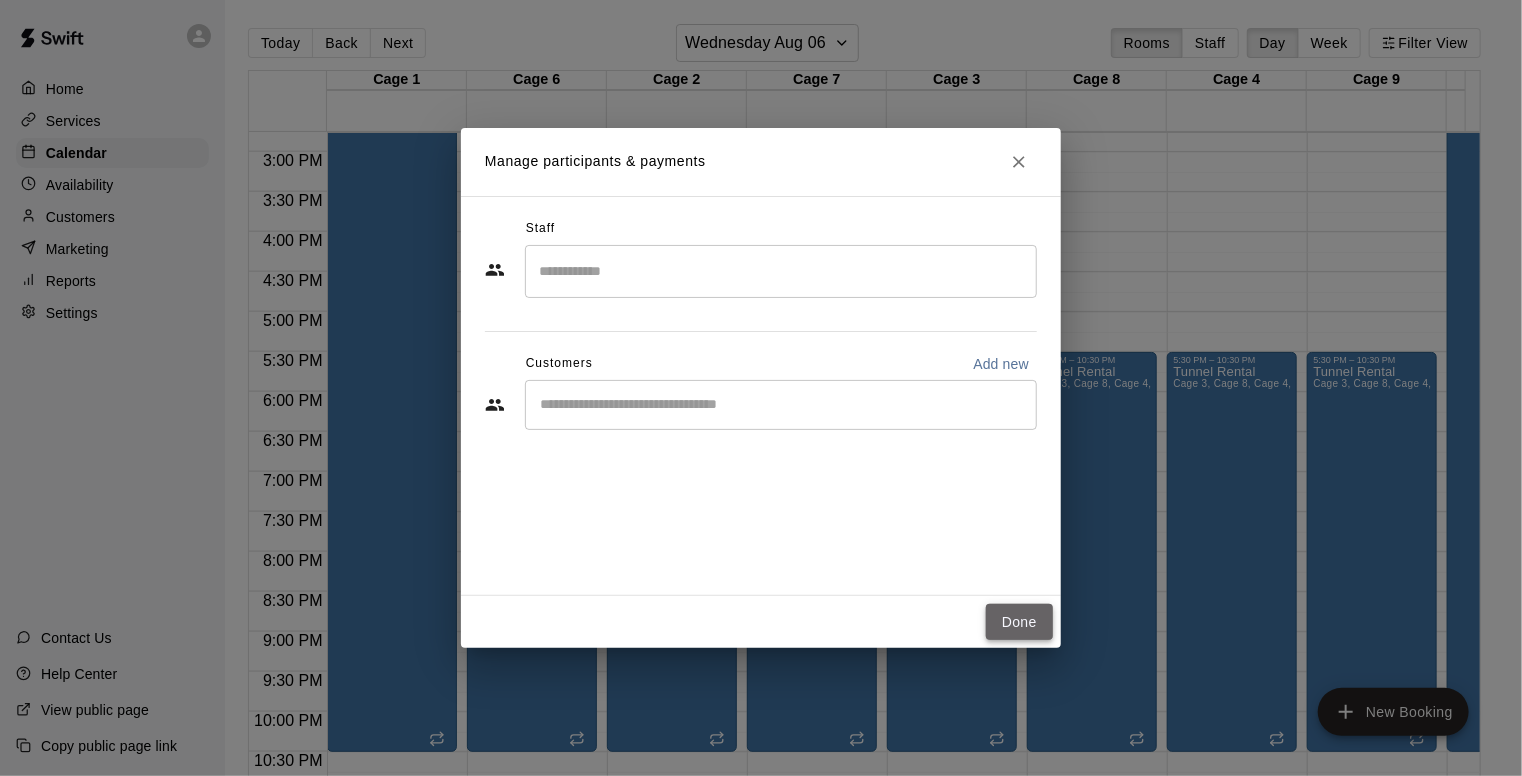 click on "Done" at bounding box center [1019, 622] 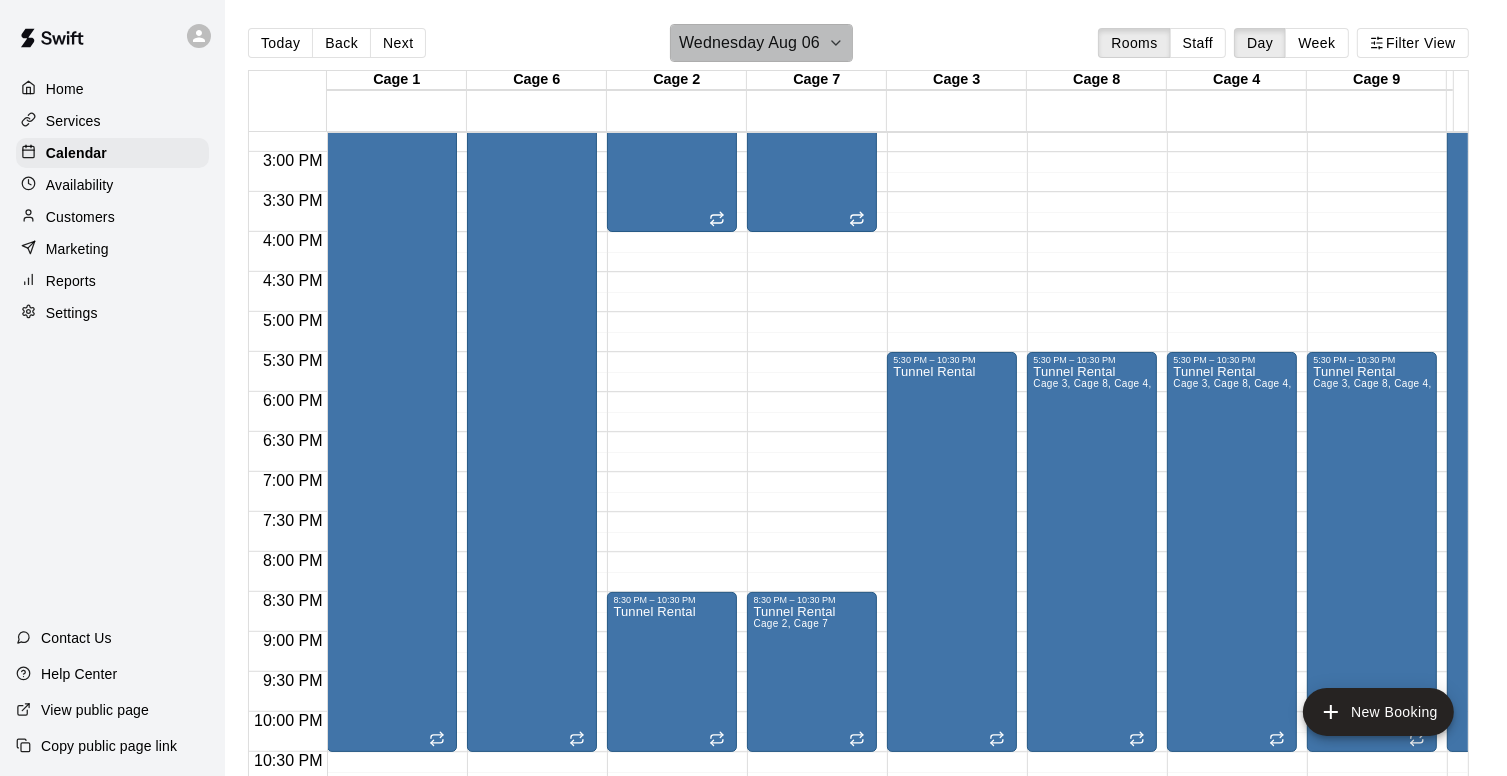 click 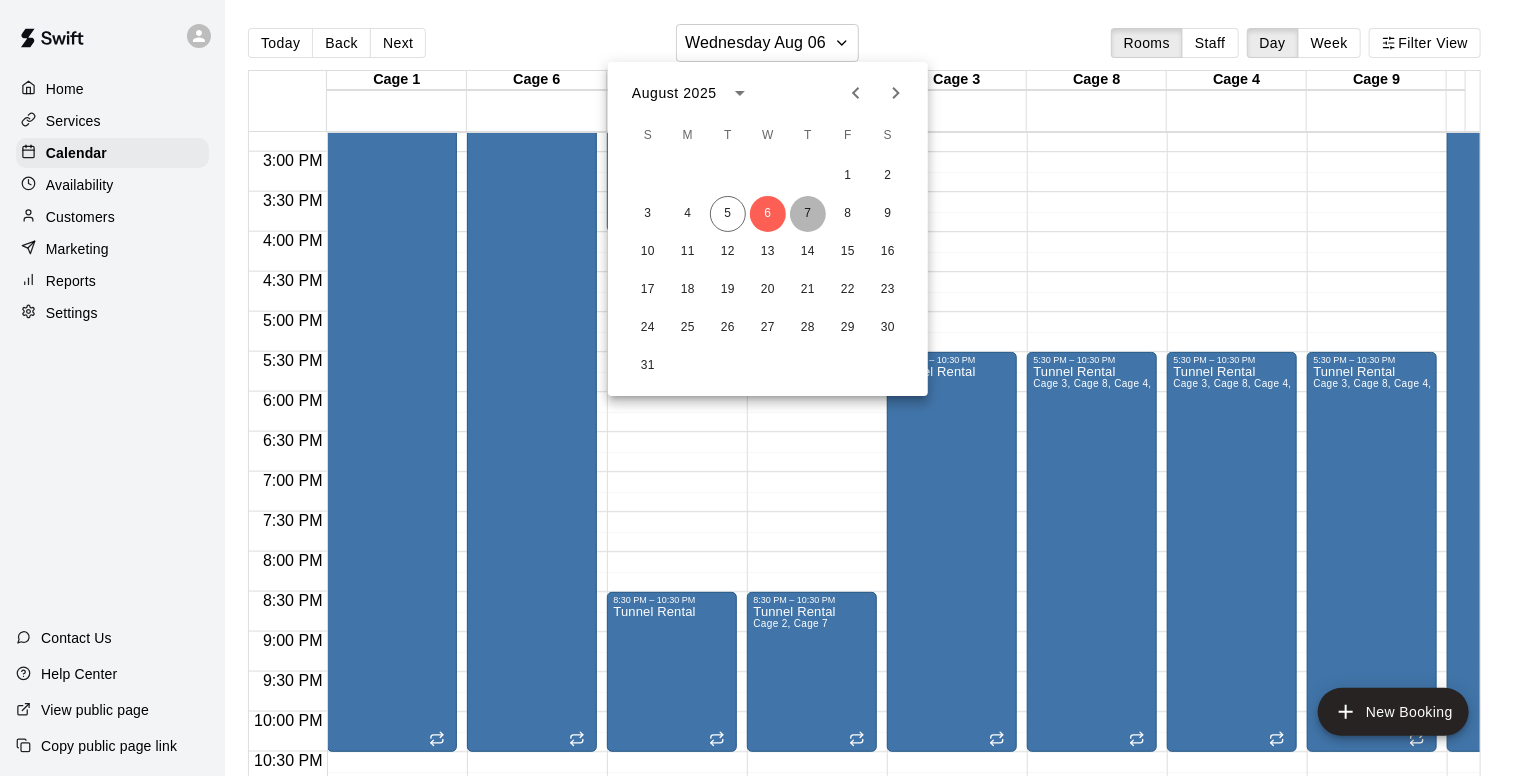 click on "7" at bounding box center (808, 214) 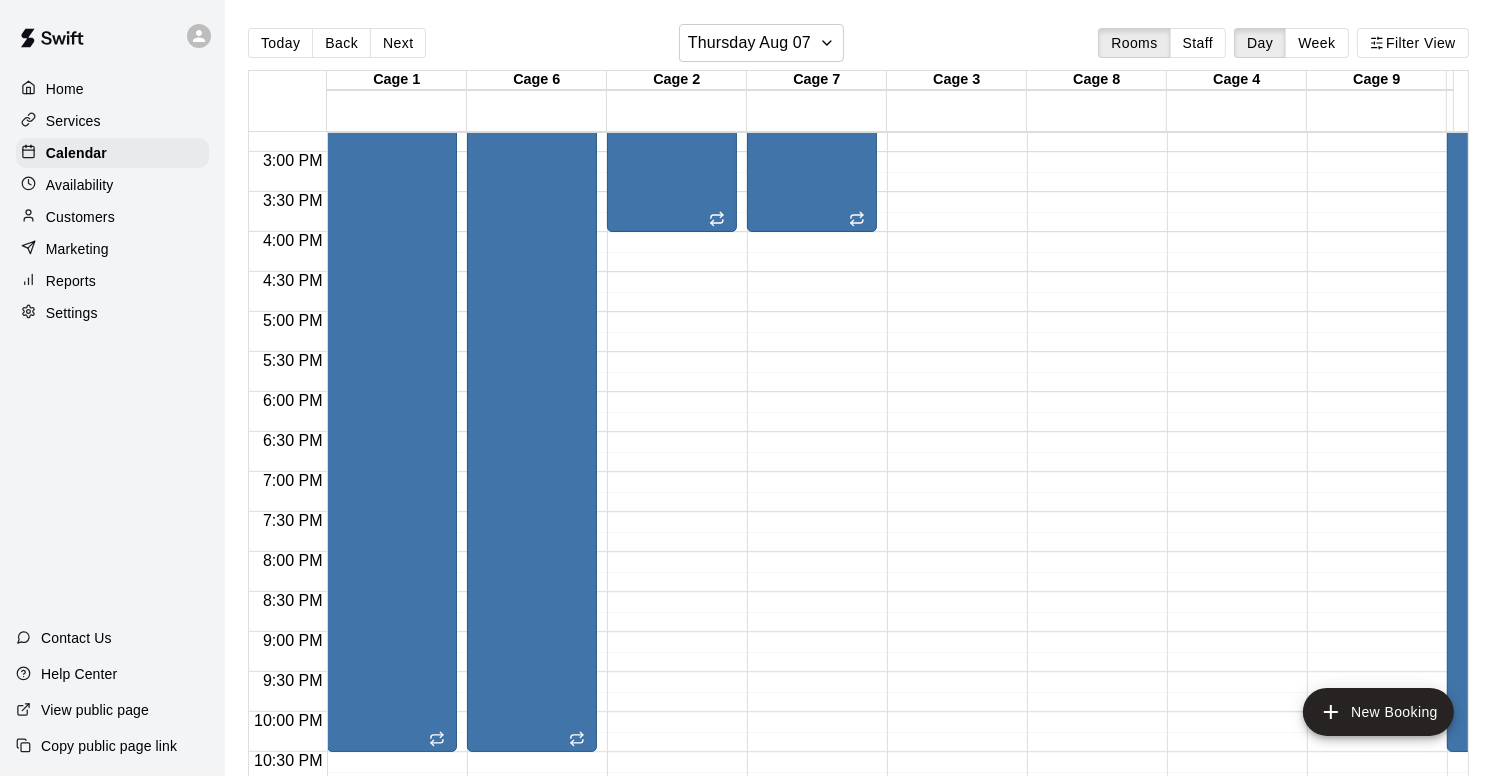click on "12:00 AM – 5:00 AM Closed 11:00 PM – 11:59 PM Closed" at bounding box center [952, -88] 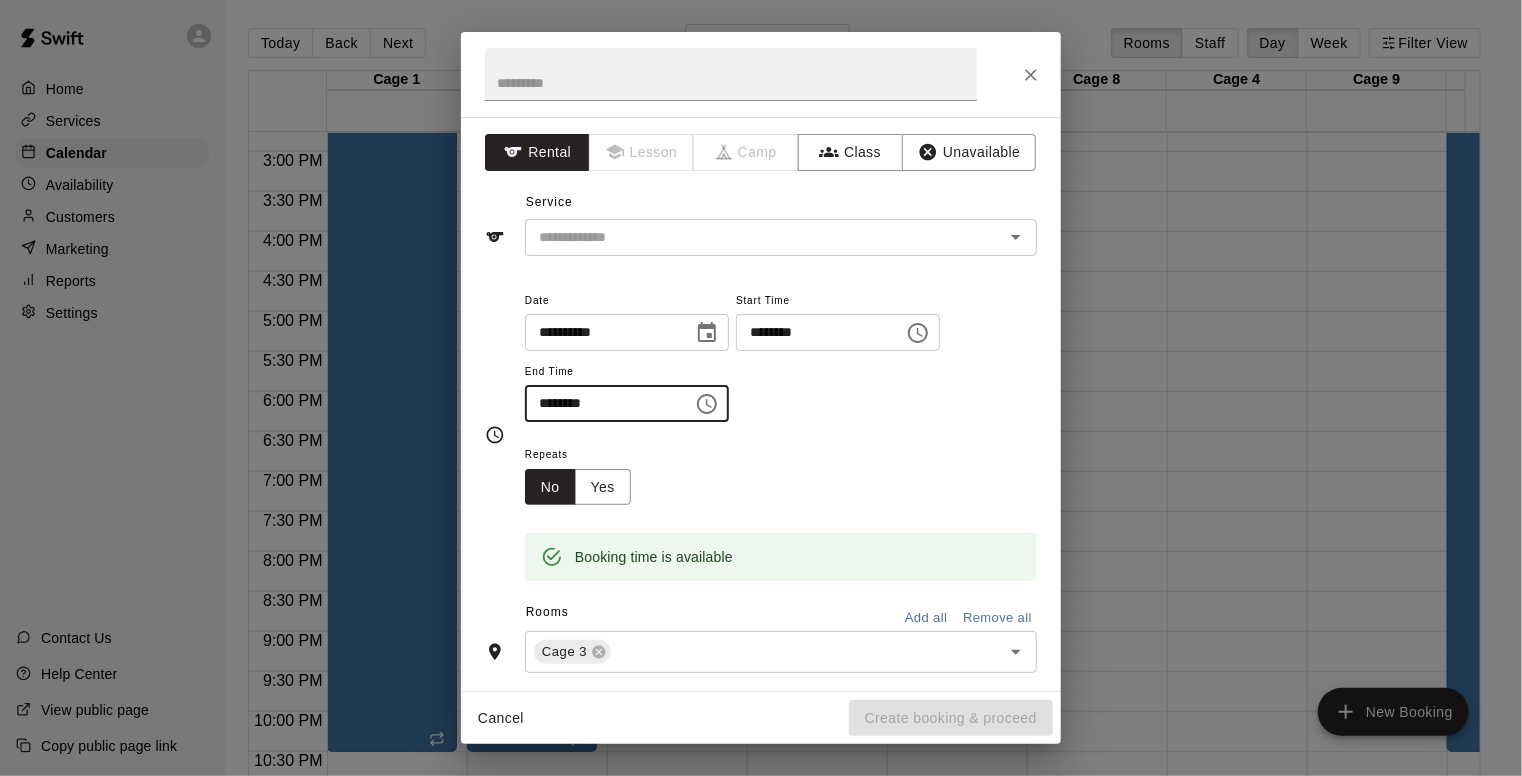 click on "********" at bounding box center (602, 403) 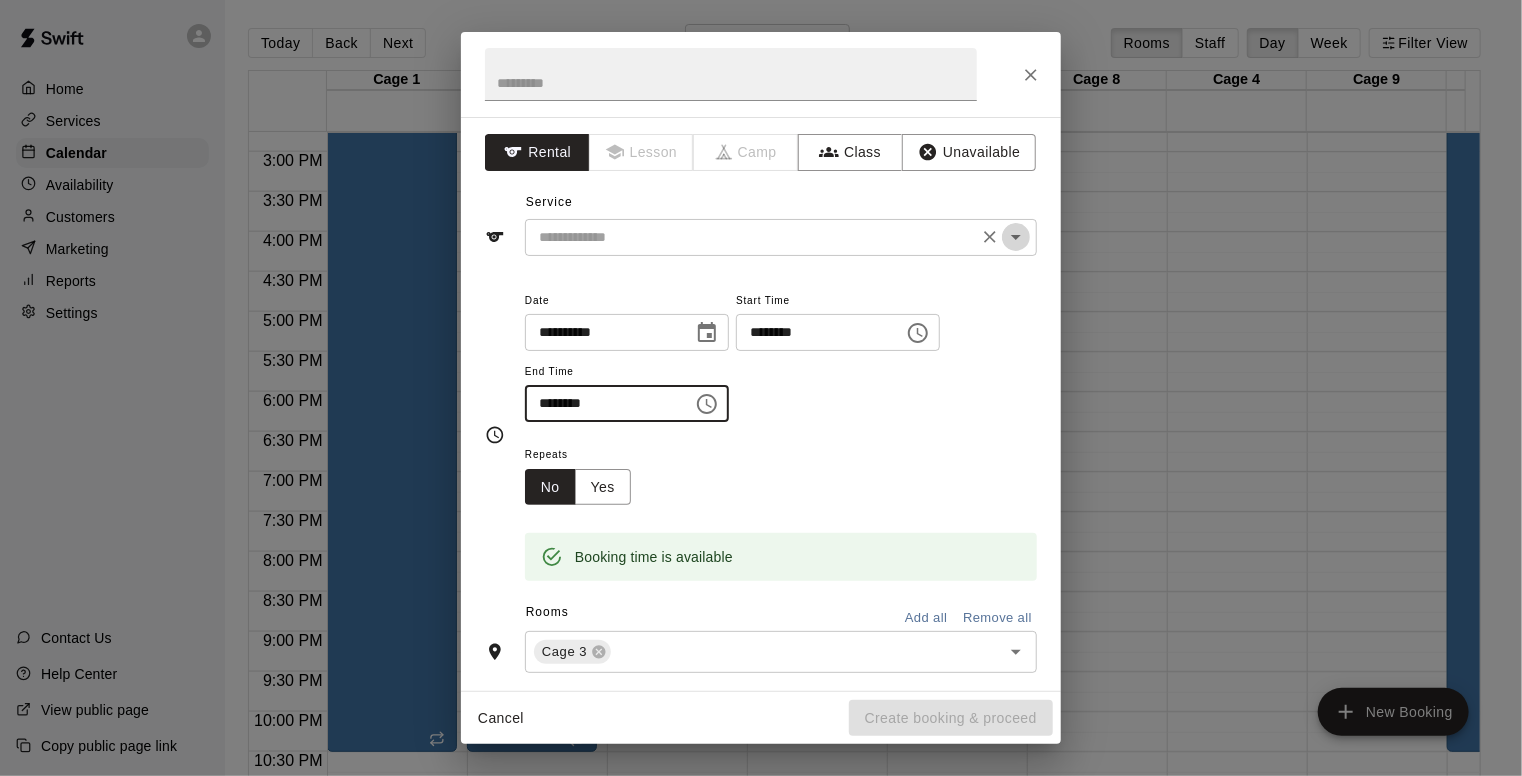 click 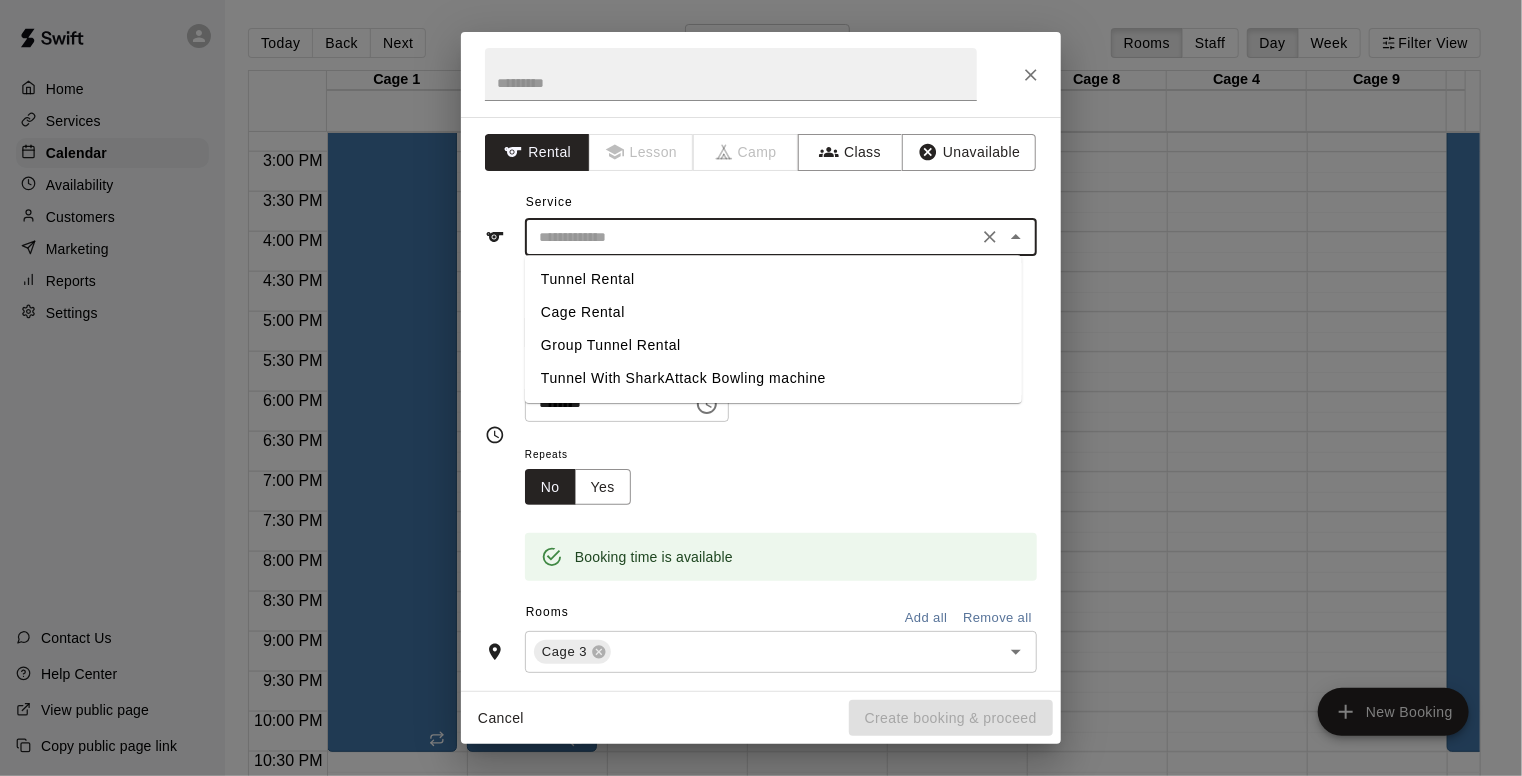 click on "Tunnel Rental" at bounding box center (773, 279) 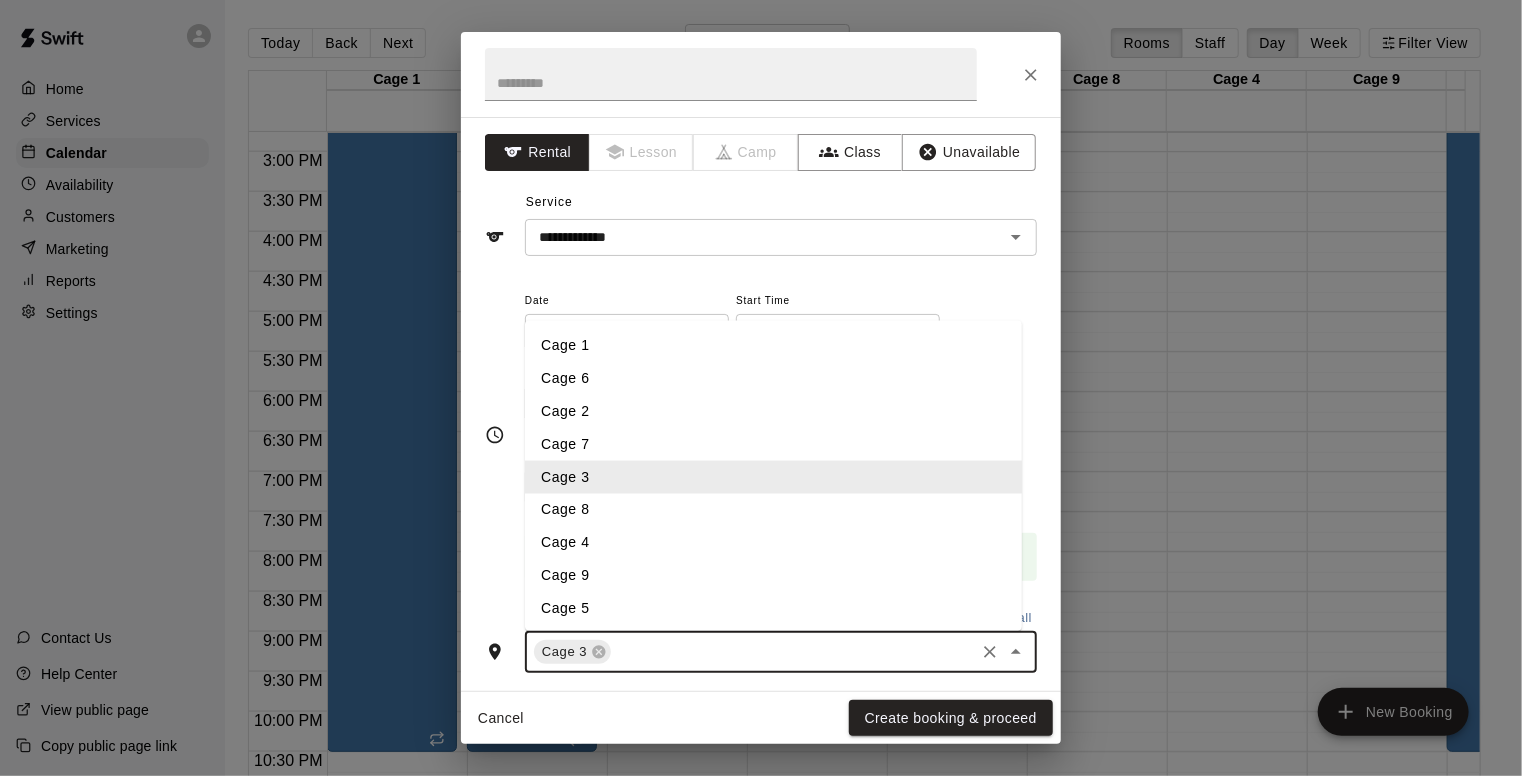click at bounding box center [793, 652] 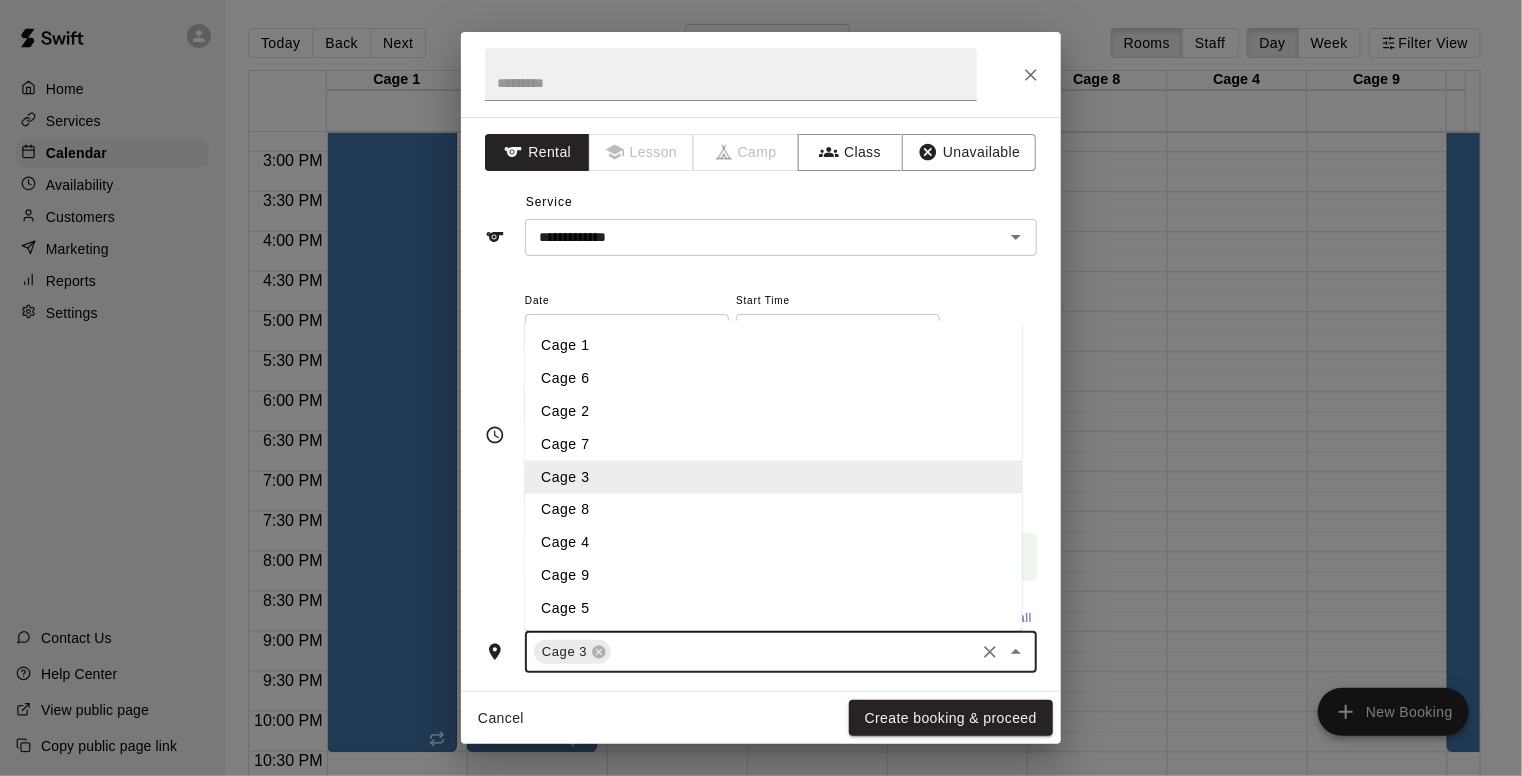 click on "Cage 8" at bounding box center [773, 510] 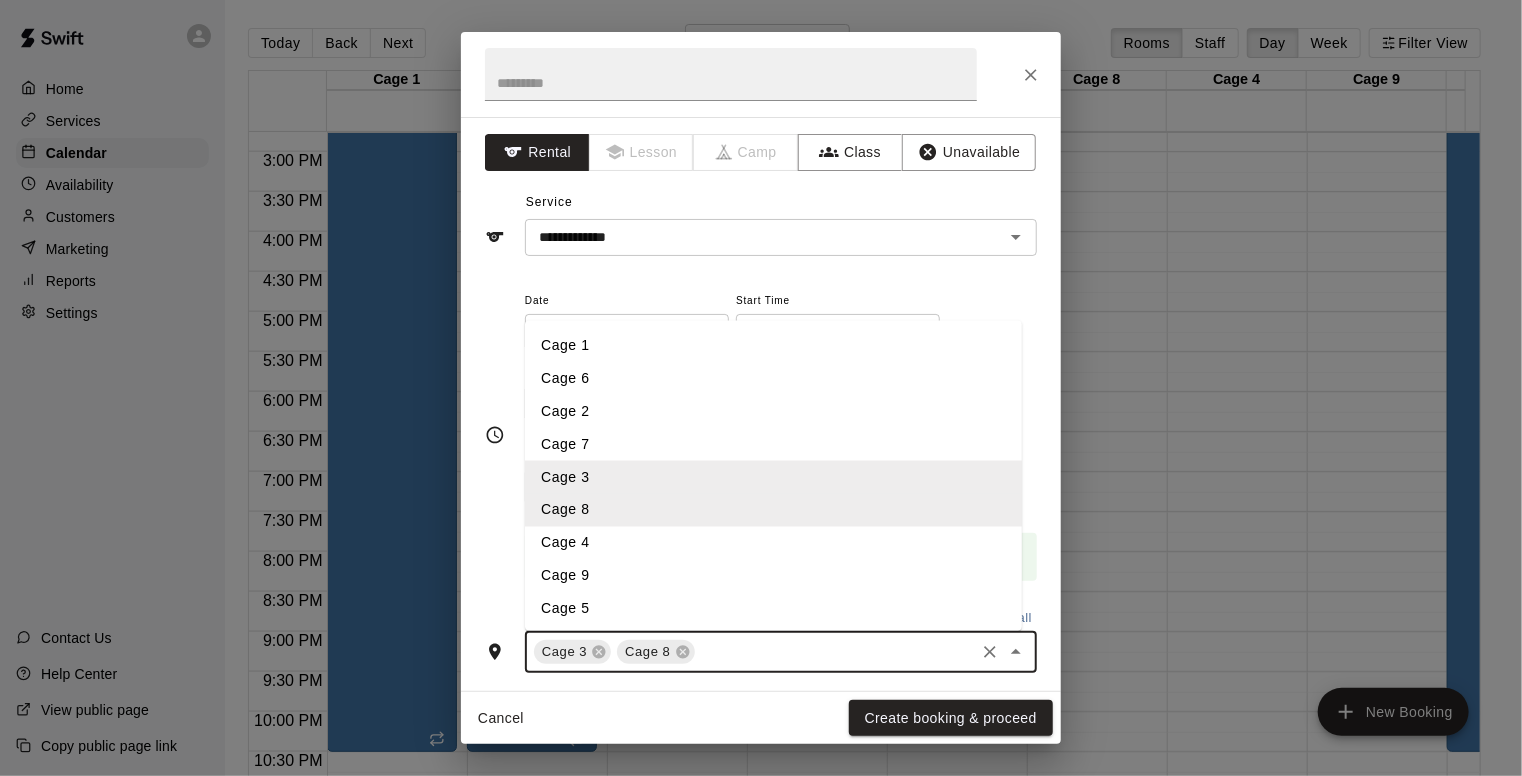 click at bounding box center (835, 652) 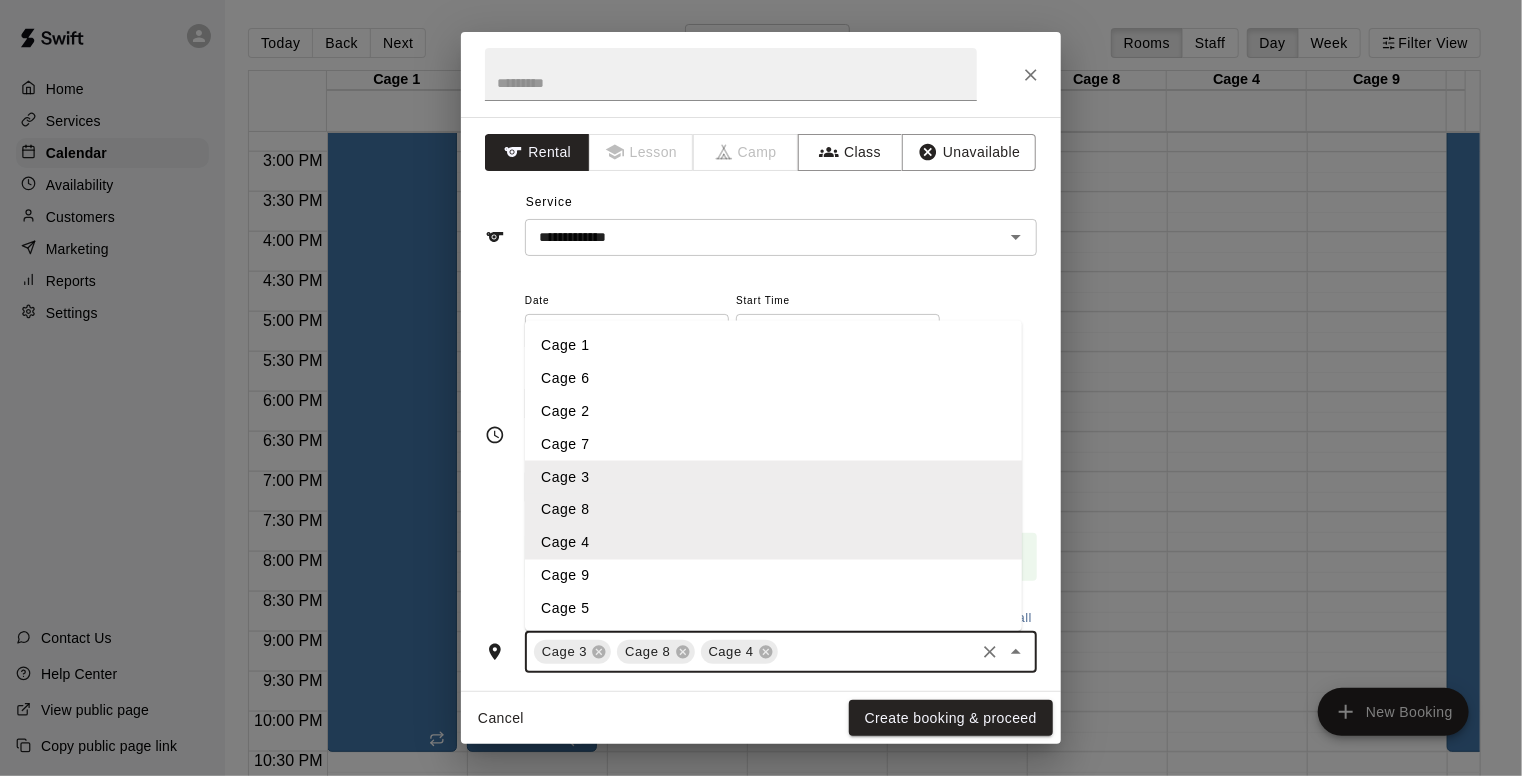 click at bounding box center (876, 652) 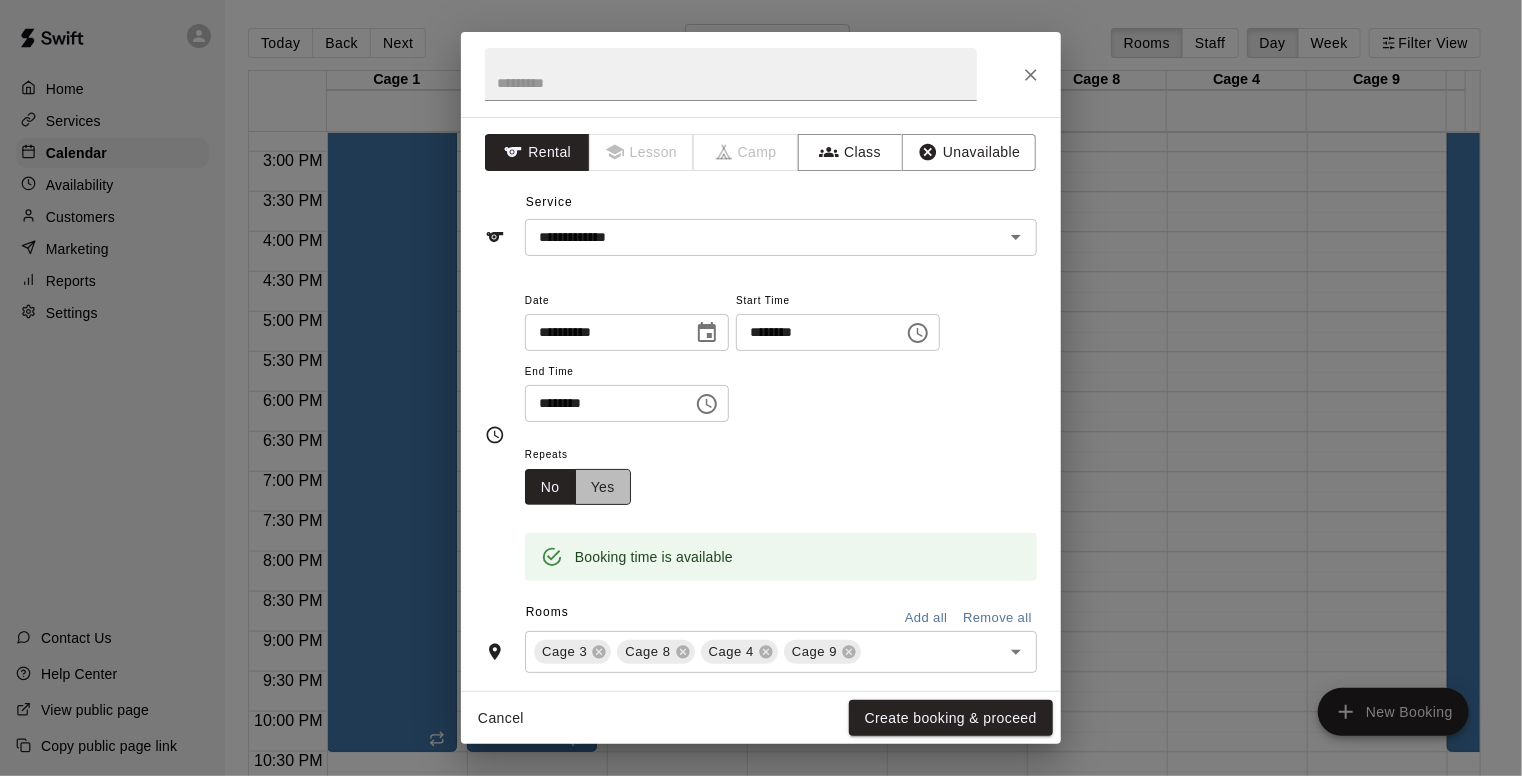 click on "Yes" at bounding box center (603, 487) 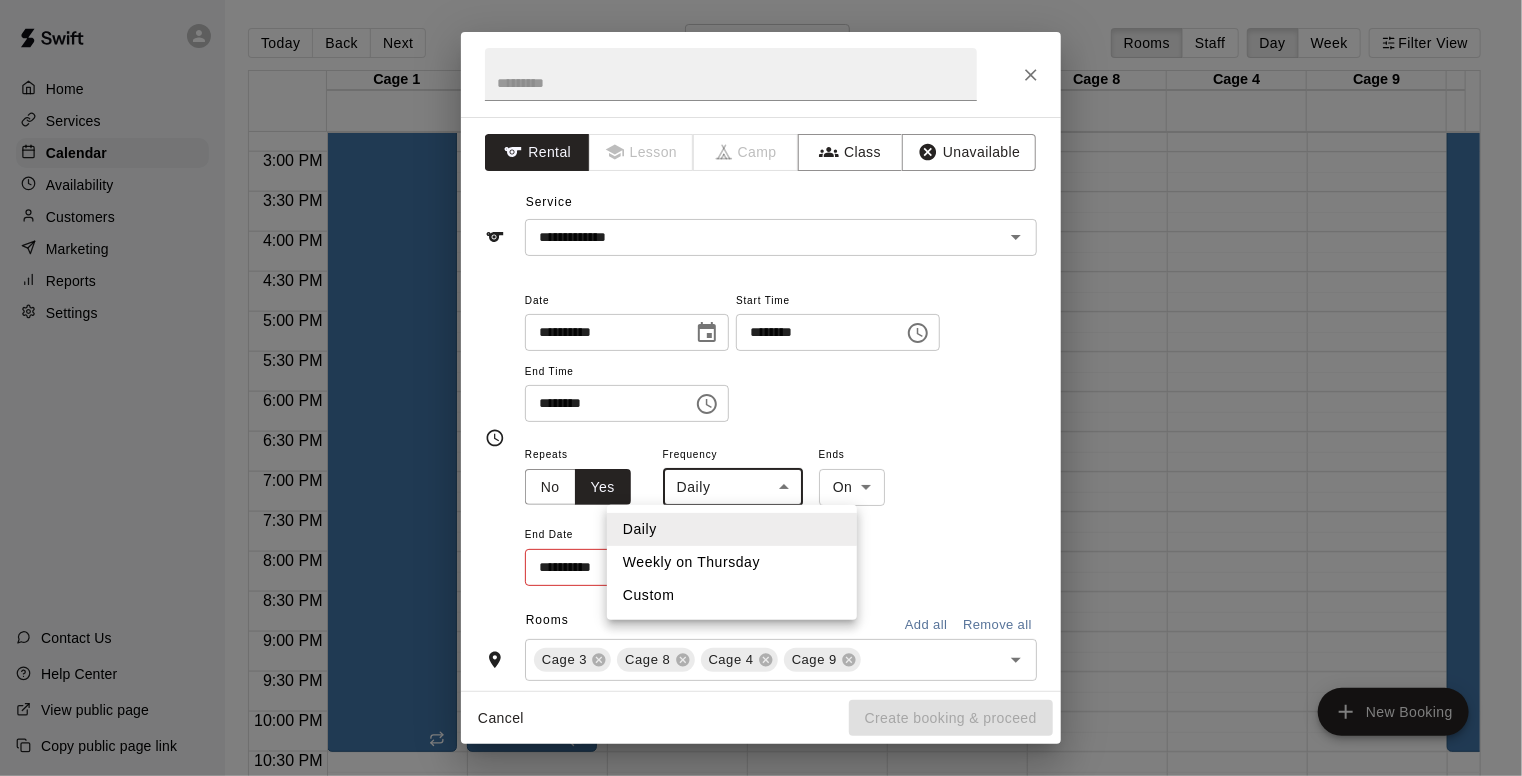 click on "Home Services Calendar Availability Customers Marketing Reports Settings Contact Us Help Center View public page Copy public page link Today Back Next Thursday Aug 07 Rooms Staff Day Week Filter View Cage 1 07 Thu Cage 6 07 Thu Cage 2 07 Thu Cage 7 07 Thu Cage 3 07 Thu Cage 8 07 Thu Cage 4 07 Thu Cage 9 07 Thu Cage 5 07 Thu Cage 10 07 Thu 12:00 AM 12:30 AM 1:00 AM 1:30 AM 2:00 AM 2:30 AM 3:00 AM 3:30 AM 4:00 AM 4:30 AM 5:00 AM 5:30 AM 6:00 AM 6:30 AM 7:00 AM 7:30 AM 8:00 AM 8:30 AM 9:00 AM 9:30 AM 10:00 AM 10:30 AM 11:00 AM 11:30 AM 12:00 PM 12:30 PM 1:00 PM 1:30 PM 2:00 PM 2:30 PM 3:00 PM 3:30 PM 4:00 PM 4:30 PM 5:00 PM 5:30 PM 6:00 PM 6:30 PM 7:00 PM 7:30 PM 8:00 PM 8:30 PM 9:00 PM 9:30 PM 10:00 PM 10:30 PM 11:00 PM 11:30 PM 12:00 AM – 5:00 AM Closed 6:30 AM – 10:30 PM Tunnel Rental 11:00 PM – 11:59 PM Closed 12:00 AM – 5:00 AM Closed 6:30 AM – 10:30 PM Tunnel Rental Cage 1, Cage 6, Cage 5, Cage 10 11:00 PM – 11:59 PM Closed 12:00 AM – 5:00 AM Closed 12:30 PM – 4:00 PM Tunnel Rental Closed" at bounding box center [761, 404] 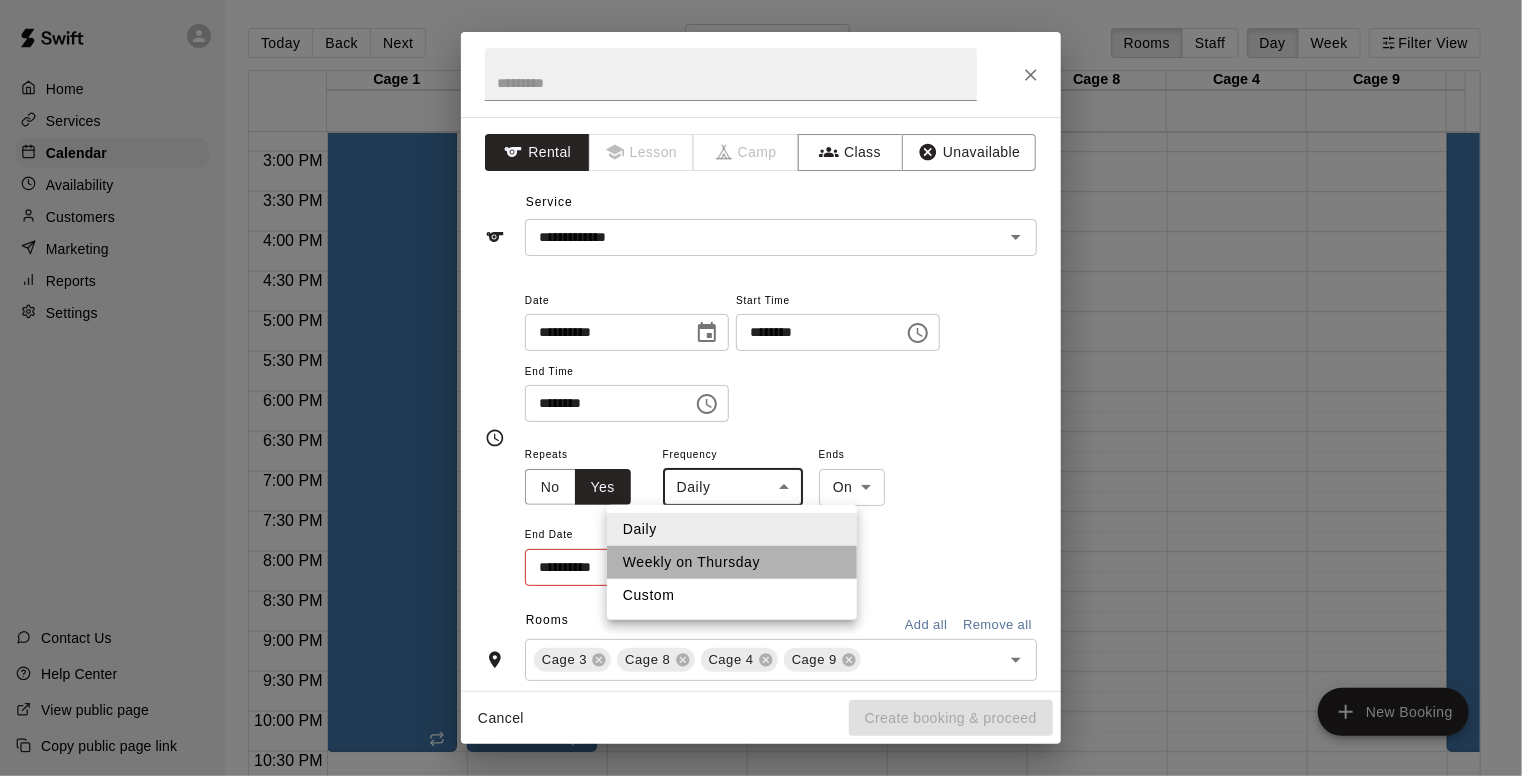 click on "Weekly on Thursday" at bounding box center [732, 562] 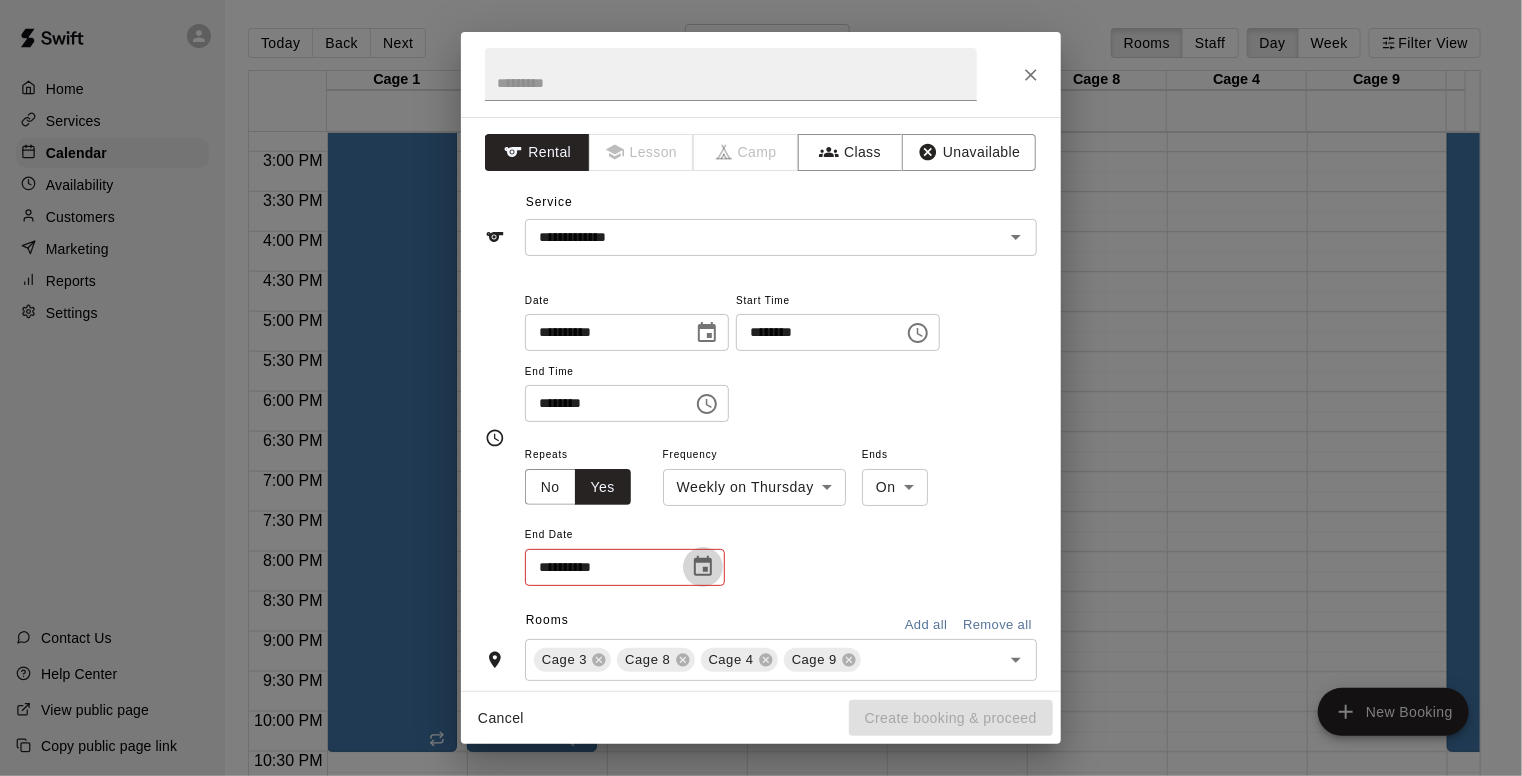 click 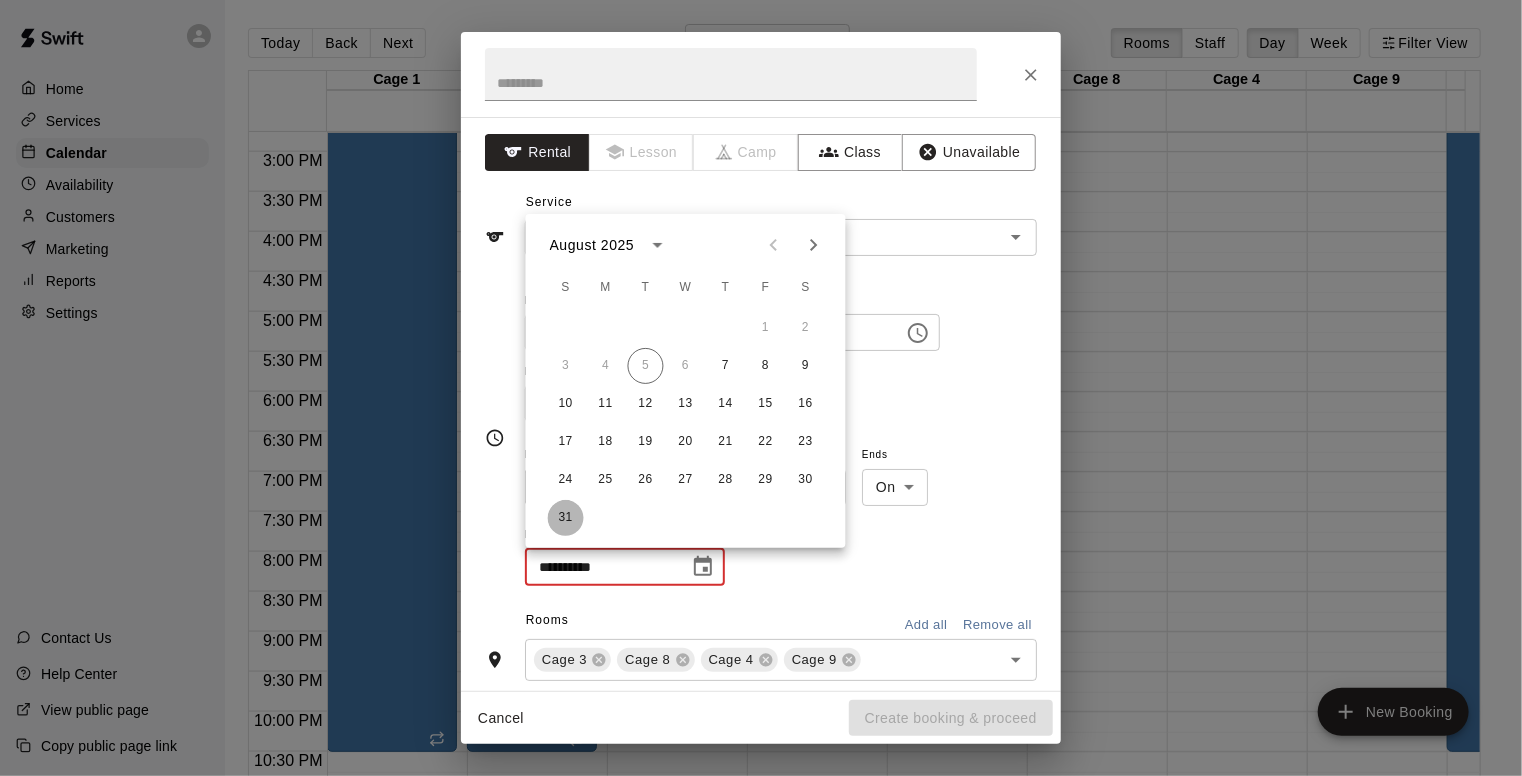 click on "31" at bounding box center (566, 518) 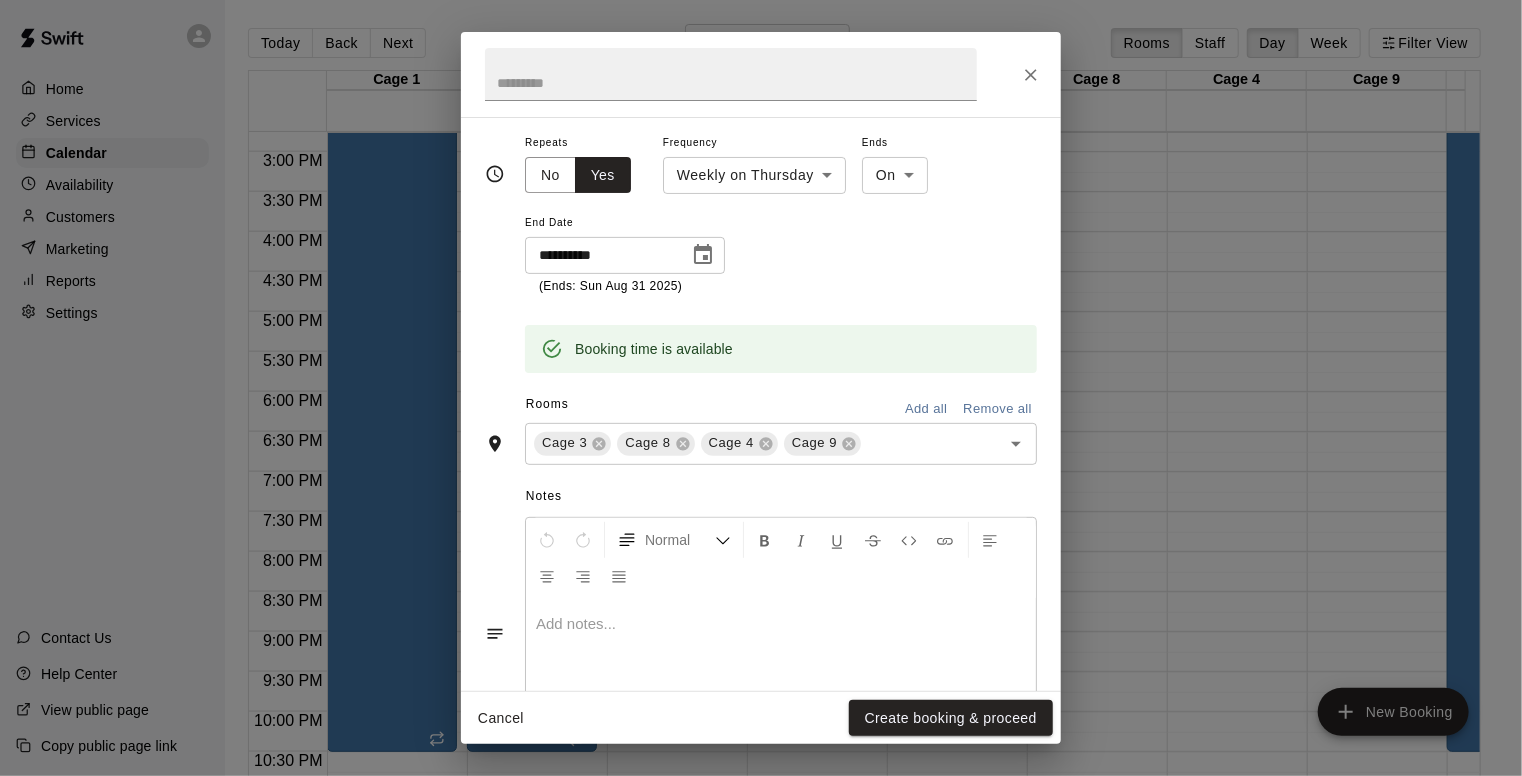 scroll, scrollTop: 332, scrollLeft: 0, axis: vertical 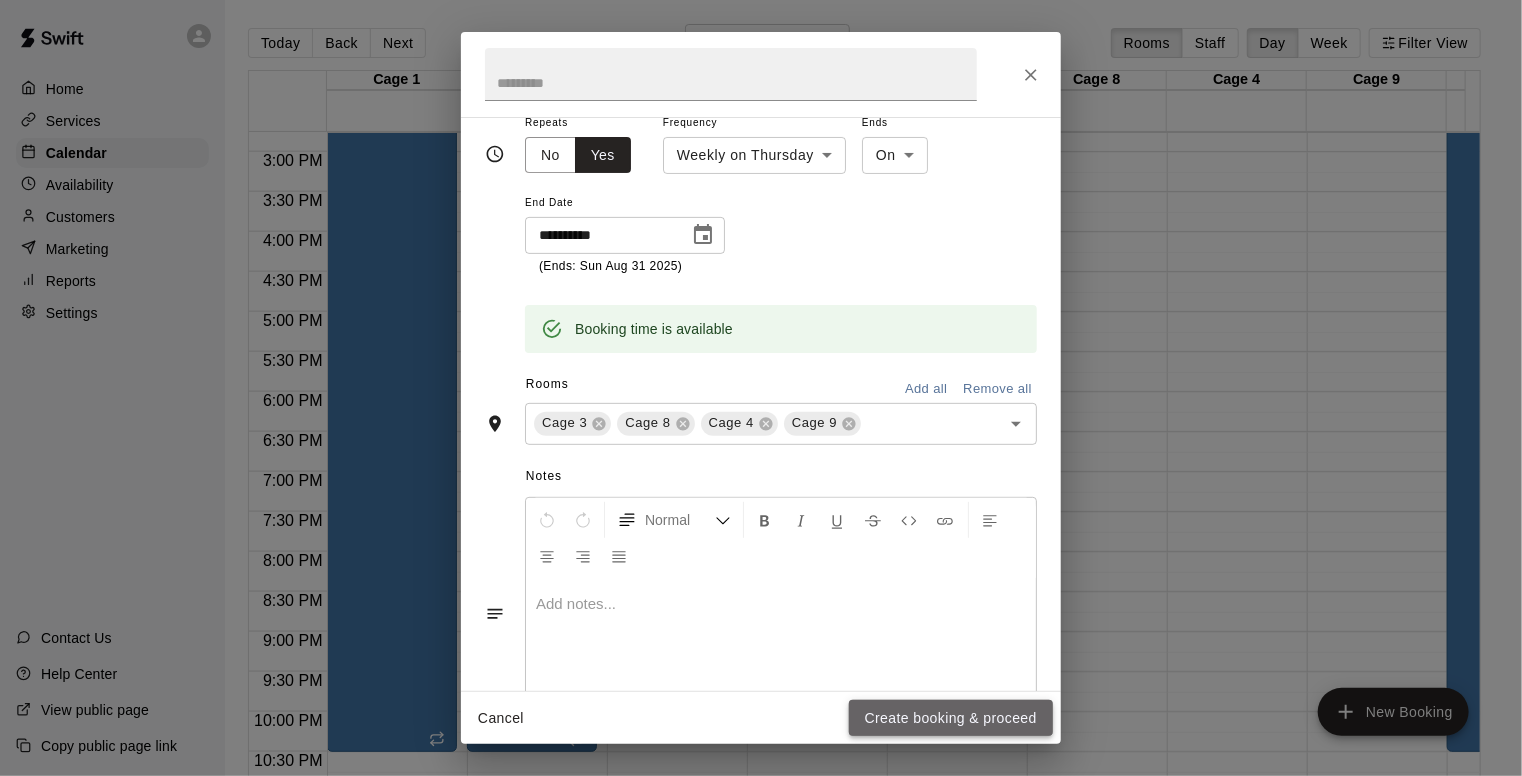 click on "Create booking & proceed" at bounding box center [951, 718] 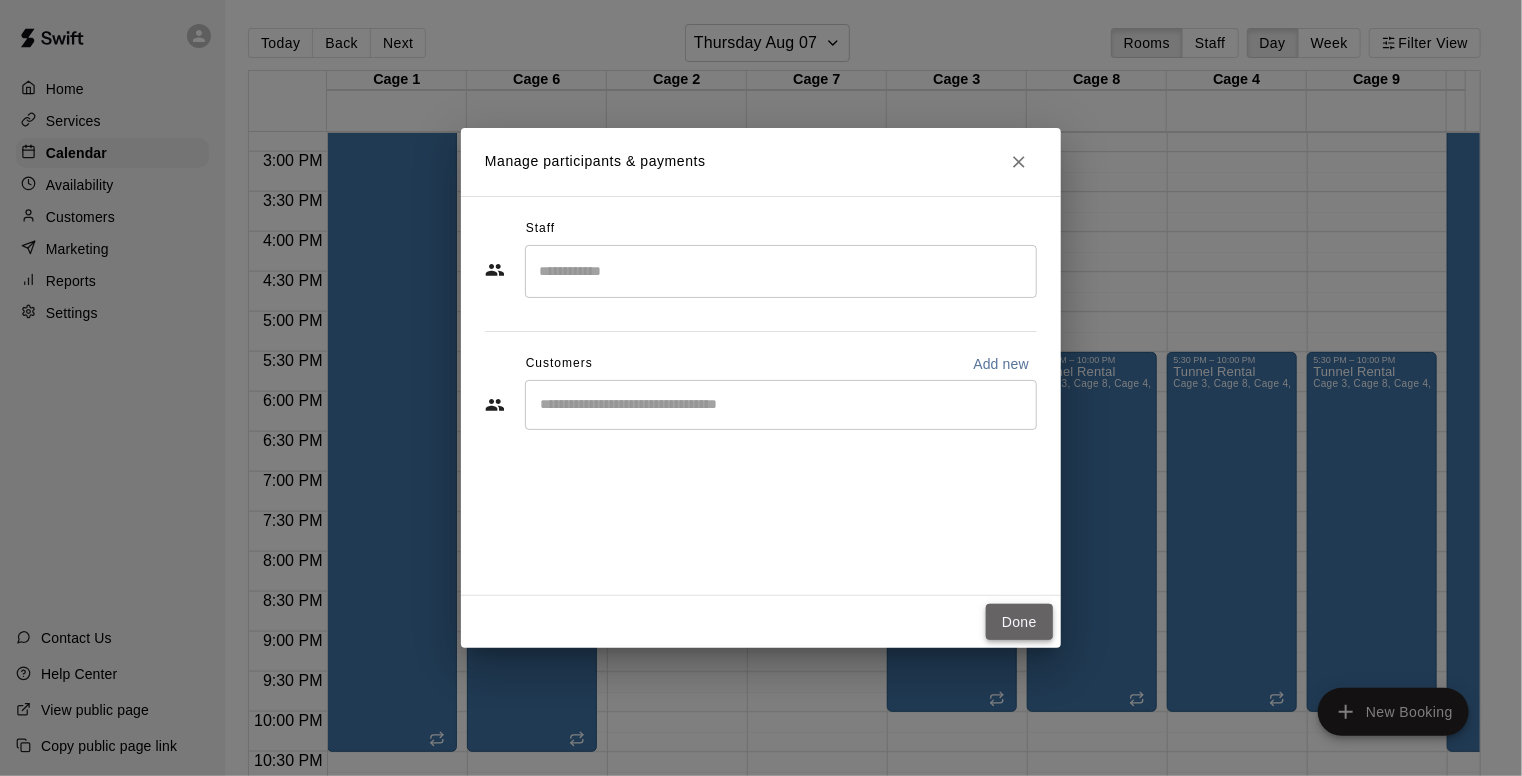 click on "Done" at bounding box center [1019, 622] 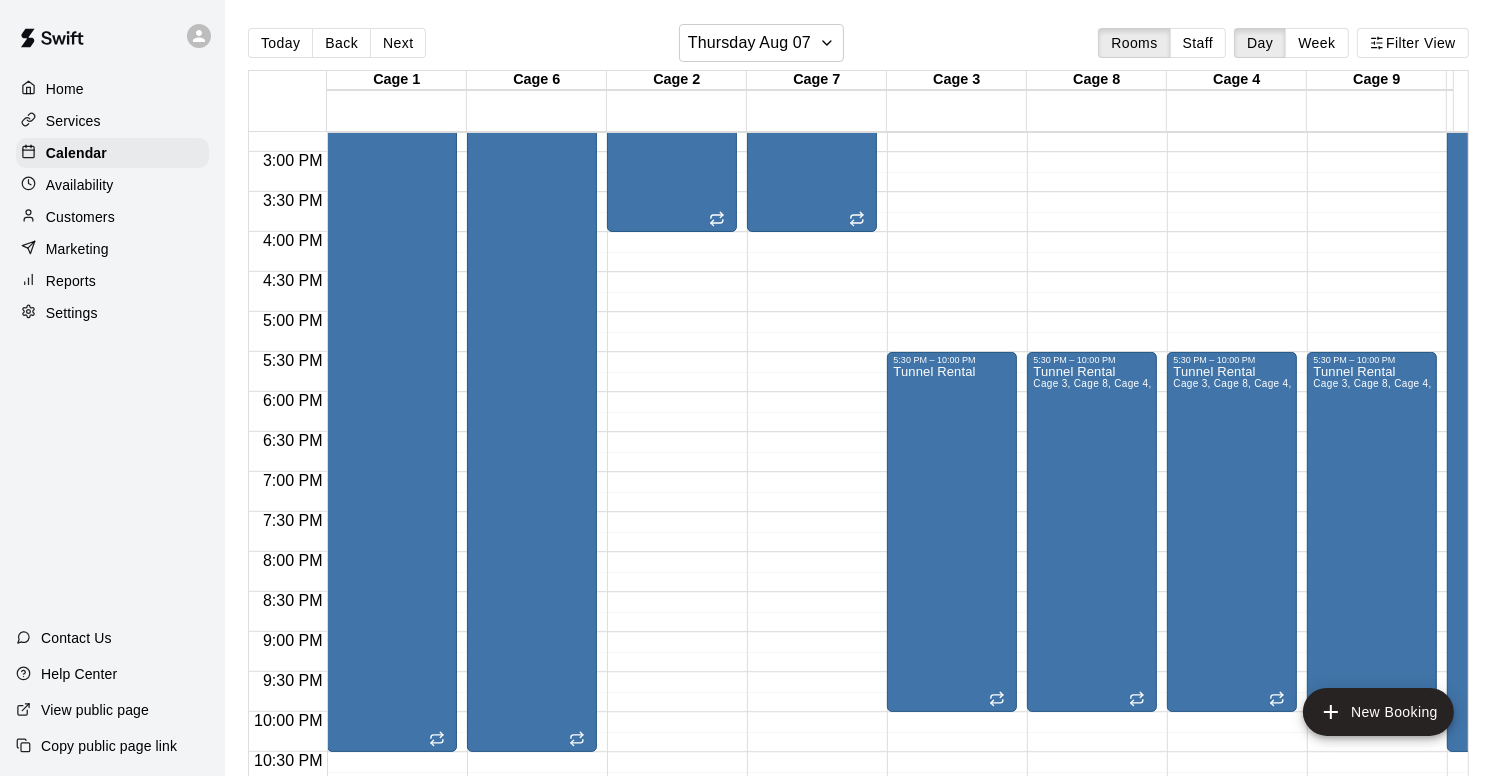 click on "12:00 AM – 5:00 AM Closed 12:30 PM – 4:00 PM Tunnel Rental 11:00 PM – 11:59 PM Closed" at bounding box center [672, -88] 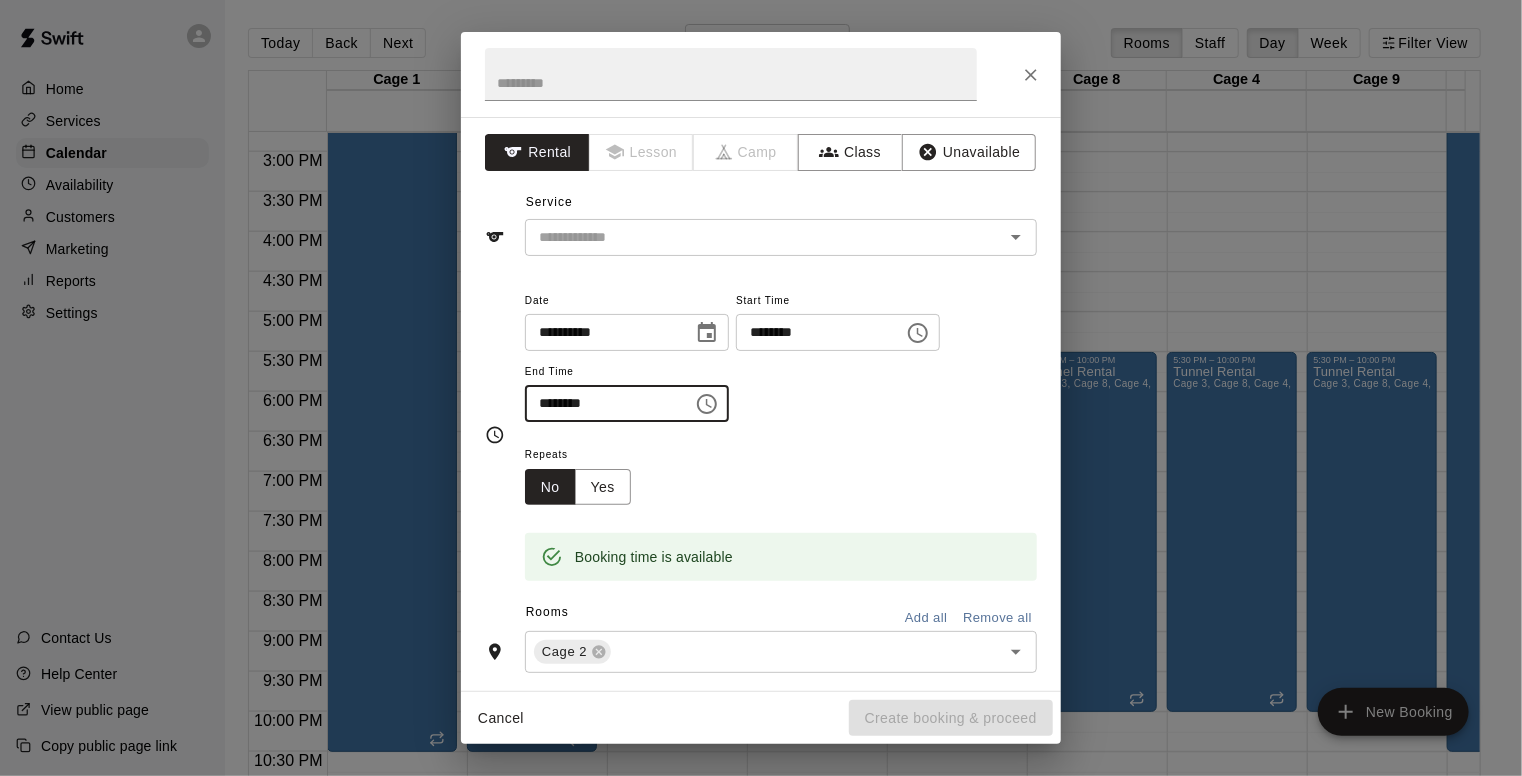 click on "********" at bounding box center (602, 403) 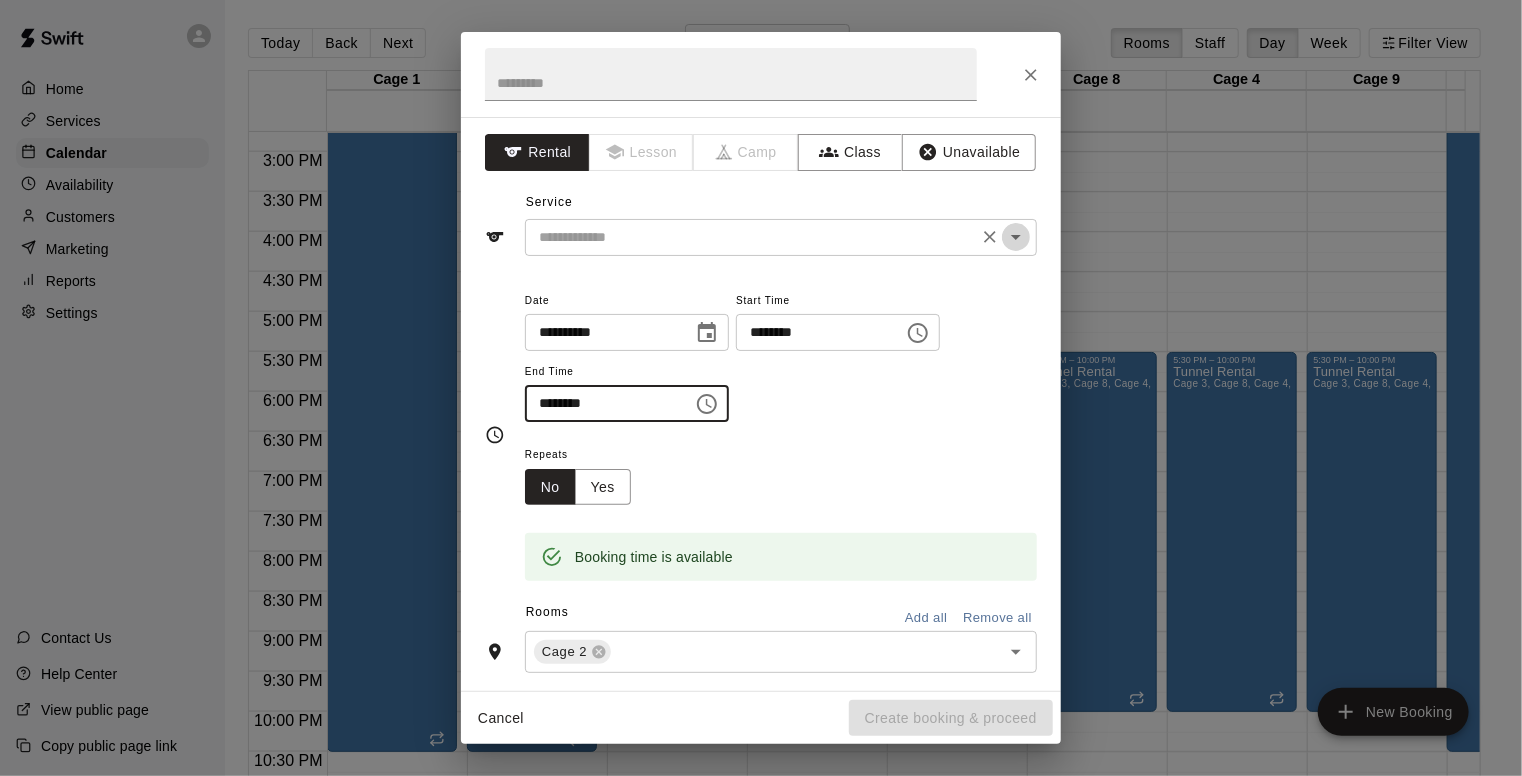 click 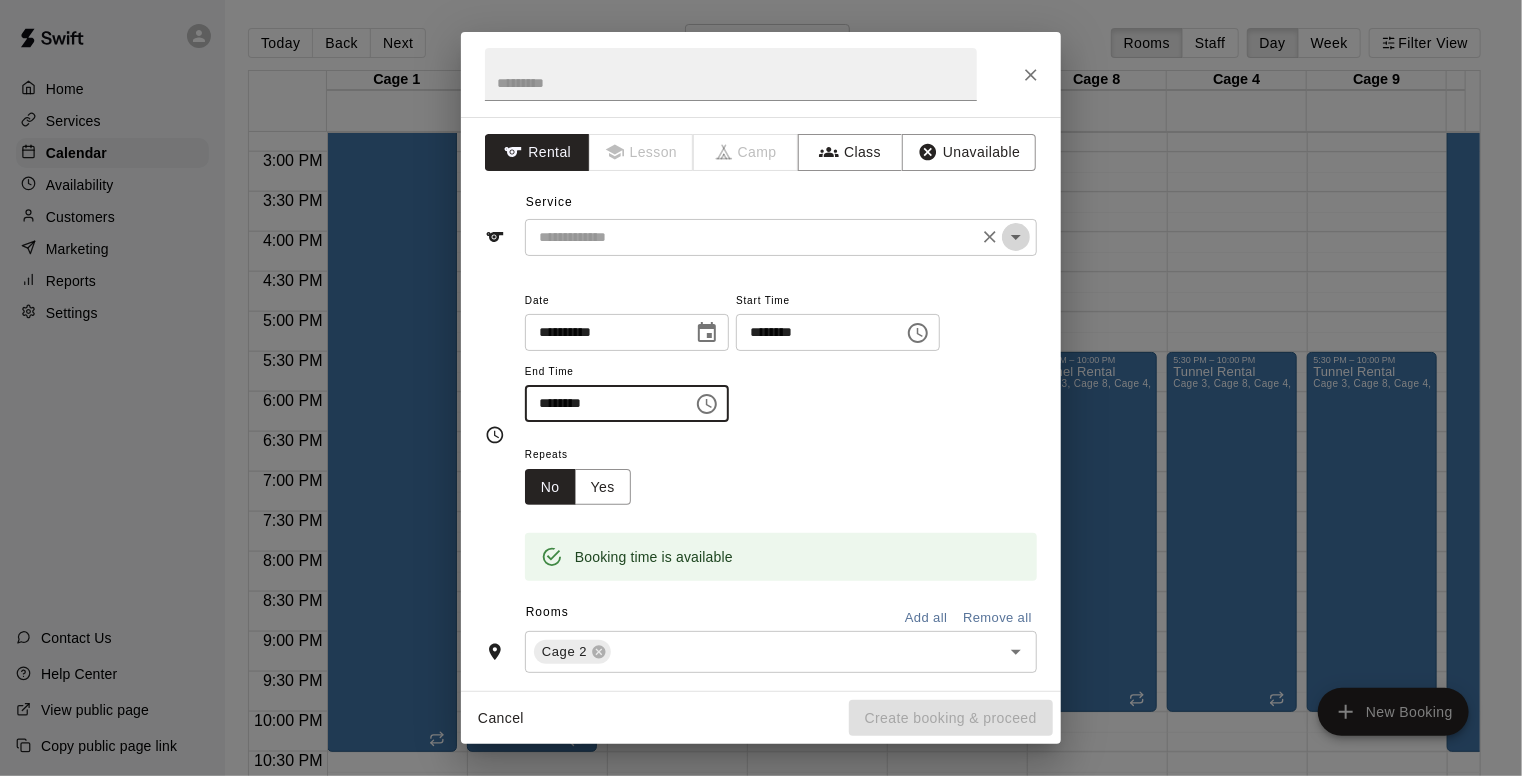 type on "********" 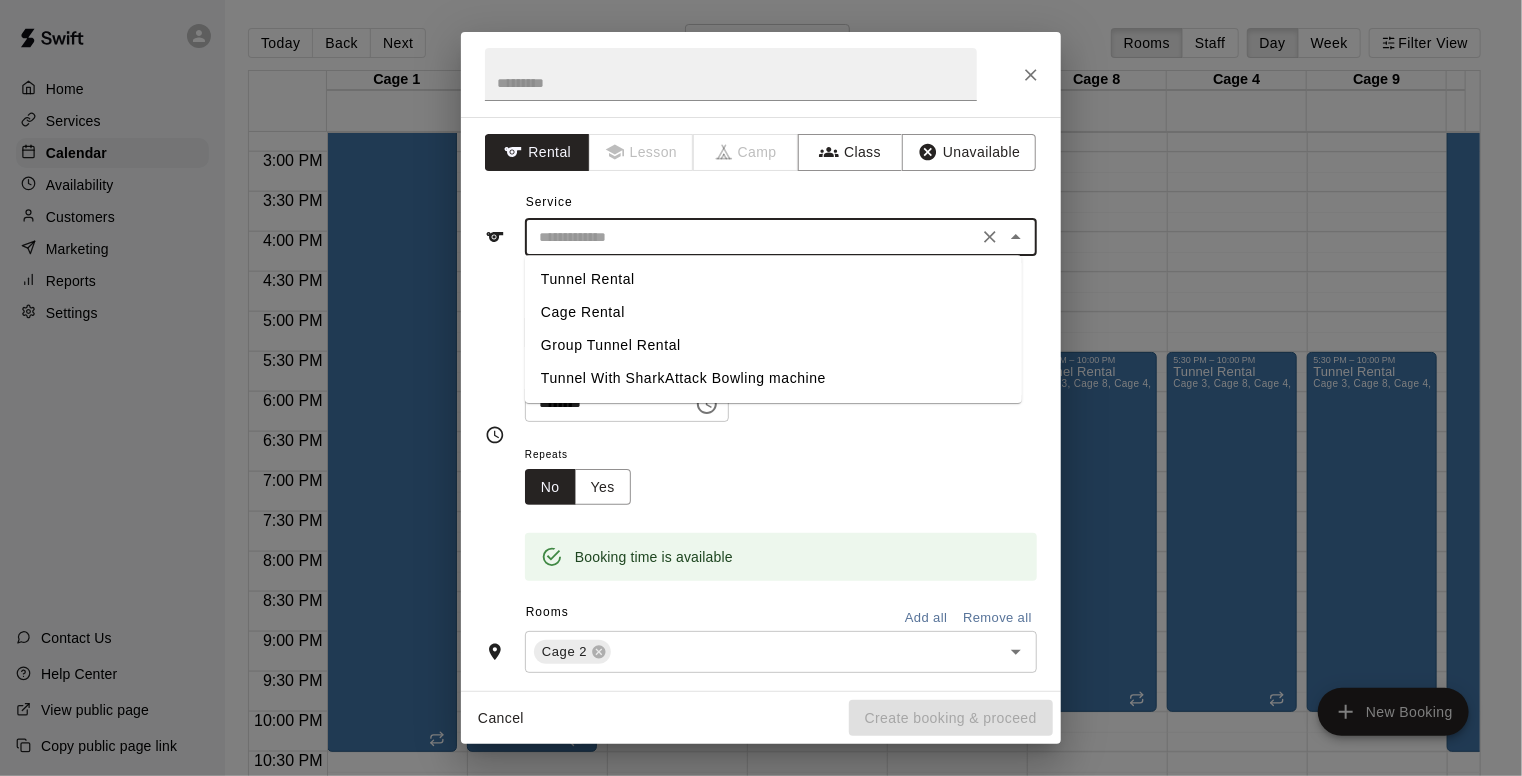 click on "Tunnel Rental" at bounding box center [773, 279] 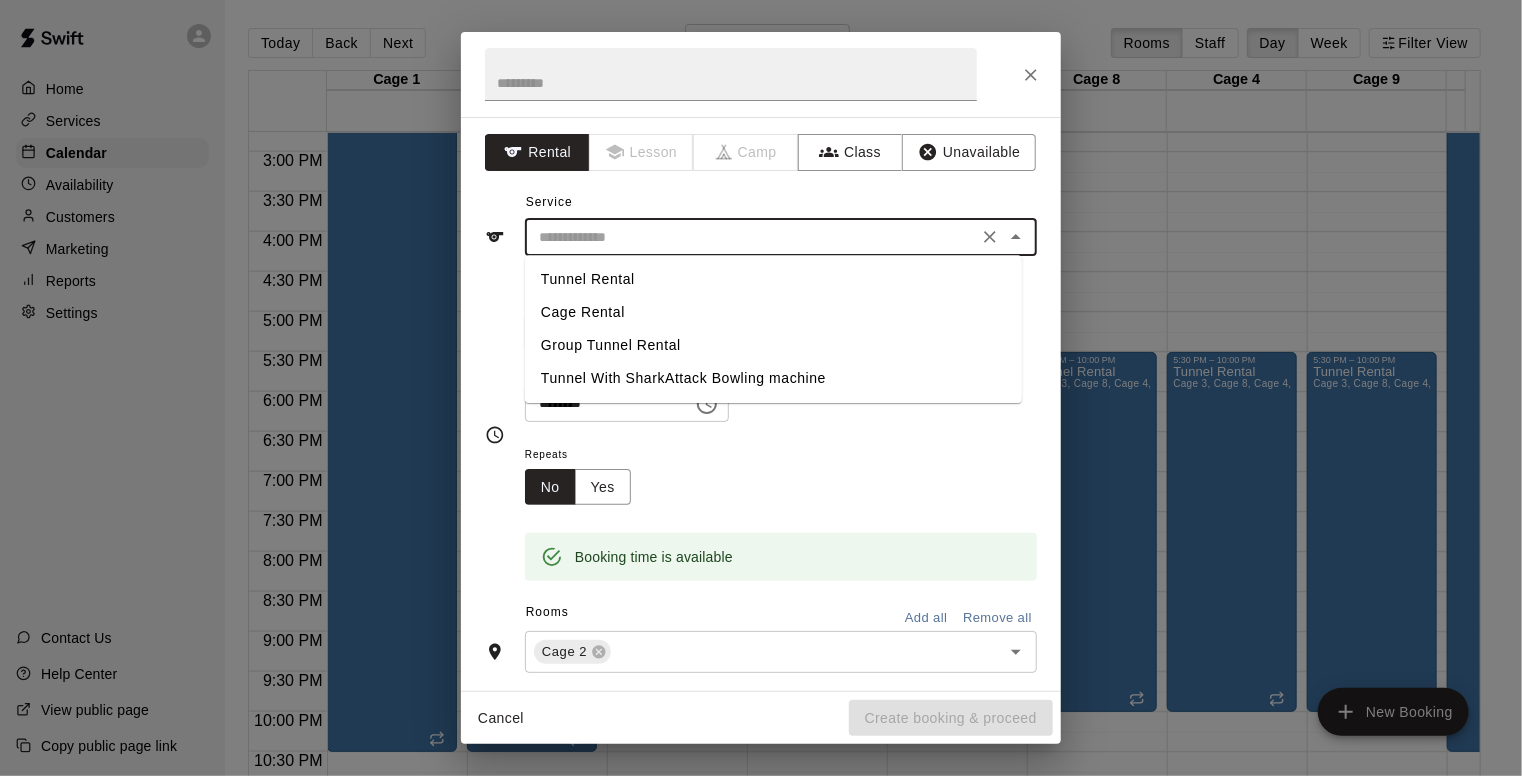 type on "**********" 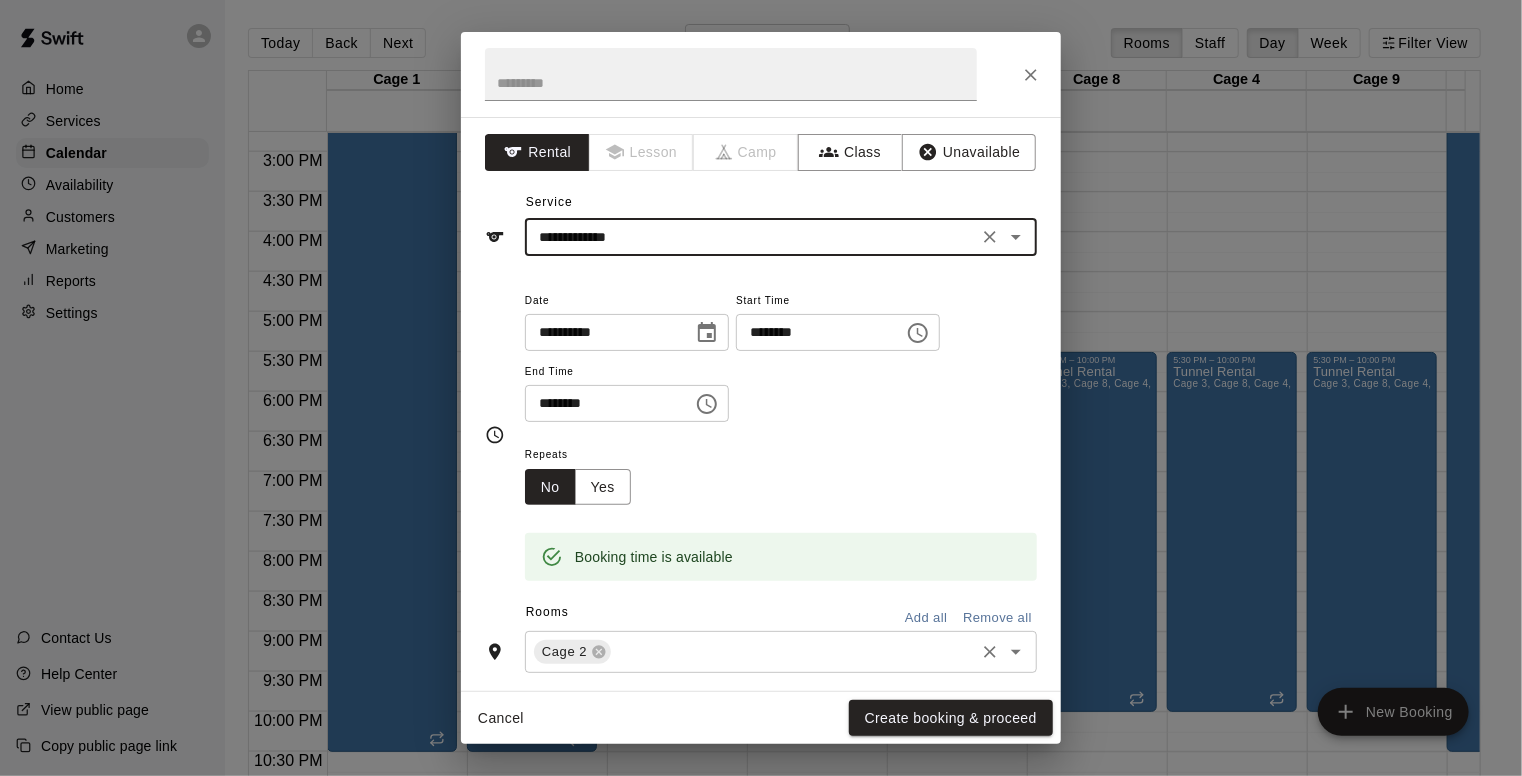 click on "Cage 2 ​" at bounding box center (781, 652) 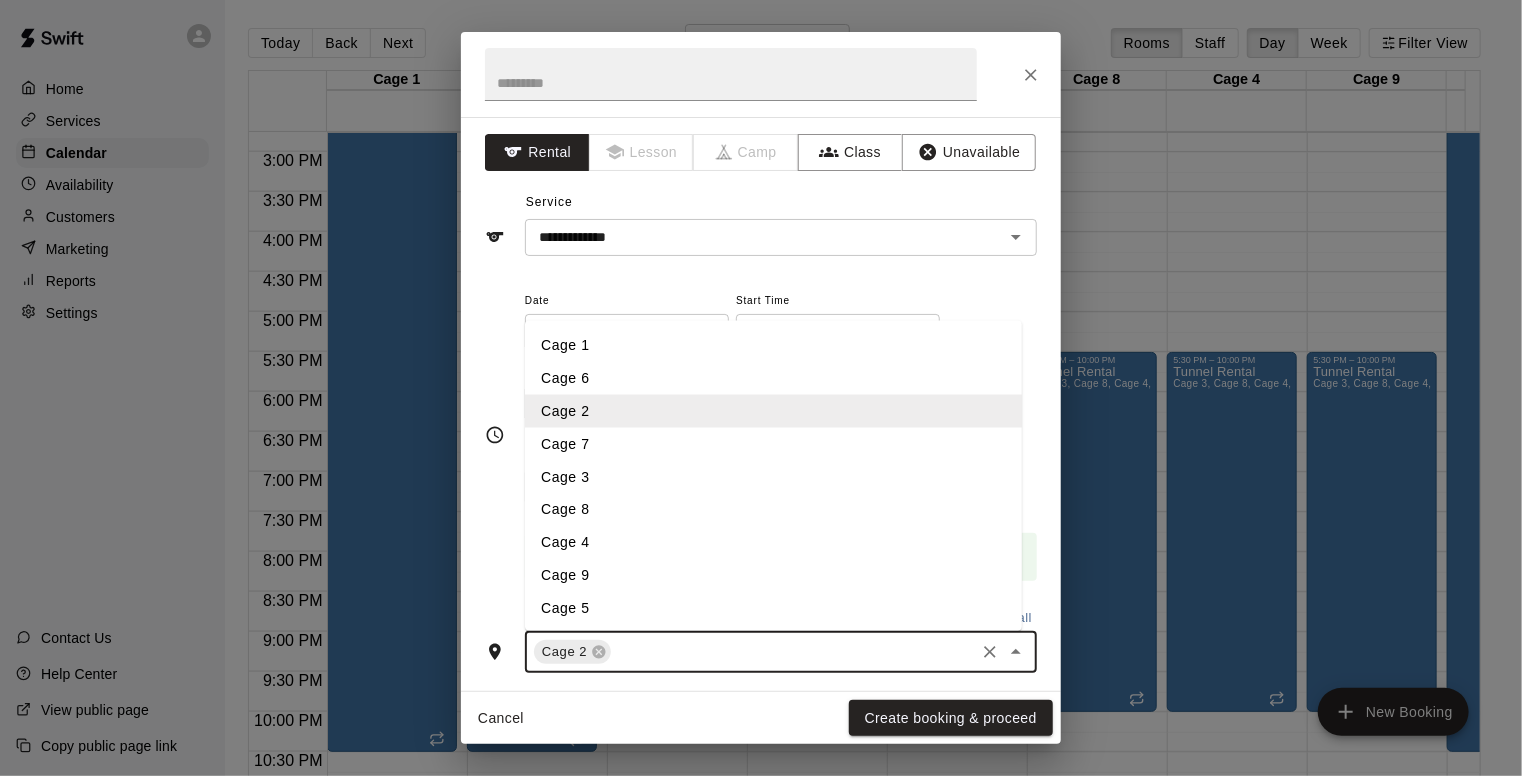 click on "Cage 7" at bounding box center [773, 444] 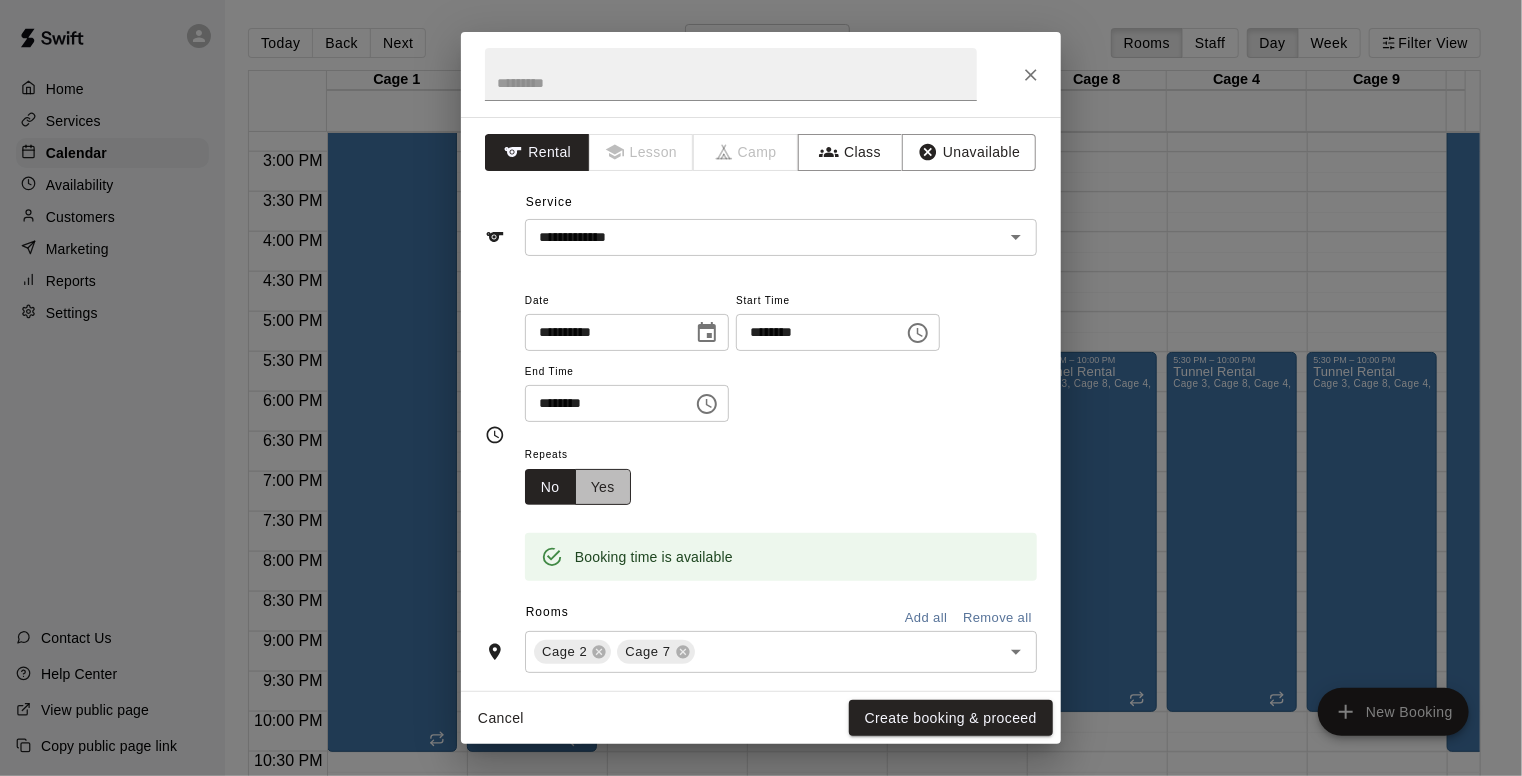 click on "Yes" at bounding box center [603, 487] 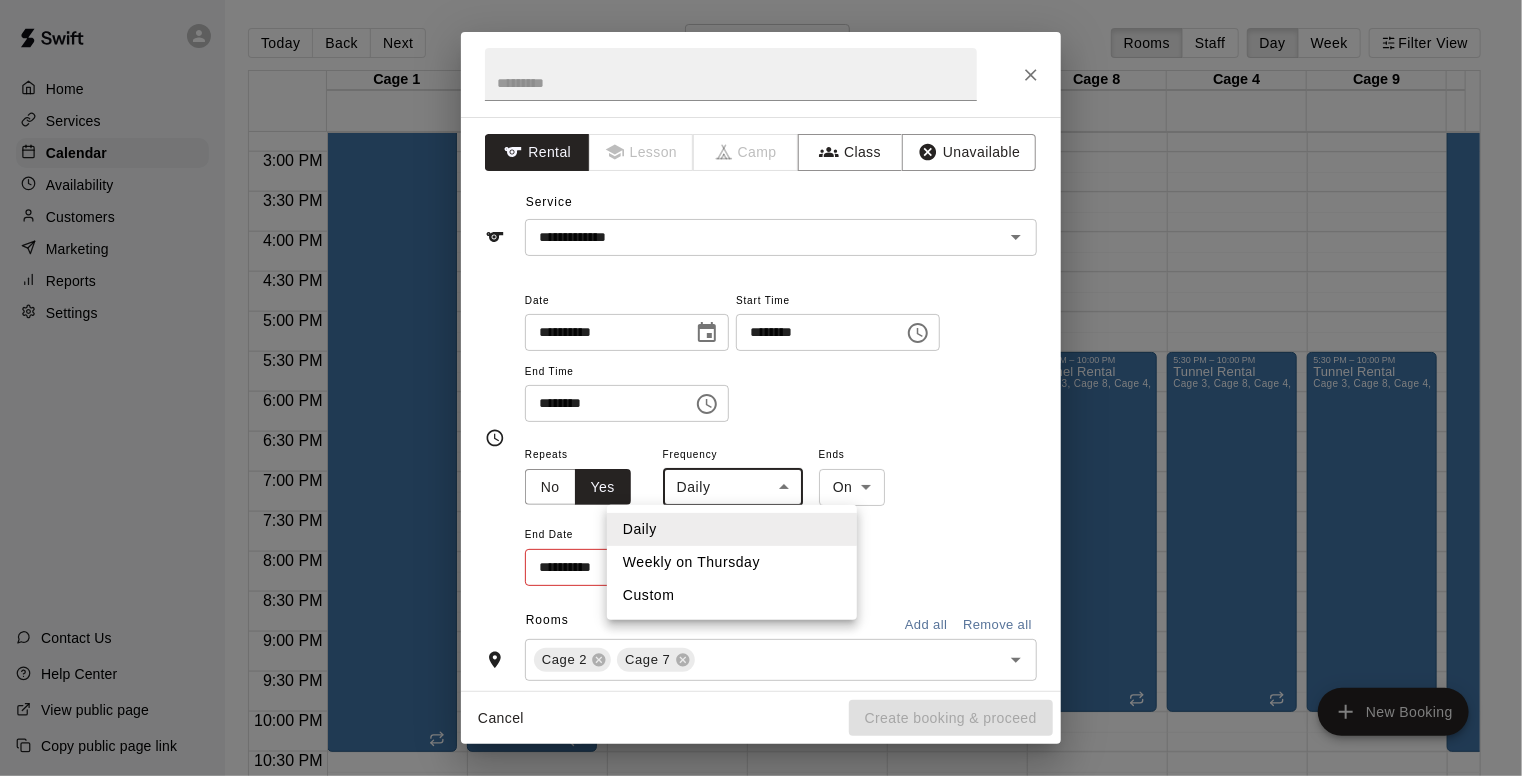 click on "Home Services Calendar Availability Customers Marketing Reports Settings Contact Us Help Center View public page Copy public page link Today Back Next Thursday Aug 07 Rooms Staff Day Week Filter View Cage 1 07 Thu Cage 6 07 Thu Cage 2 07 Thu Cage 7 07 Thu Cage 3 07 Thu Cage 8 07 Thu Cage 4 07 Thu Cage 9 07 Thu Cage 5 07 Thu Cage 10 07 Thu 12:00 AM 12:30 AM 1:00 AM 1:30 AM 2:00 AM 2:30 AM 3:00 AM 3:30 AM 4:00 AM 4:30 AM 5:00 AM 5:30 AM 6:00 AM 6:30 AM 7:00 AM 7:30 AM 8:00 AM 8:30 AM 9:00 AM 9:30 AM 10:00 AM 10:30 AM 11:00 AM 11:30 AM 12:00 PM 12:30 PM 1:00 PM 1:30 PM 2:00 PM 2:30 PM 3:00 PM 3:30 PM 4:00 PM 4:30 PM 5:00 PM 5:30 PM 6:00 PM 6:30 PM 7:00 PM 7:30 PM 8:00 PM 8:30 PM 9:00 PM 9:30 PM 10:00 PM 10:30 PM 11:00 PM 11:30 PM 12:00 AM – 5:00 AM Closed 6:30 AM – 10:30 PM Tunnel Rental 11:00 PM – 11:59 PM Closed 12:00 AM – 5:00 AM Closed 6:30 AM – 10:30 PM Tunnel Rental Cage 1, Cage 6, Cage 5, Cage 10 11:00 PM – 11:59 PM Closed 12:00 AM – 5:00 AM Closed 12:30 PM – 4:00 PM Tunnel Rental Closed" at bounding box center [761, 404] 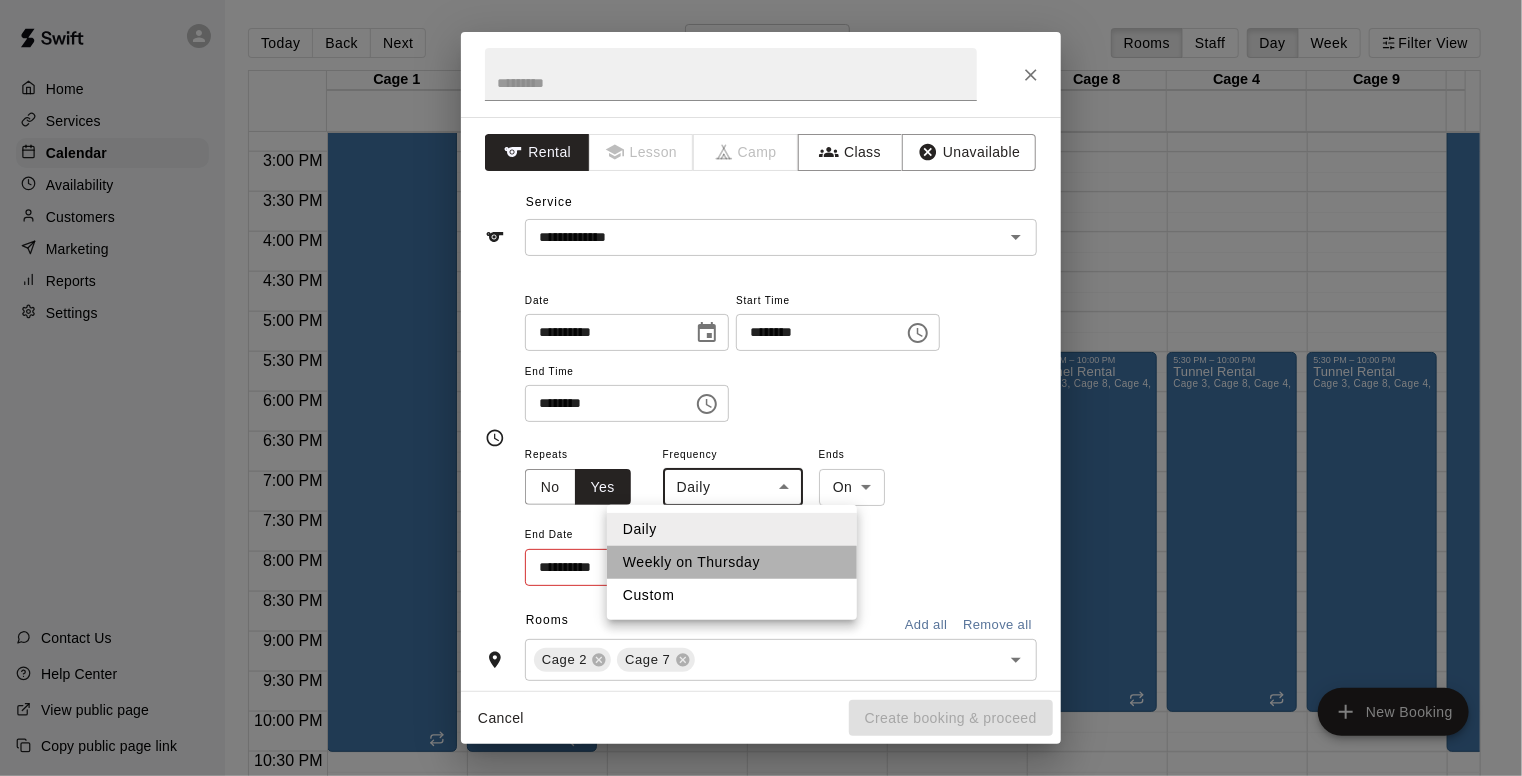 click on "Weekly on Thursday" at bounding box center (732, 562) 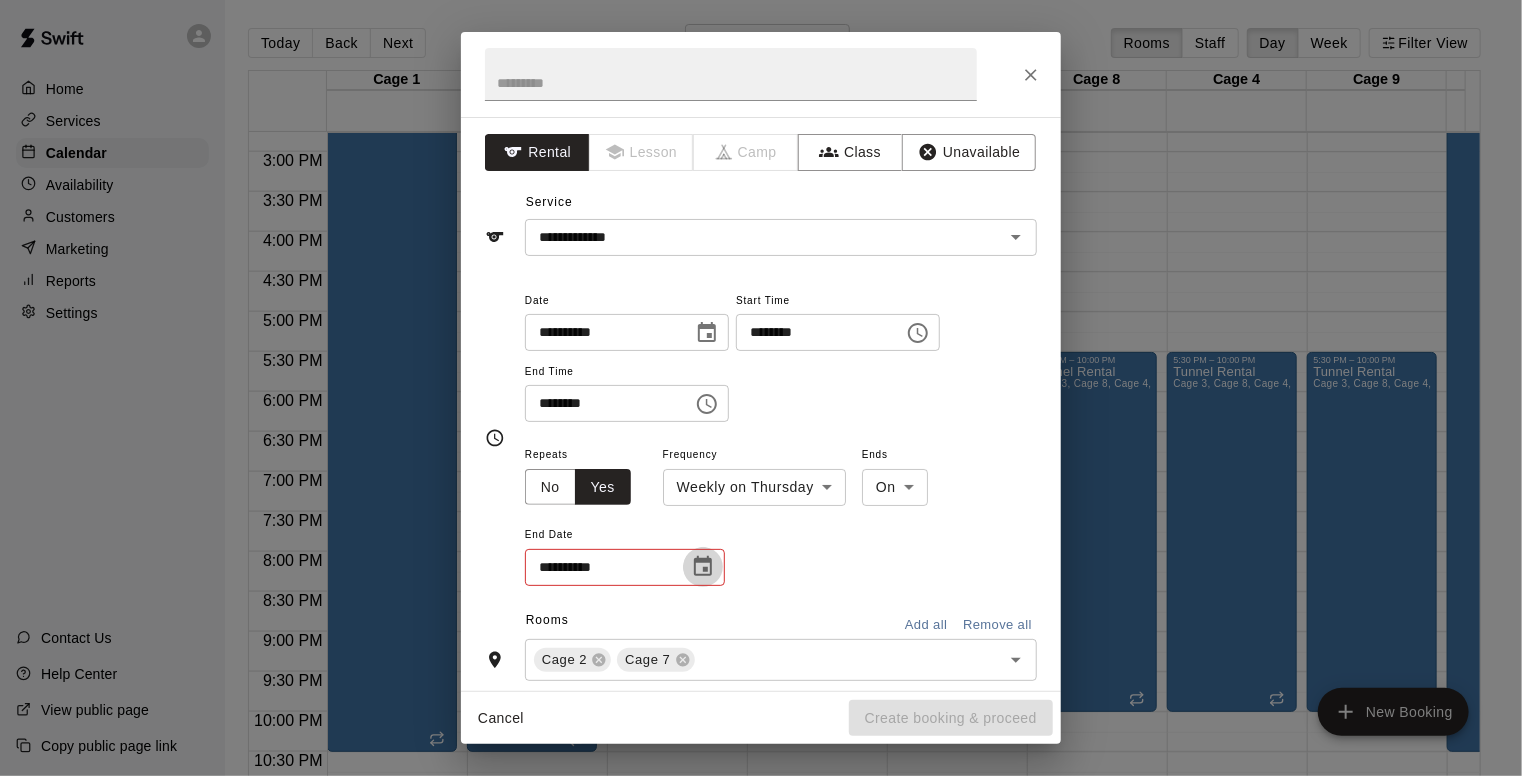 click 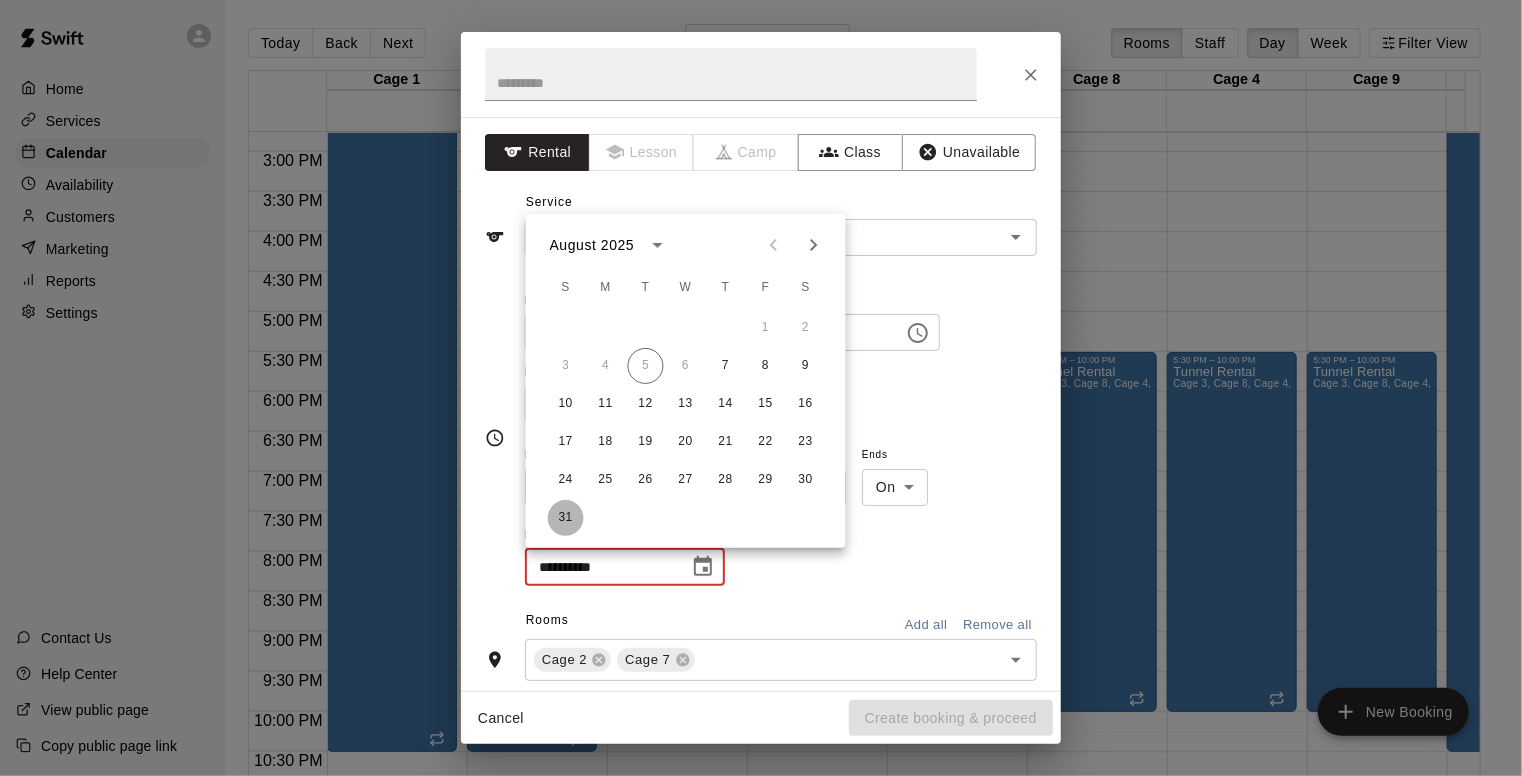 click on "31" at bounding box center [566, 518] 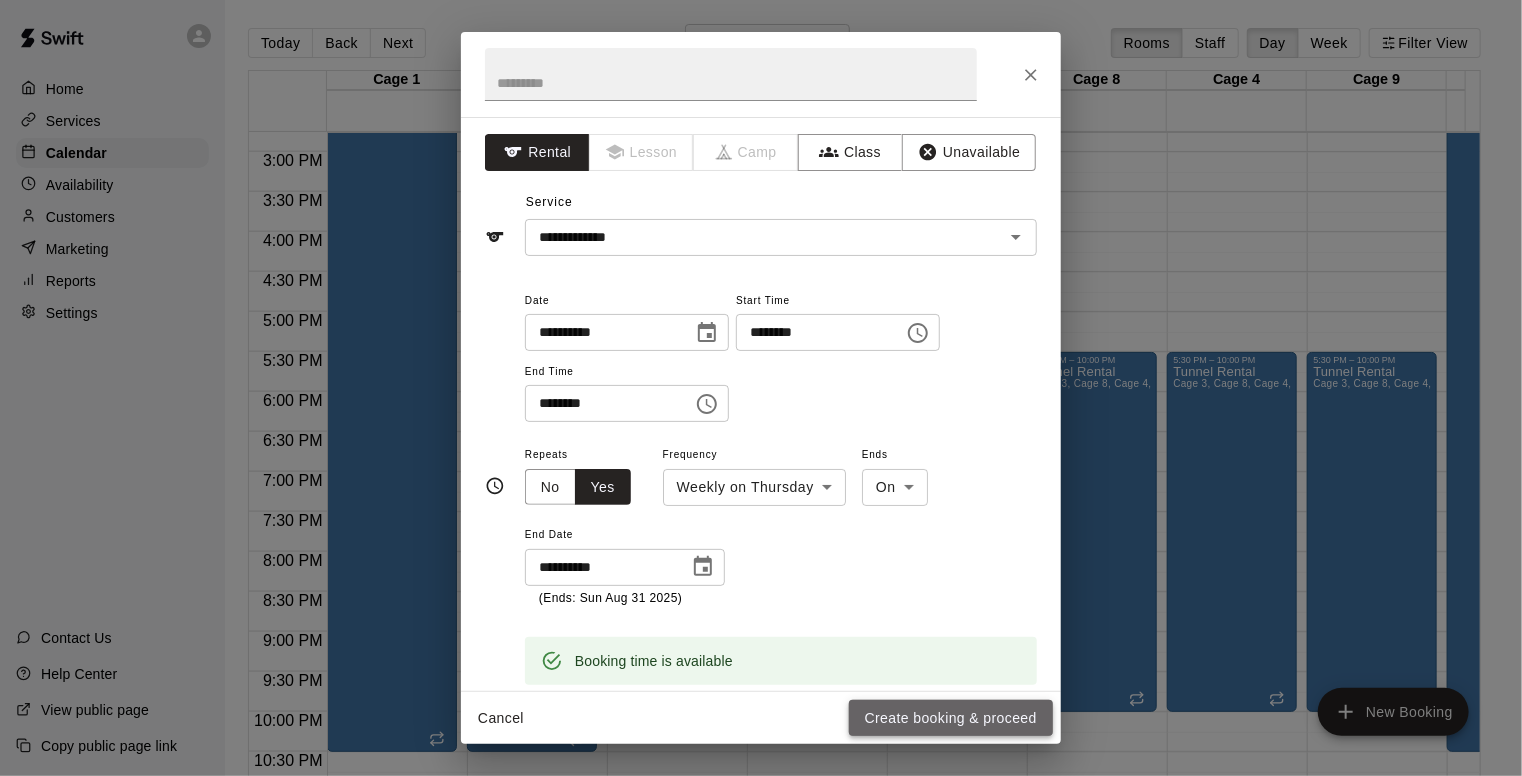 click on "Create booking & proceed" at bounding box center (951, 718) 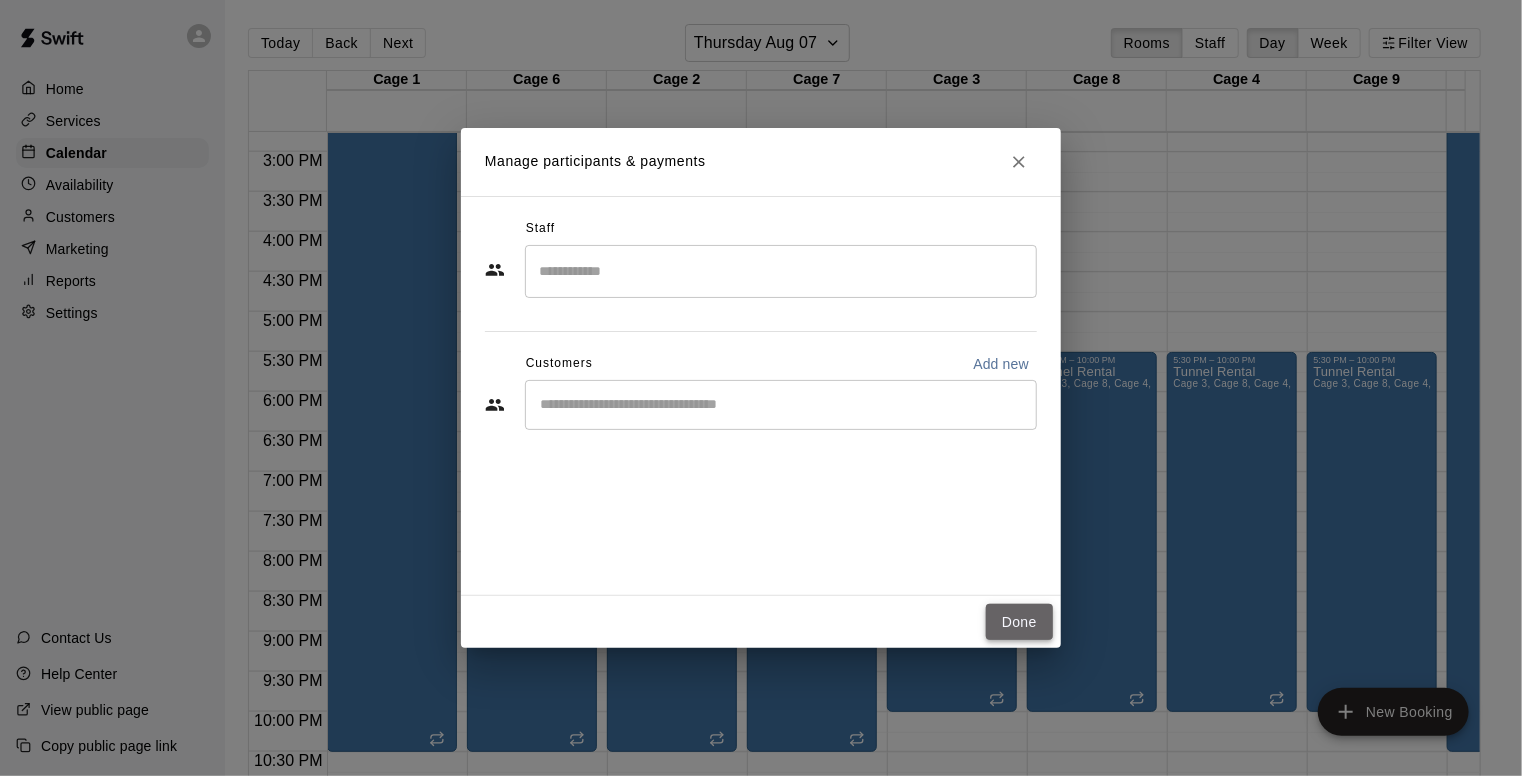 click on "Done" at bounding box center [1019, 622] 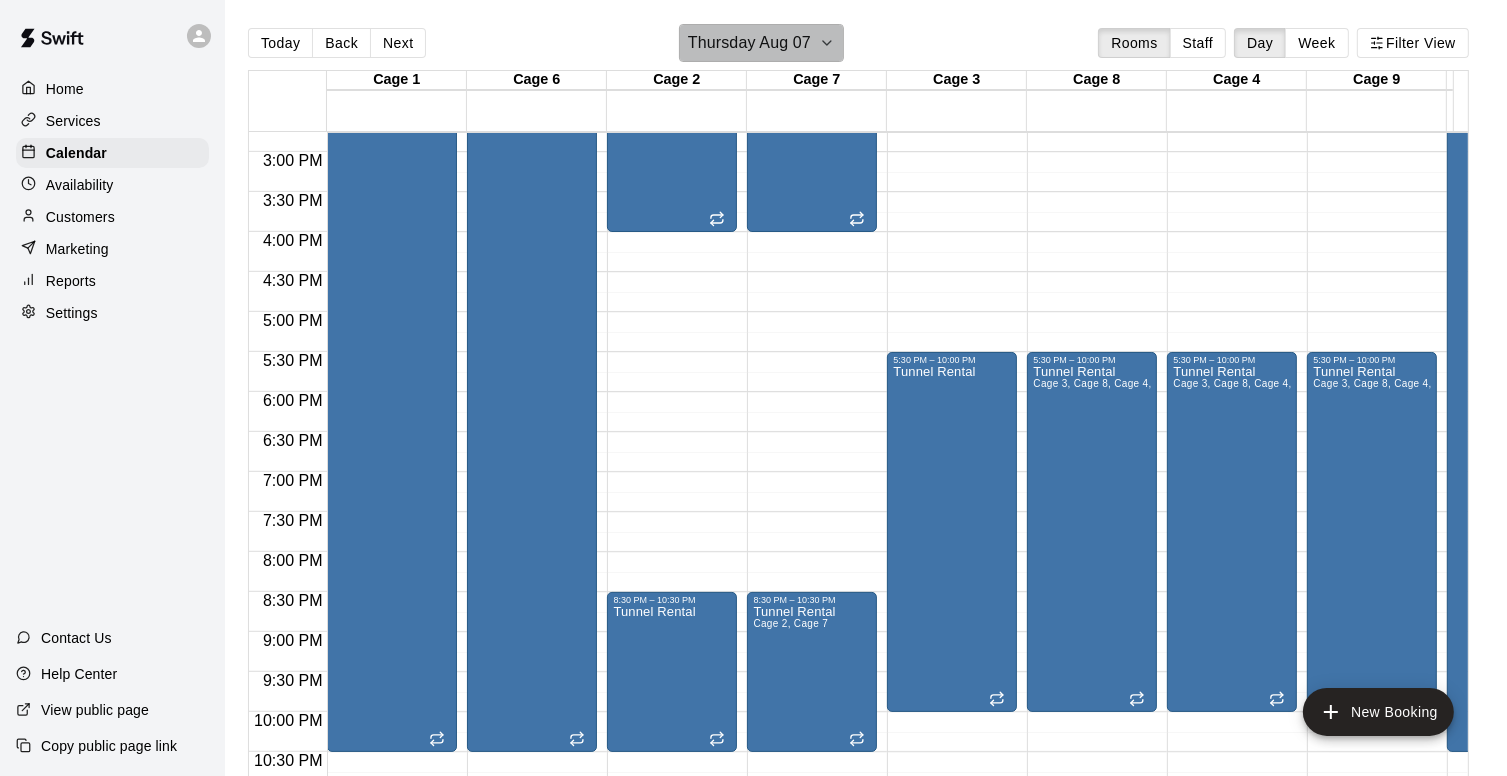 click 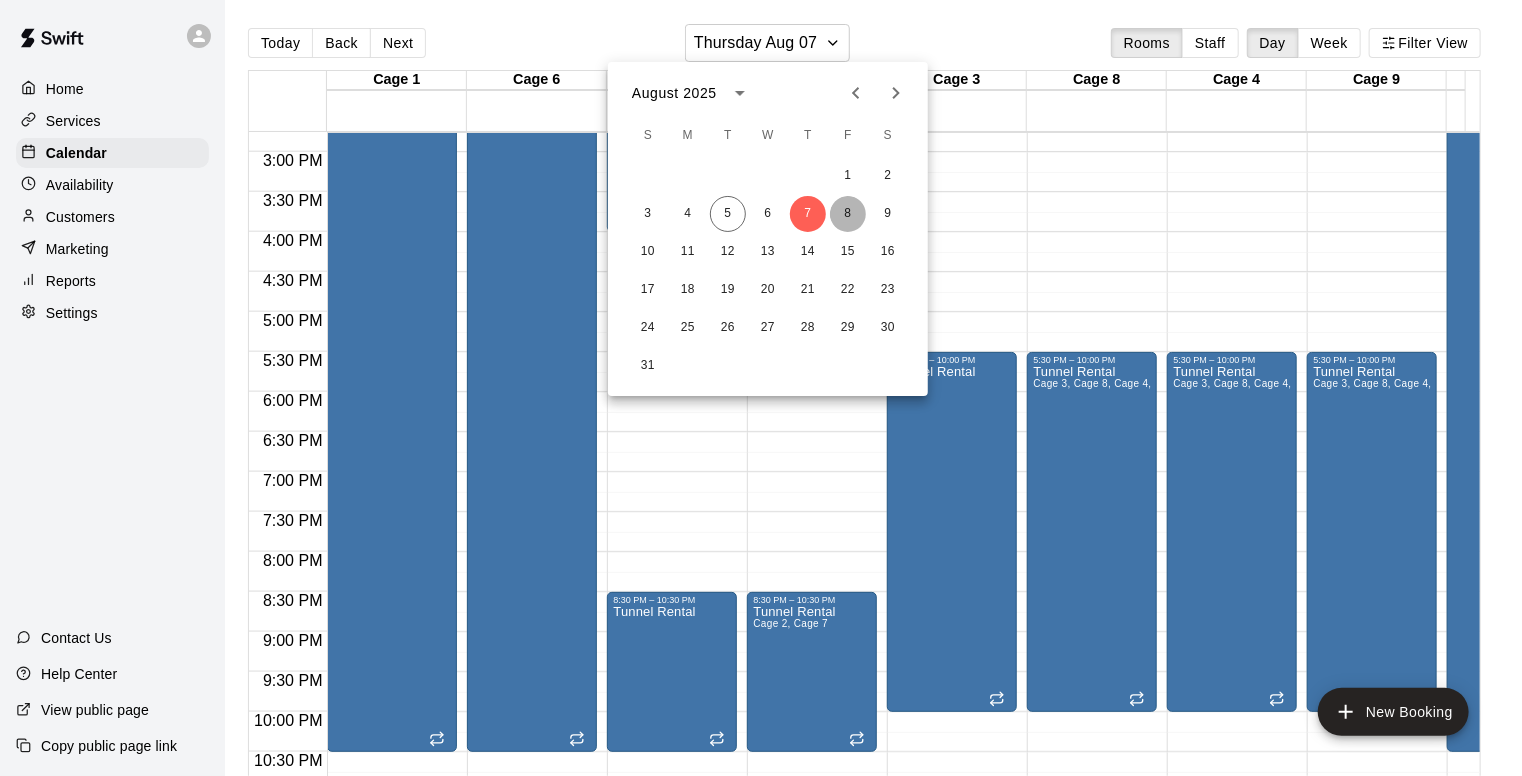 click on "8" at bounding box center (848, 214) 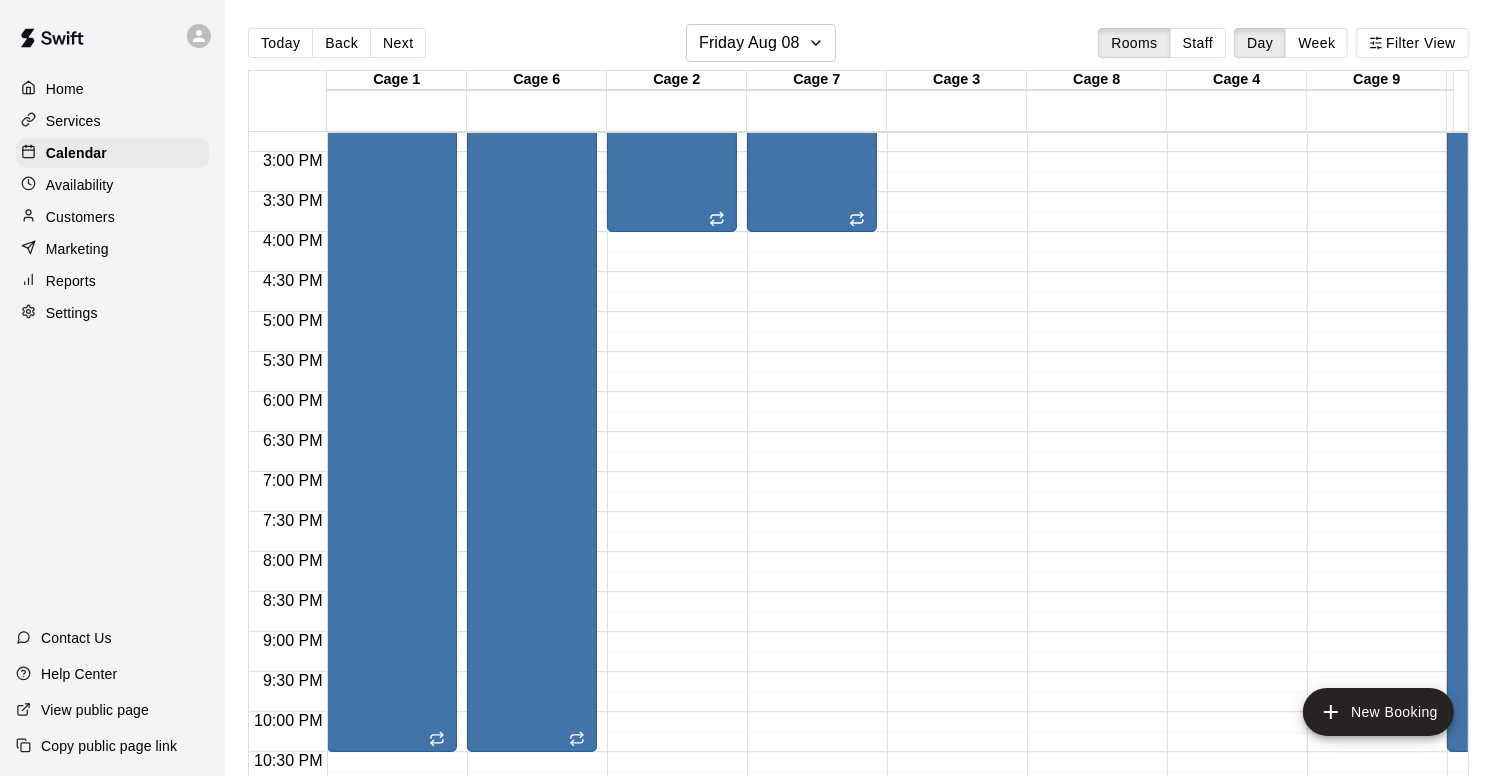 click on "12:00 AM – 5:00 AM Closed 12:30 PM – 4:00 PM Tunnel Rental 11:00 PM – 11:59 PM Closed" at bounding box center (672, -88) 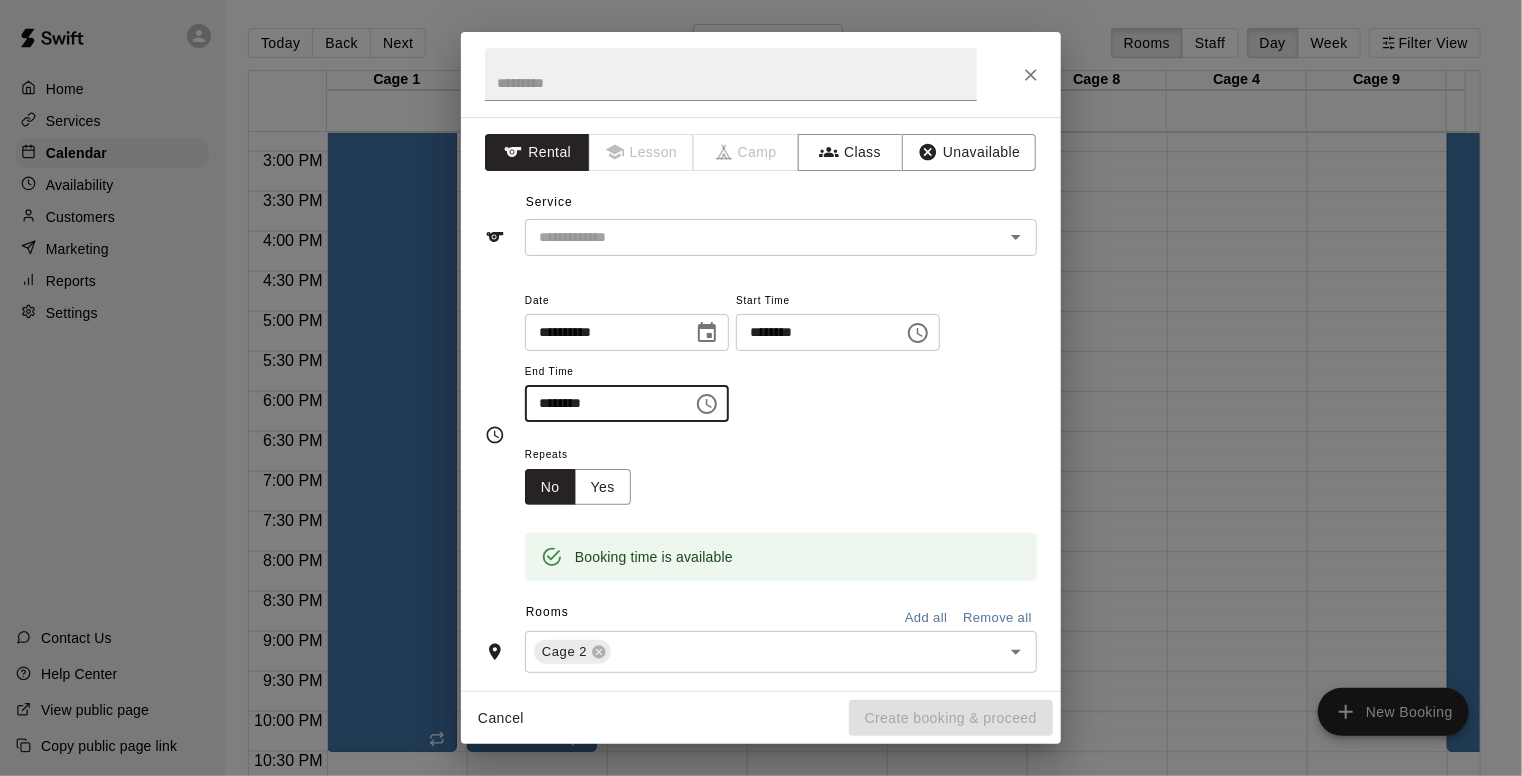 click on "********" at bounding box center [602, 403] 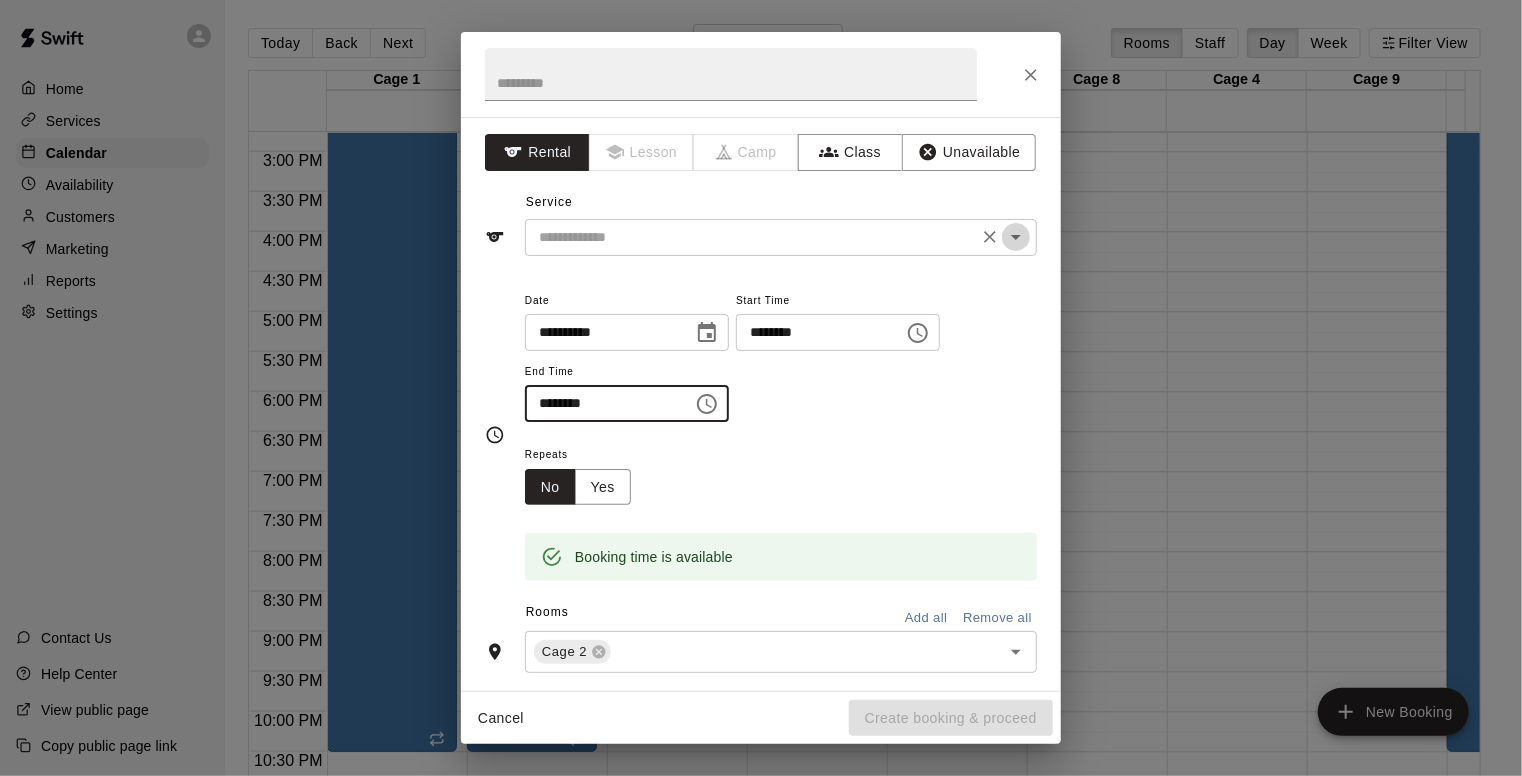 click 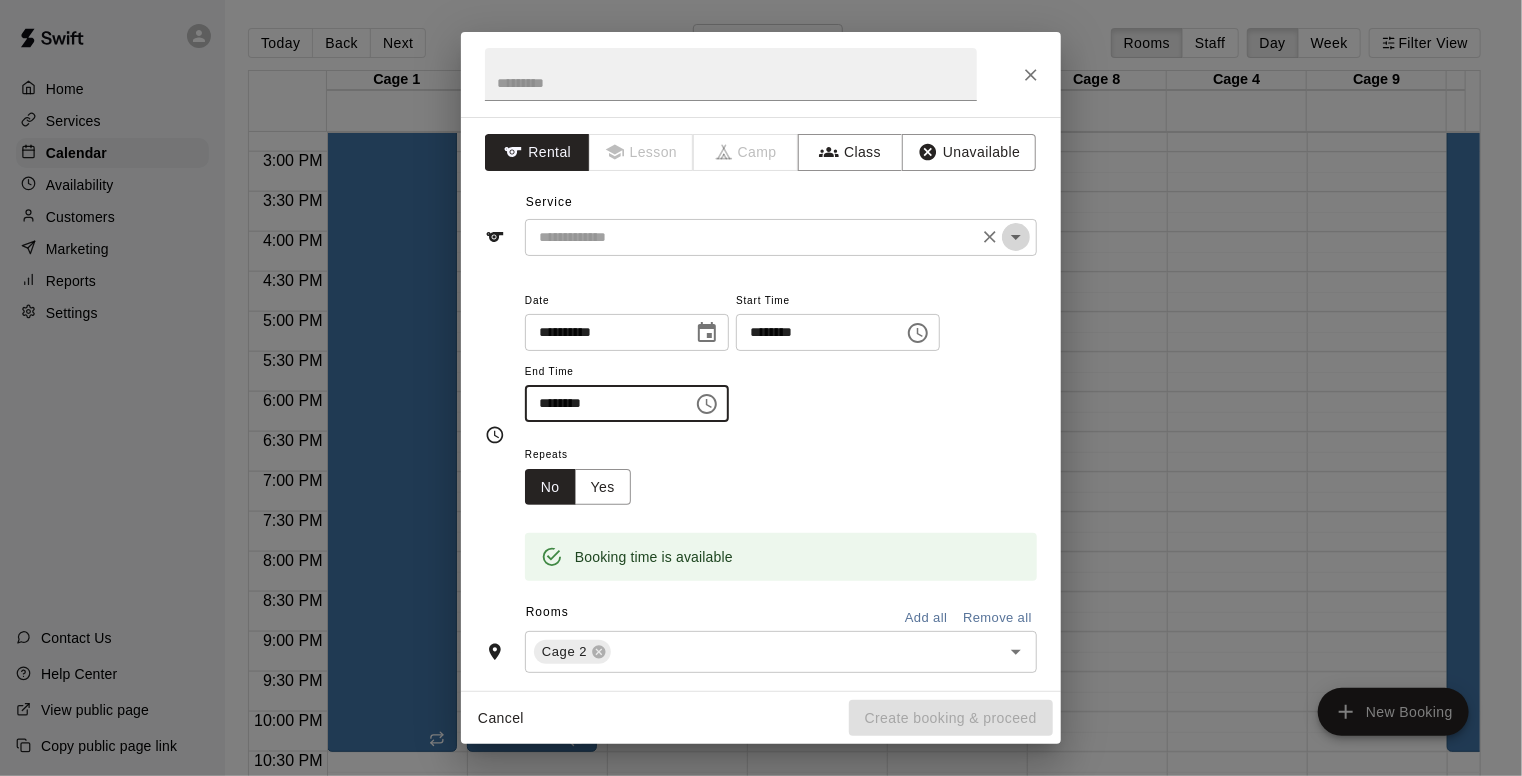 type on "********" 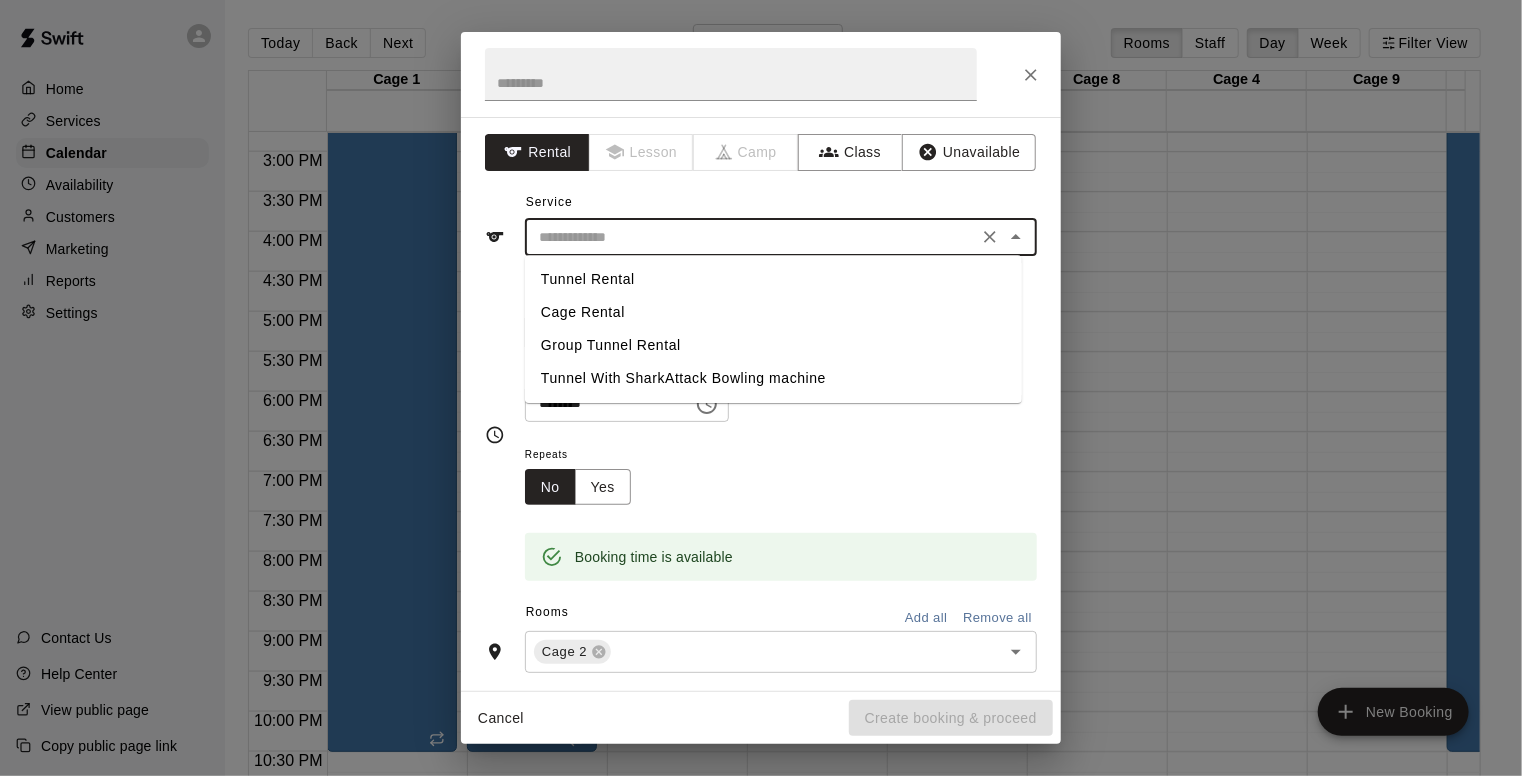 click on "Tunnel Rental" at bounding box center [773, 279] 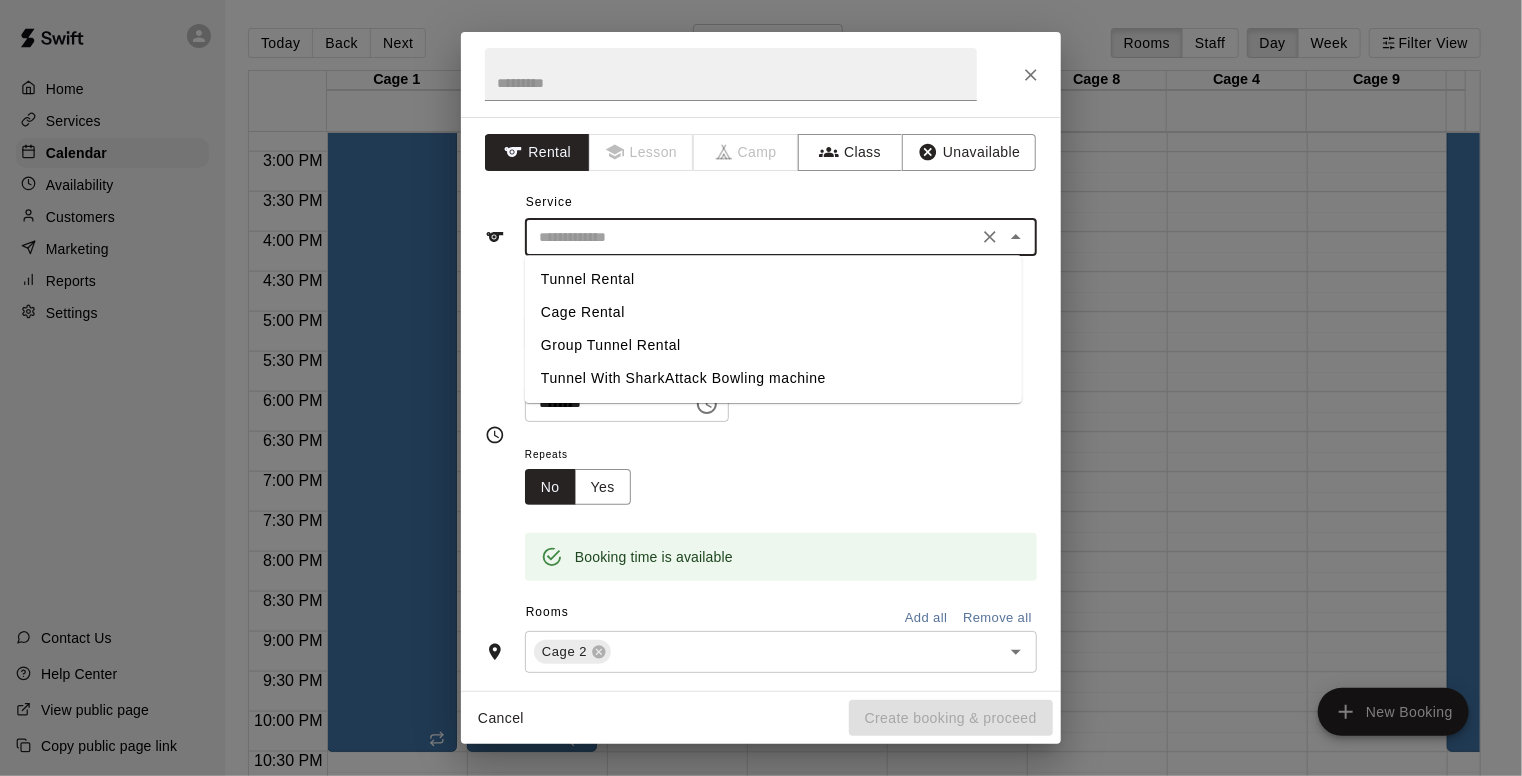 type on "**********" 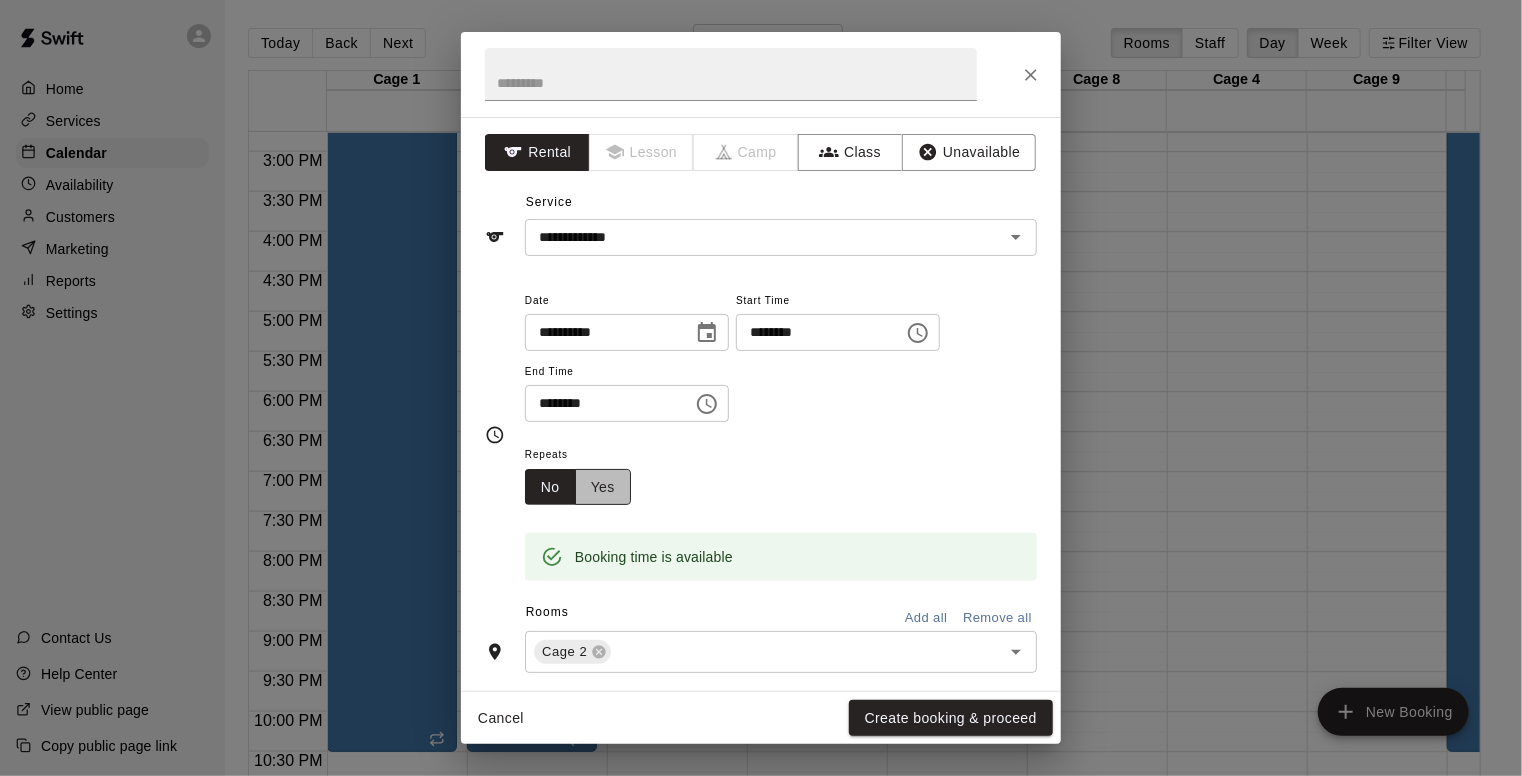 click on "Yes" at bounding box center [603, 487] 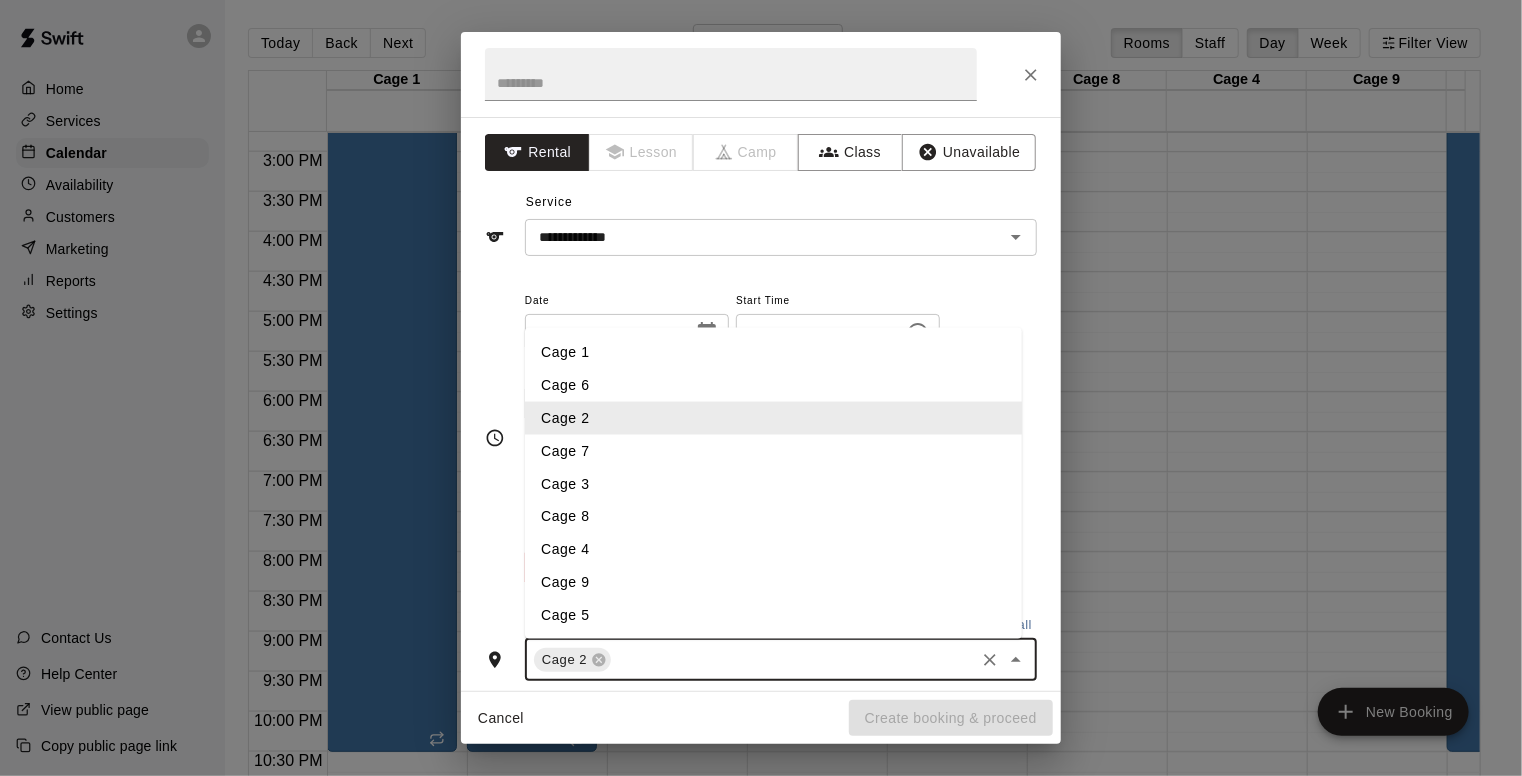 click at bounding box center (793, 659) 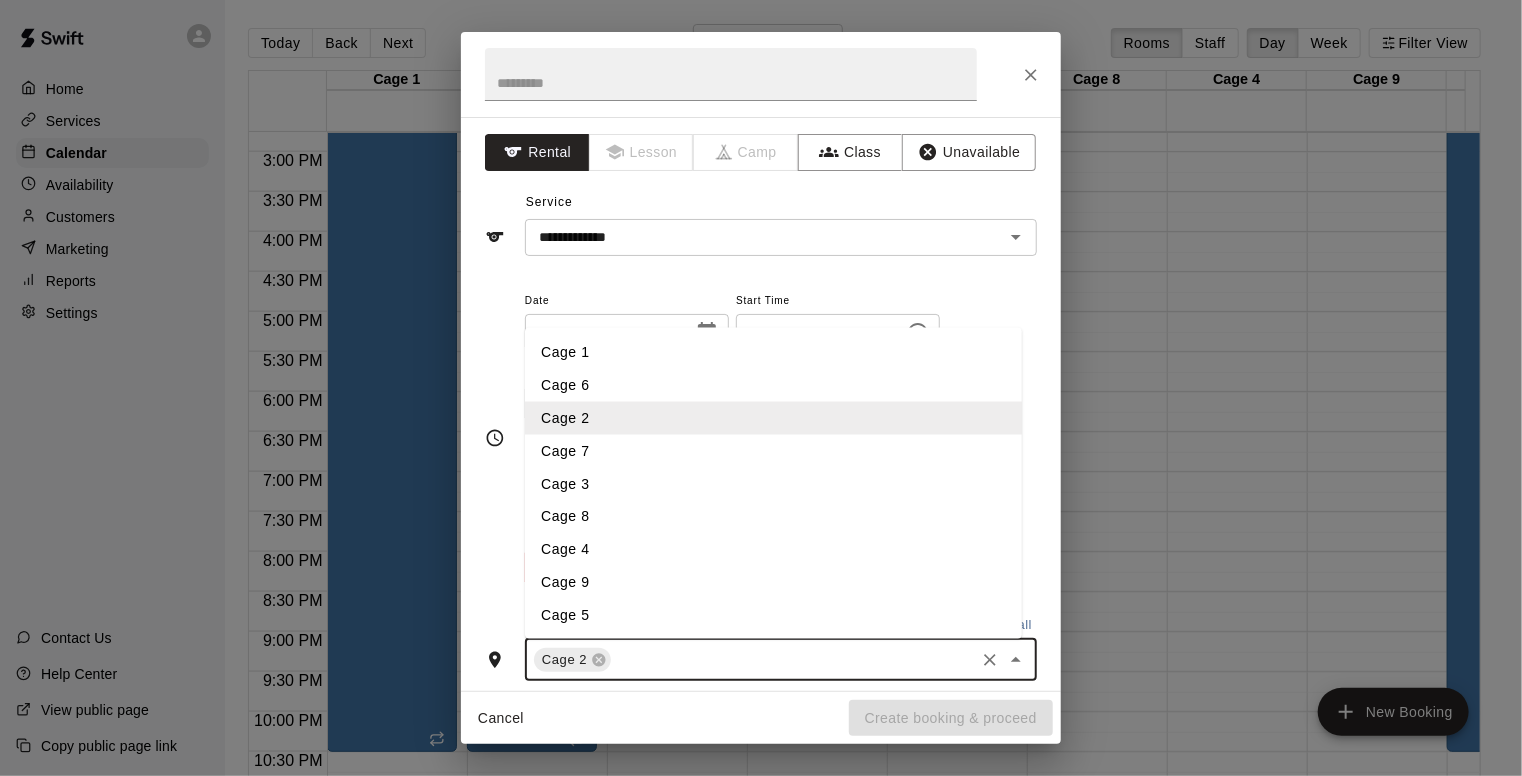 click on "Cage 7" at bounding box center [773, 451] 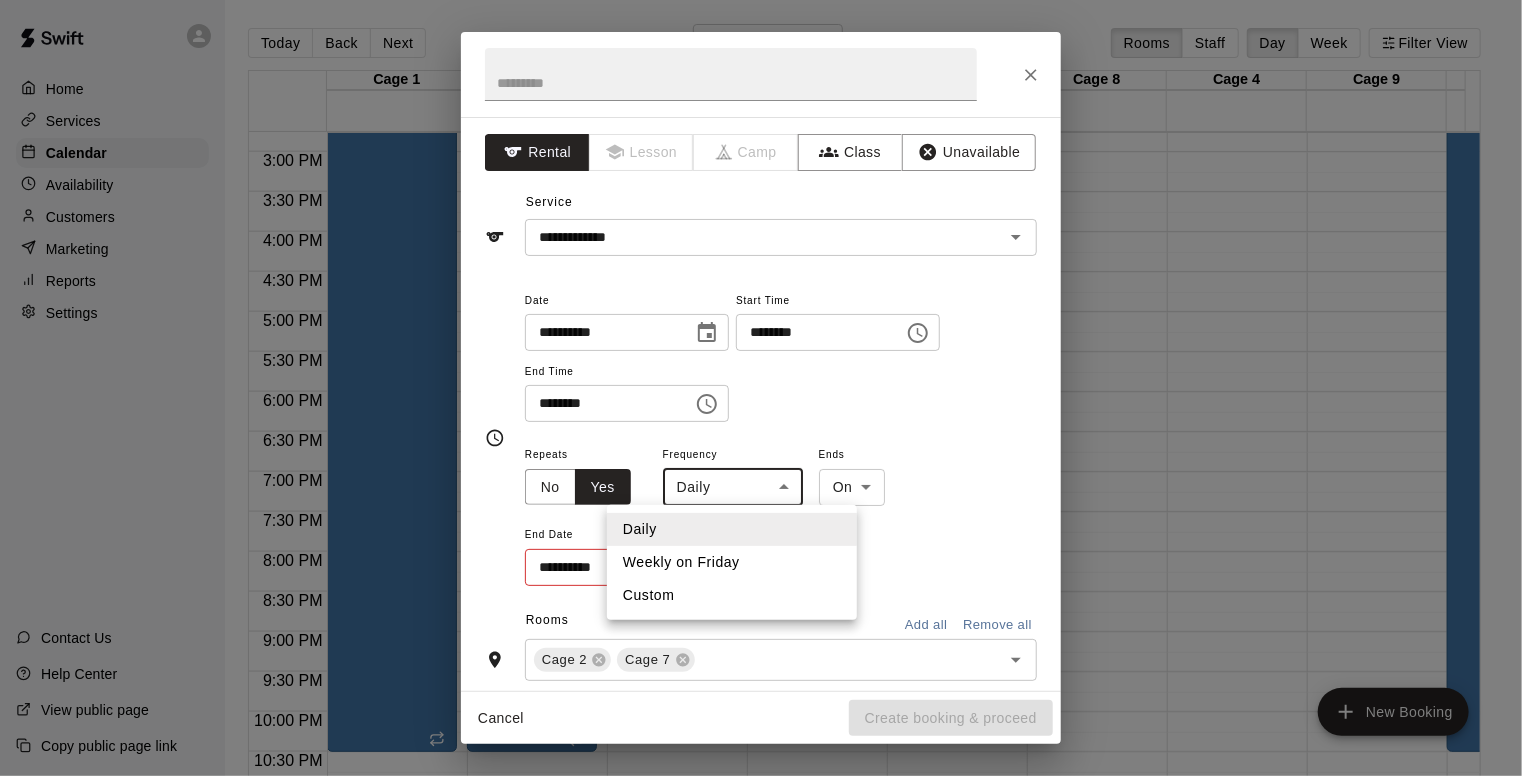 click on "Home Services Calendar Availability Customers Marketing Reports Settings Contact Us Help Center View public page Copy public page link Today Back Next Friday Aug 08 Rooms Staff Day Week Filter View Cage 1 08 Fri Cage 6 08 Fri Cage 2 08 Fri Cage 7 08 Fri Cage 3 08 Fri Cage 8 08 Fri Cage 4 08 Fri Cage 9 08 Fri Cage 5 08 Fri Cage 10 08 Fri 12:00 AM 12:30 AM 1:00 AM 1:30 AM 2:00 AM 2:30 AM 3:00 AM 3:30 AM 4:00 AM 4:30 AM 5:00 AM 5:30 AM 6:00 AM 6:30 AM 7:00 AM 7:30 AM 8:00 AM 8:30 AM 9:00 AM 9:30 AM 10:00 AM 10:30 AM 11:00 AM 11:30 AM 12:00 PM 12:30 PM 1:00 PM 1:30 PM 2:00 PM 2:30 PM 3:00 PM 3:30 PM 4:00 PM 4:30 PM 5:00 PM 5:30 PM 6:00 PM 6:30 PM 7:00 PM 7:30 PM 8:00 PM 8:30 PM 9:00 PM 9:30 PM 10:00 PM 10:30 PM 11:00 PM 11:30 PM 12:00 AM – 5:00 AM Closed 6:30 AM – 10:30 PM Tunnel Rental 11:00 PM – 11:59 PM Closed 12:00 AM – 5:00 AM Closed 6:30 AM – 10:30 PM Tunnel Rental Cage 1, Cage 6, Cage 5, Cage 10 11:00 PM – 11:59 PM Closed 12:00 AM – 5:00 AM Closed 12:30 PM – 4:00 PM Tunnel Rental Closed" at bounding box center (761, 404) 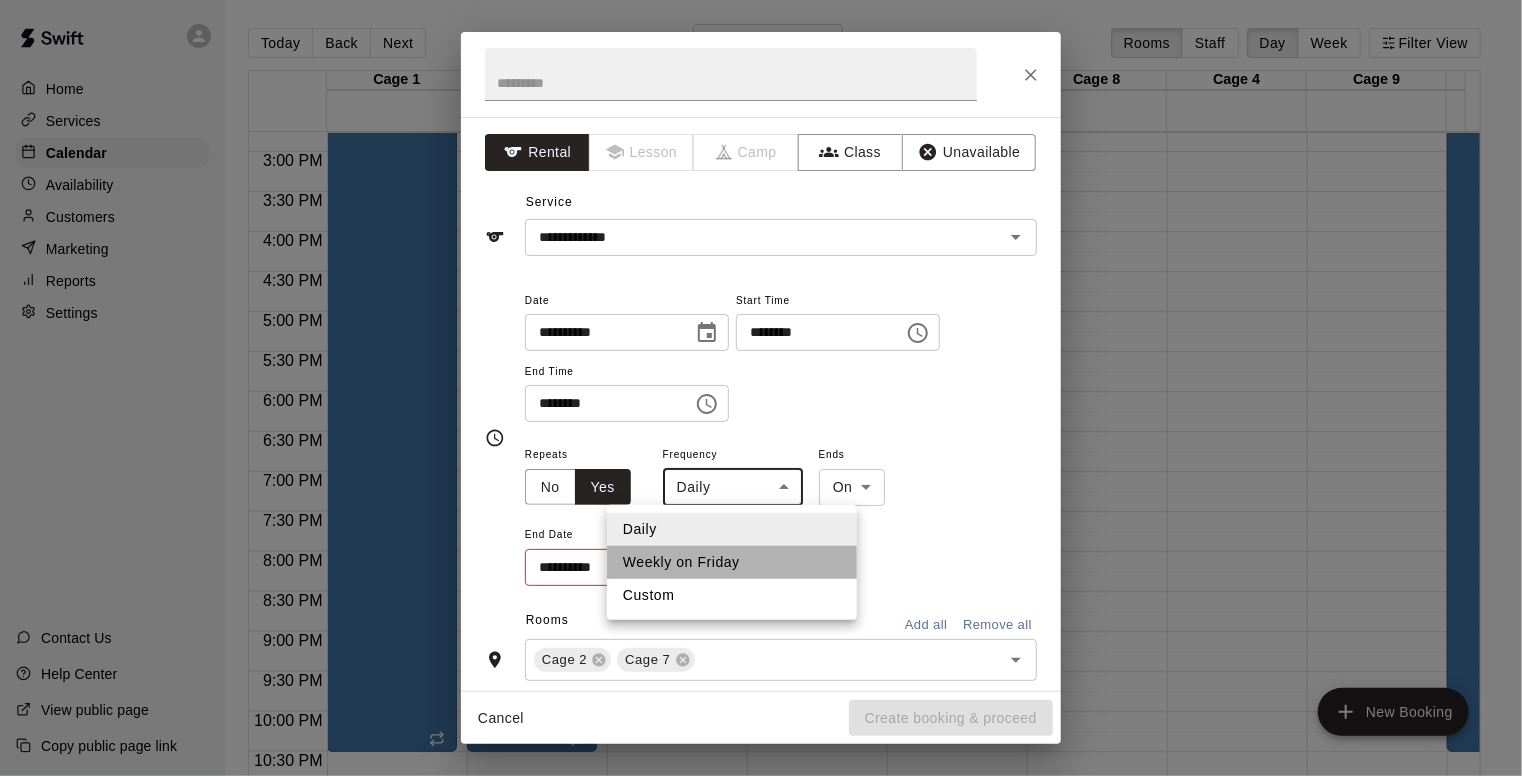 click on "Weekly on Friday" at bounding box center [732, 562] 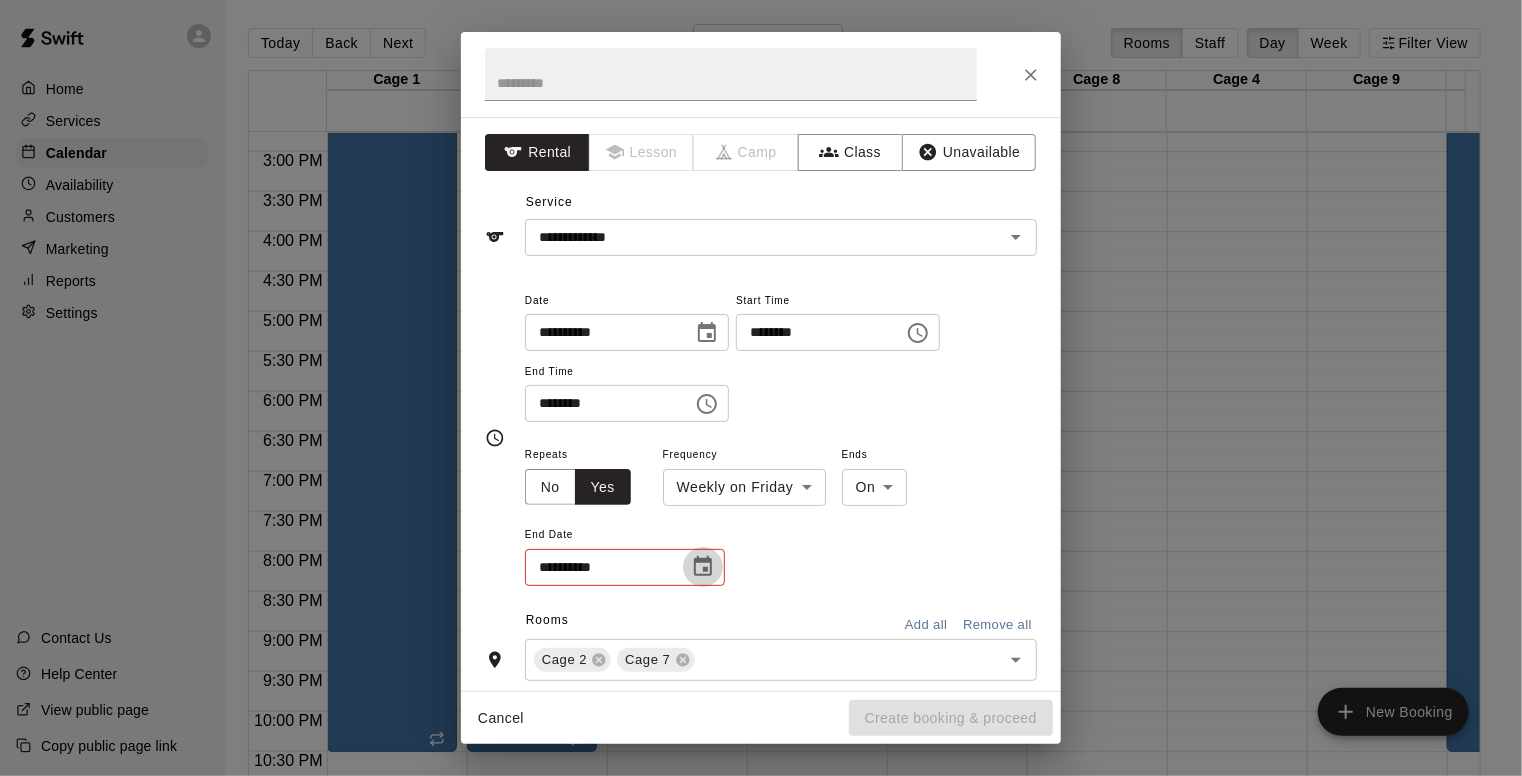 click 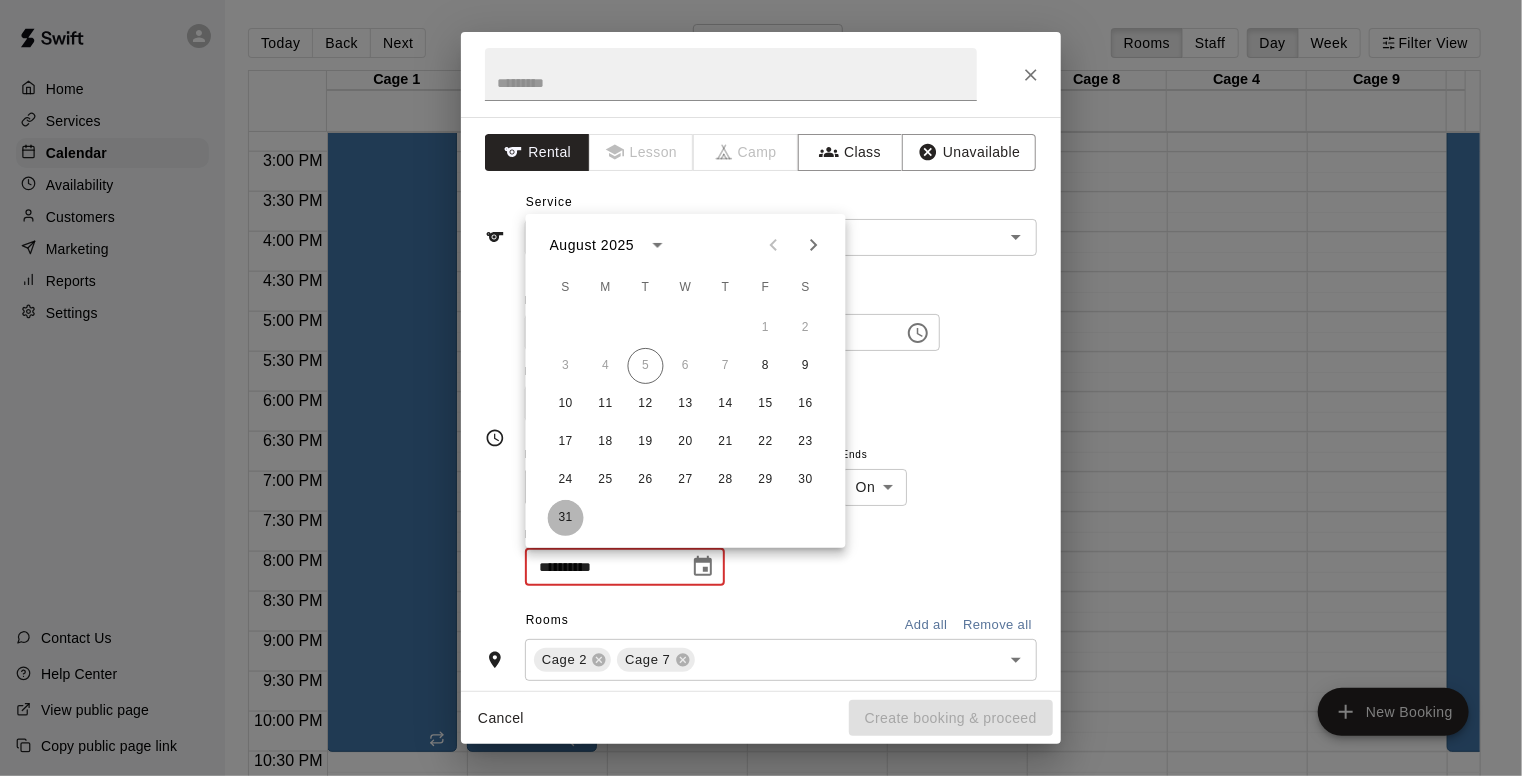 click on "31" at bounding box center [566, 518] 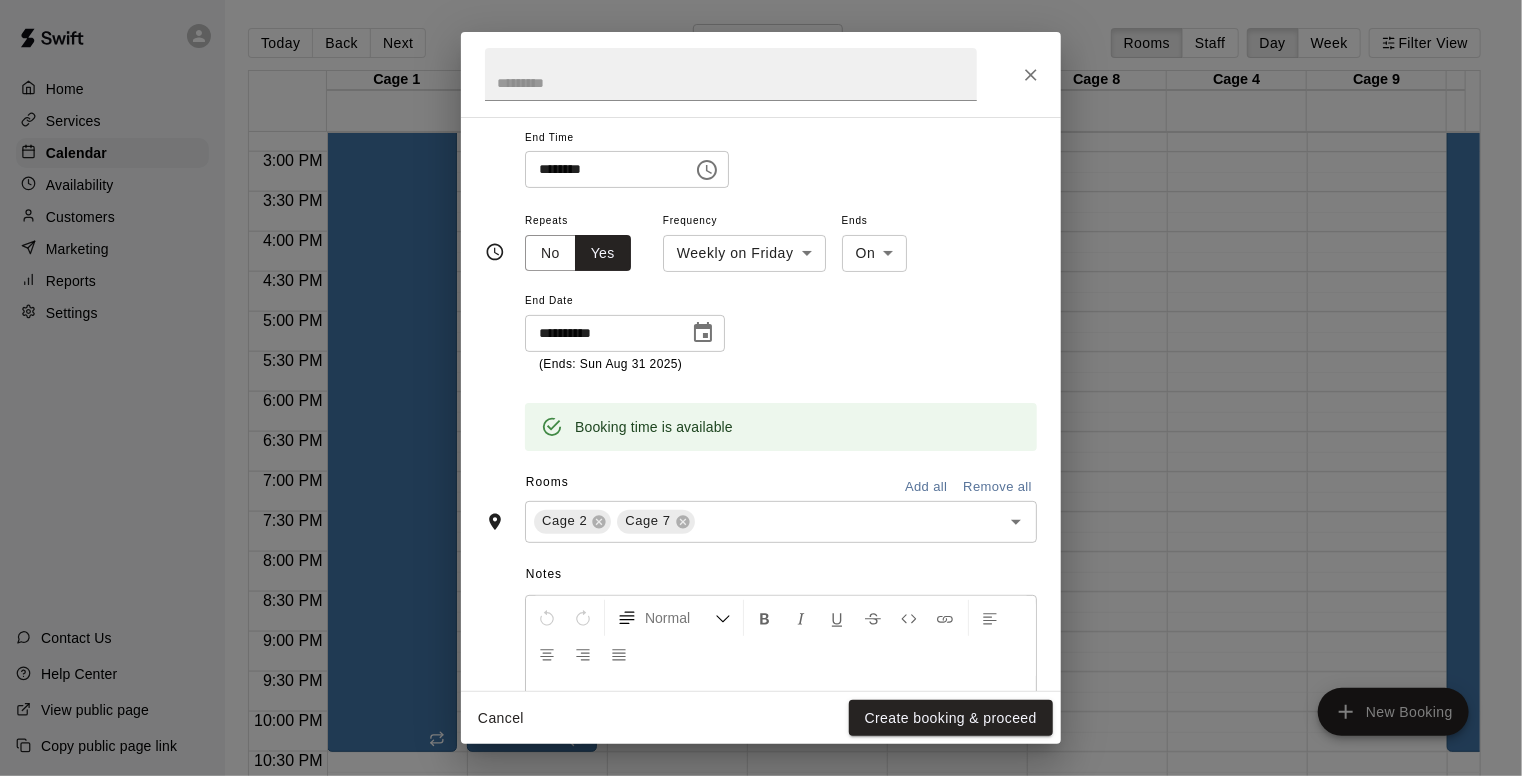 scroll, scrollTop: 236, scrollLeft: 0, axis: vertical 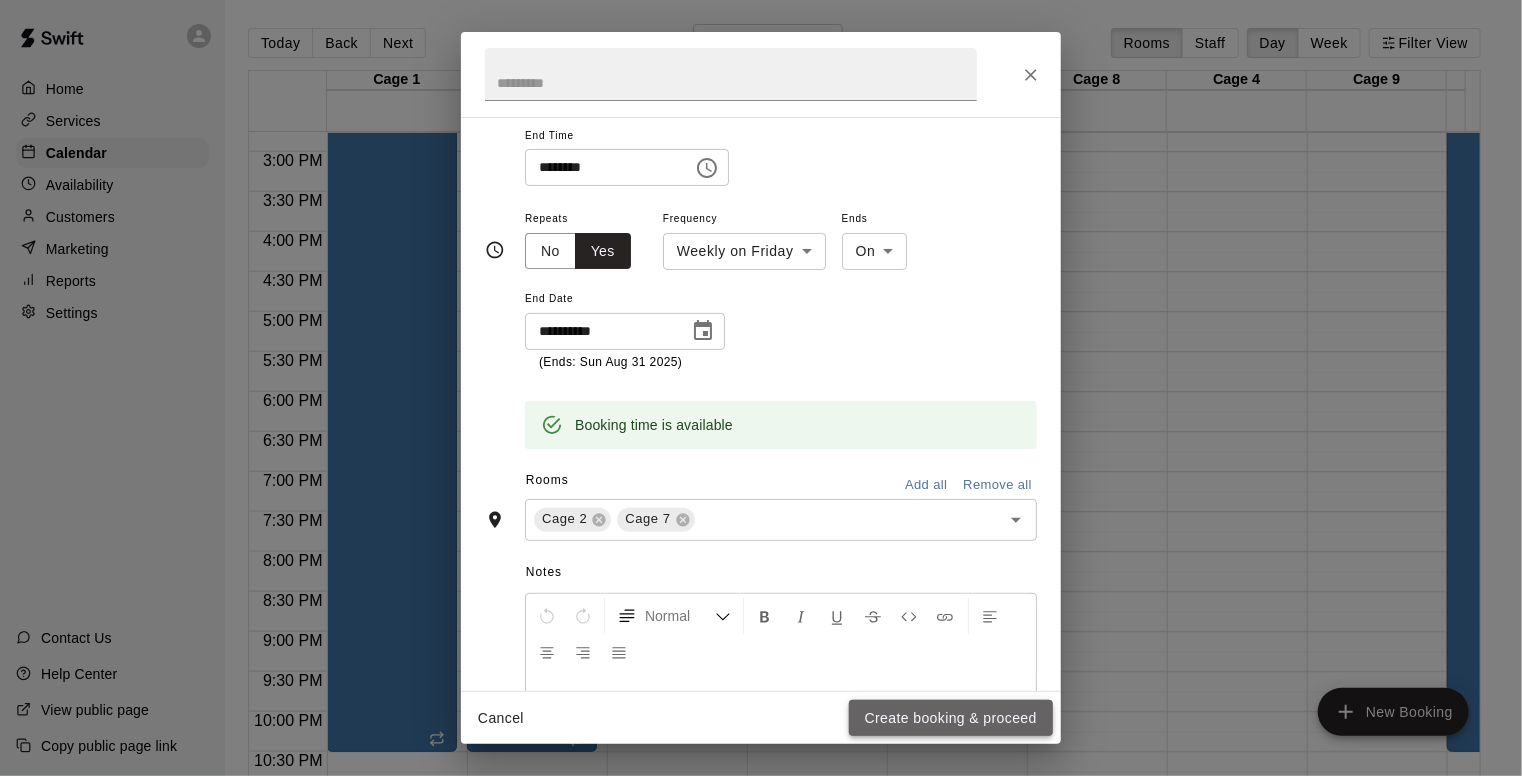 click on "Create booking & proceed" at bounding box center (951, 718) 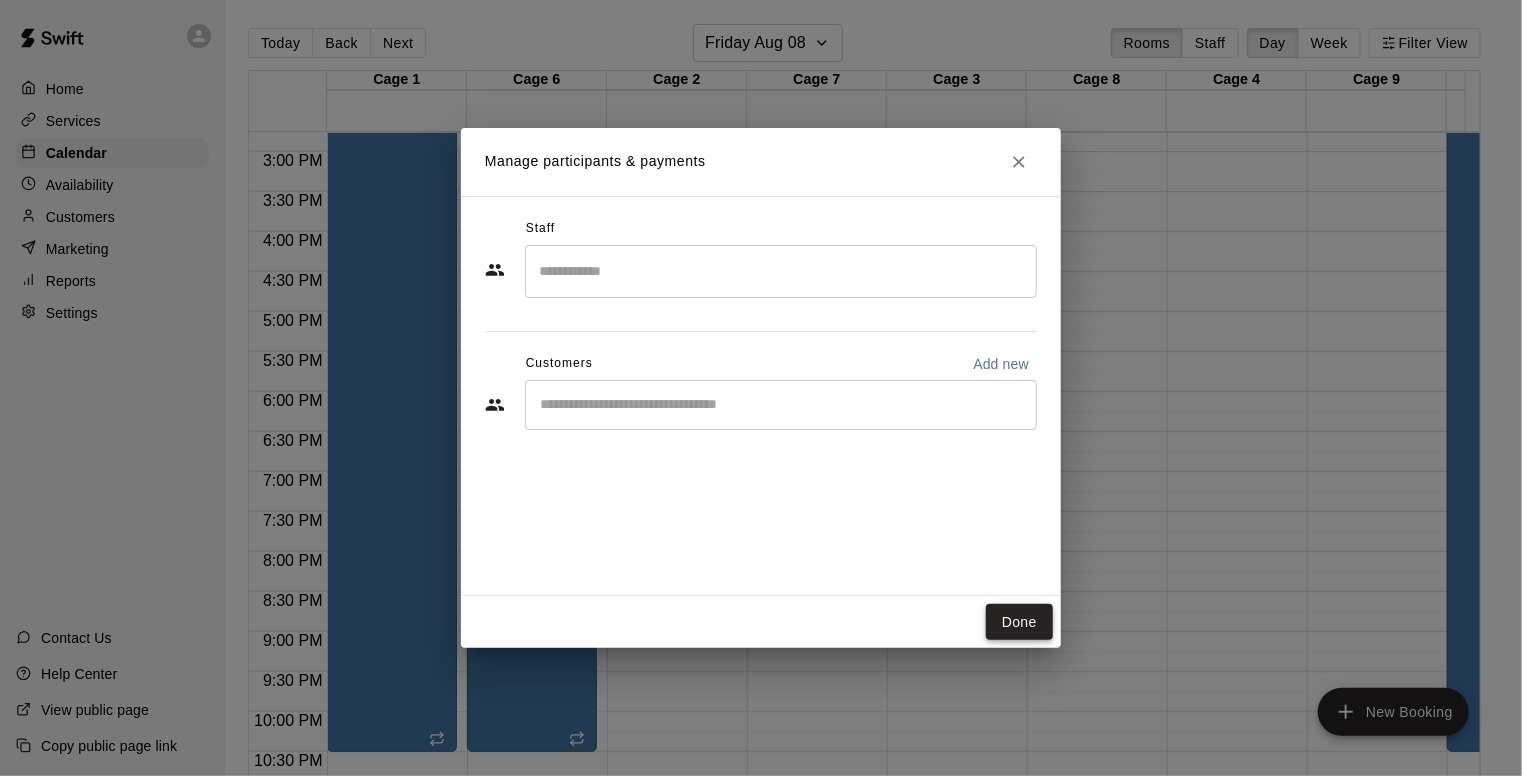 click on "Done" at bounding box center [1019, 622] 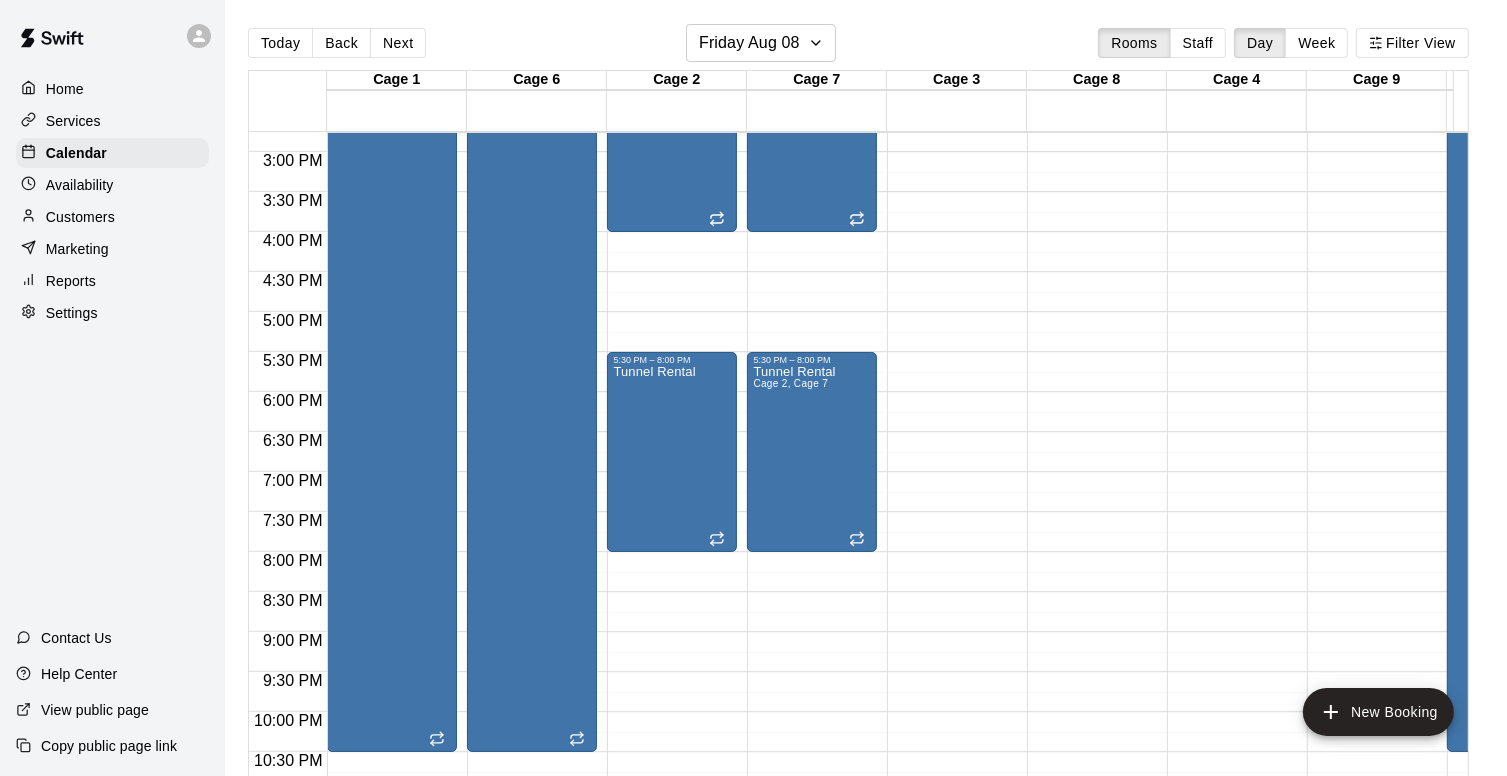 click on "12:00 AM – 5:00 AM Closed 11:00 PM – 11:59 PM Closed" at bounding box center (952, -88) 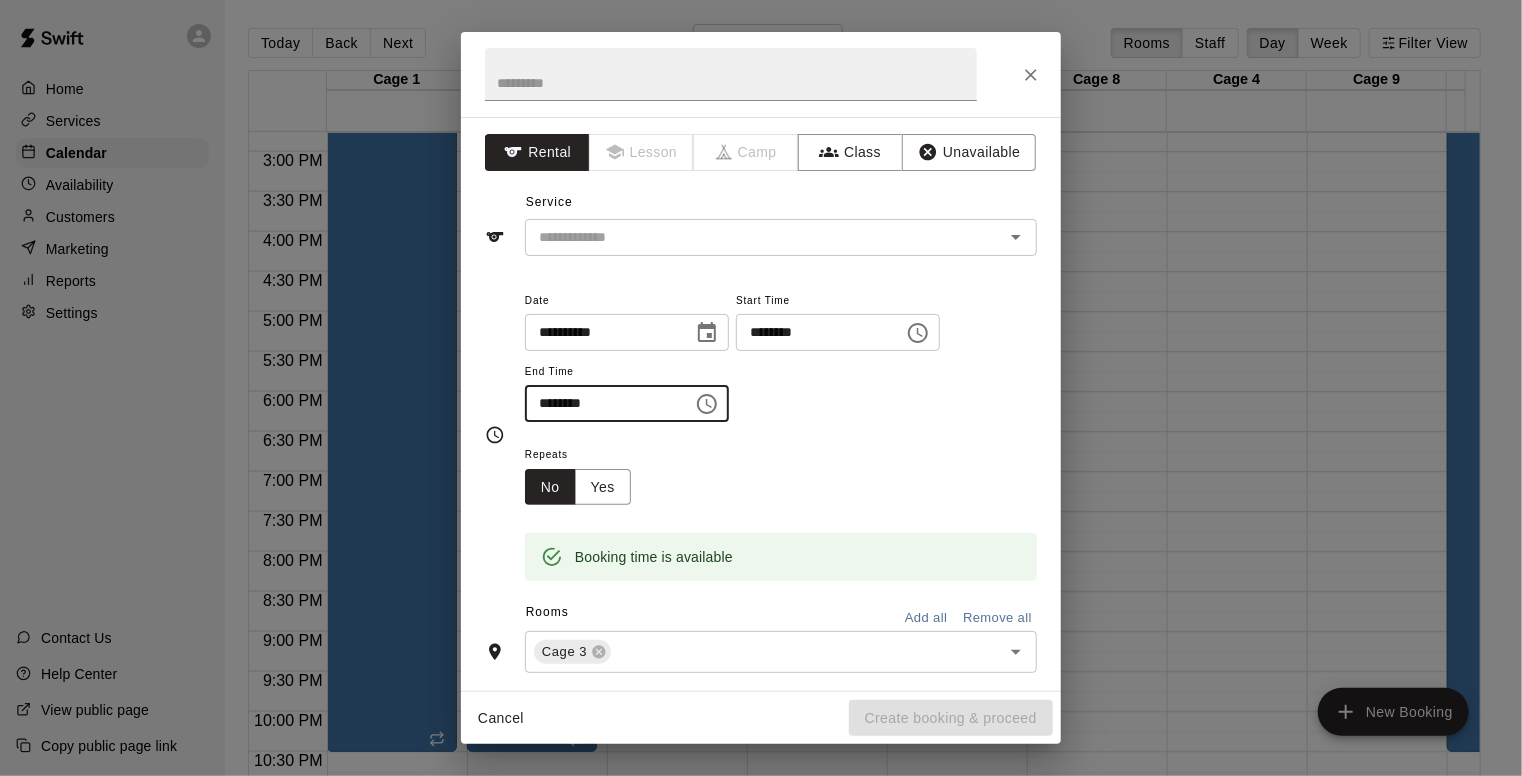 click on "********" at bounding box center (602, 403) 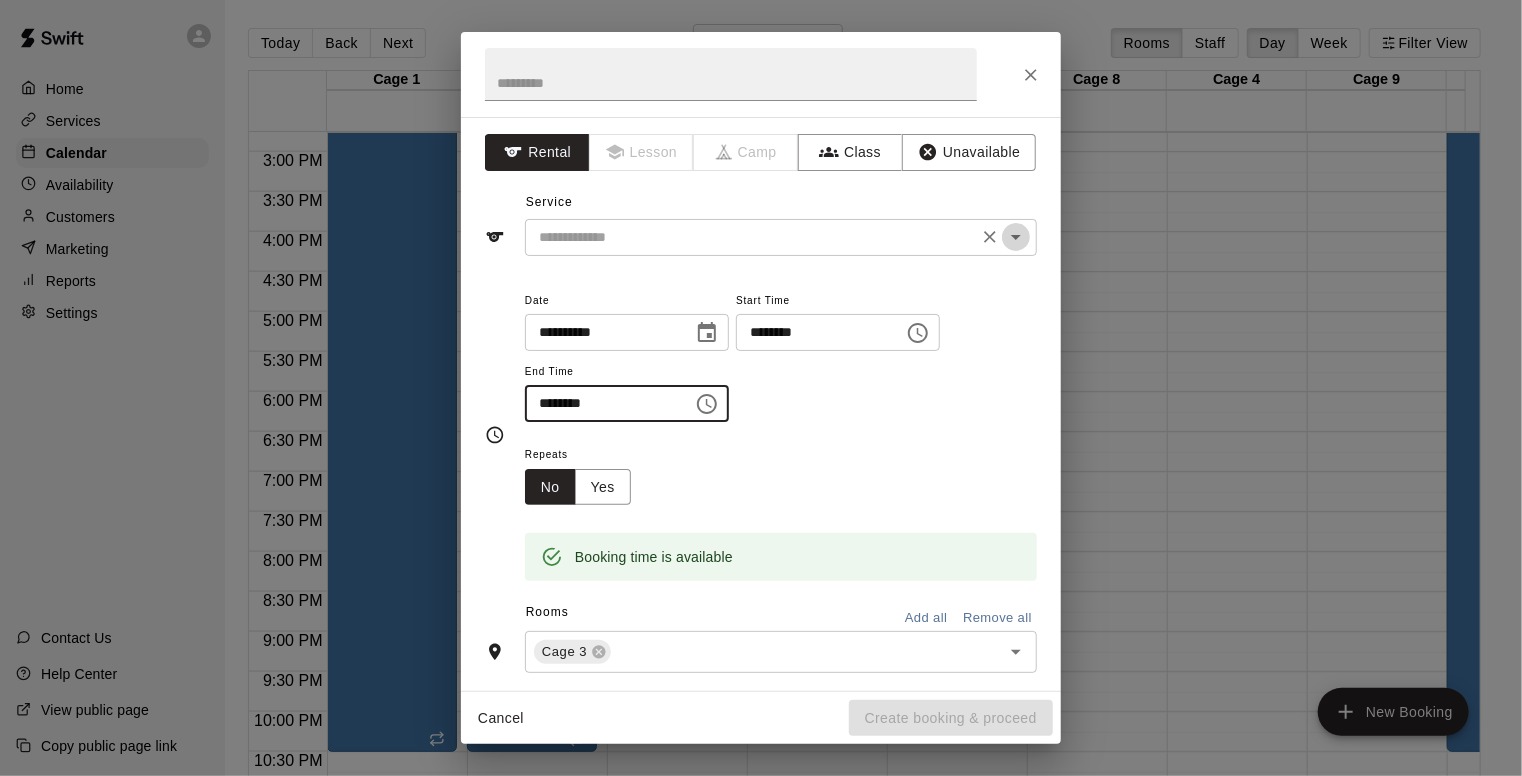 click 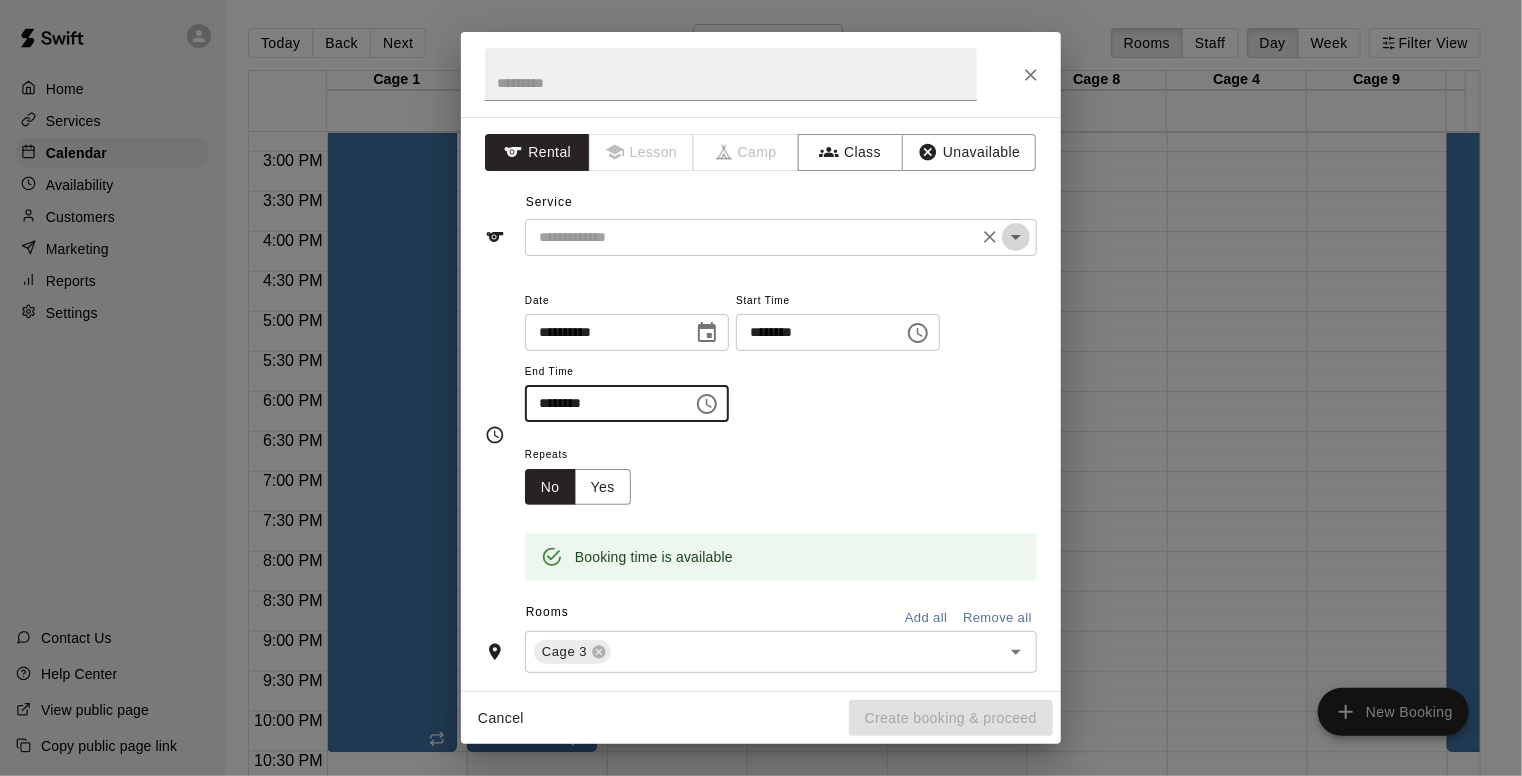 type on "********" 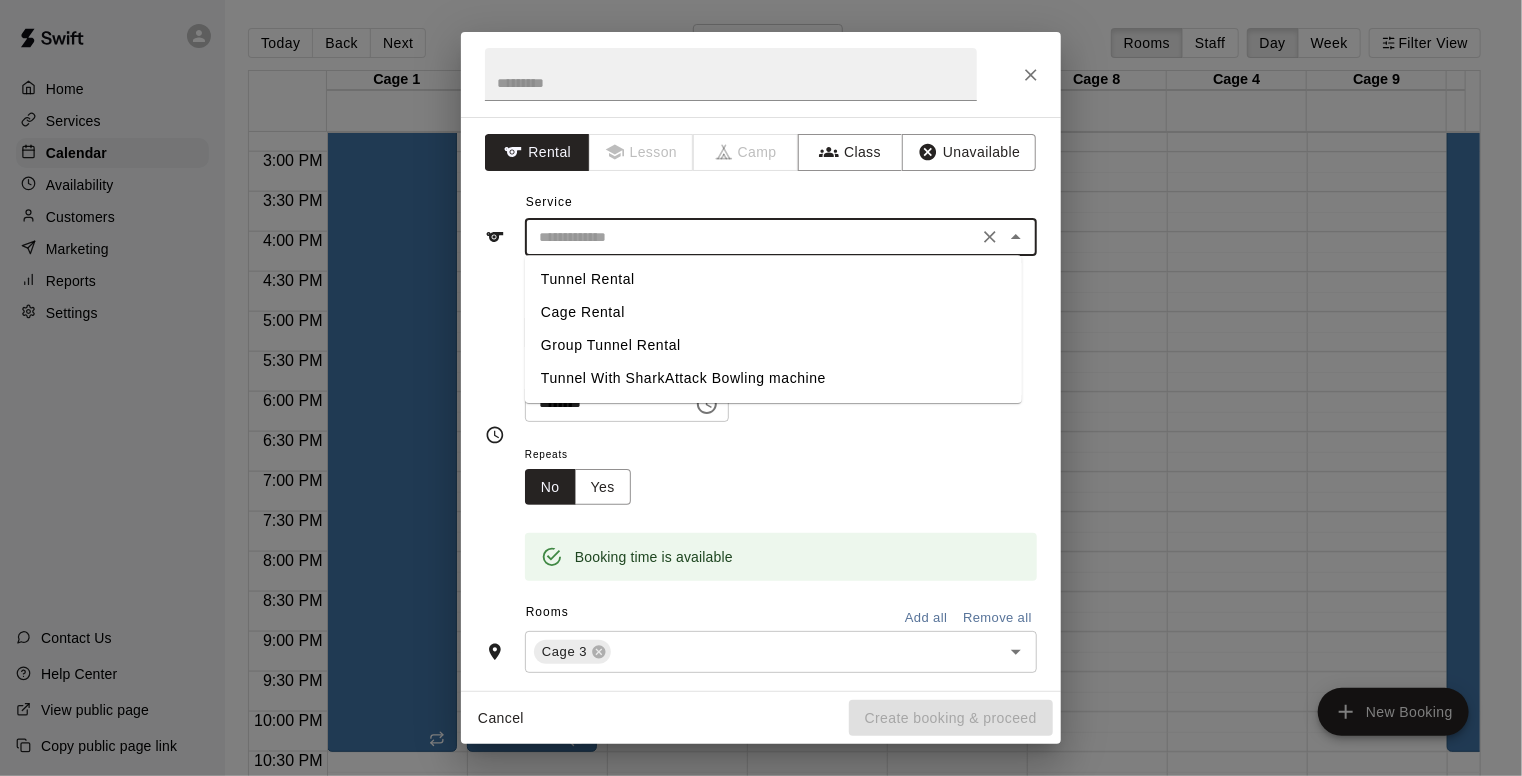 click on "Tunnel Rental" at bounding box center (773, 279) 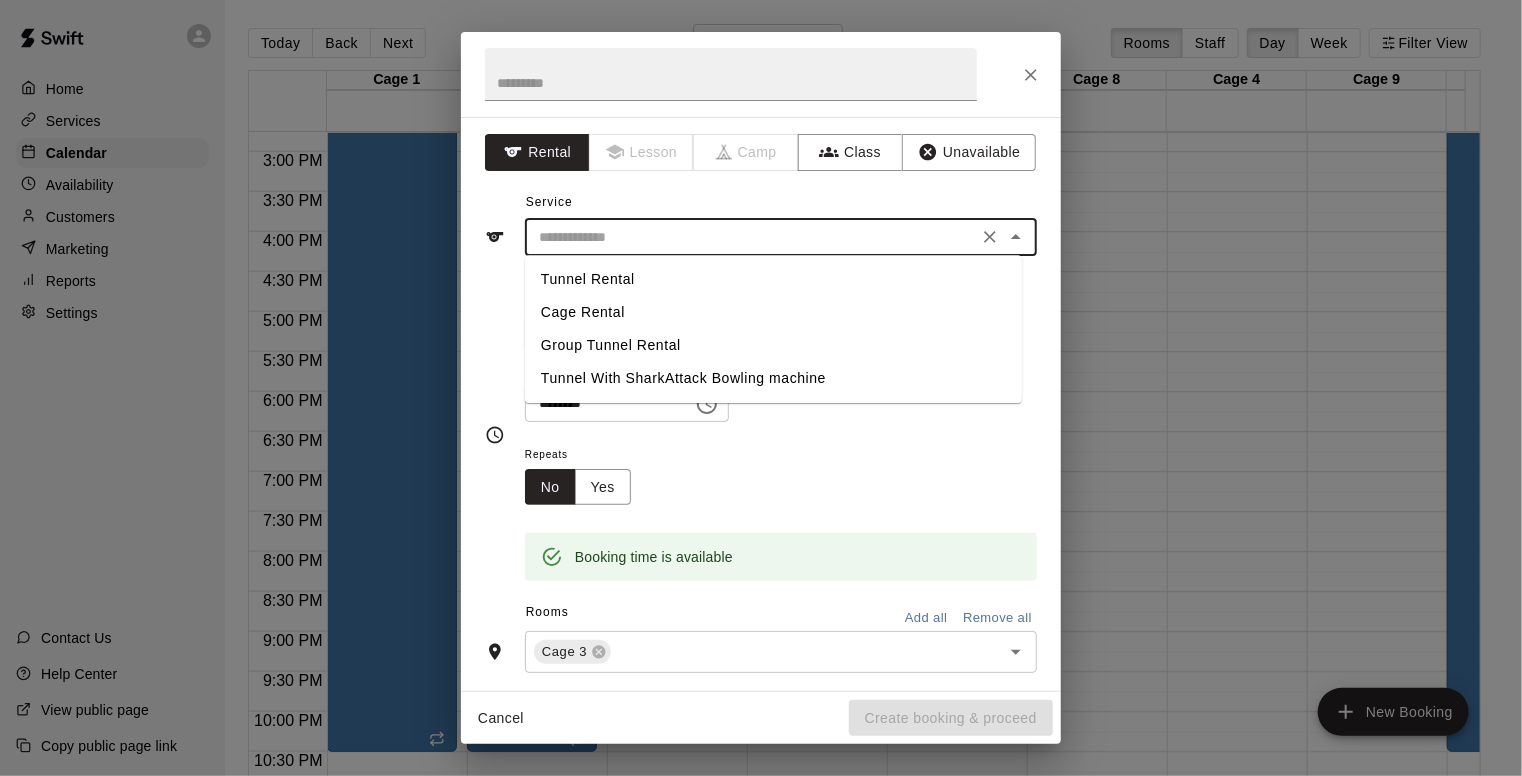 type on "**********" 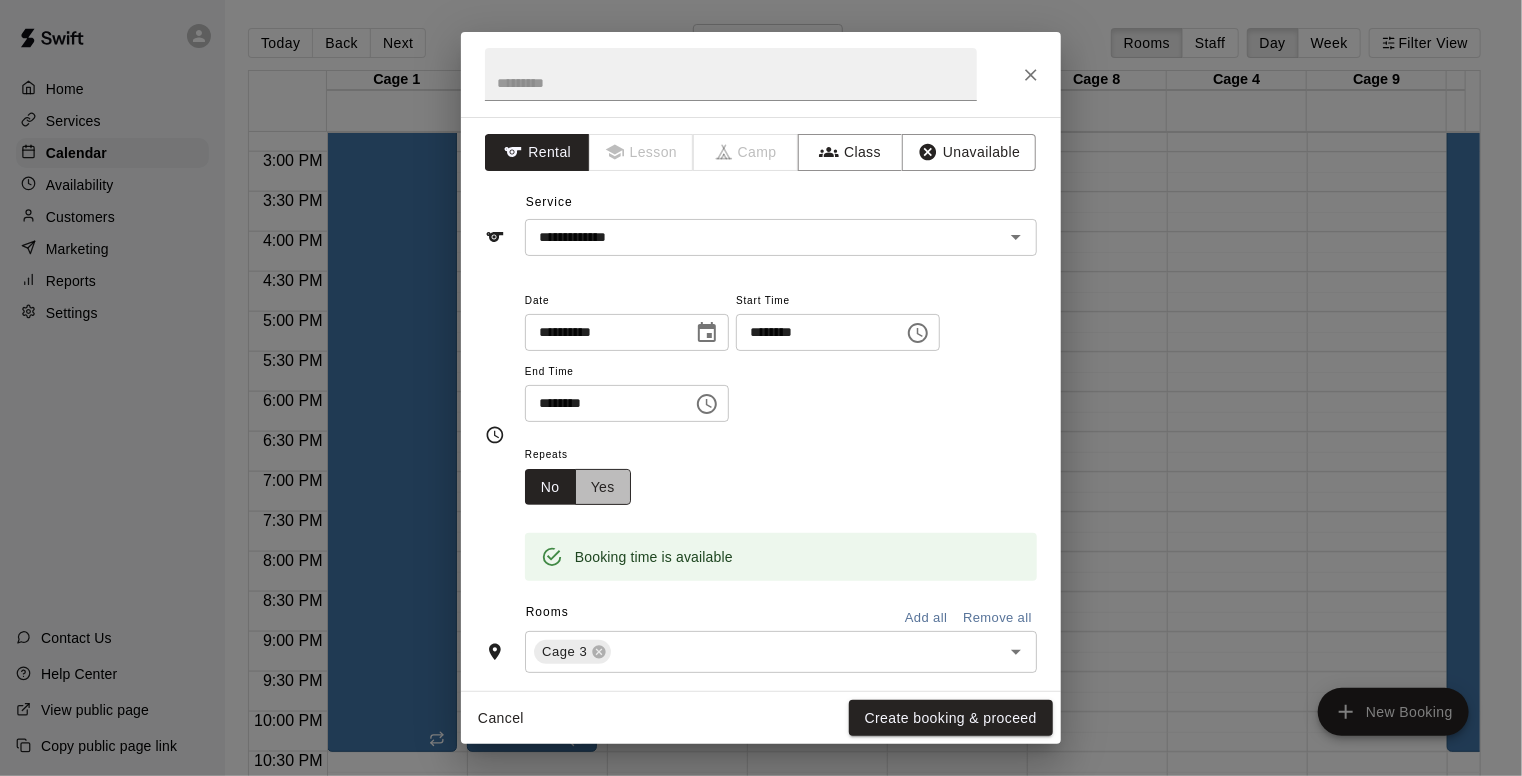 click on "Yes" at bounding box center (603, 487) 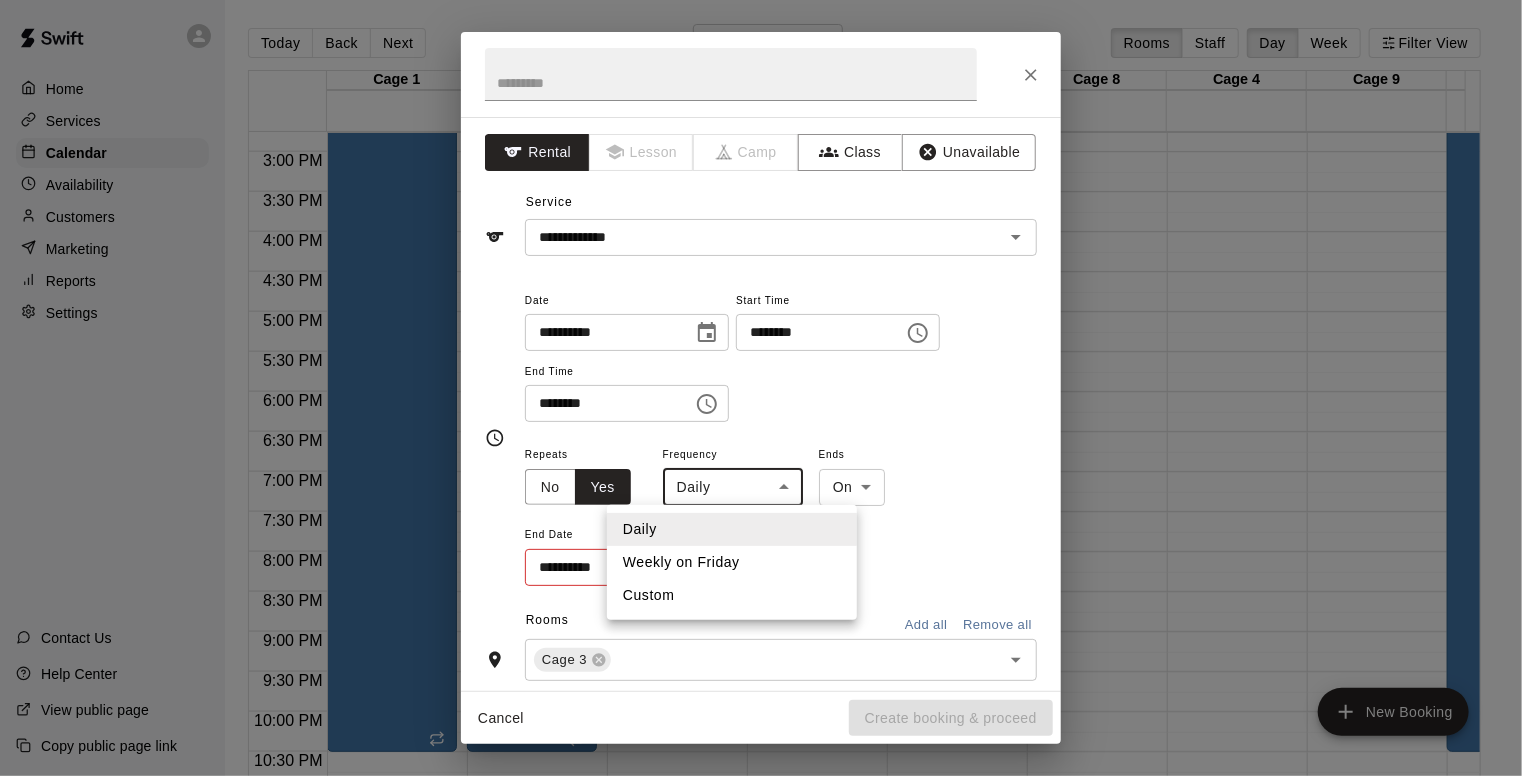 click on "Home Services Calendar Availability Customers Marketing Reports Settings Contact Us Help Center View public page Copy public page link Today Back Next Friday Aug 08 Rooms Staff Day Week Filter View Cage 1 08 Fri Cage 6 08 Fri Cage 2 08 Fri Cage 7 08 Fri Cage 3 08 Fri Cage 8 08 Fri Cage 4 08 Fri Cage 9 08 Fri Cage 5 08 Fri Cage 10 08 Fri 12:00 AM 12:30 AM 1:00 AM 1:30 AM 2:00 AM 2:30 AM 3:00 AM 3:30 AM 4:00 AM 4:30 AM 5:00 AM 5:30 AM 6:00 AM 6:30 AM 7:00 AM 7:30 AM 8:00 AM 8:30 AM 9:00 AM 9:30 AM 10:00 AM 10:30 AM 11:00 AM 11:30 AM 12:00 PM 12:30 PM 1:00 PM 1:30 PM 2:00 PM 2:30 PM 3:00 PM 3:30 PM 4:00 PM 4:30 PM 5:00 PM 5:30 PM 6:00 PM 6:30 PM 7:00 PM 7:30 PM 8:00 PM 8:30 PM 9:00 PM 9:30 PM 10:00 PM 10:30 PM 11:00 PM 11:30 PM 12:00 AM – 5:00 AM Closed 6:30 AM – 10:30 PM Tunnel Rental 11:00 PM – 11:59 PM Closed 12:00 AM – 5:00 AM Closed 6:30 AM – 10:30 PM Tunnel Rental Cage 1, Cage 6, Cage 5, Cage 10 11:00 PM – 11:59 PM Closed 12:00 AM – 5:00 AM Closed 12:30 PM – 4:00 PM Tunnel Rental Closed" at bounding box center (761, 404) 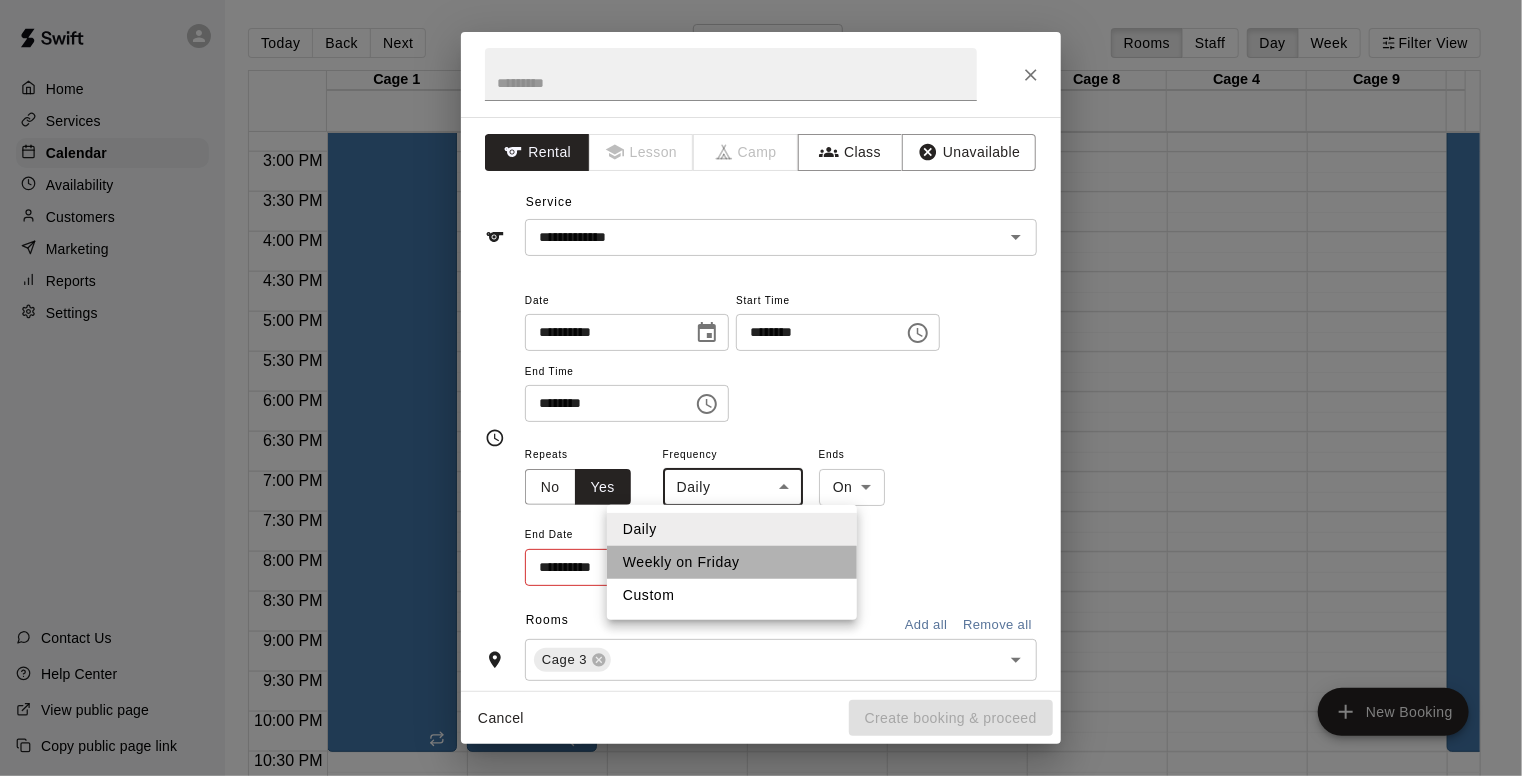 click on "Weekly on Friday" at bounding box center (732, 562) 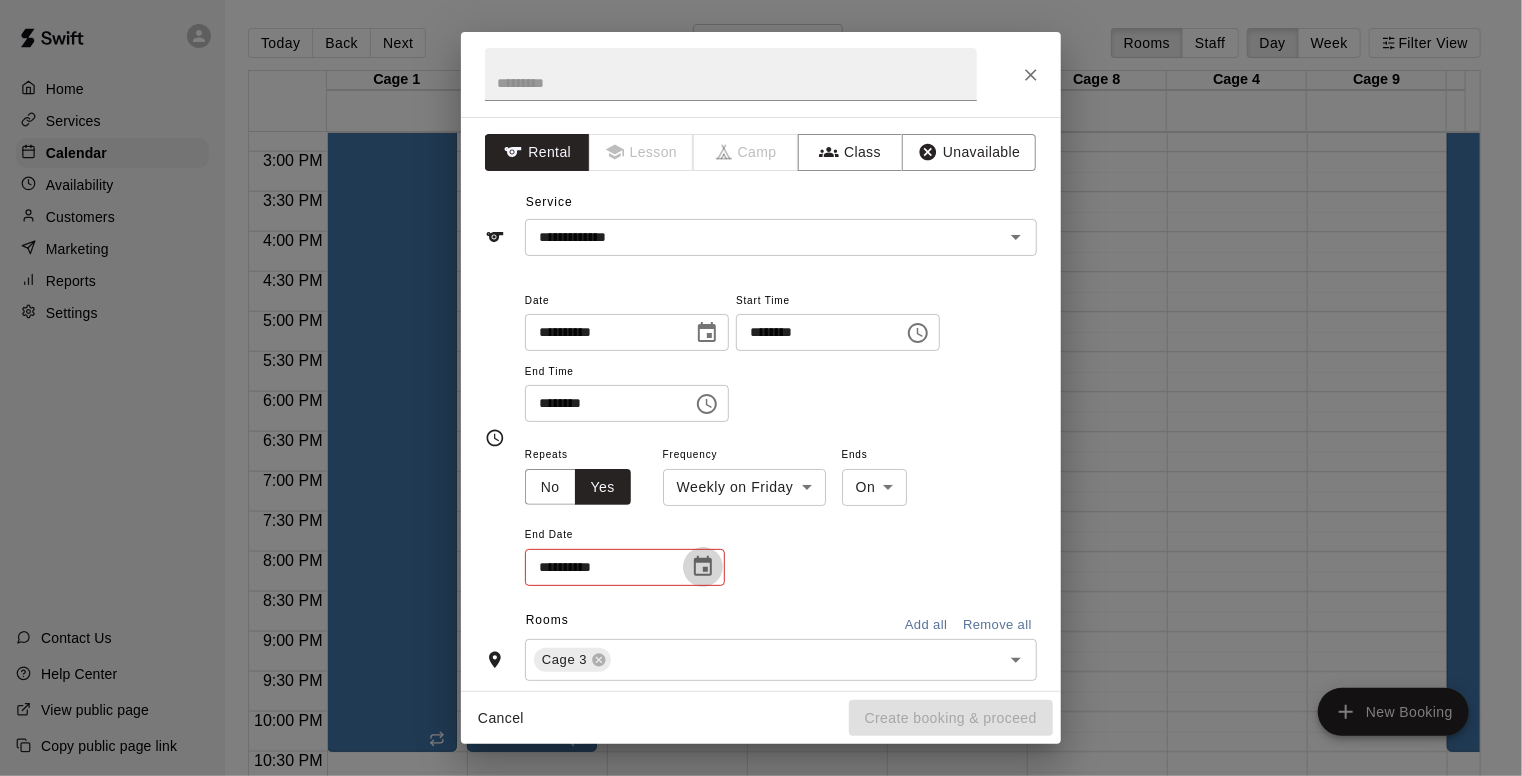 click 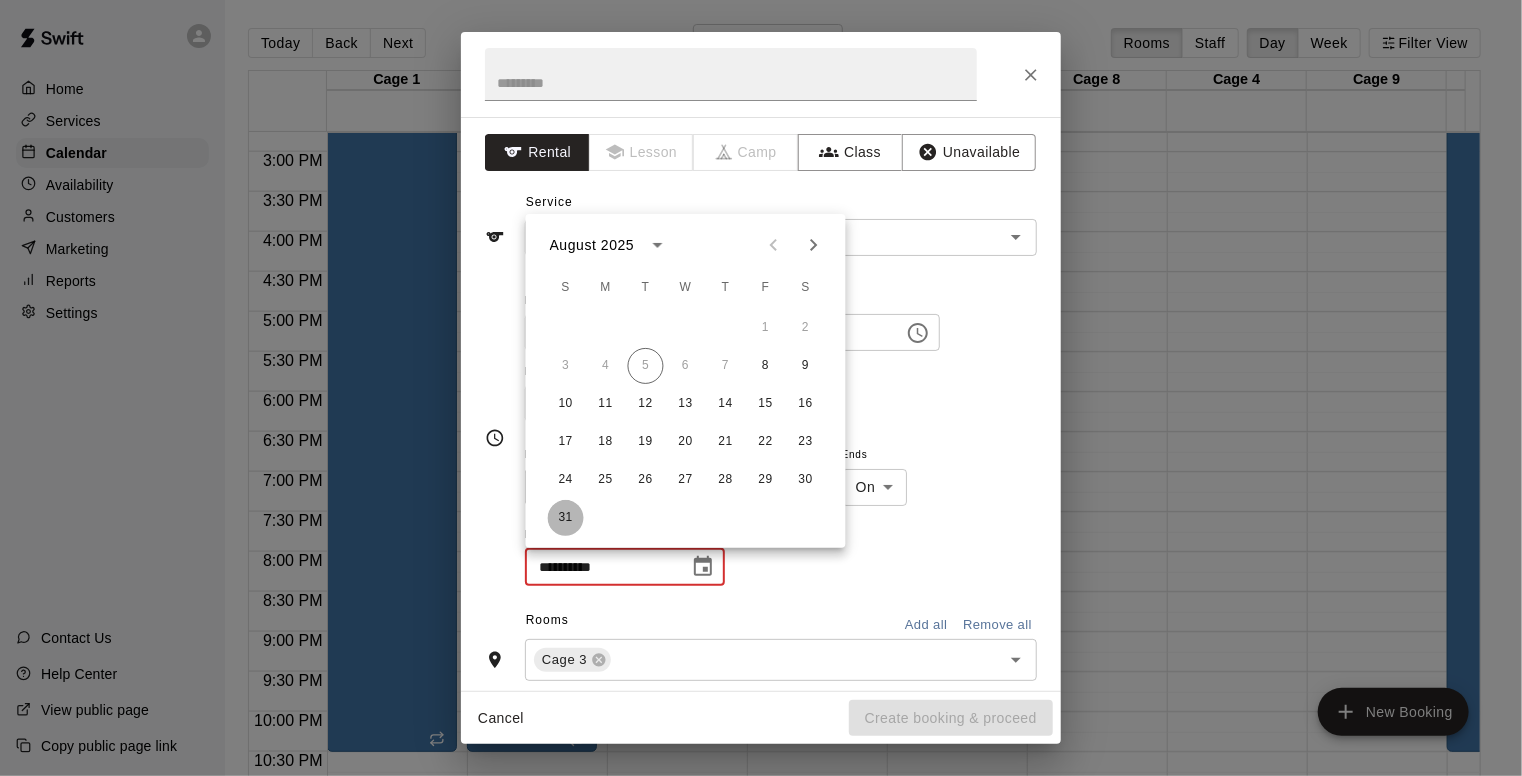 click on "31" at bounding box center (566, 518) 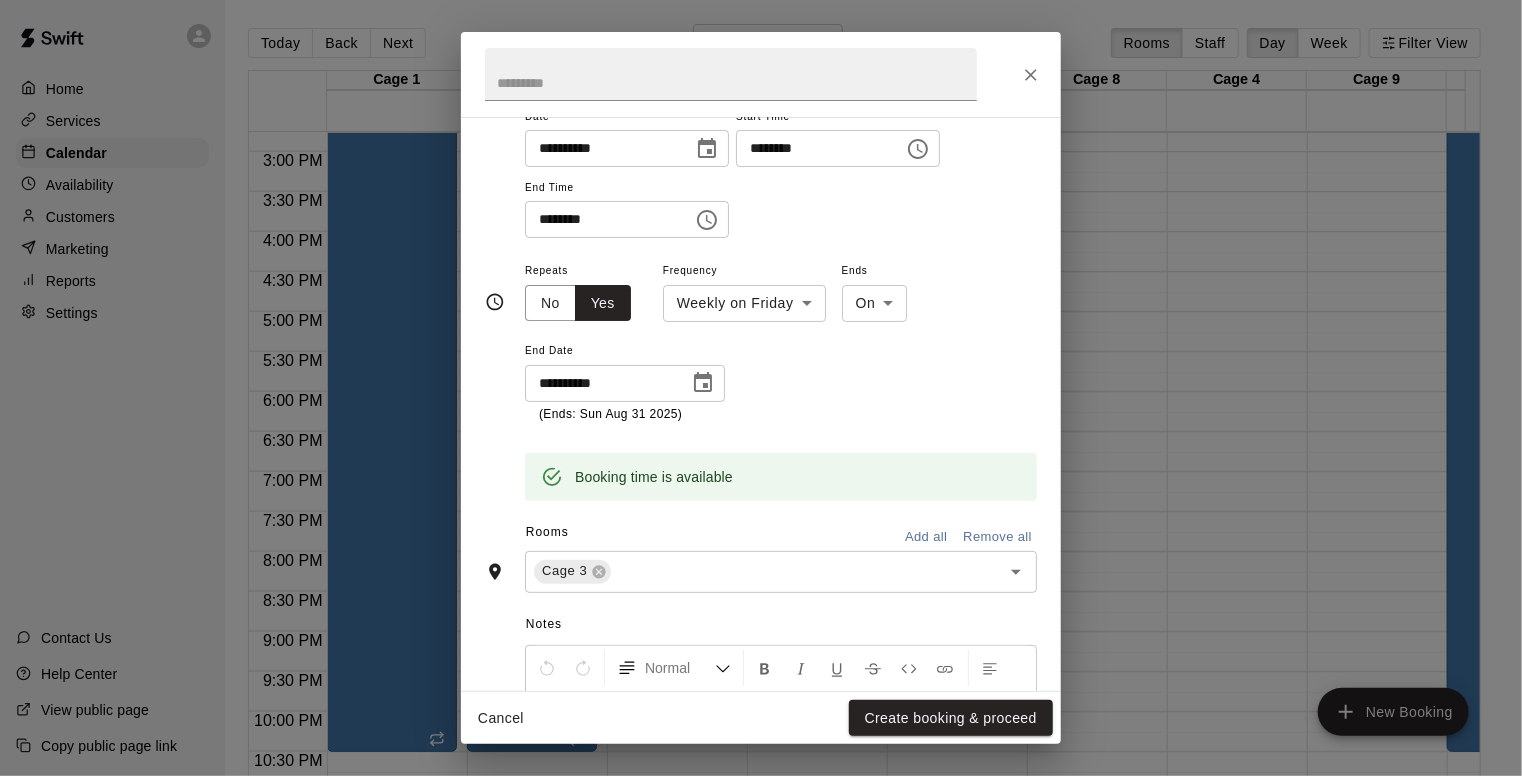 scroll, scrollTop: 211, scrollLeft: 0, axis: vertical 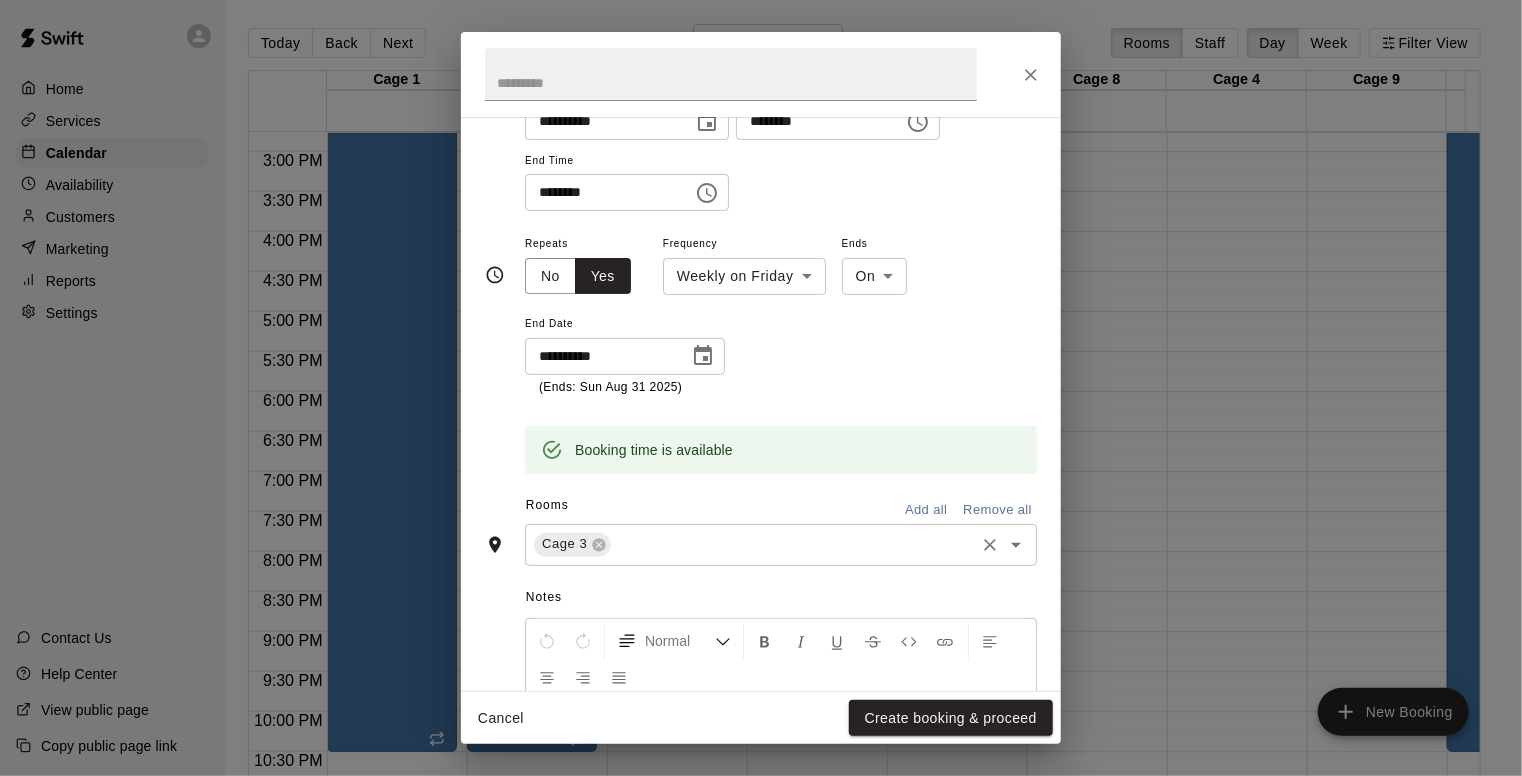click at bounding box center [793, 544] 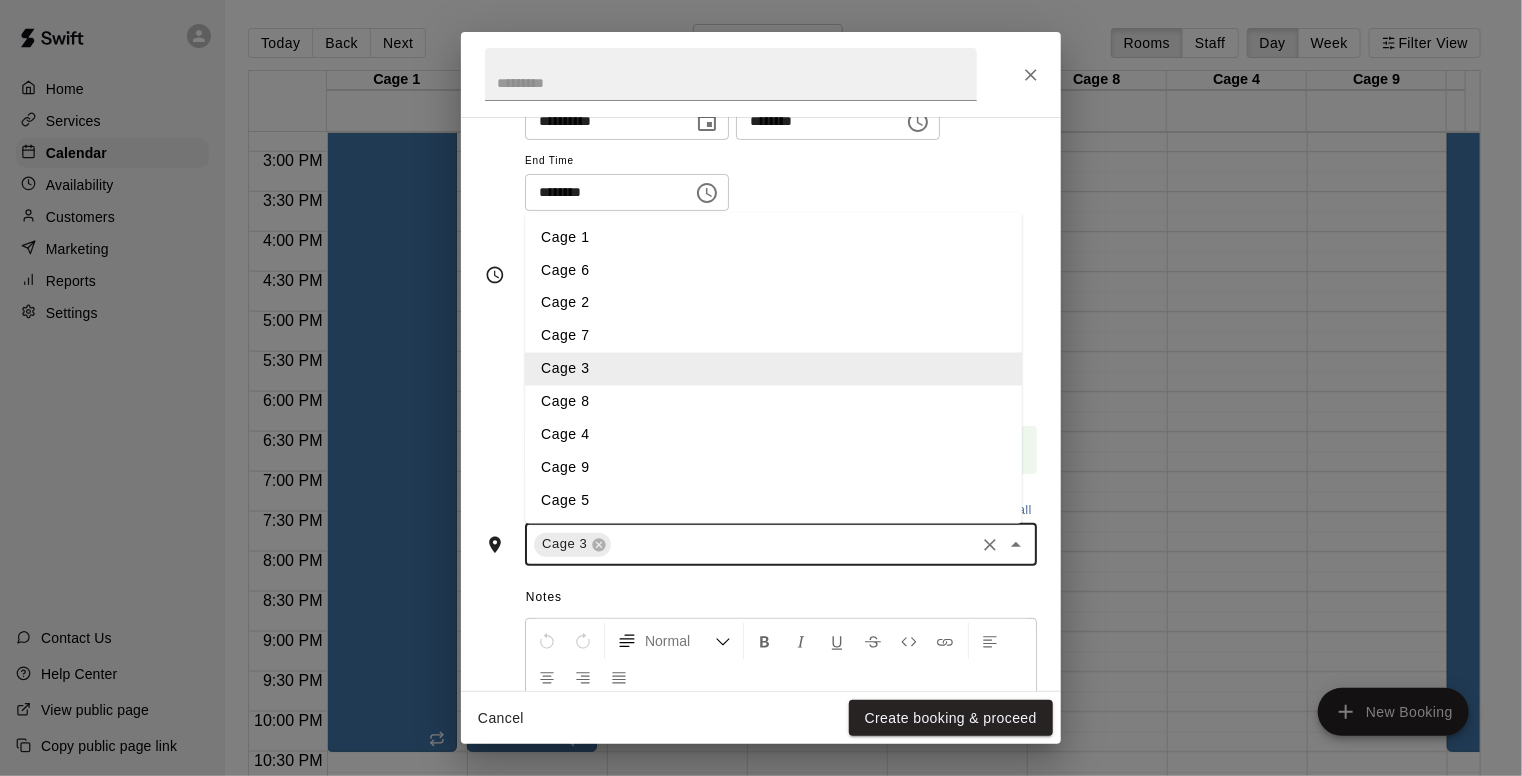 click on "Cage 8" at bounding box center (773, 402) 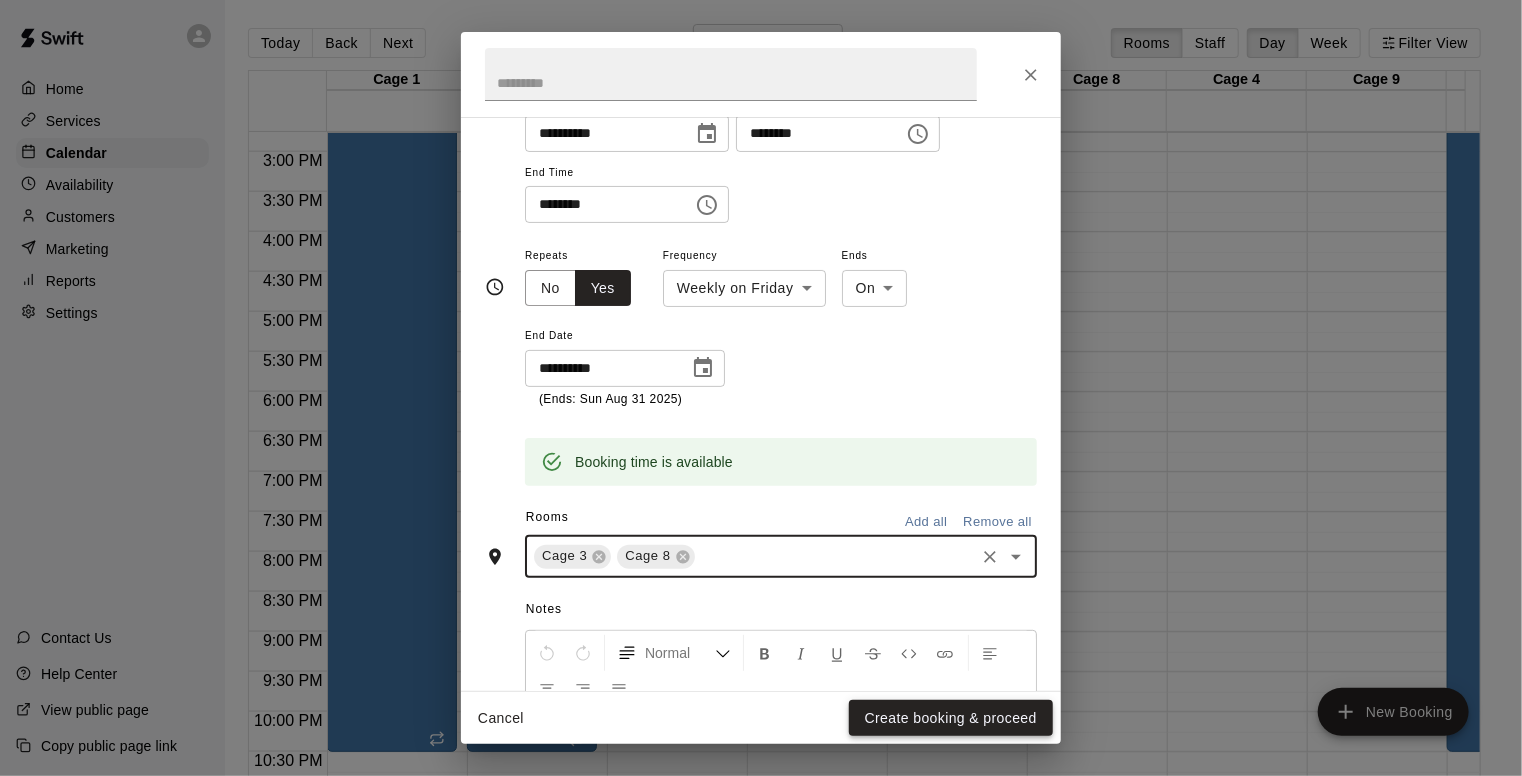 scroll, scrollTop: 211, scrollLeft: 0, axis: vertical 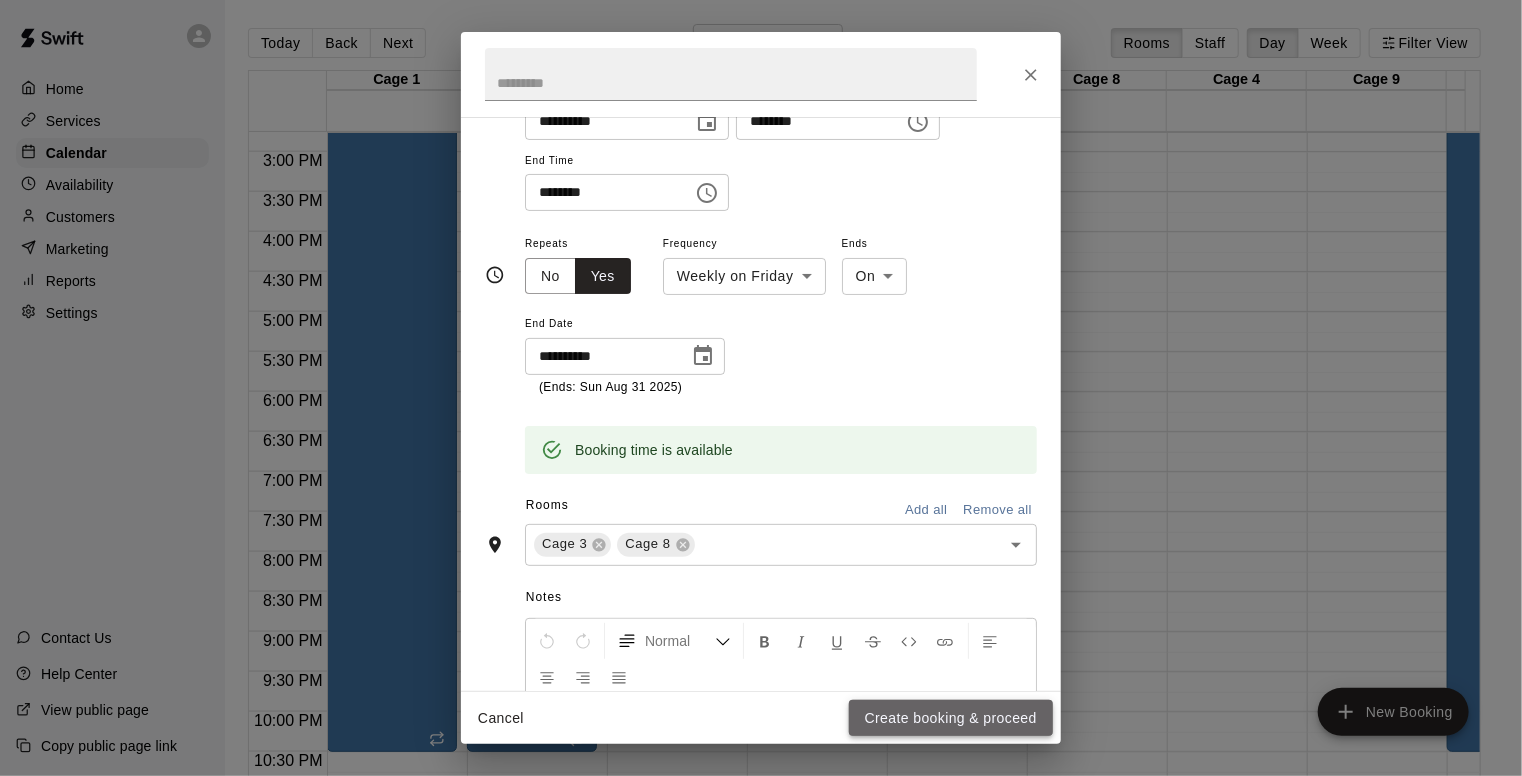 click on "Create booking & proceed" at bounding box center (951, 718) 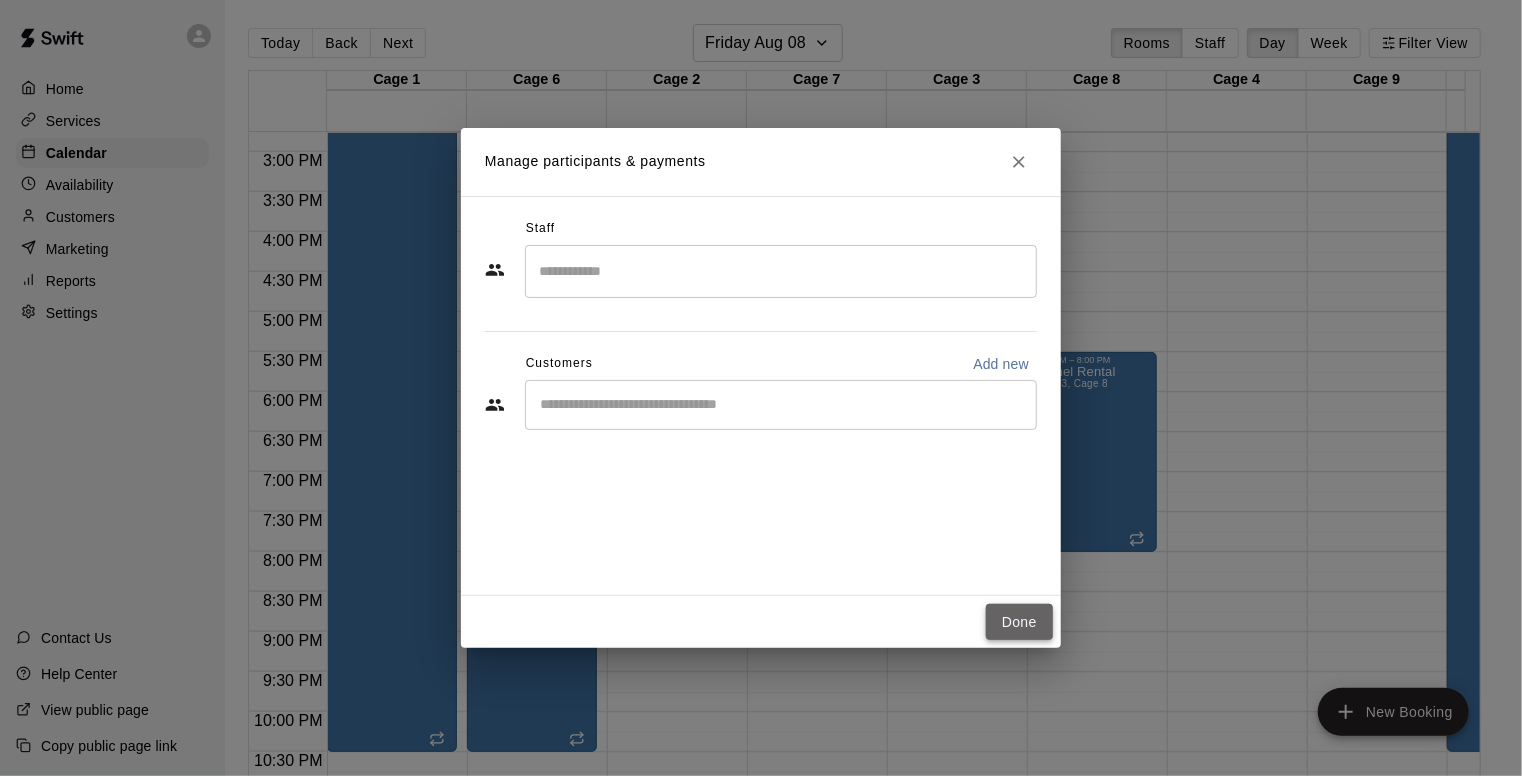 click on "Done" at bounding box center [1019, 622] 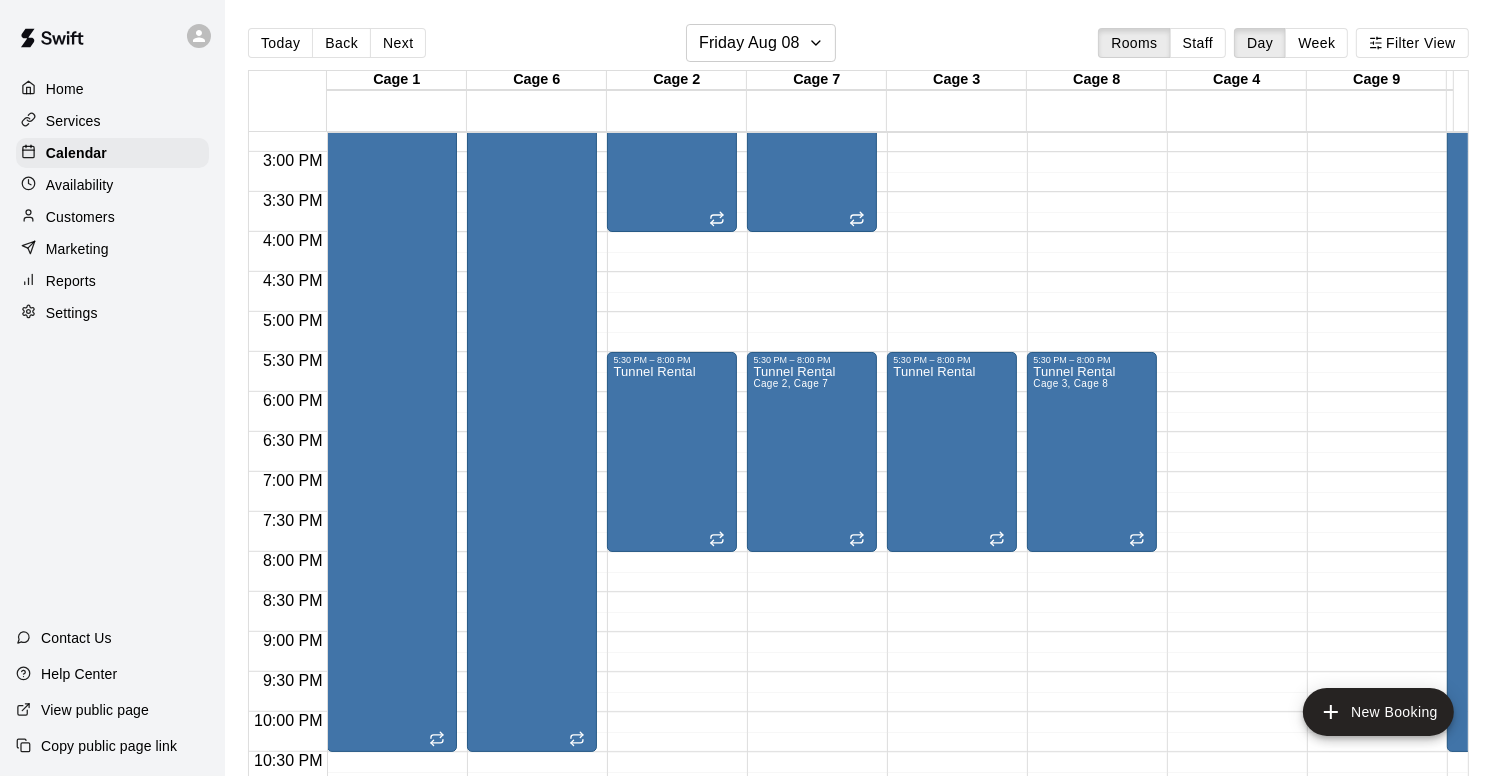 click on "12:00 AM – 5:00 AM Closed 11:00 PM – 11:59 PM Closed" at bounding box center (1232, -88) 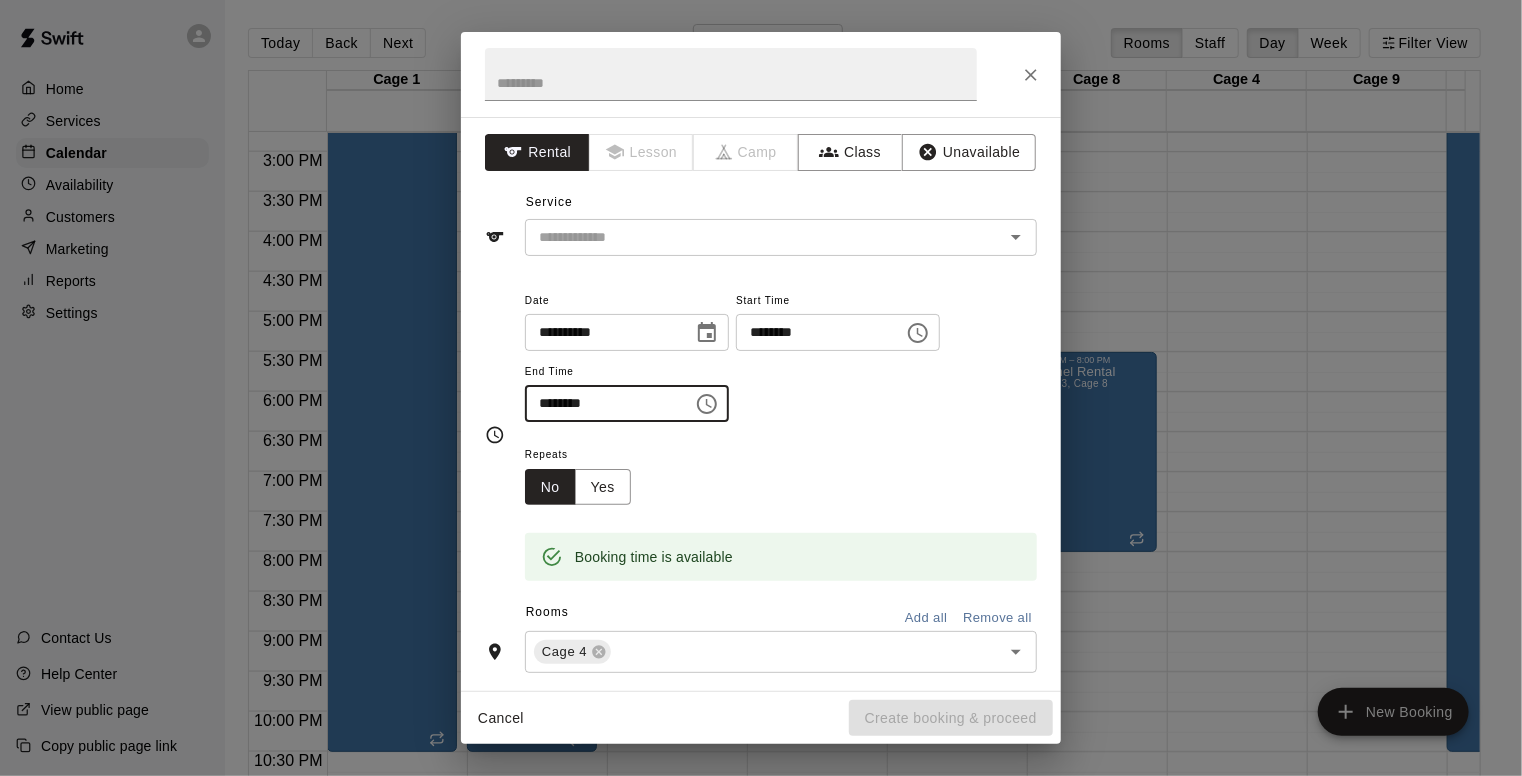 click on "********" at bounding box center (602, 403) 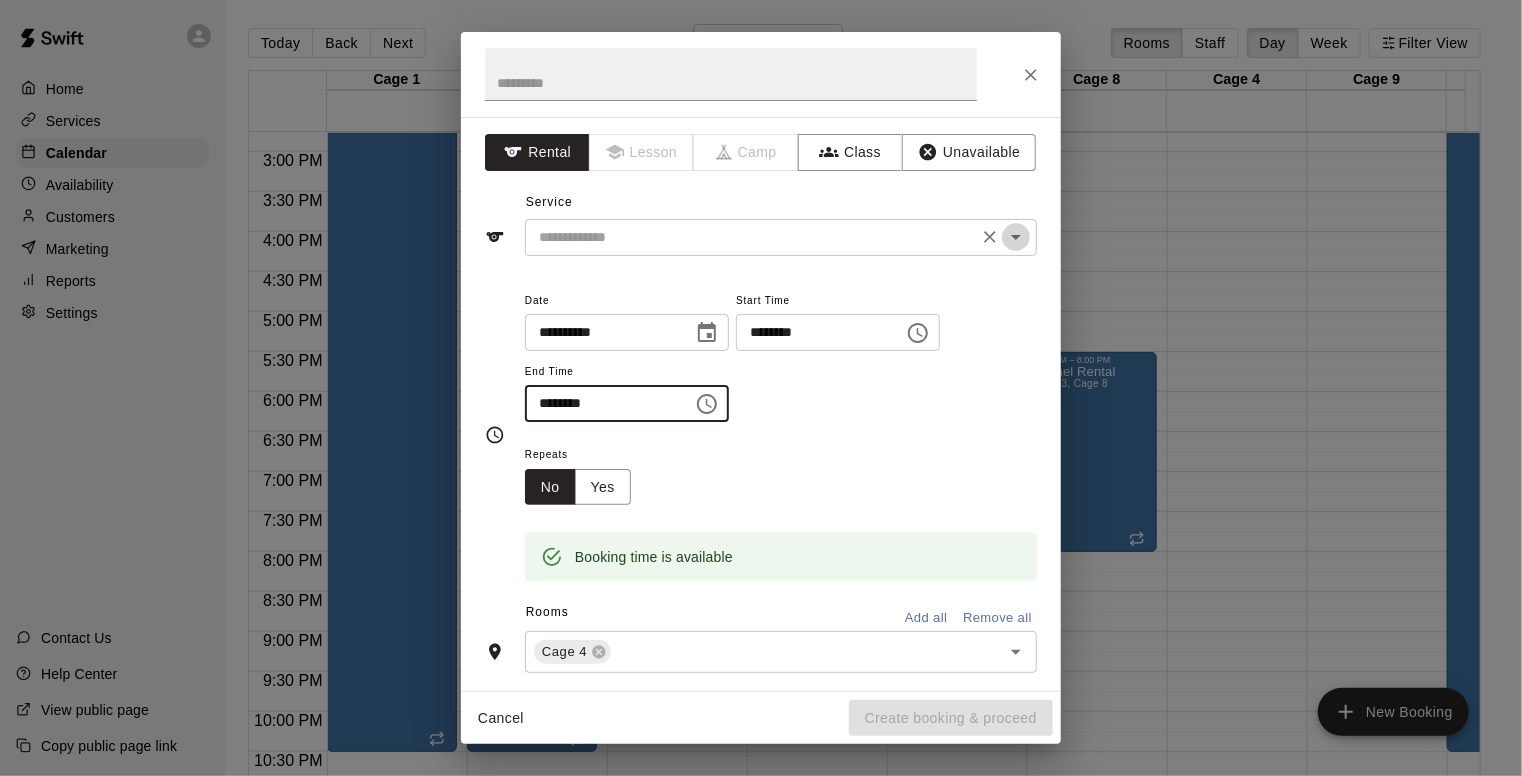 click 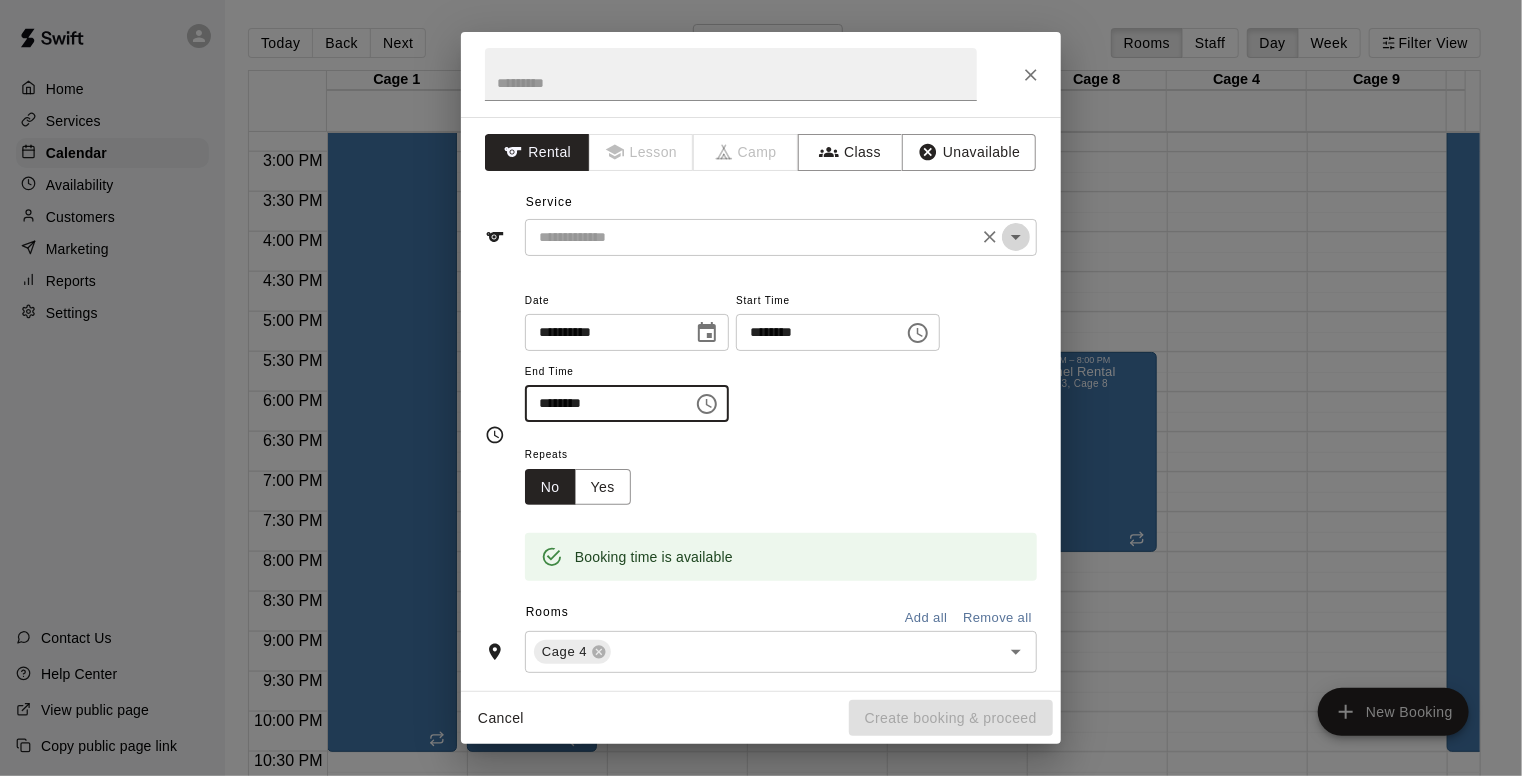 type on "********" 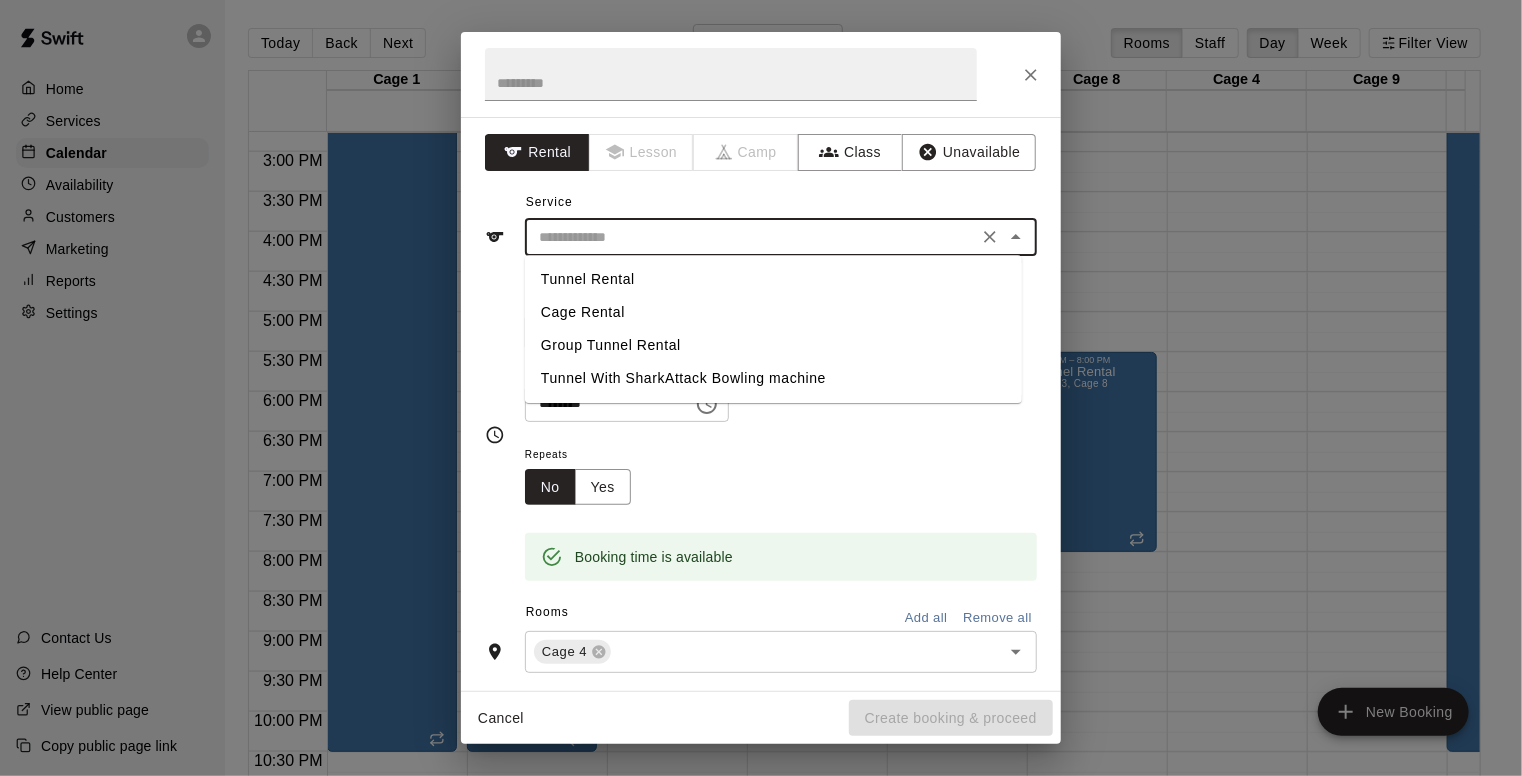 click on "Tunnel Rental" at bounding box center (773, 279) 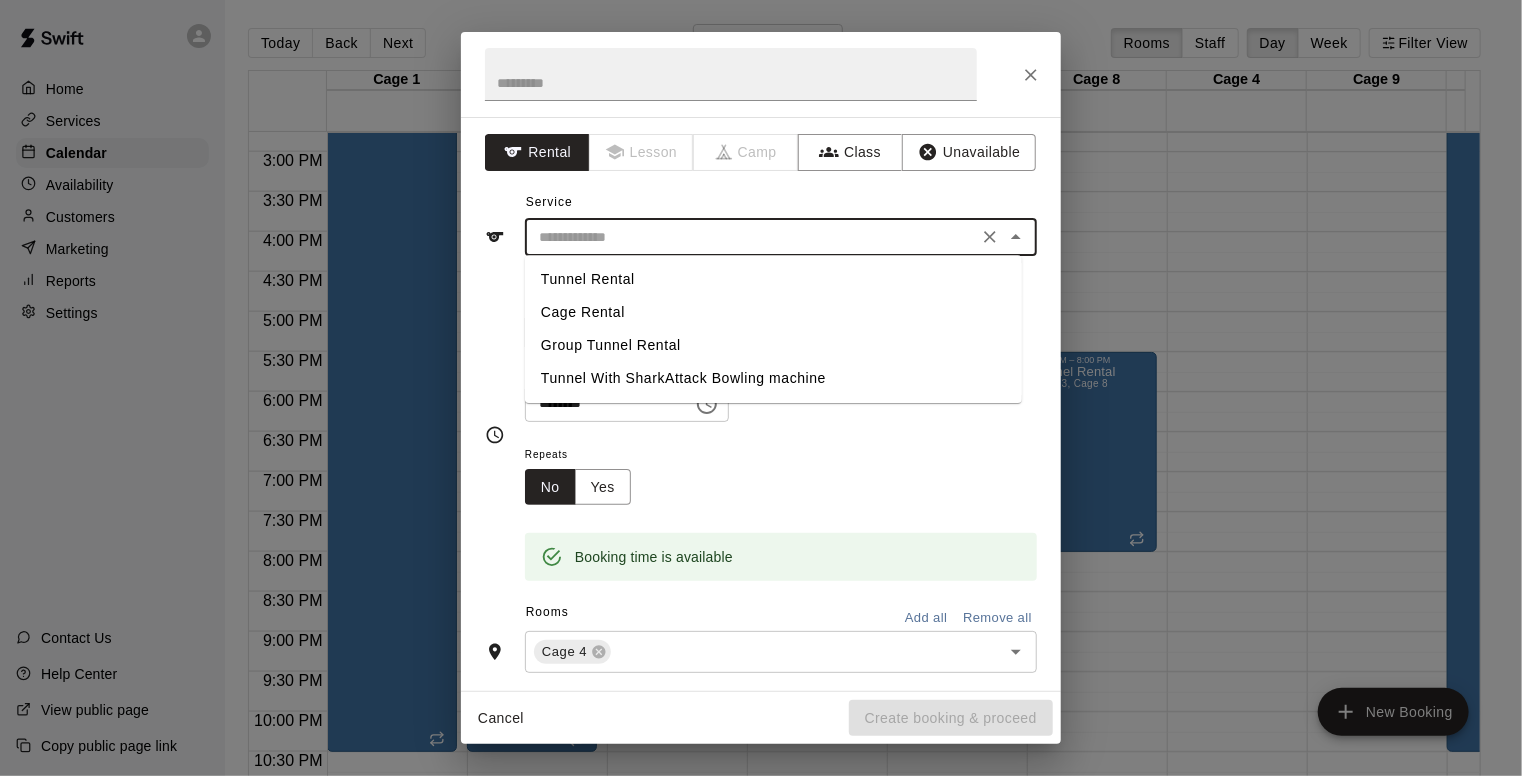 type on "**********" 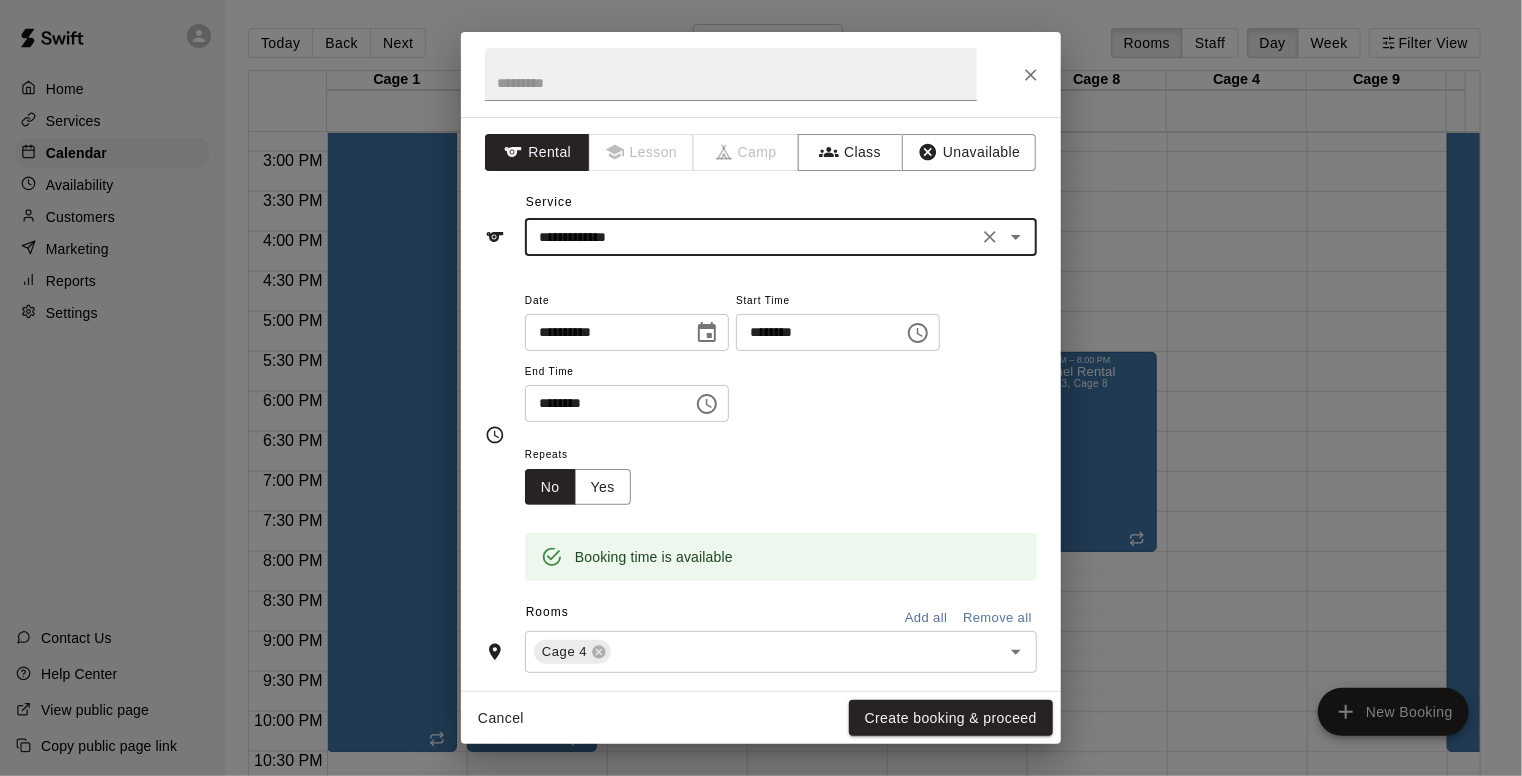 click on "********" at bounding box center (602, 403) 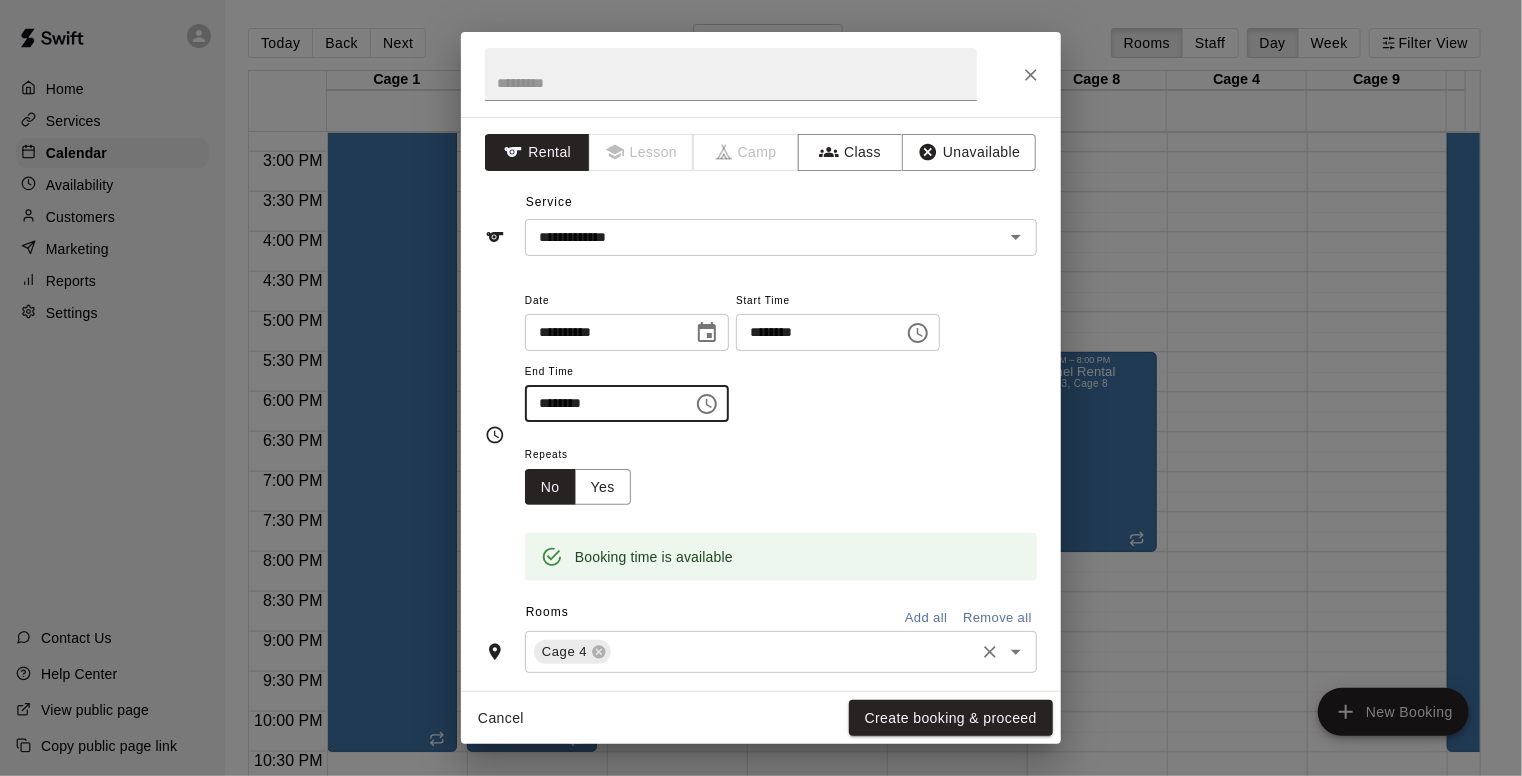 type on "********" 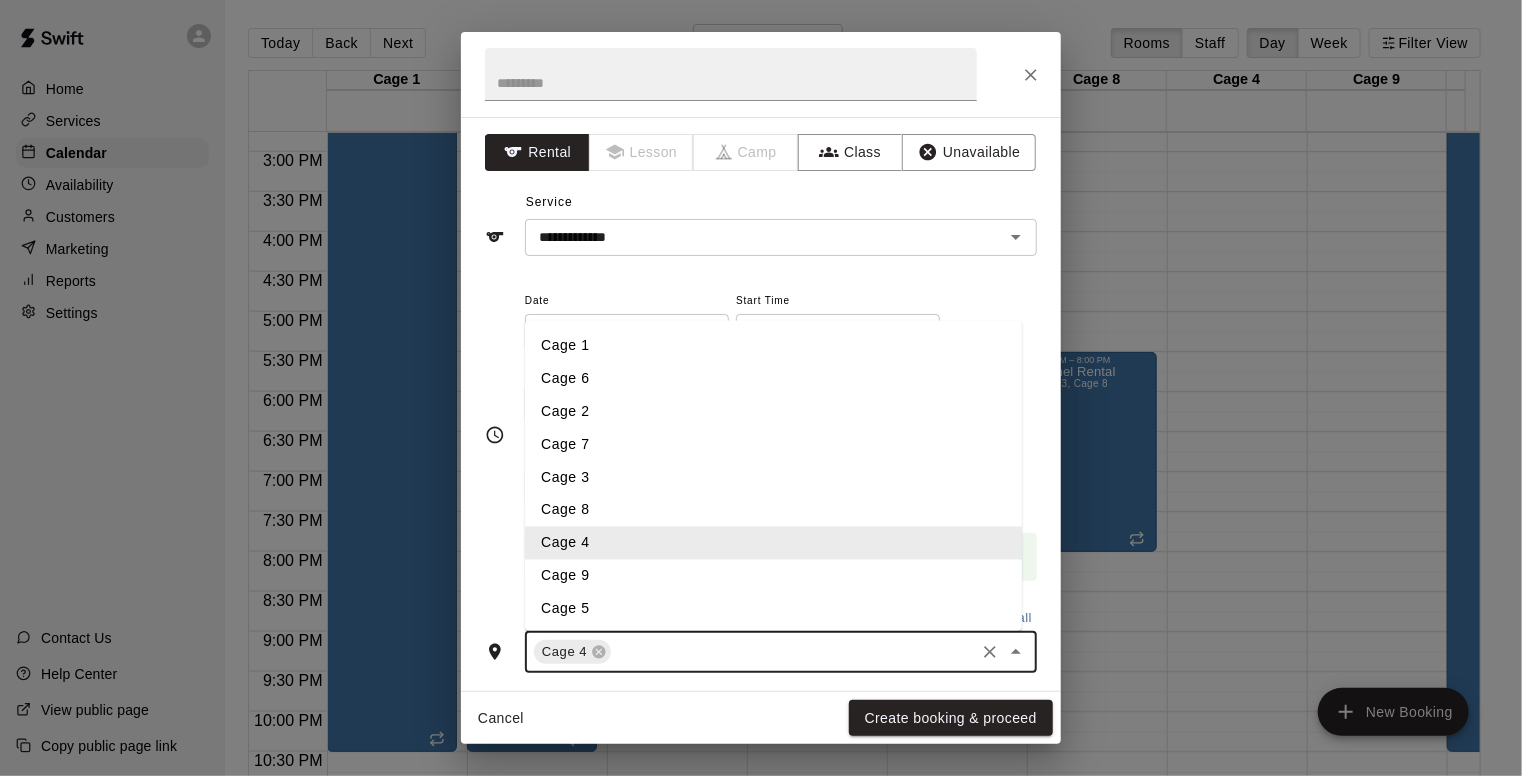 click at bounding box center (793, 652) 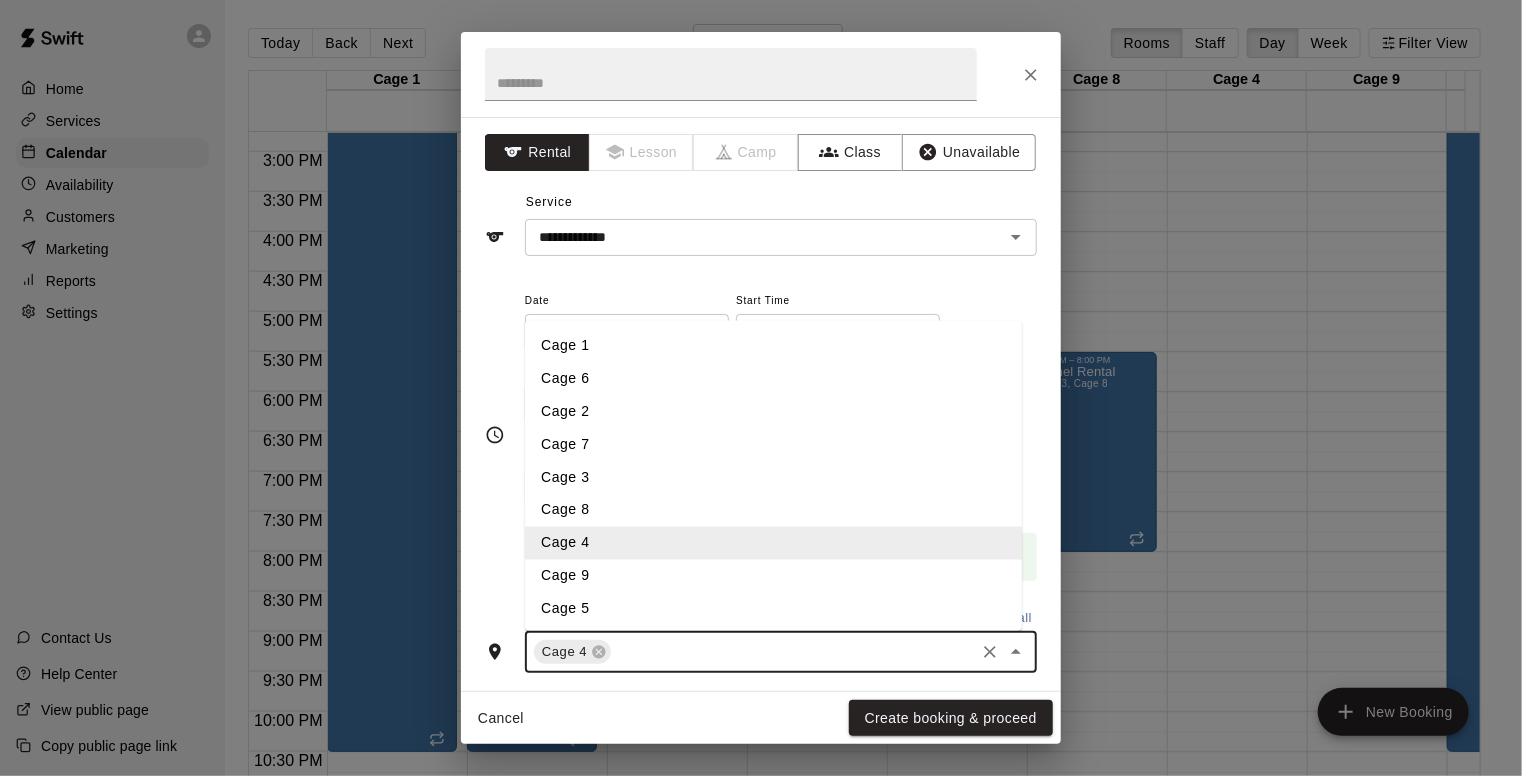 click on "Cage 9" at bounding box center [773, 576] 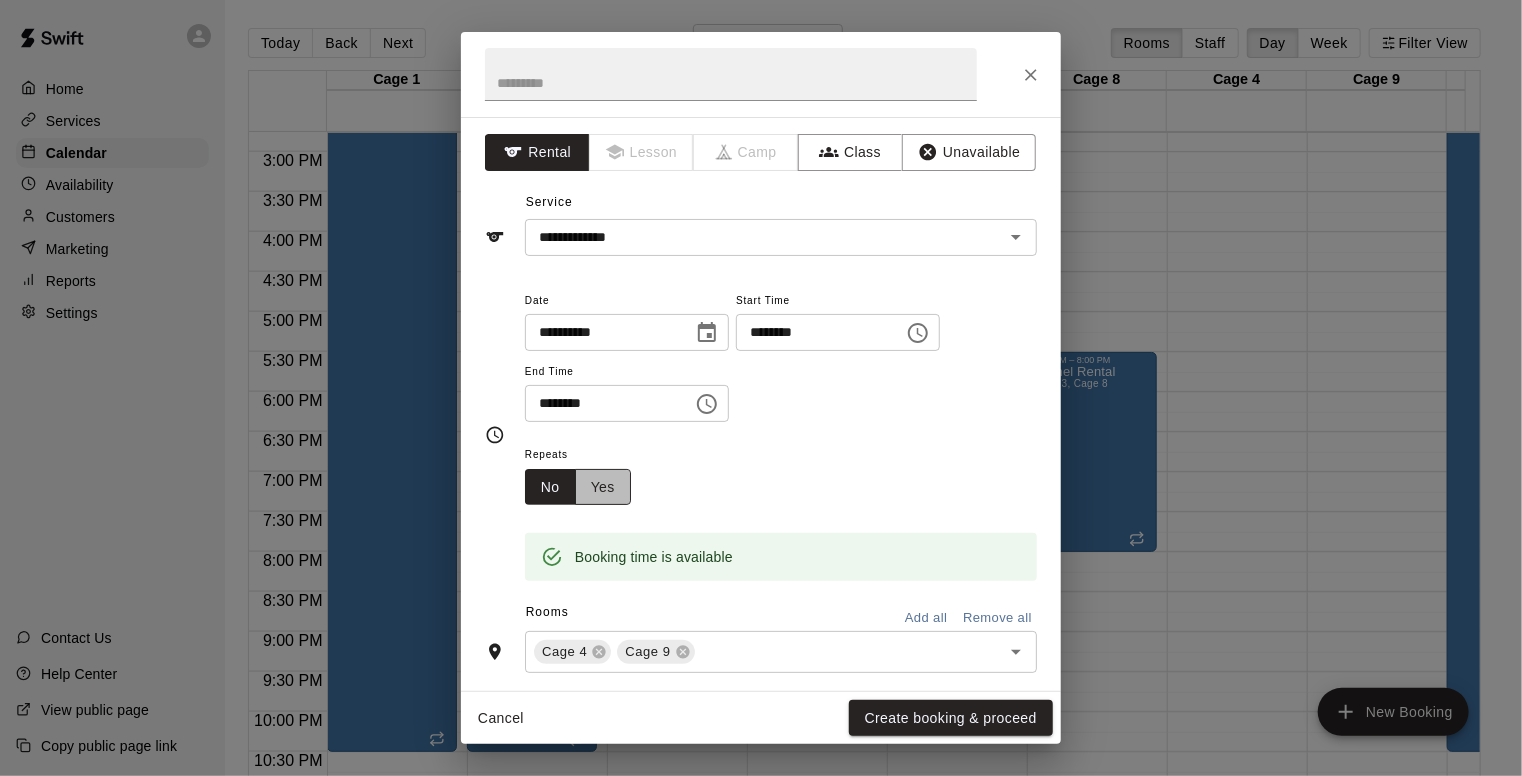 click on "Yes" at bounding box center [603, 487] 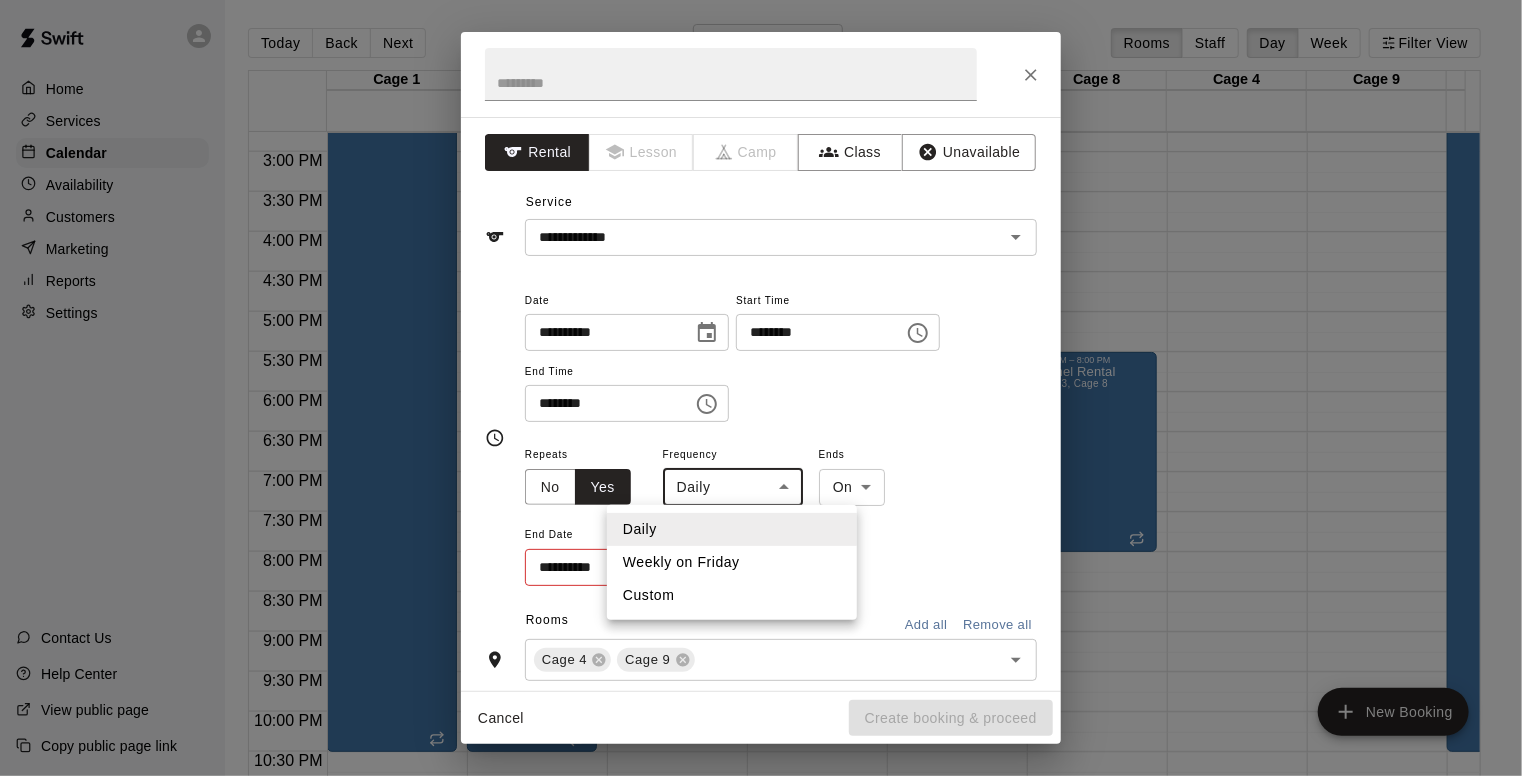 click on "Home Services Calendar Availability Customers Marketing Reports Settings Contact Us Help Center View public page Copy public page link Today Back Next Friday Aug 08 Rooms Staff Day Week Filter View Cage 1 08 Fri Cage 6 08 Fri Cage 2 08 Fri Cage 7 08 Fri Cage 3 08 Fri Cage 8 08 Fri Cage 4 08 Fri Cage 9 08 Fri Cage 5 08 Fri Cage 10 08 Fri 12:00 AM 12:30 AM 1:00 AM 1:30 AM 2:00 AM 2:30 AM 3:00 AM 3:30 AM 4:00 AM 4:30 AM 5:00 AM 5:30 AM 6:00 AM 6:30 AM 7:00 AM 7:30 AM 8:00 AM 8:30 AM 9:00 AM 9:30 AM 10:00 AM 10:30 AM 11:00 AM 11:30 AM 12:00 PM 12:30 PM 1:00 PM 1:30 PM 2:00 PM 2:30 PM 3:00 PM 3:30 PM 4:00 PM 4:30 PM 5:00 PM 5:30 PM 6:00 PM 6:30 PM 7:00 PM 7:30 PM 8:00 PM 8:30 PM 9:00 PM 9:30 PM 10:00 PM 10:30 PM 11:00 PM 11:30 PM 12:00 AM – 5:00 AM Closed 6:30 AM – 10:30 PM Tunnel Rental 11:00 PM – 11:59 PM Closed 12:00 AM – 5:00 AM Closed 6:30 AM – 10:30 PM Tunnel Rental Cage 1, Cage 6, Cage 5, Cage 10 11:00 PM – 11:59 PM Closed 12:00 AM – 5:00 AM Closed 12:30 PM – 4:00 PM Tunnel Rental Closed" at bounding box center [761, 404] 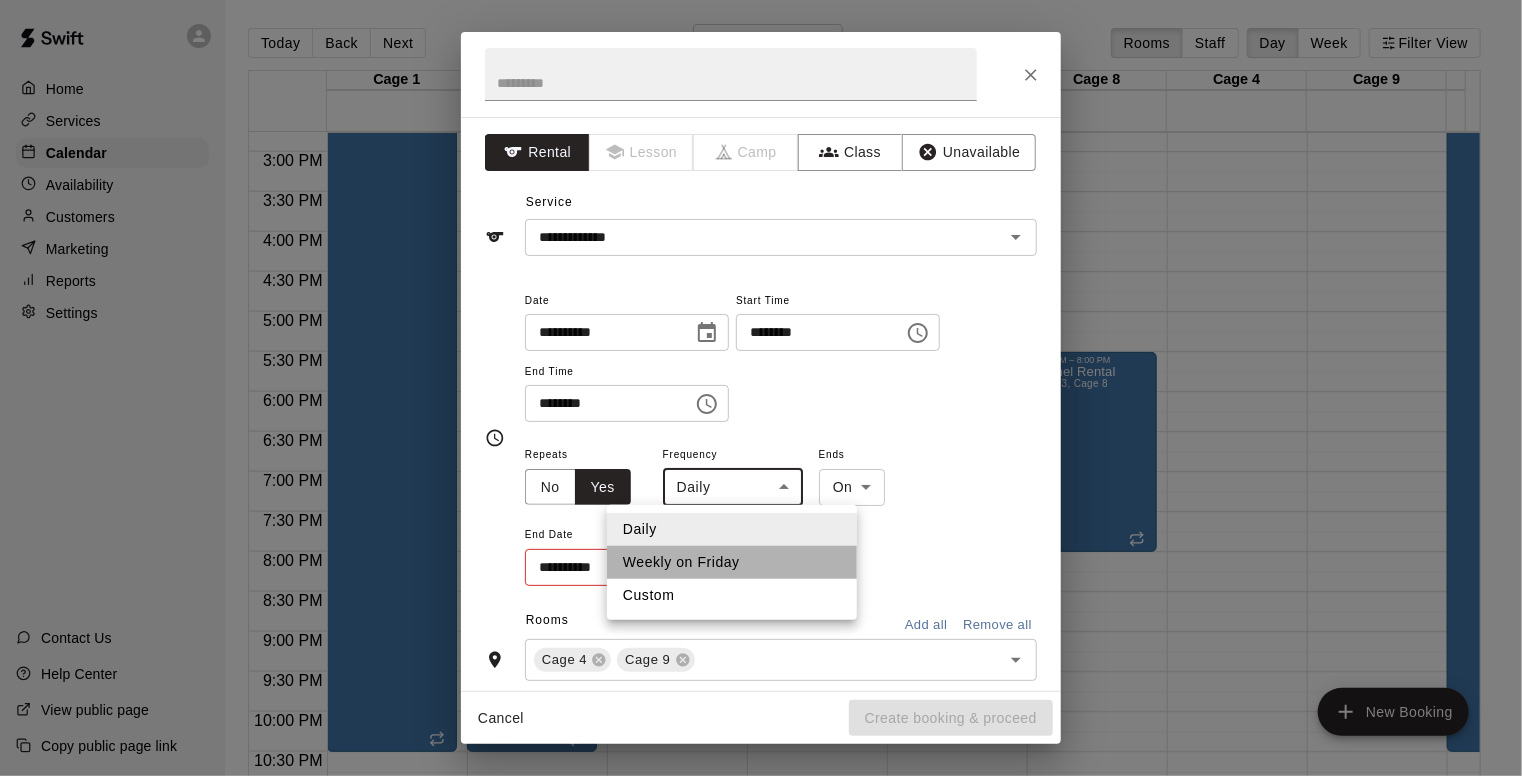 click on "Weekly on Friday" at bounding box center (732, 562) 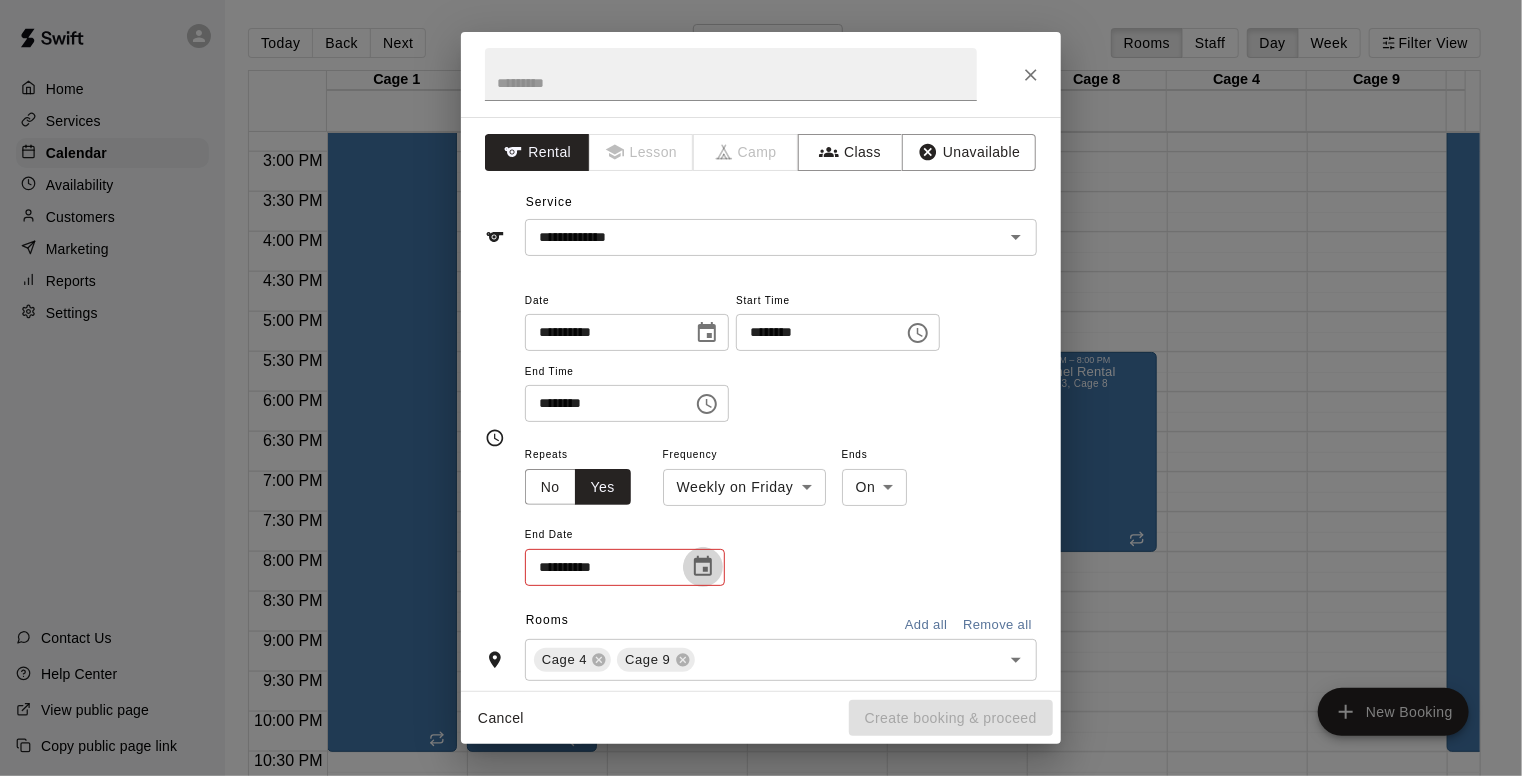 click 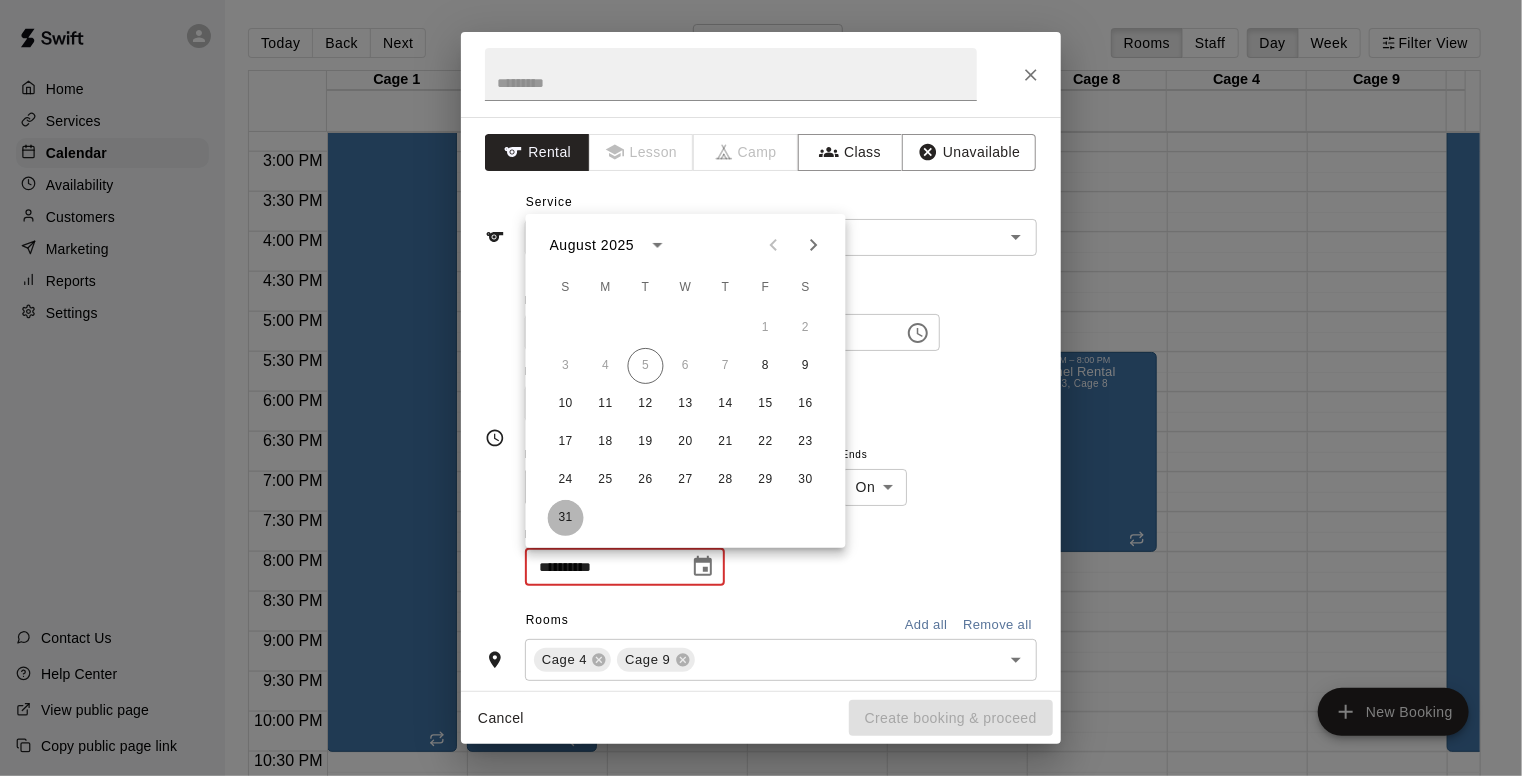 click on "31" at bounding box center [566, 518] 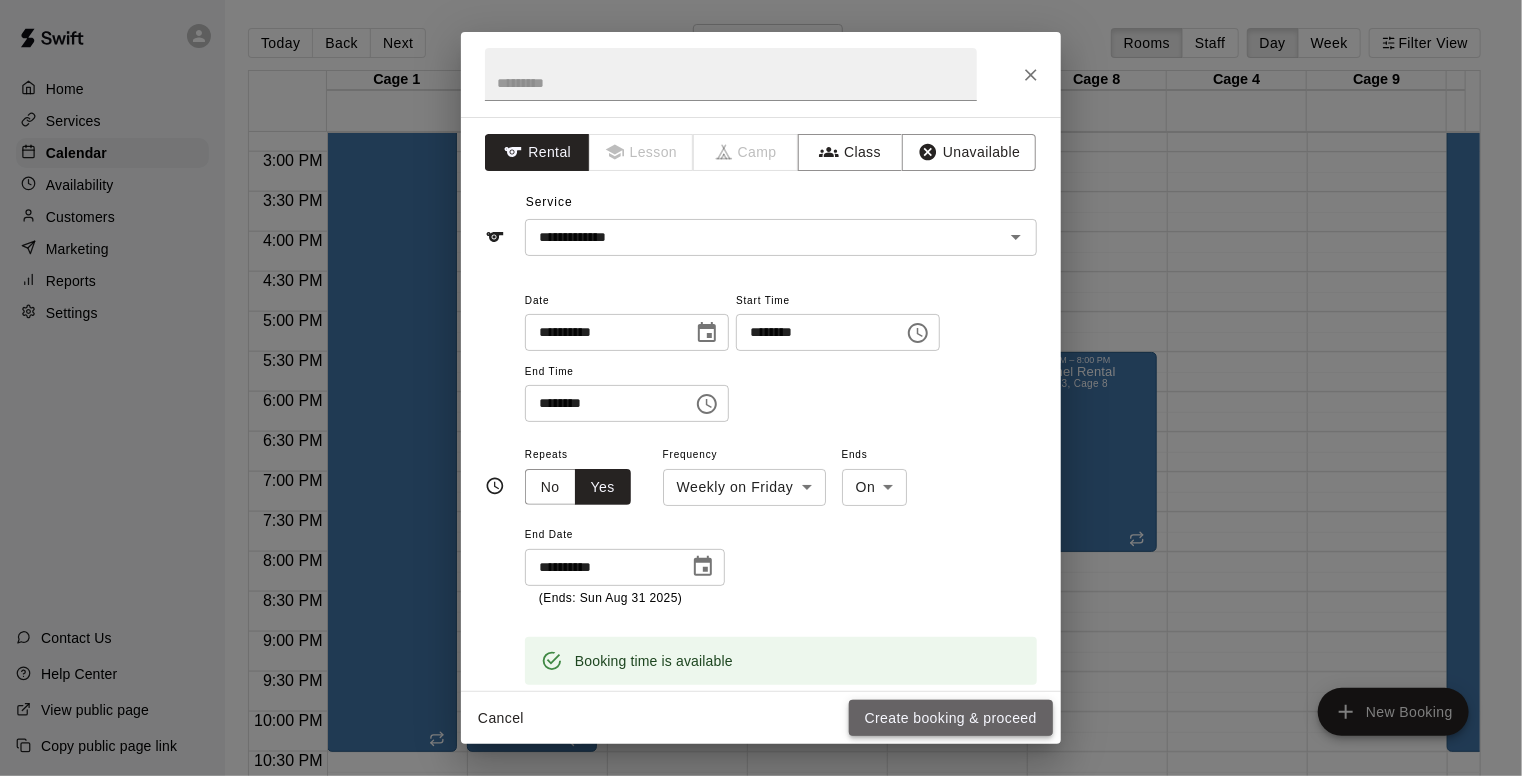 click on "Create booking & proceed" at bounding box center (951, 718) 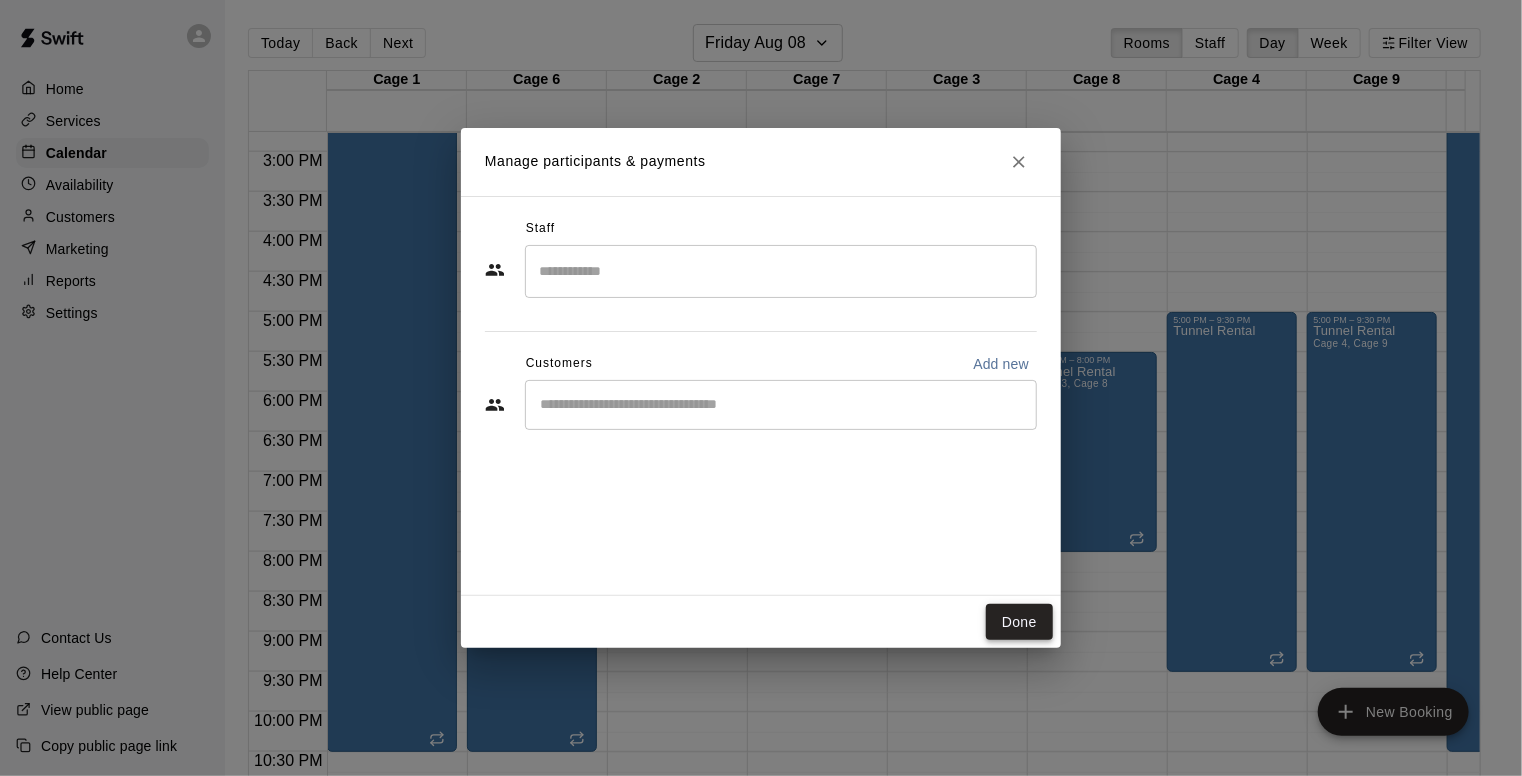 click on "Done" at bounding box center [1019, 622] 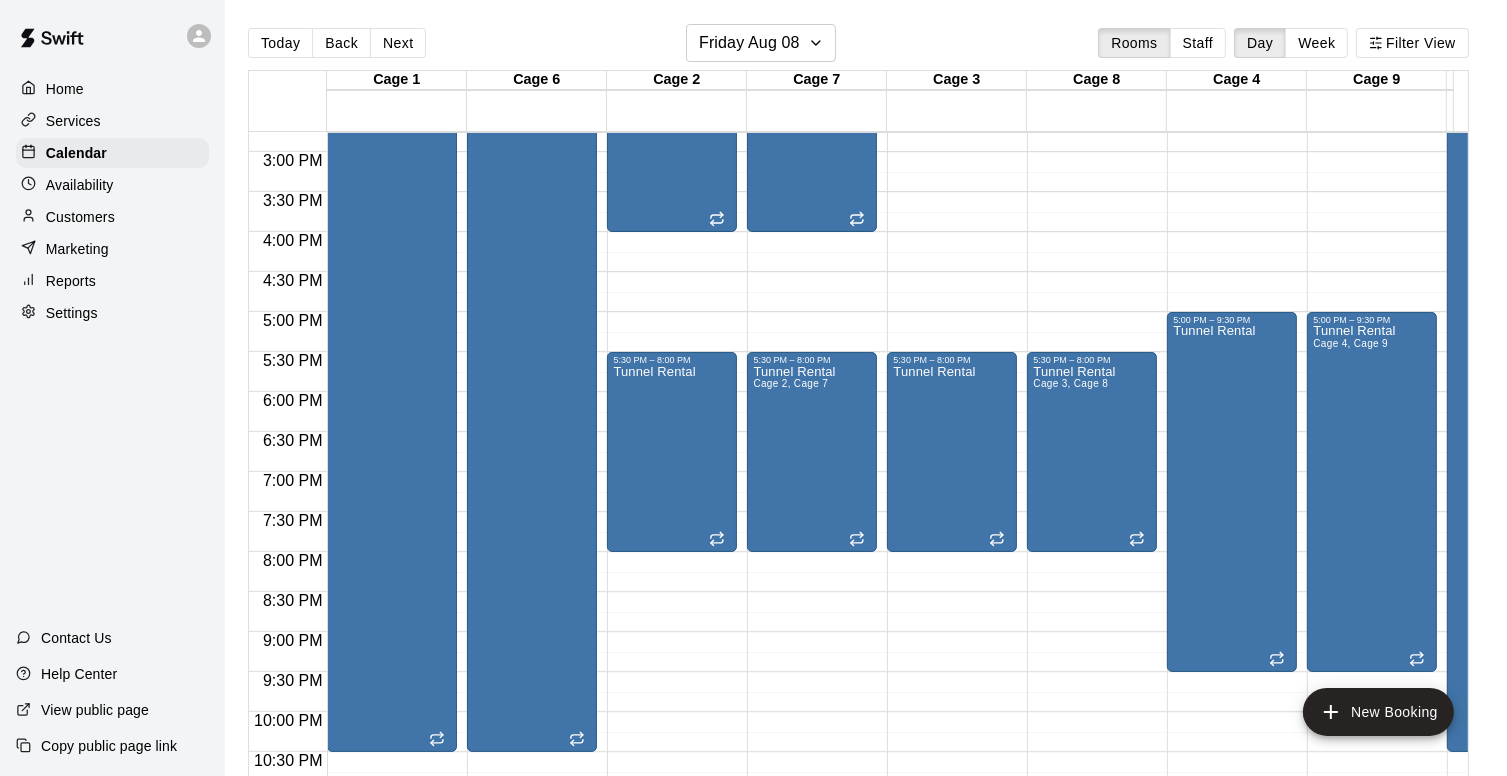 click on "12:00 AM – 5:00 AM Closed 5:30 PM – 8:00 PM Tunnel Rental 11:00 PM – 11:59 PM Closed" at bounding box center [952, -88] 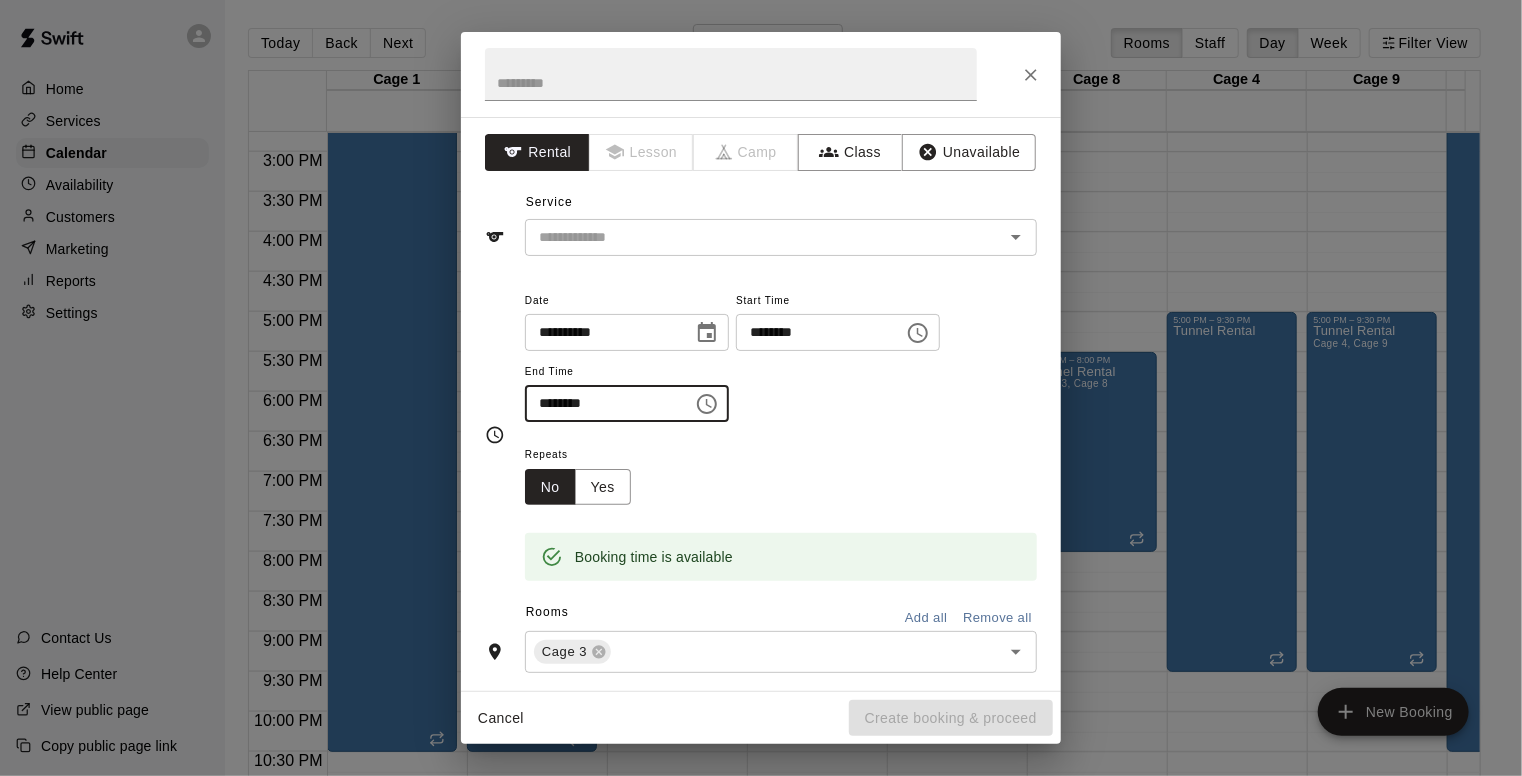 click on "********" at bounding box center (602, 403) 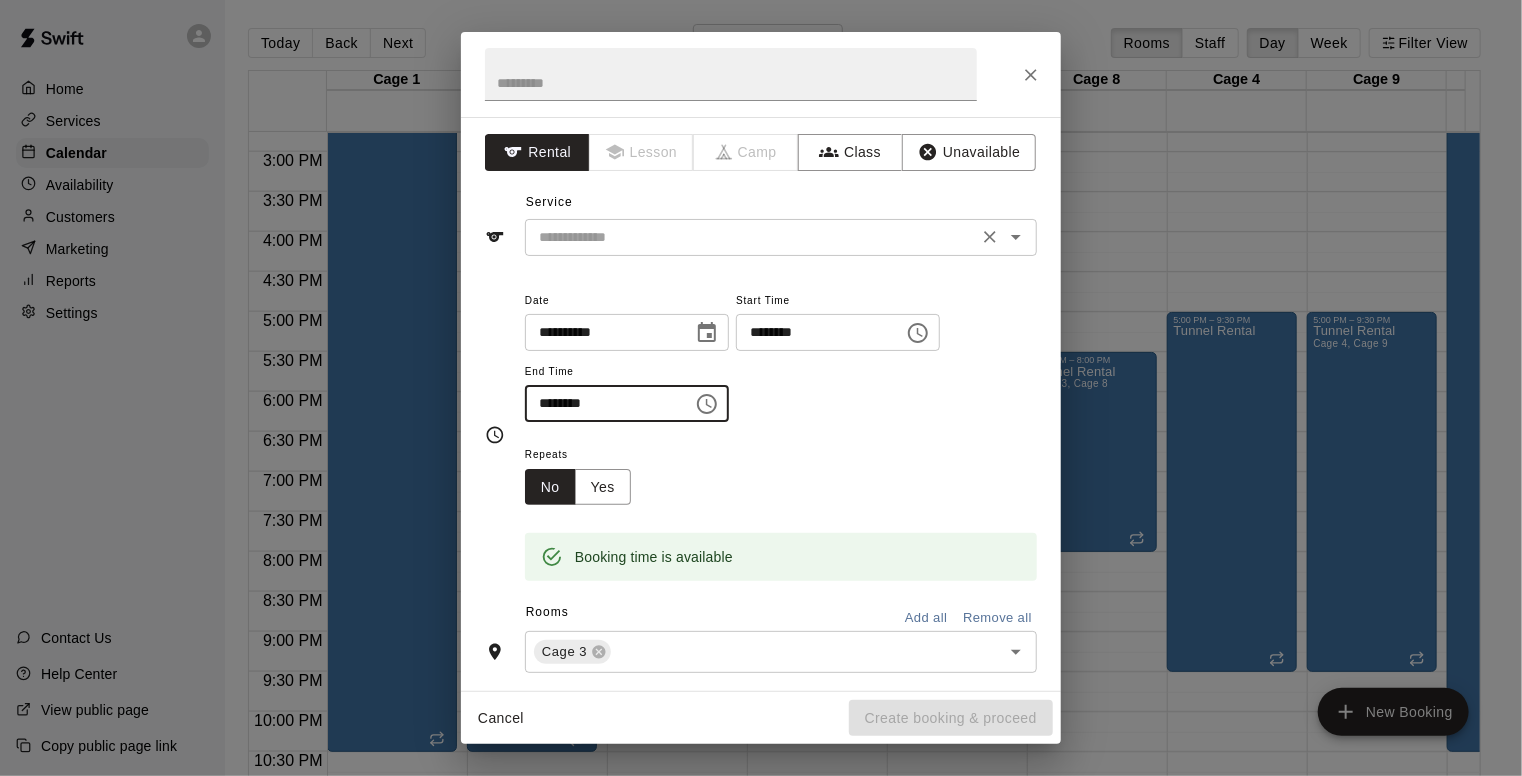 drag, startPoint x: 1002, startPoint y: 226, endPoint x: 1002, endPoint y: 243, distance: 17 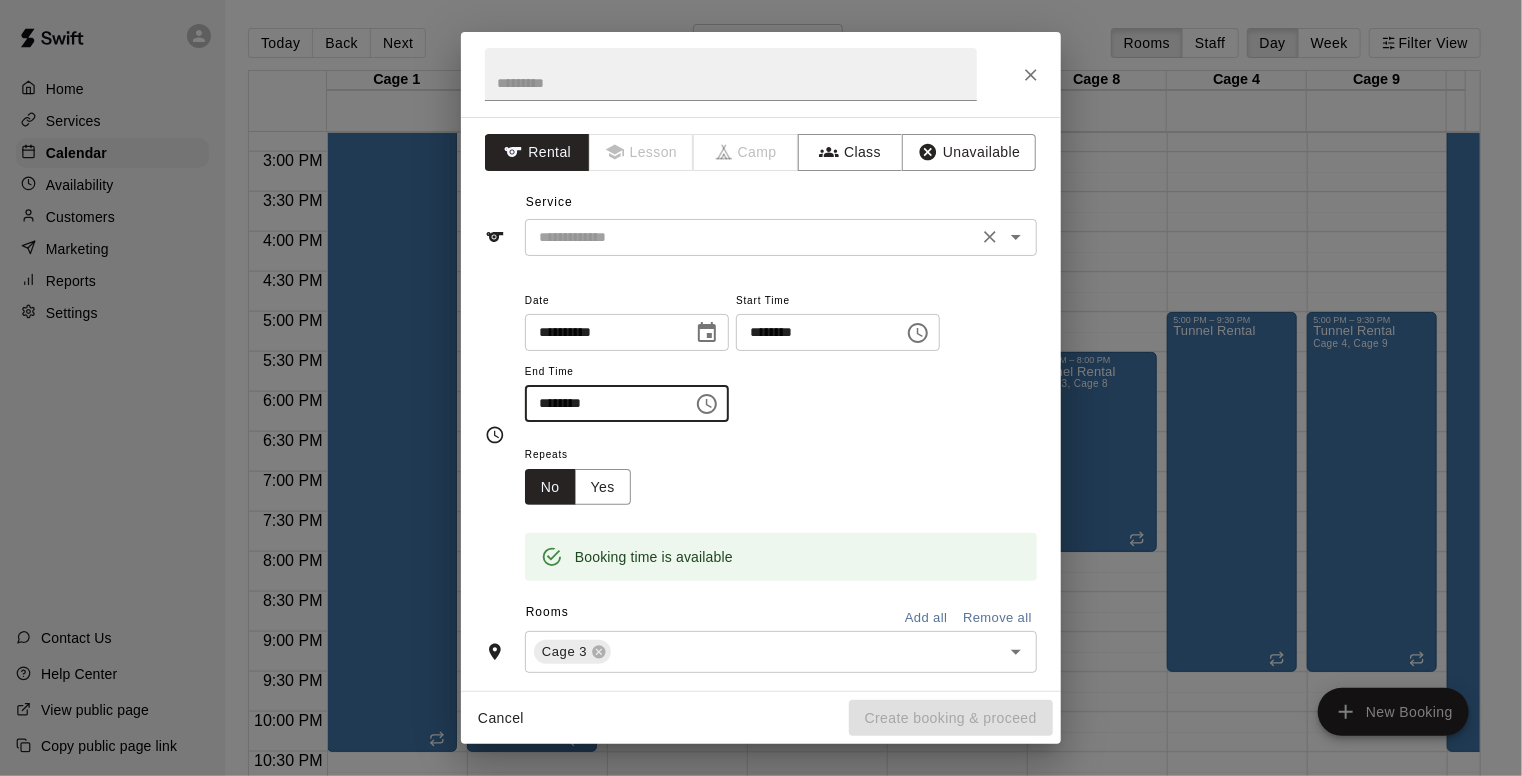 click 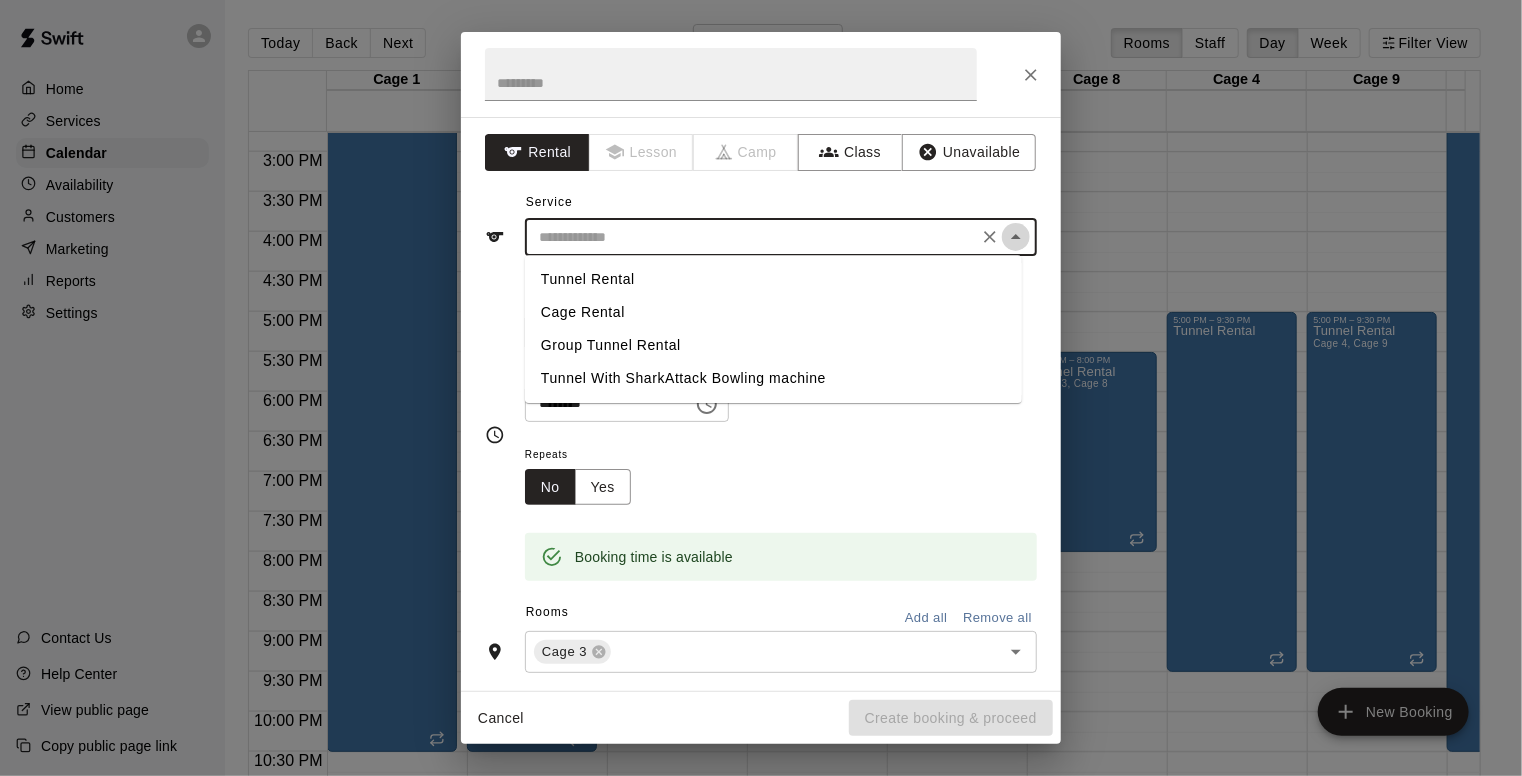 click 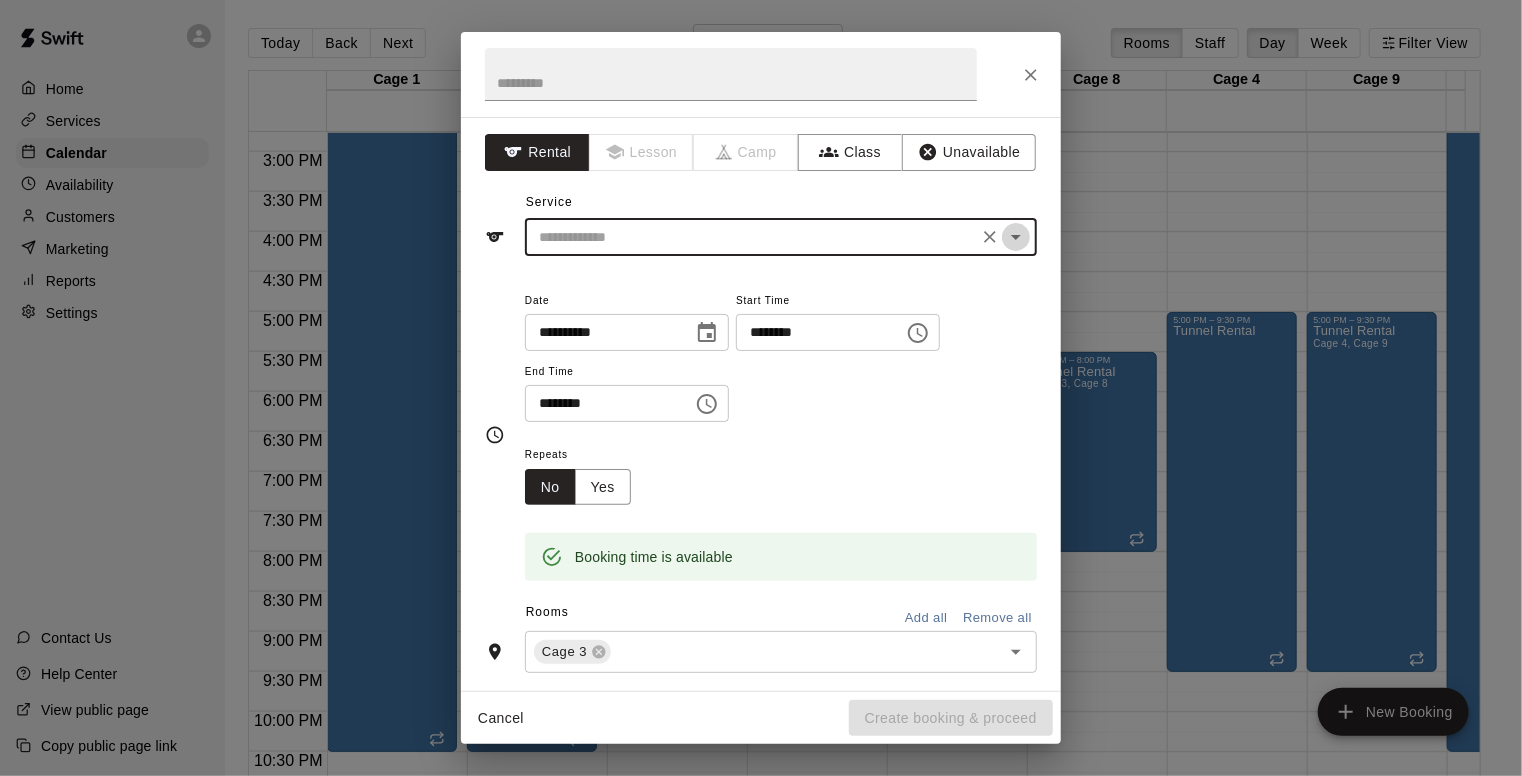 click 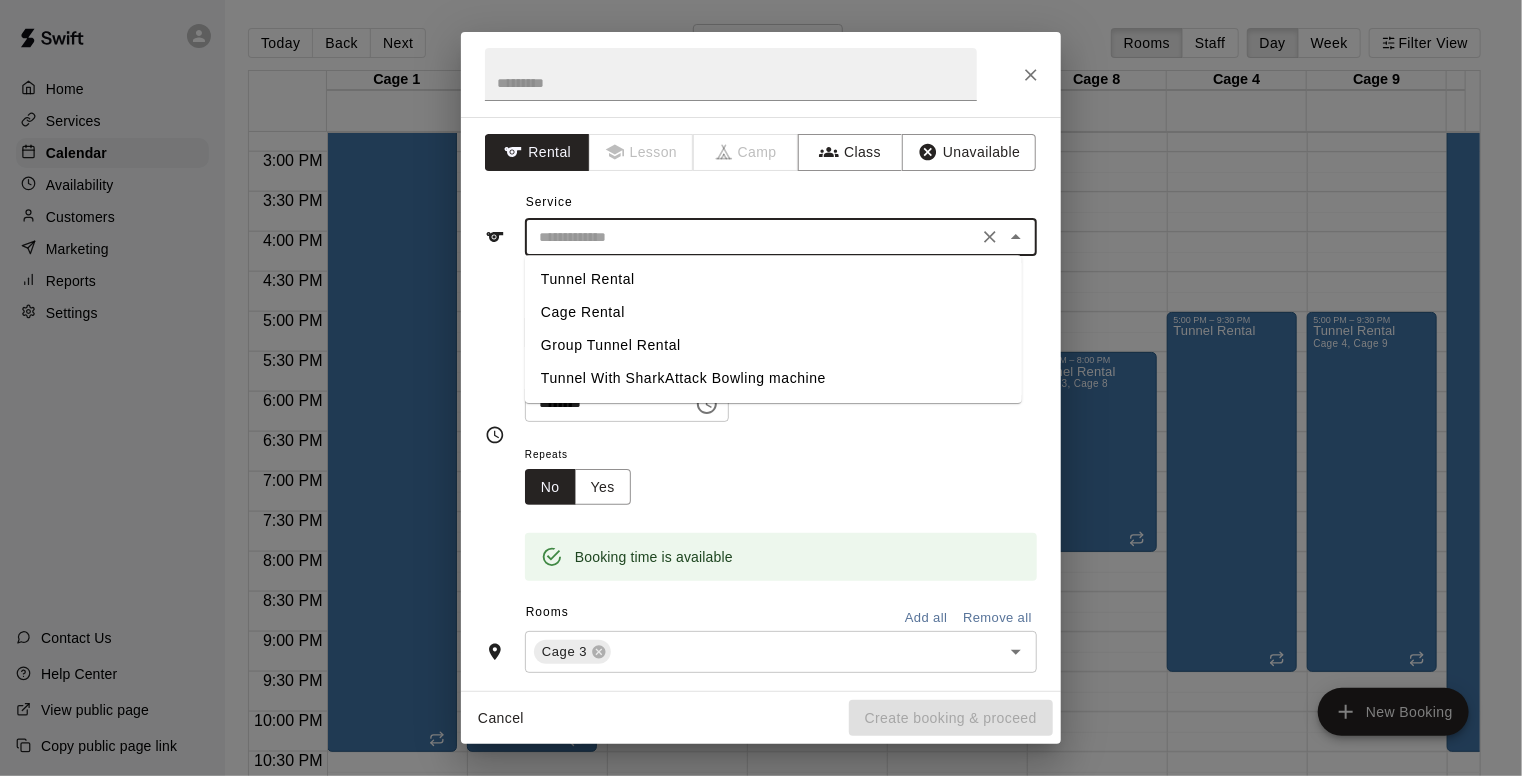 click on "Tunnel Rental" at bounding box center [773, 279] 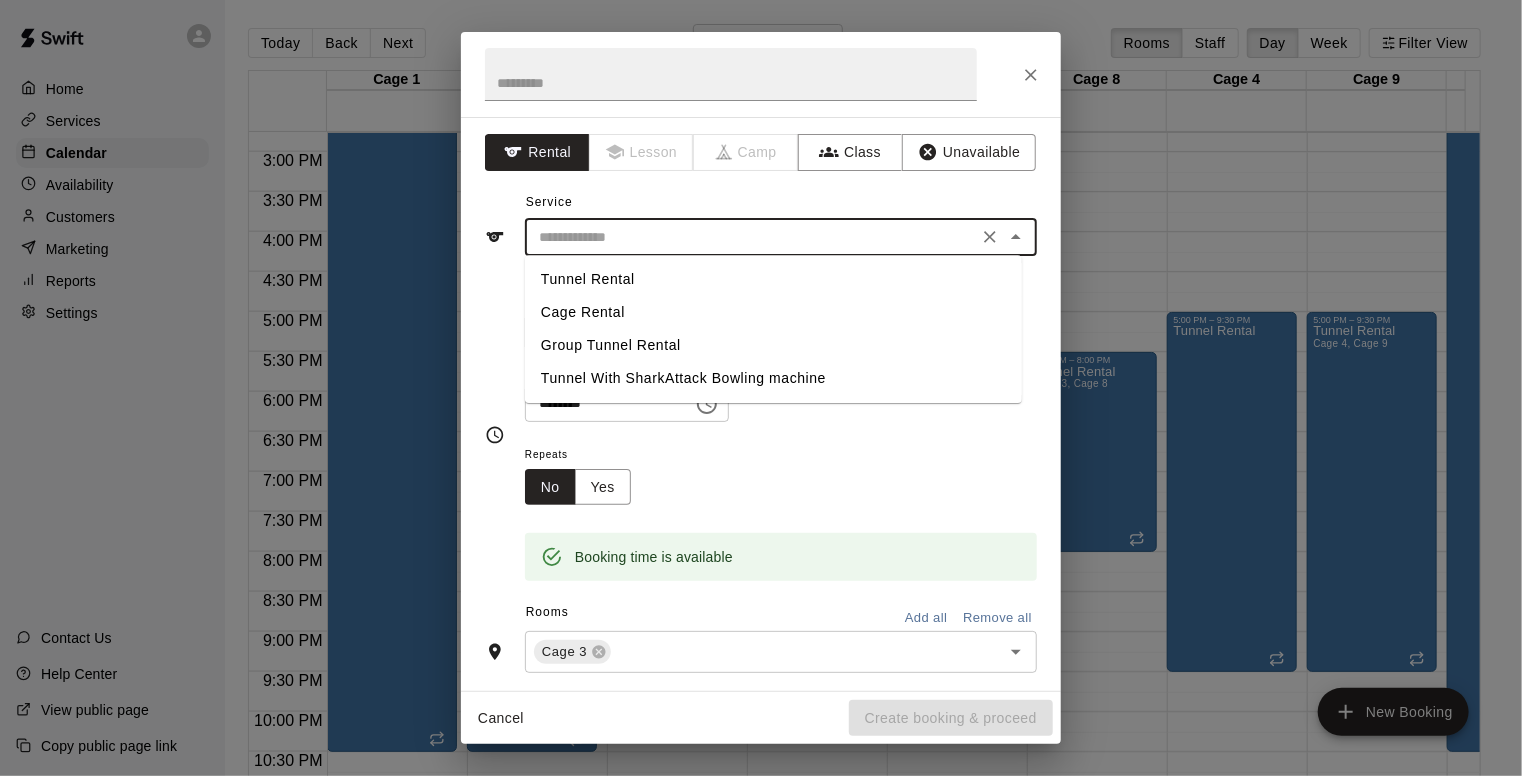 type on "**********" 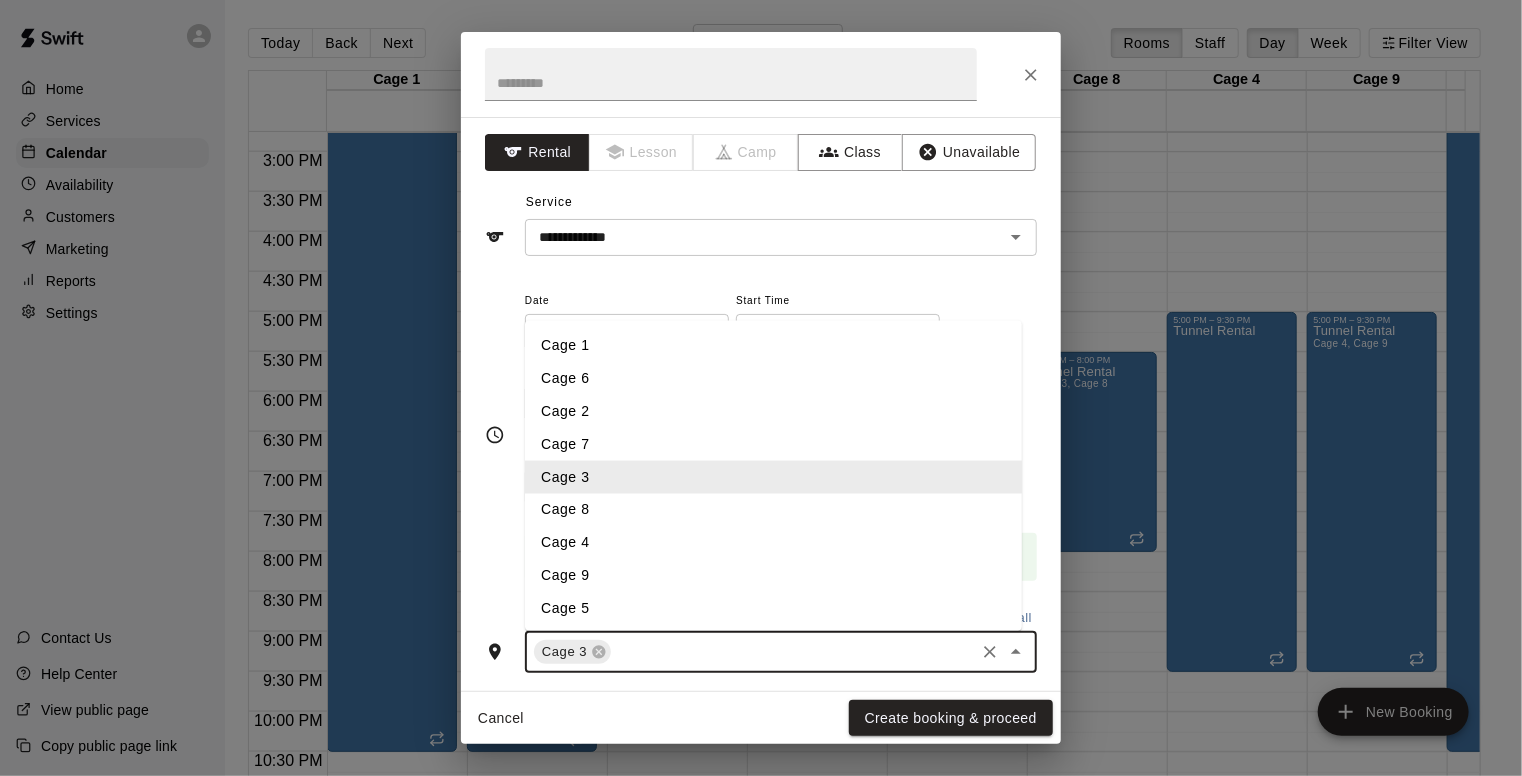 click at bounding box center [793, 652] 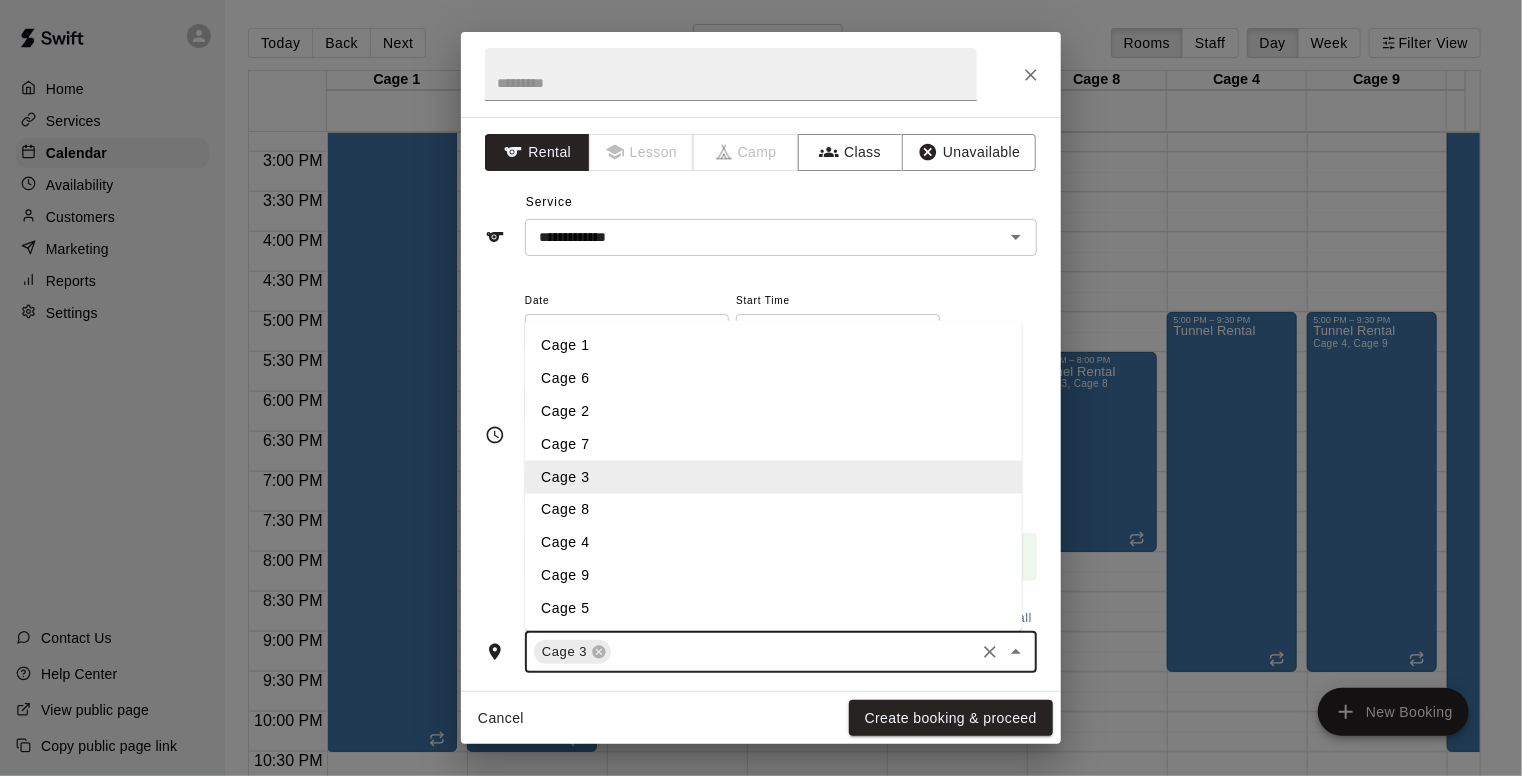 click on "Cage 8" at bounding box center (773, 510) 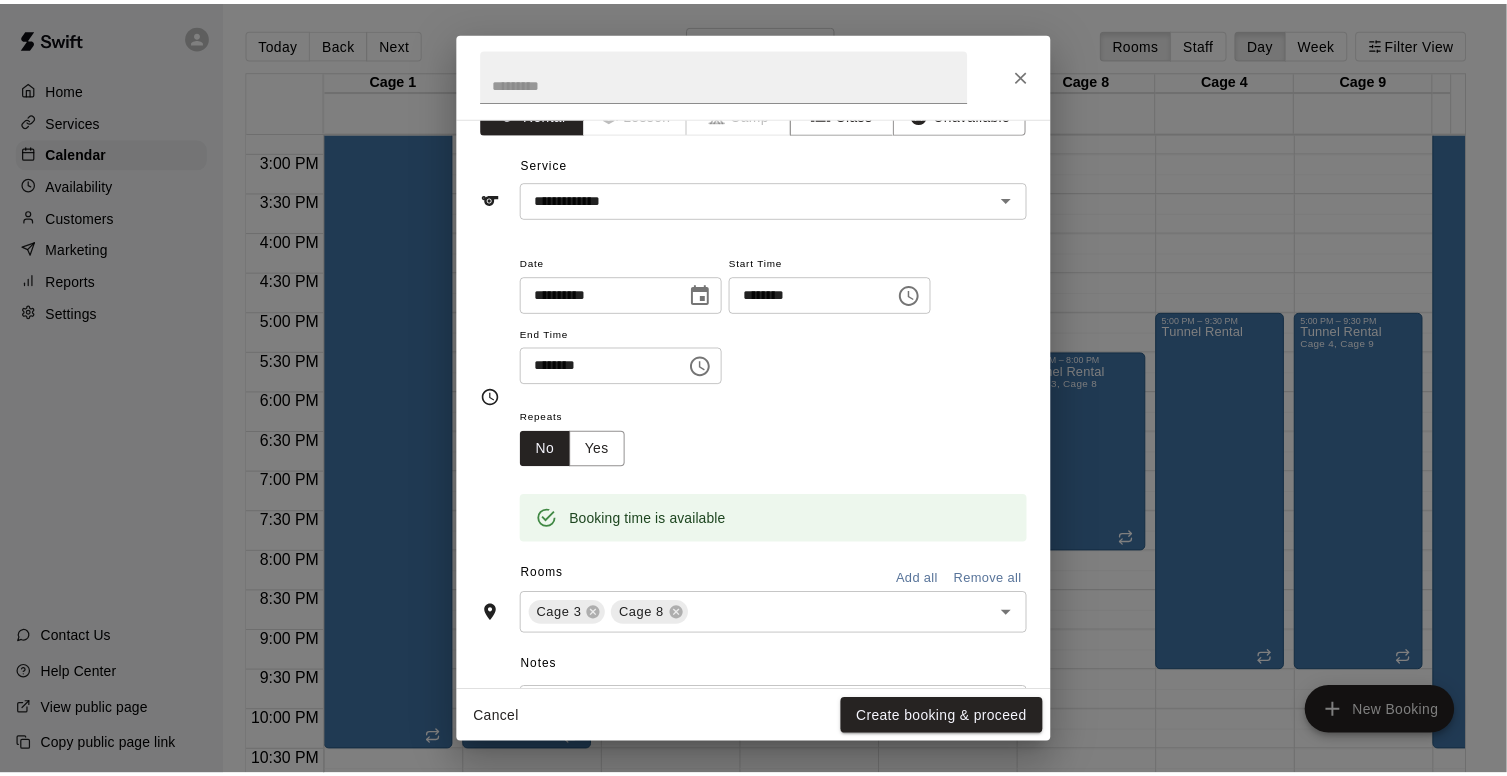 scroll, scrollTop: 36, scrollLeft: 0, axis: vertical 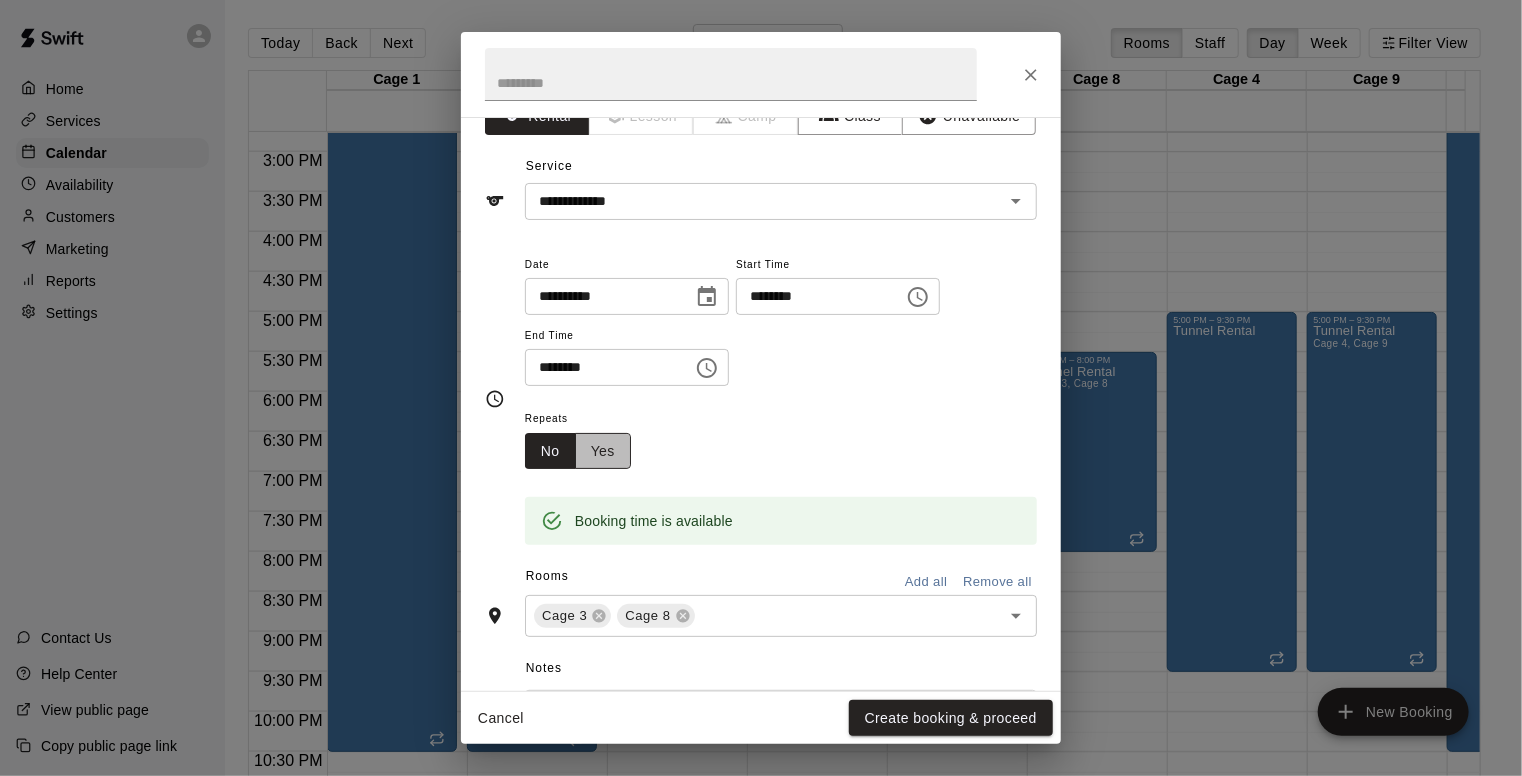 click on "Yes" at bounding box center [603, 451] 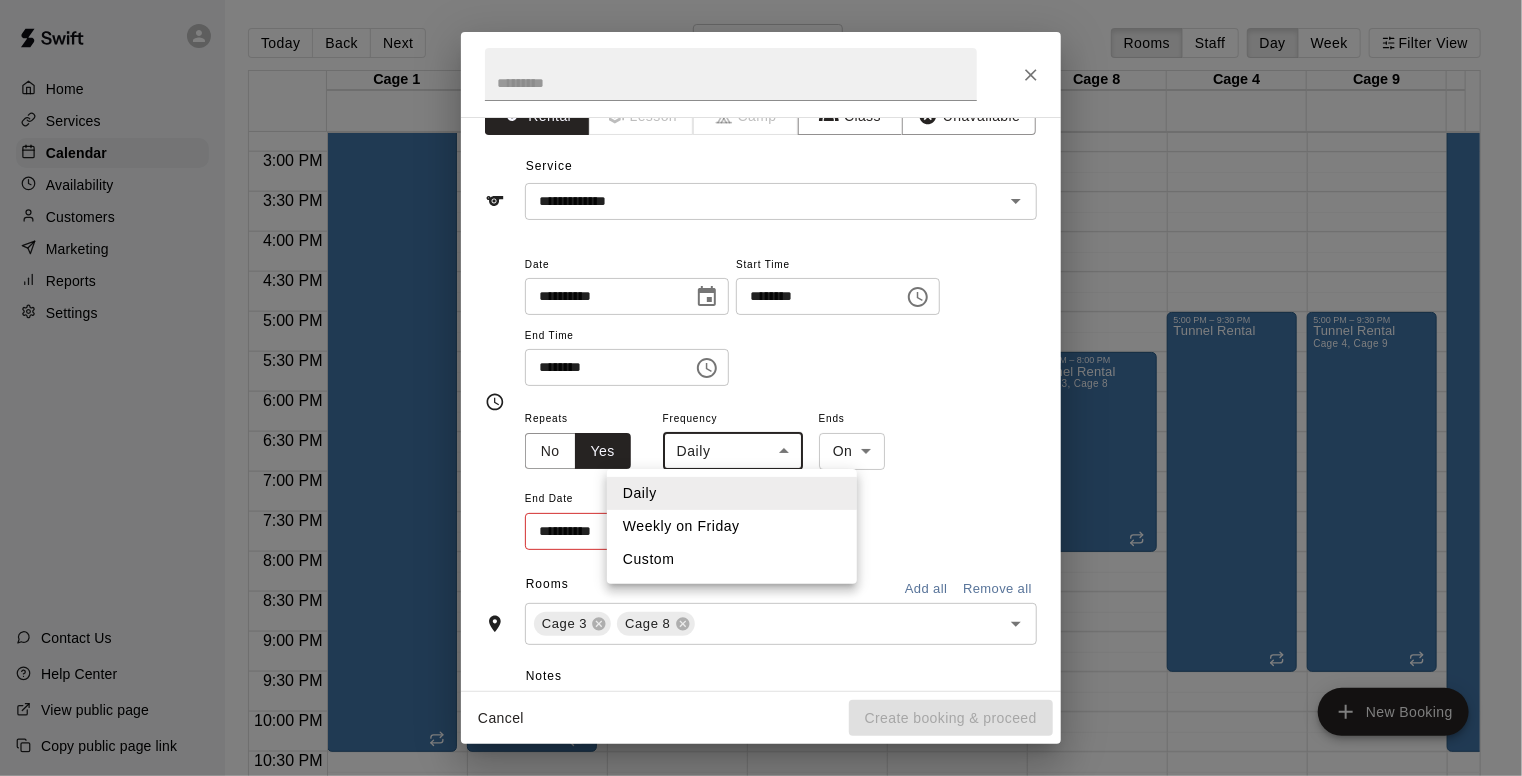 click on "Home Services Calendar Availability Customers Marketing Reports Settings Contact Us Help Center View public page Copy public page link Today Back Next Friday Aug 08 Rooms Staff Day Week Filter View Cage 1 08 Fri Cage 6 08 Fri Cage 2 08 Fri Cage 7 08 Fri Cage 3 08 Fri Cage 8 08 Fri Cage 4 08 Fri Cage 9 08 Fri Cage 5 08 Fri Cage 10 08 Fri 12:00 AM 12:30 AM 1:00 AM 1:30 AM 2:00 AM 2:30 AM 3:00 AM 3:30 AM 4:00 AM 4:30 AM 5:00 AM 5:30 AM 6:00 AM 6:30 AM 7:00 AM 7:30 AM 8:00 AM 8:30 AM 9:00 AM 9:30 AM 10:00 AM 10:30 AM 11:00 AM 11:30 AM 12:00 PM 12:30 PM 1:00 PM 1:30 PM 2:00 PM 2:30 PM 3:00 PM 3:30 PM 4:00 PM 4:30 PM 5:00 PM 5:30 PM 6:00 PM 6:30 PM 7:00 PM 7:30 PM 8:00 PM 8:30 PM 9:00 PM 9:30 PM 10:00 PM 10:30 PM 11:00 PM 11:30 PM 12:00 AM – 5:00 AM Closed 6:30 AM – 10:30 PM Tunnel Rental 11:00 PM – 11:59 PM Closed 12:00 AM – 5:00 AM Closed 6:30 AM – 10:30 PM Tunnel Rental Cage 1, Cage 6, Cage 5, Cage 10 11:00 PM – 11:59 PM Closed 12:00 AM – 5:00 AM Closed 12:30 PM – 4:00 PM Tunnel Rental Closed" at bounding box center [761, 404] 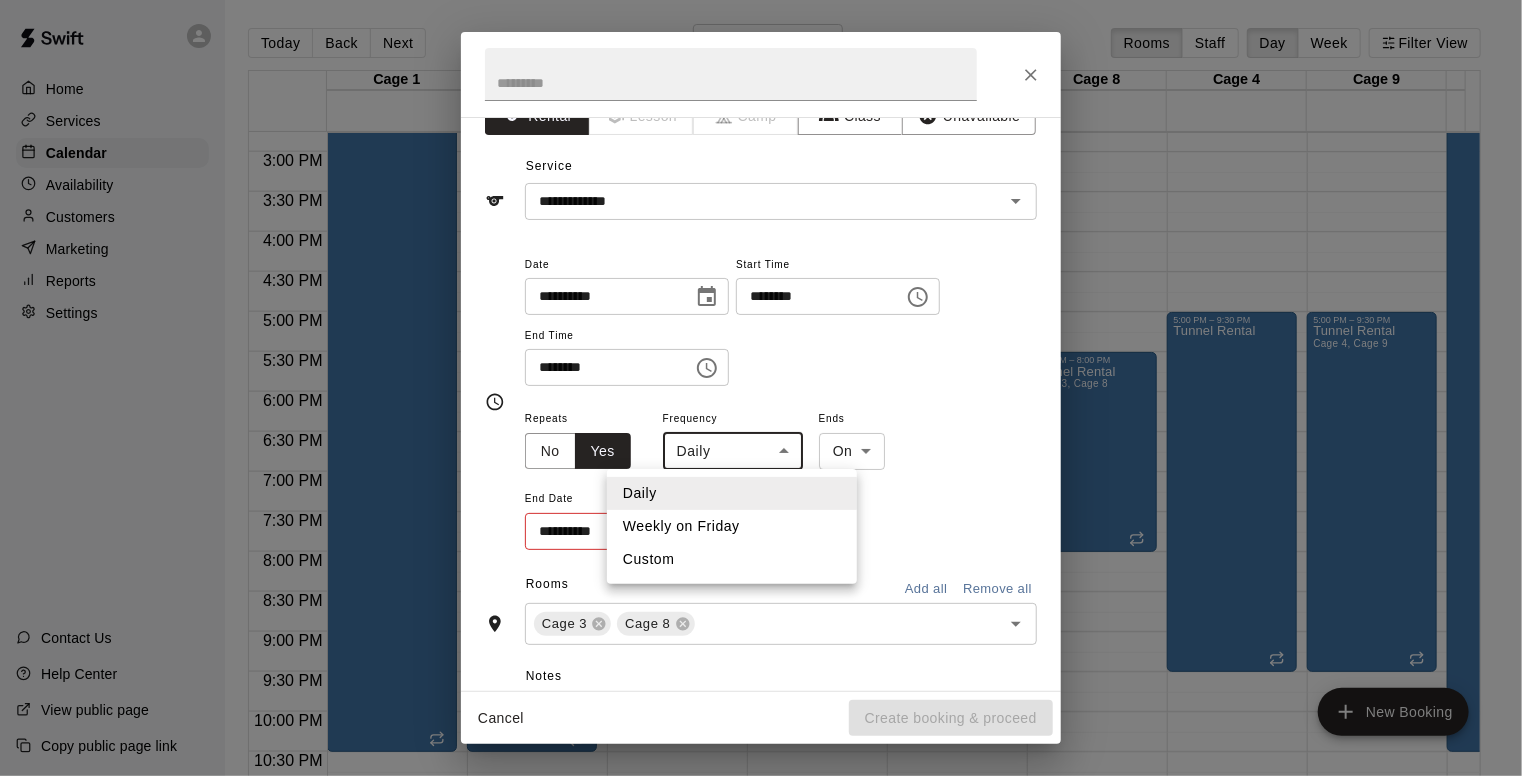 click on "Weekly on Friday" at bounding box center (732, 526) 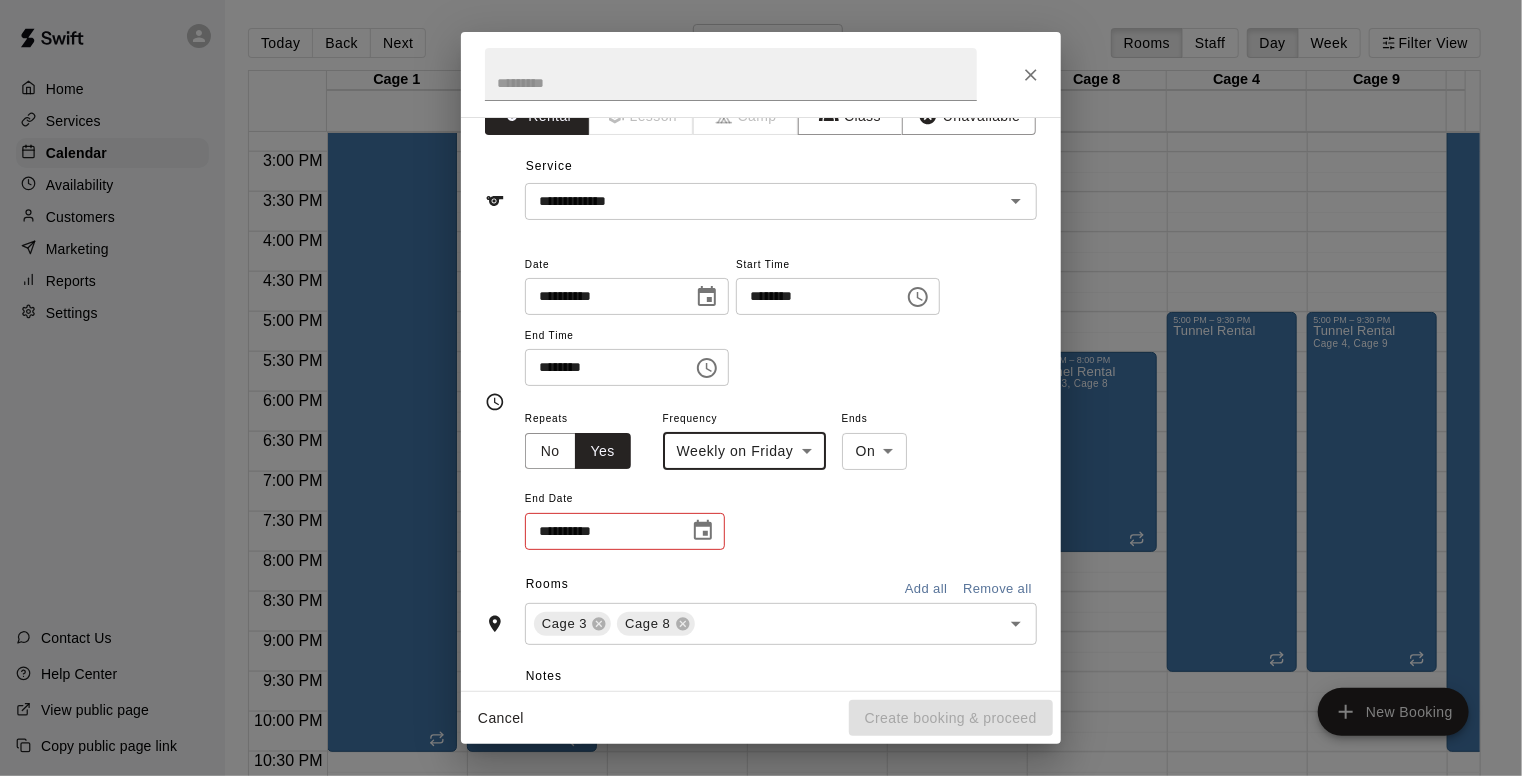 click 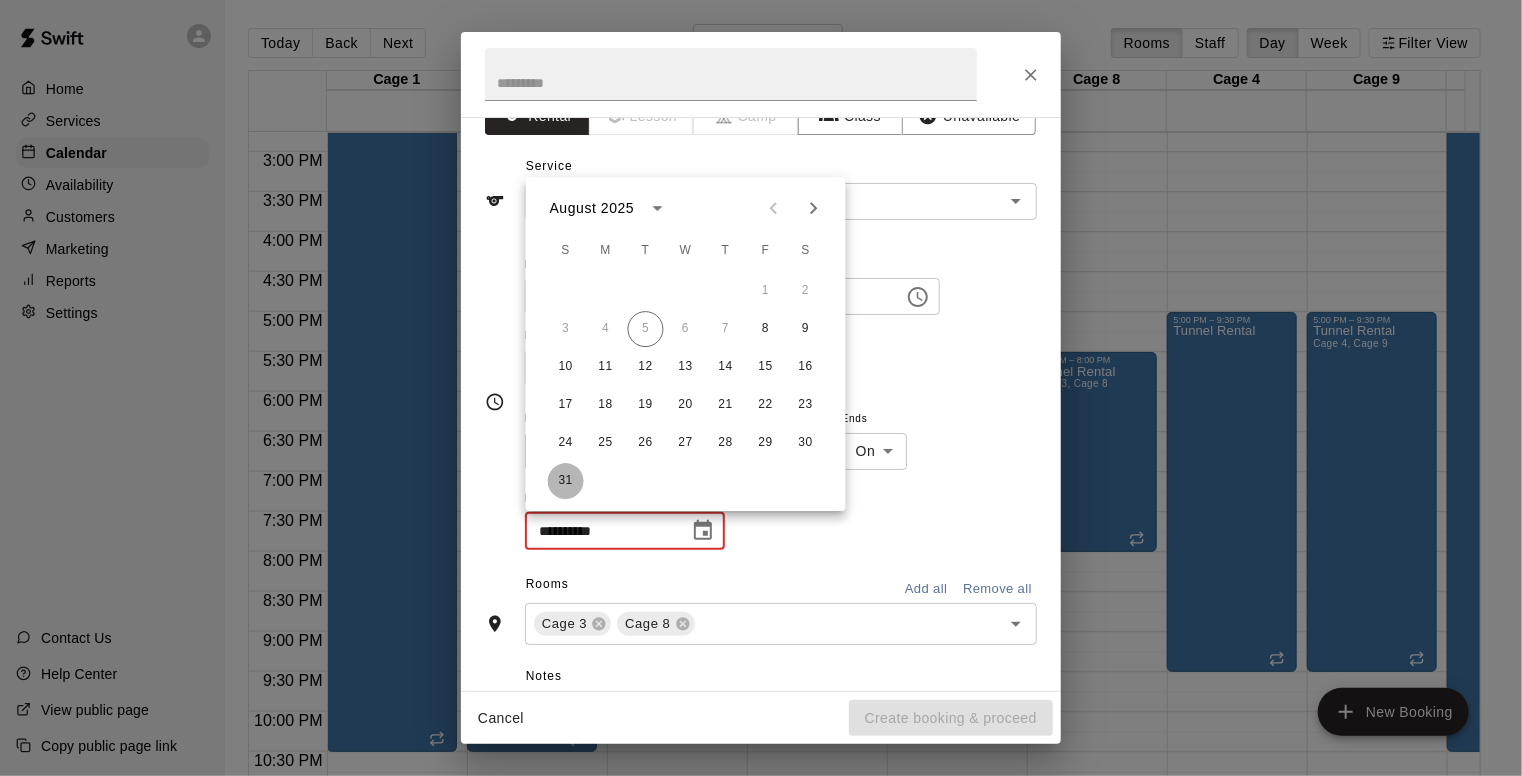 click on "31" at bounding box center (566, 481) 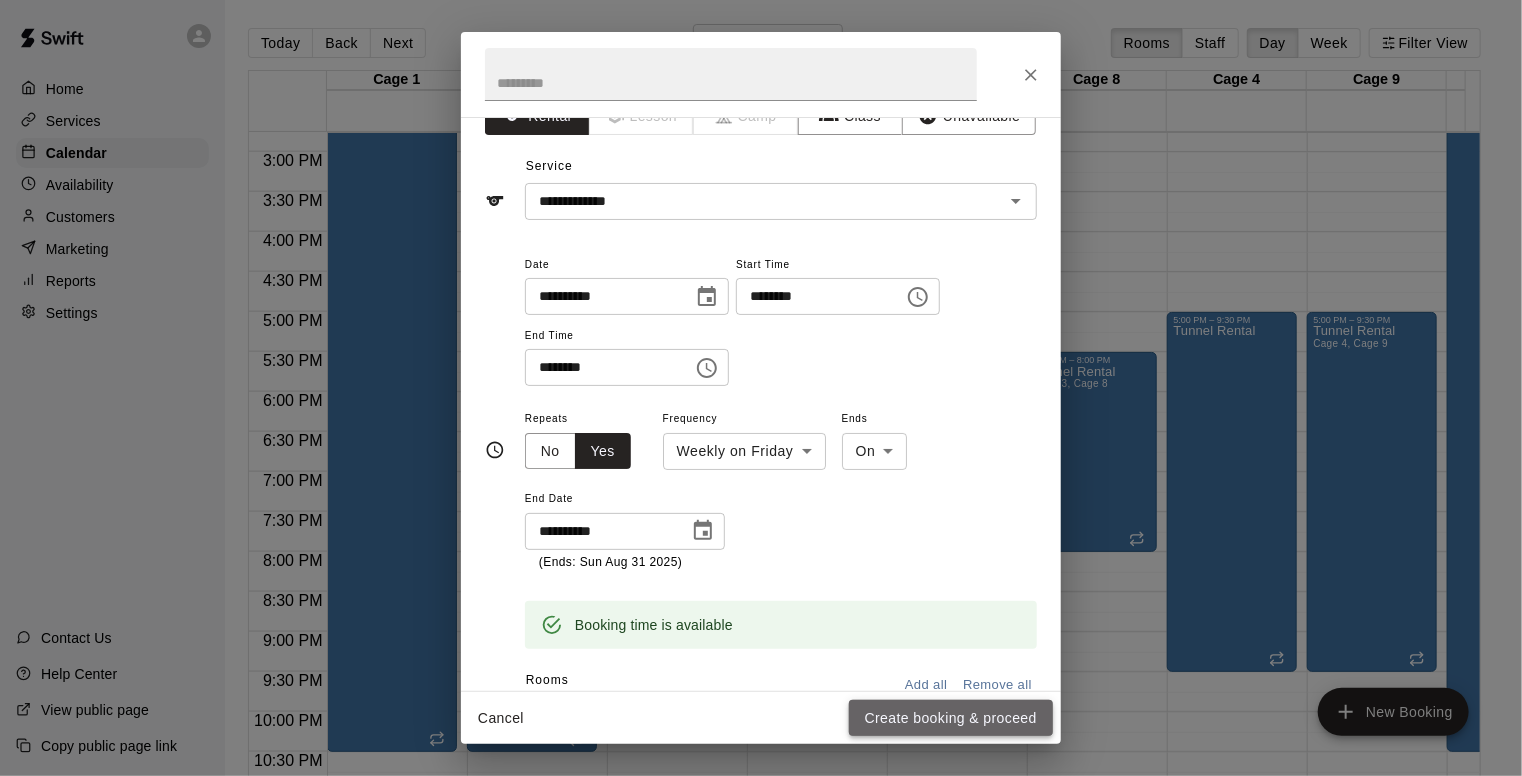 click on "Create booking & proceed" at bounding box center [951, 718] 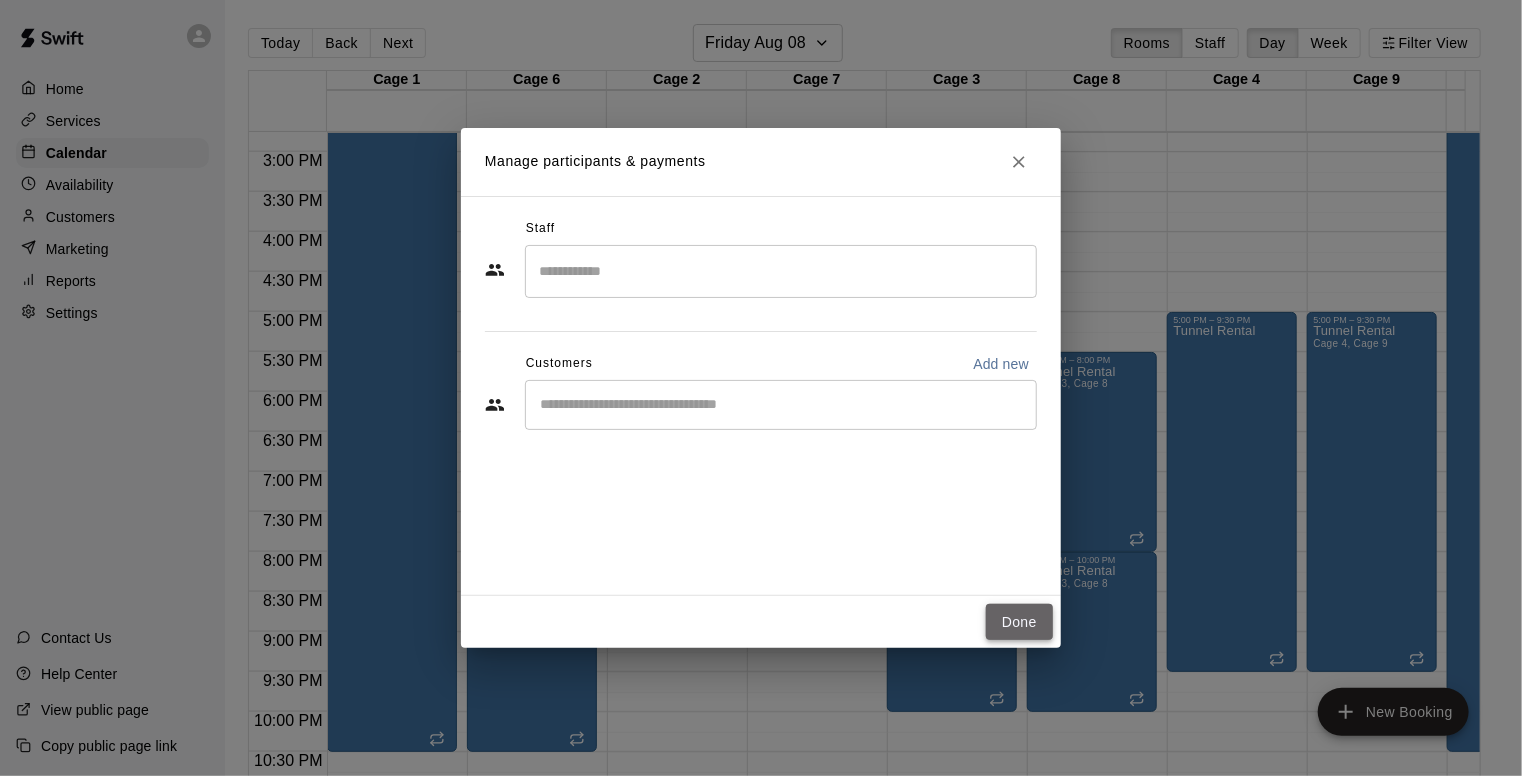 click on "Done" at bounding box center [1019, 622] 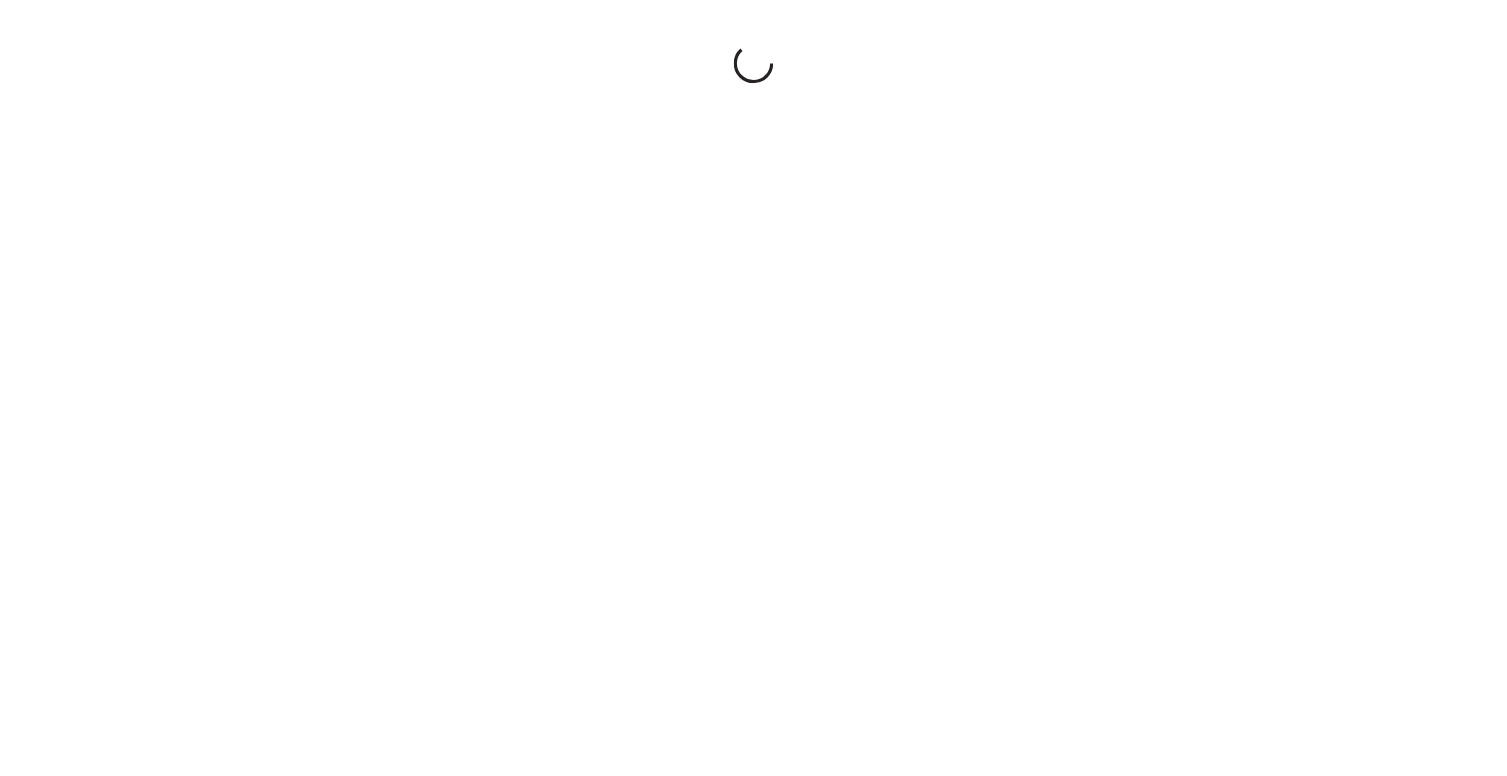 scroll, scrollTop: 0, scrollLeft: 0, axis: both 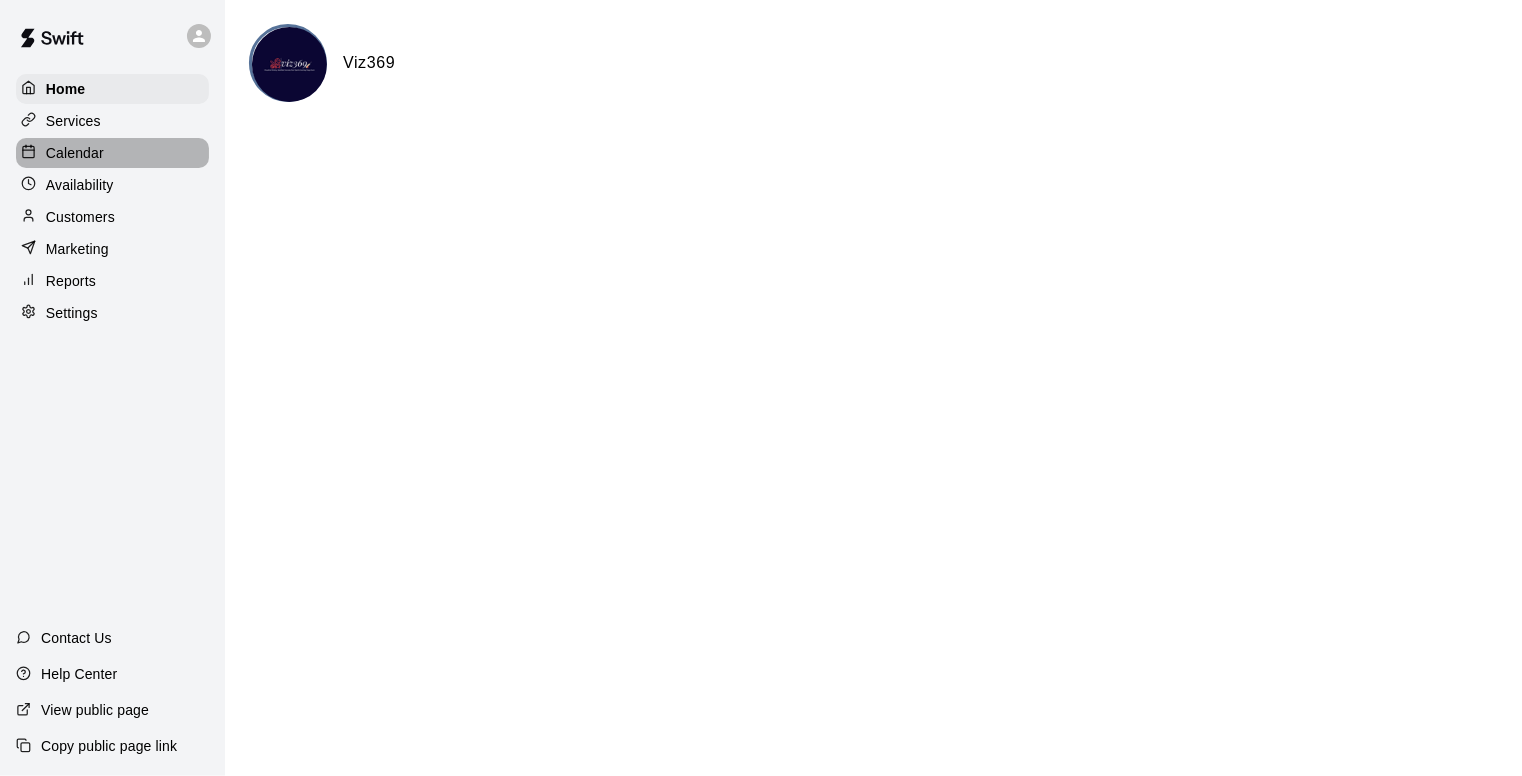 click on "Calendar" at bounding box center (75, 153) 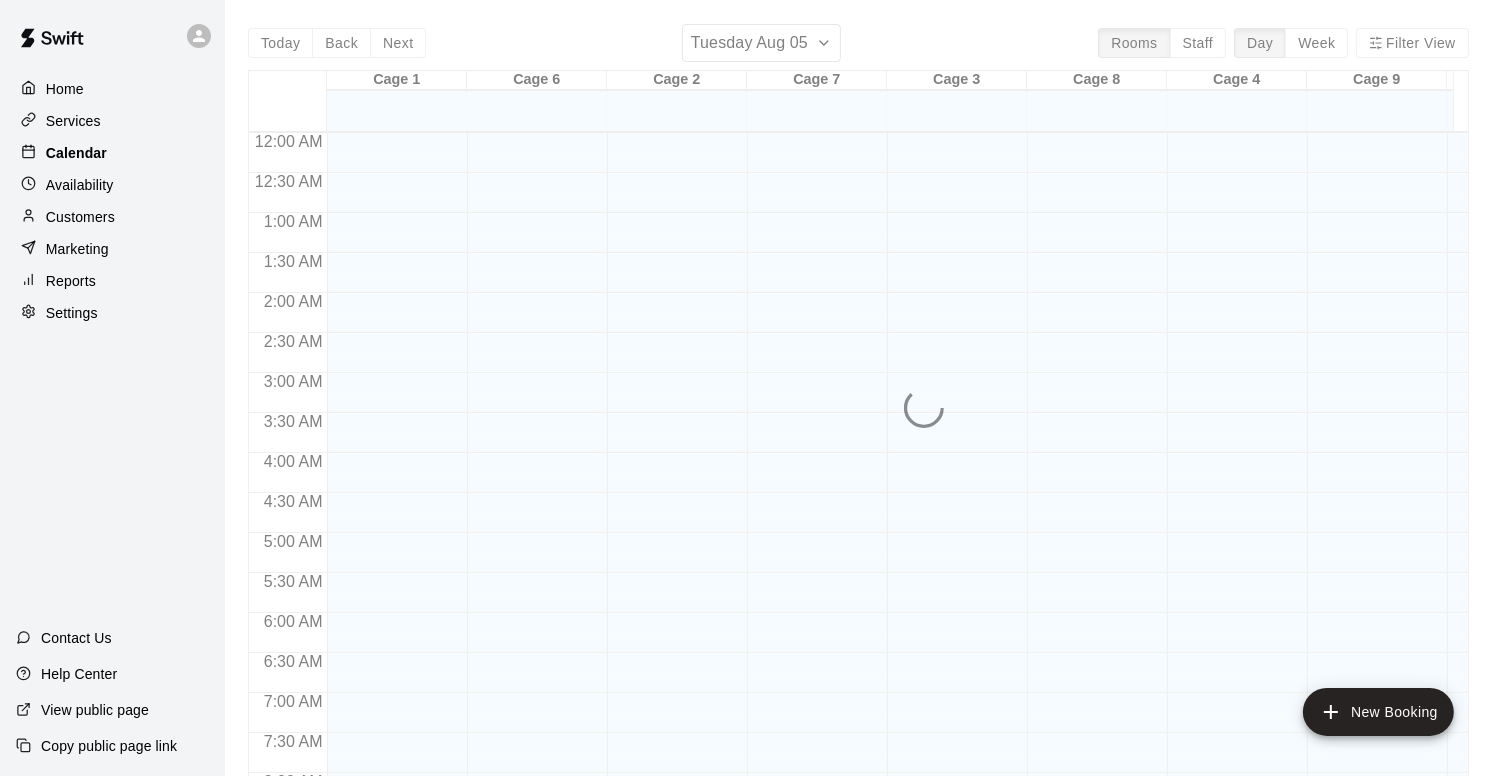 scroll, scrollTop: 1051, scrollLeft: 0, axis: vertical 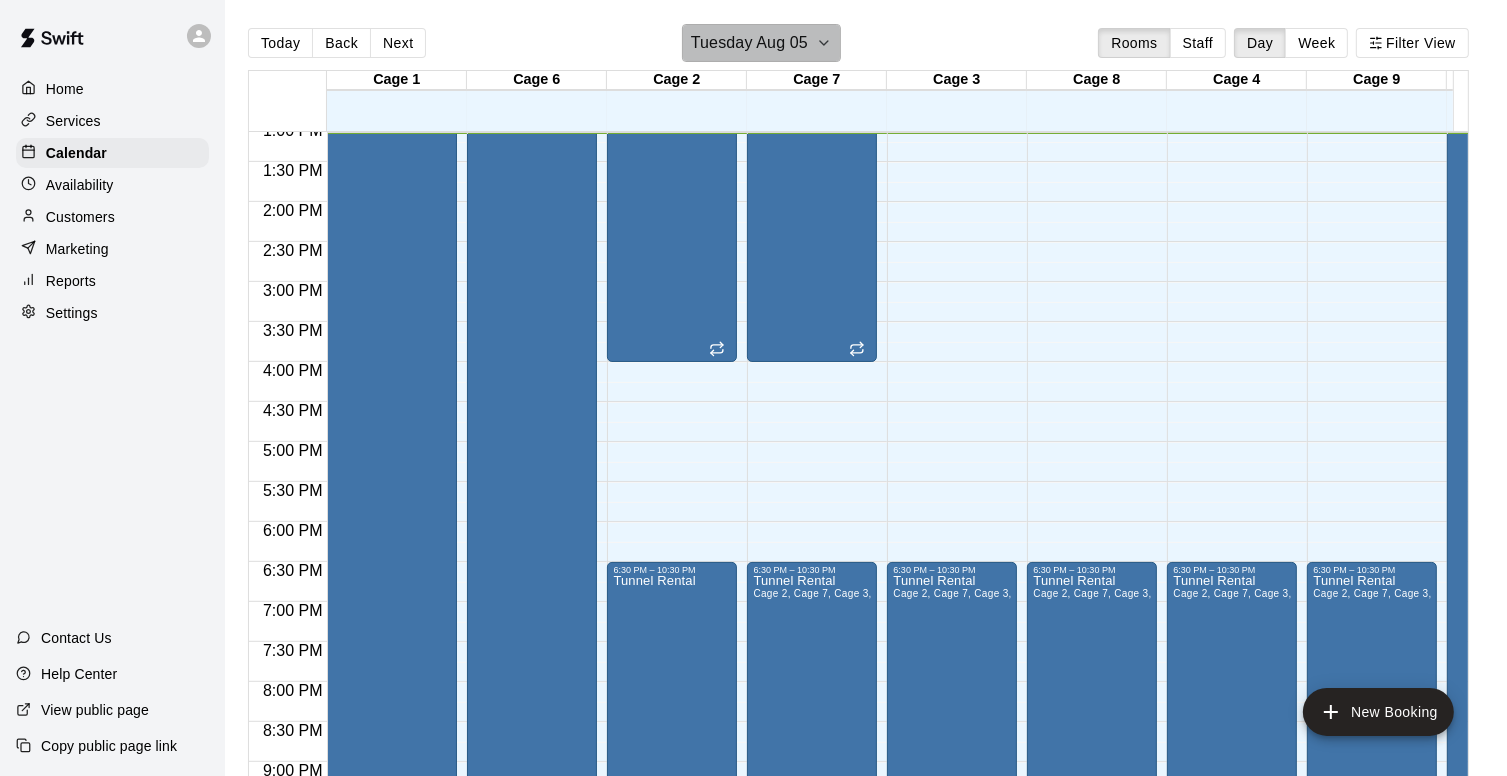 click 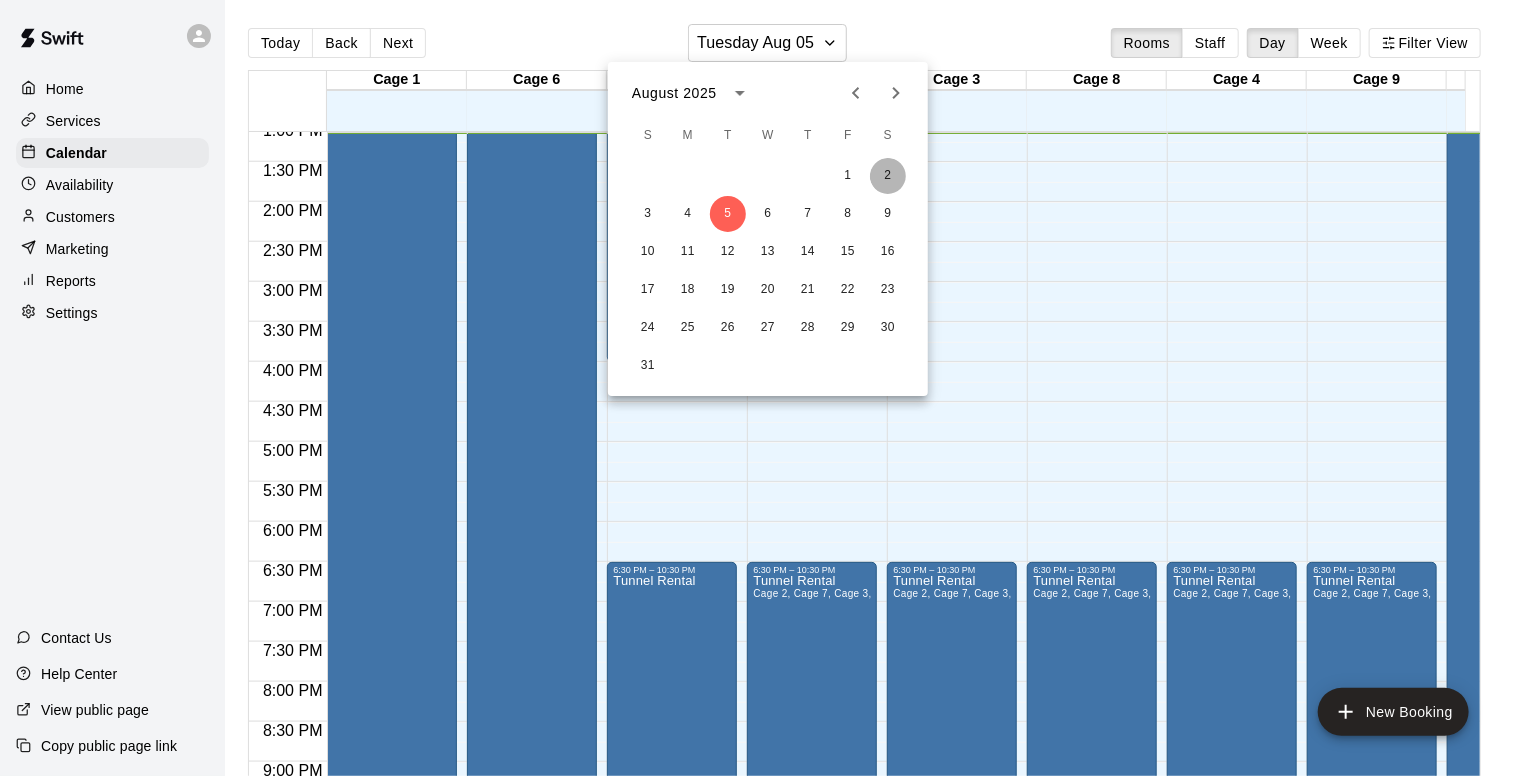 click on "2" at bounding box center (888, 176) 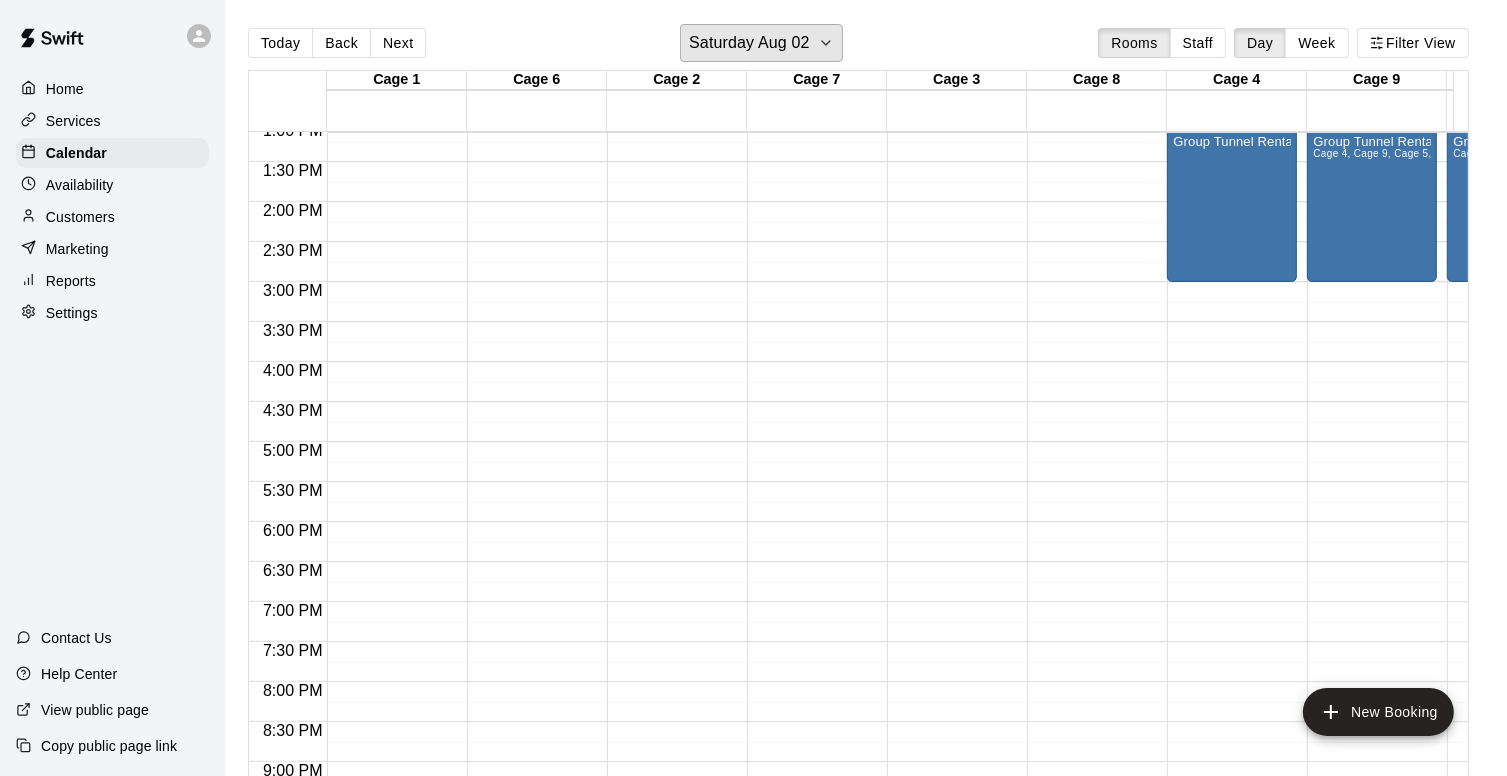 scroll, scrollTop: 1051, scrollLeft: 260, axis: both 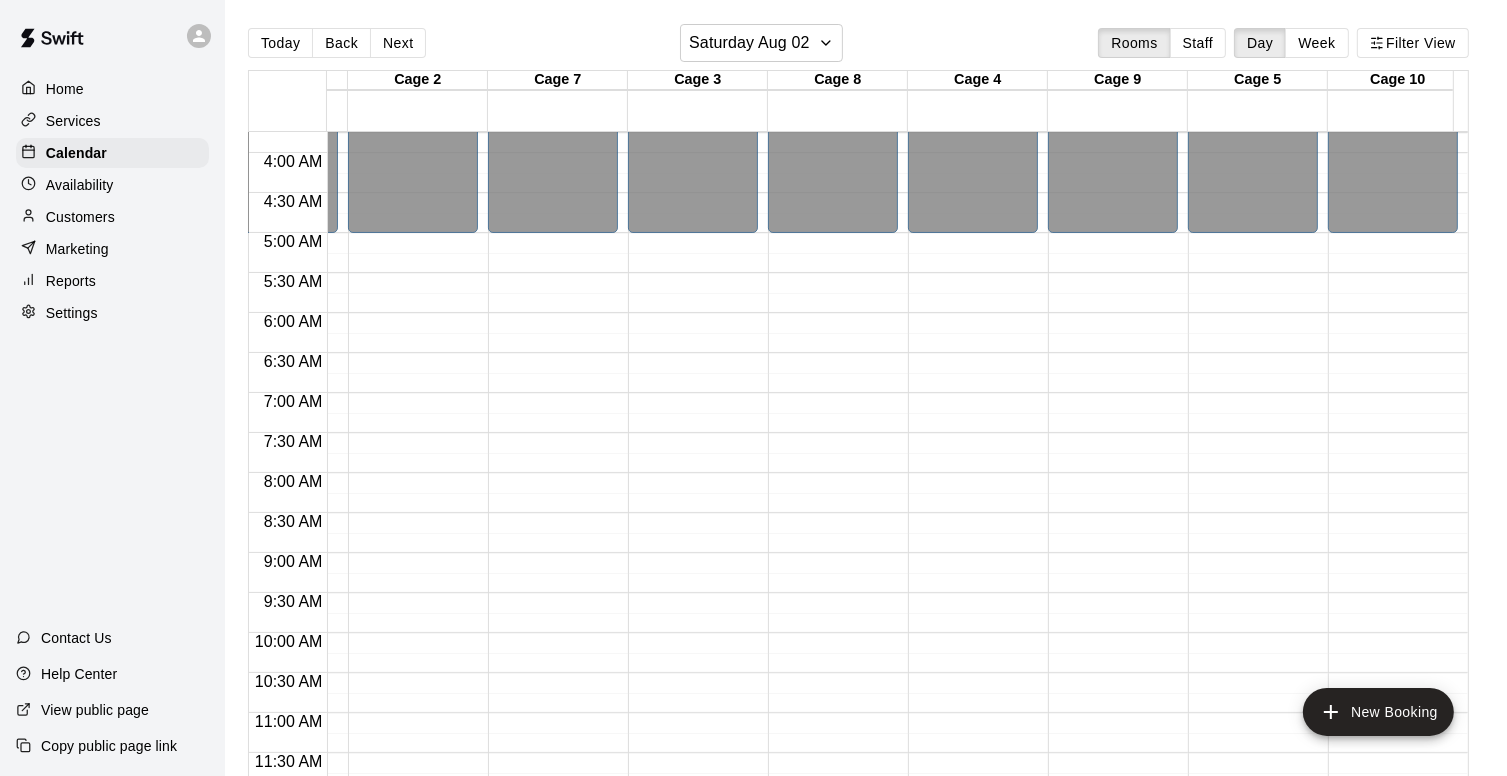 click on "12:00 AM – 5:00 AM Closed 1:00 PM – 3:00 PM Group Tunnel Rental Cage 4, Cage 9, Cage 5, Cage 10 11:00 PM – 11:59 PM Closed" at bounding box center [1253, 793] 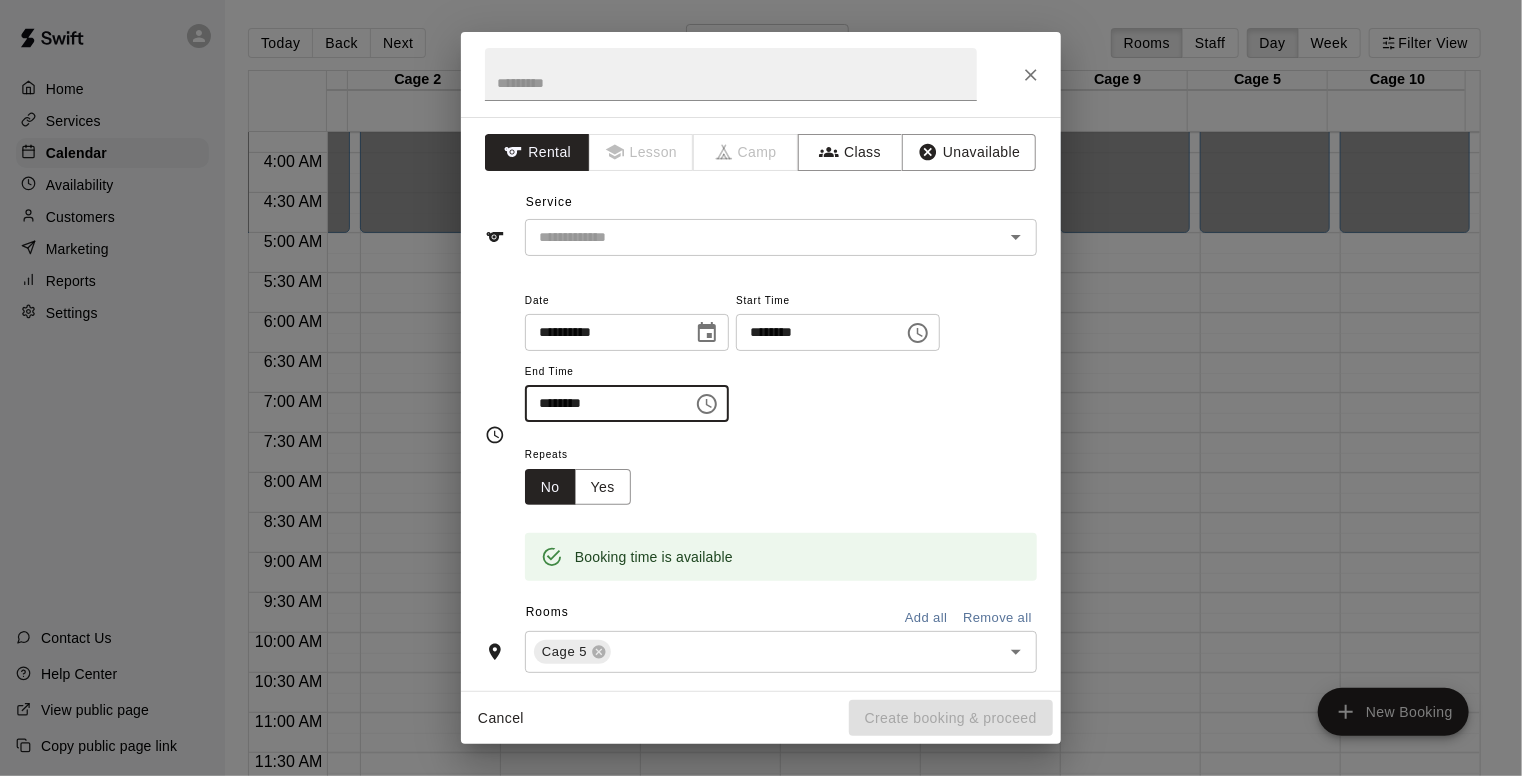 click on "********" at bounding box center (602, 403) 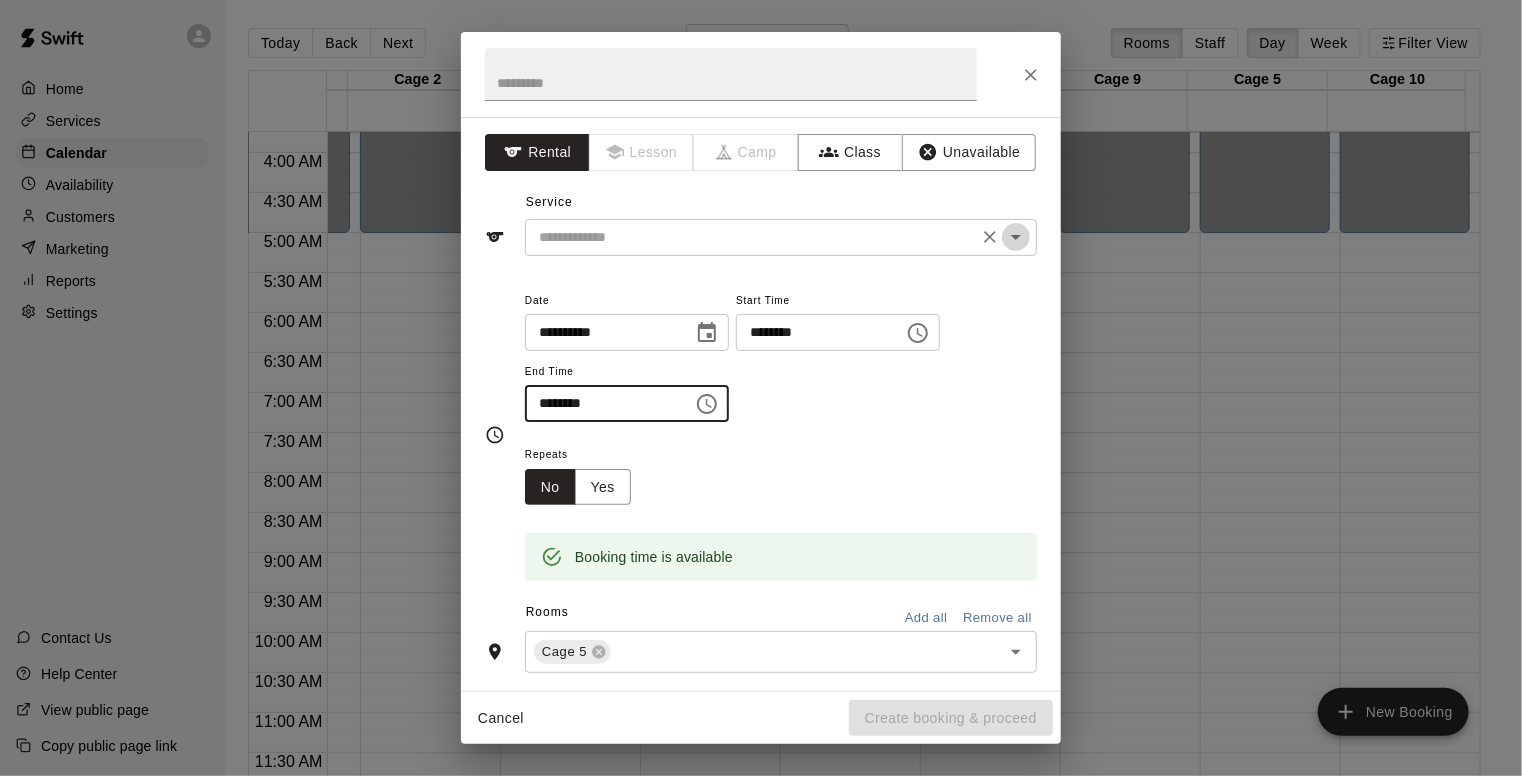 click 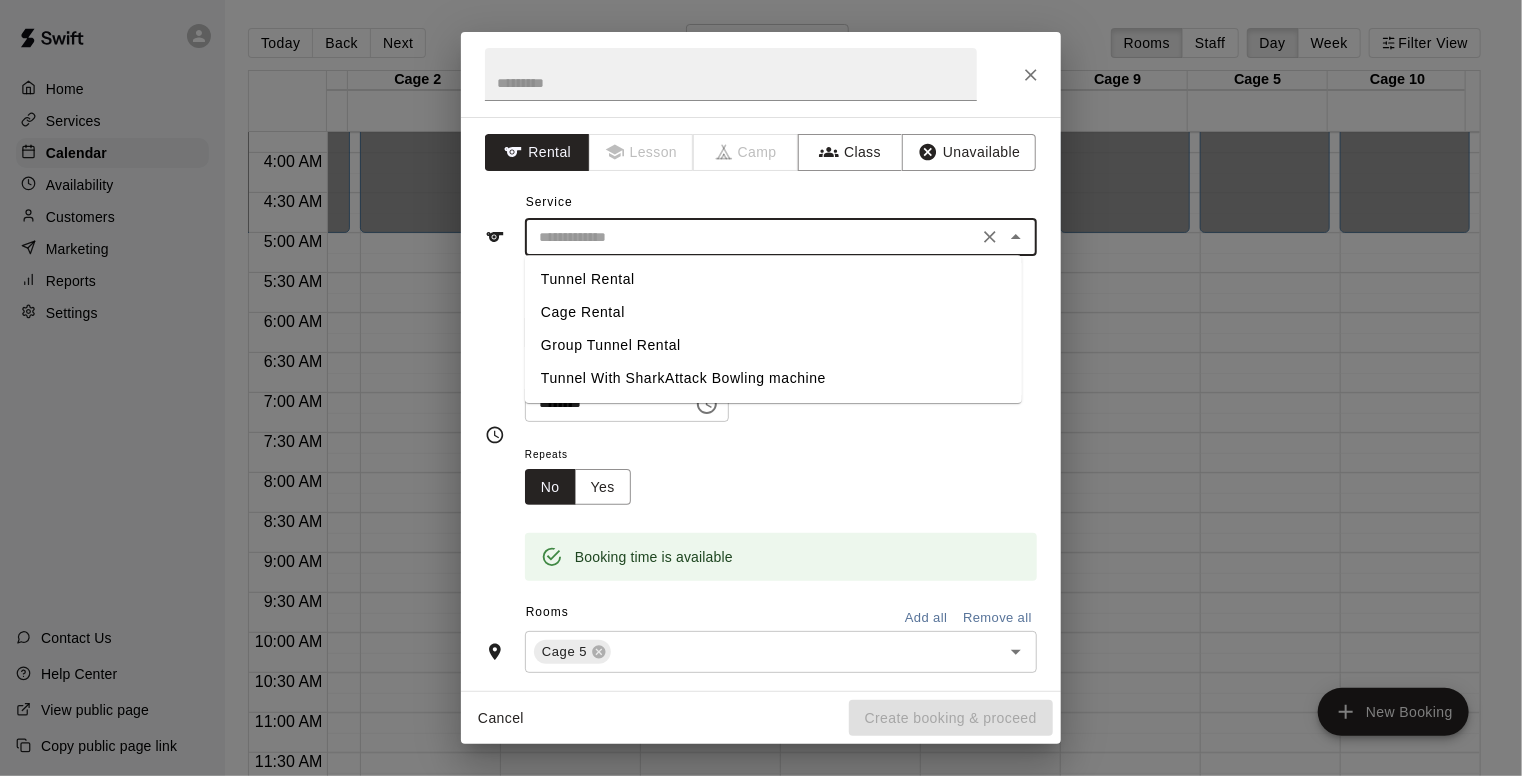 click on "Tunnel Rental" at bounding box center [773, 279] 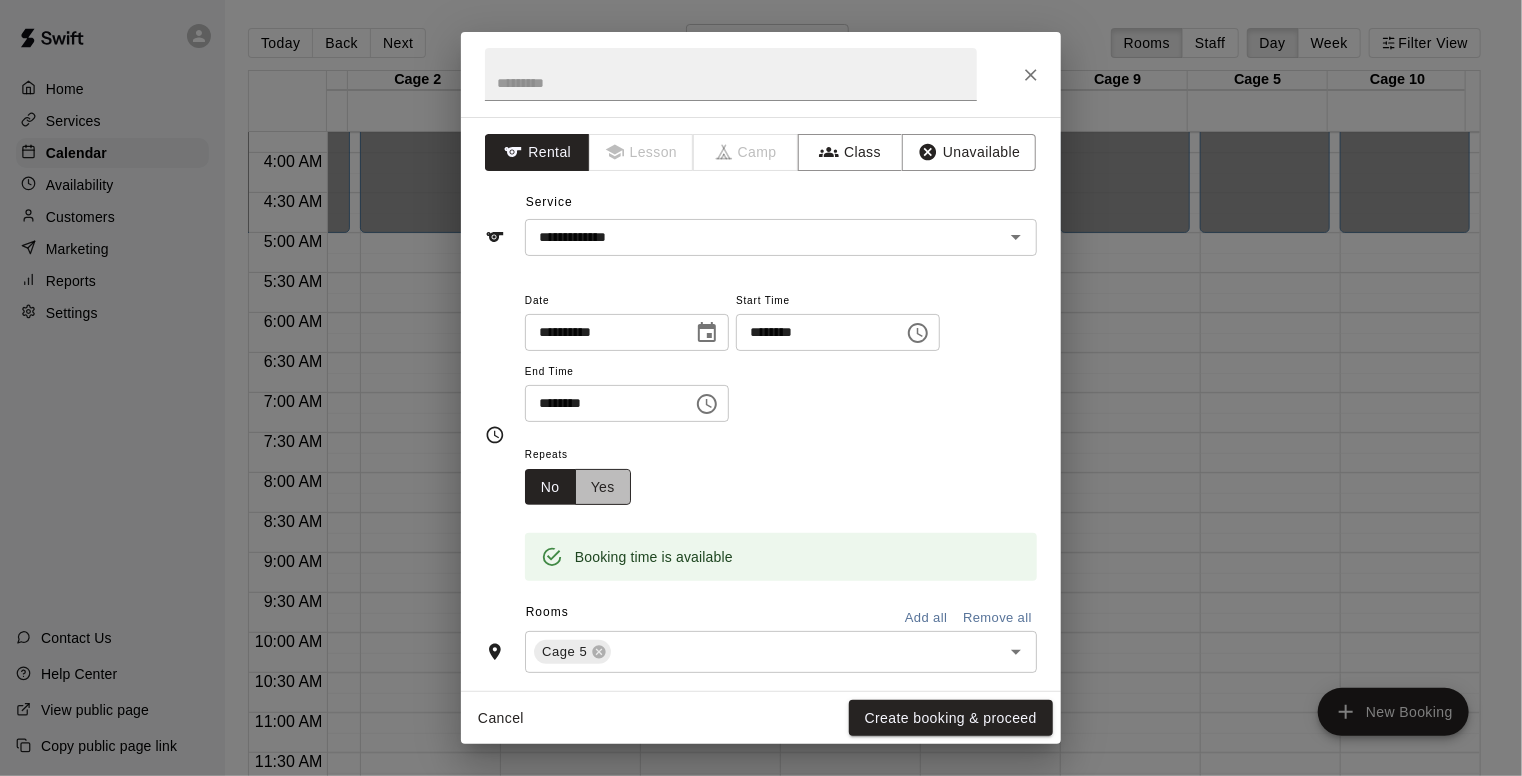 click on "Yes" at bounding box center [603, 487] 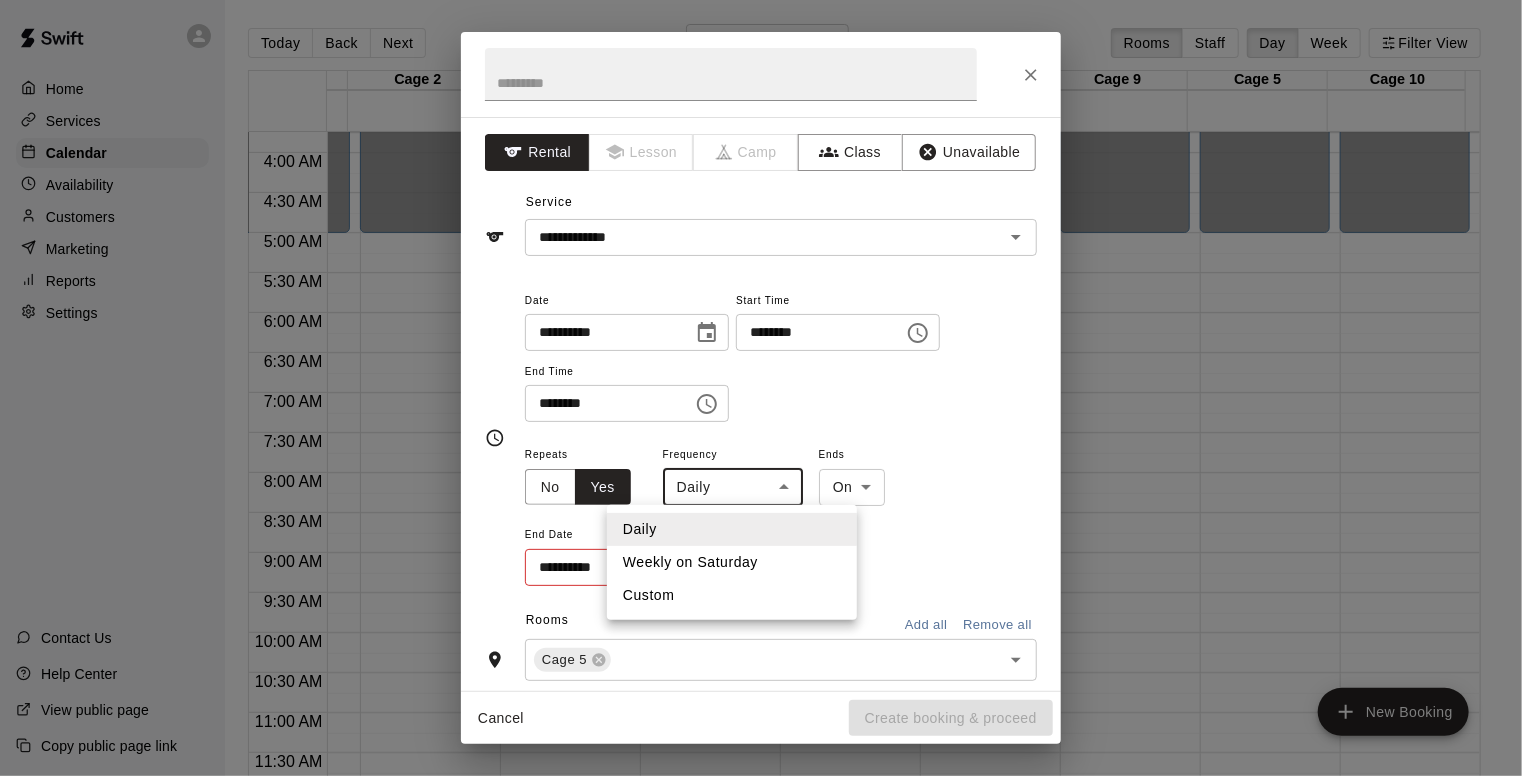 click on "Home Services Calendar Availability Customers Marketing Reports Settings Contact Us Help Center View public page Copy public page link Today Back Next Saturday Aug 02 Rooms Staff Day Week Filter View Cage 1 02 Sat Cage 6 02 Sat Cage 2 02 Sat Cage 7 02 Sat Cage 3 02 Sat Cage 8 02 Sat Cage 4 02 Sat Cage 9 02 Sat Cage 5 02 Sat Cage 10 02 Sat 12:00 AM 12:30 AM 1:00 AM 1:30 AM 2:00 AM 2:30 AM 3:00 AM 3:30 AM 4:00 AM 4:30 AM 5:00 AM 5:30 AM 6:00 AM 6:30 AM 7:00 AM 7:30 AM 8:00 AM 8:30 AM 9:00 AM 9:30 AM 10:00 AM 10:30 AM 11:00 AM 11:30 AM 12:00 PM 12:30 PM 1:00 PM 1:30 PM 2:00 PM 2:30 PM 3:00 PM 3:30 PM 4:00 PM 4:30 PM 5:00 PM 5:30 PM 6:00 PM 6:30 PM 7:00 PM 7:30 PM 8:00 PM 8:30 PM 9:00 PM 9:30 PM 10:00 PM 10:30 PM 11:00 PM 11:30 PM 12:00 AM – 5:00 AM Closed 9:30 AM – 10:30 AM Kotteeswaran Raman Tunnel Rental 10:30 AM – 11:30 AM Lokesh Rasappa Tunnel Rental 11:00 PM – 11:59 PM Closed 12:00 AM – 5:00 AM Closed 11:00 PM – 11:59 PM Closed 12:00 AM – 5:00 AM Closed 11:00 PM – 11:59 PM Closed Closed" at bounding box center [761, 404] 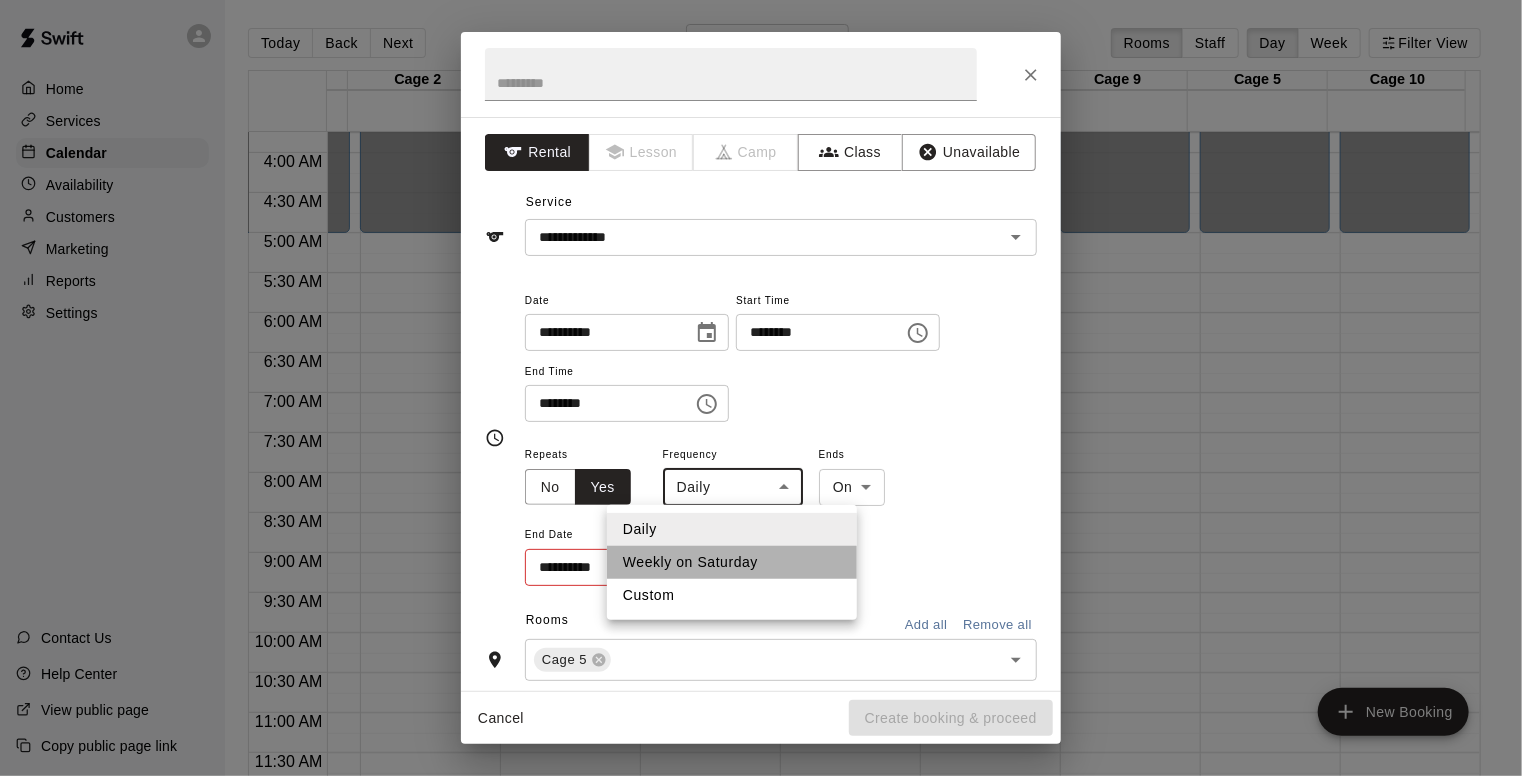 click on "Weekly on Saturday" at bounding box center (732, 562) 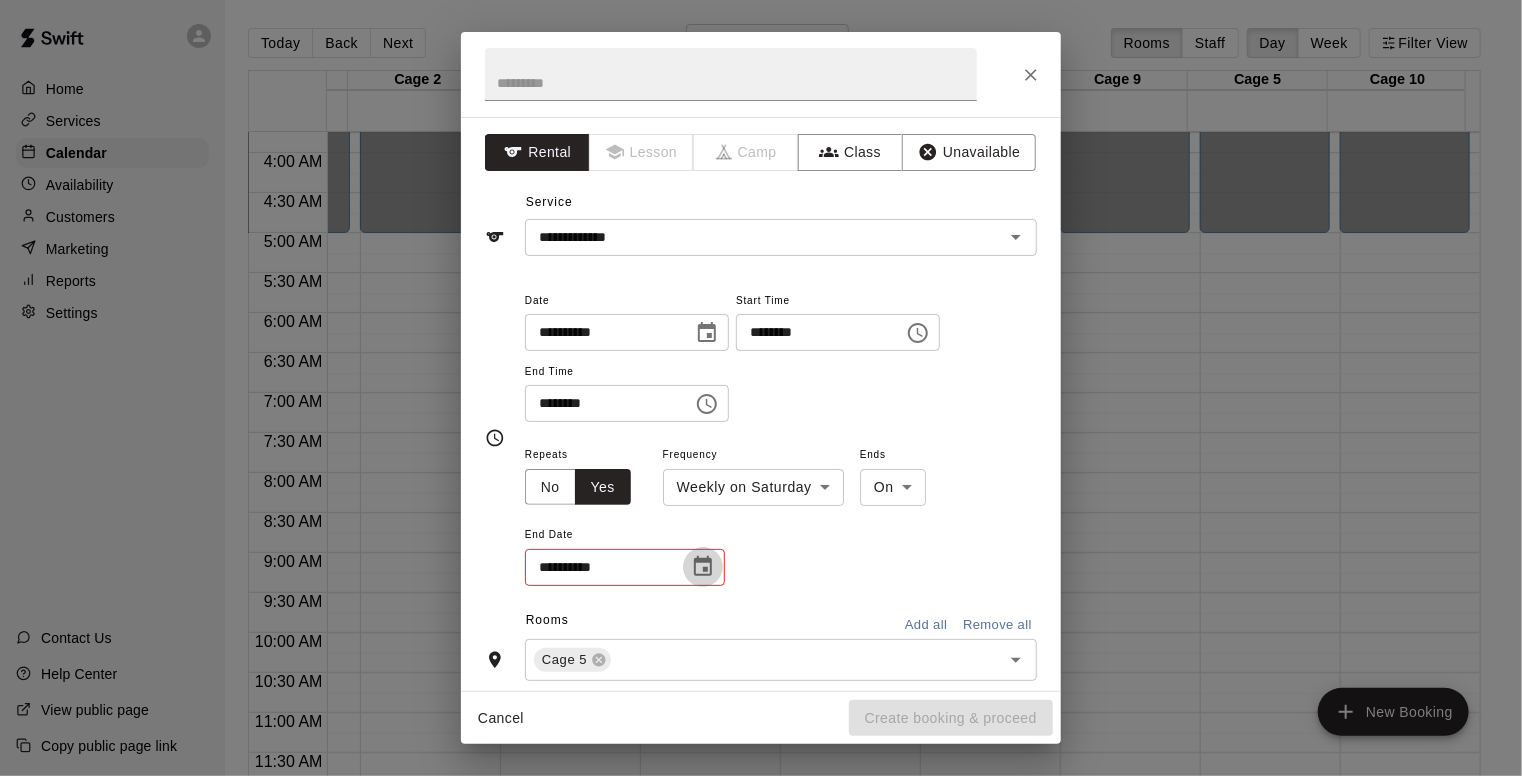 click 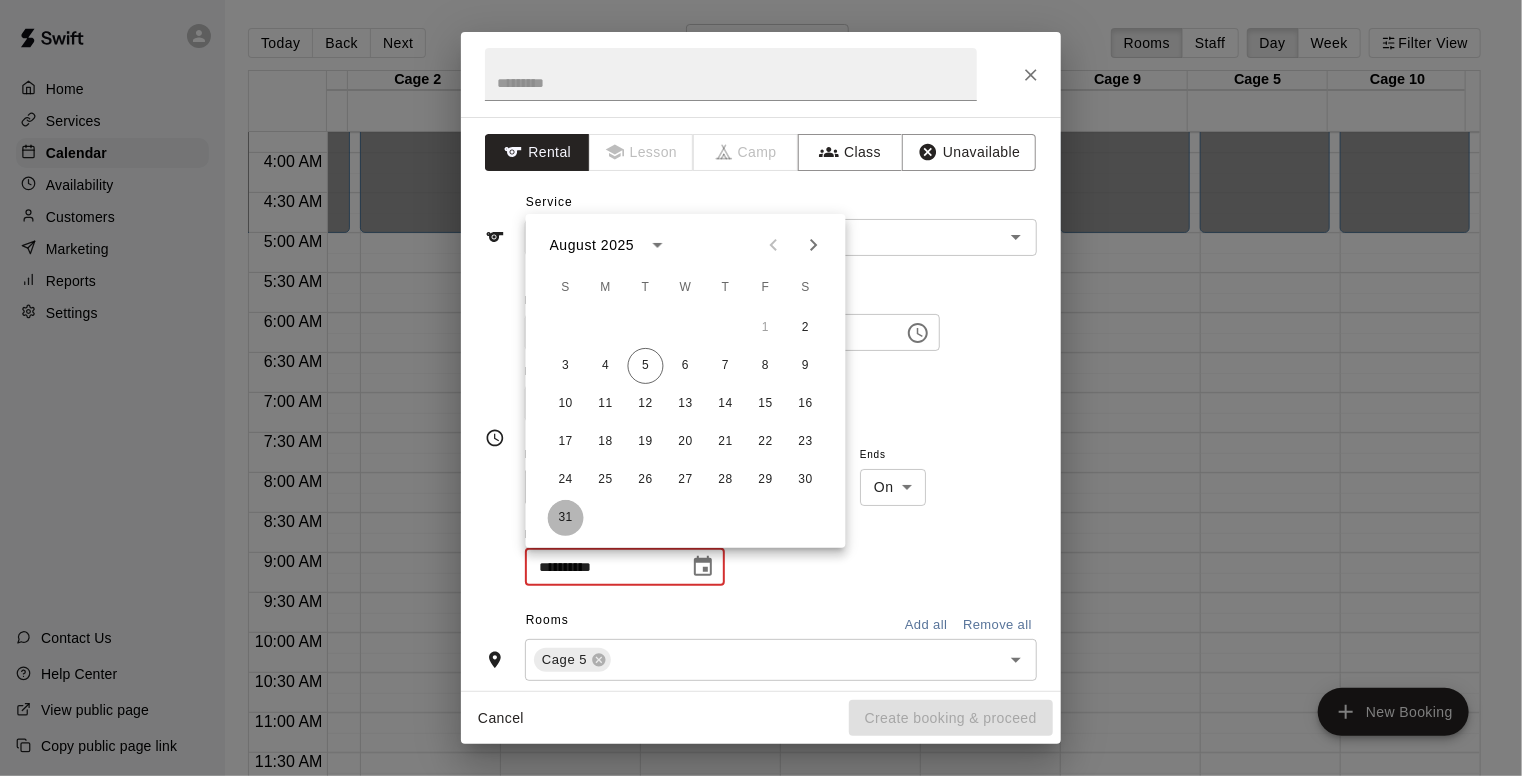 click on "31" at bounding box center [566, 518] 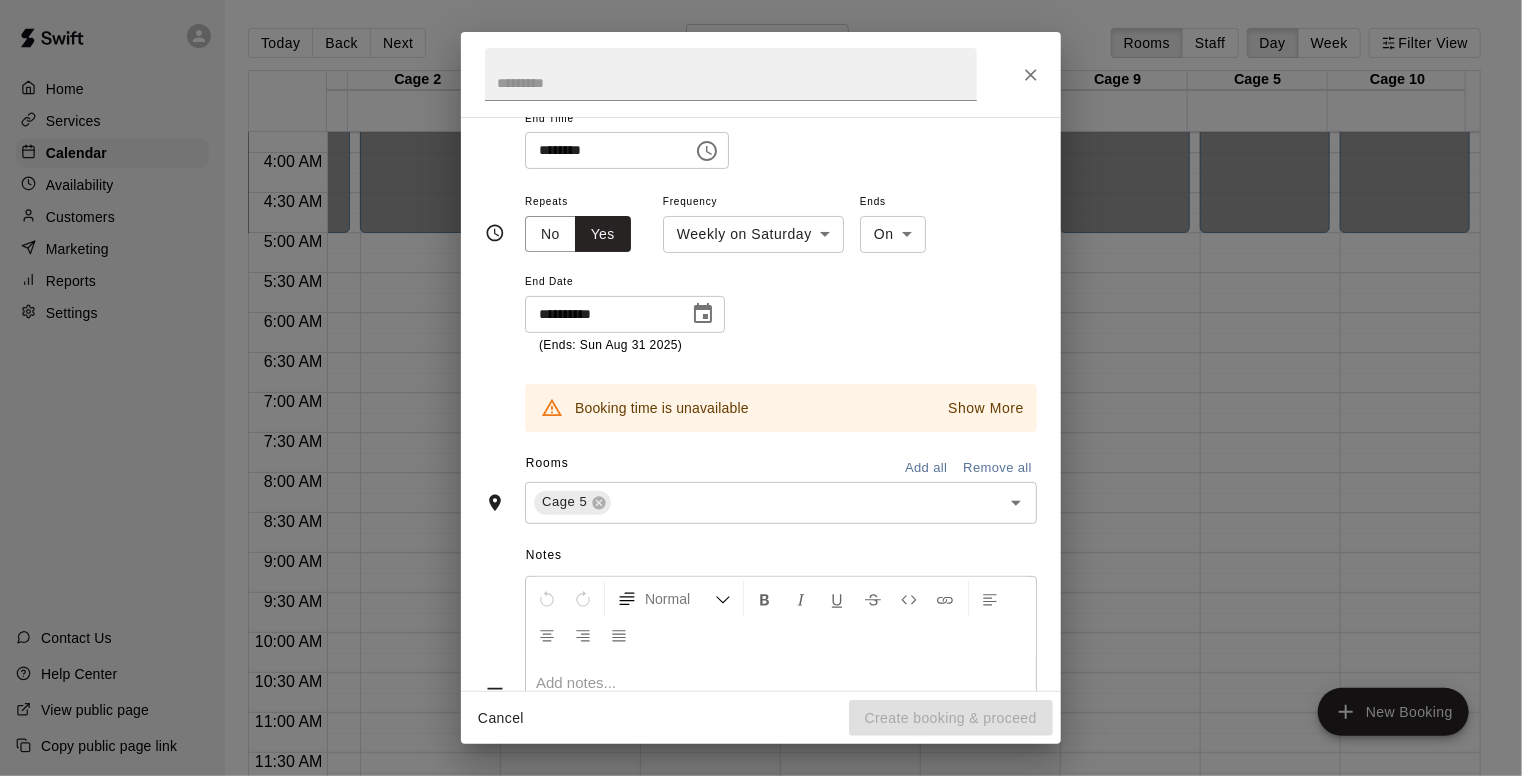 scroll, scrollTop: 255, scrollLeft: 0, axis: vertical 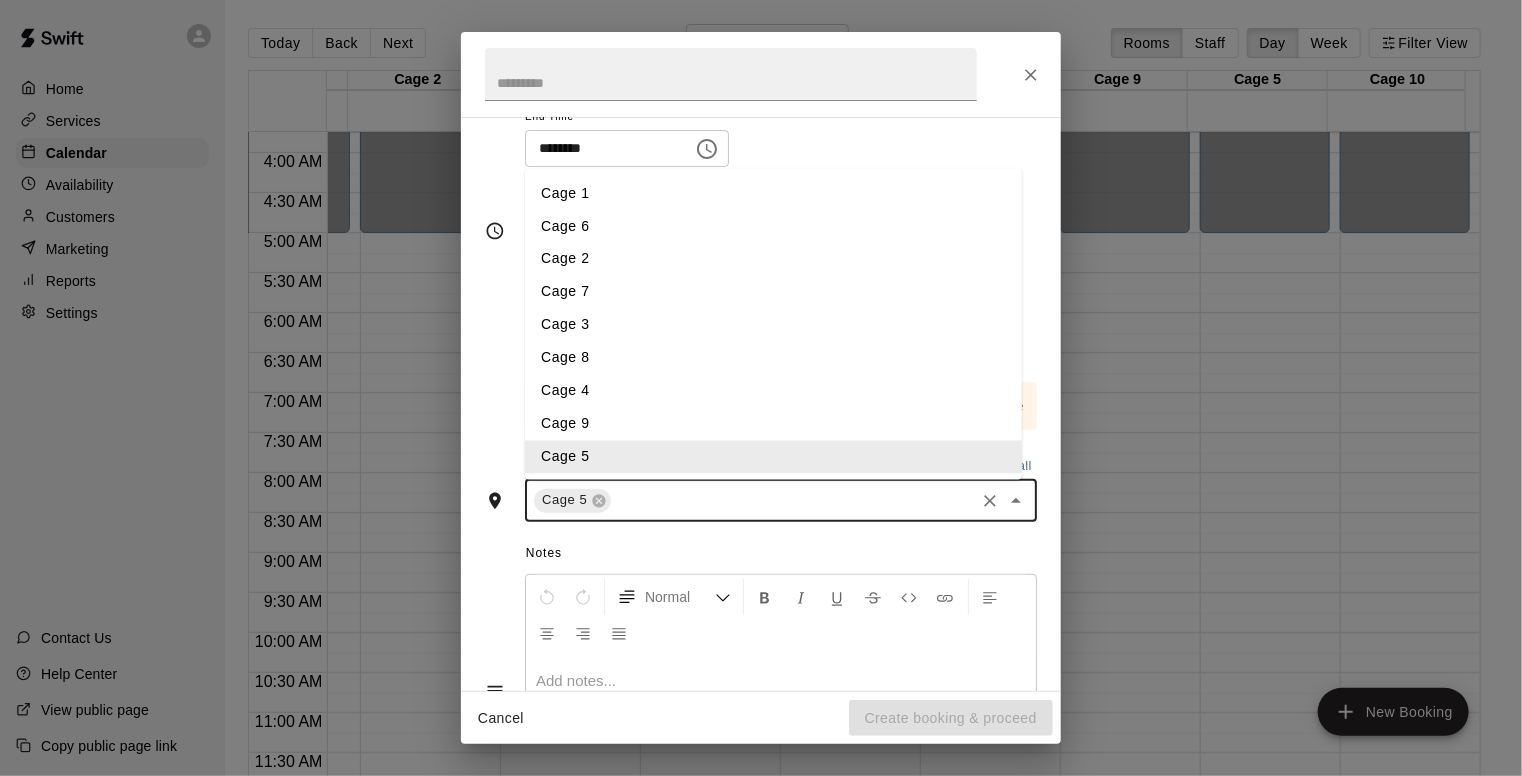 click at bounding box center [793, 500] 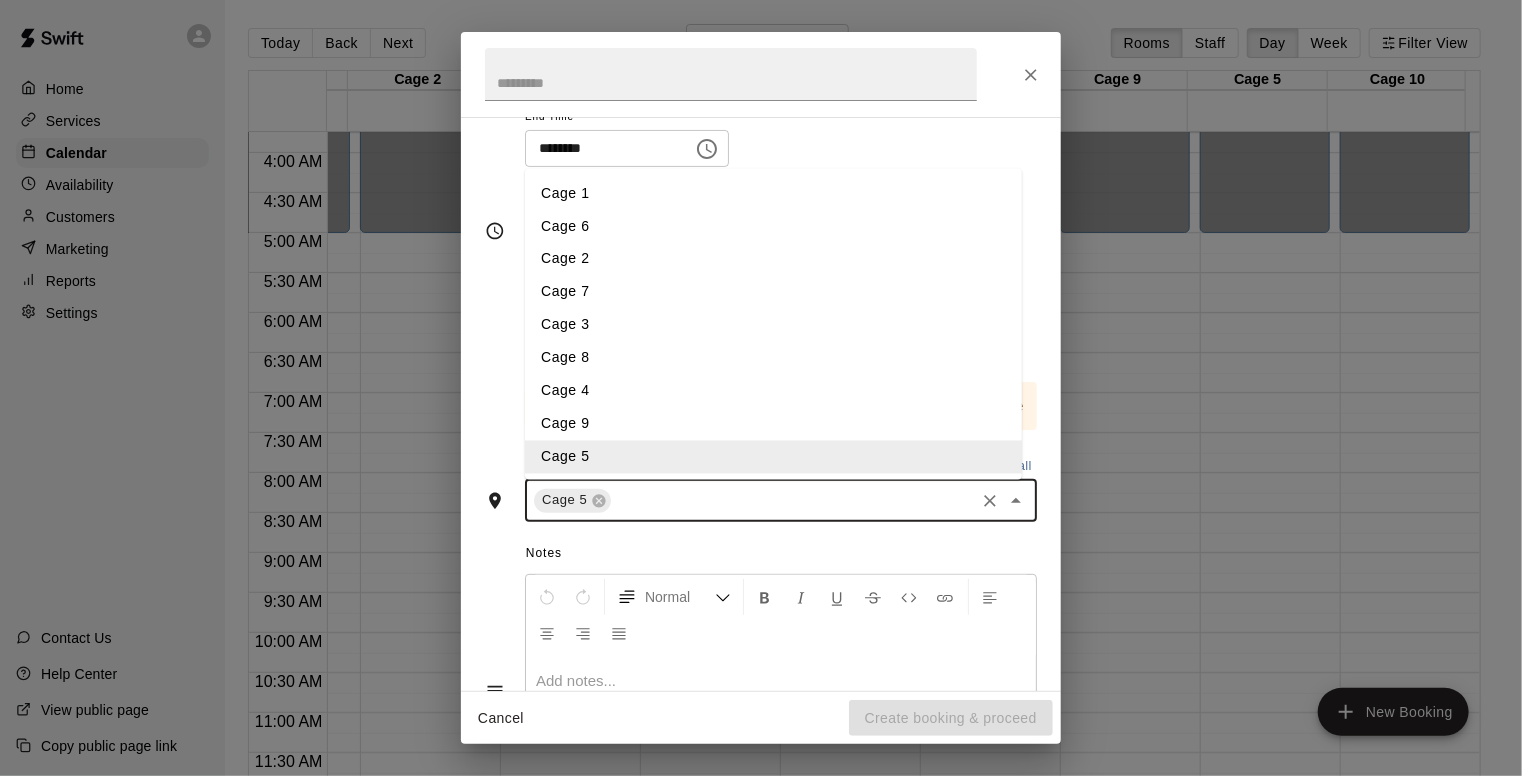 scroll, scrollTop: 36, scrollLeft: 0, axis: vertical 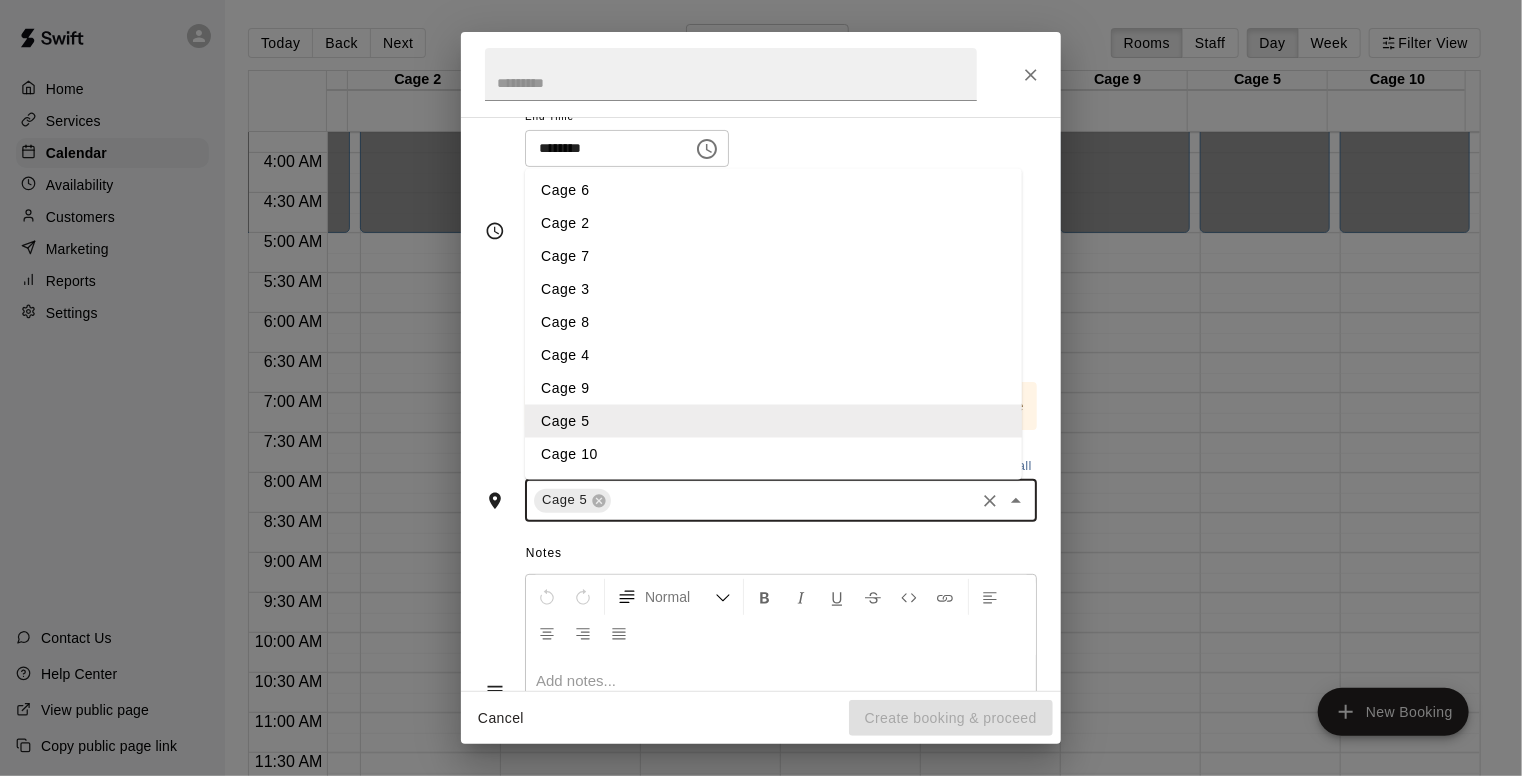 click on "Cage 10" at bounding box center (773, 454) 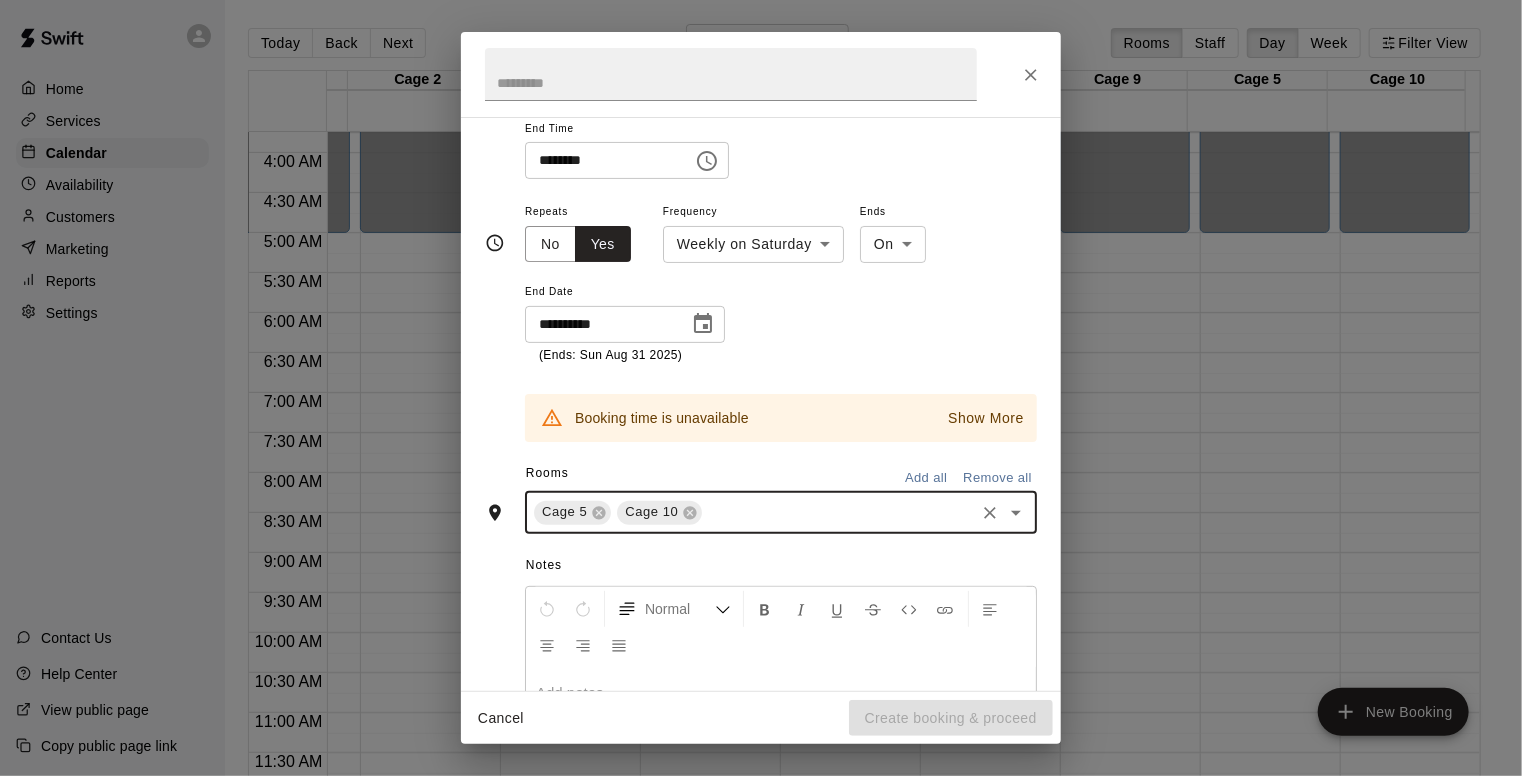 scroll, scrollTop: 255, scrollLeft: 0, axis: vertical 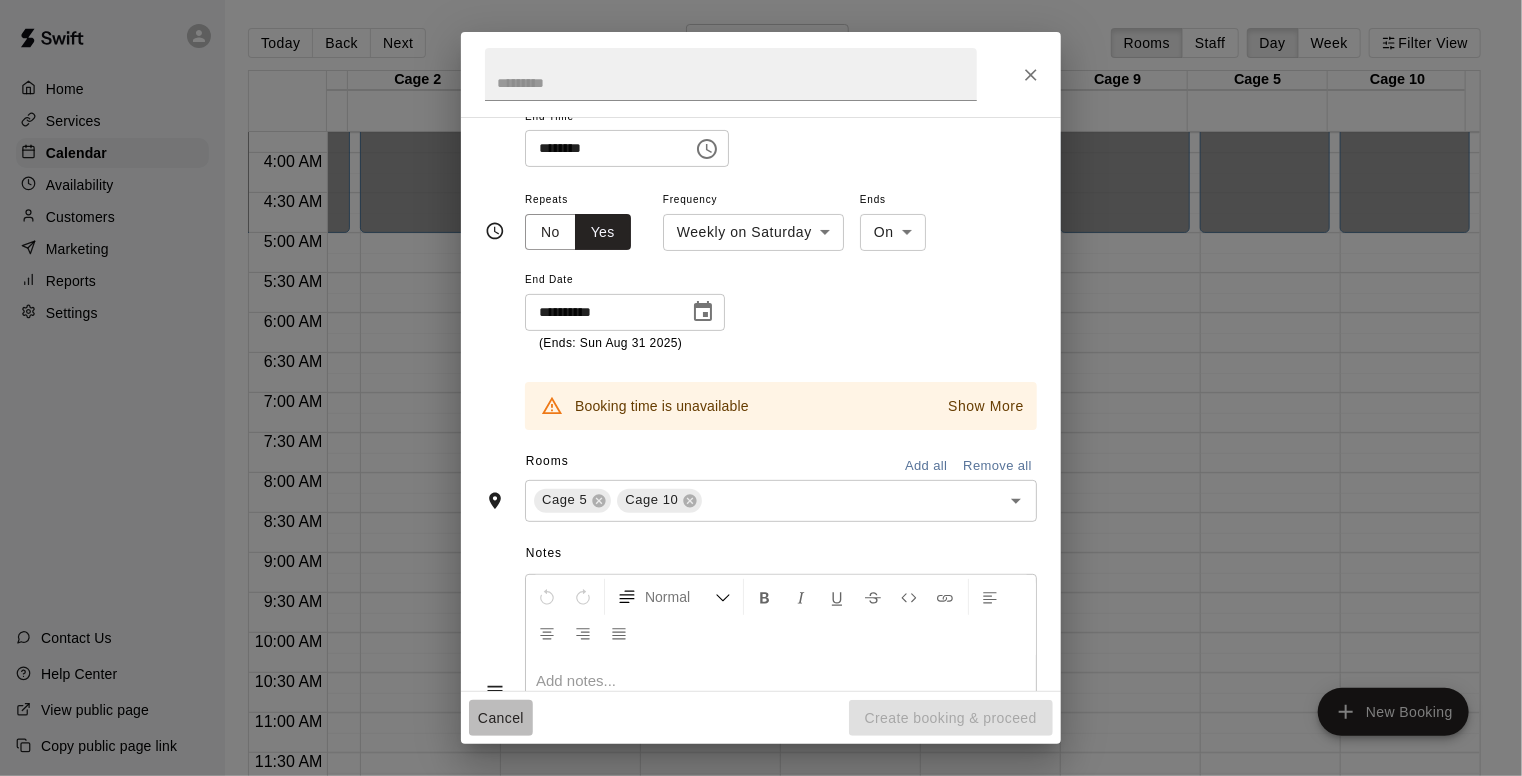 click on "Cancel" at bounding box center [501, 718] 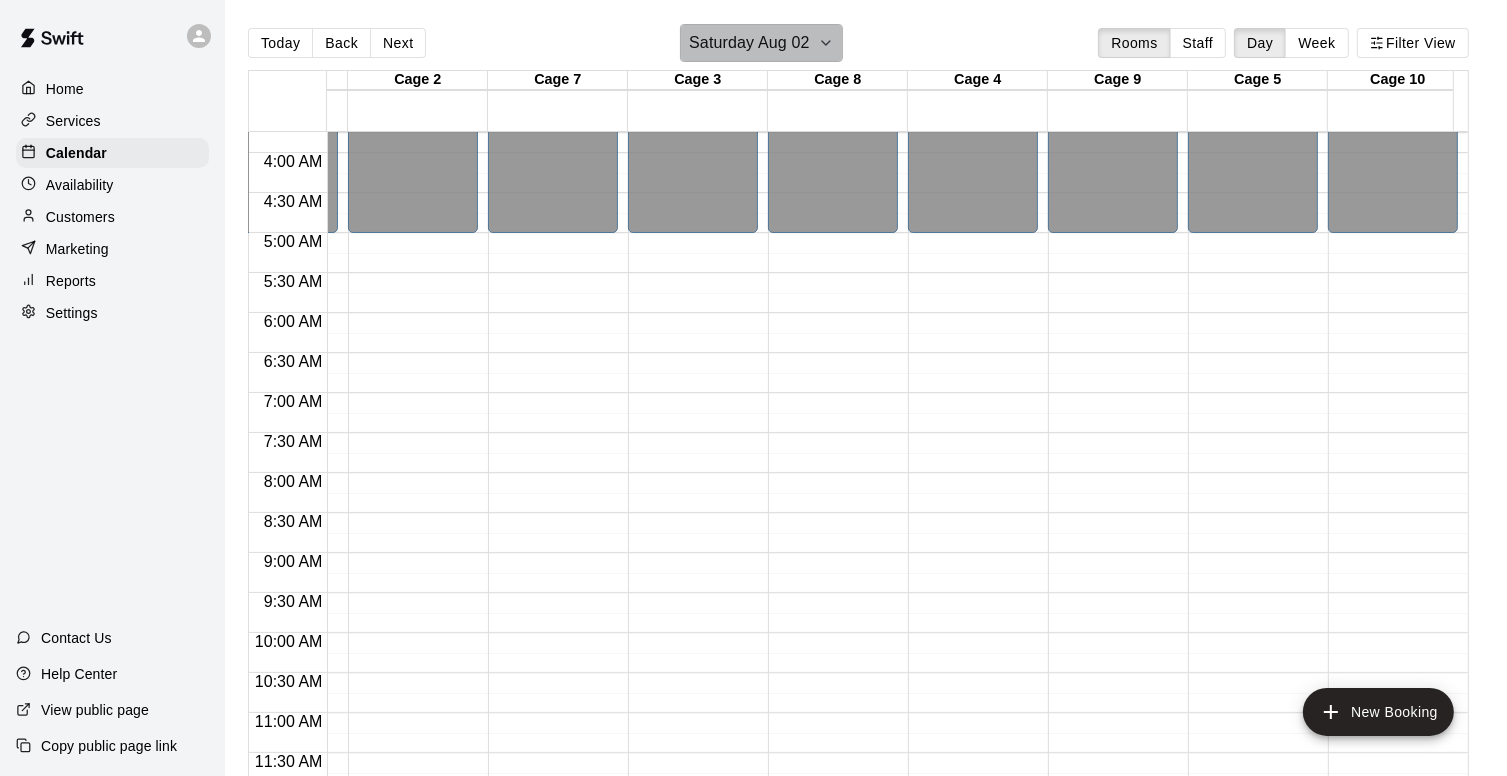 click 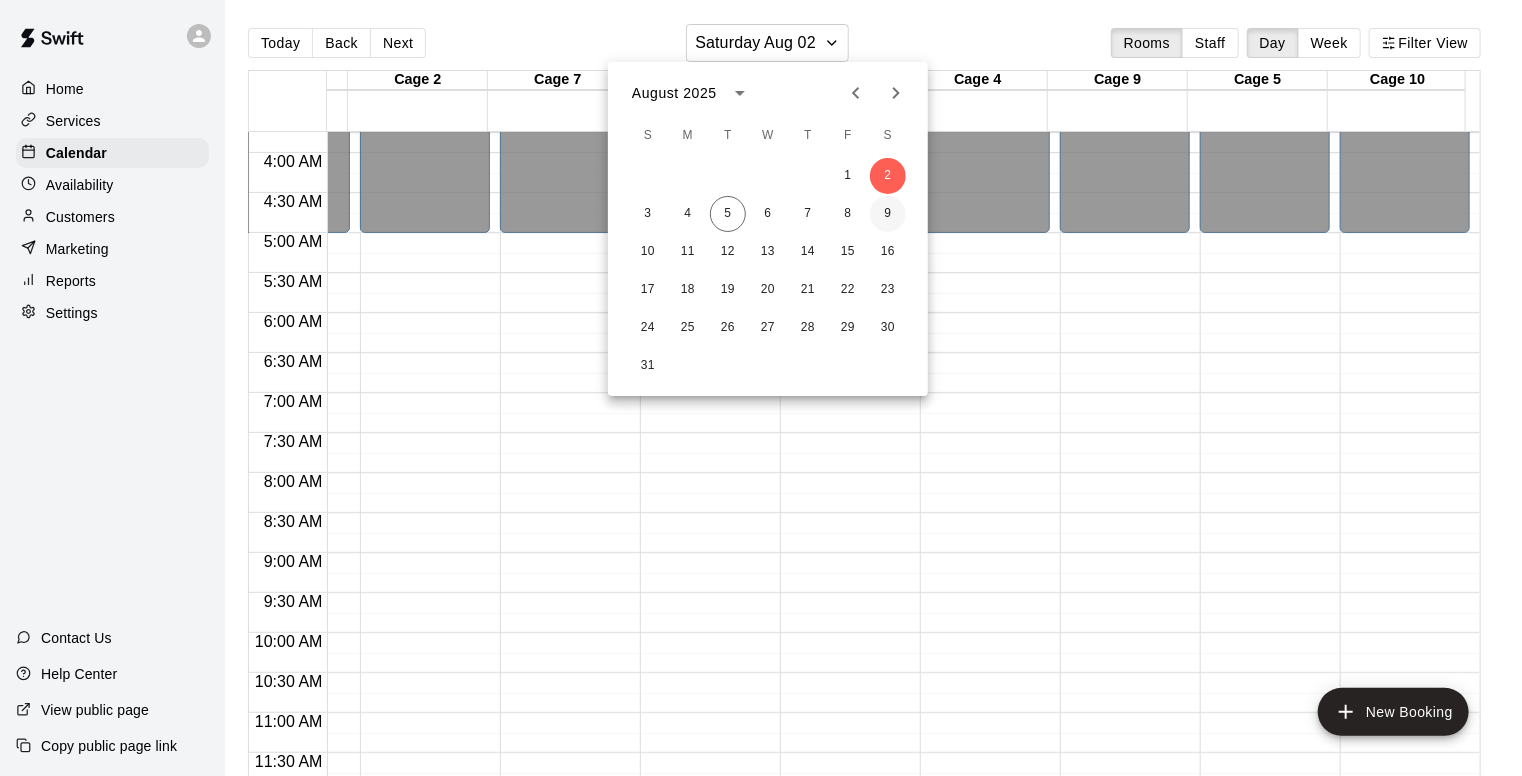 click on "9" at bounding box center [888, 214] 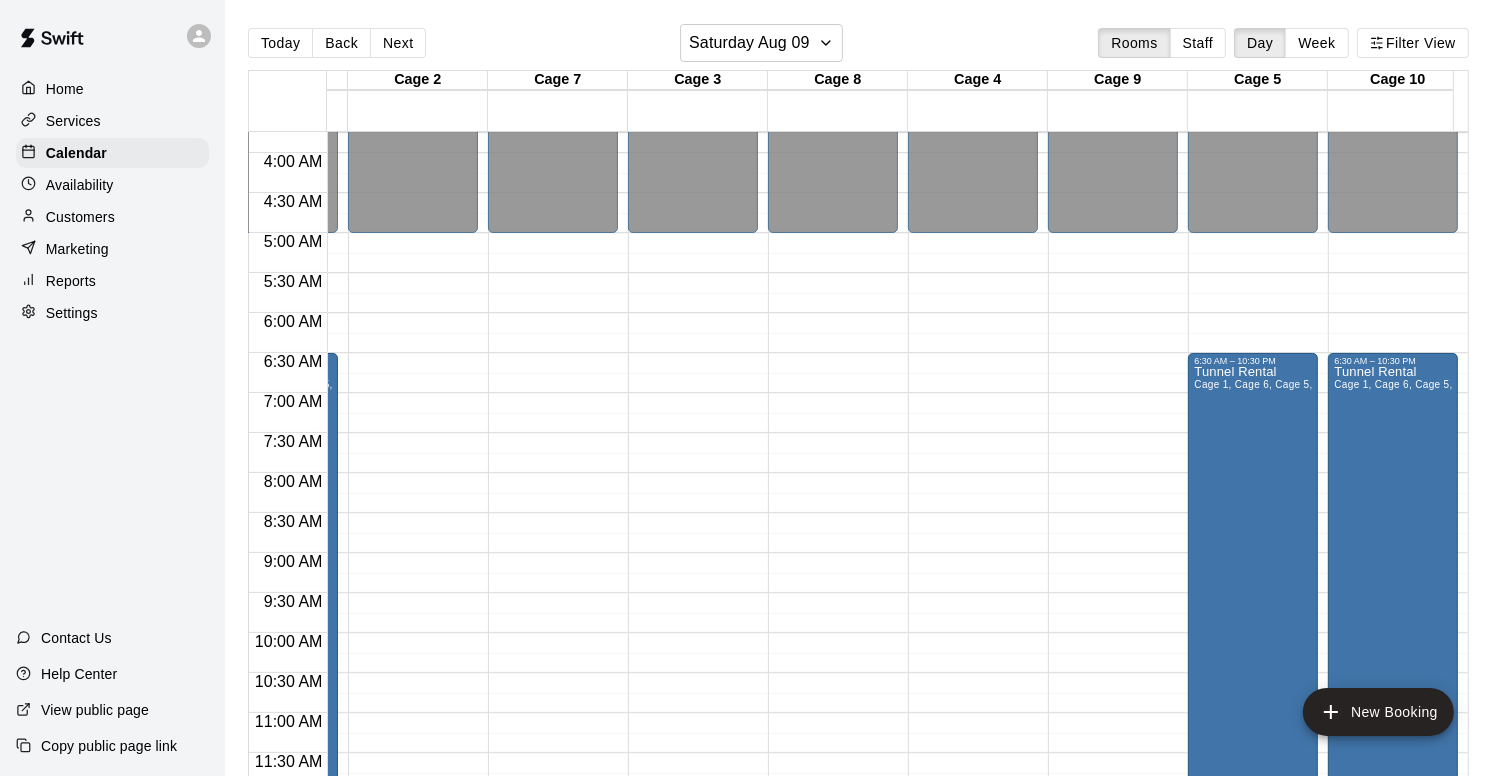 click on "12:00 AM – 5:00 AM Closed 11:00 PM – 11:59 PM Closed" at bounding box center (973, 793) 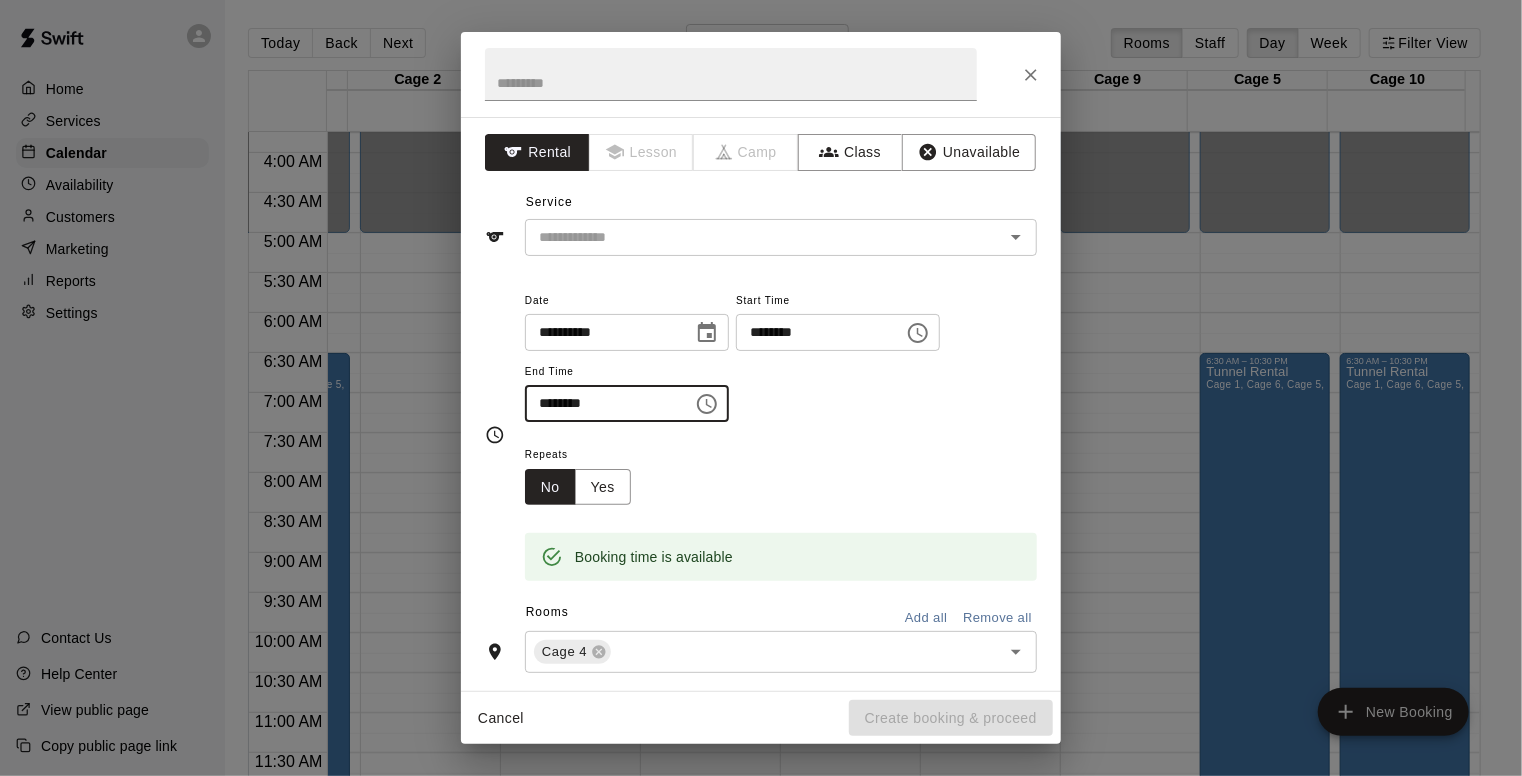 click on "********" at bounding box center [602, 403] 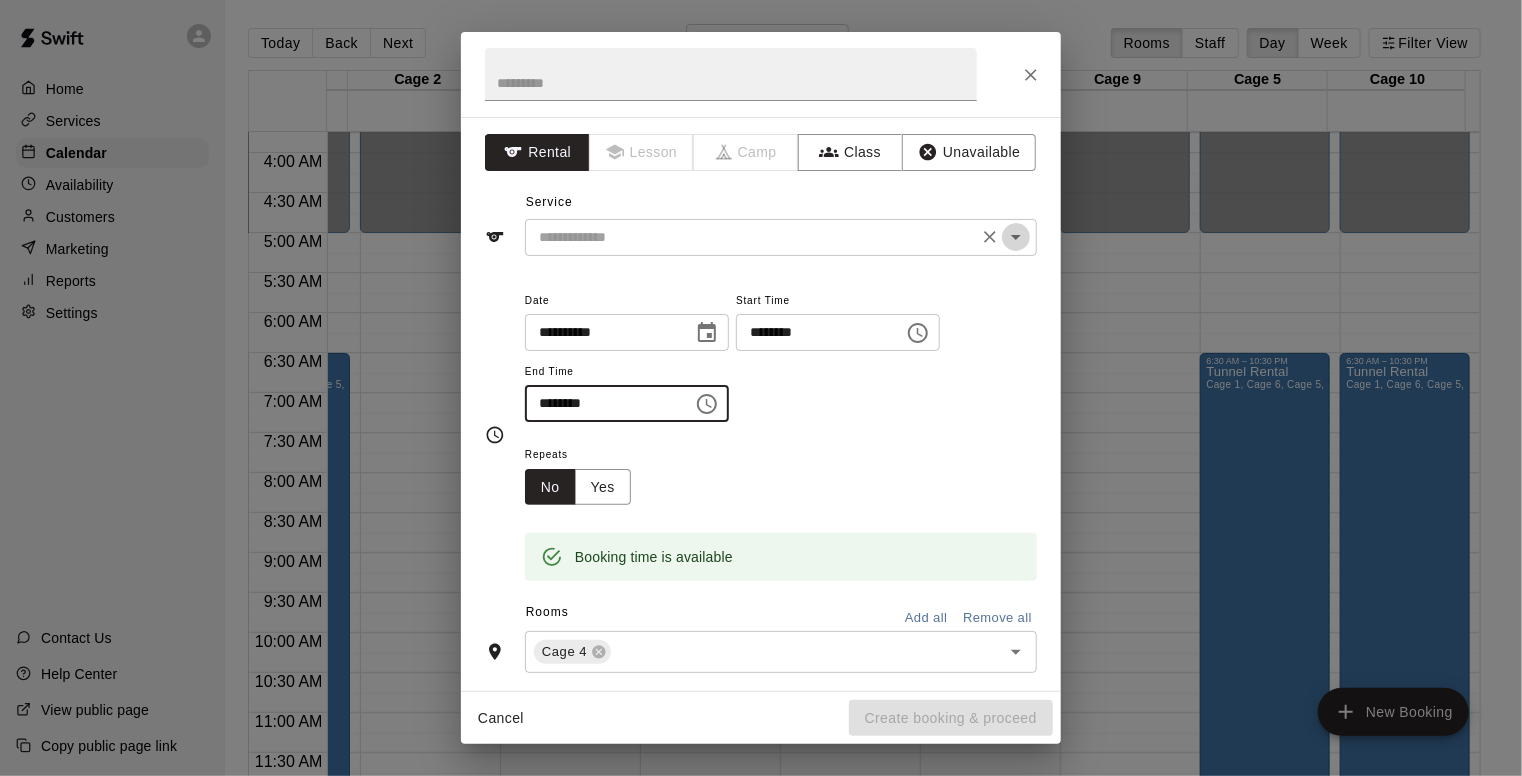click 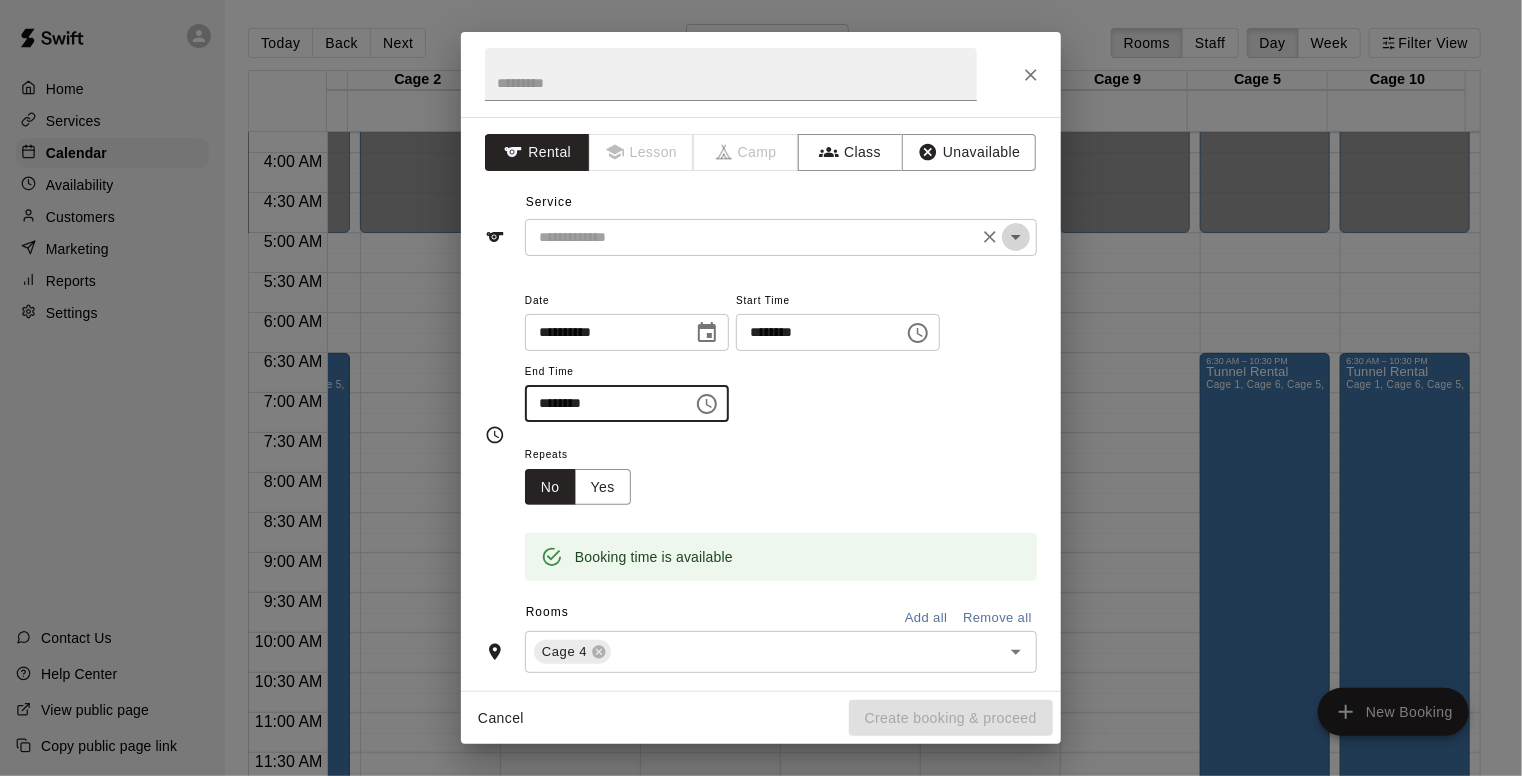 type on "********" 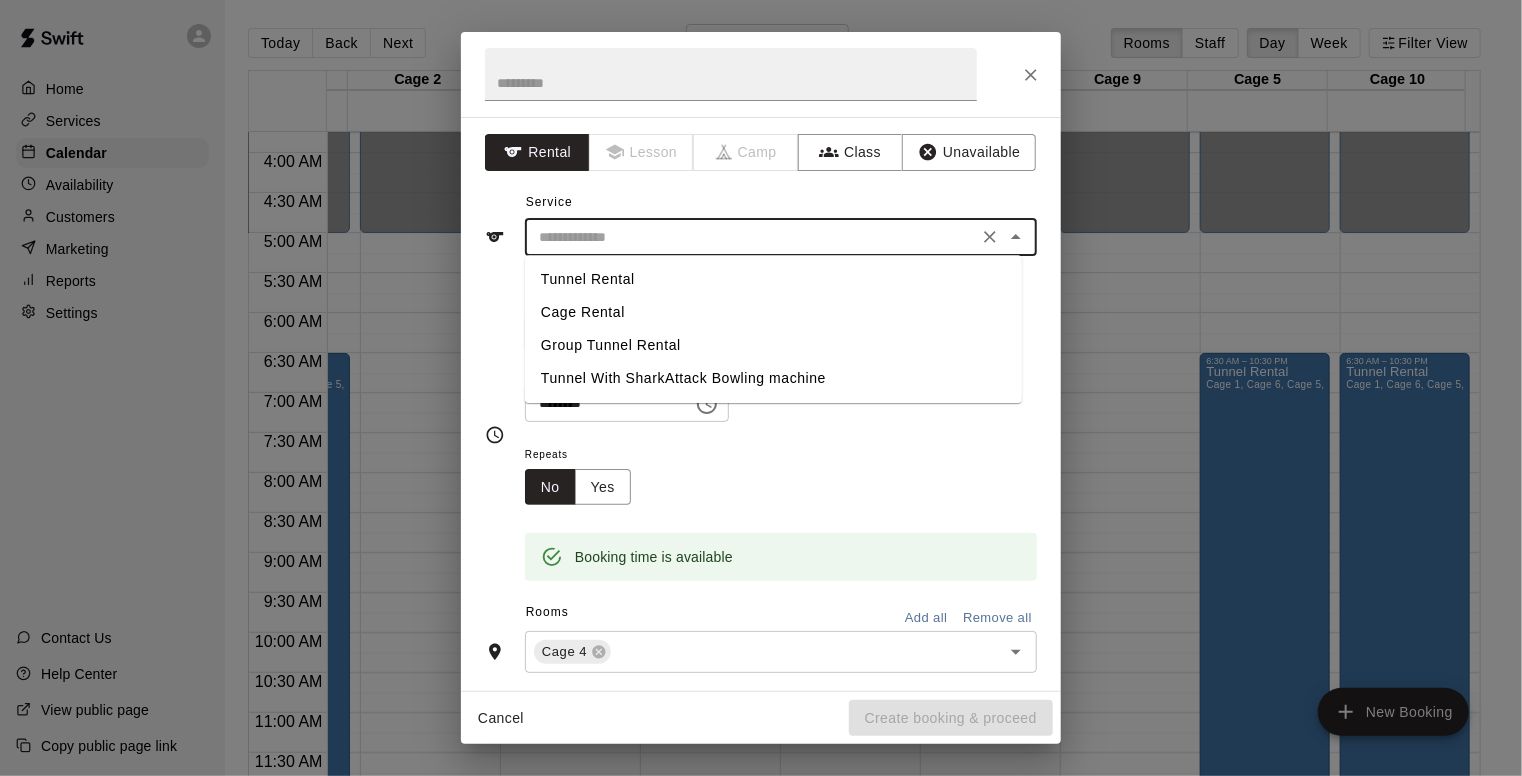 click on "Tunnel Rental" at bounding box center [773, 279] 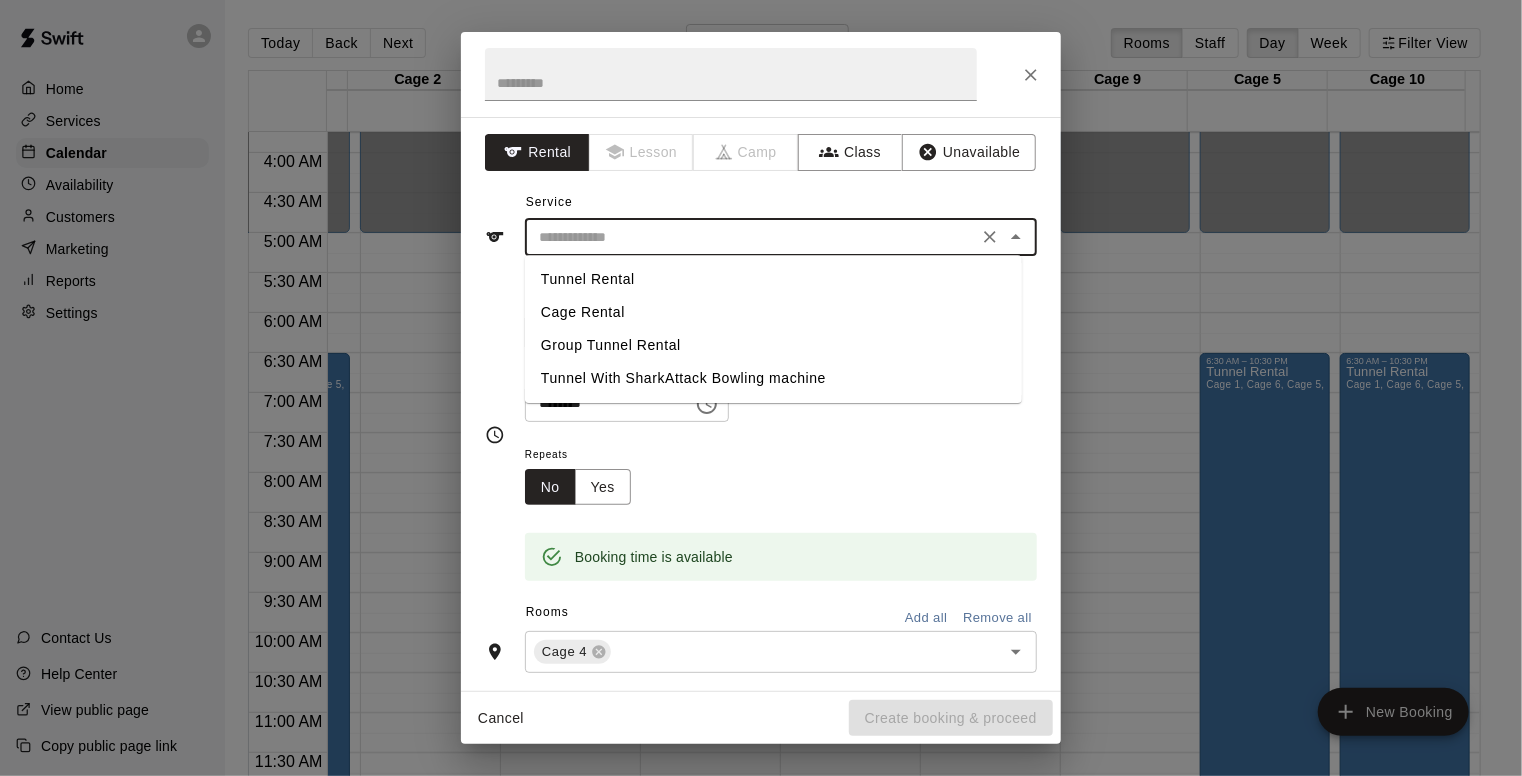 type on "**********" 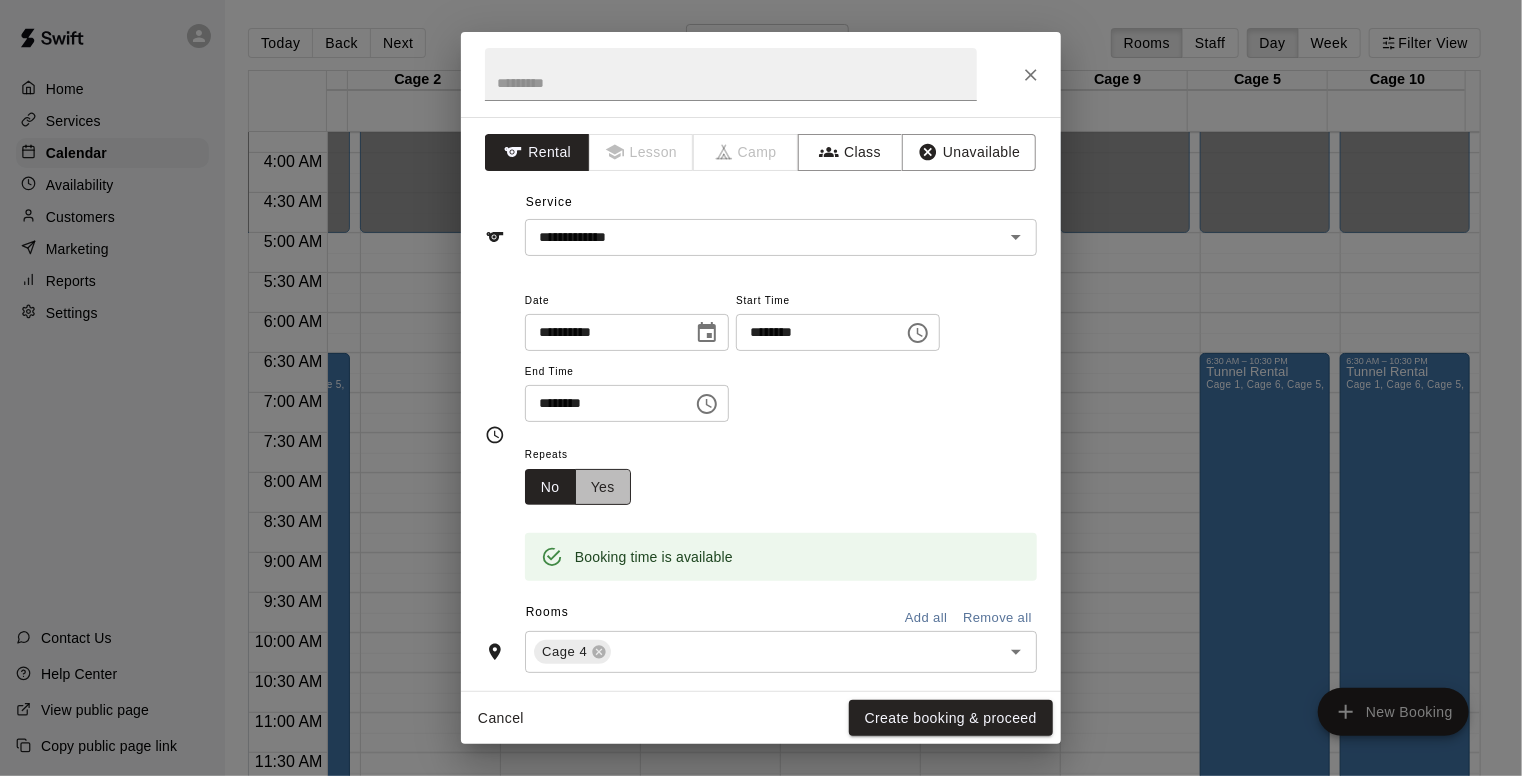 click on "Yes" at bounding box center (603, 487) 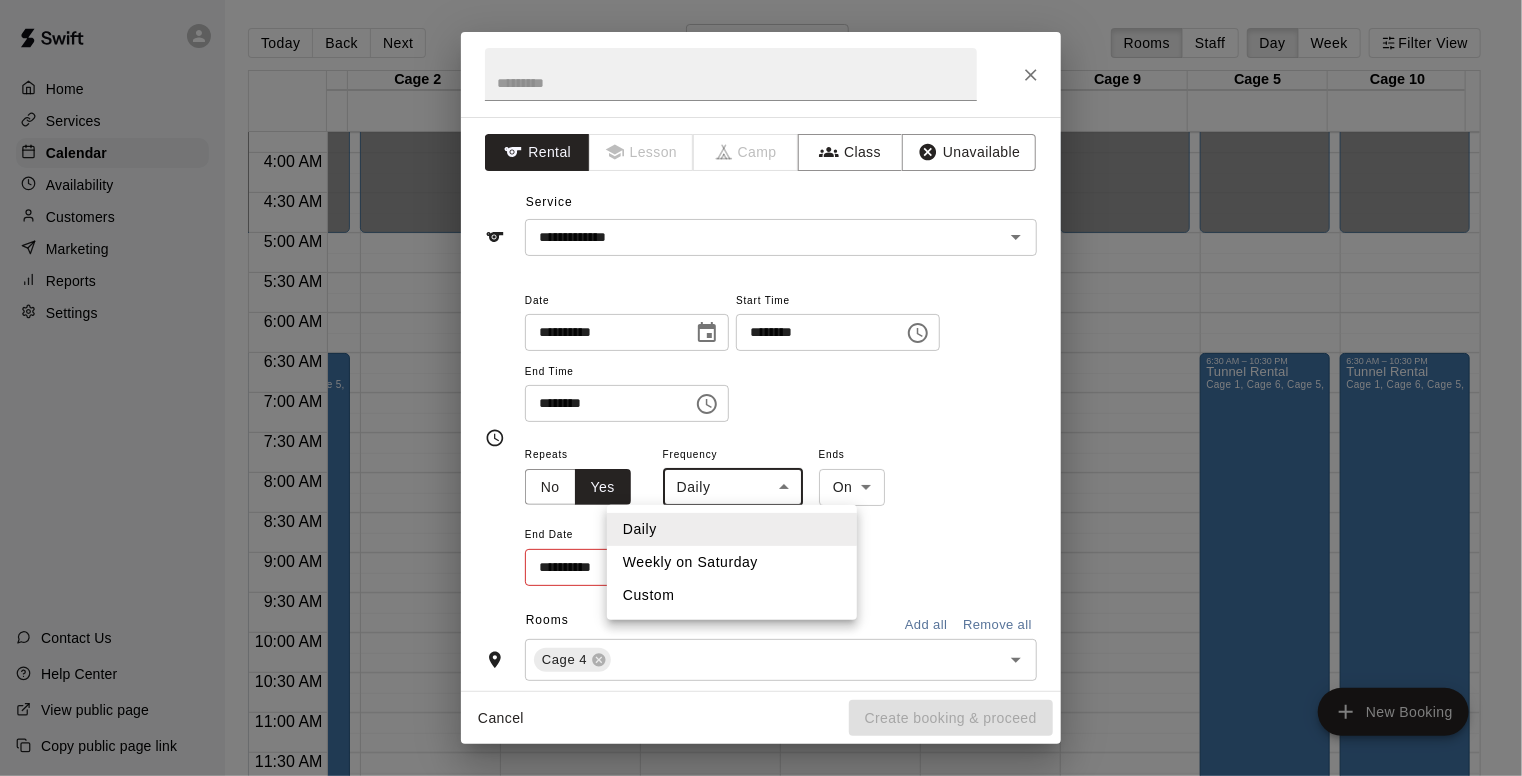 click on "Home Services Calendar Availability Customers Marketing Reports Settings Contact Us Help Center View public page Copy public page link Today Back Next Saturday Aug 09 Rooms Staff Day Week Filter View Cage 1 09 Sat Cage 6 09 Sat Cage 2 09 Sat Cage 7 09 Sat Cage 3 09 Sat Cage 8 09 Sat Cage 4 09 Sat Cage 9 09 Sat Cage 5 09 Sat Cage 10 09 Sat 12:00 AM 12:30 AM 1:00 AM 1:30 AM 2:00 AM 2:30 AM 3:00 AM 3:30 AM 4:00 AM 4:30 AM 5:00 AM 5:30 AM 6:00 AM 6:30 AM 7:00 AM 7:30 AM 8:00 AM 8:30 AM 9:00 AM 9:30 AM 10:00 AM 10:30 AM 11:00 AM 11:30 AM 12:00 PM 12:30 PM 1:00 PM 1:30 PM 2:00 PM 2:30 PM 3:00 PM 3:30 PM 4:00 PM 4:30 PM 5:00 PM 5:30 PM 6:00 PM 6:30 PM 7:00 PM 7:30 PM 8:00 PM 8:30 PM 9:00 PM 9:30 PM 10:00 PM 10:30 PM 11:00 PM 11:30 PM 12:00 AM – 5:00 AM Closed 6:30 AM – 10:30 PM Tunnel Rental 11:00 PM – 11:59 PM Closed 12:00 AM – 5:00 AM Closed 6:30 AM – 10:30 PM Tunnel Rental Cage 1, Cage 6, Cage 5, Cage 10 11:00 PM – 11:59 PM Closed 12:00 AM – 5:00 AM Closed 12:30 PM – 4:00 PM Tunnel Rental Closed" at bounding box center [761, 404] 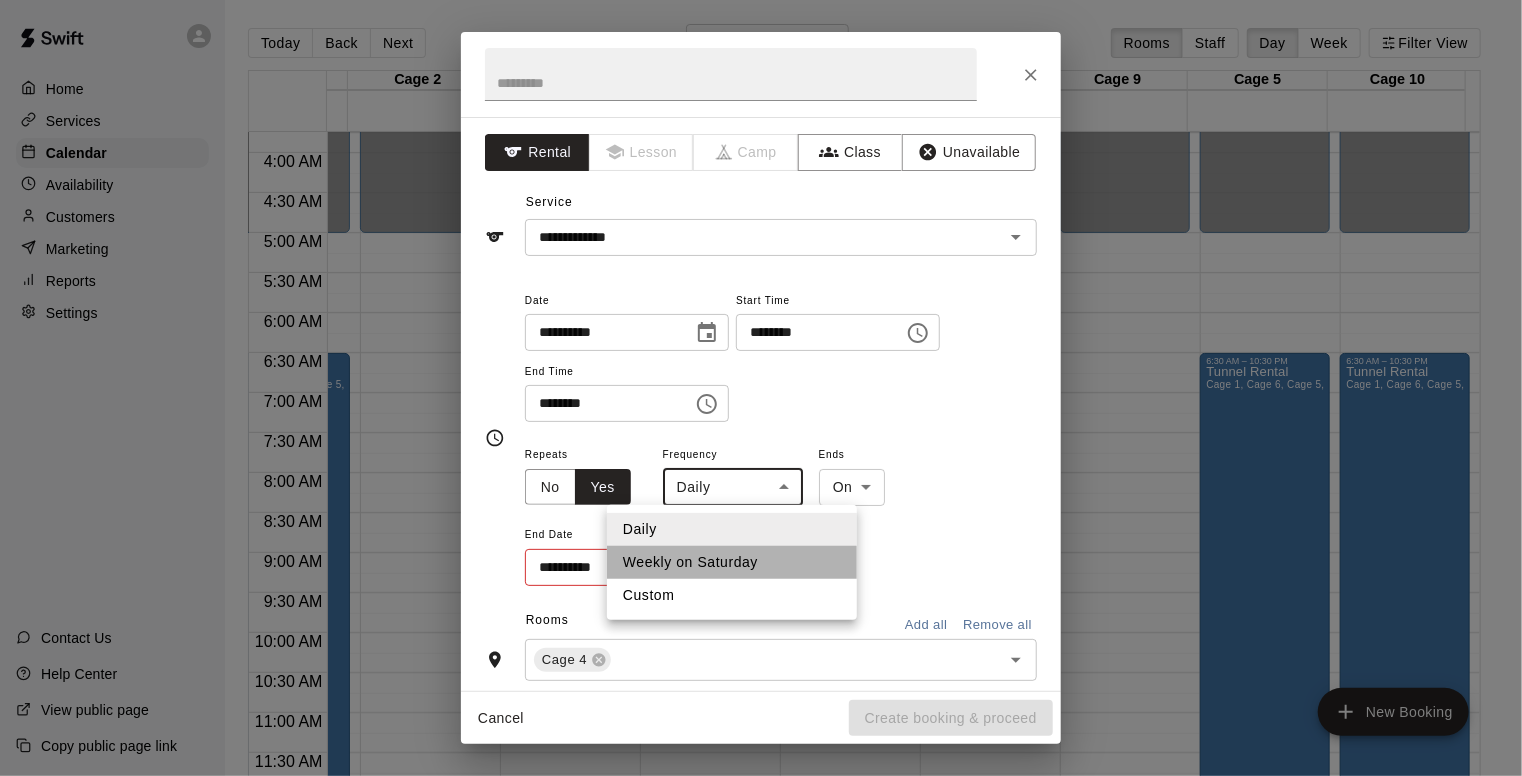 click on "Weekly on Saturday" at bounding box center (732, 562) 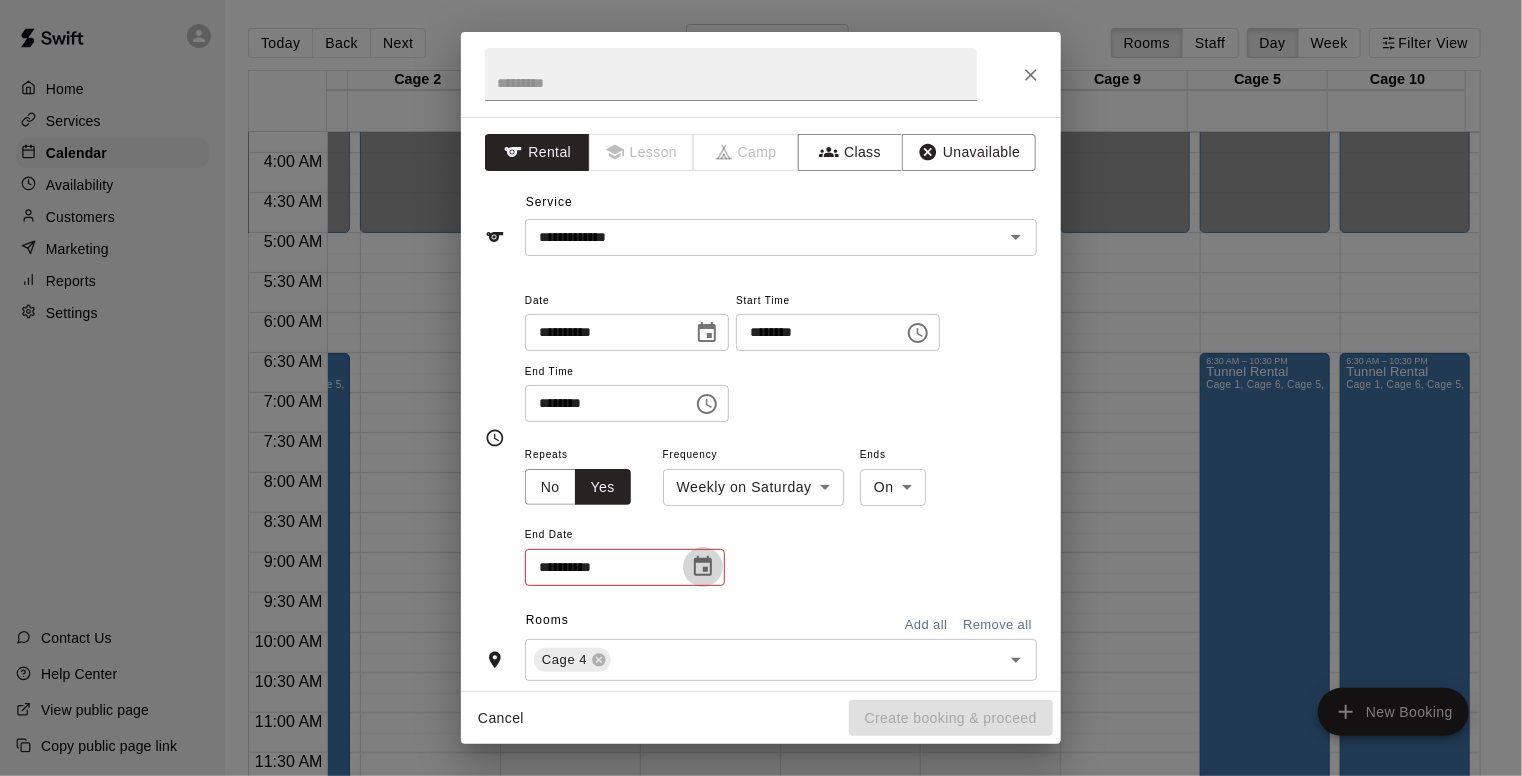 click 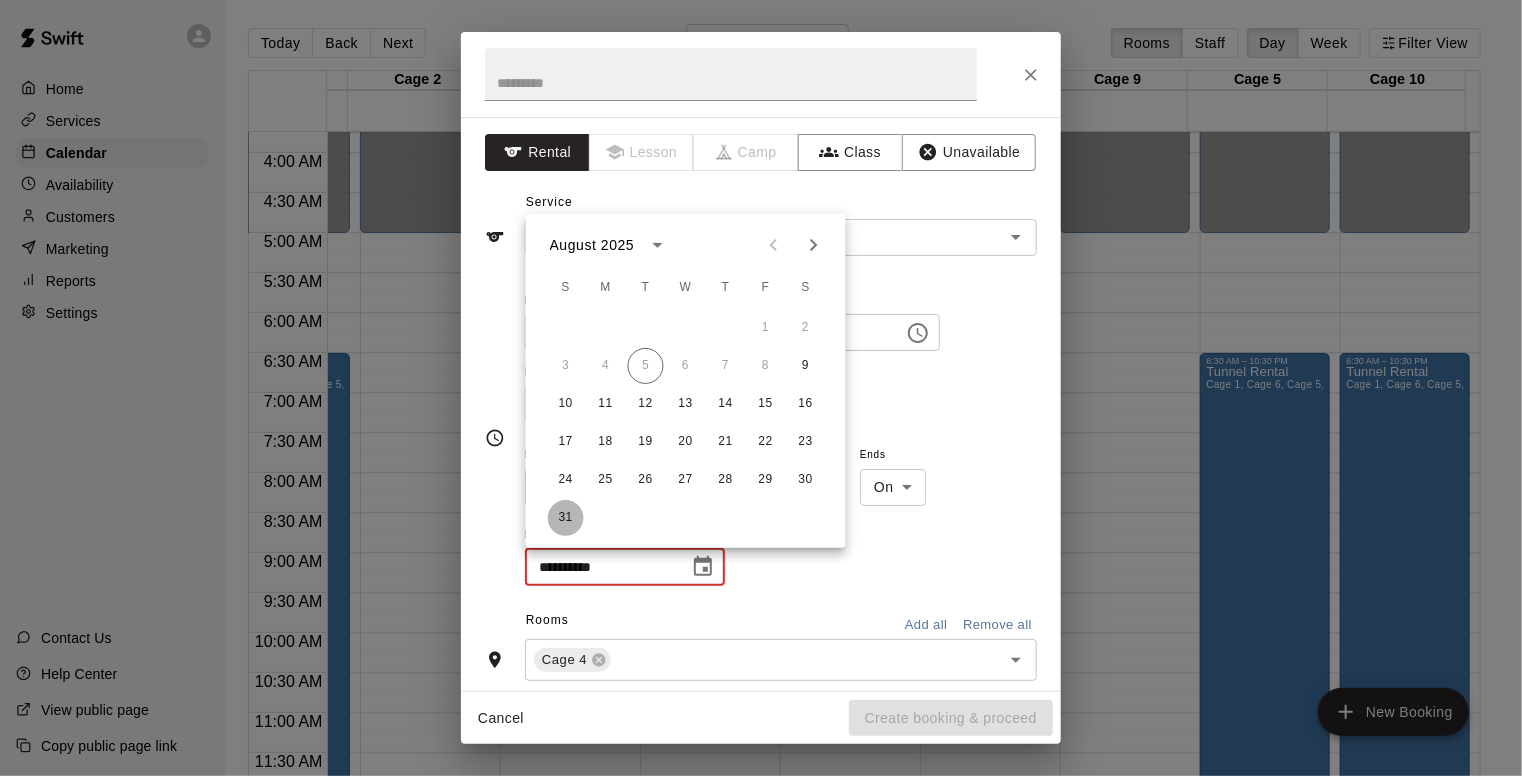click on "31" at bounding box center [566, 518] 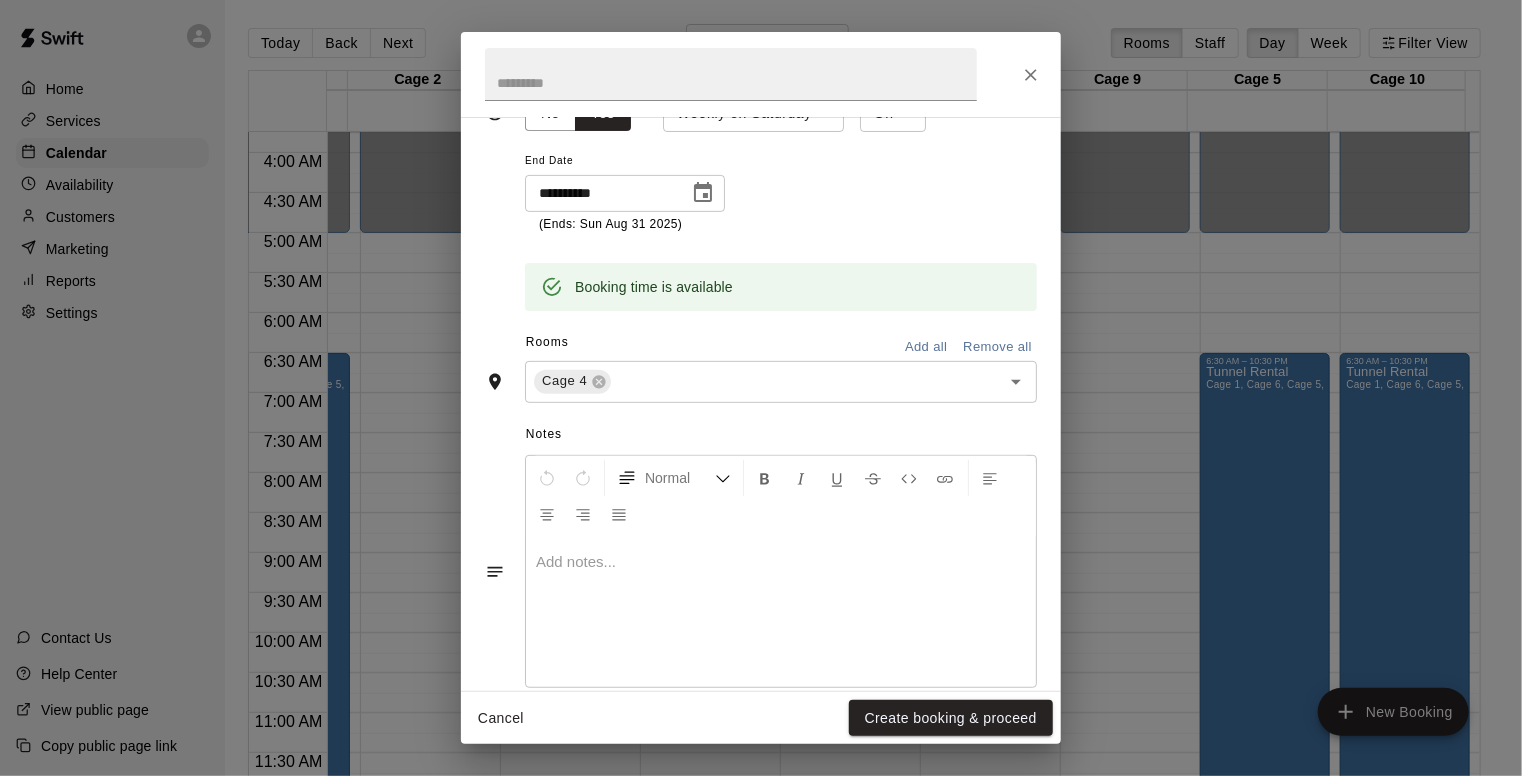 scroll, scrollTop: 377, scrollLeft: 0, axis: vertical 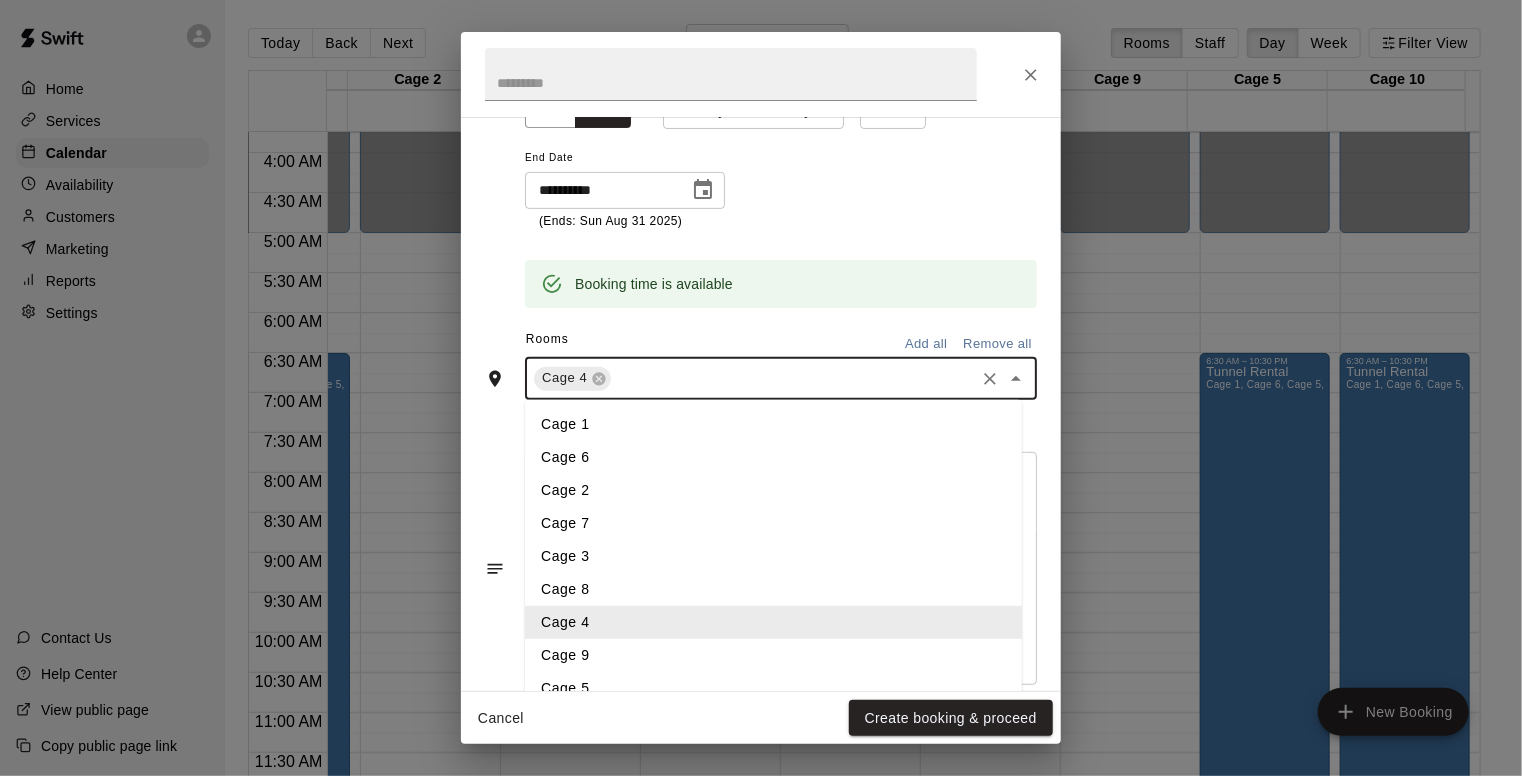 click at bounding box center [793, 378] 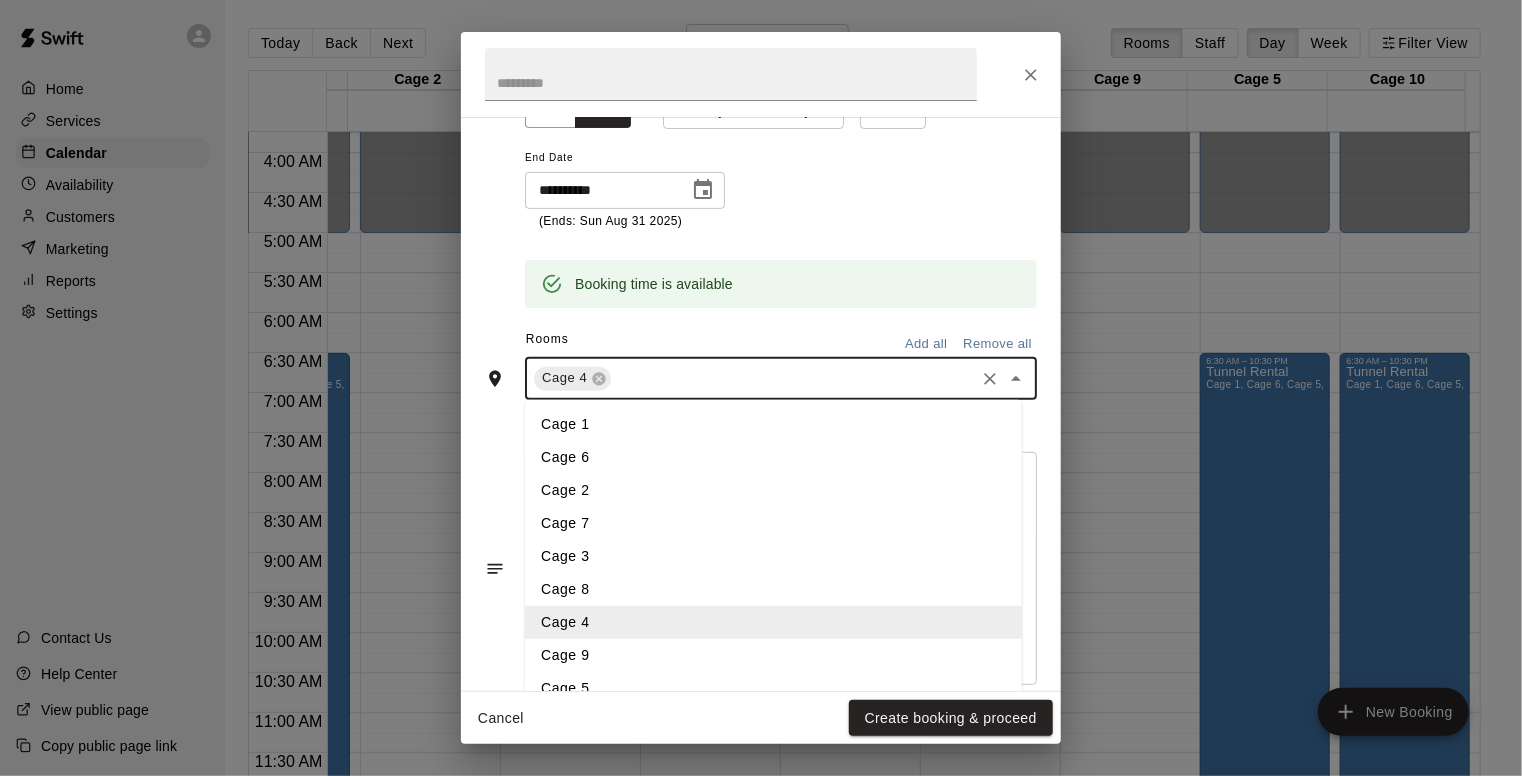 click on "Cage 9" at bounding box center (773, 655) 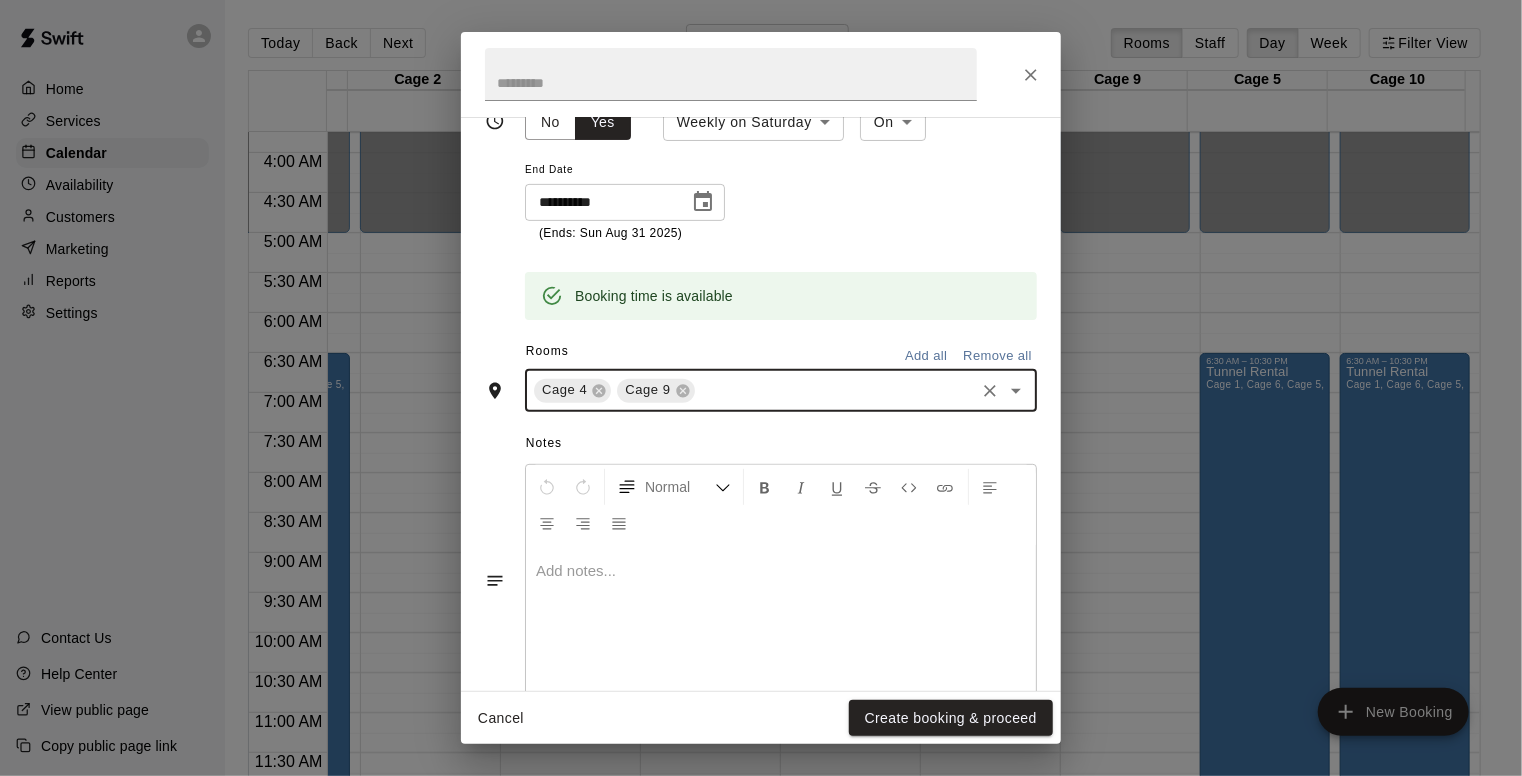 scroll, scrollTop: 377, scrollLeft: 0, axis: vertical 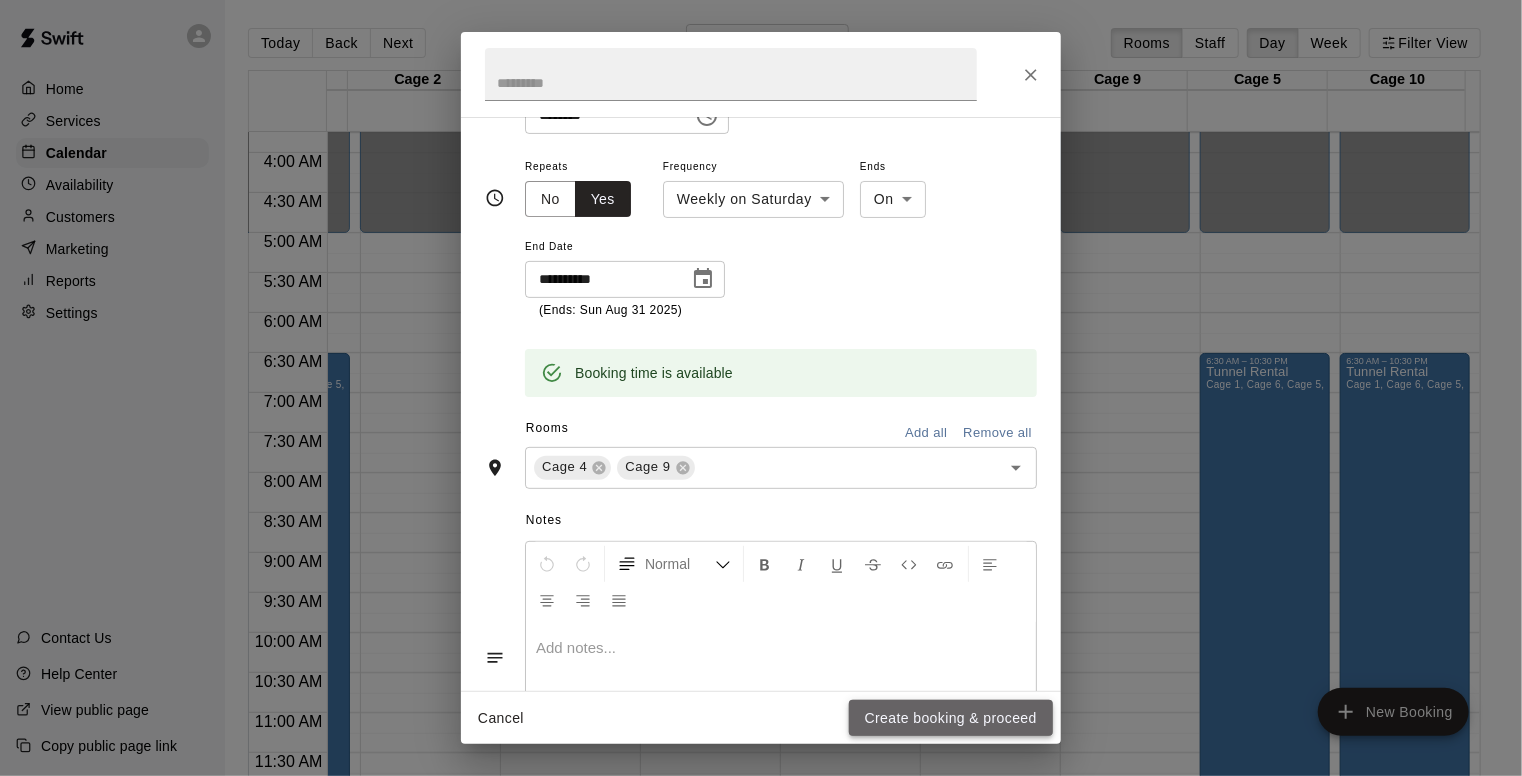click on "Create booking & proceed" at bounding box center (951, 718) 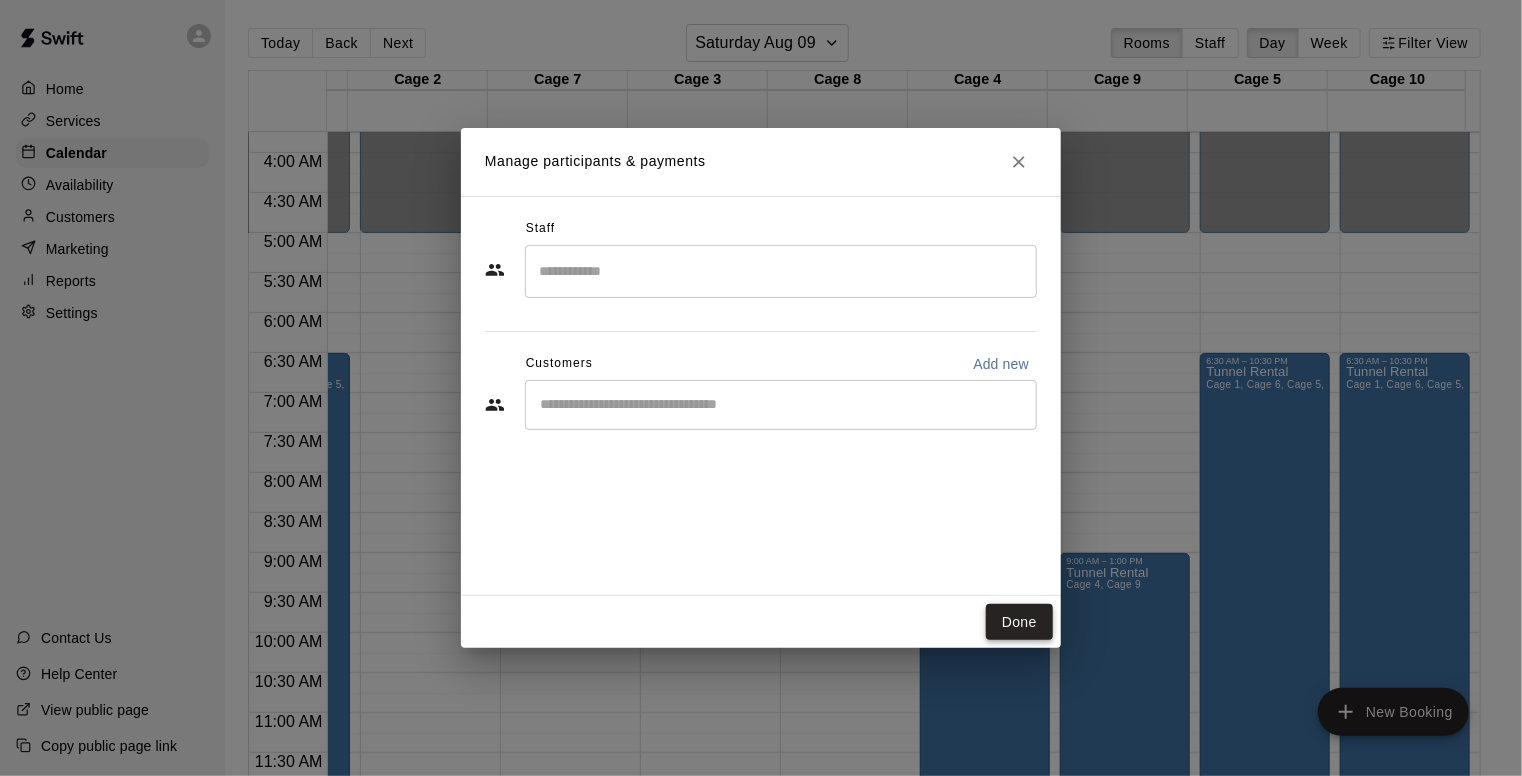 click on "Done" at bounding box center [1019, 622] 